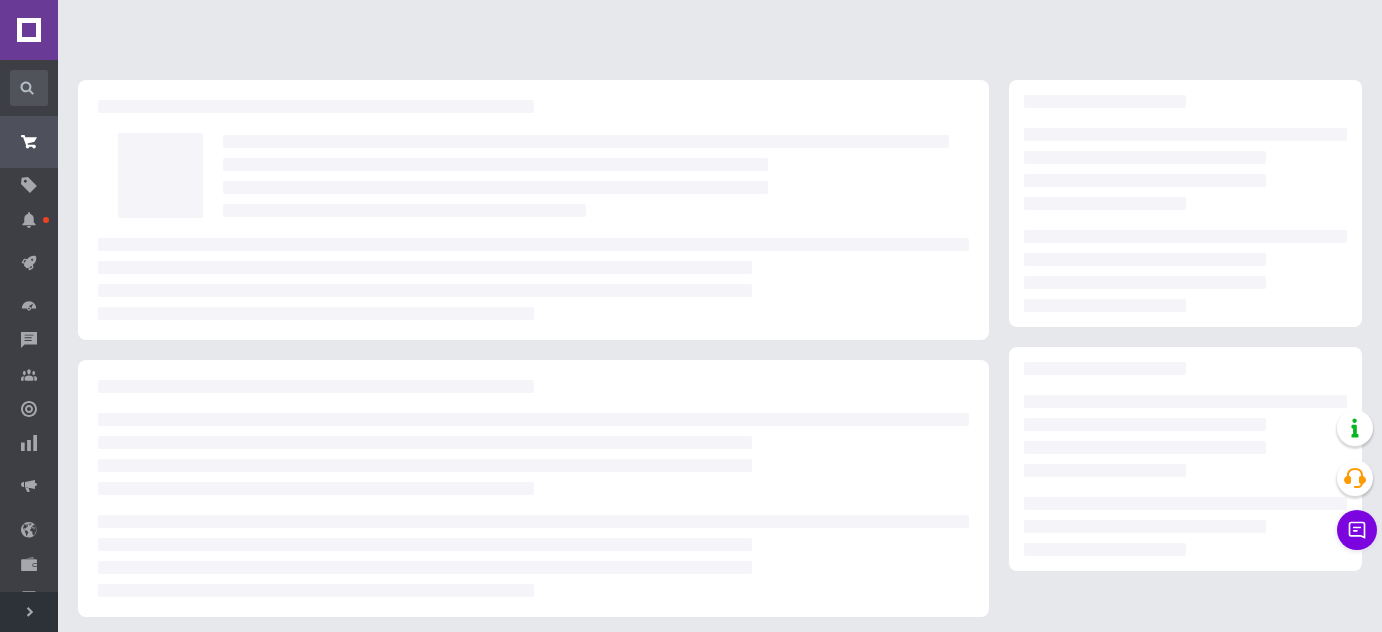 scroll, scrollTop: 0, scrollLeft: 0, axis: both 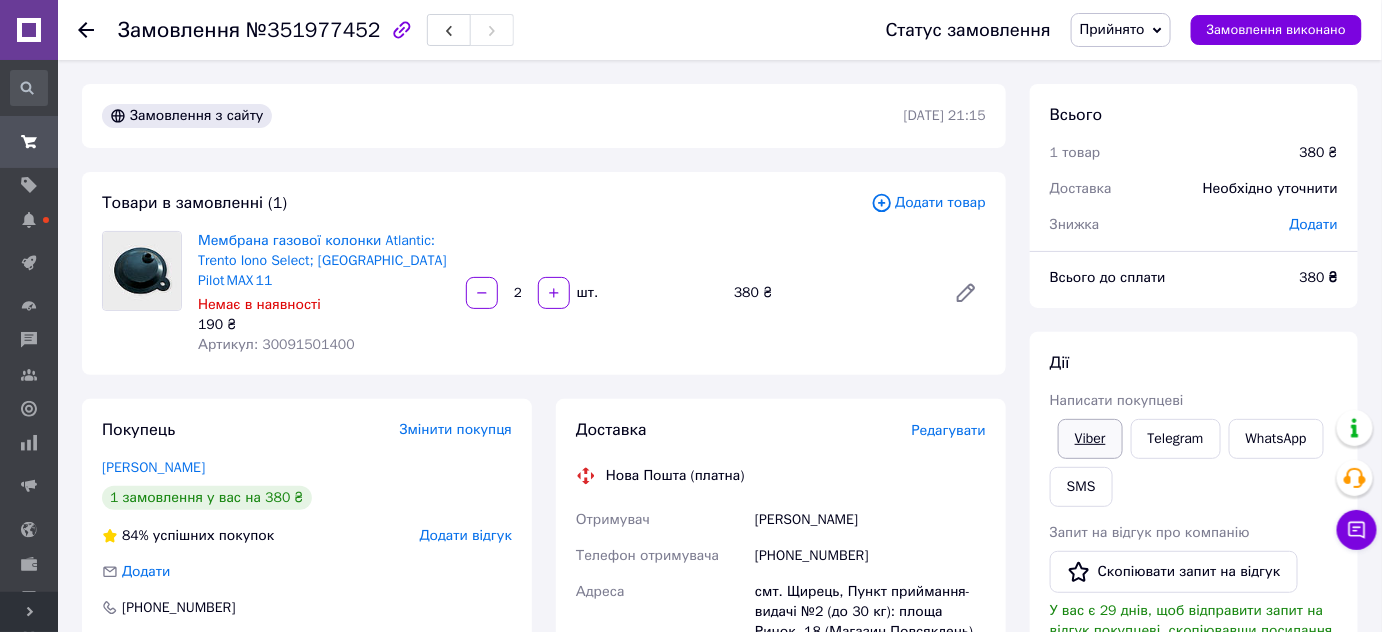 click on "Viber" at bounding box center [1090, 439] 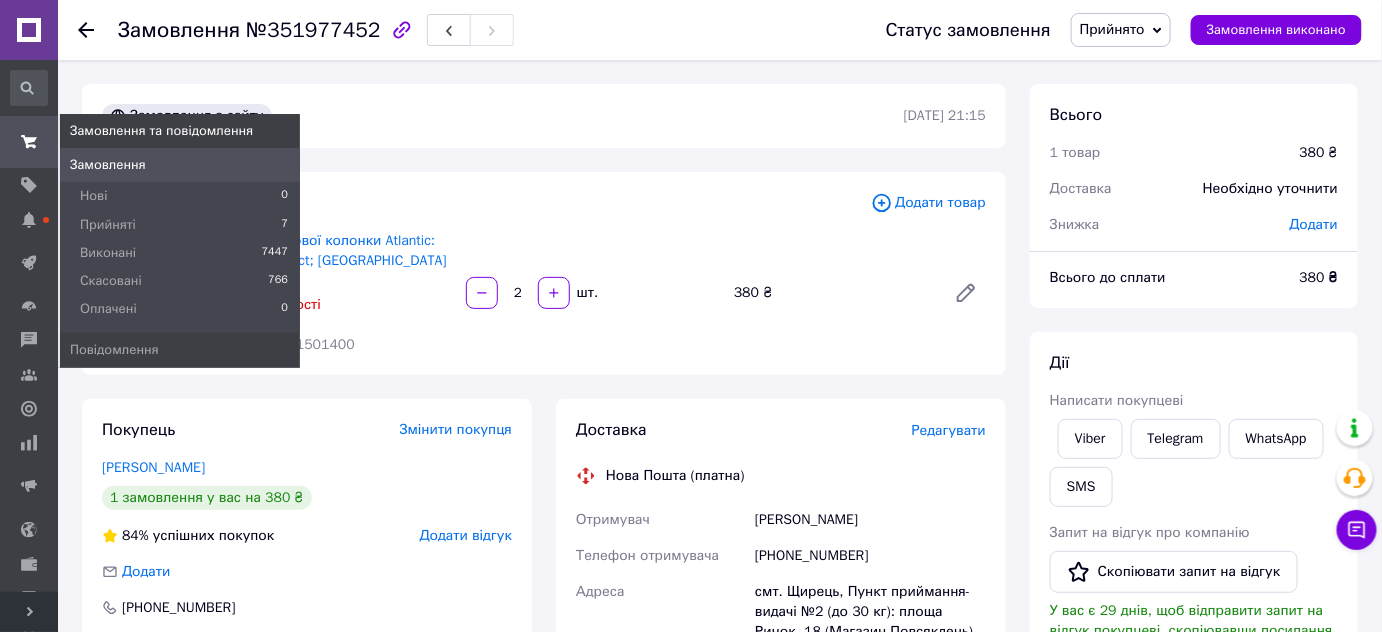 click at bounding box center (29, 142) 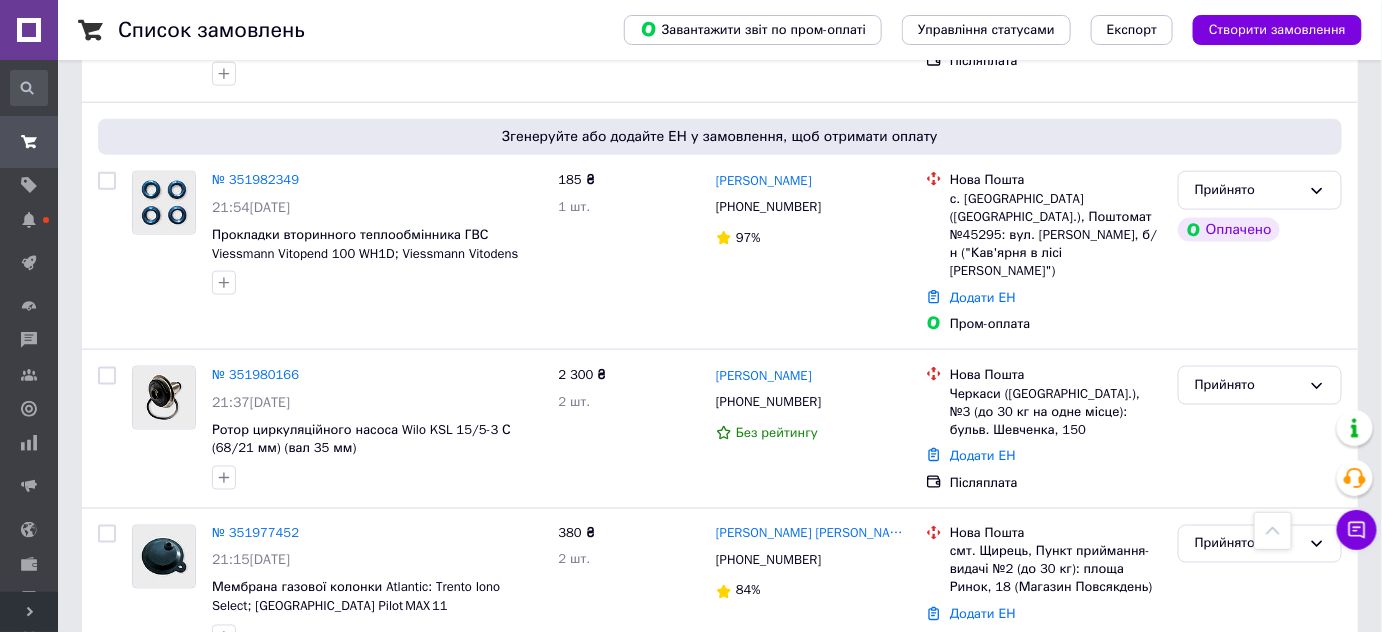 scroll, scrollTop: 1000, scrollLeft: 0, axis: vertical 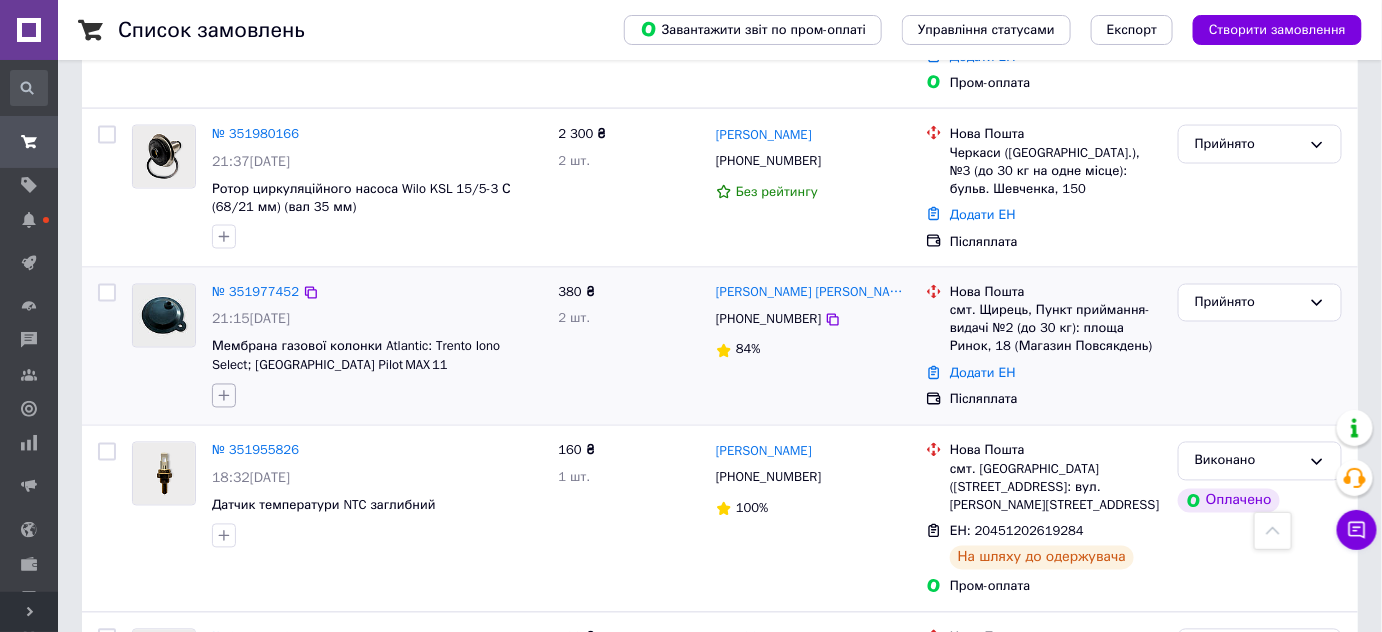 click 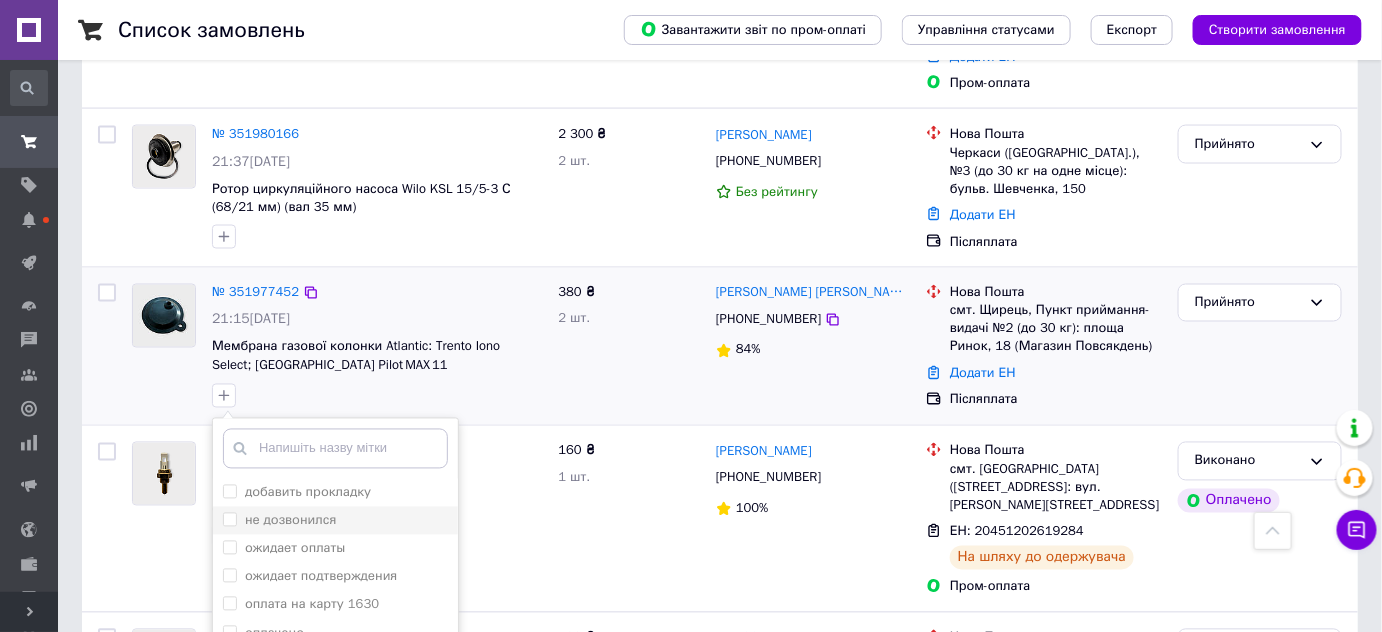 click on "не дозвонился" at bounding box center [229, 519] 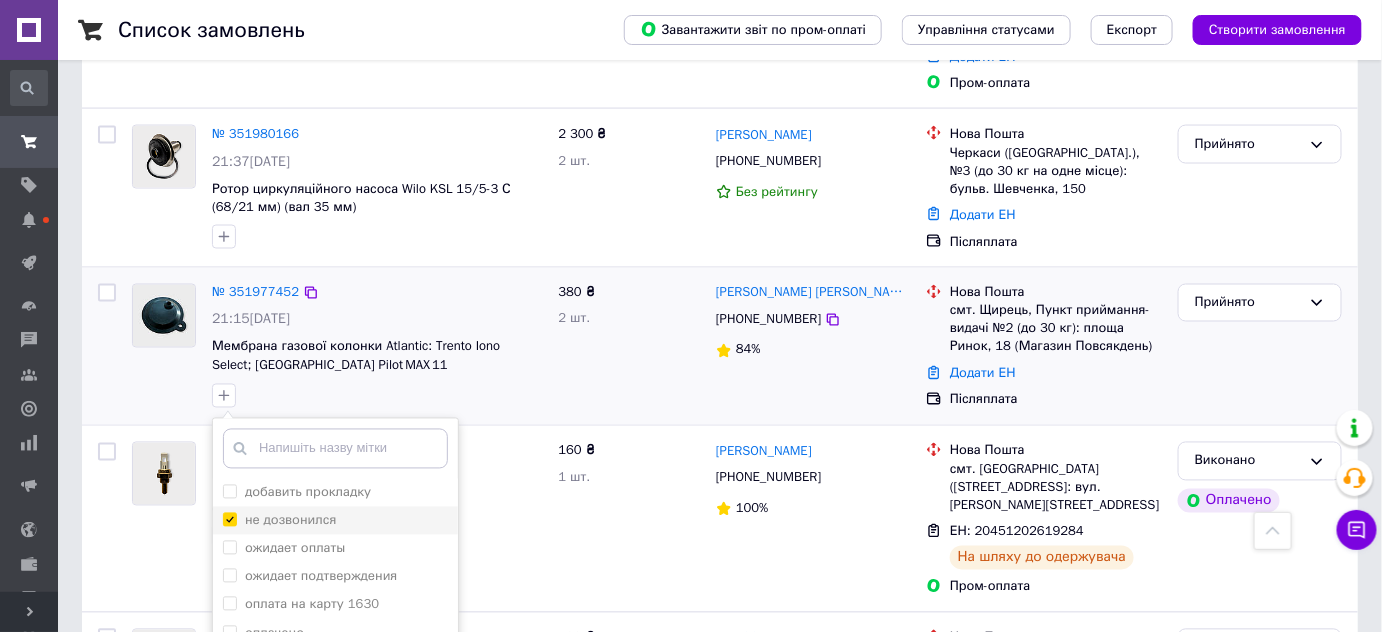checkbox on "true" 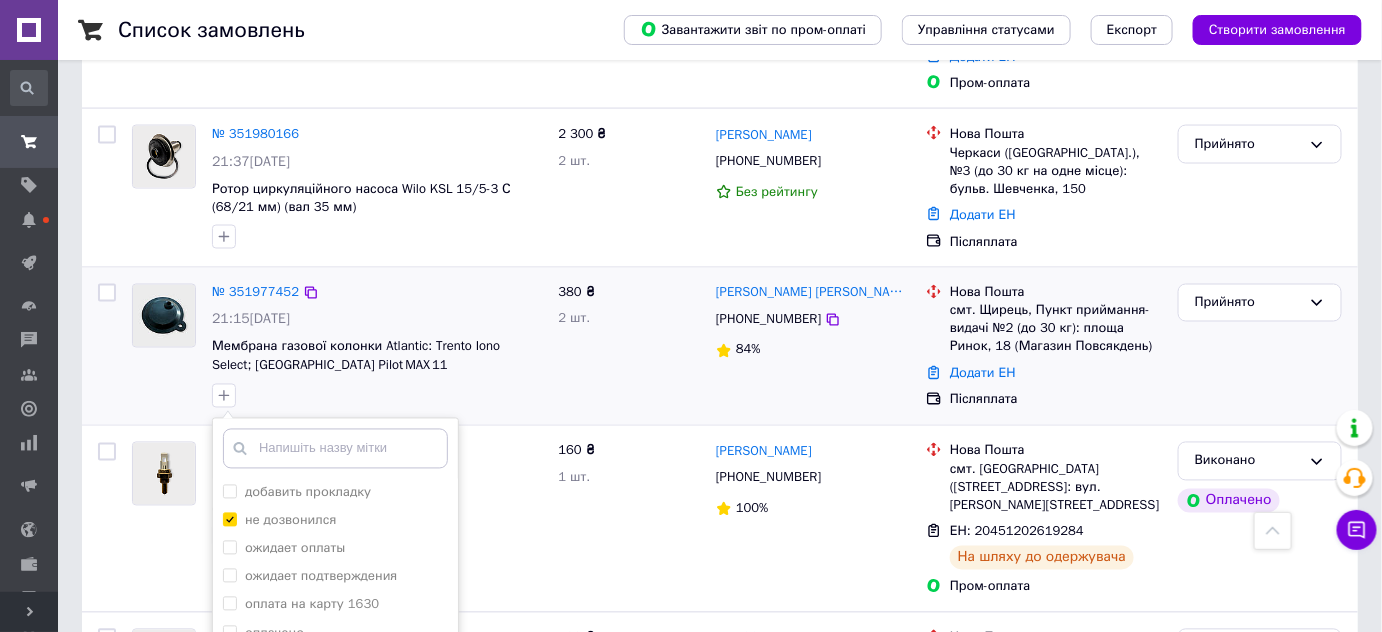click on "добавить прокладку не дозвонился ожидает оплаты ожидает подтверждения оплата на карту 1630 оплачено отправка с Черновцов созвонился трехходовой арестон всборе Створити мітку   Додати мітку" at bounding box center (377, 396) 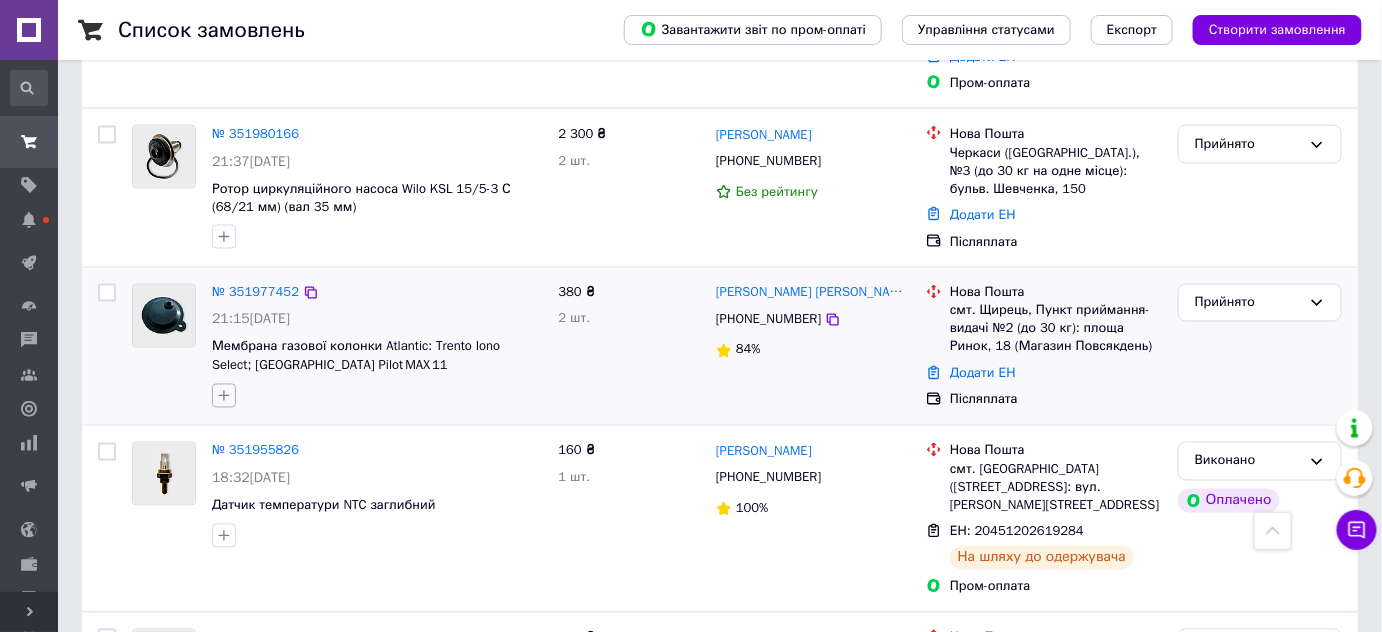 click 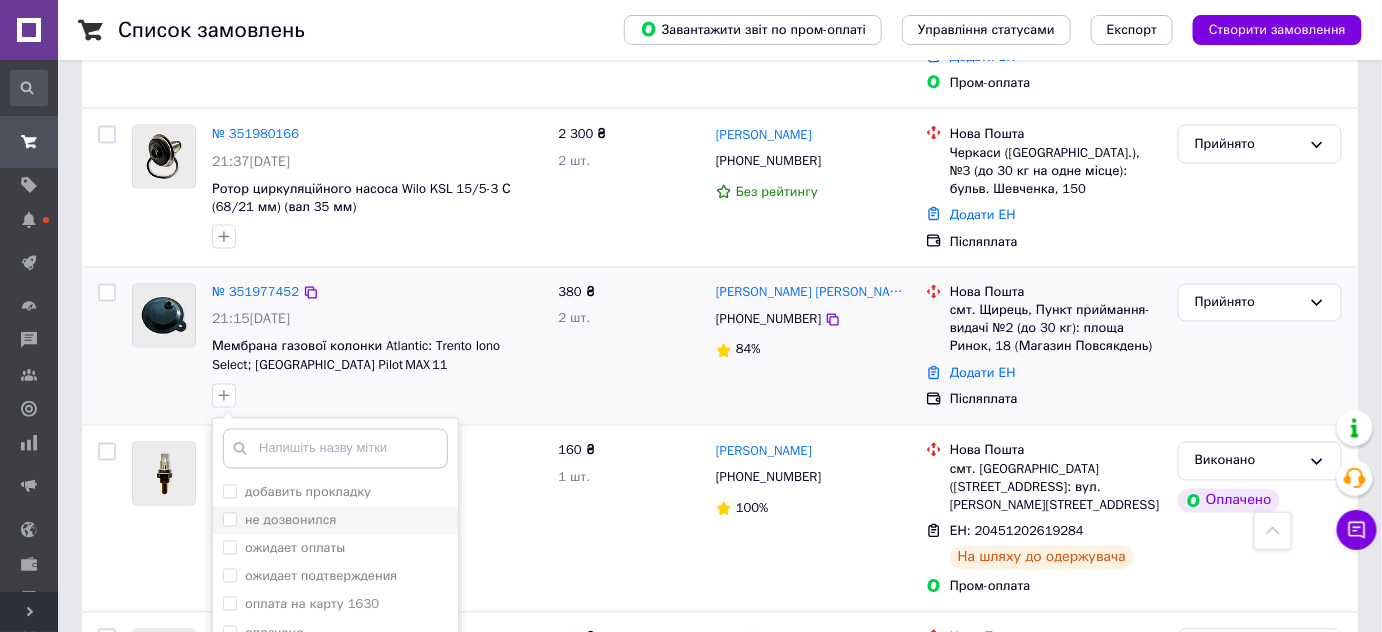 click on "не дозвонился" at bounding box center (229, 519) 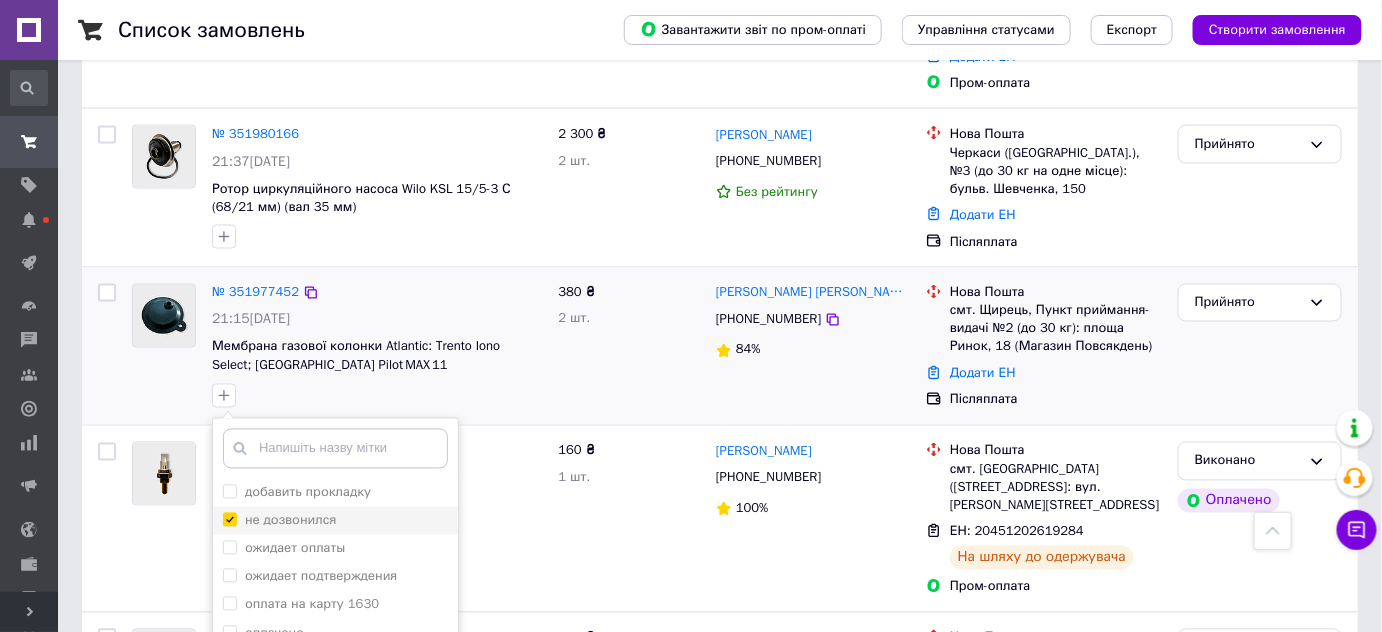 checkbox on "true" 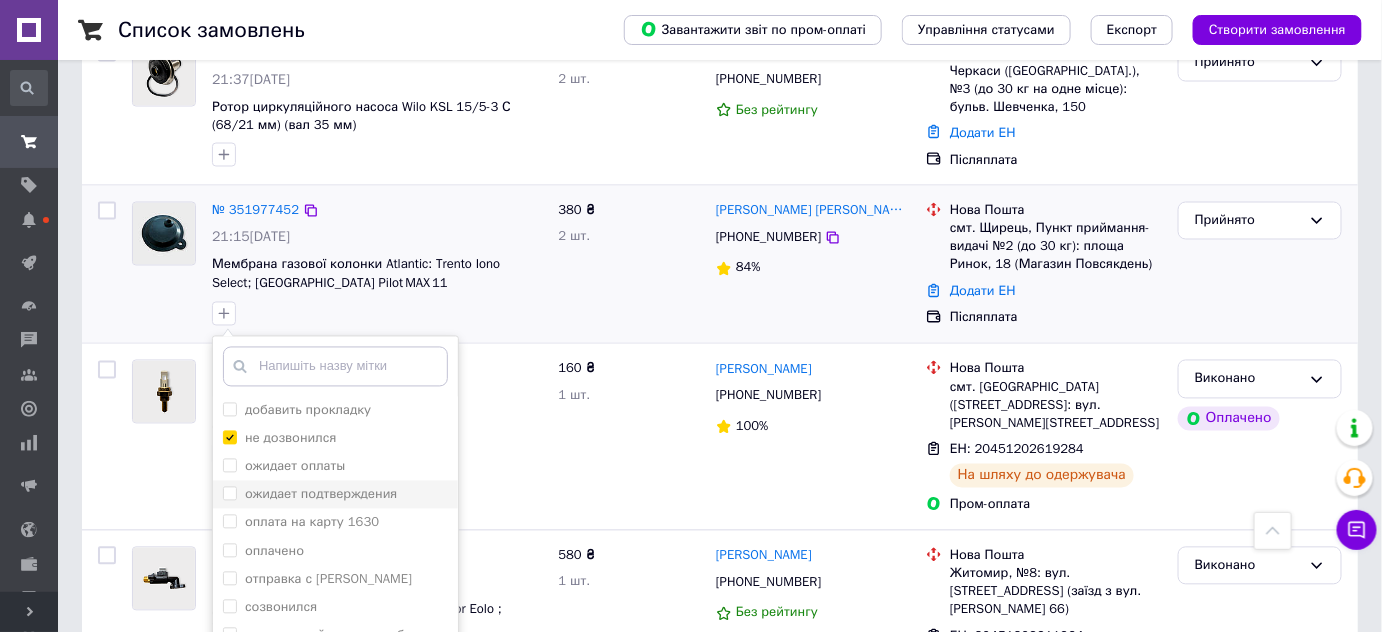 scroll, scrollTop: 1272, scrollLeft: 0, axis: vertical 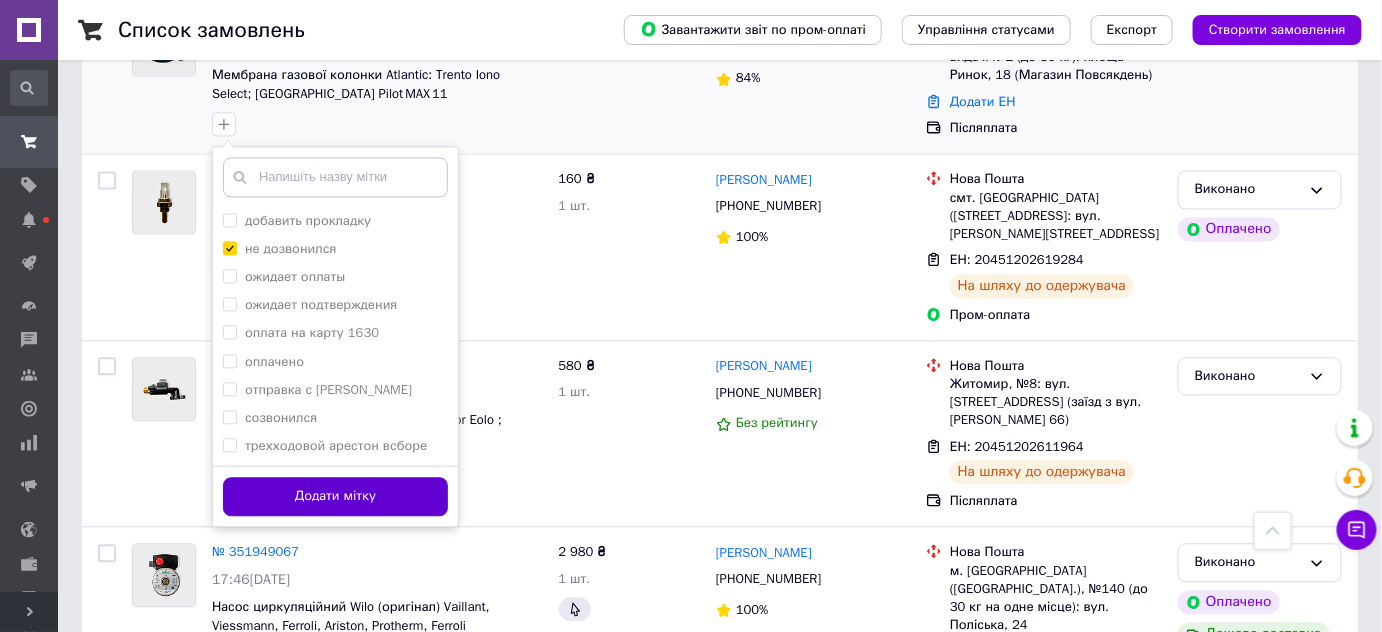 click on "Додати мітку" at bounding box center (335, 496) 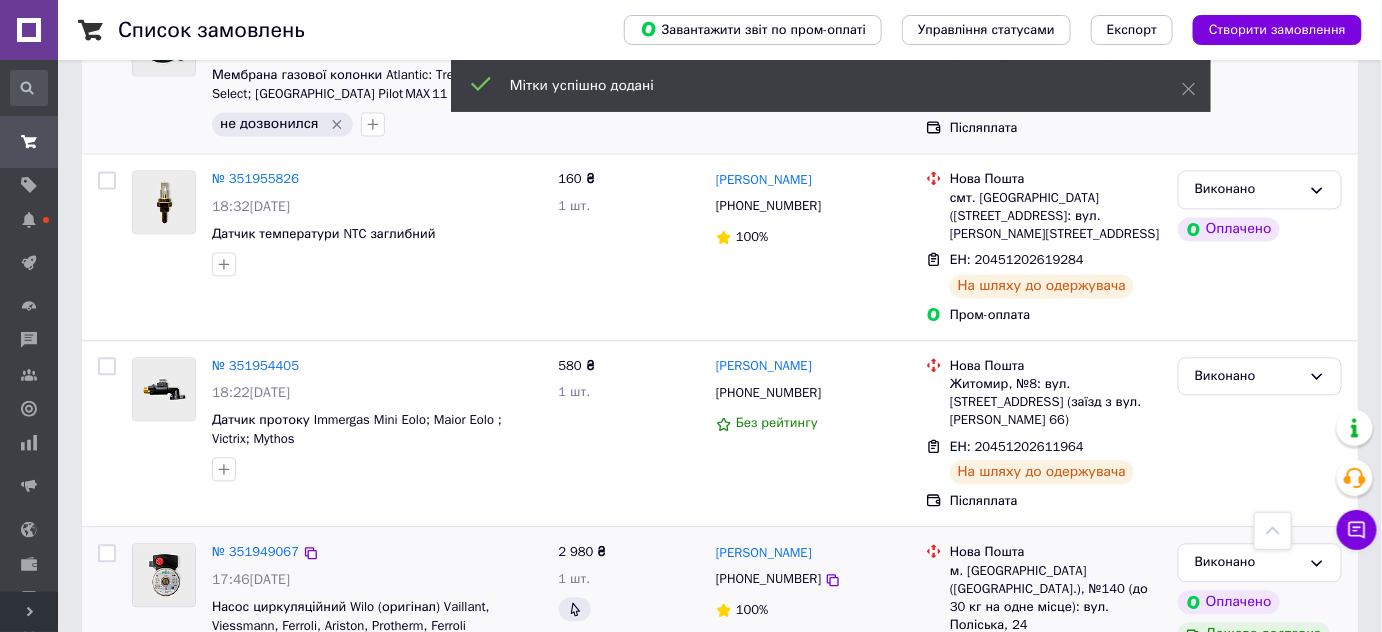 scroll, scrollTop: 818, scrollLeft: 0, axis: vertical 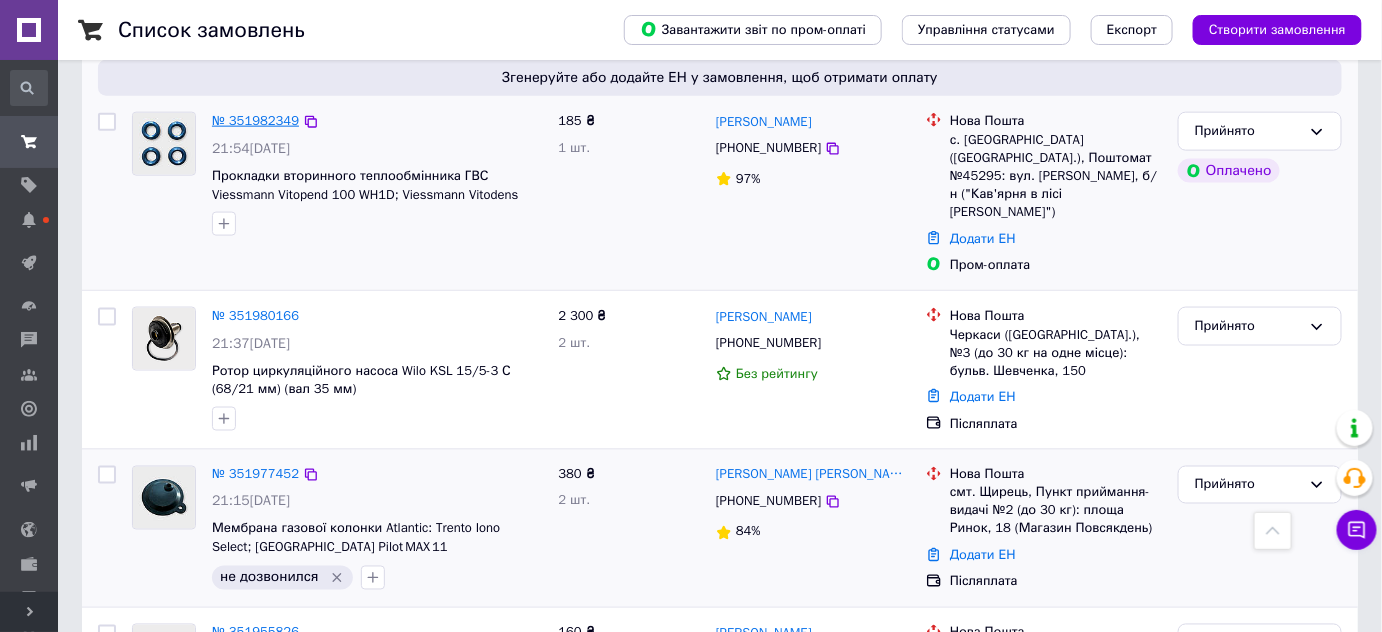 click on "№ 351982349" at bounding box center (255, 120) 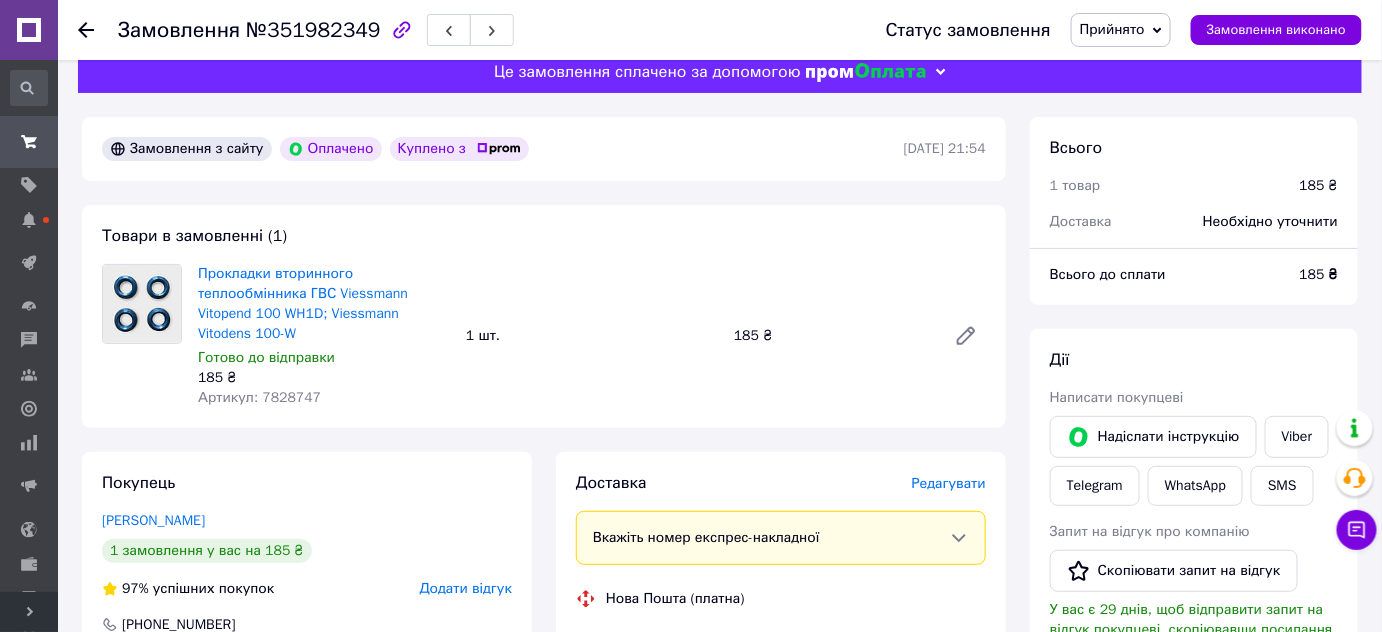scroll, scrollTop: 0, scrollLeft: 0, axis: both 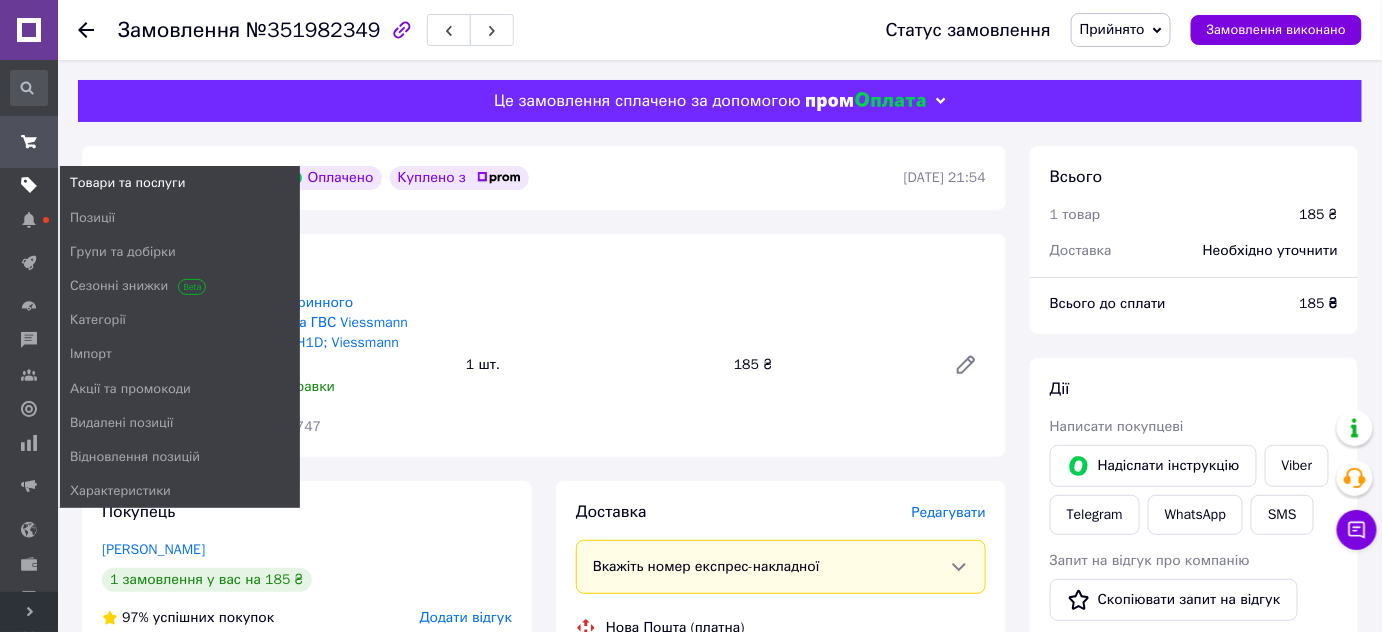 click 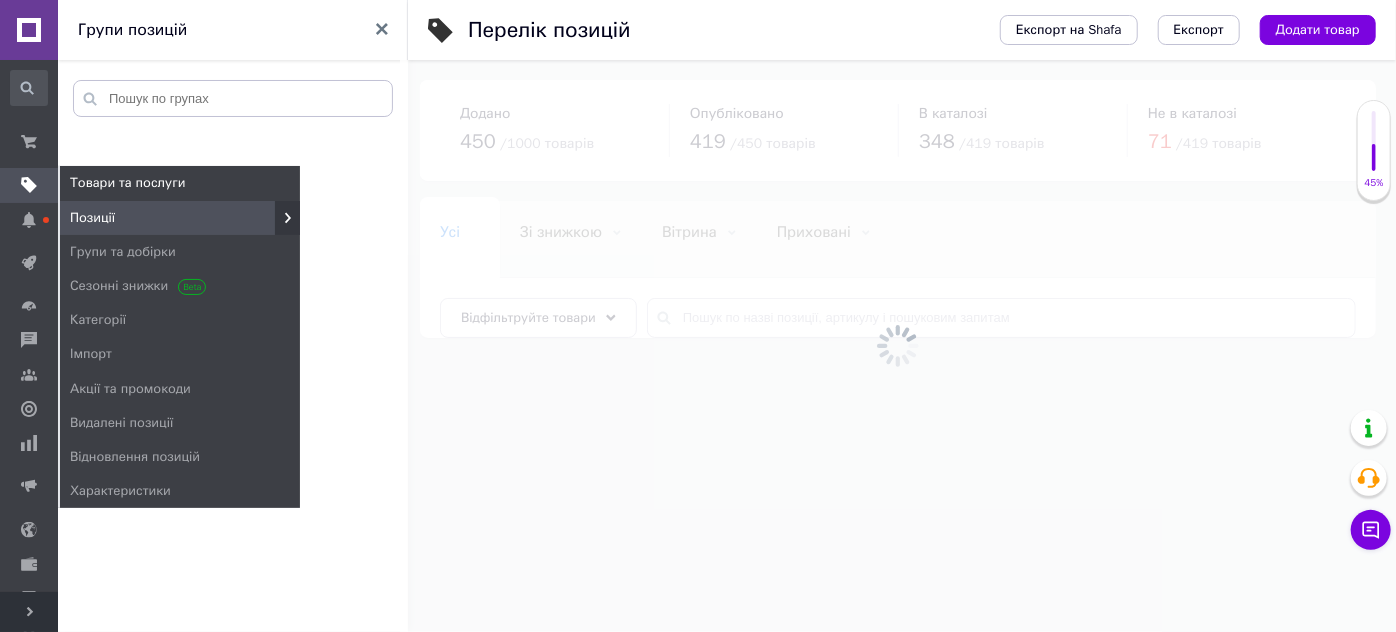 click 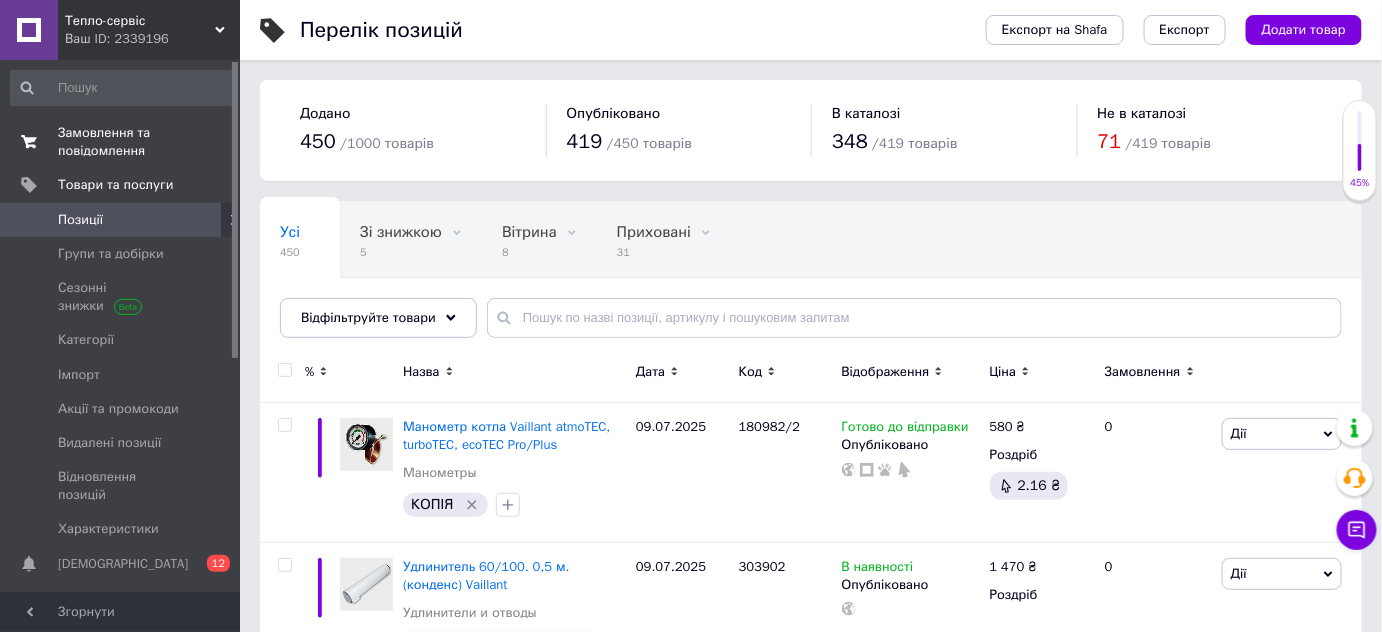 click on "Замовлення та повідомлення" at bounding box center (121, 142) 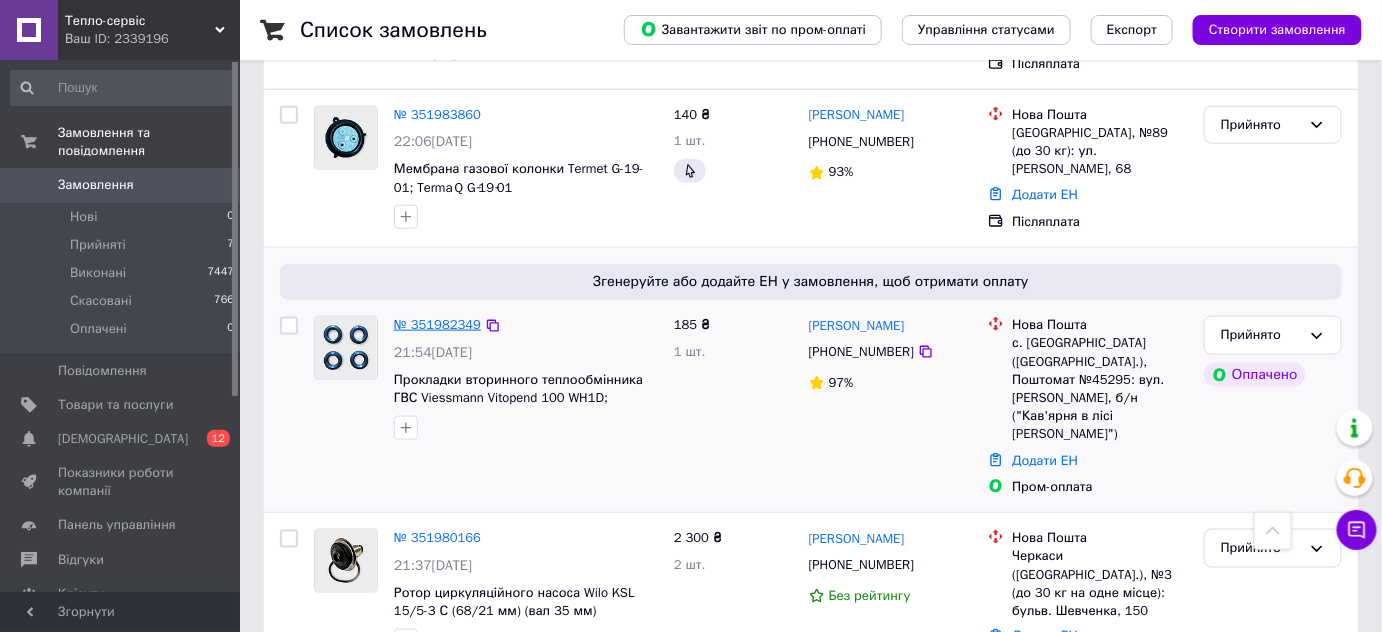 click on "№ 351982349" at bounding box center (437, 324) 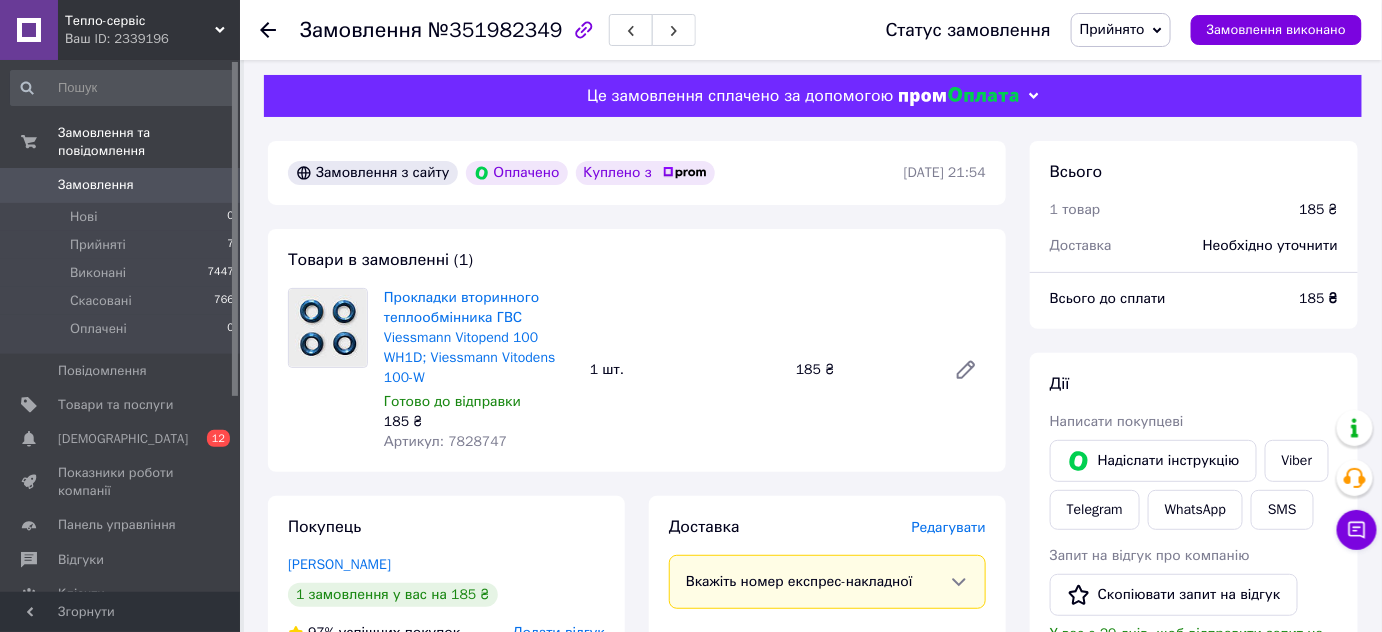 scroll, scrollTop: 0, scrollLeft: 0, axis: both 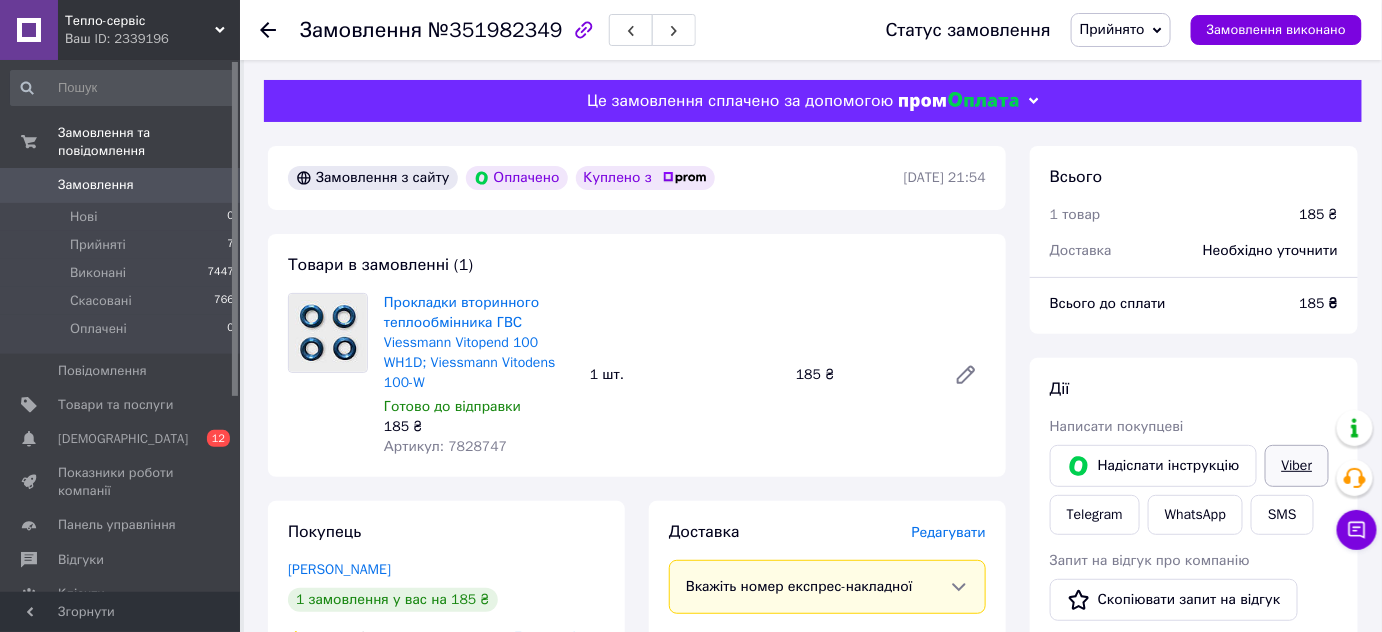 click on "Viber" at bounding box center [1297, 466] 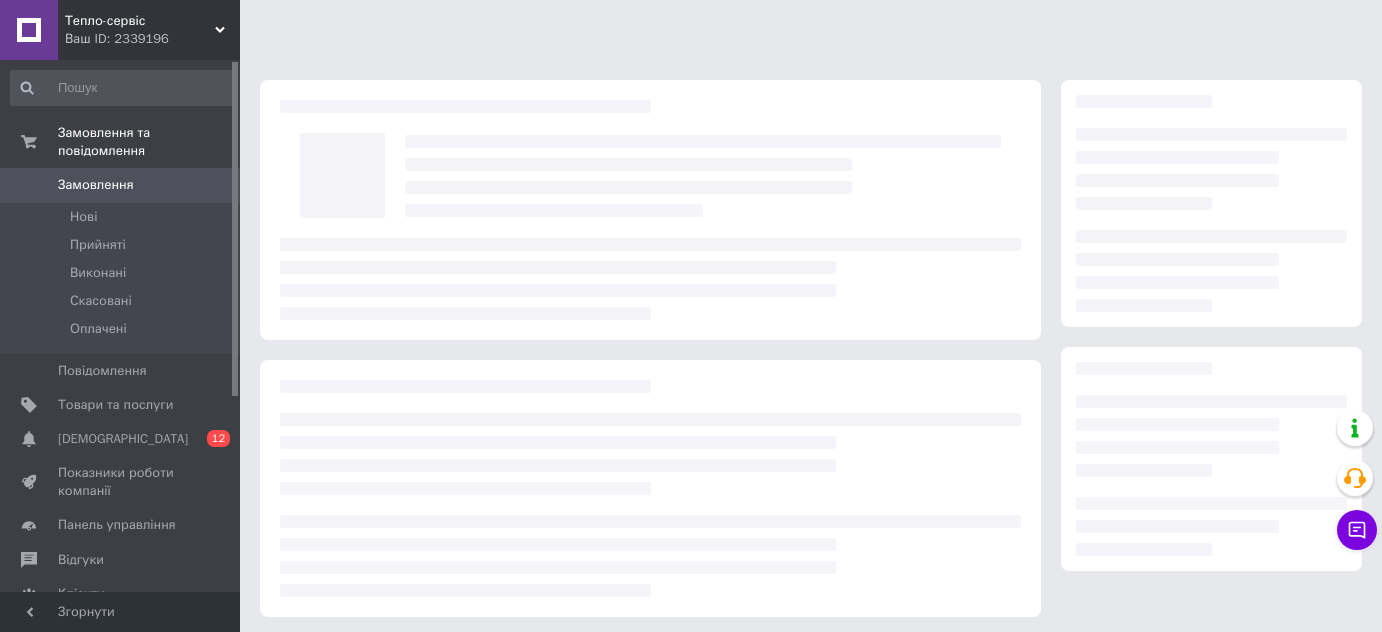 scroll, scrollTop: 0, scrollLeft: 0, axis: both 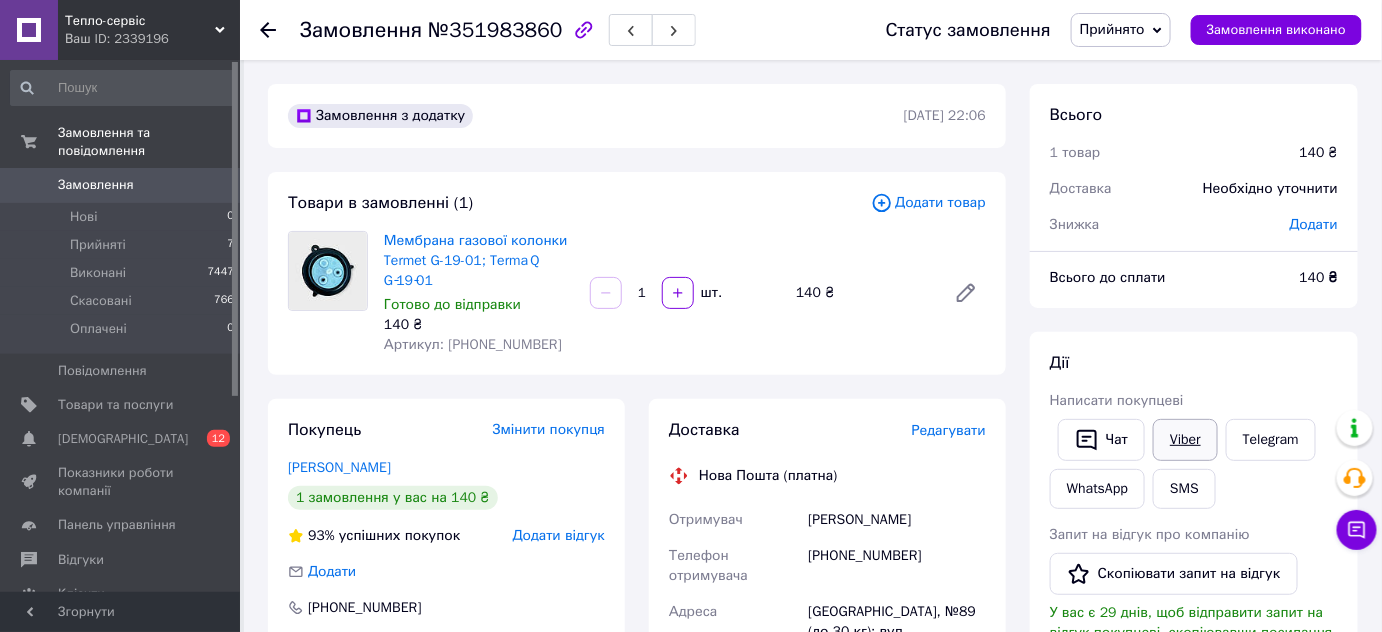 click on "Viber" at bounding box center [1185, 440] 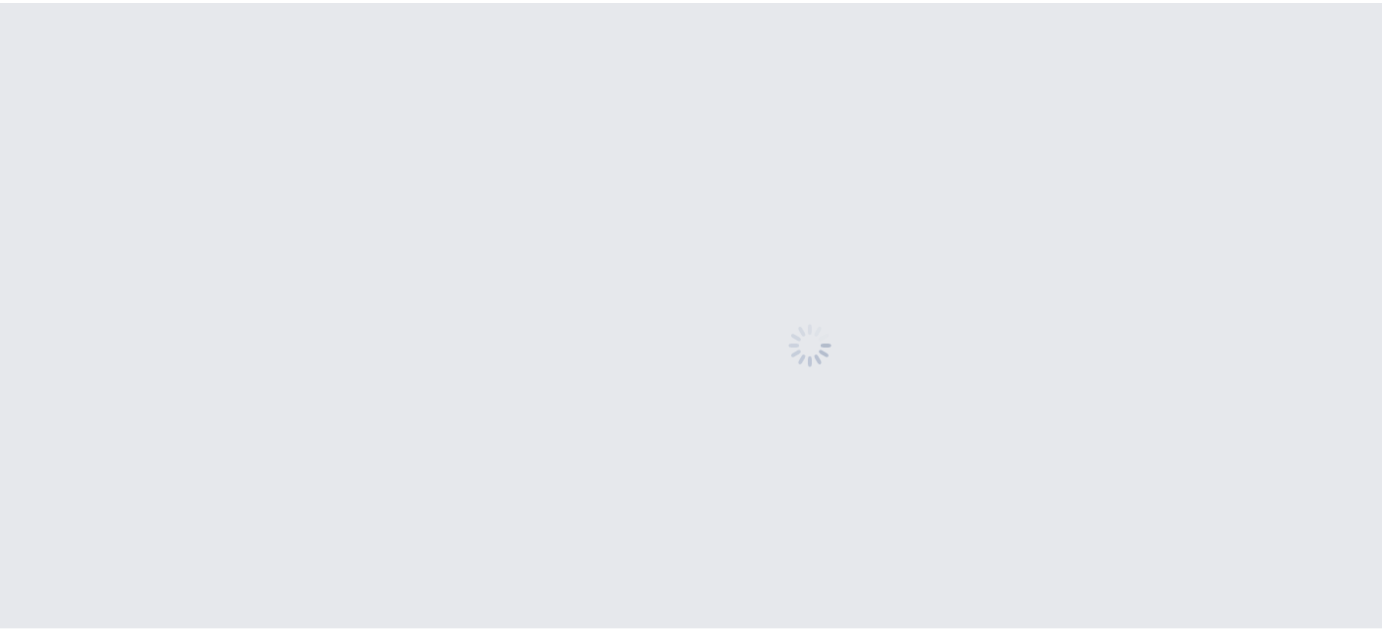 scroll, scrollTop: 0, scrollLeft: 0, axis: both 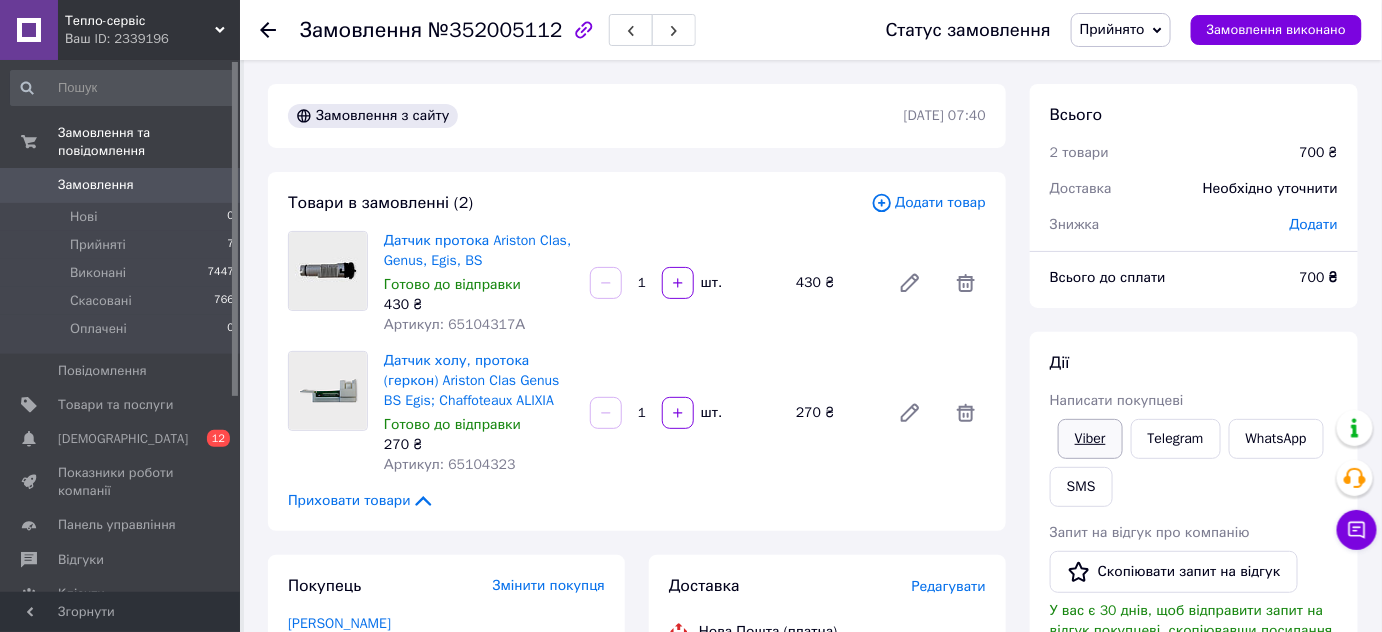 click on "Viber" at bounding box center [1090, 439] 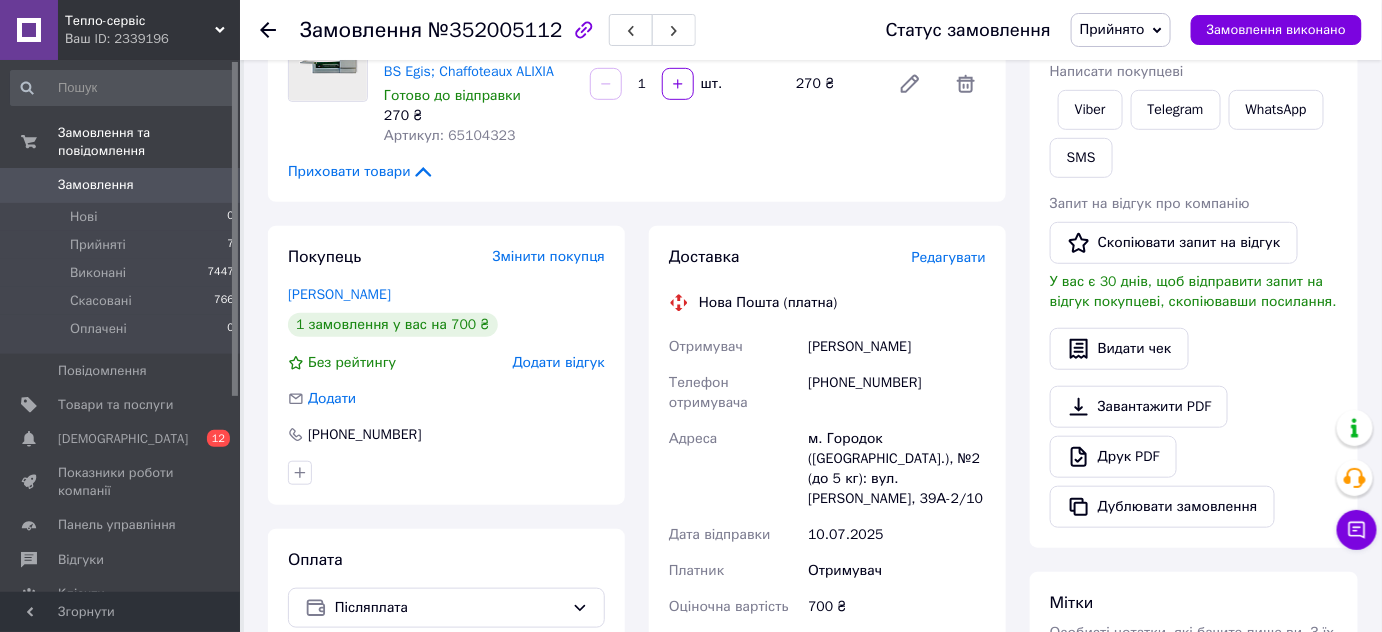 scroll, scrollTop: 0, scrollLeft: 0, axis: both 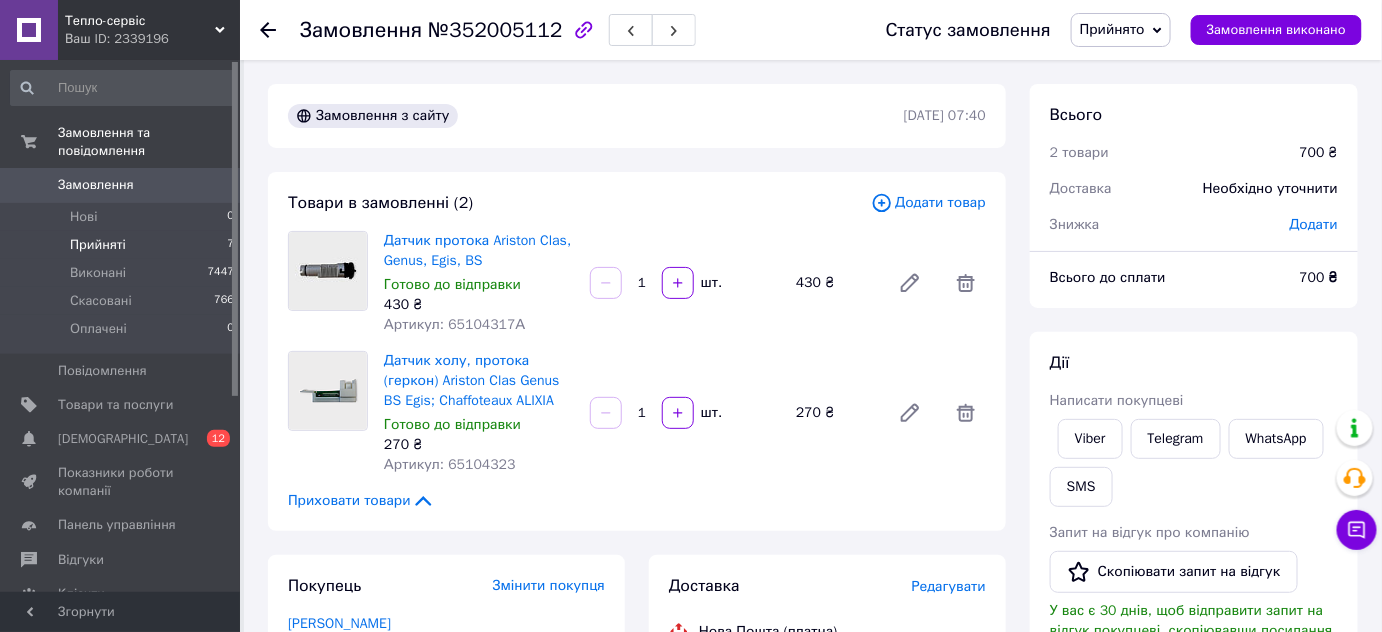 click on "Прийняті" at bounding box center [98, 245] 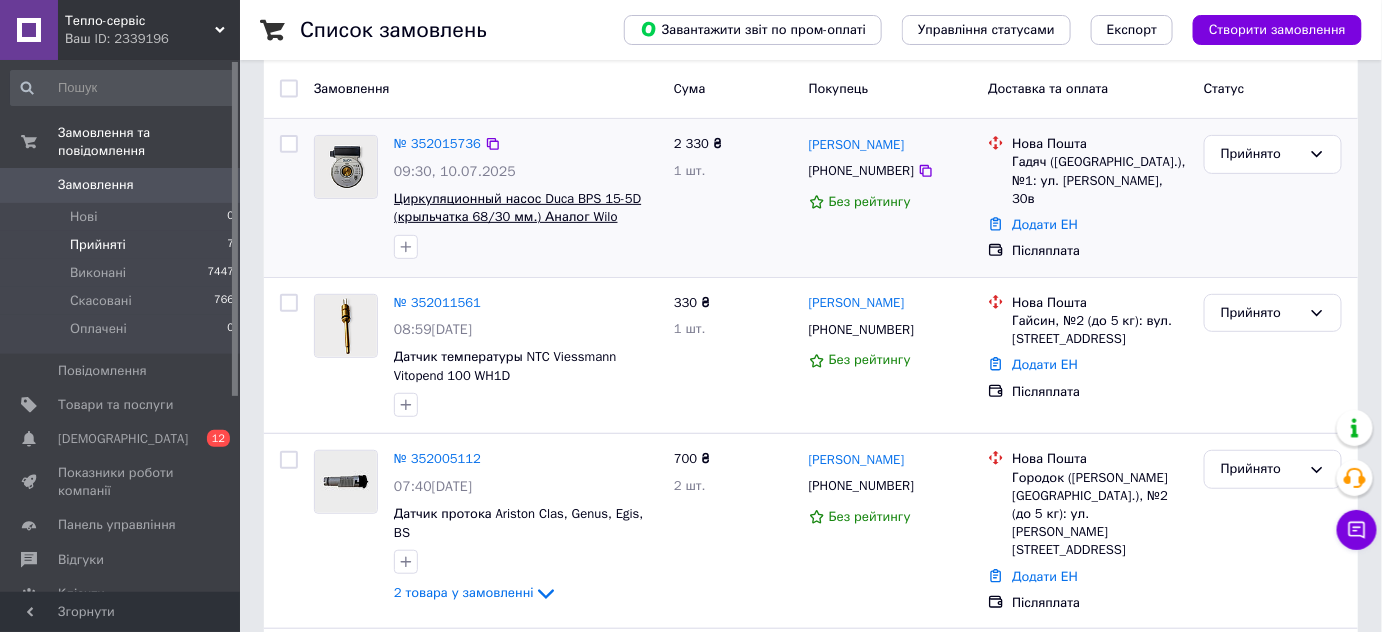 scroll, scrollTop: 454, scrollLeft: 0, axis: vertical 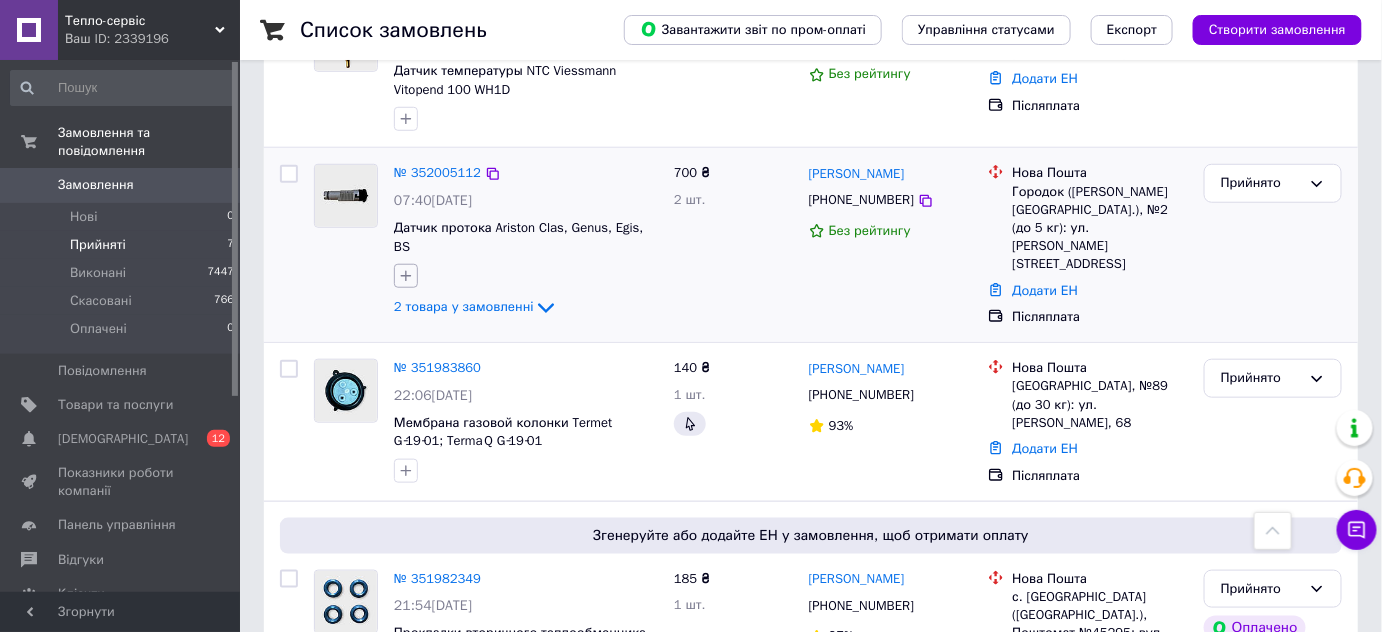 click 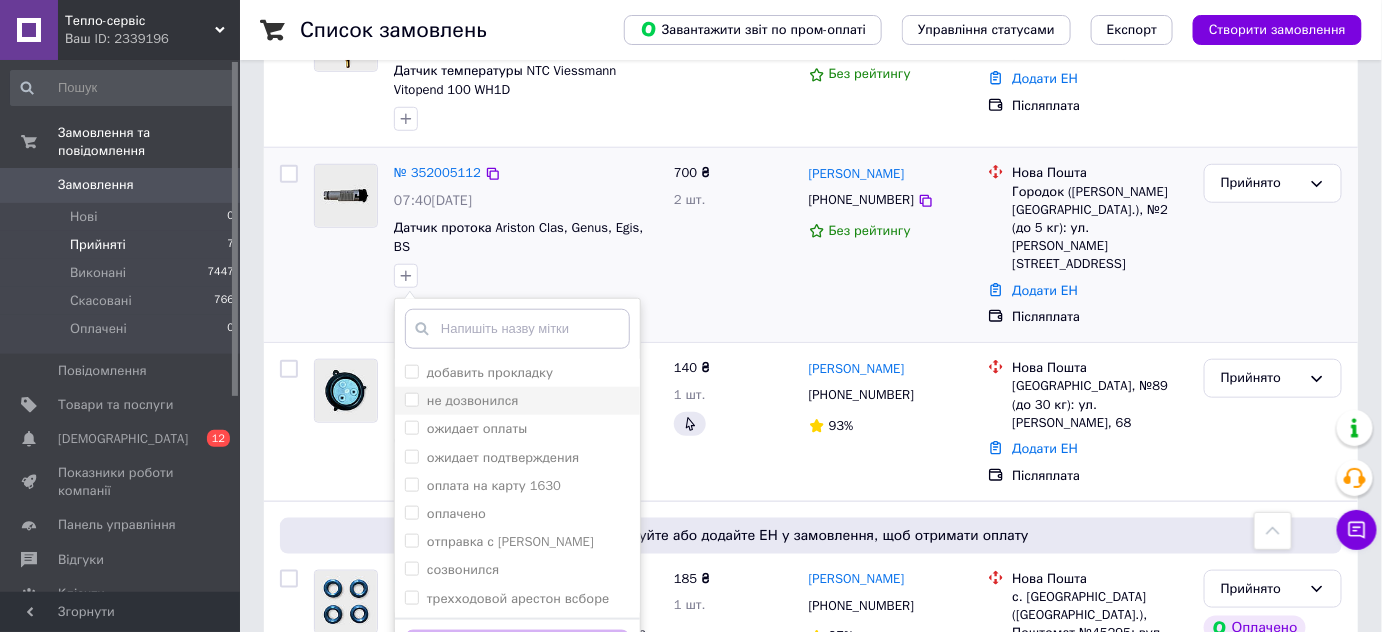 click on "не дозвонился" at bounding box center [411, 399] 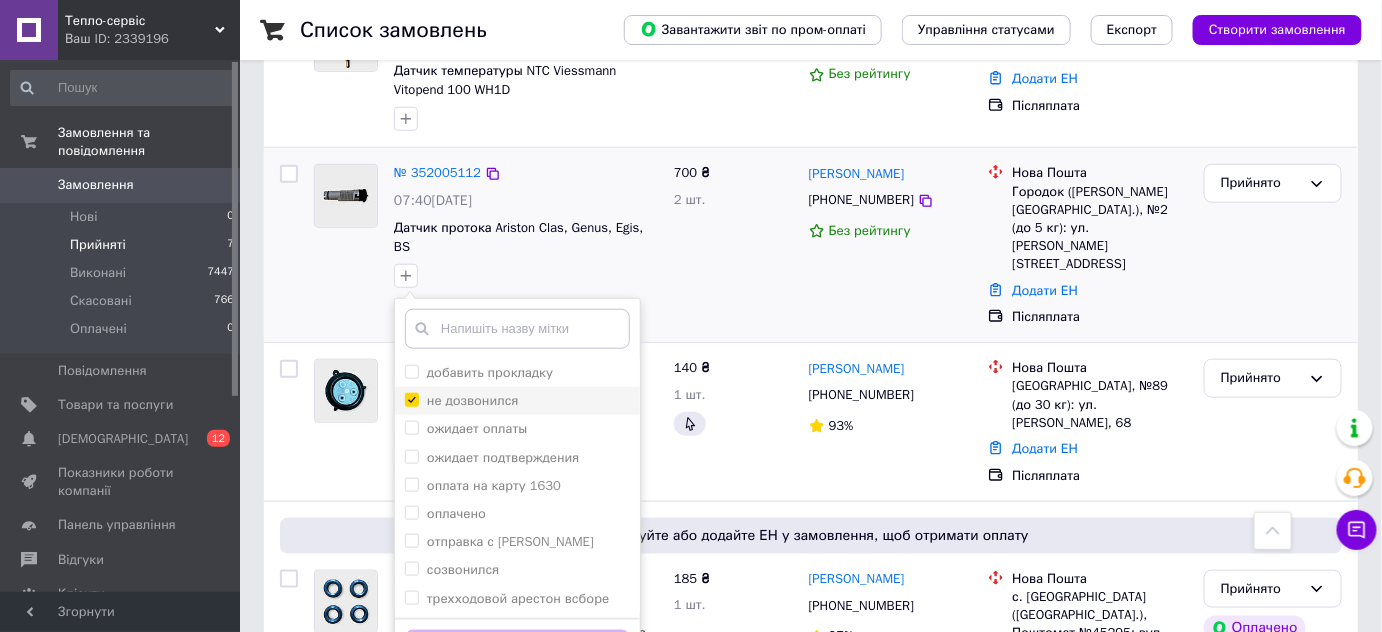 checkbox on "true" 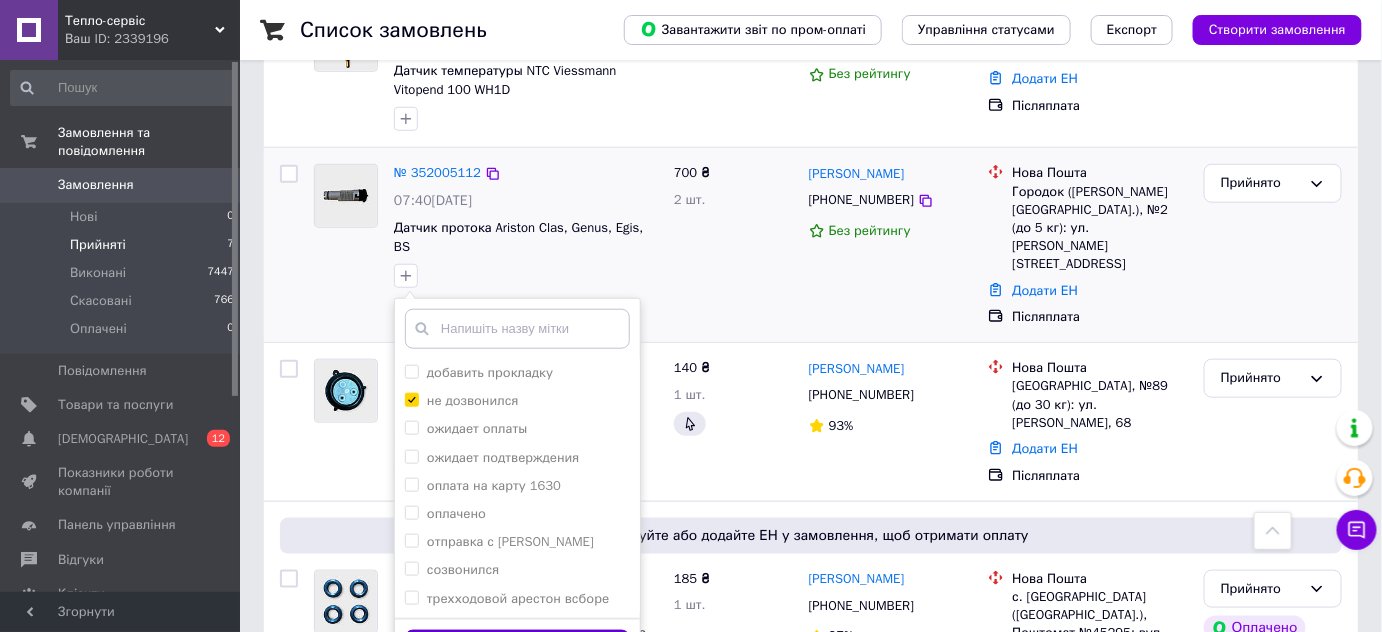 click on "Додати мітку" at bounding box center [517, 649] 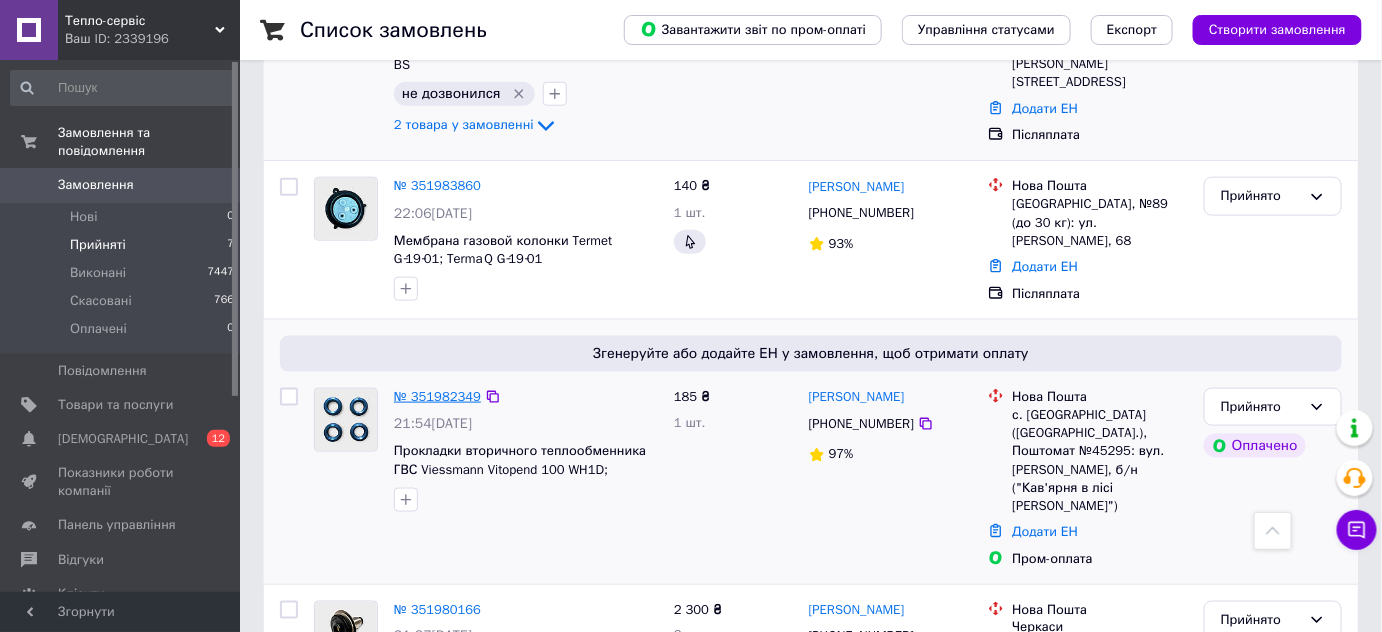 click on "№ 351982349" at bounding box center [437, 396] 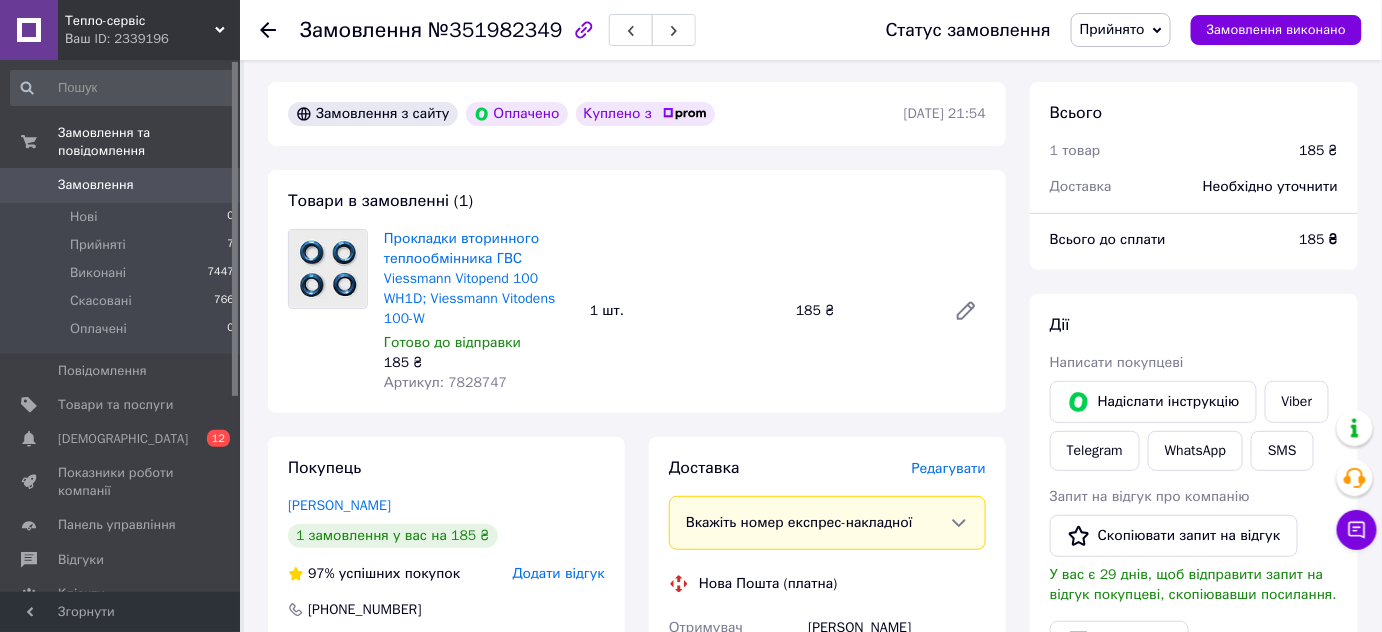 scroll, scrollTop: 0, scrollLeft: 0, axis: both 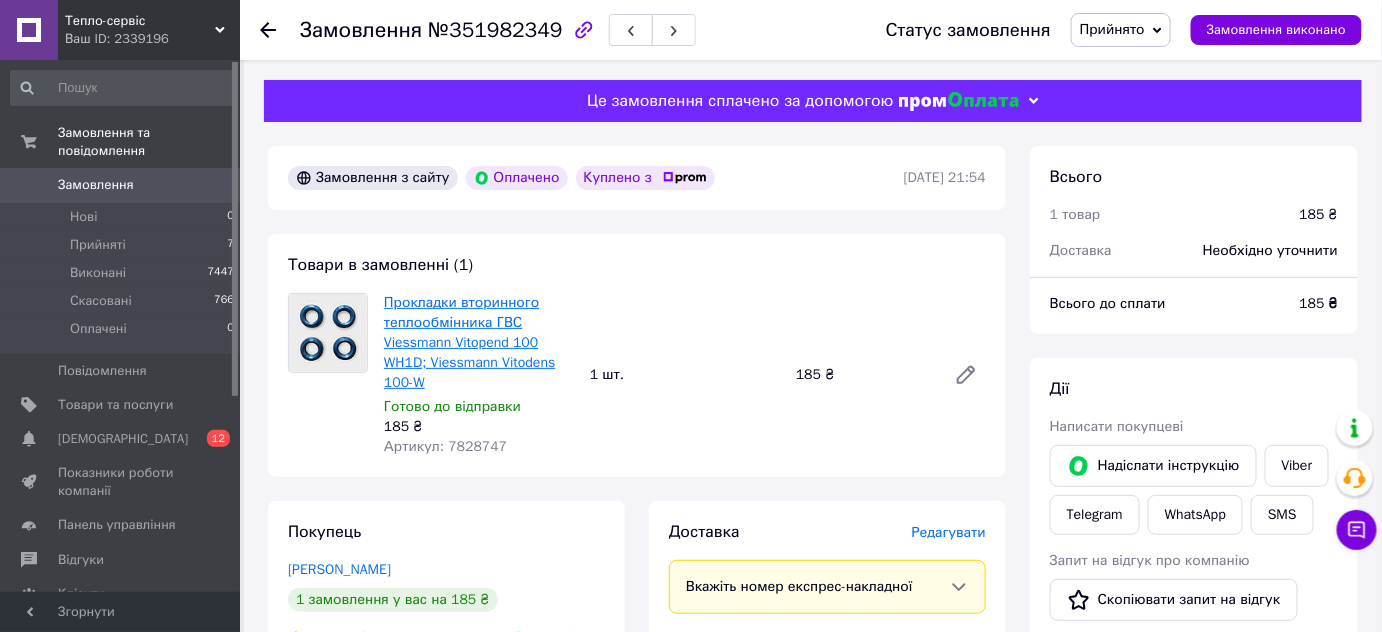 click on "Прокладки вторинного теплообмінника ГВС Viessmann Vitopend 100 WH1D; Viessmann Vitodens 100-W" at bounding box center [469, 342] 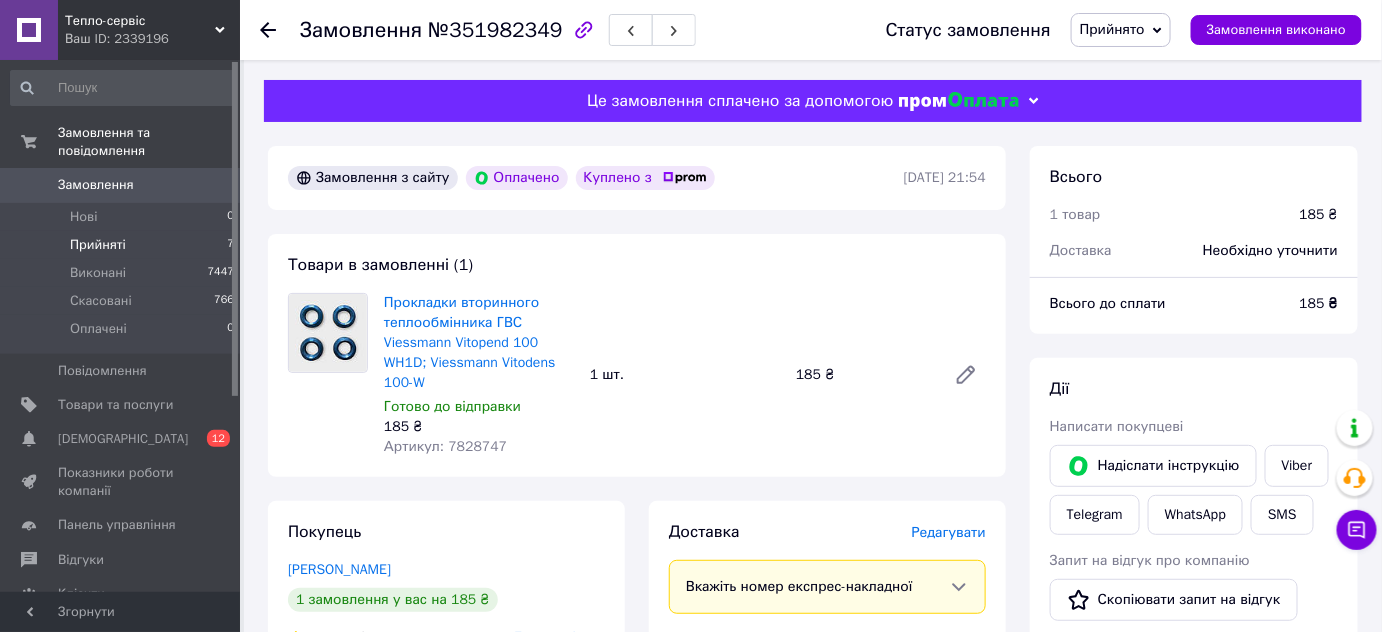 click on "Прийняті" at bounding box center [98, 245] 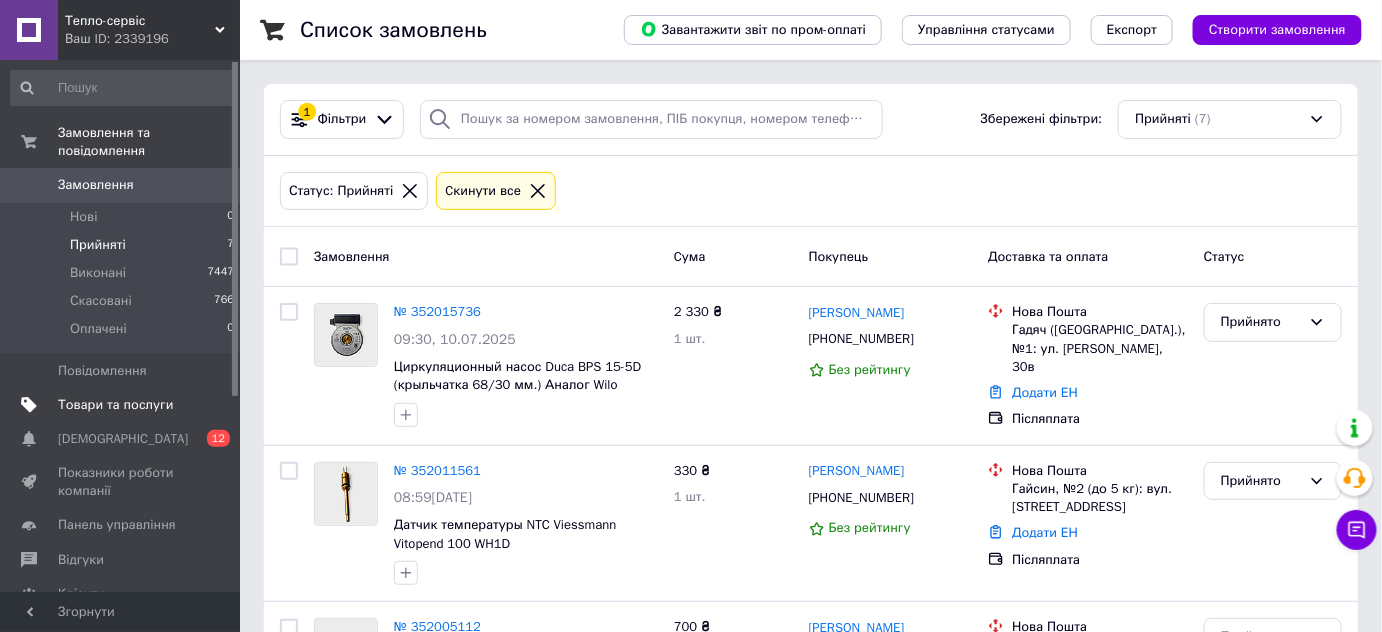 click on "Товари та послуги" at bounding box center (115, 405) 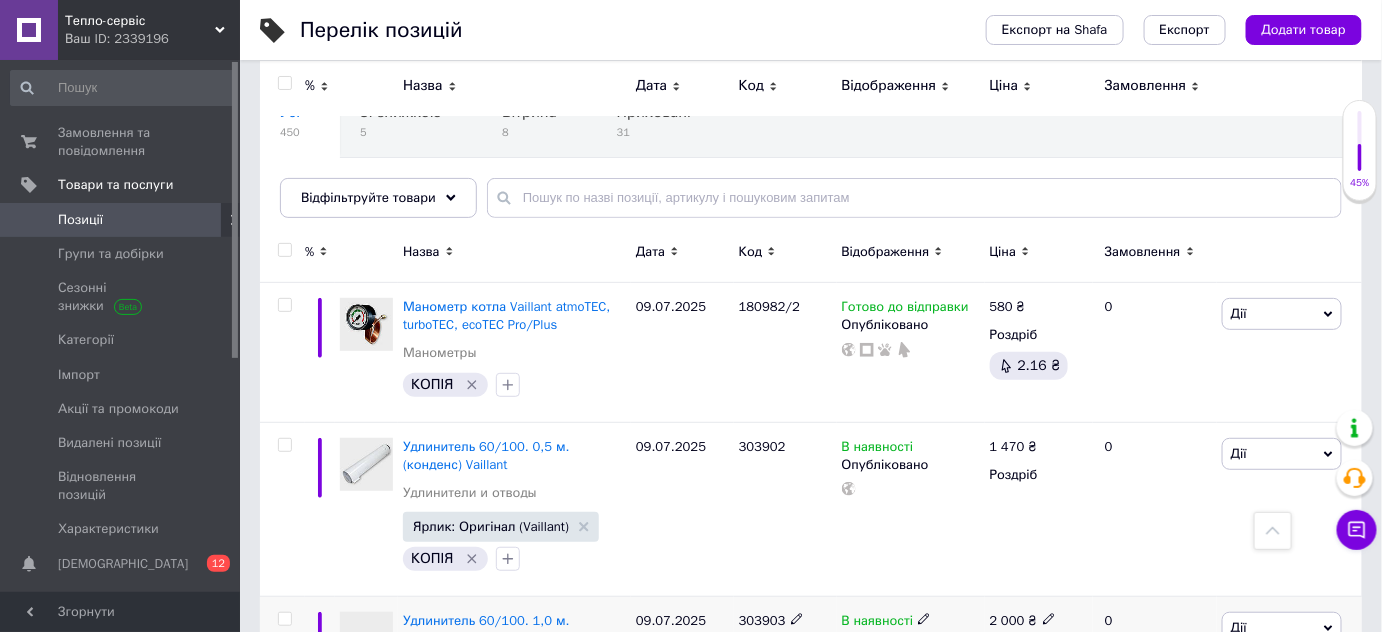 scroll, scrollTop: 0, scrollLeft: 0, axis: both 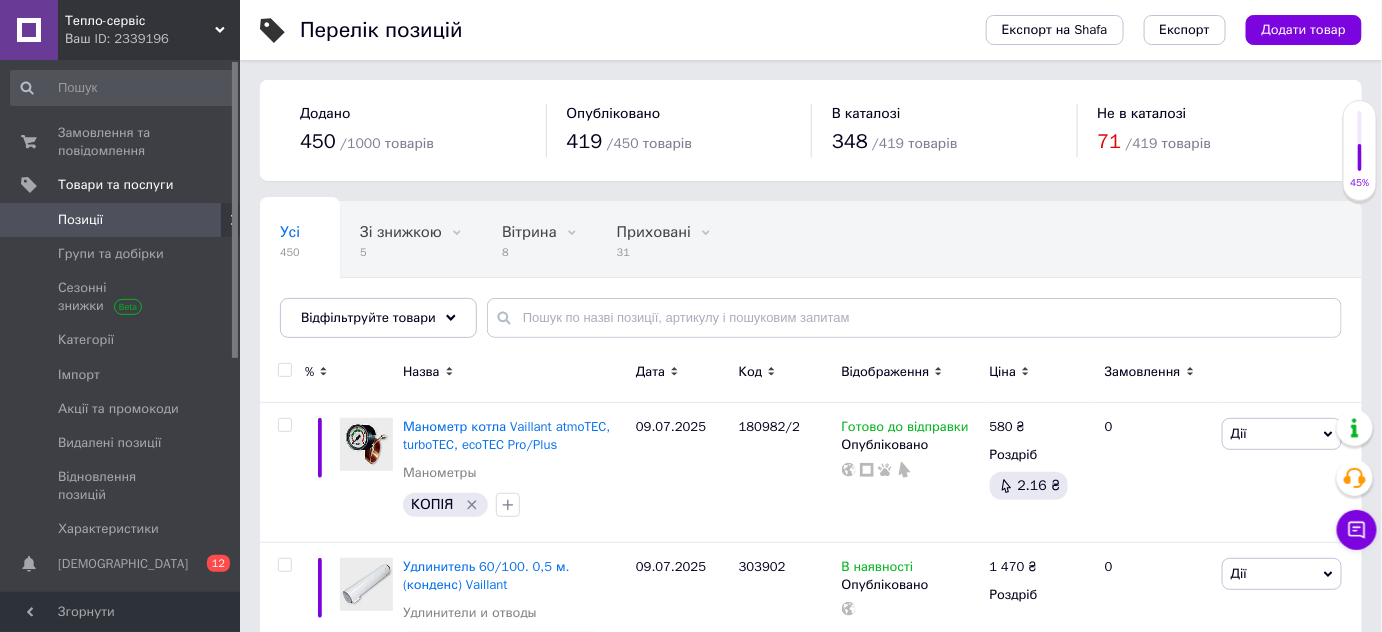 click 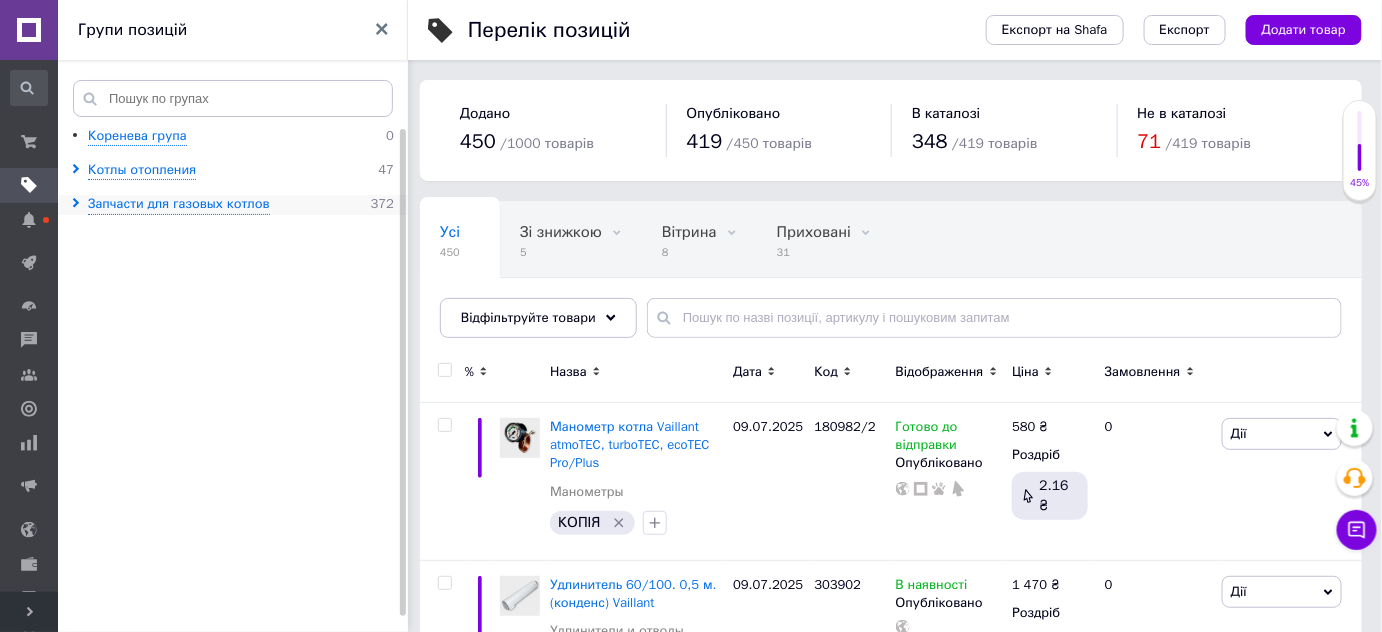 click on "Запчасти для газовых котлов 372" at bounding box center (236, 204) 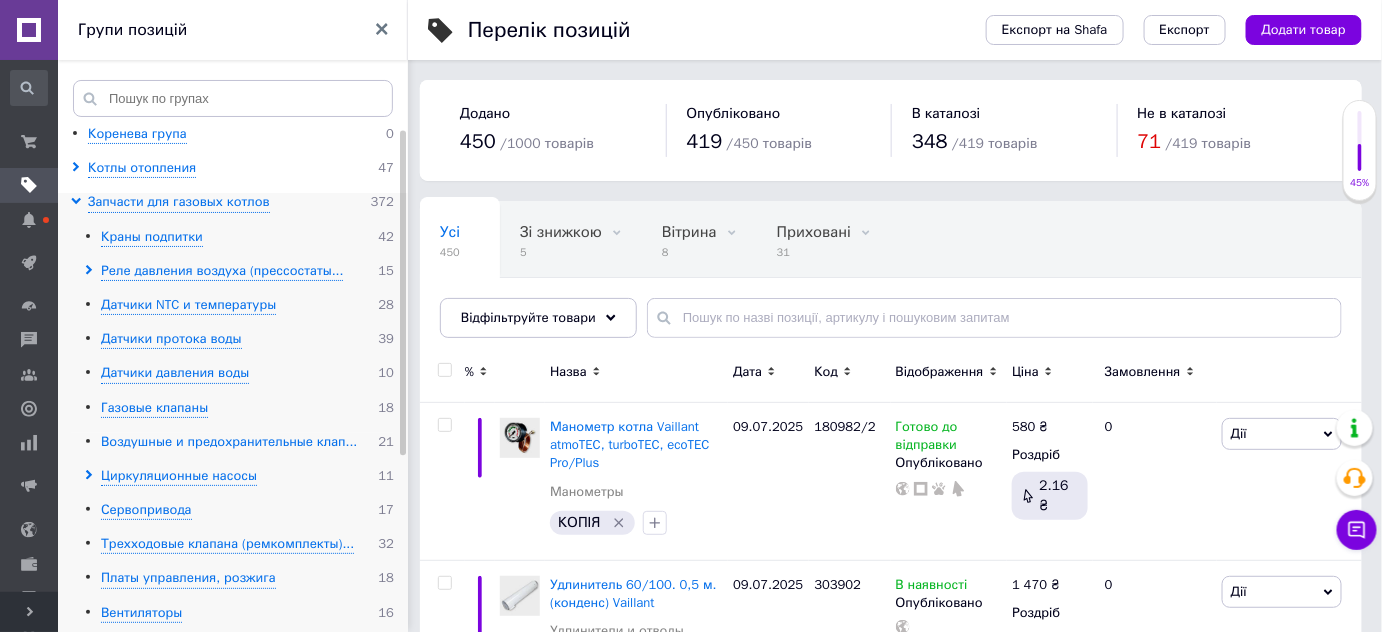 scroll, scrollTop: 2, scrollLeft: 0, axis: vertical 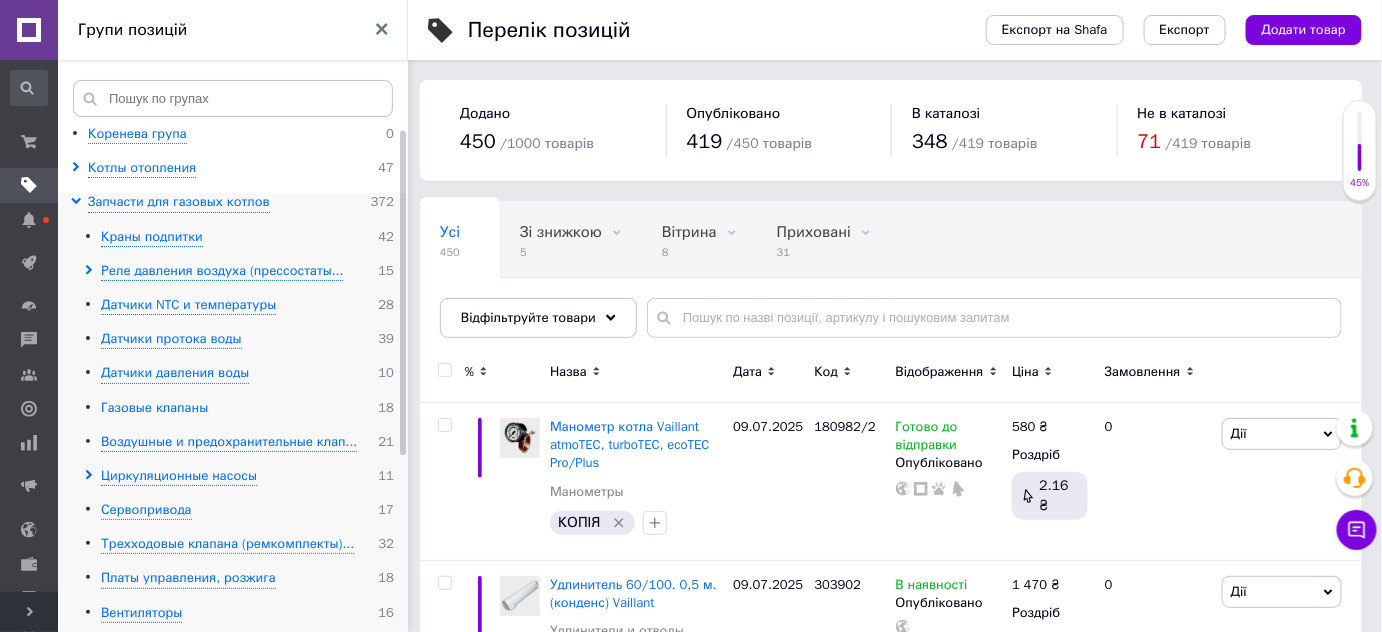 click on "Газовые клапаны" at bounding box center [154, 408] 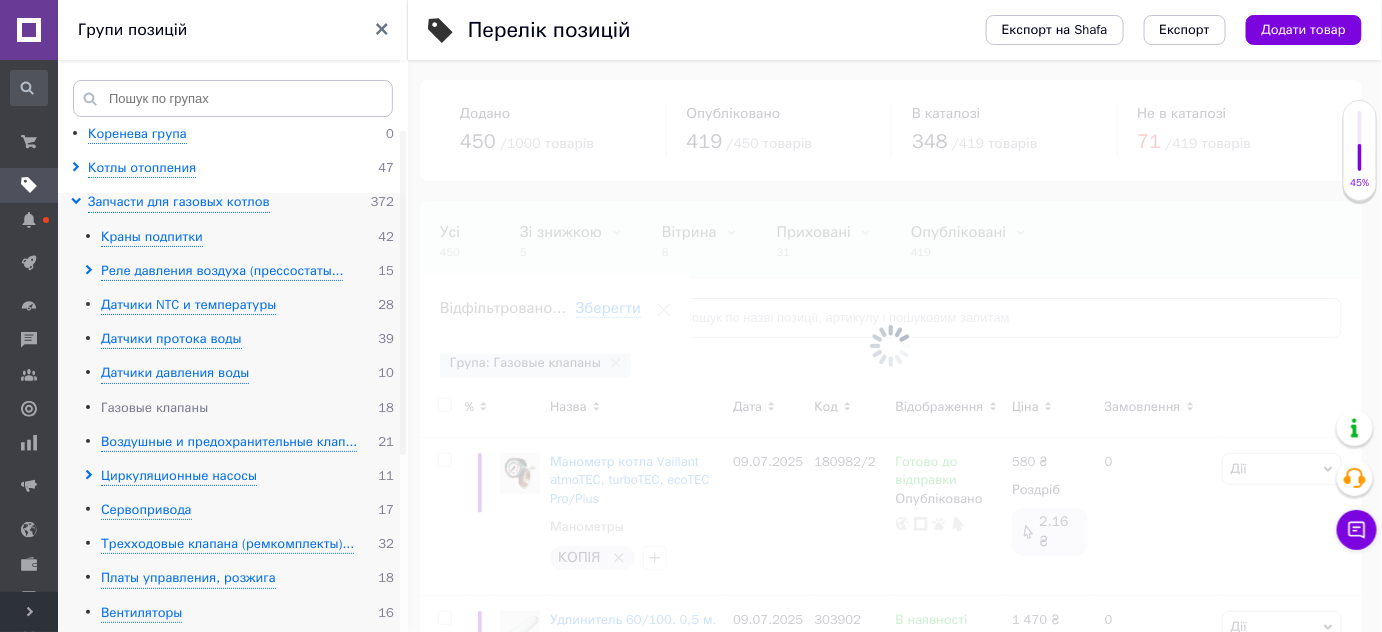 scroll, scrollTop: 0, scrollLeft: 114, axis: horizontal 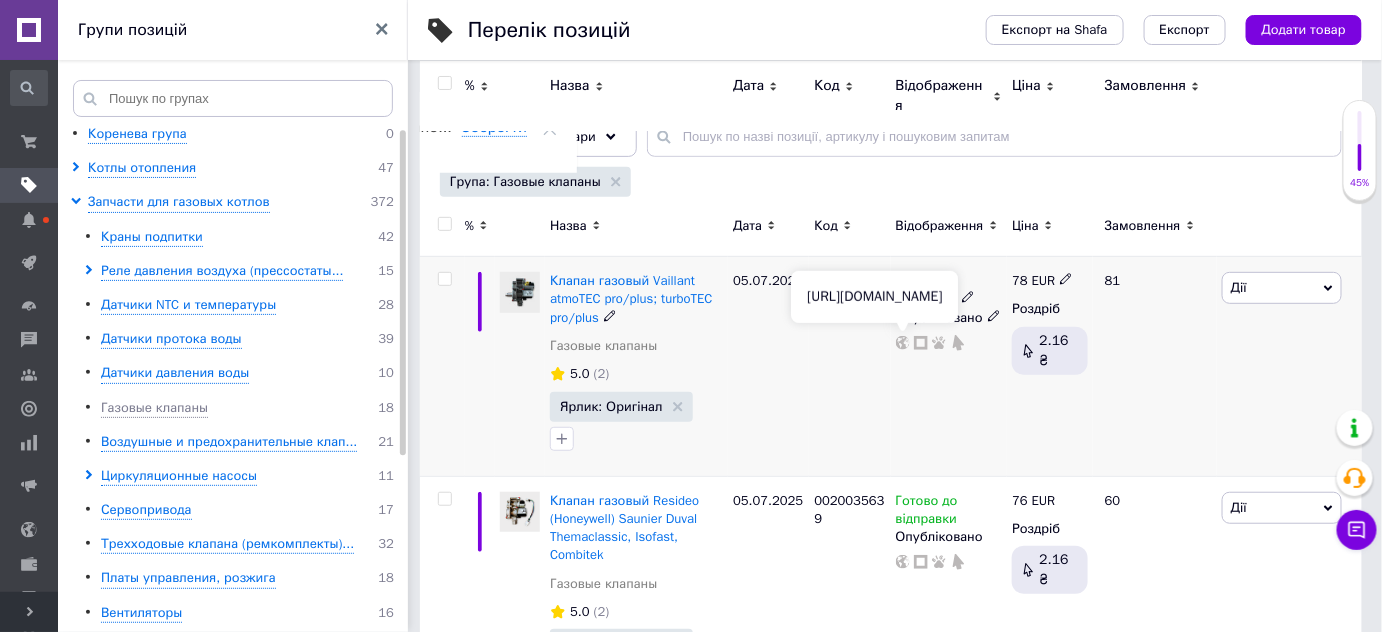 click 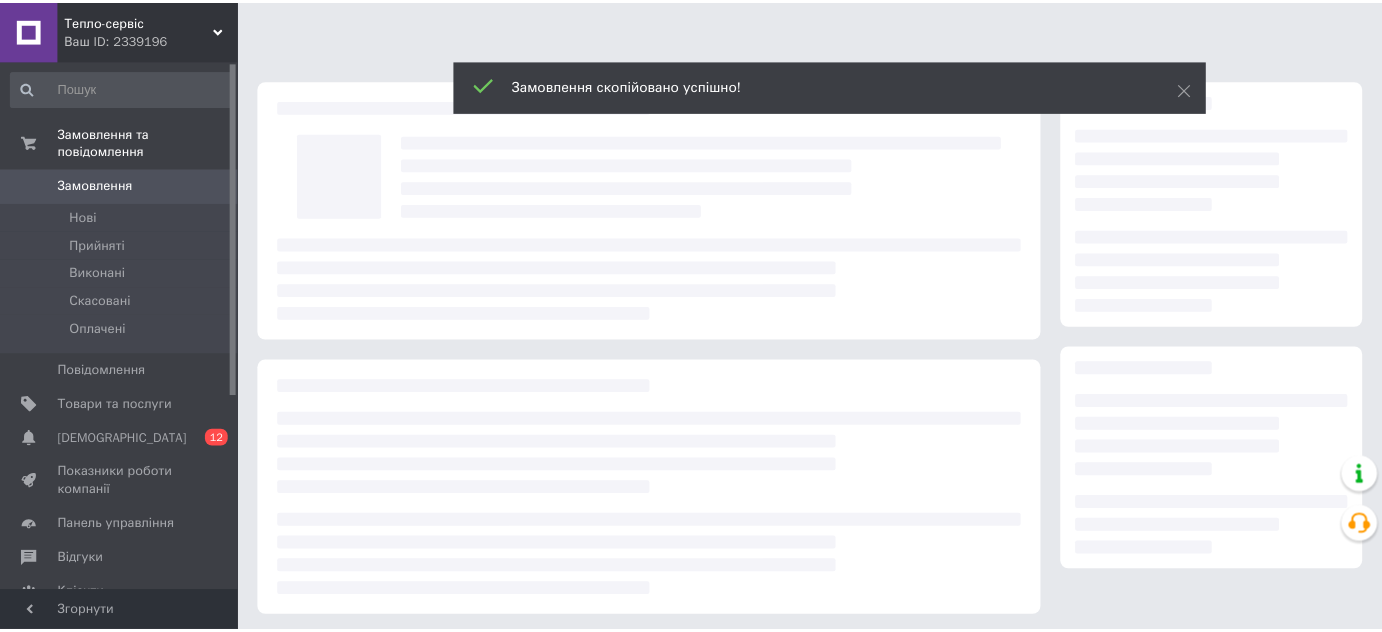 scroll, scrollTop: 0, scrollLeft: 0, axis: both 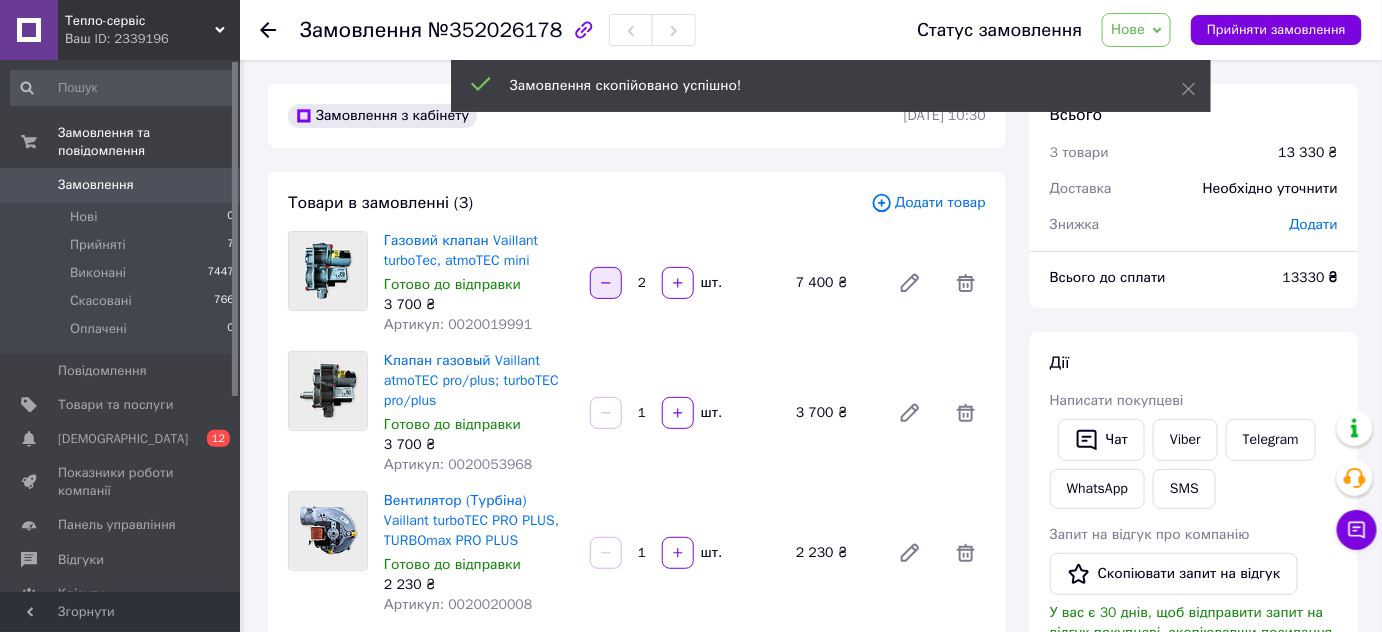 click at bounding box center (606, 283) 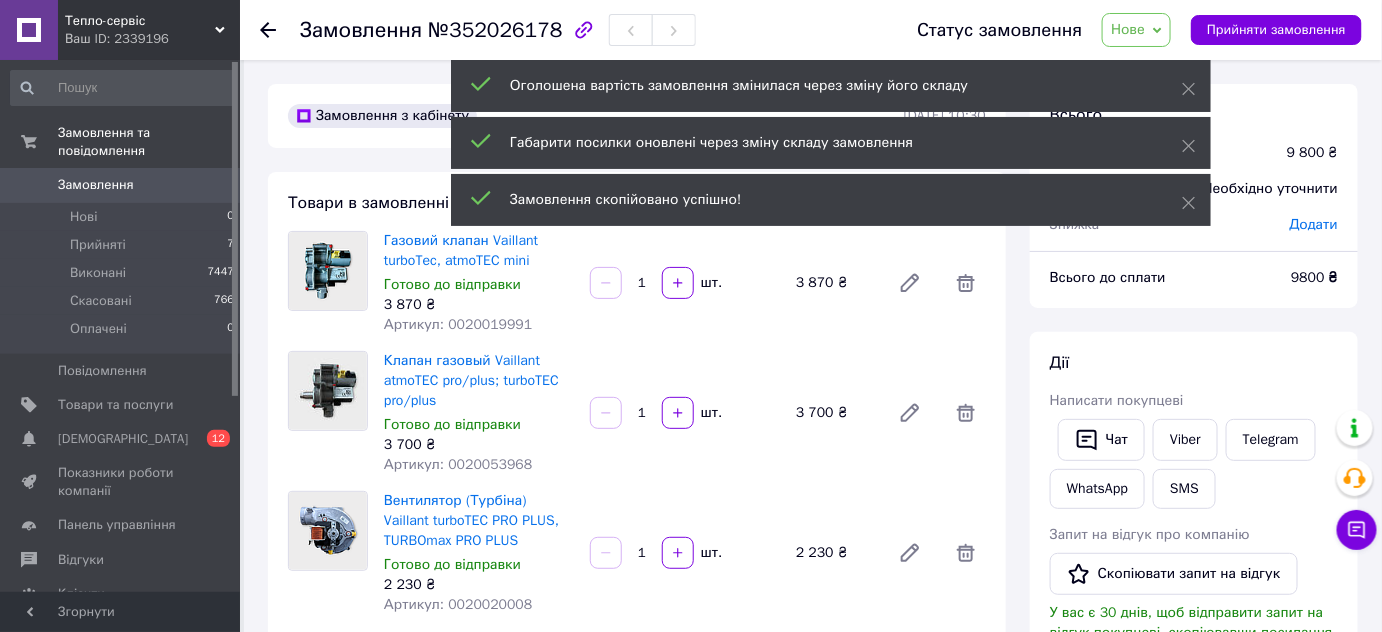 click 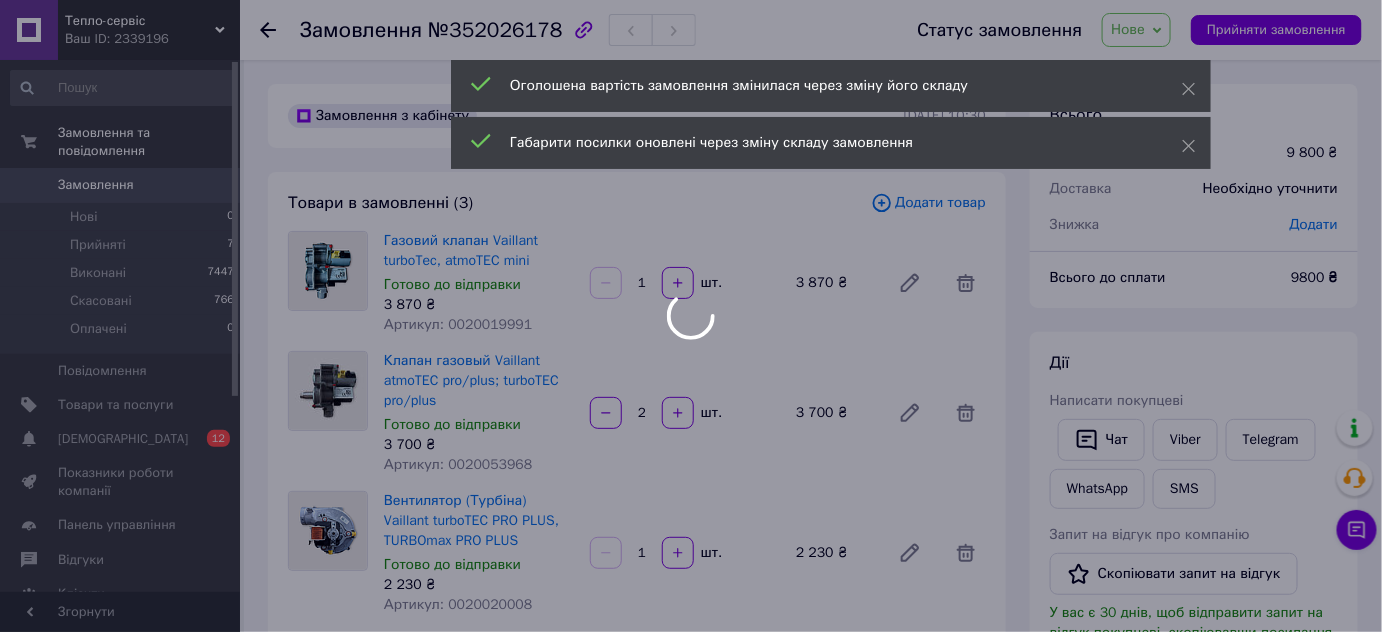 type on "2" 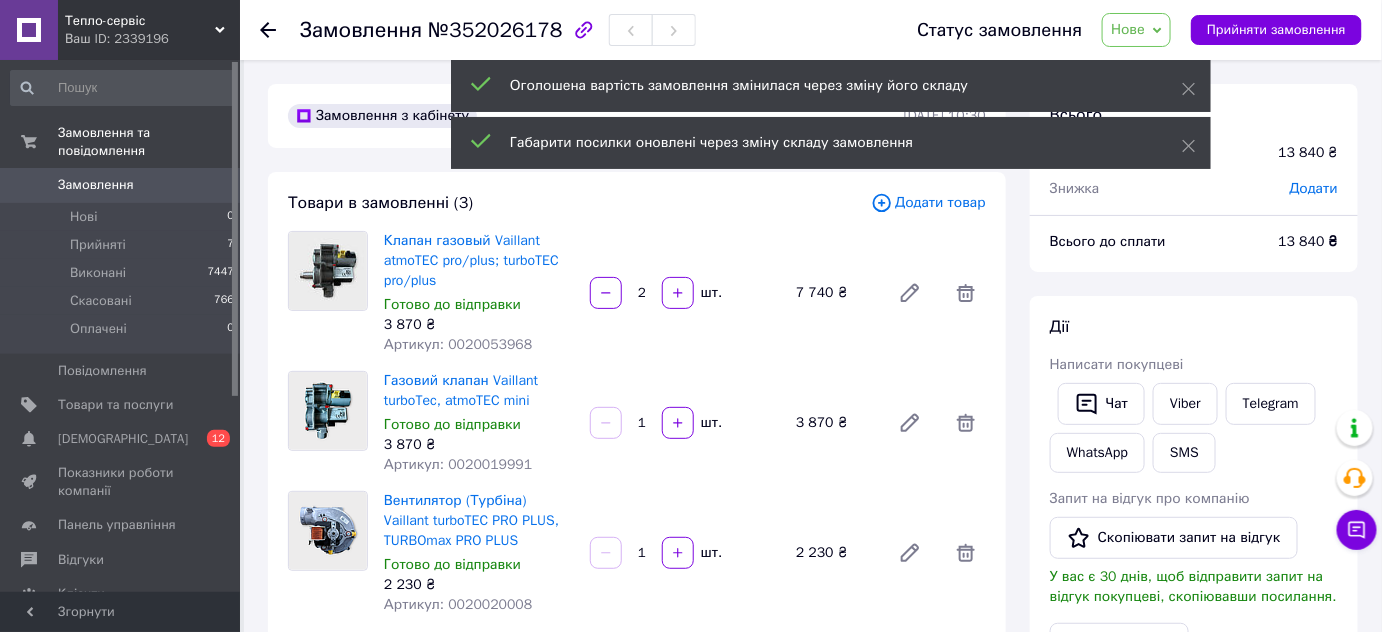 click at bounding box center [678, 423] 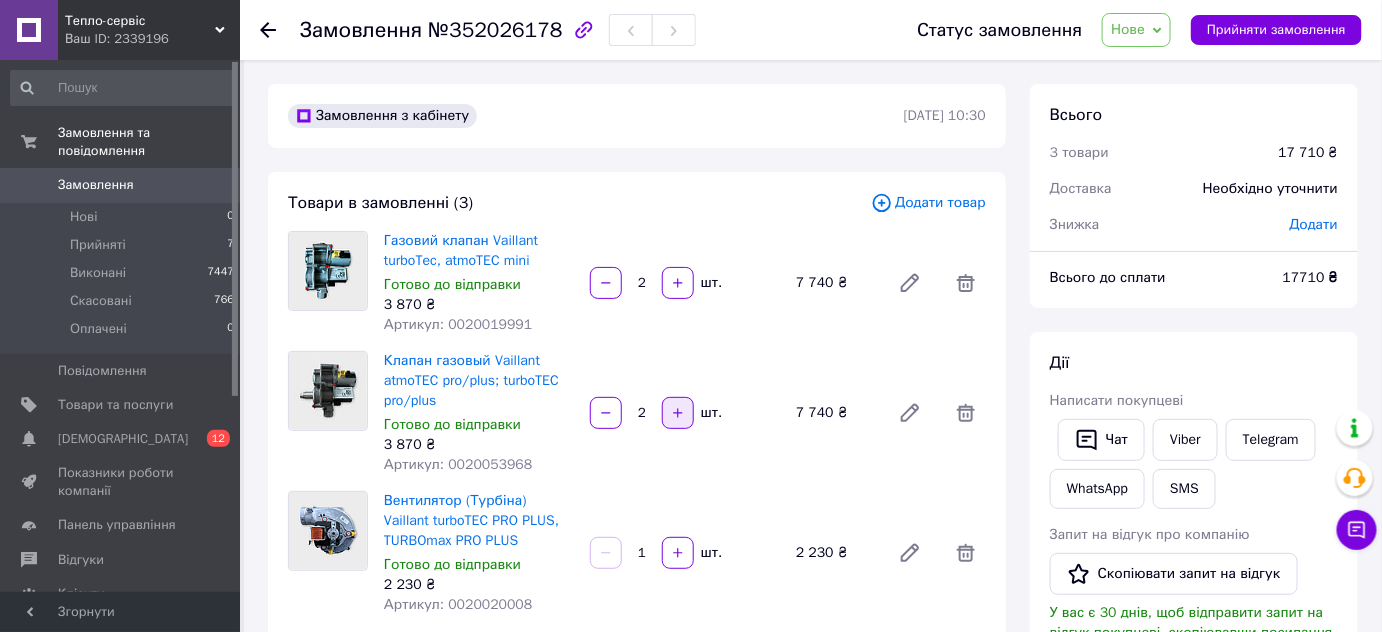 click at bounding box center (678, 413) 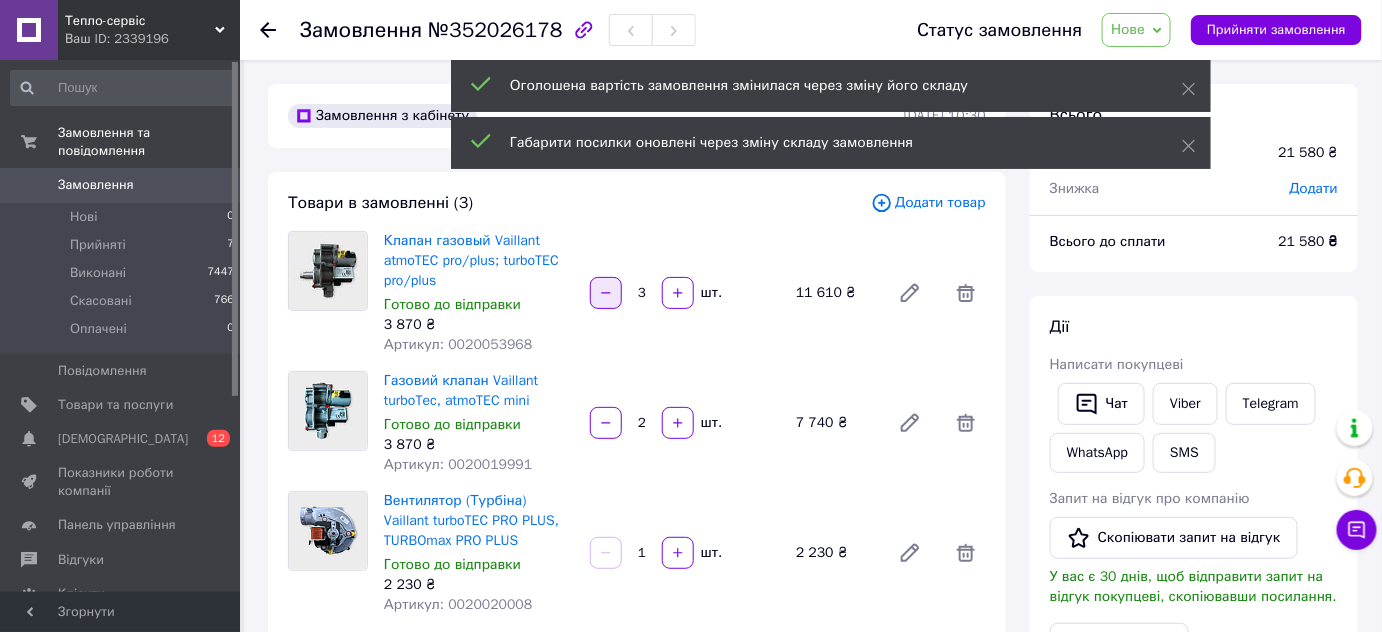 click 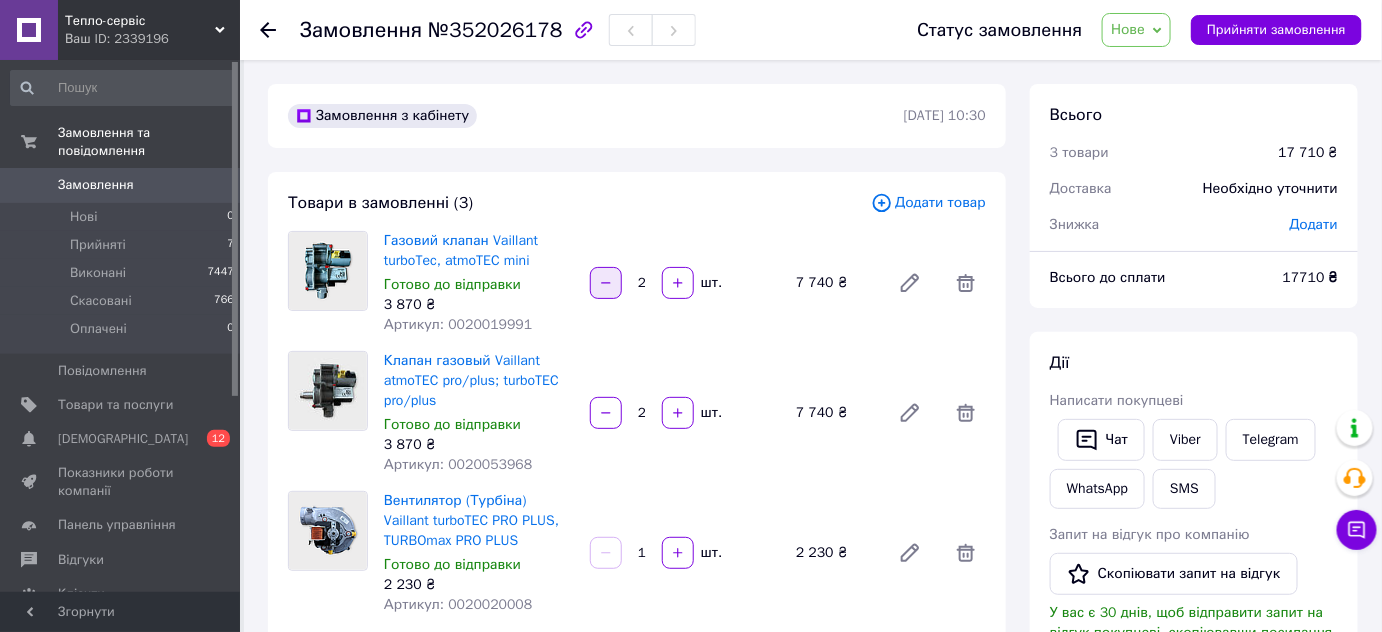 click 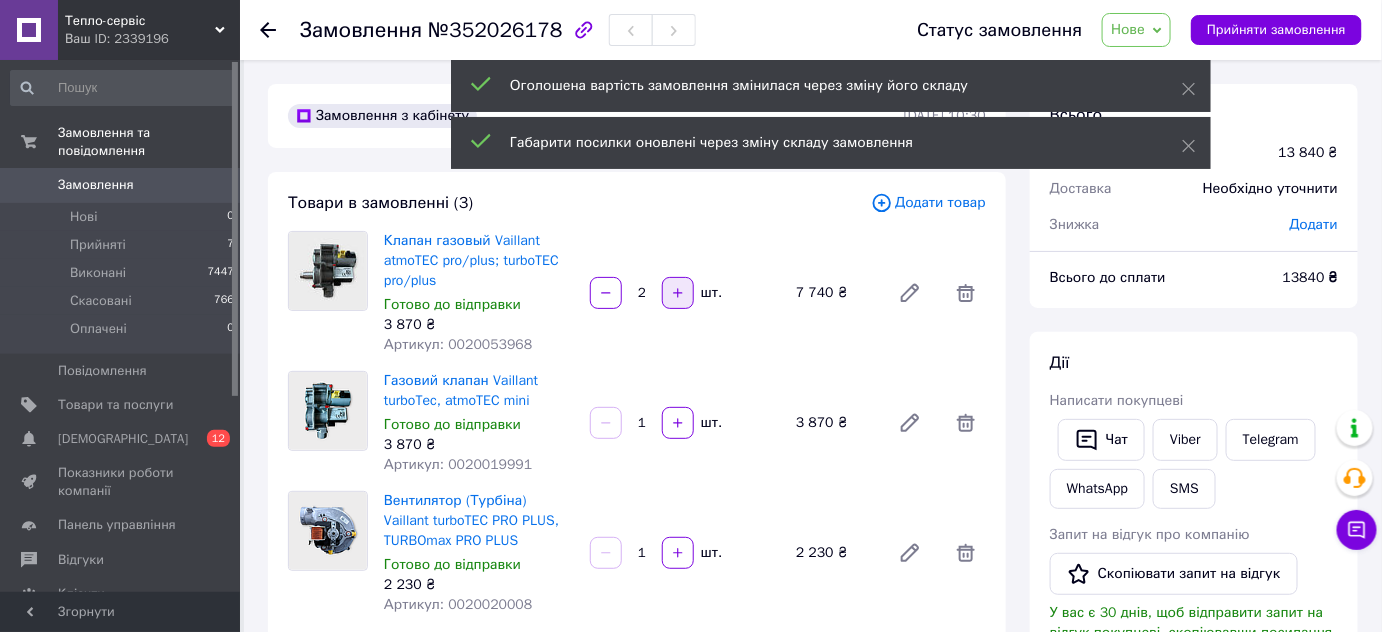 click 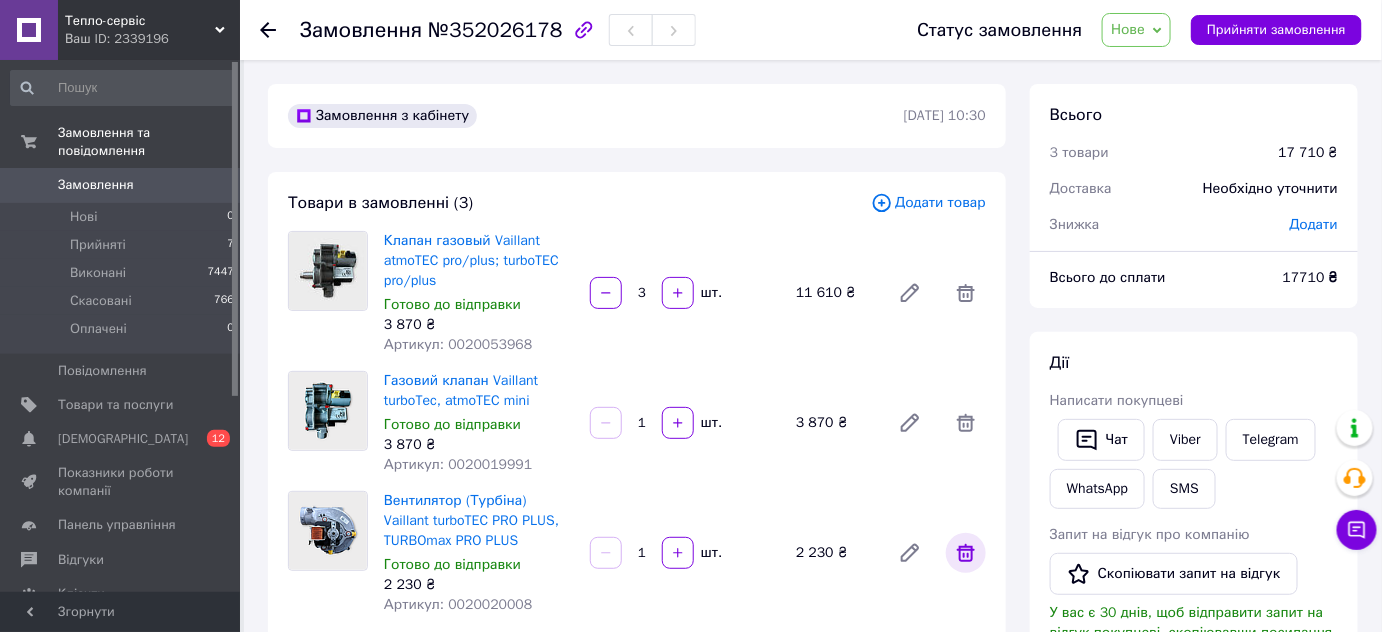 click 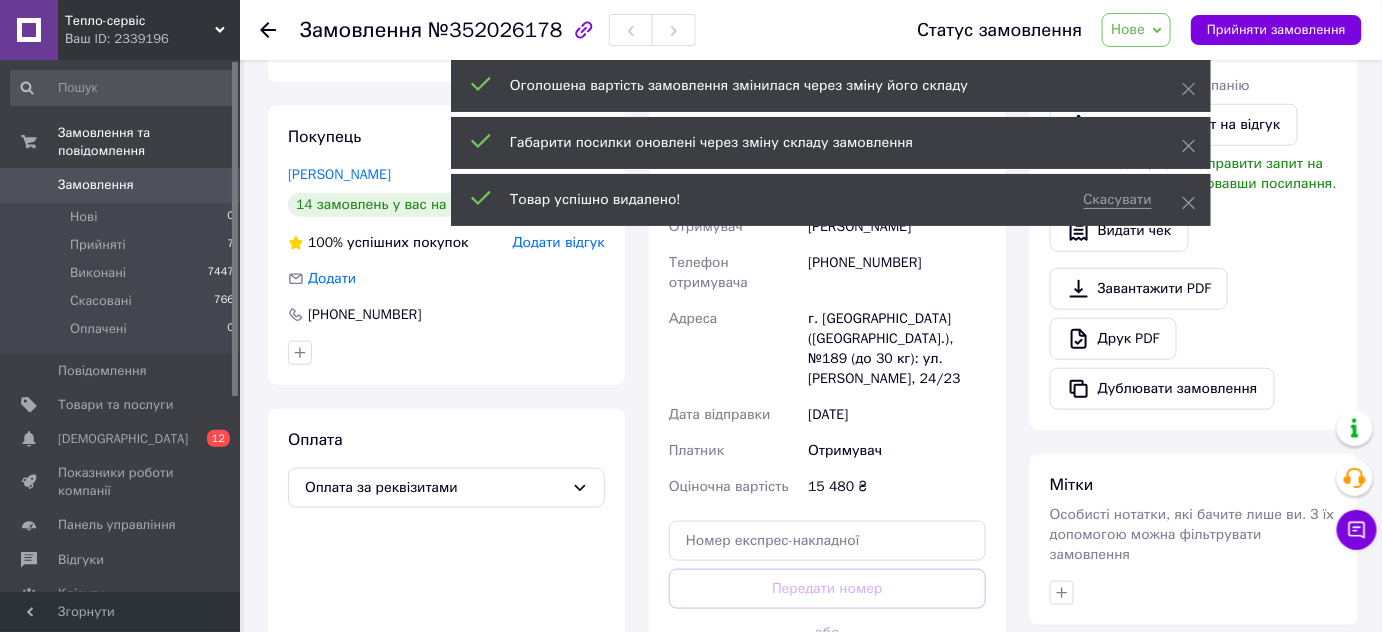 scroll, scrollTop: 454, scrollLeft: 0, axis: vertical 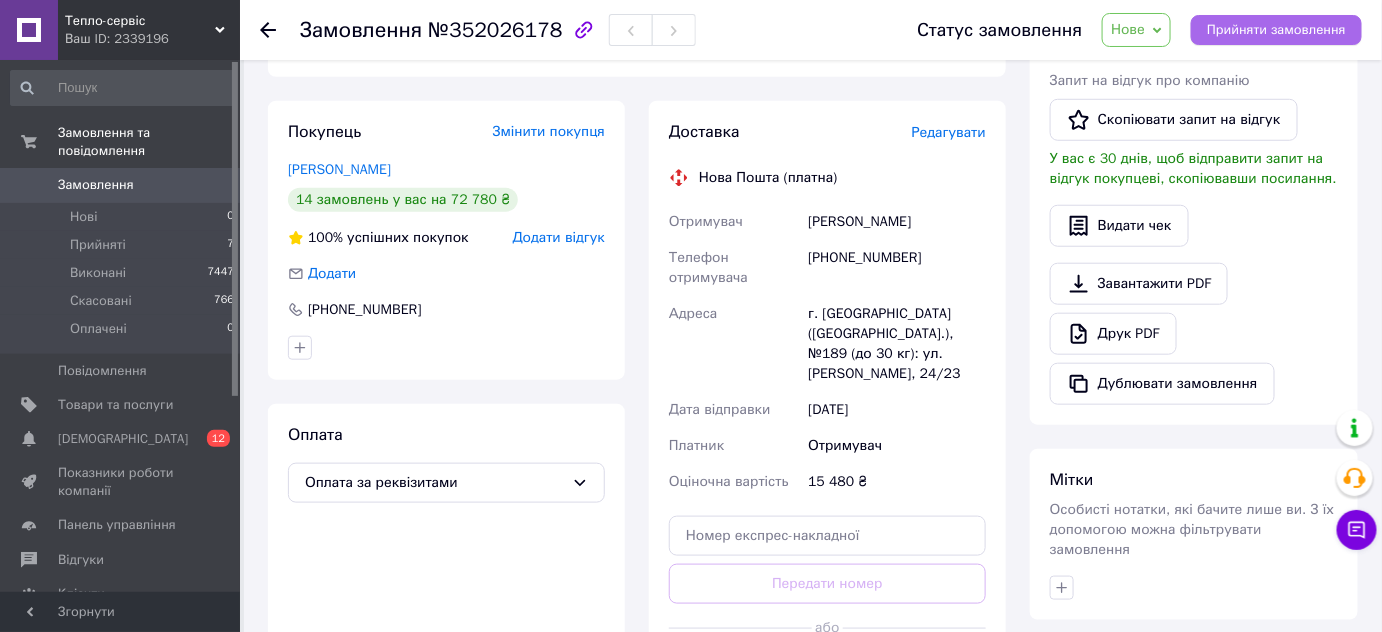 click on "Прийняти замовлення" at bounding box center [1276, 30] 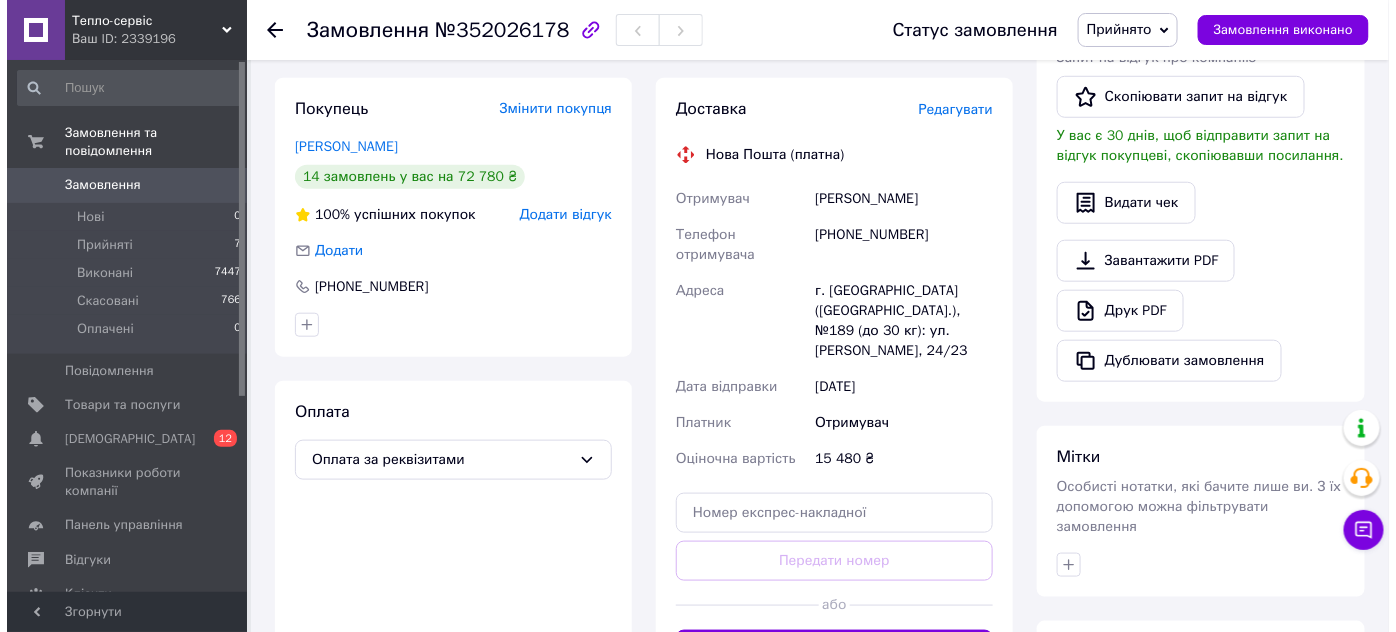 scroll, scrollTop: 363, scrollLeft: 0, axis: vertical 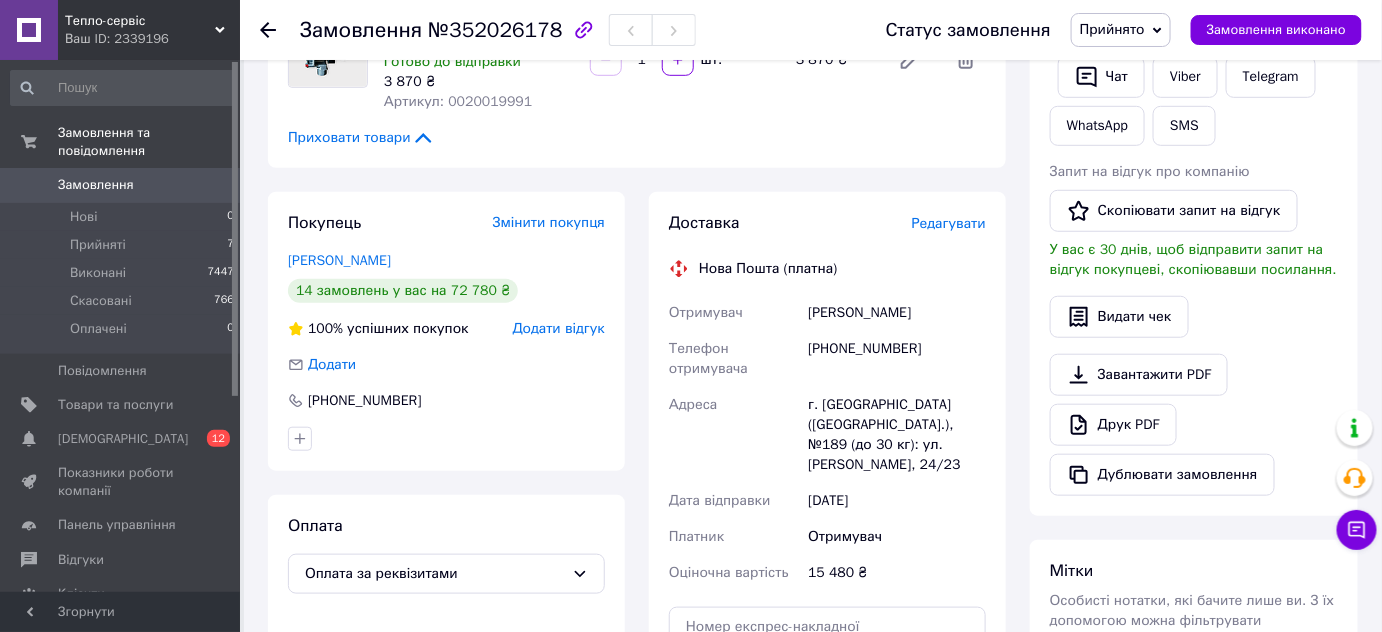 click on "Редагувати" at bounding box center [949, 223] 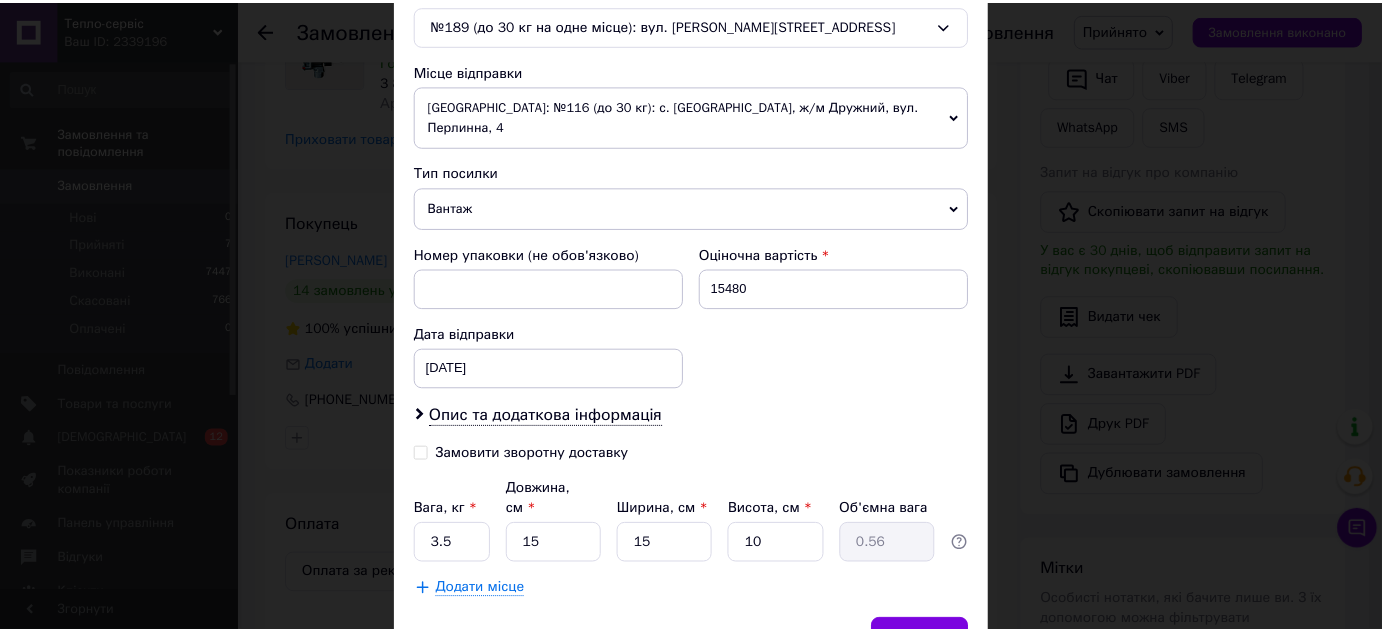 scroll, scrollTop: 725, scrollLeft: 0, axis: vertical 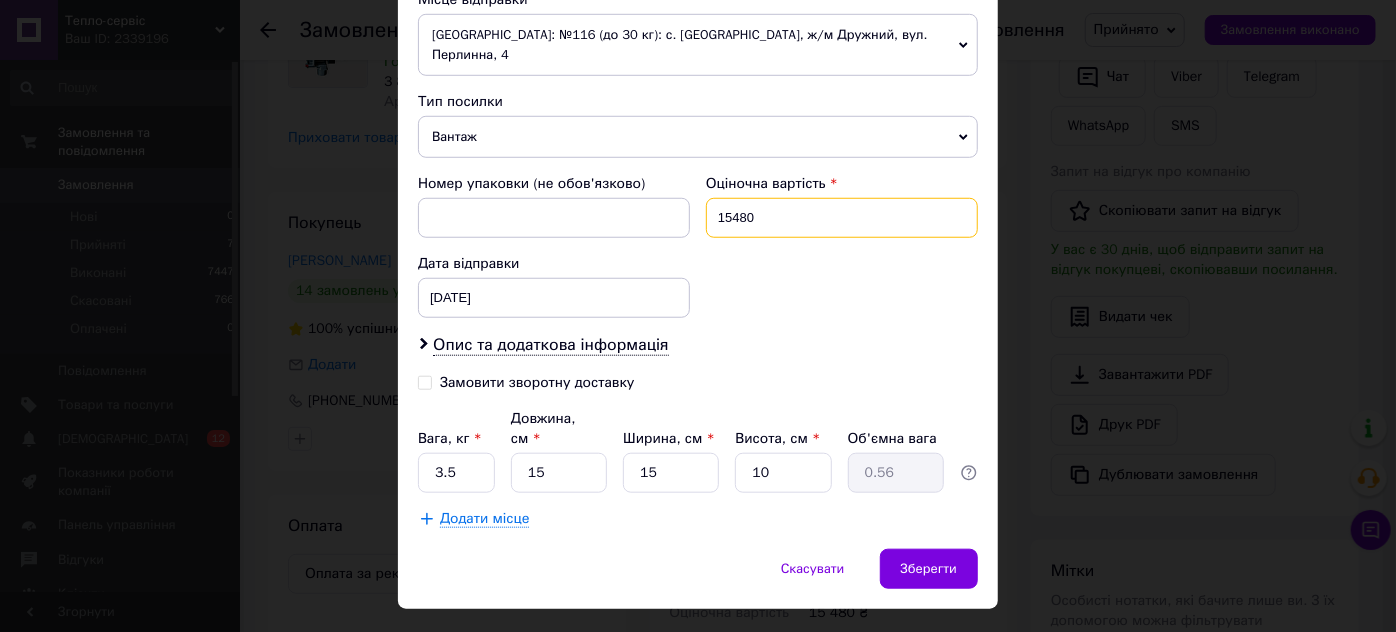 click on "15480" at bounding box center [842, 218] 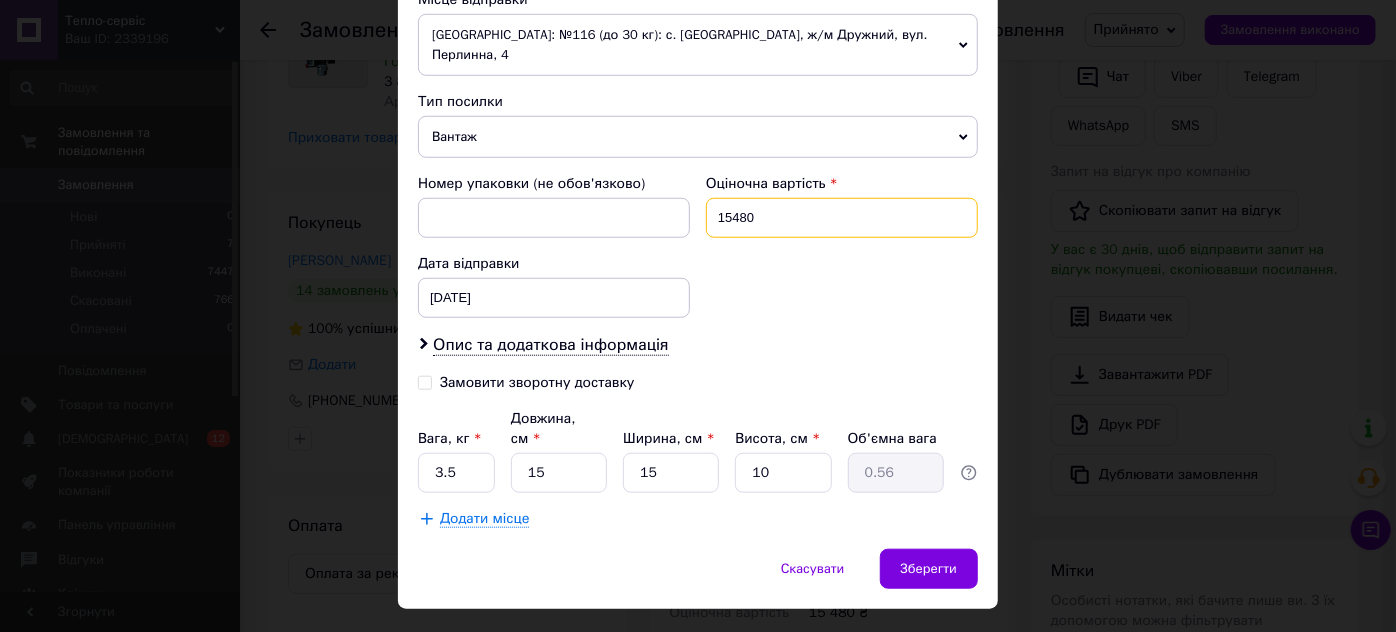 click on "15480" at bounding box center (842, 218) 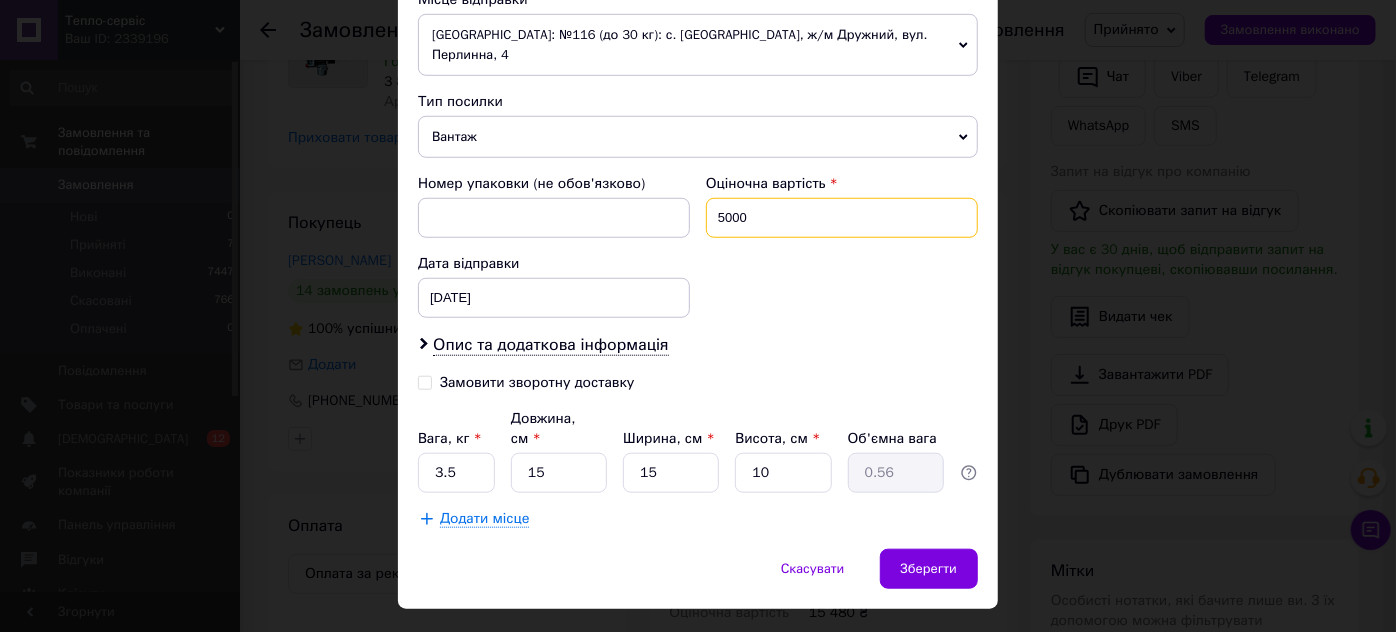 type on "5000" 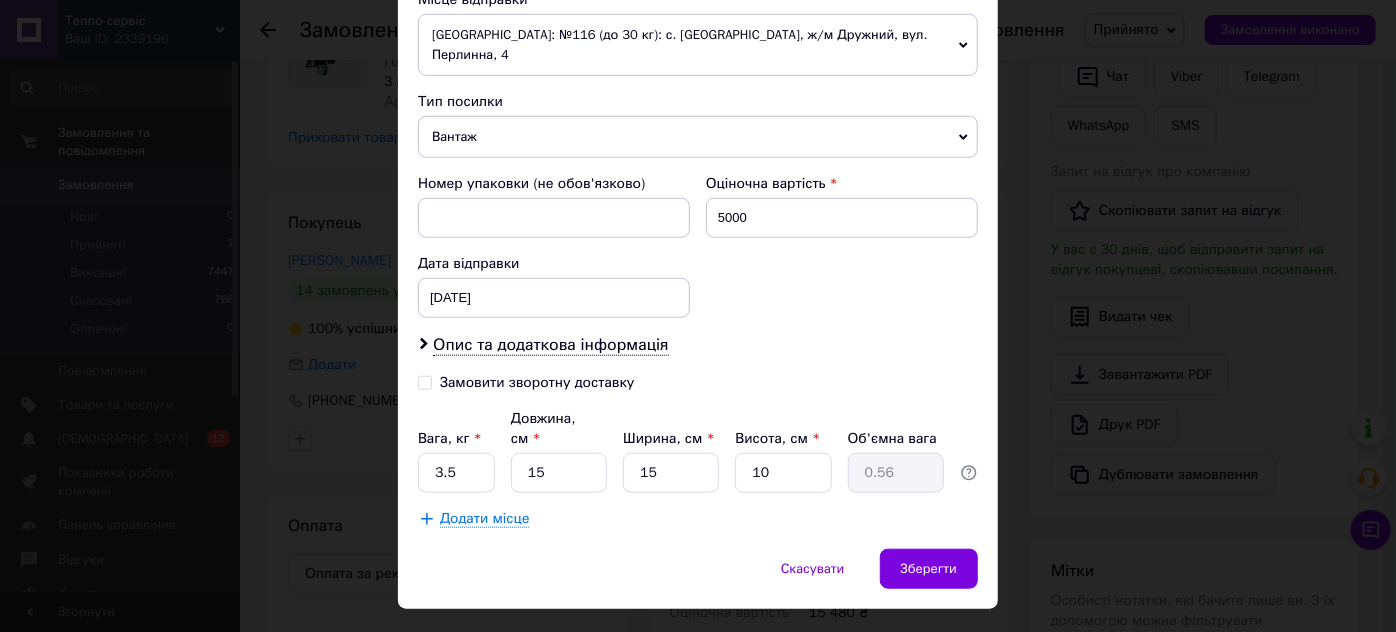 click on "Опис та додаткова інформація" at bounding box center [698, 345] 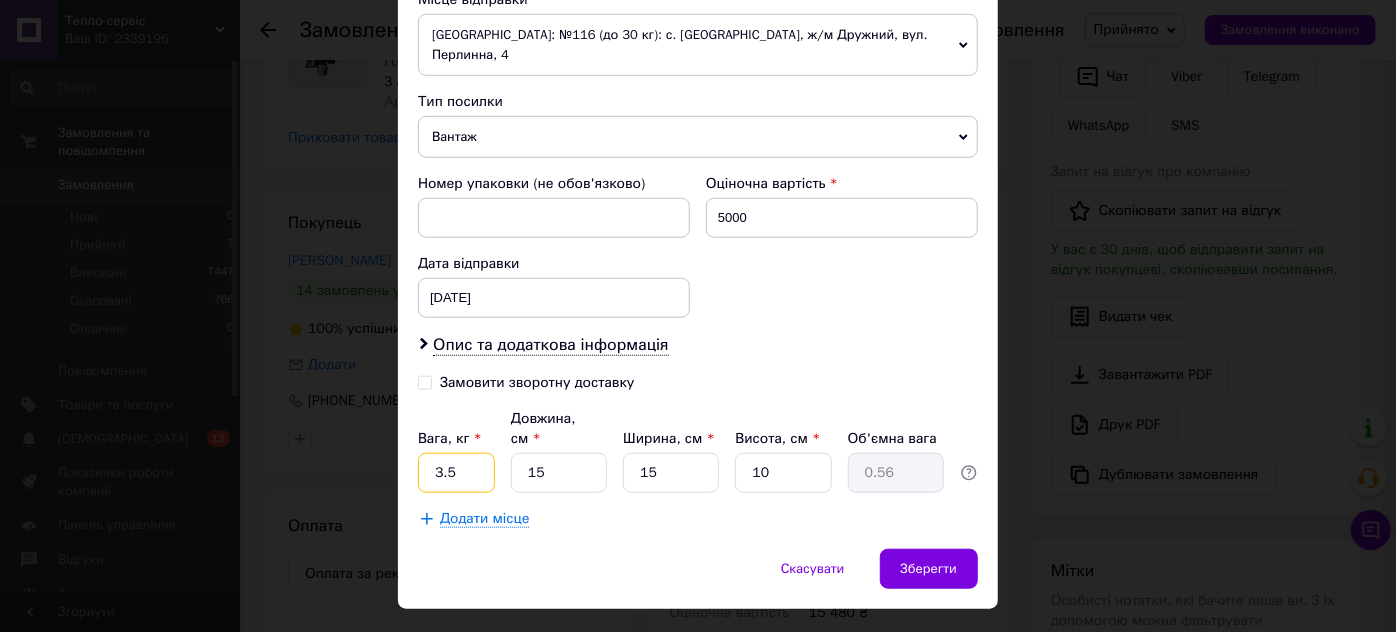 click on "3.5" at bounding box center (456, 473) 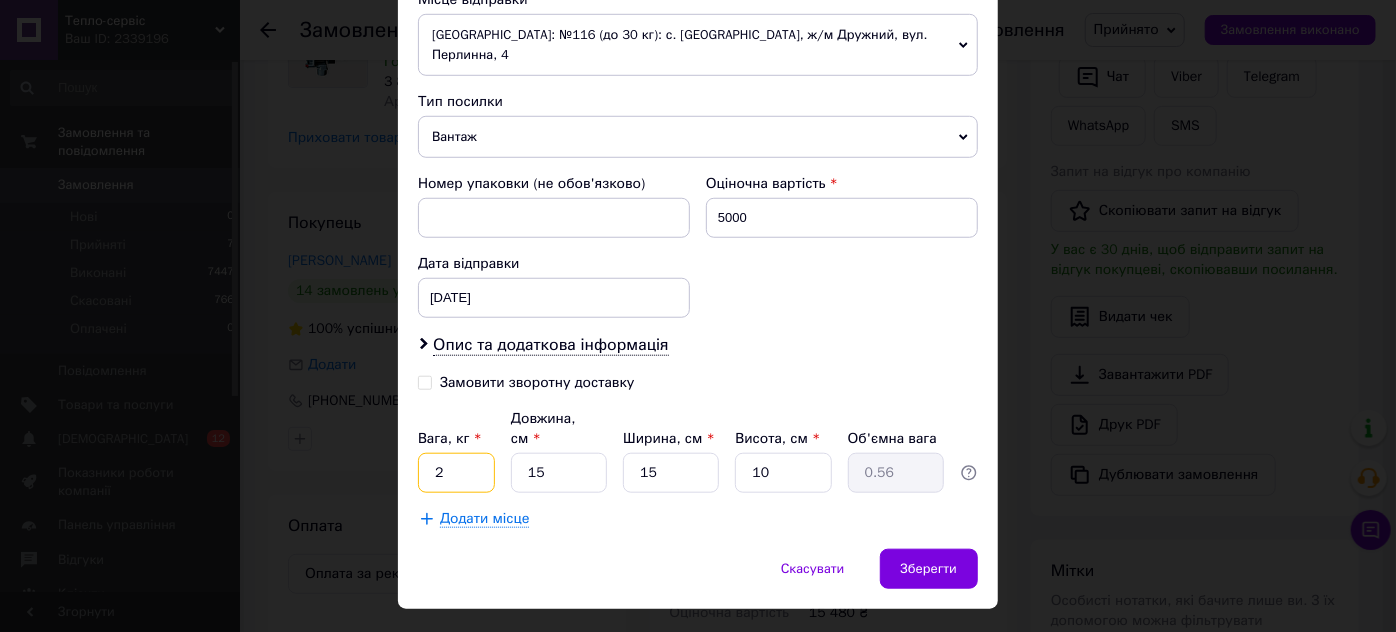 type on "2" 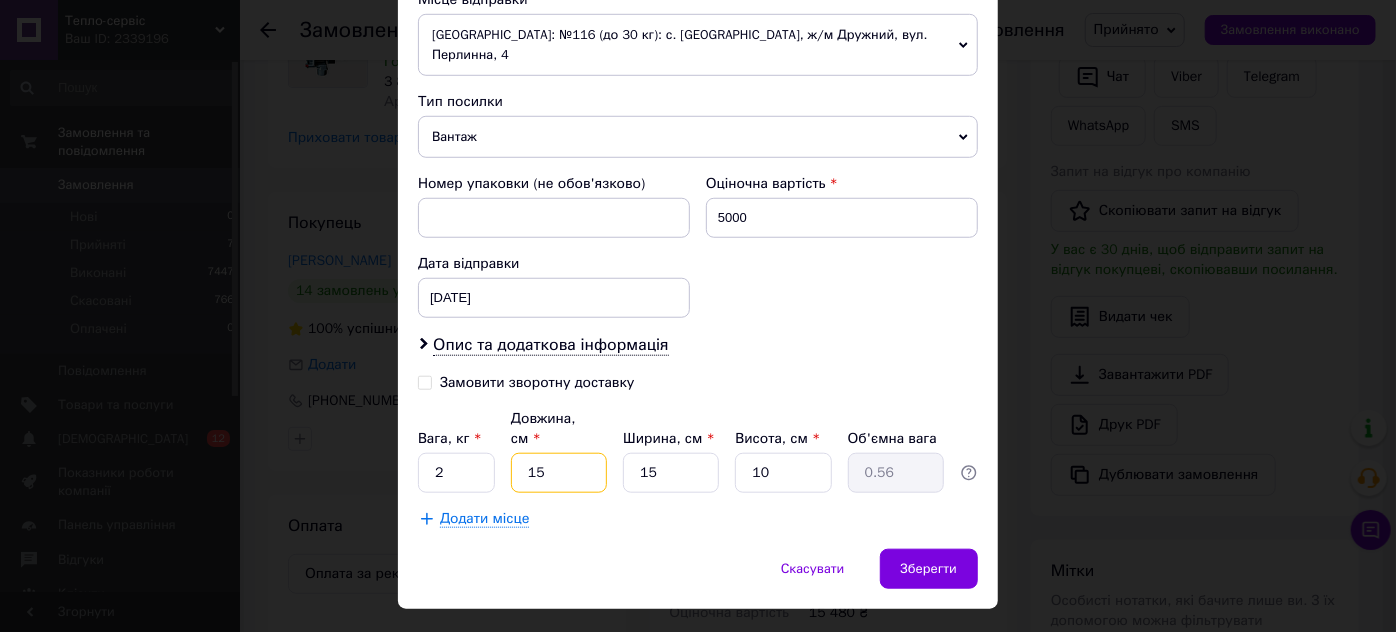click on "15" at bounding box center (559, 473) 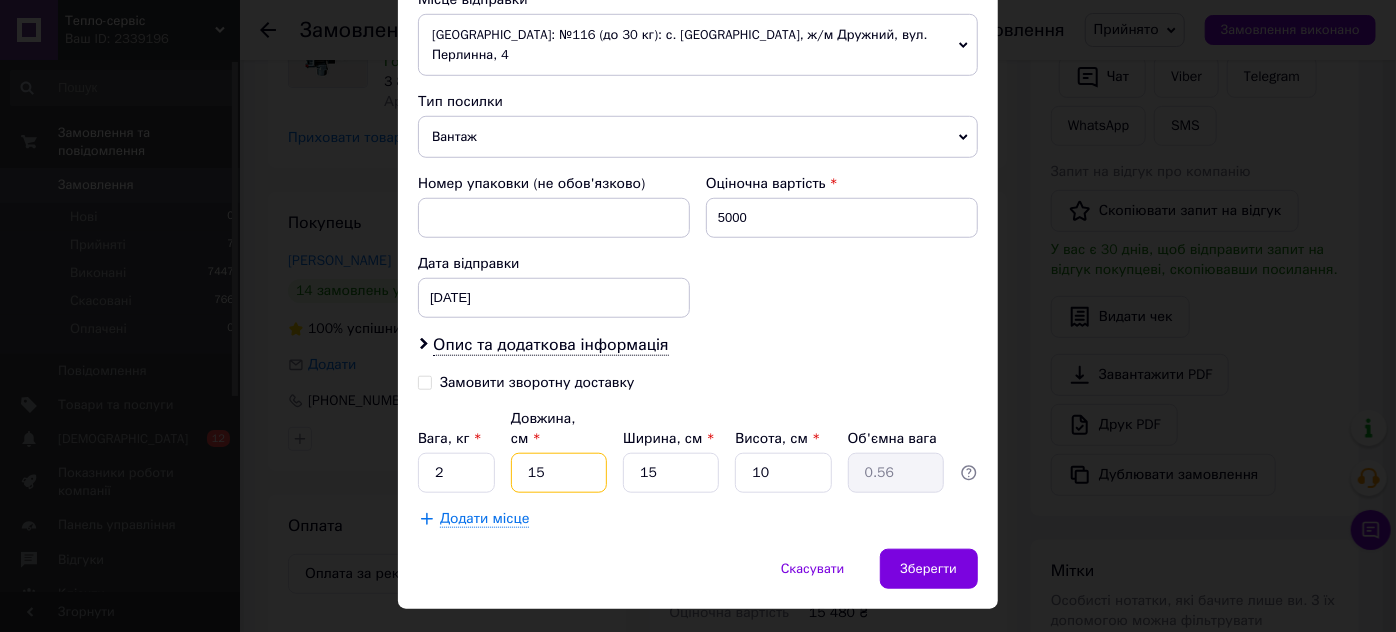 type on "0.1" 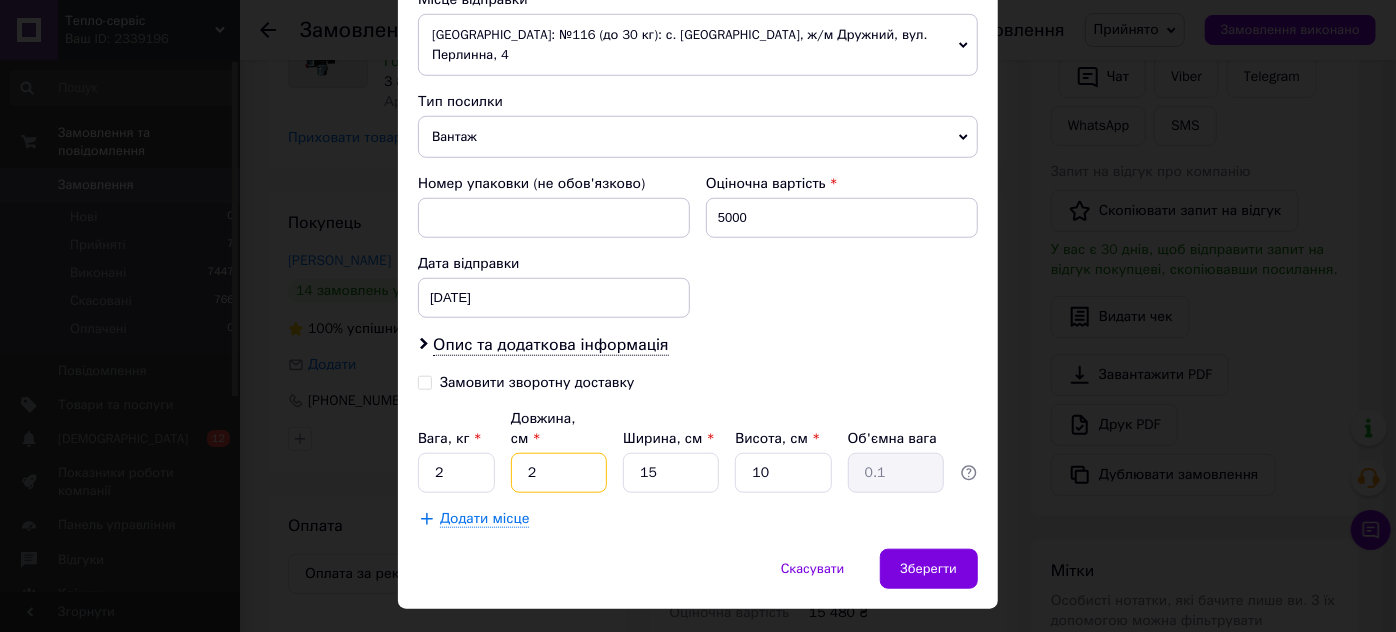 type on "25" 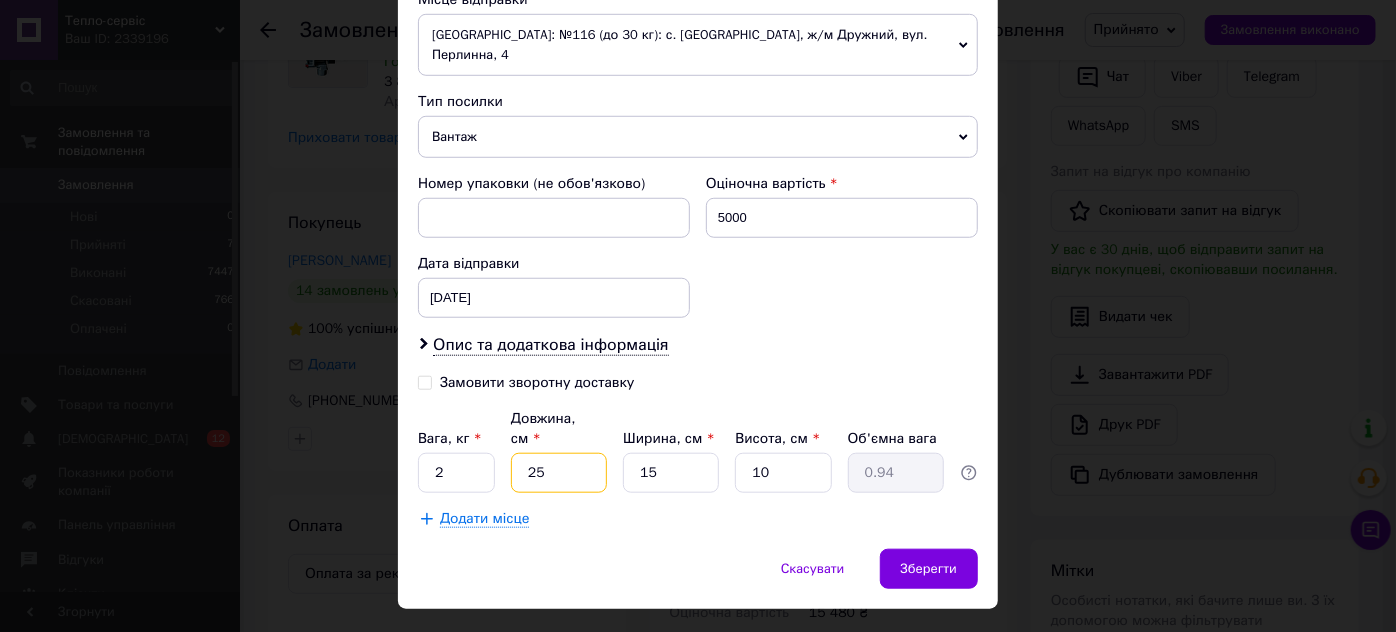 type on "25" 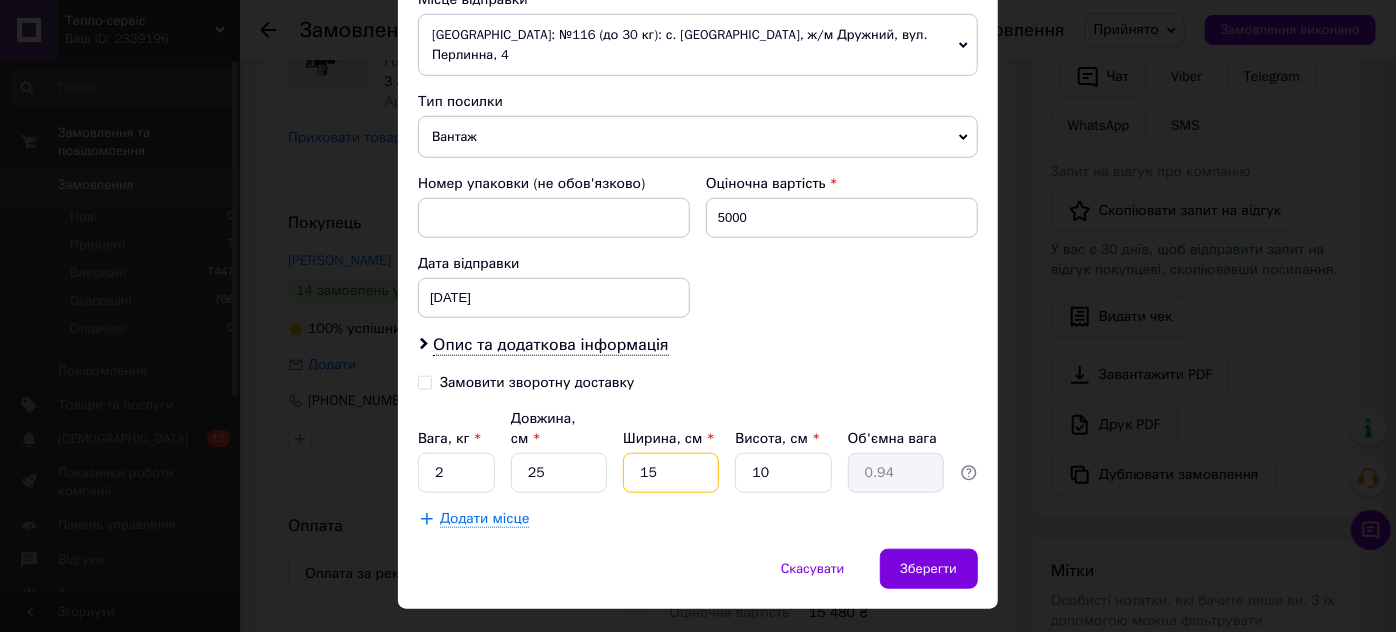 click on "15" at bounding box center [671, 473] 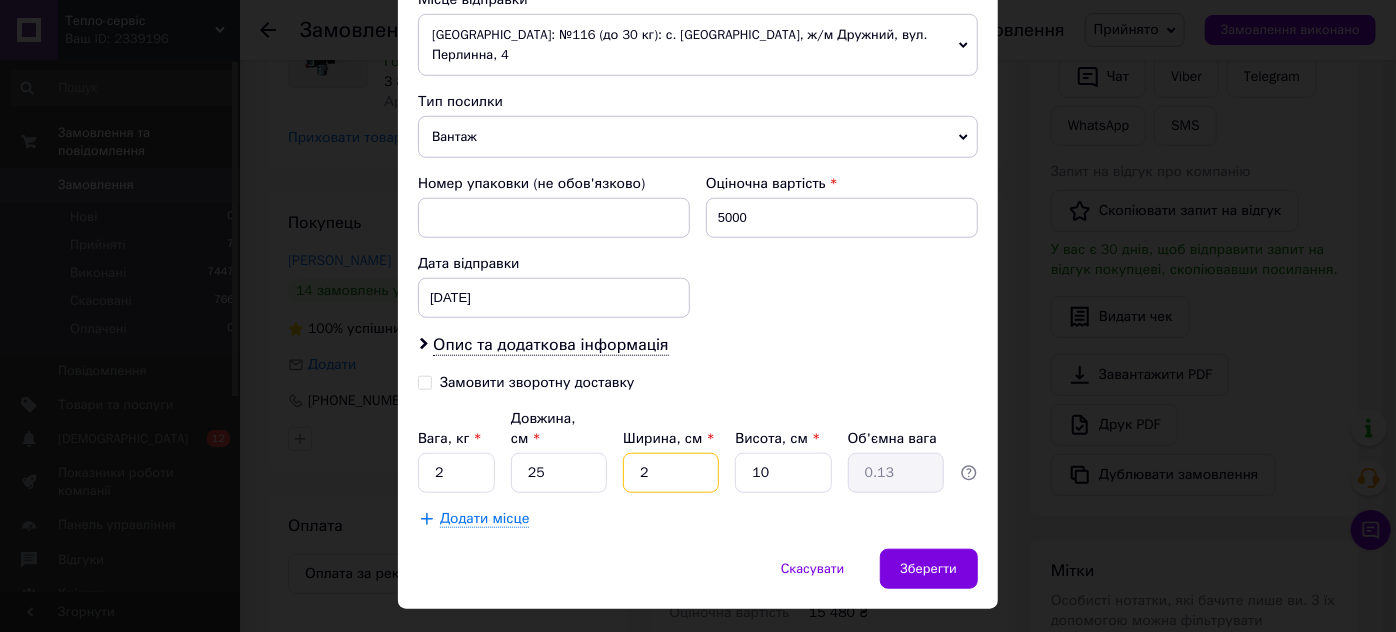 click on "2" at bounding box center [671, 473] 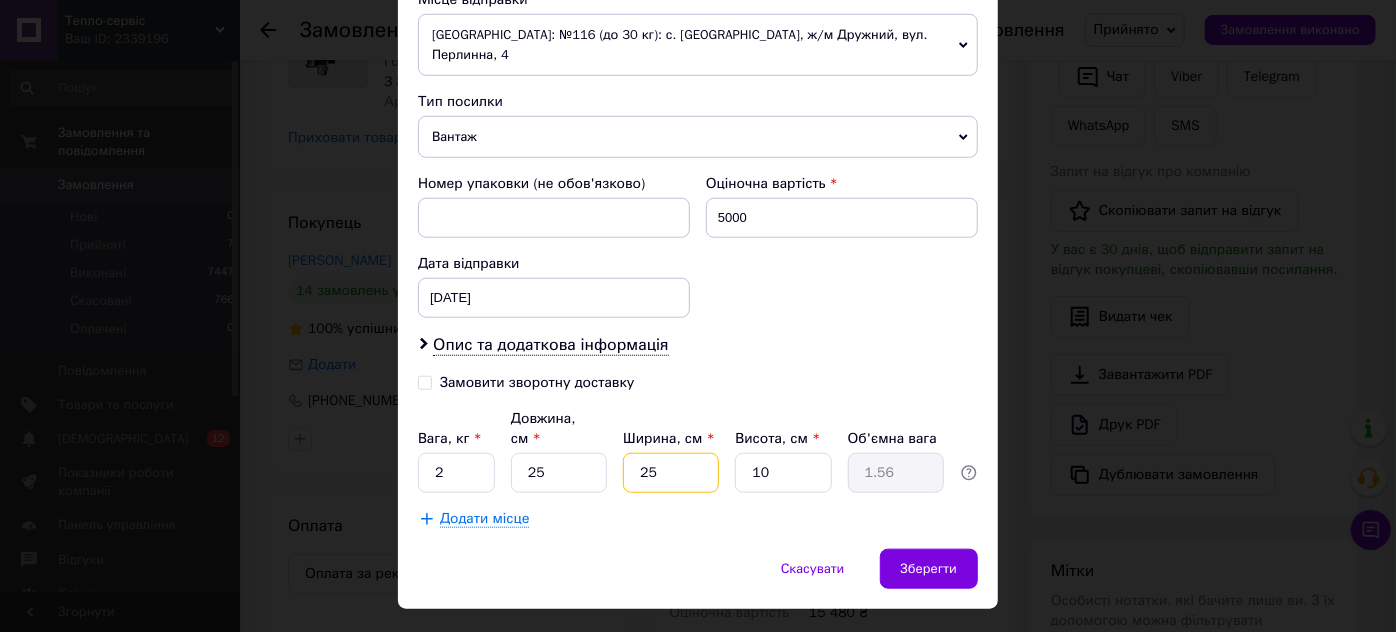 type on "25" 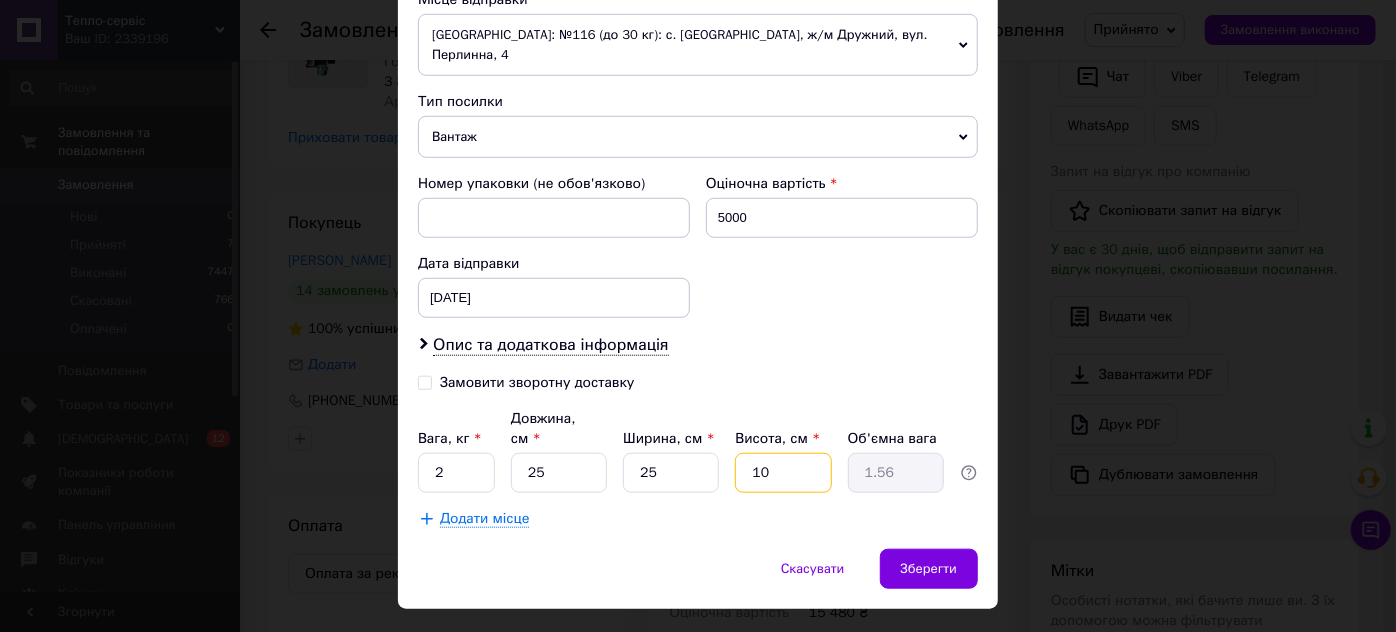 click on "10" at bounding box center (783, 473) 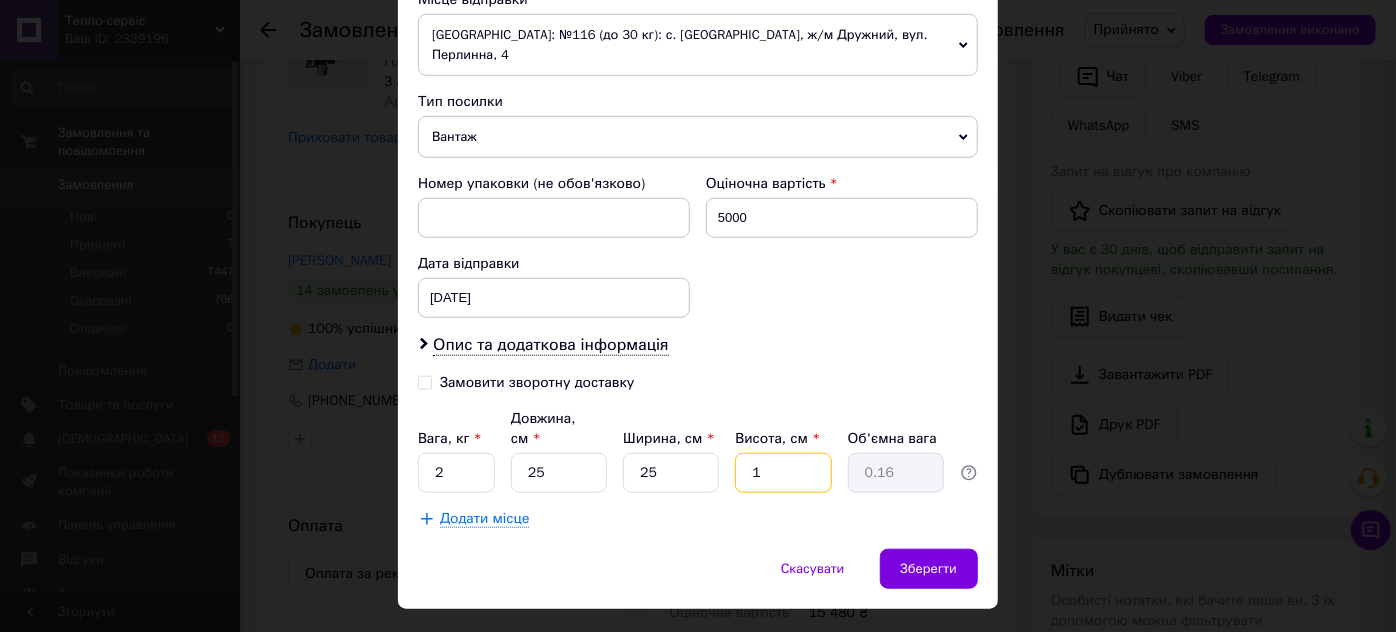type on "15" 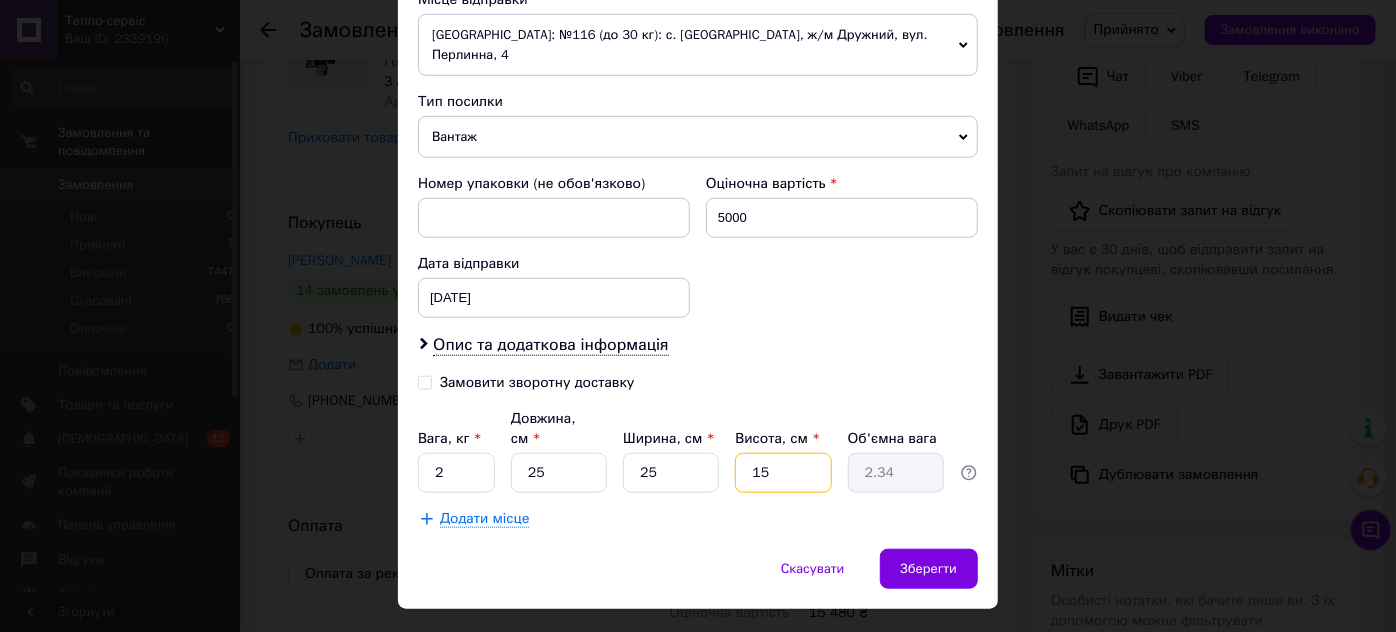 type on "15" 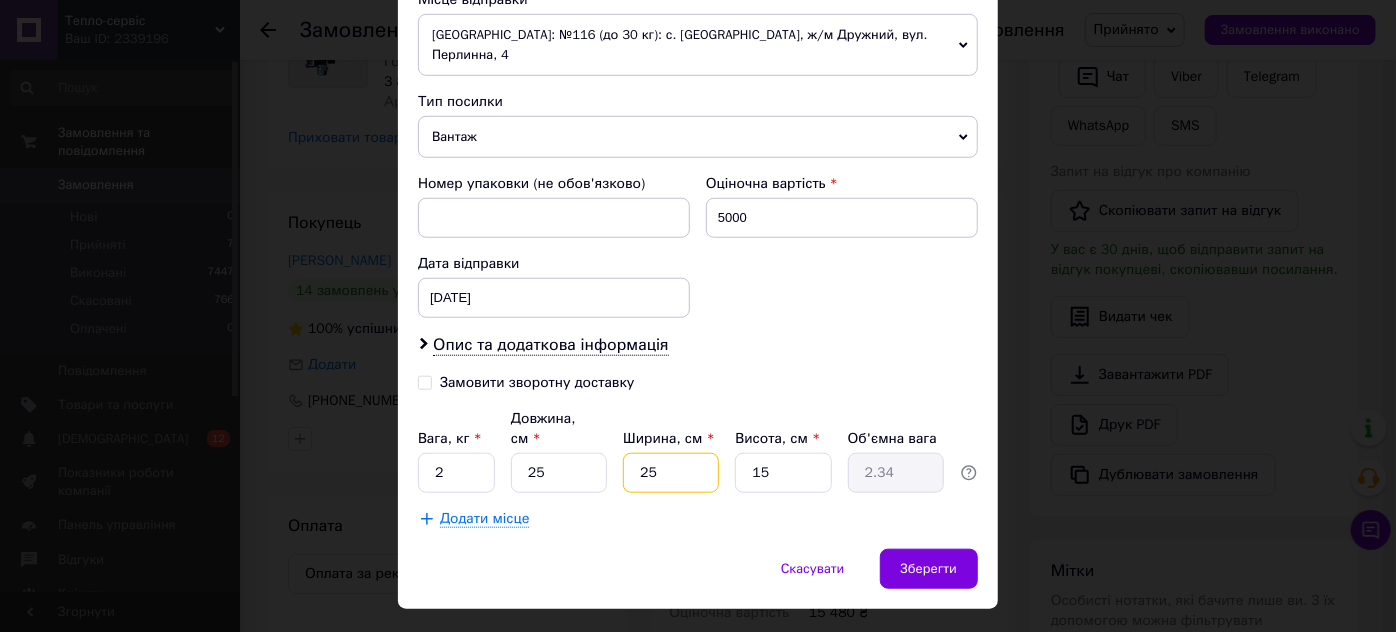 click on "25" at bounding box center [671, 473] 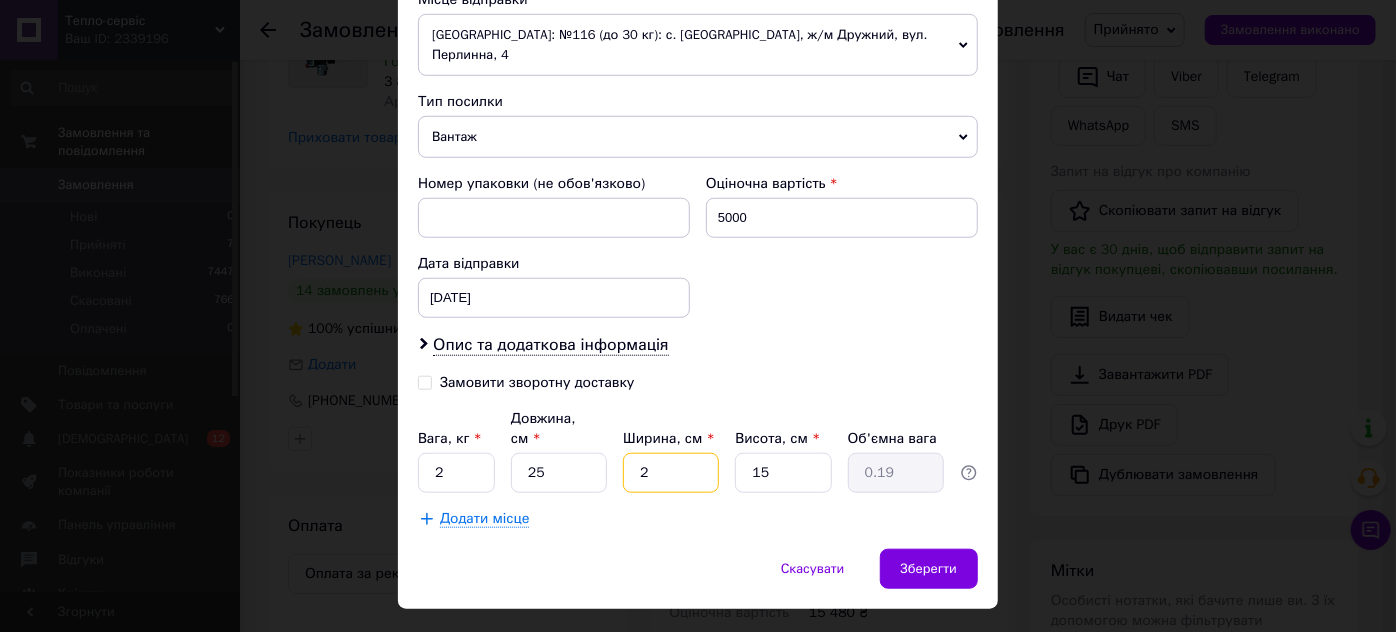 type on "22" 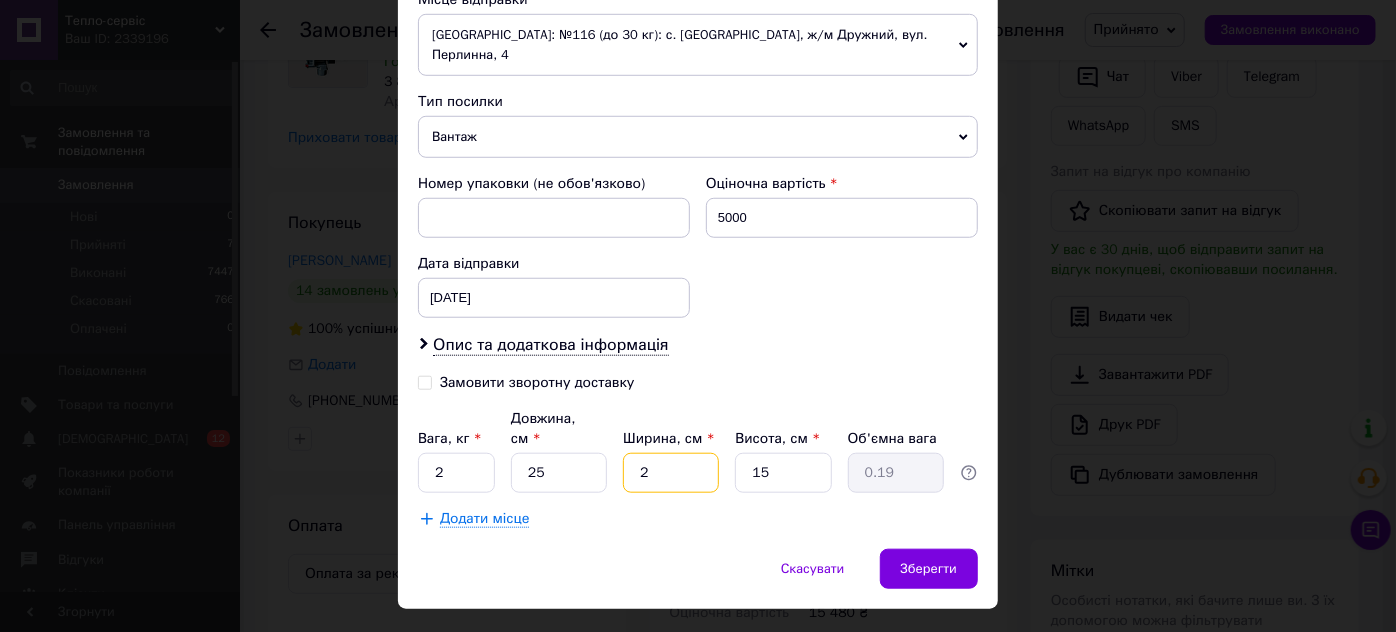type on "2.06" 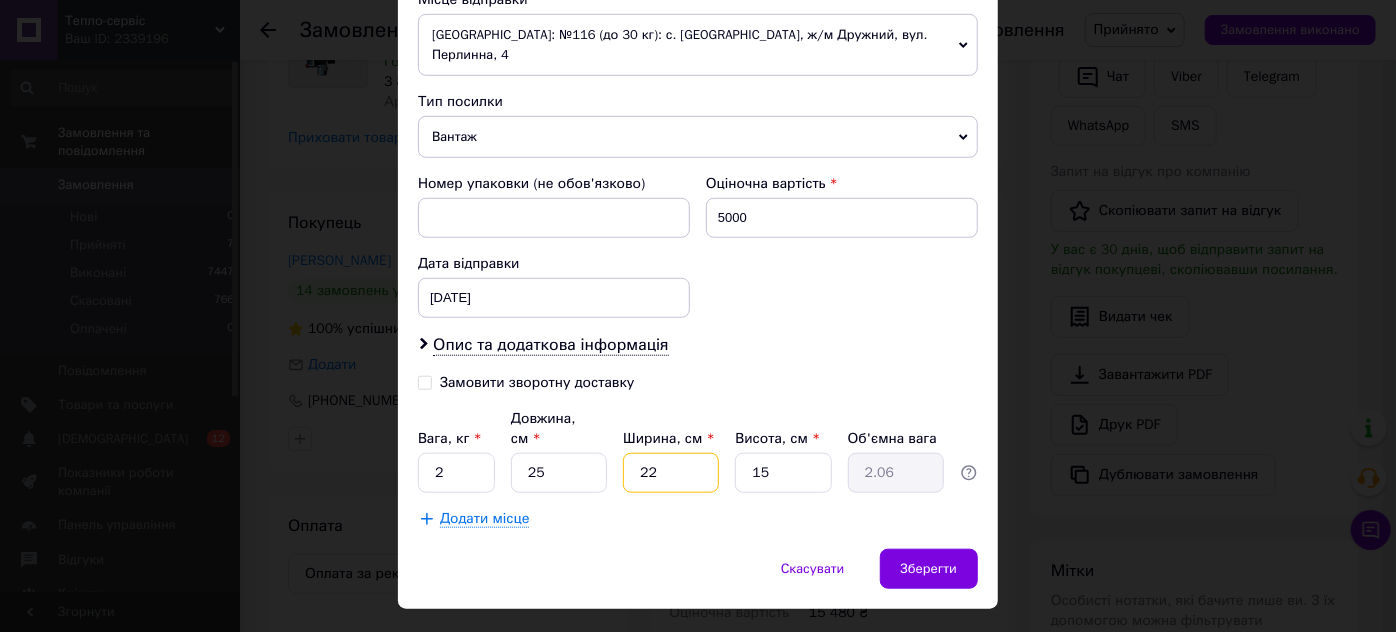 type on "22" 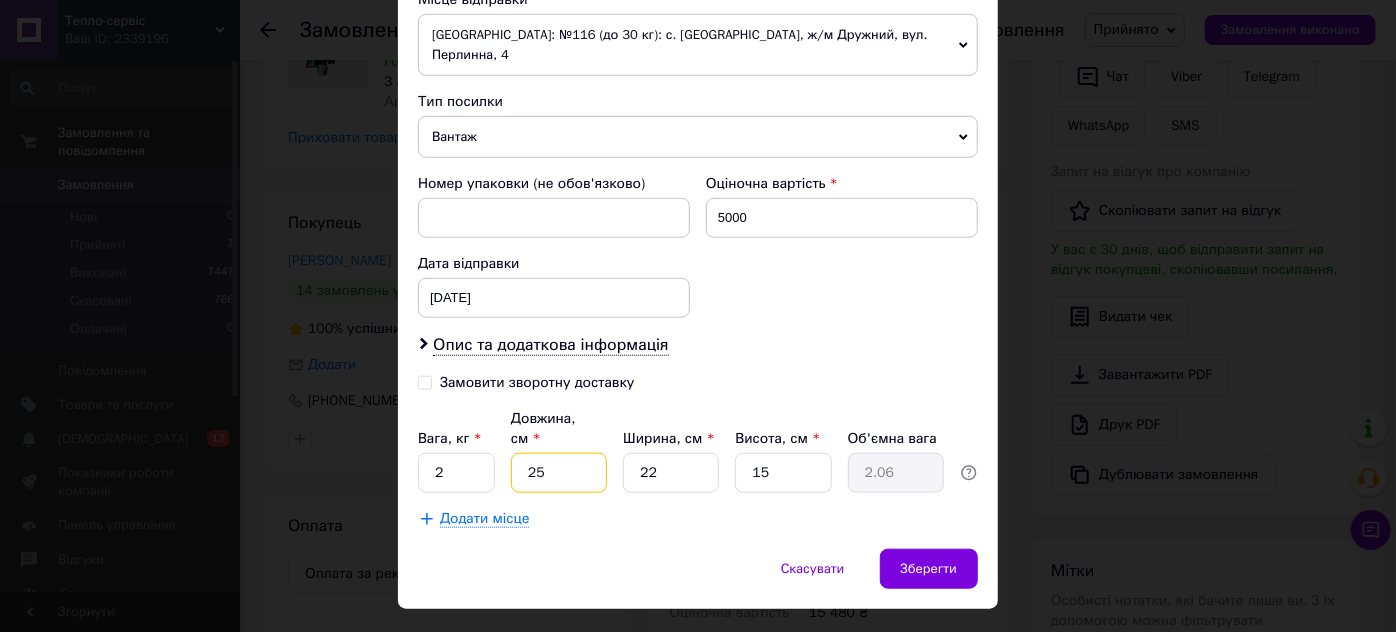 click on "25" at bounding box center [559, 473] 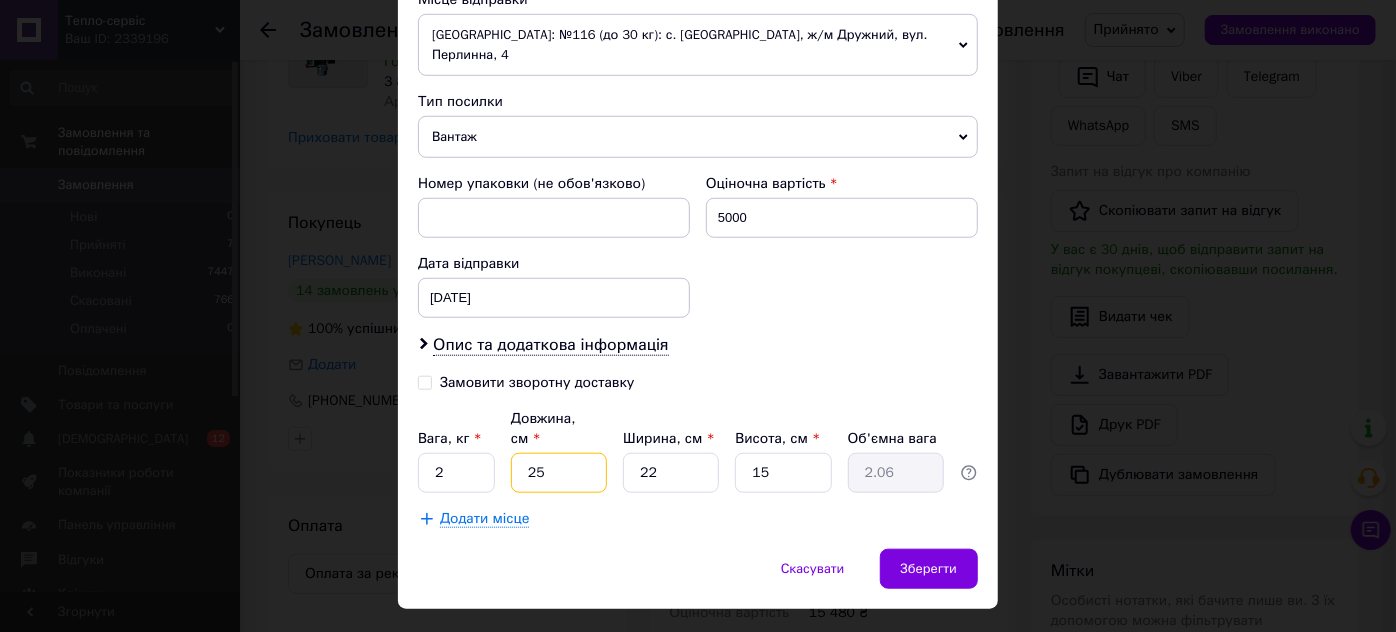type on "2" 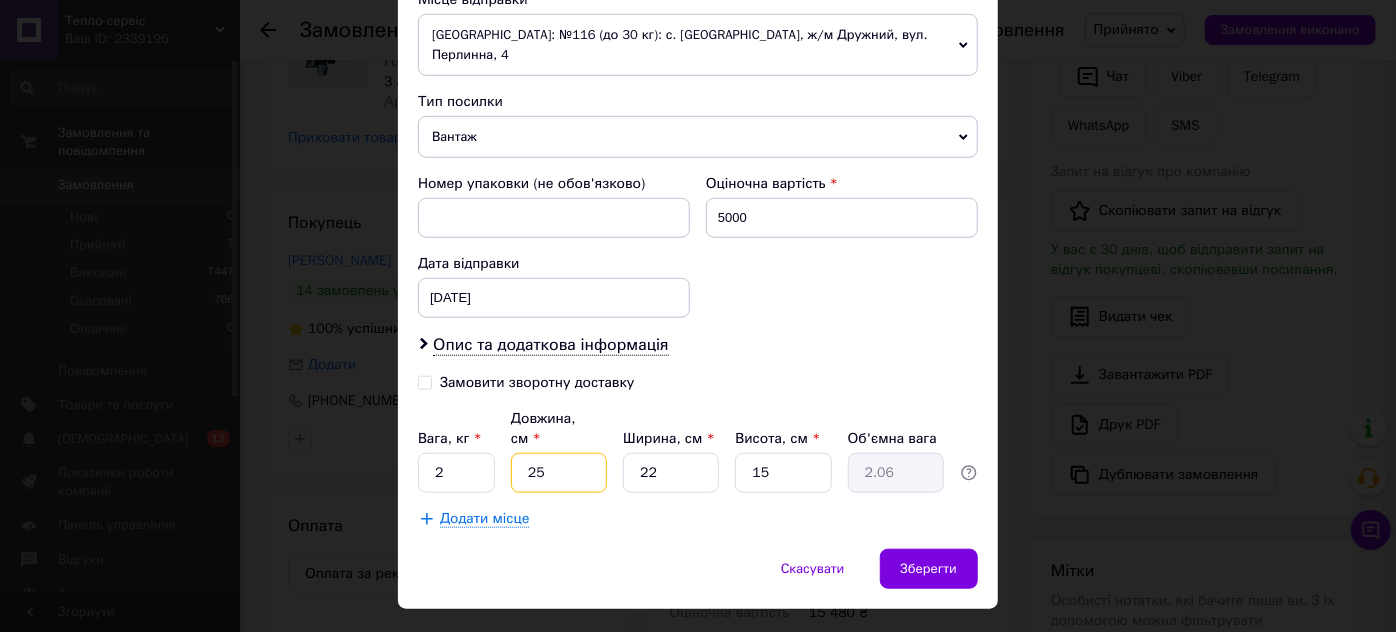 type on "0.17" 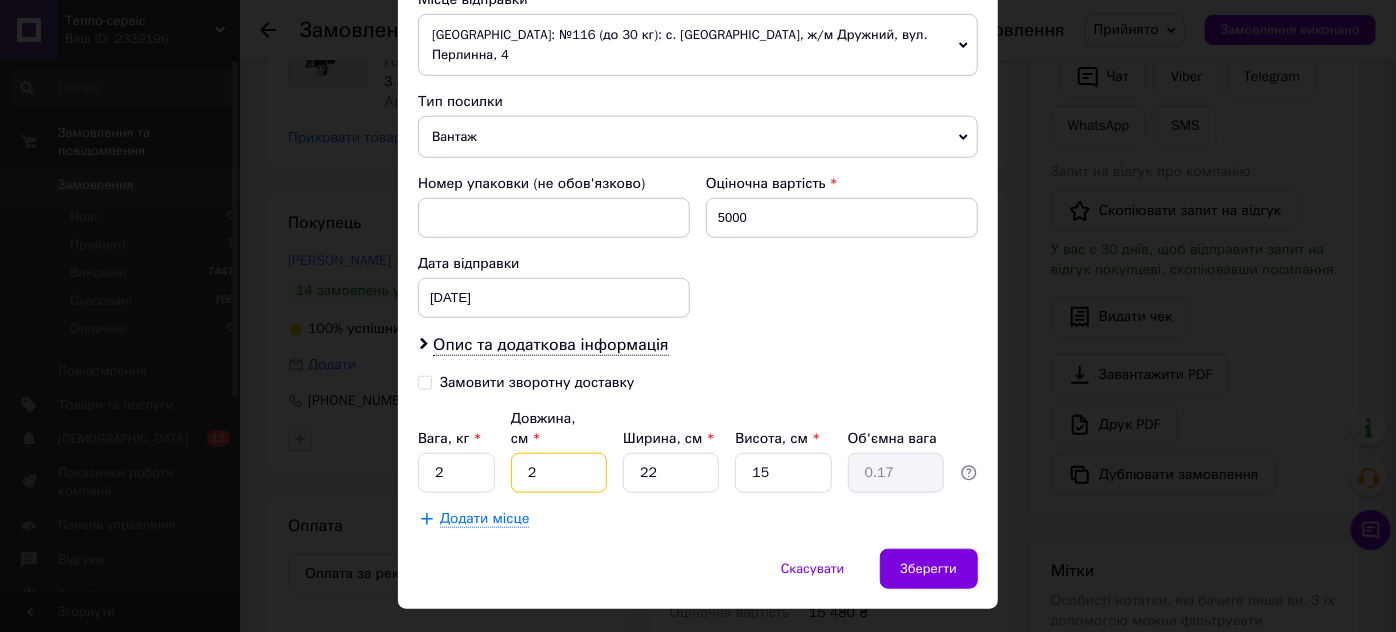 type on "22" 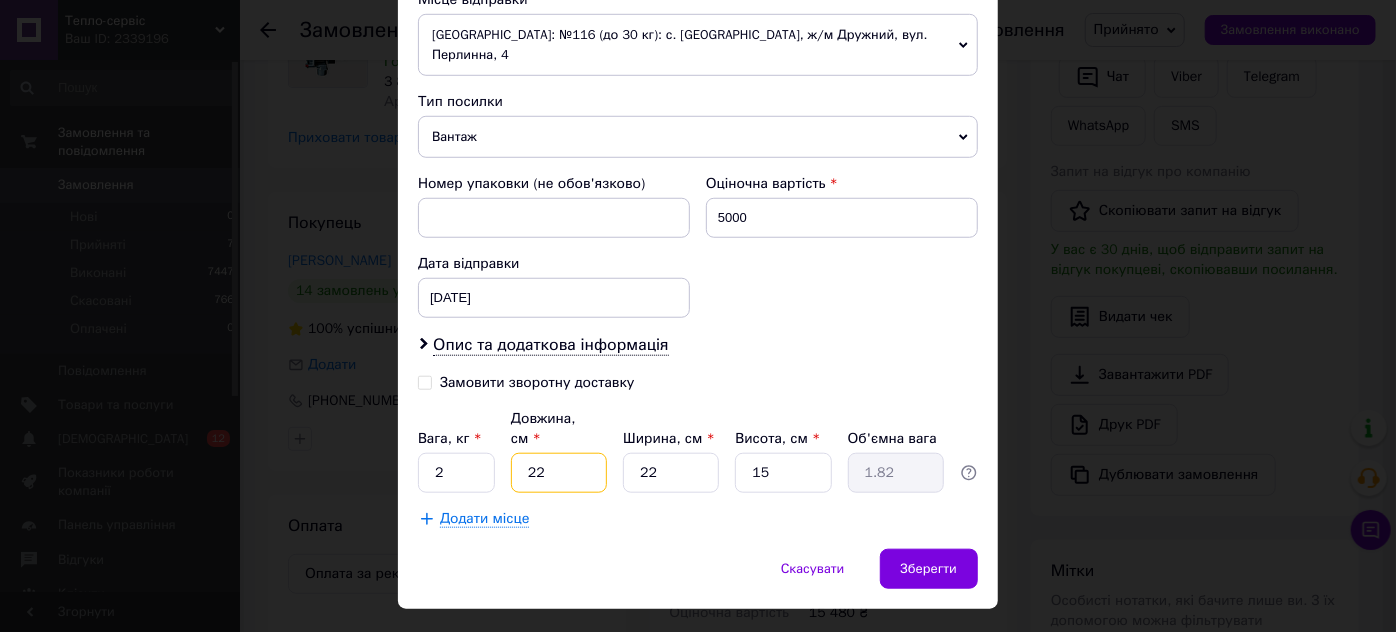 type on "22" 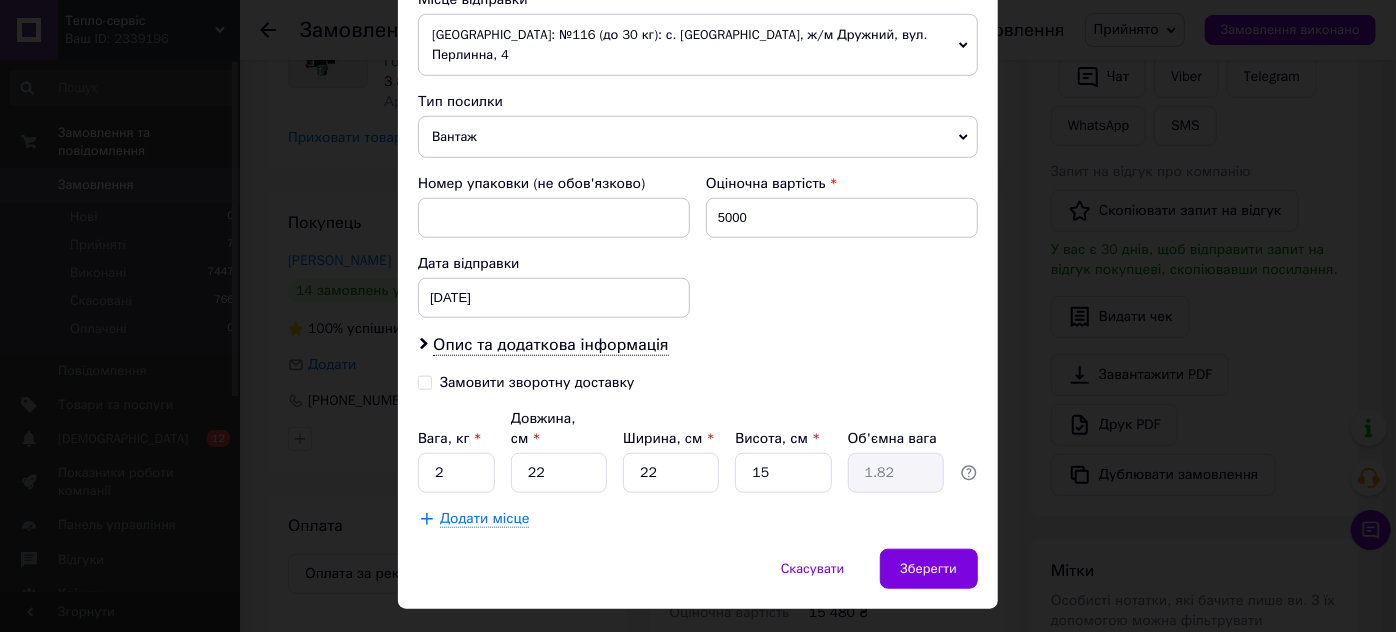 click on "Скасувати   Зберегти" at bounding box center [698, 579] 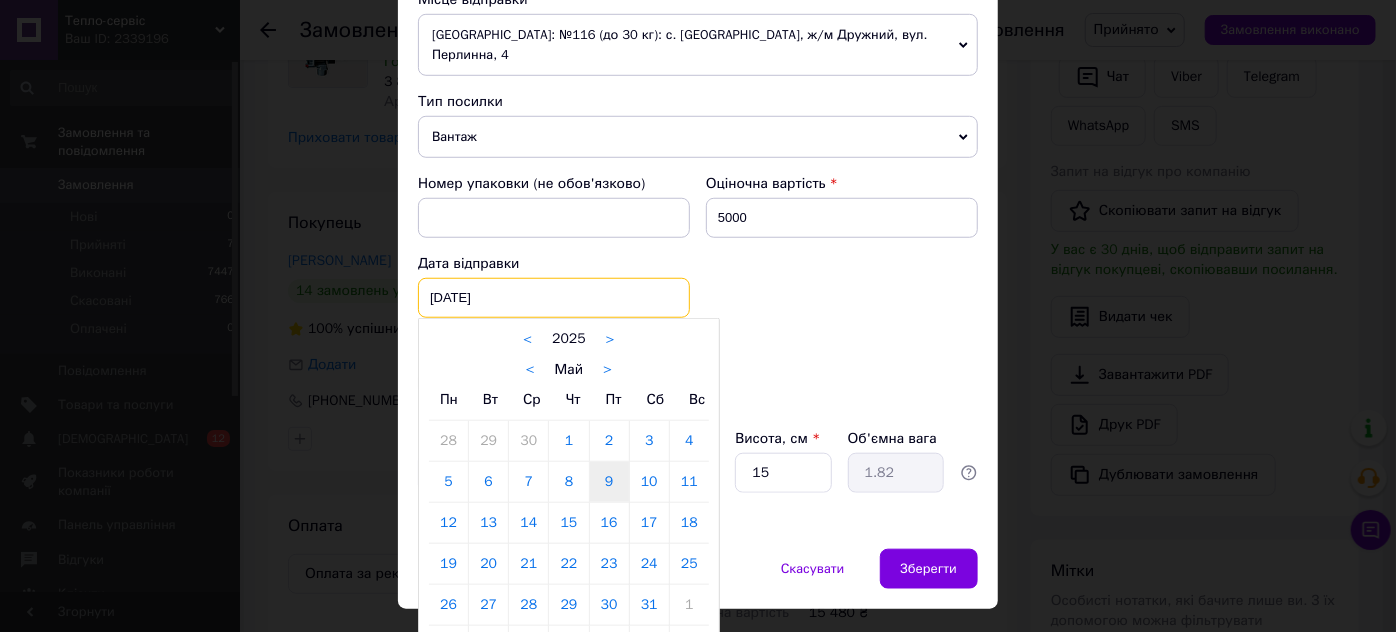 click on "09.05.2025 < 2025 > < Май > Пн Вт Ср Чт Пт Сб Вс 28 29 30 1 2 3 4 5 6 7 8 9 10 11 12 13 14 15 16 17 18 19 20 21 22 23 24 25 26 27 28 29 30 31 1 2 3 4 5 6 7 8" at bounding box center (554, 298) 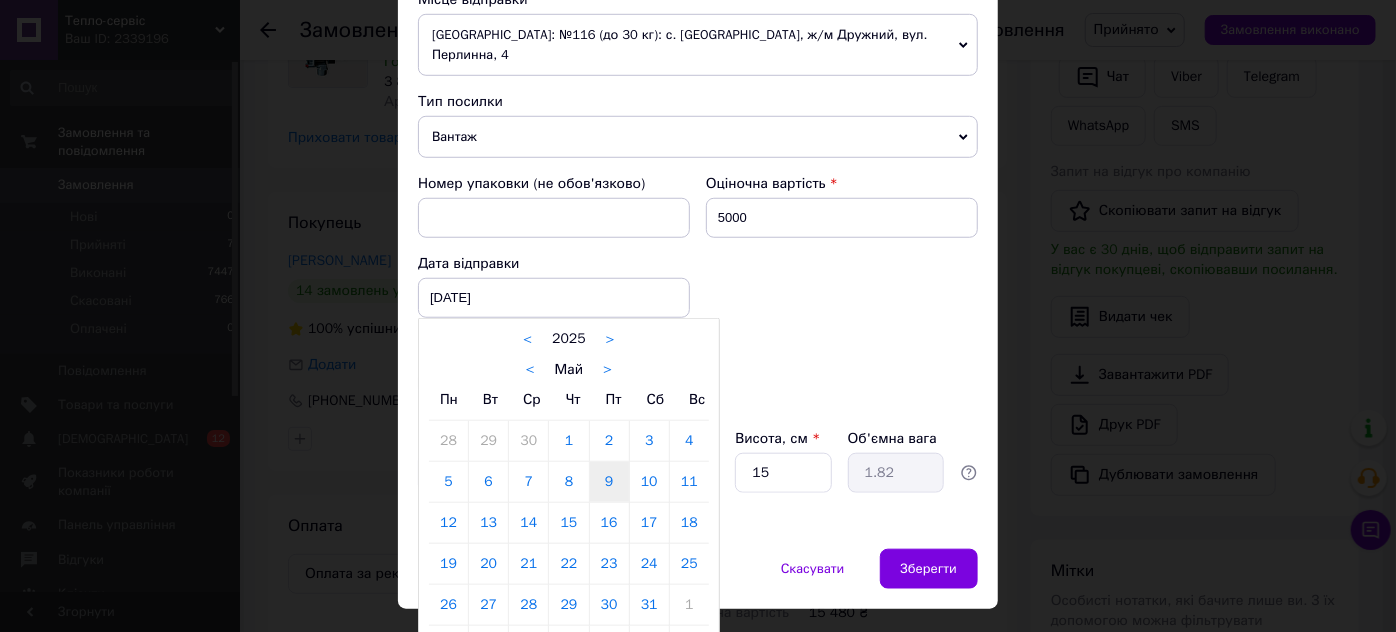 click on ">" at bounding box center [607, 370] 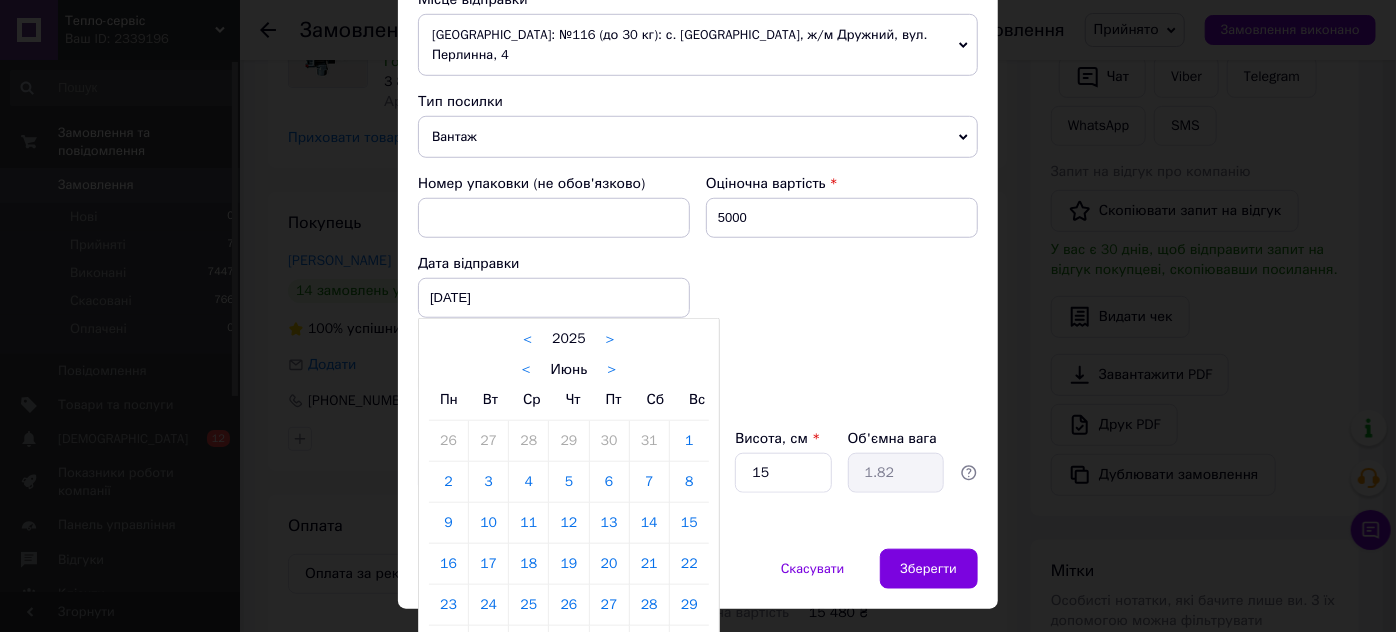 click on ">" at bounding box center [611, 370] 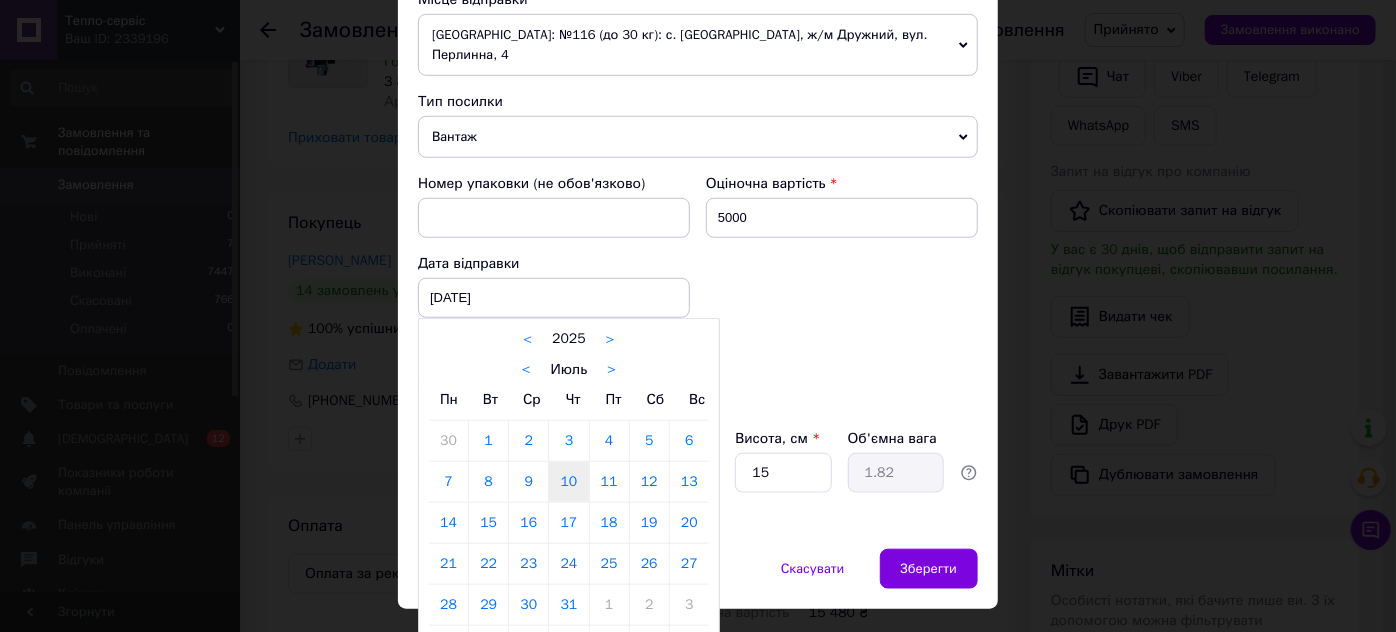 click on "10" at bounding box center [568, 482] 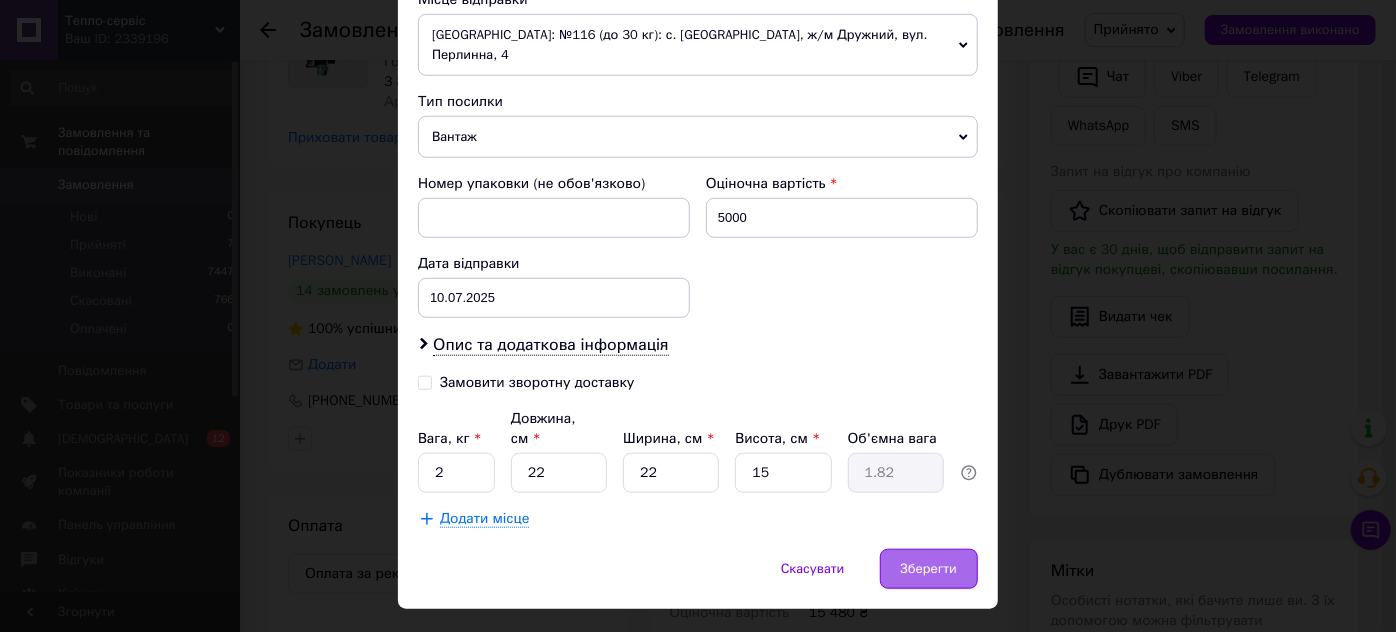 click on "Зберегти" at bounding box center (929, 569) 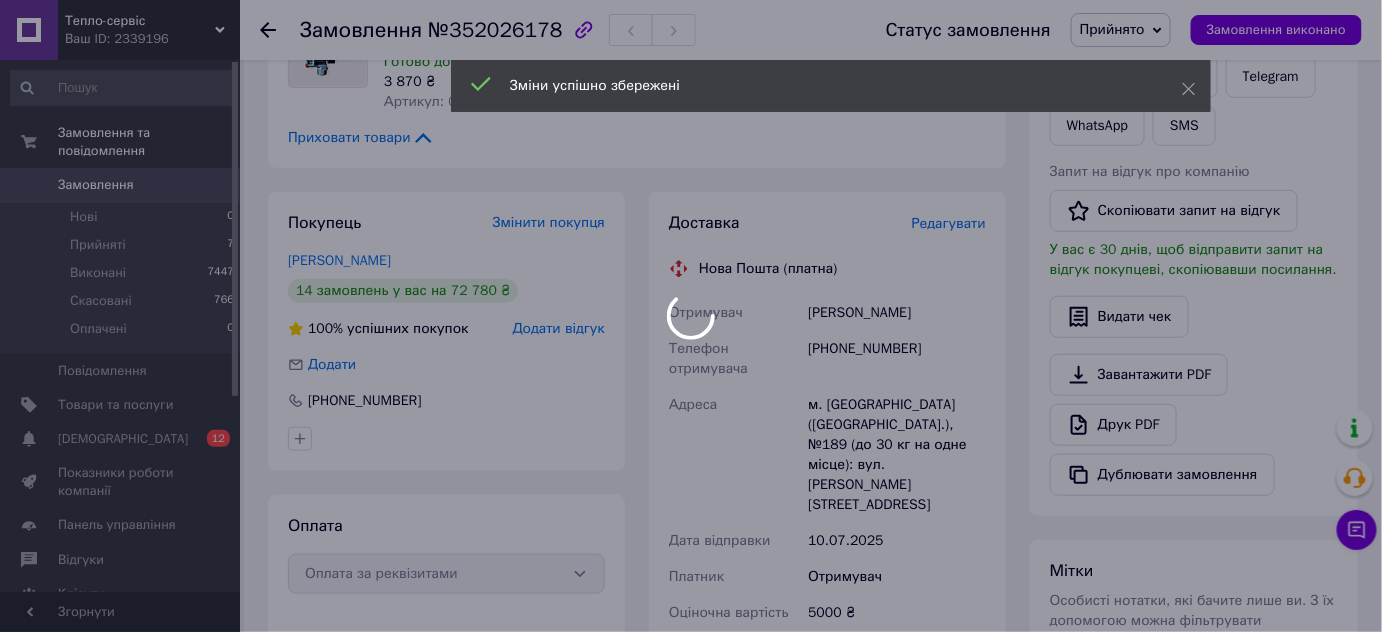 scroll, scrollTop: 12, scrollLeft: 0, axis: vertical 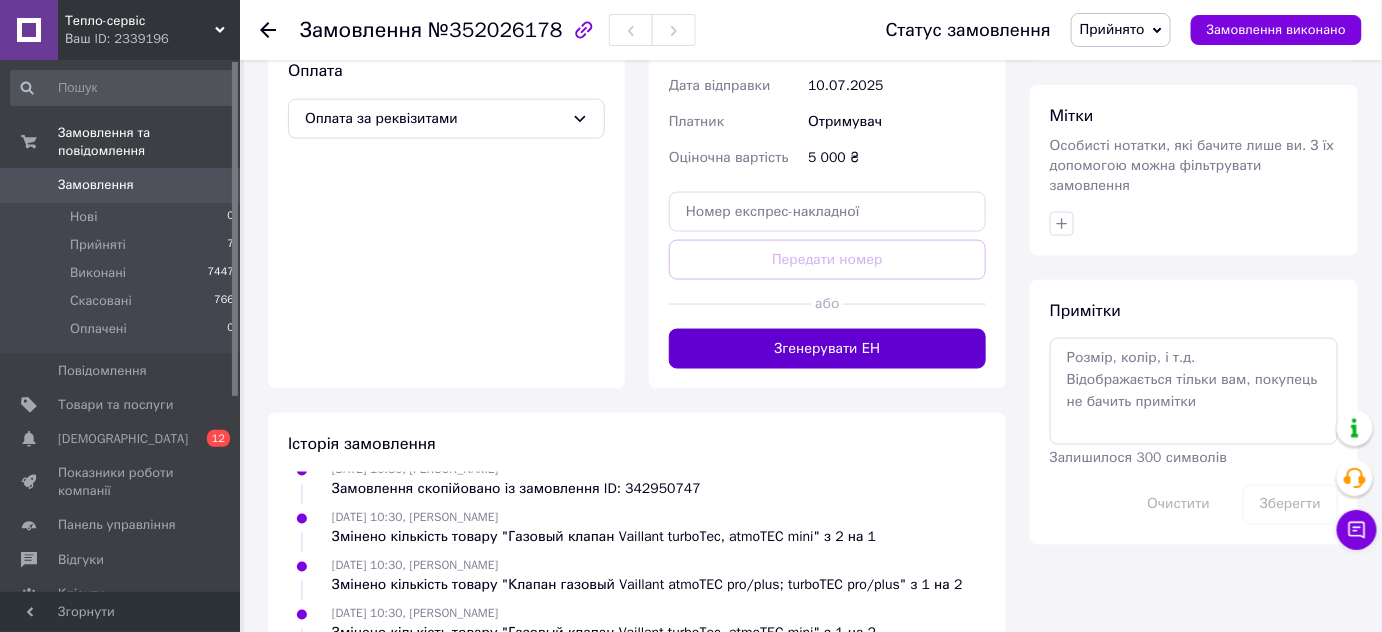 click on "Згенерувати ЕН" at bounding box center (827, 349) 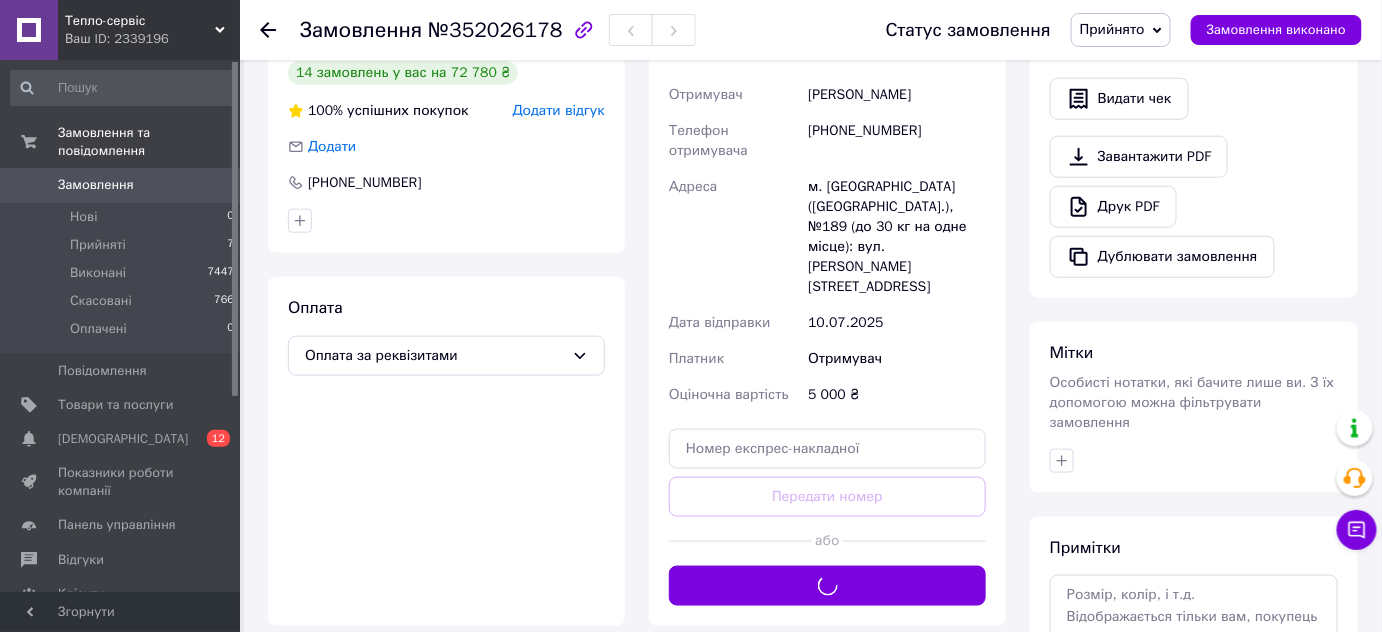 scroll, scrollTop: 272, scrollLeft: 0, axis: vertical 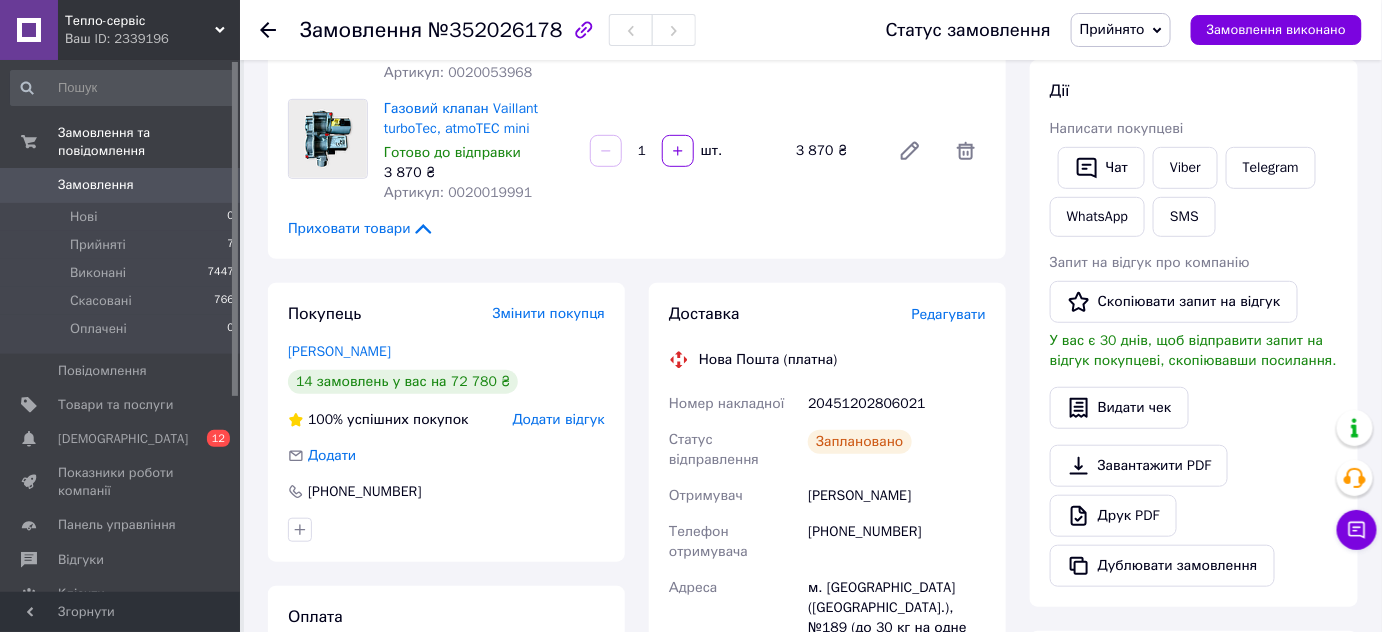 click on "20451202806021" at bounding box center (897, 404) 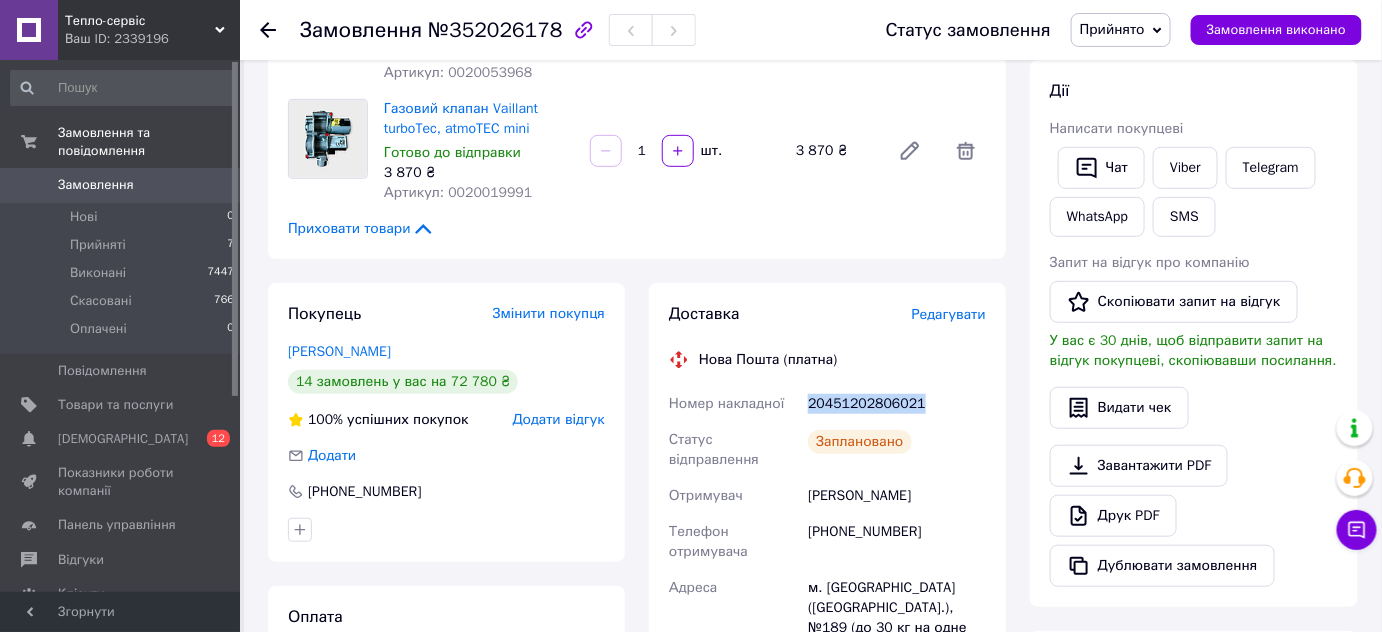 click on "20451202806021" at bounding box center (897, 404) 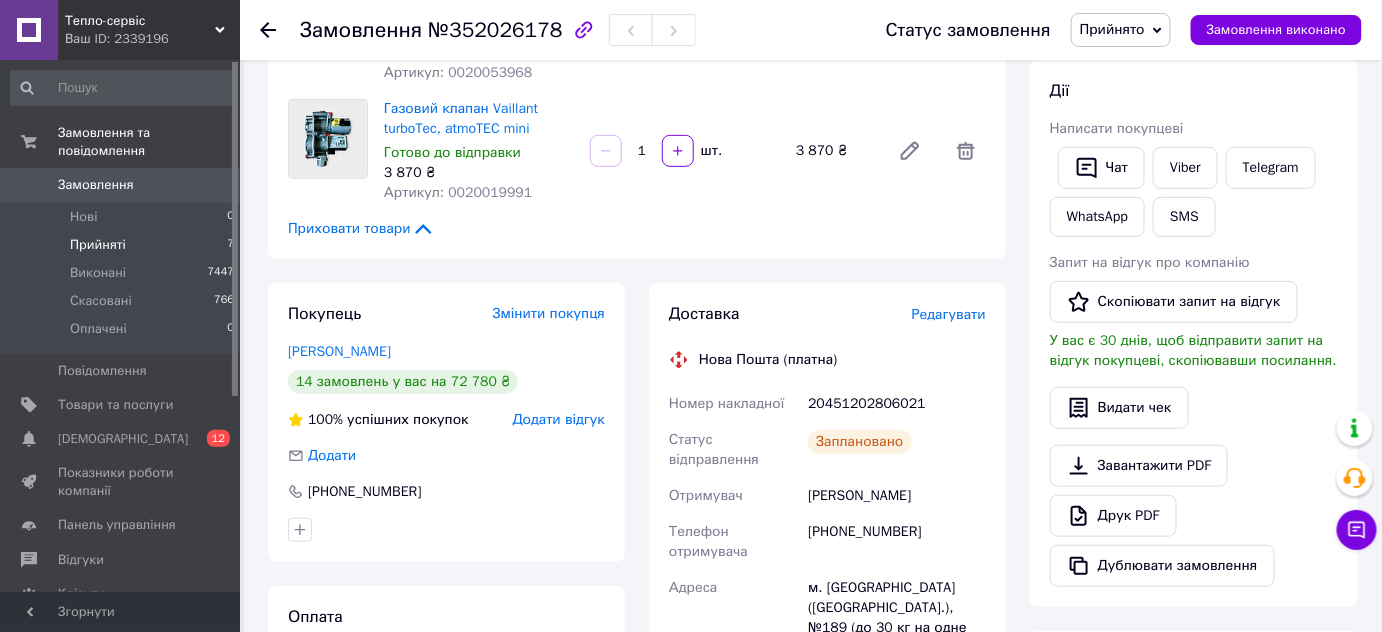 click on "Прийняті" at bounding box center [98, 245] 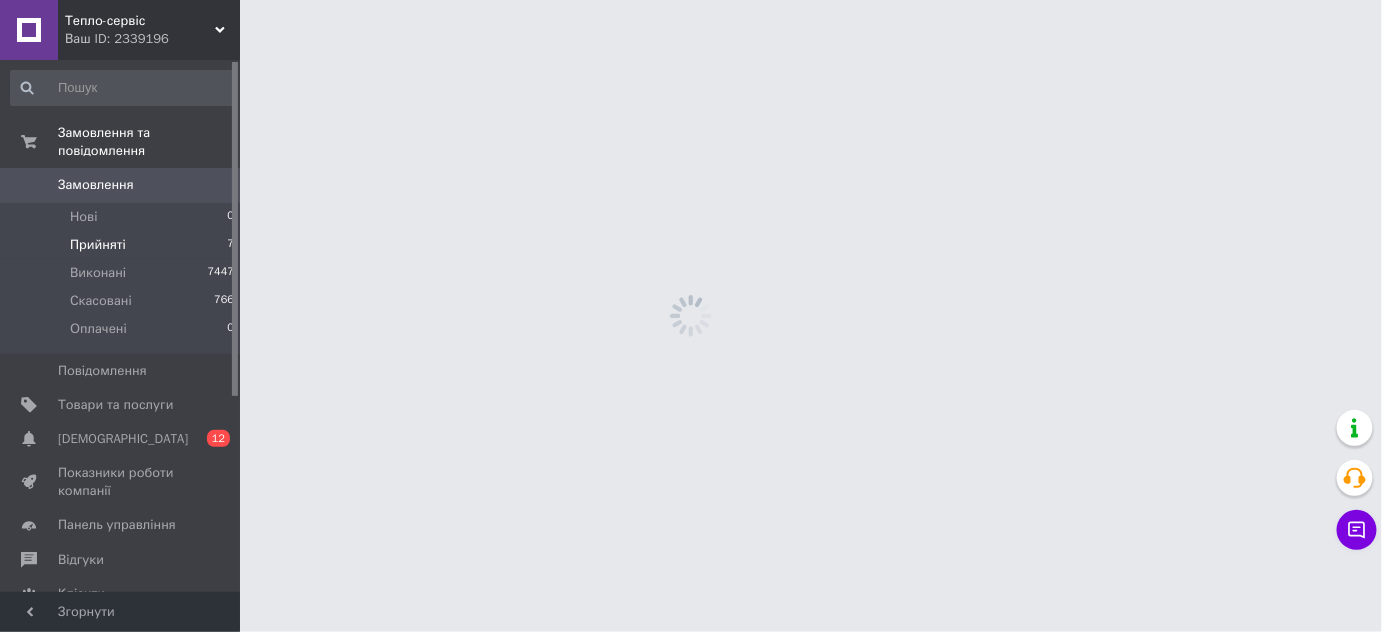 scroll, scrollTop: 0, scrollLeft: 0, axis: both 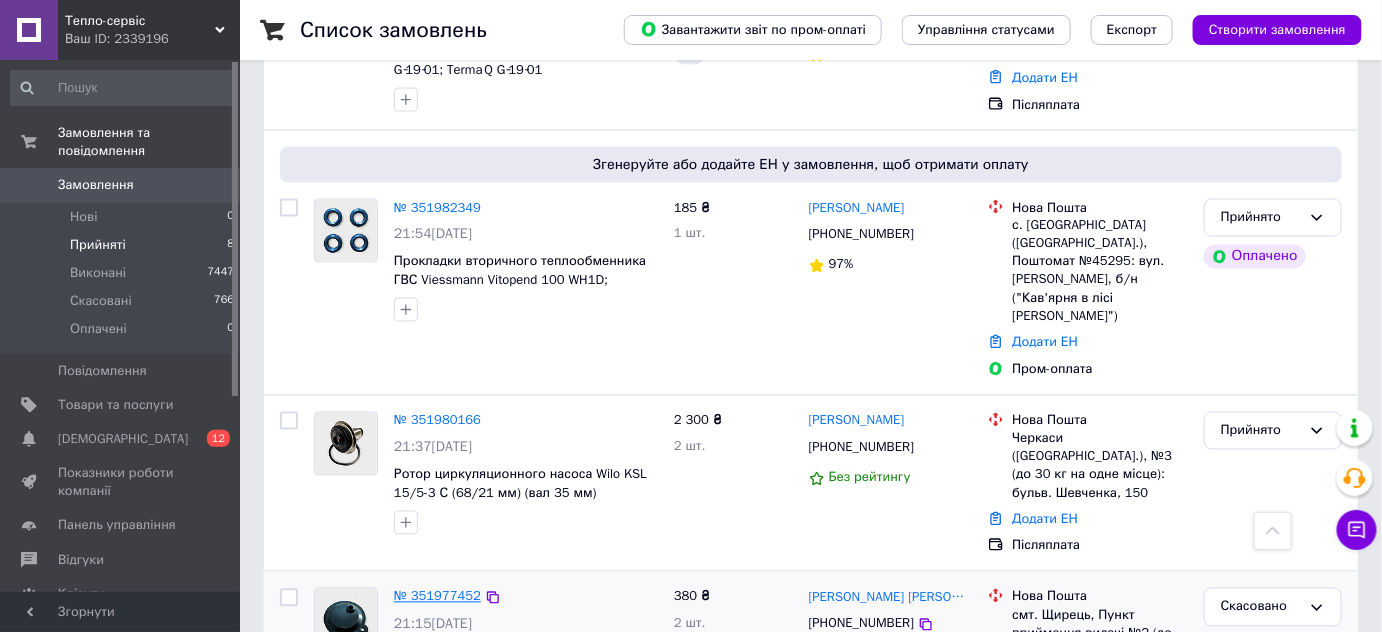 click on "№ 351977452" at bounding box center [437, 596] 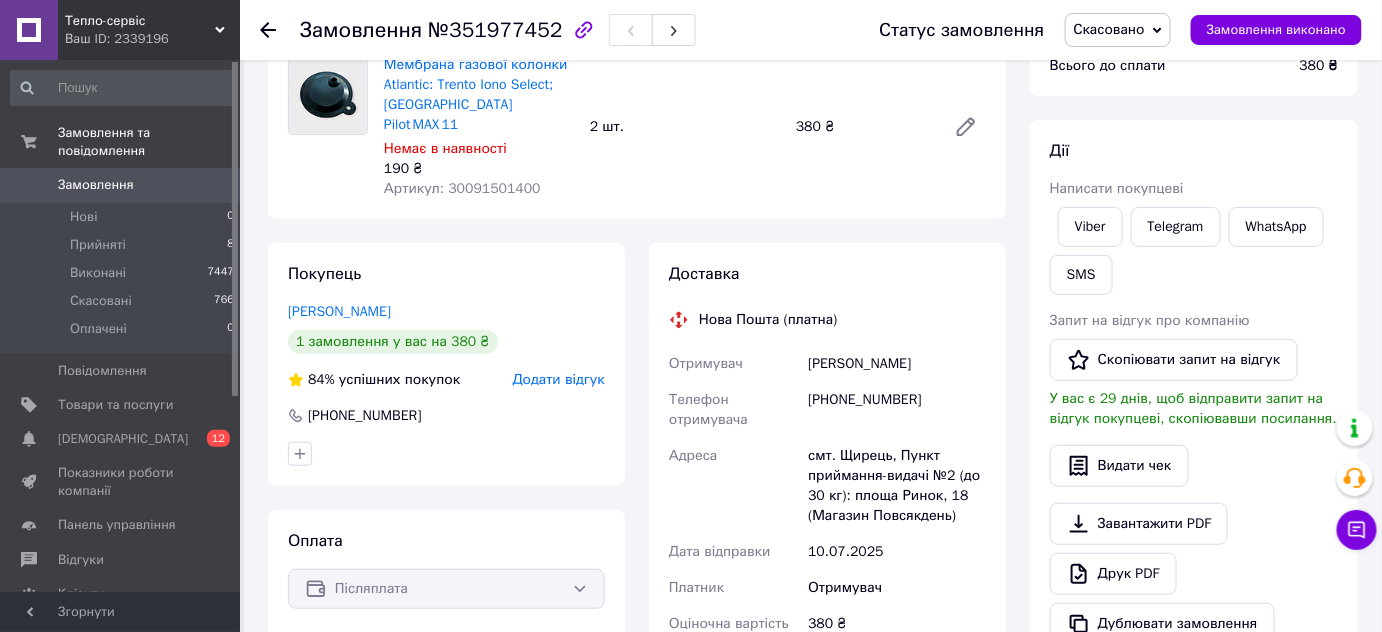 scroll, scrollTop: 0, scrollLeft: 0, axis: both 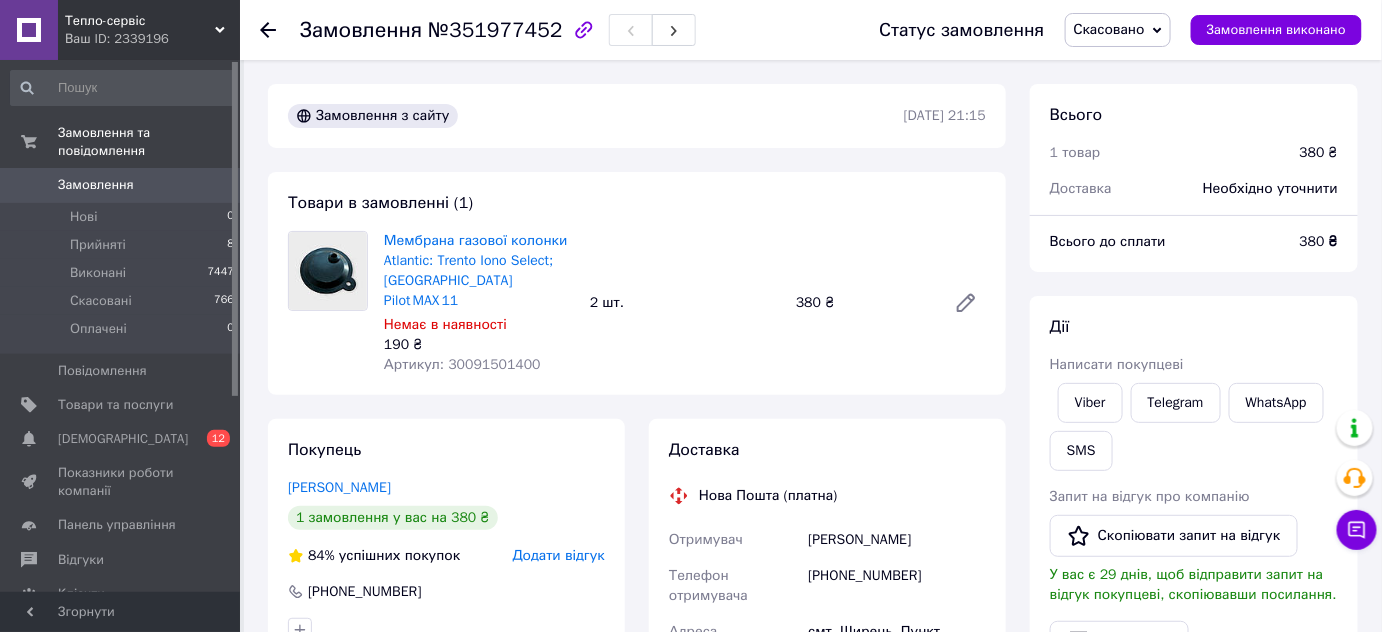 click on "Артикул: 30091501400" at bounding box center (462, 364) 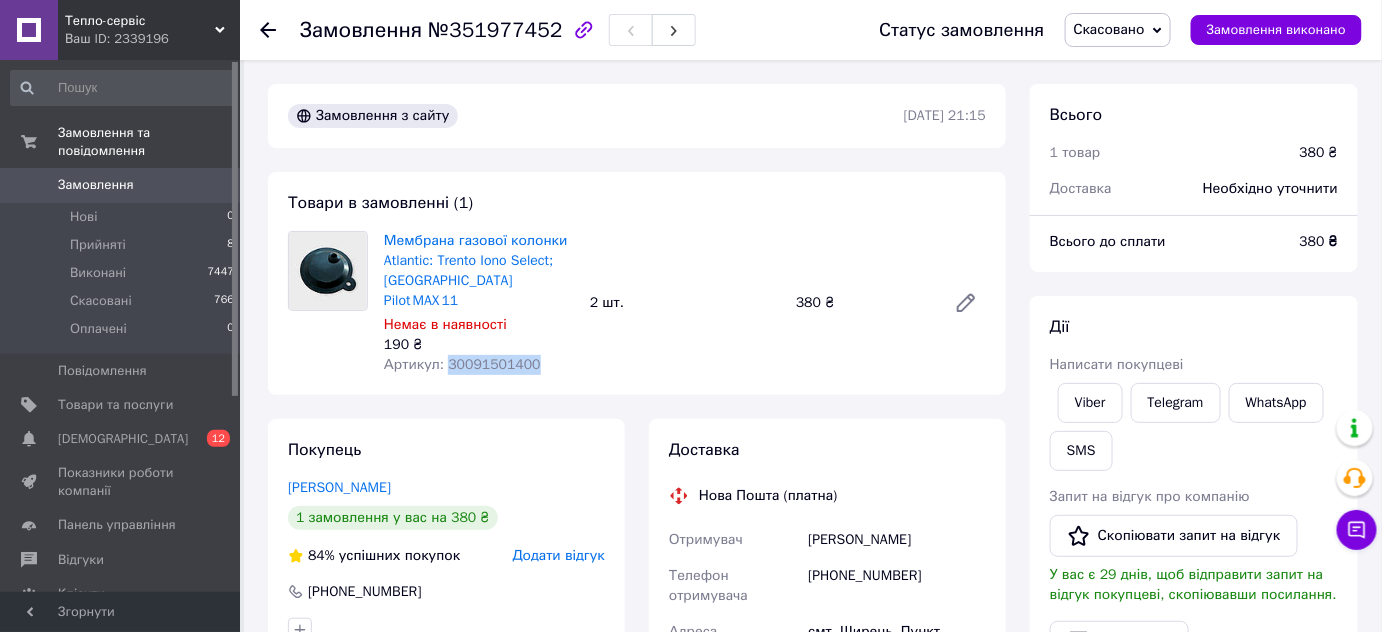 click on "Артикул: 30091501400" at bounding box center (462, 364) 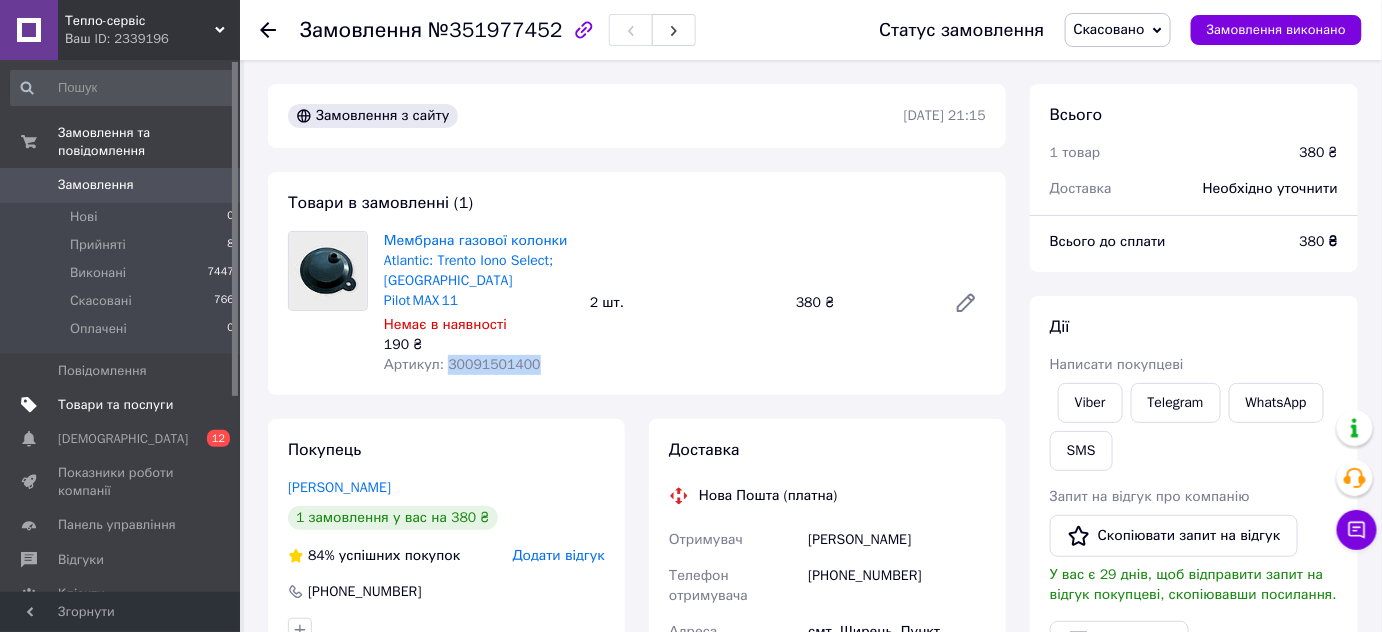 click on "Товари та послуги" at bounding box center (115, 405) 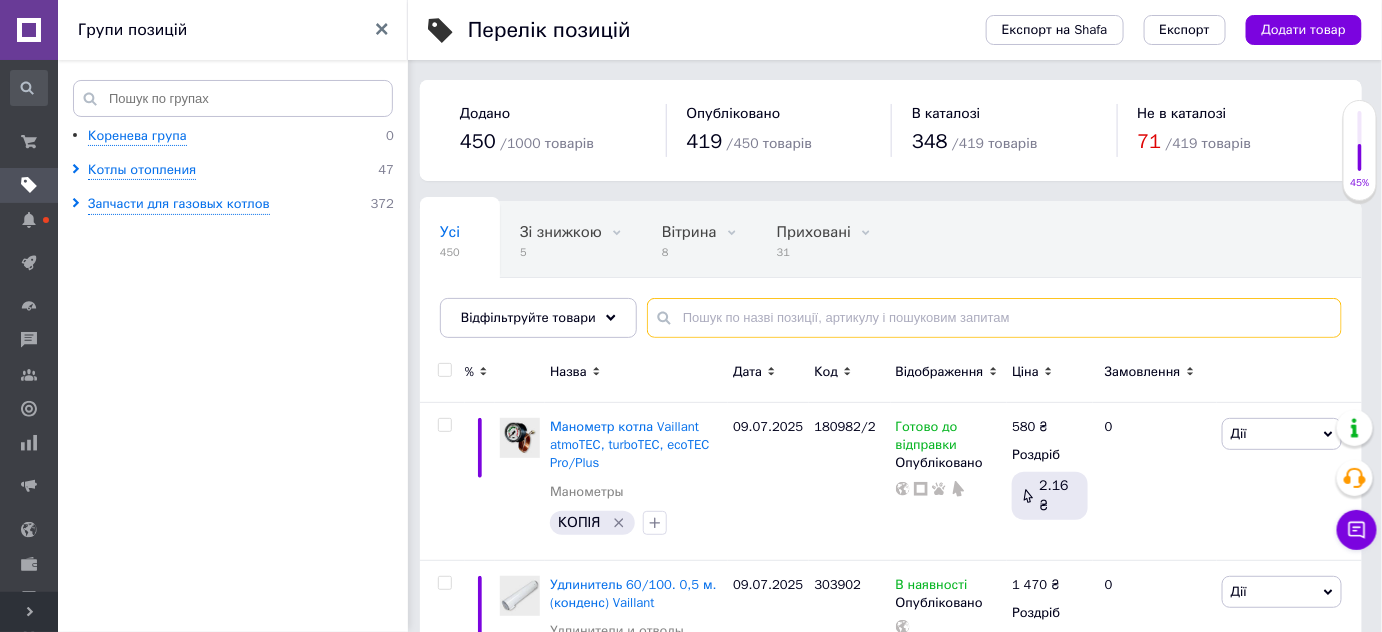 click at bounding box center (994, 318) 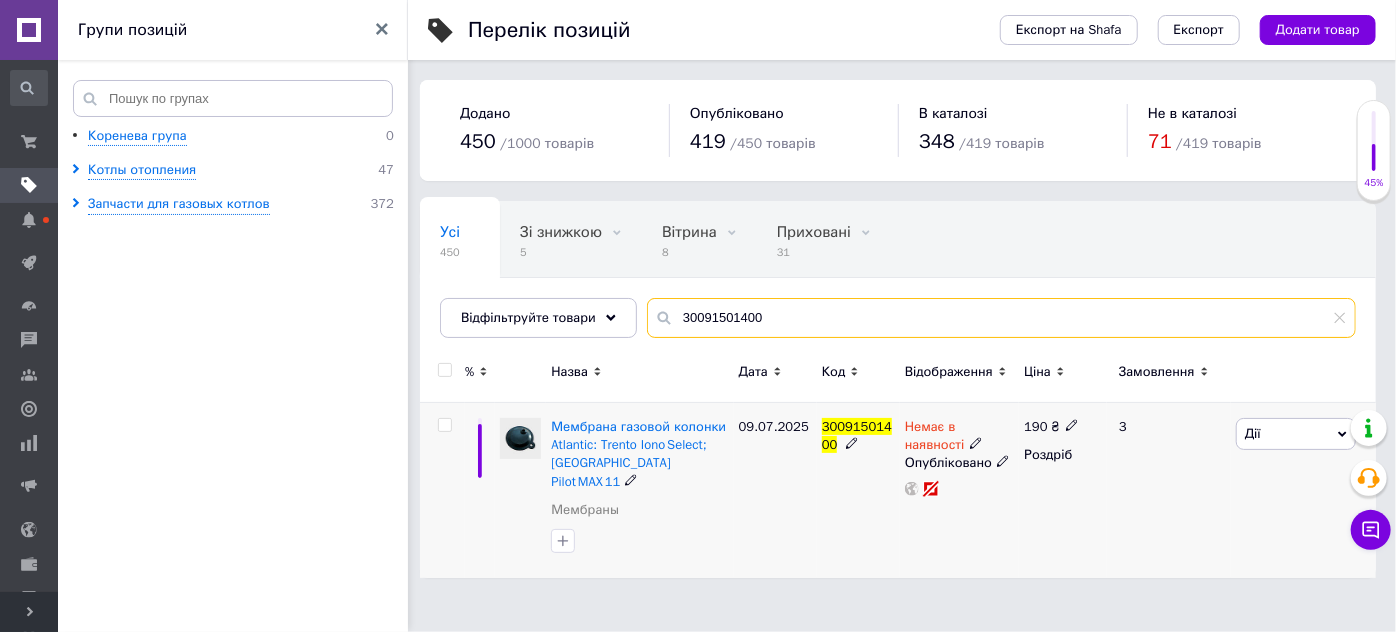 type on "30091501400" 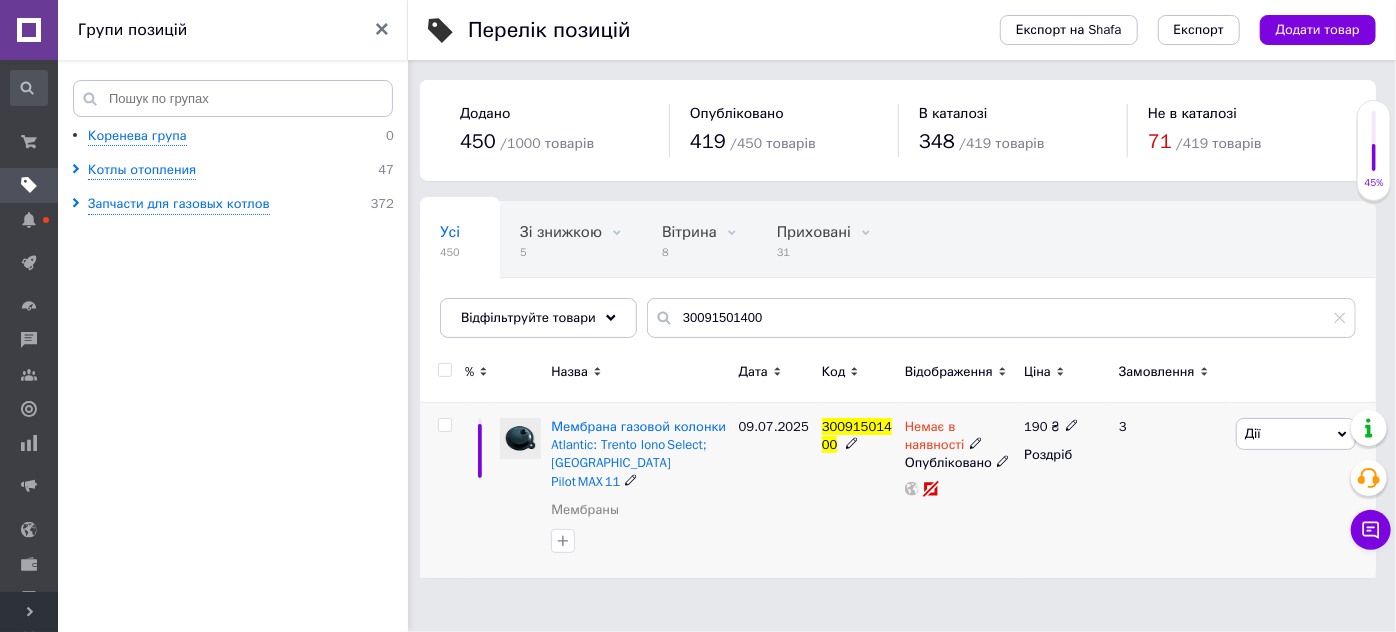 click 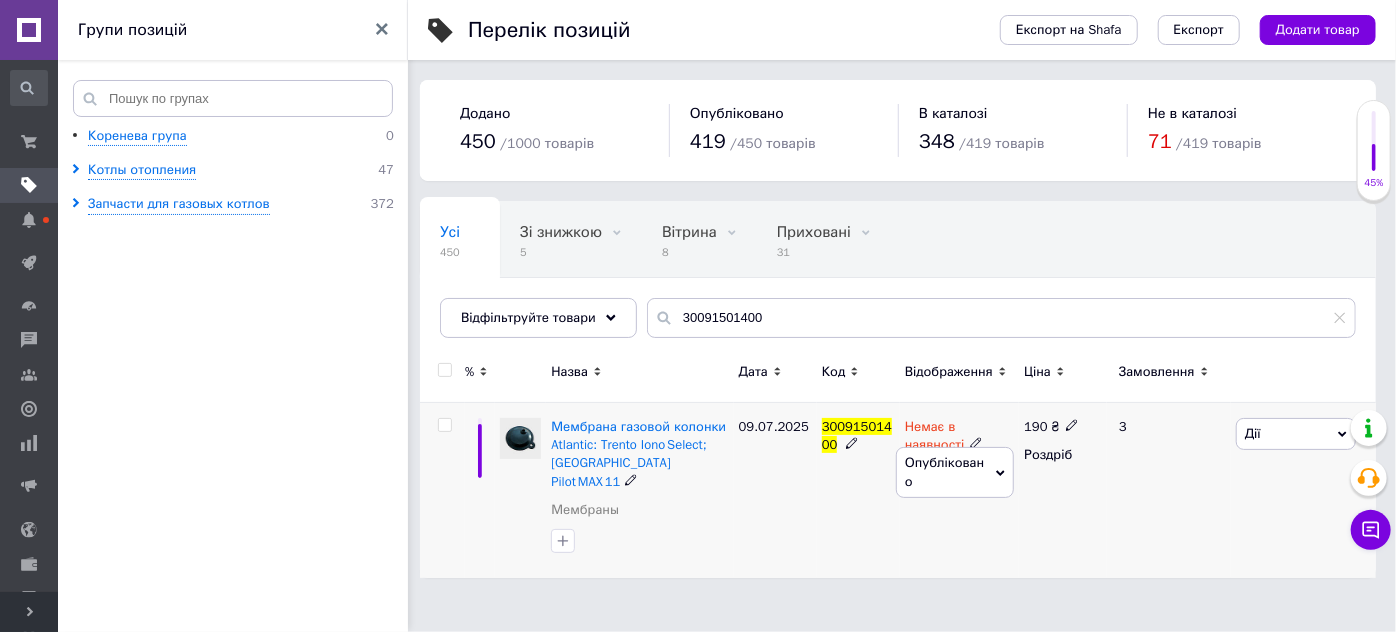 click on "190   ₴ Роздріб" at bounding box center [1063, 490] 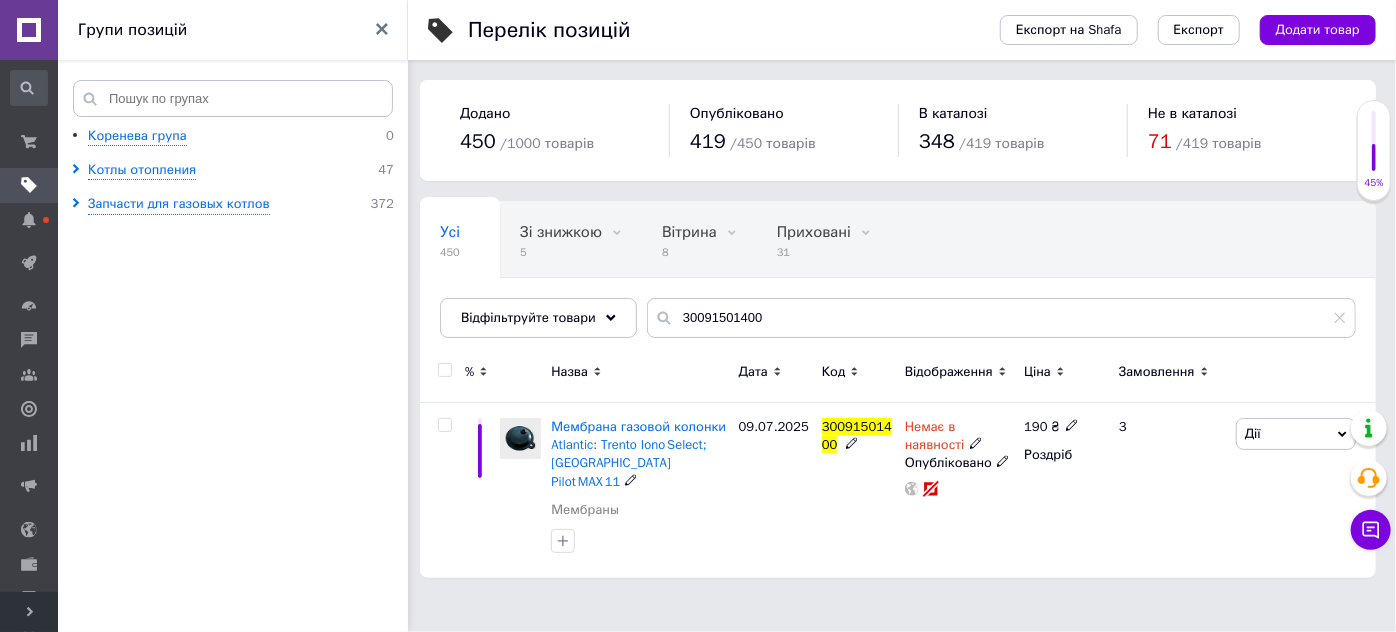 click 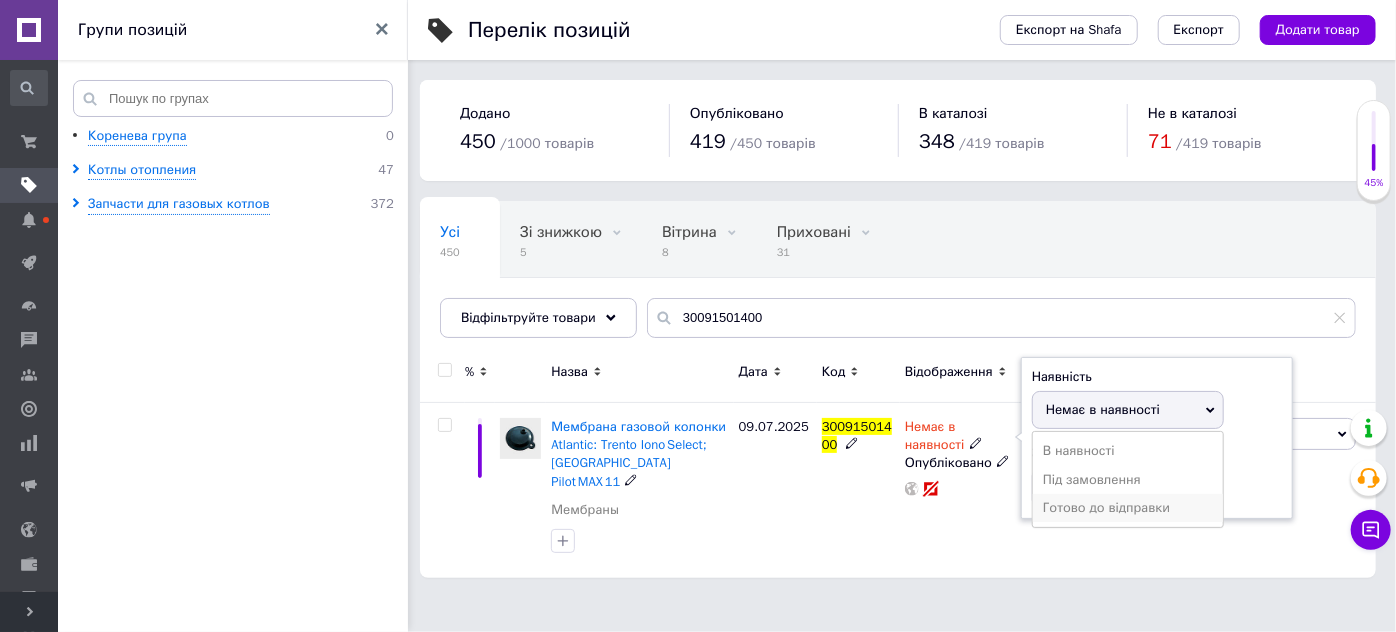 click on "Готово до відправки" at bounding box center (1128, 508) 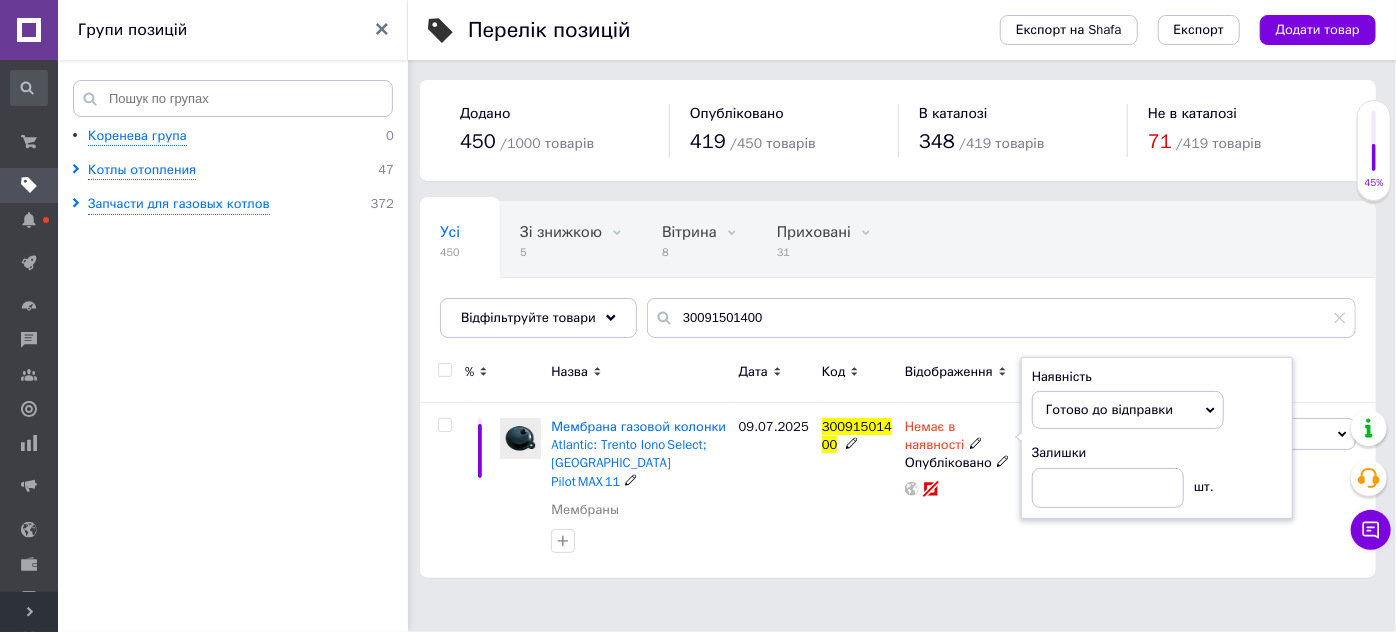 click on "Немає в наявності Наявність Готово до відправки В наявності Немає в наявності Під замовлення Залишки шт. Опубліковано" at bounding box center [959, 490] 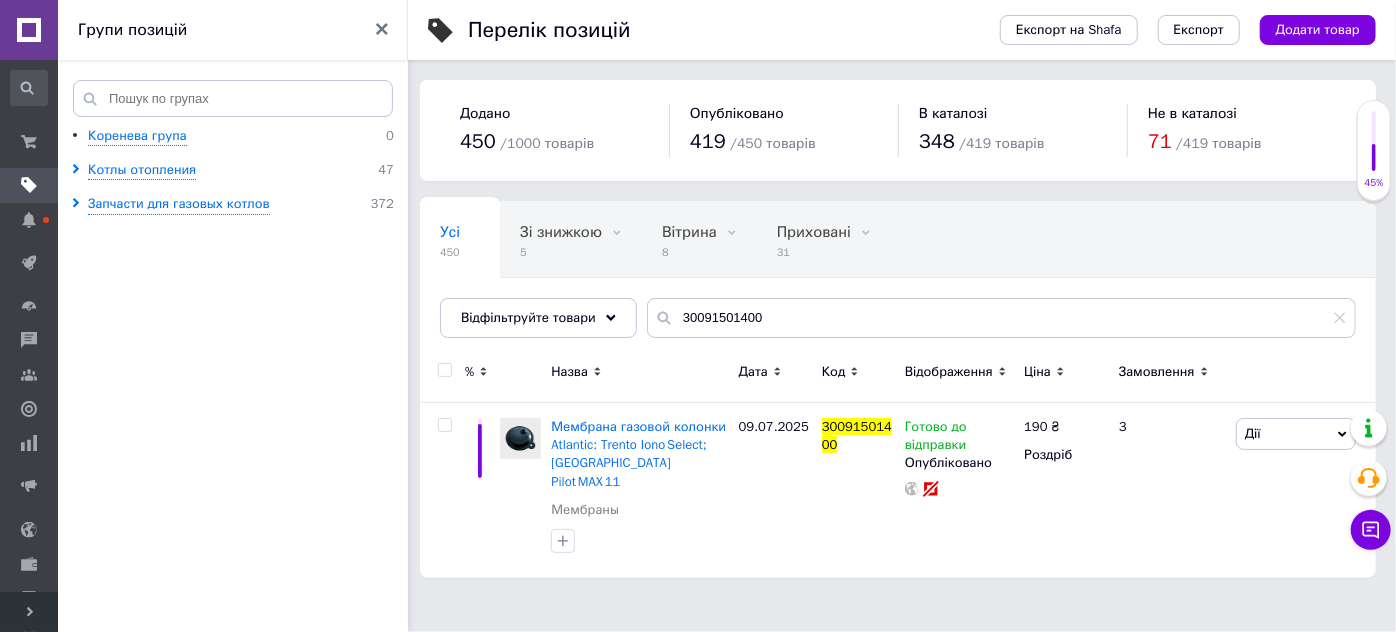 click on "Коренева група 0 Котлы отопления 47 Запчасти для газовых котлов 372" at bounding box center (236, 382) 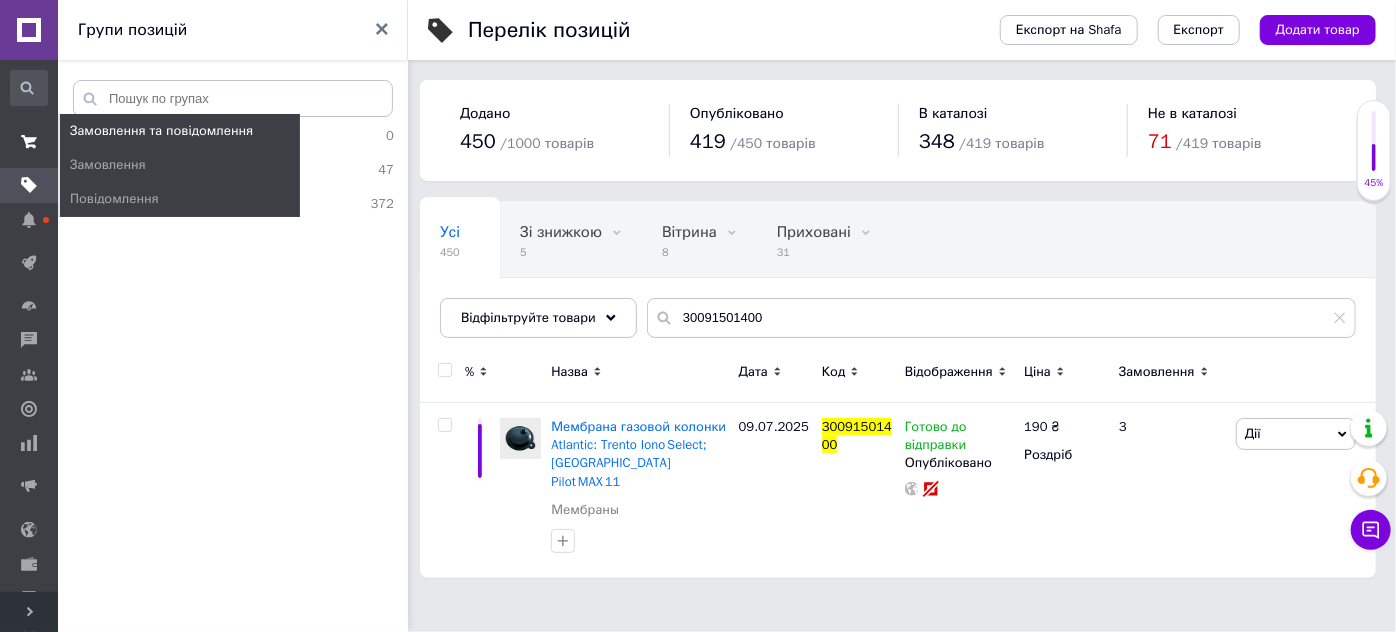 click 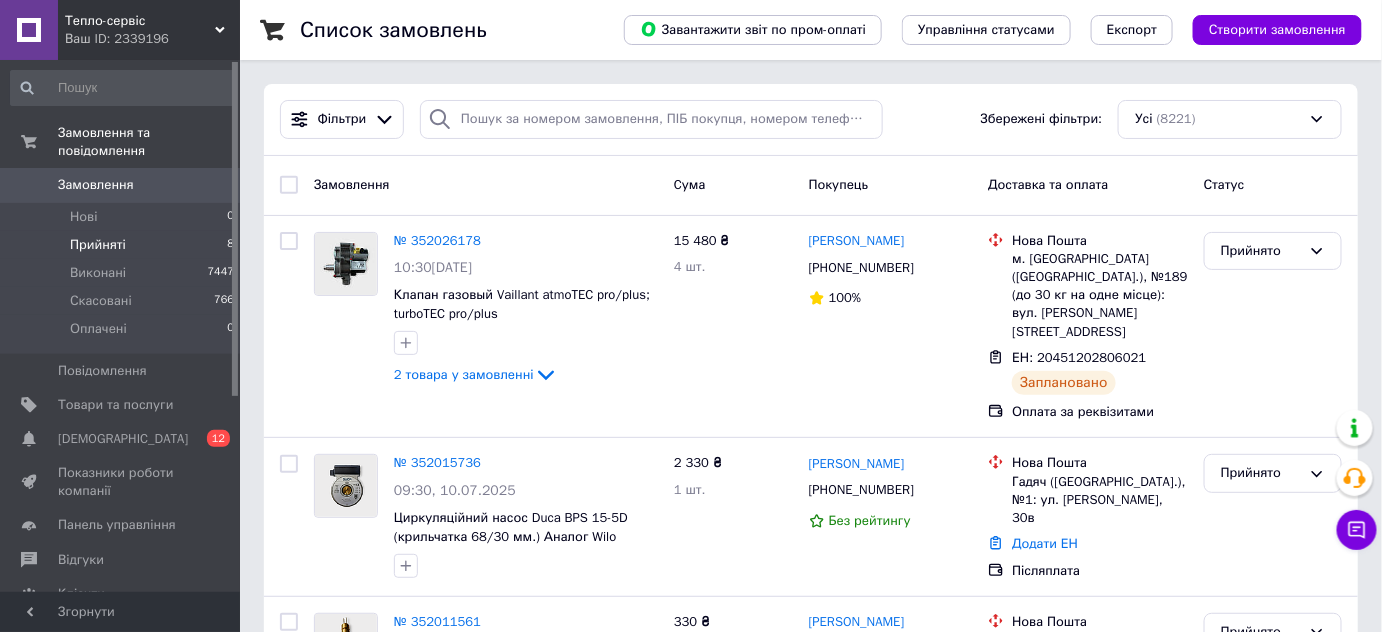 click on "Прийняті" at bounding box center (98, 245) 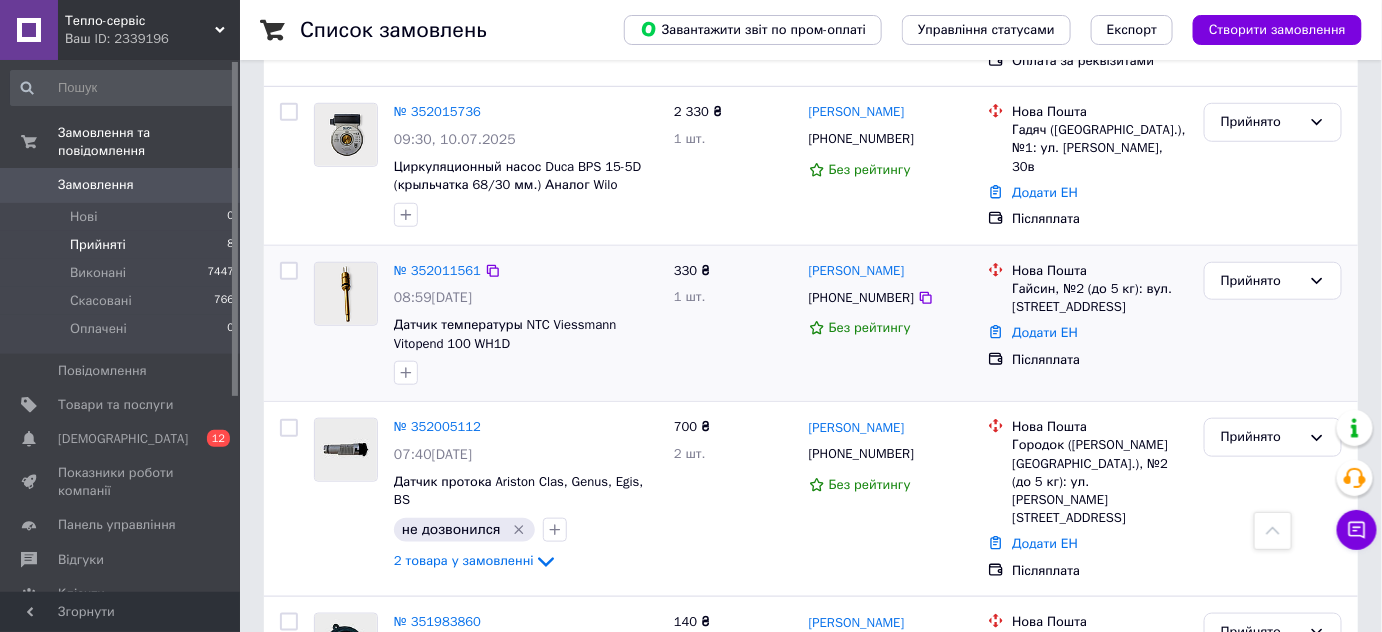 scroll, scrollTop: 545, scrollLeft: 0, axis: vertical 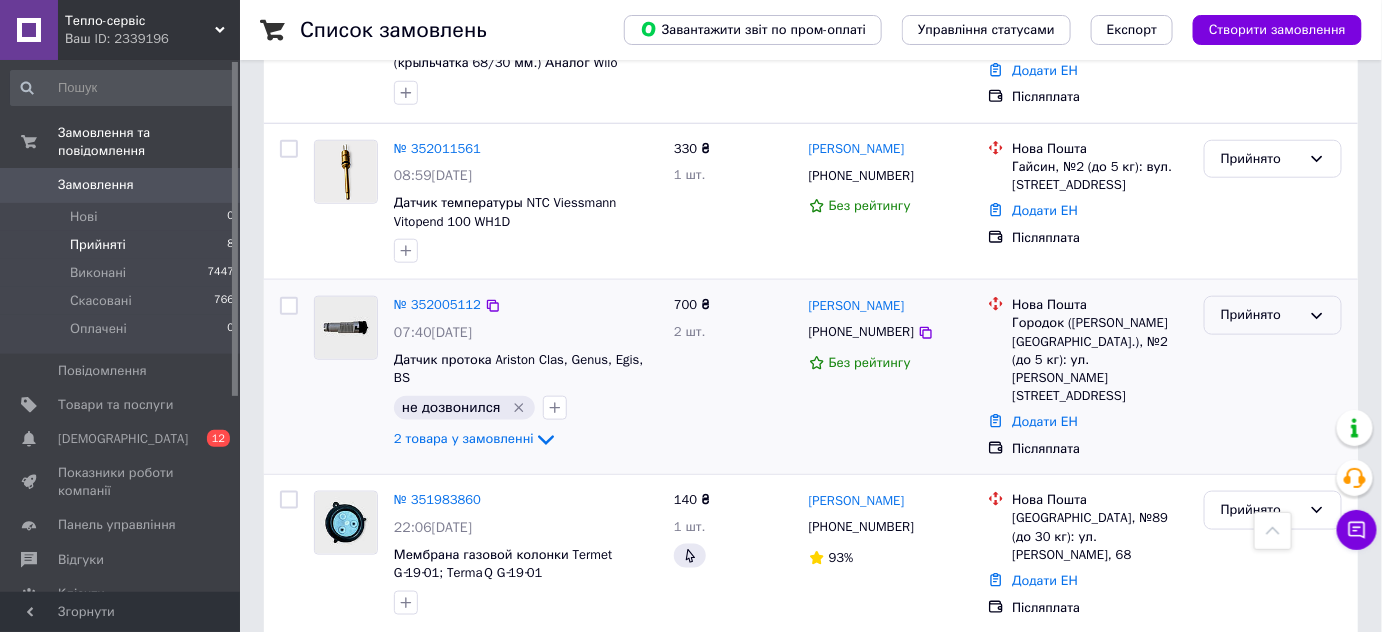 click on "Прийнято" at bounding box center (1261, 315) 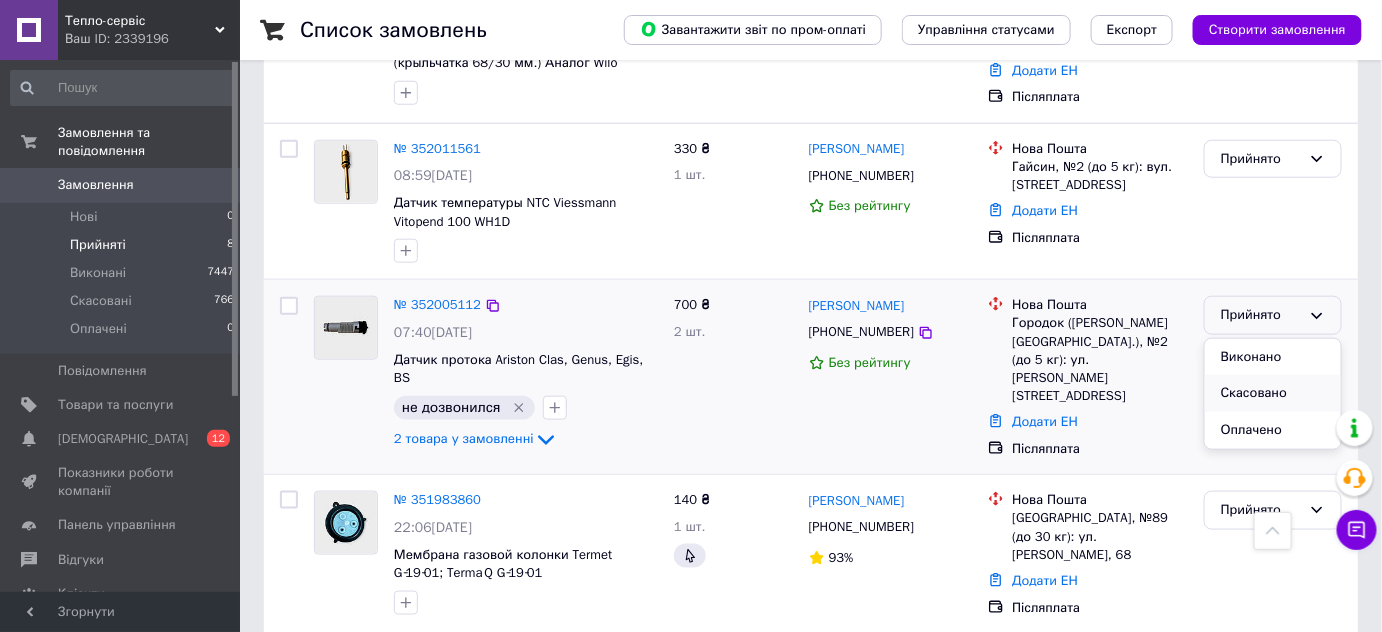 click on "Скасовано" at bounding box center [1273, 393] 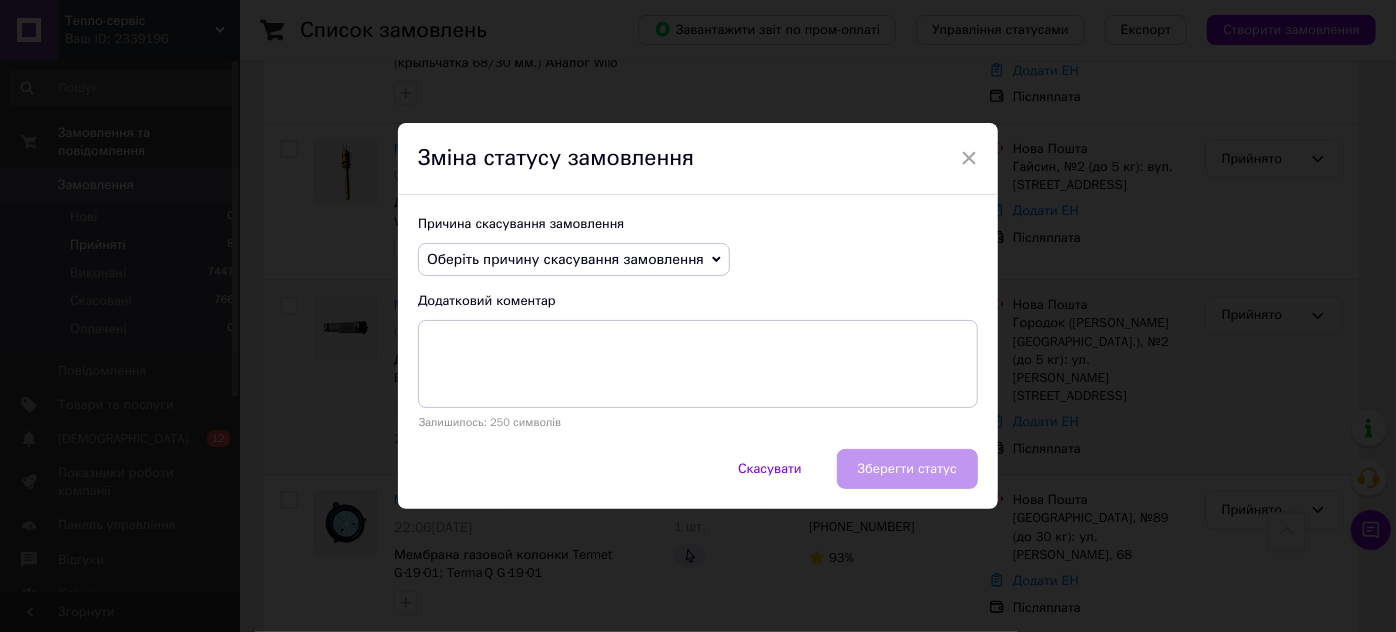 click on "Оберіть причину скасування замовлення" at bounding box center [565, 259] 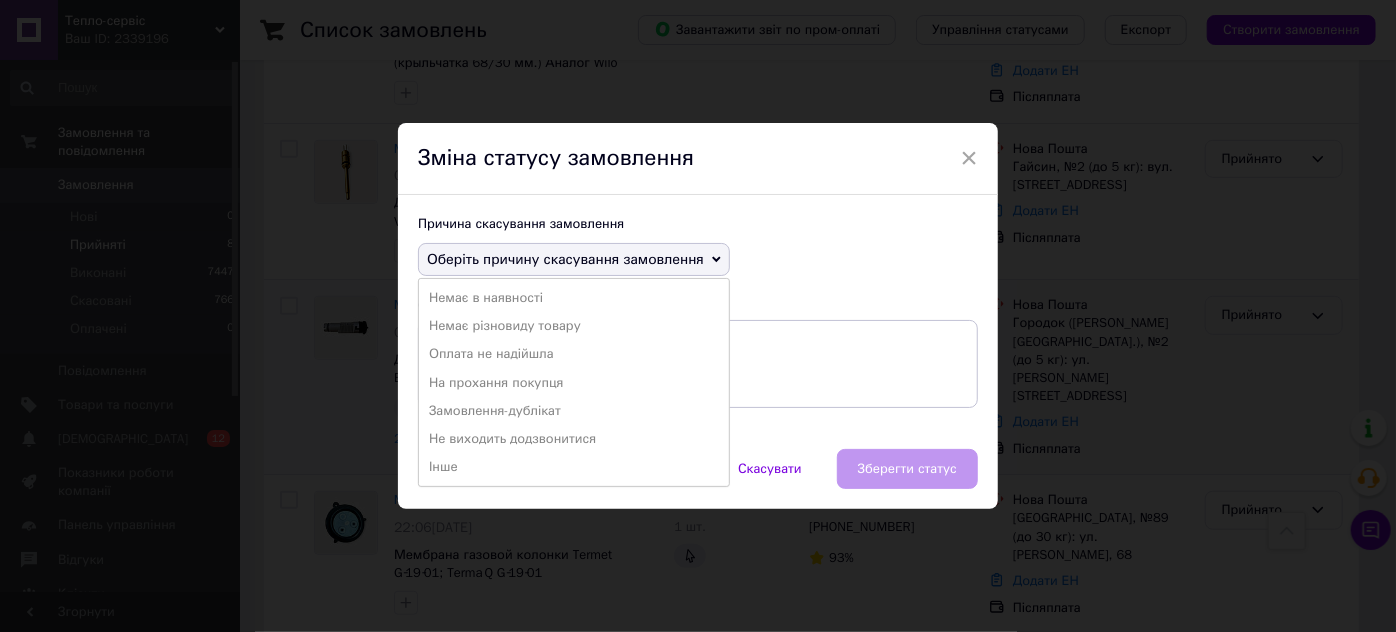 click on "Не виходить додзвонитися" at bounding box center [574, 439] 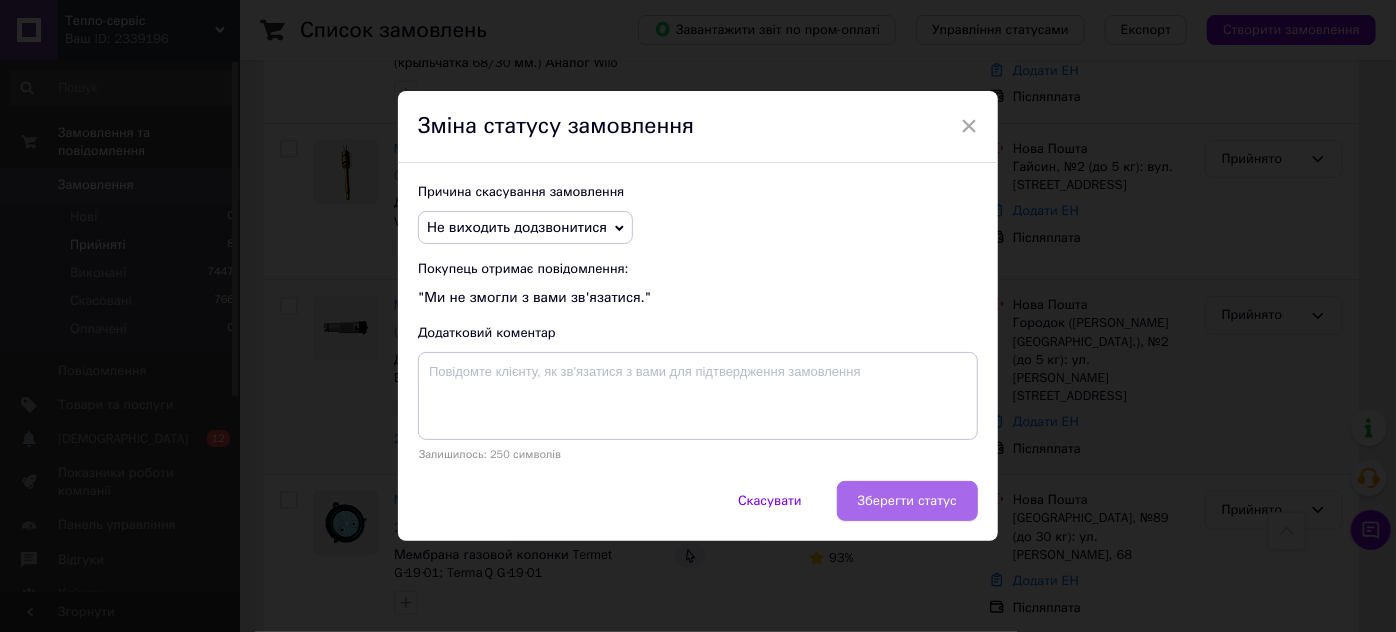 click on "Зберегти статус" at bounding box center (907, 501) 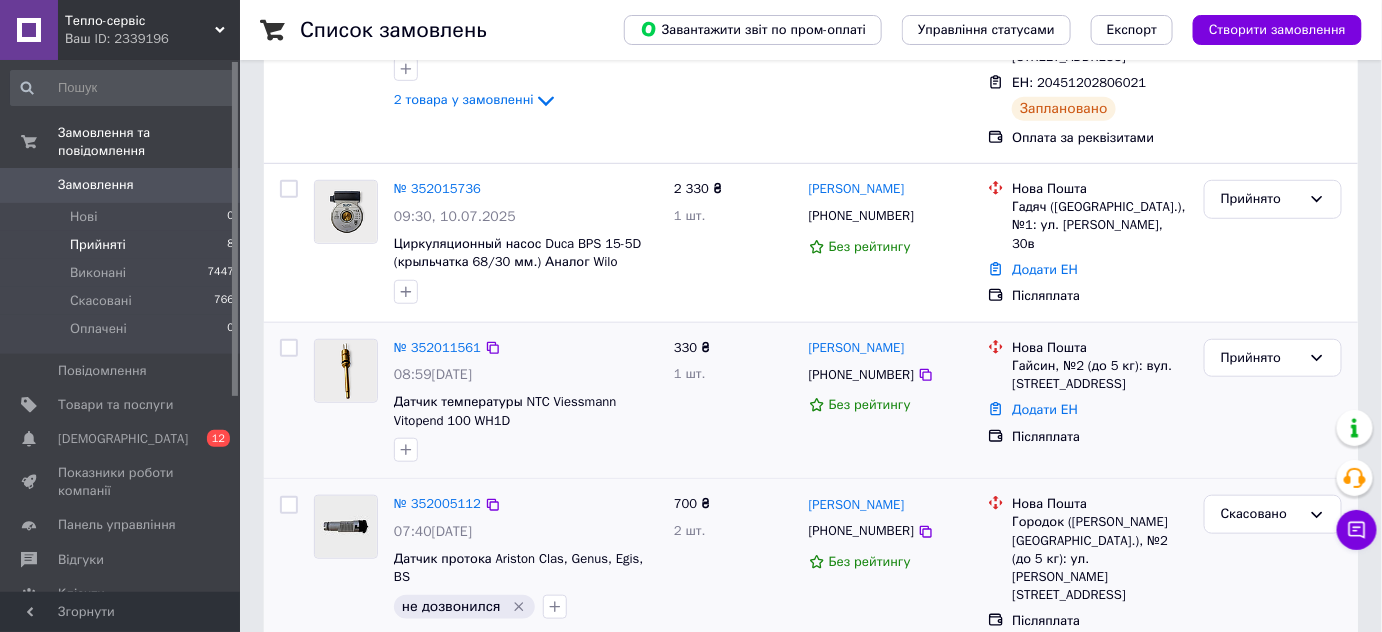 scroll, scrollTop: 0, scrollLeft: 0, axis: both 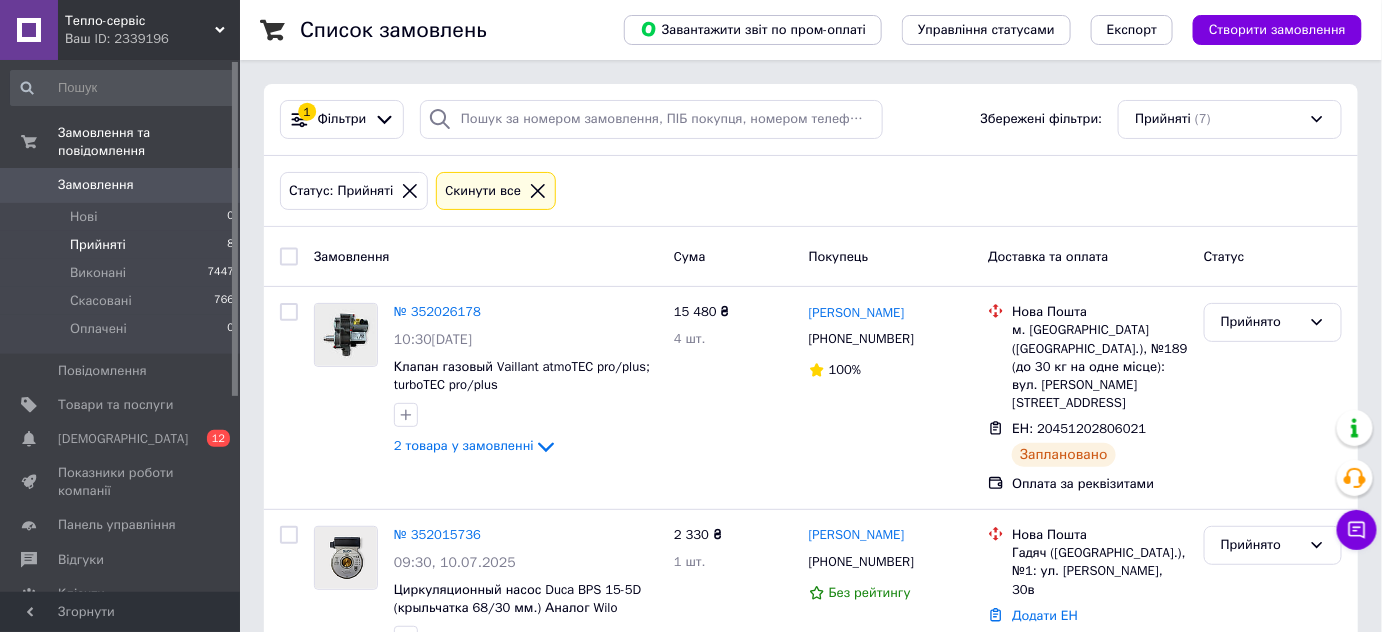 click on "Прийняті" at bounding box center (98, 245) 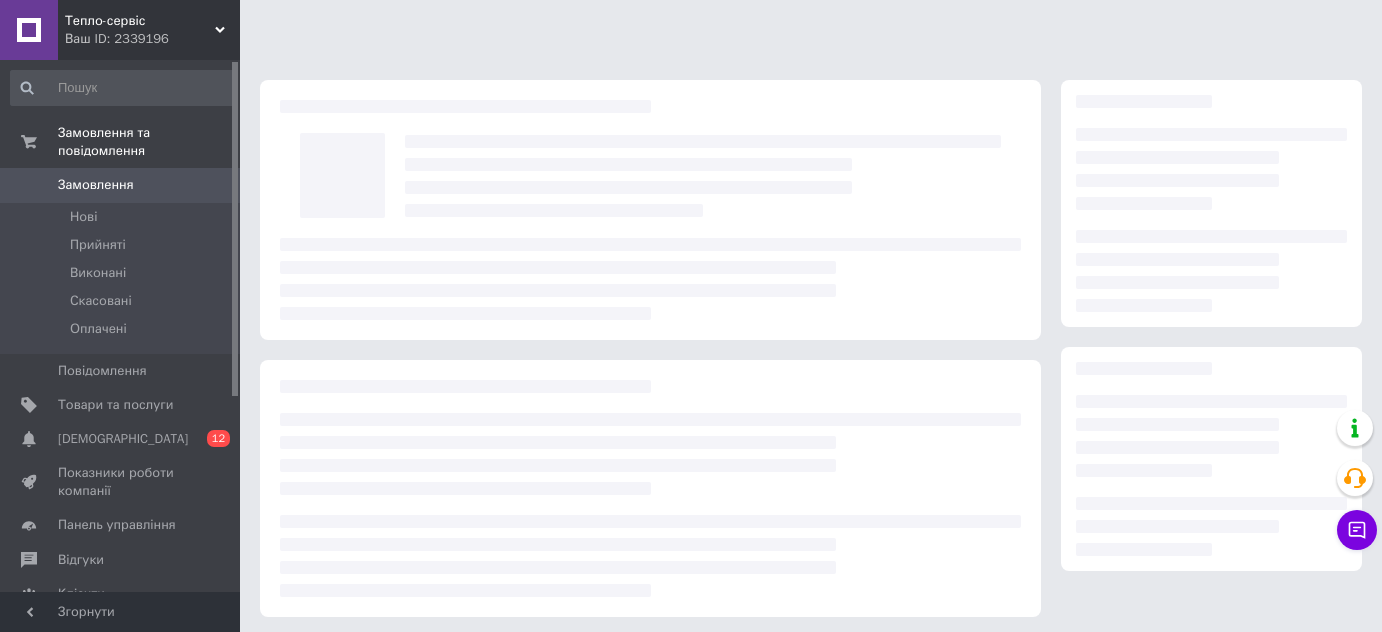 scroll, scrollTop: 0, scrollLeft: 0, axis: both 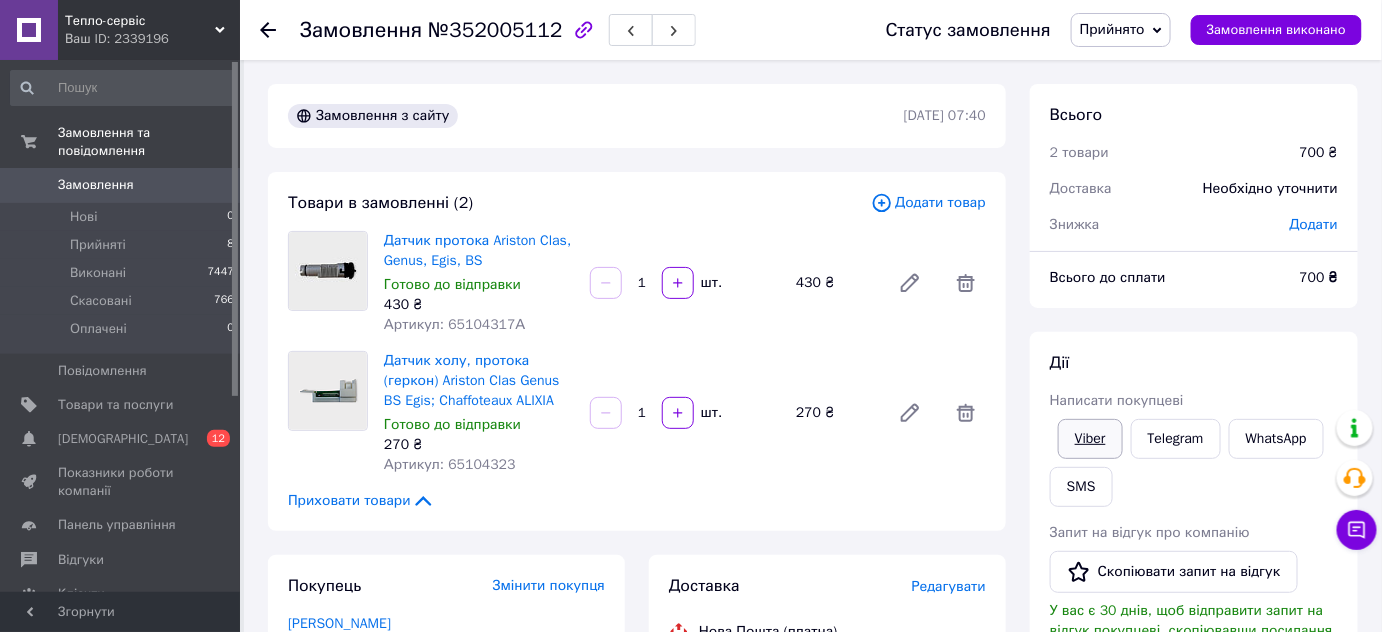 click on "Viber" at bounding box center (1090, 439) 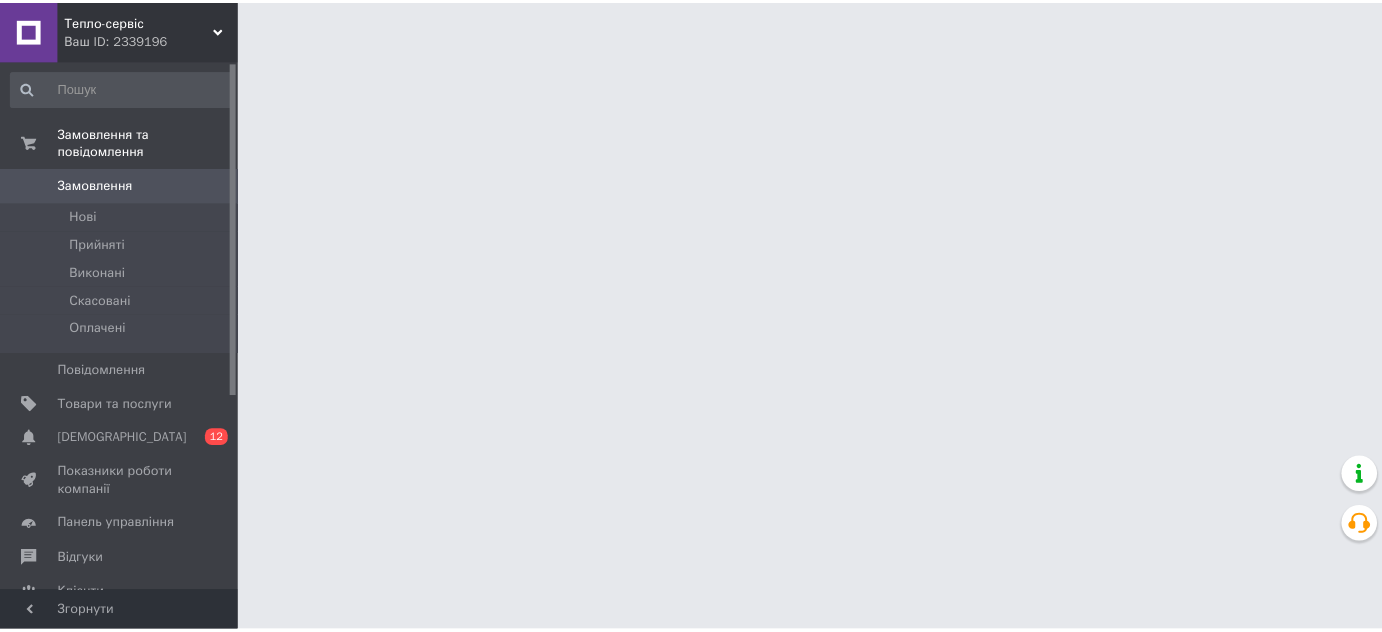 scroll, scrollTop: 0, scrollLeft: 0, axis: both 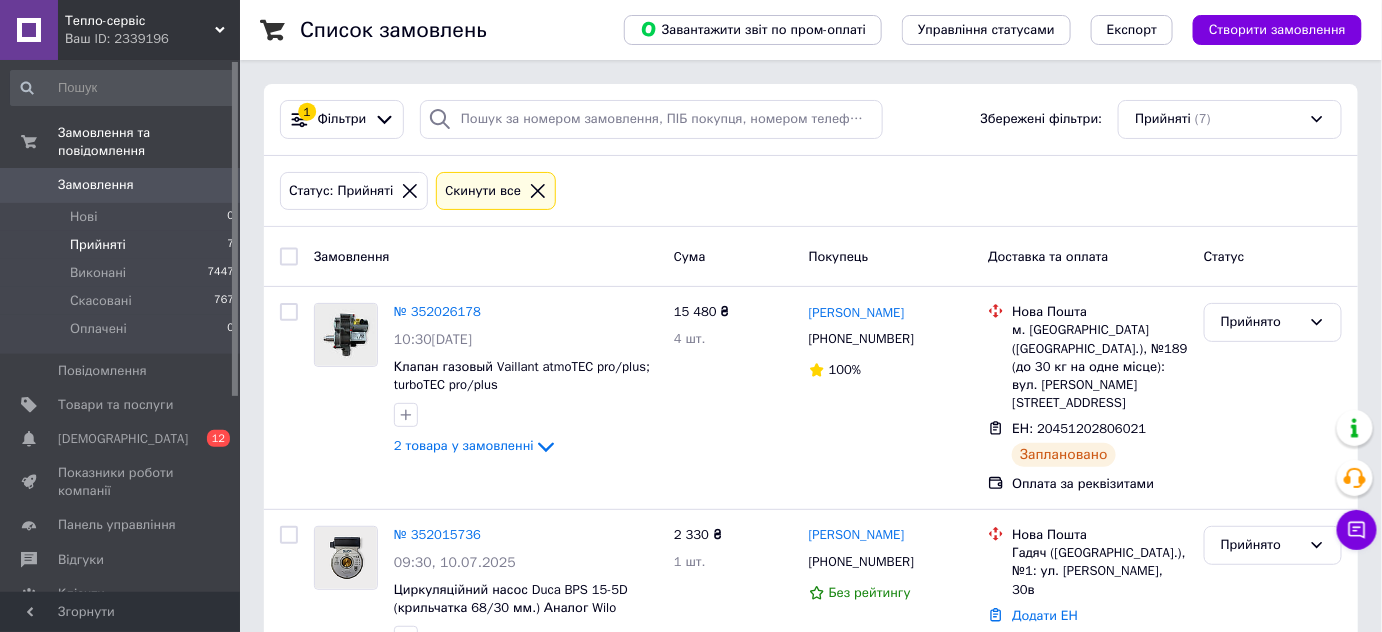 click on "Прийняті" at bounding box center [98, 245] 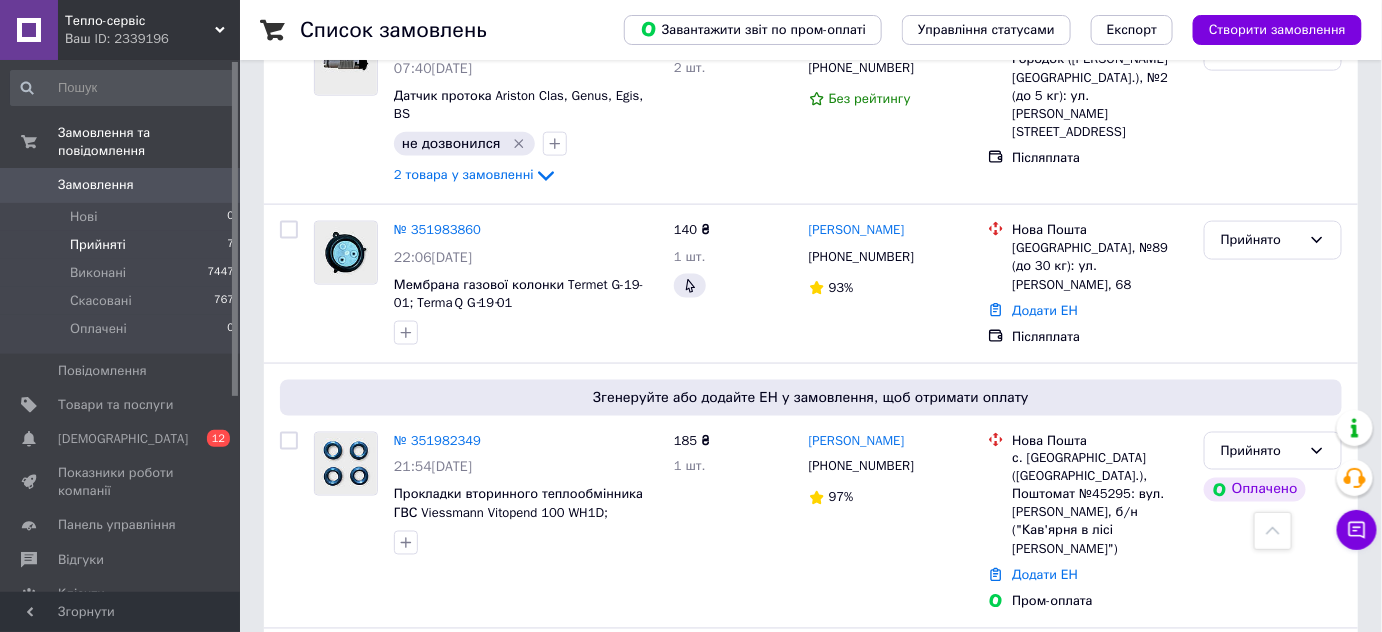scroll, scrollTop: 891, scrollLeft: 0, axis: vertical 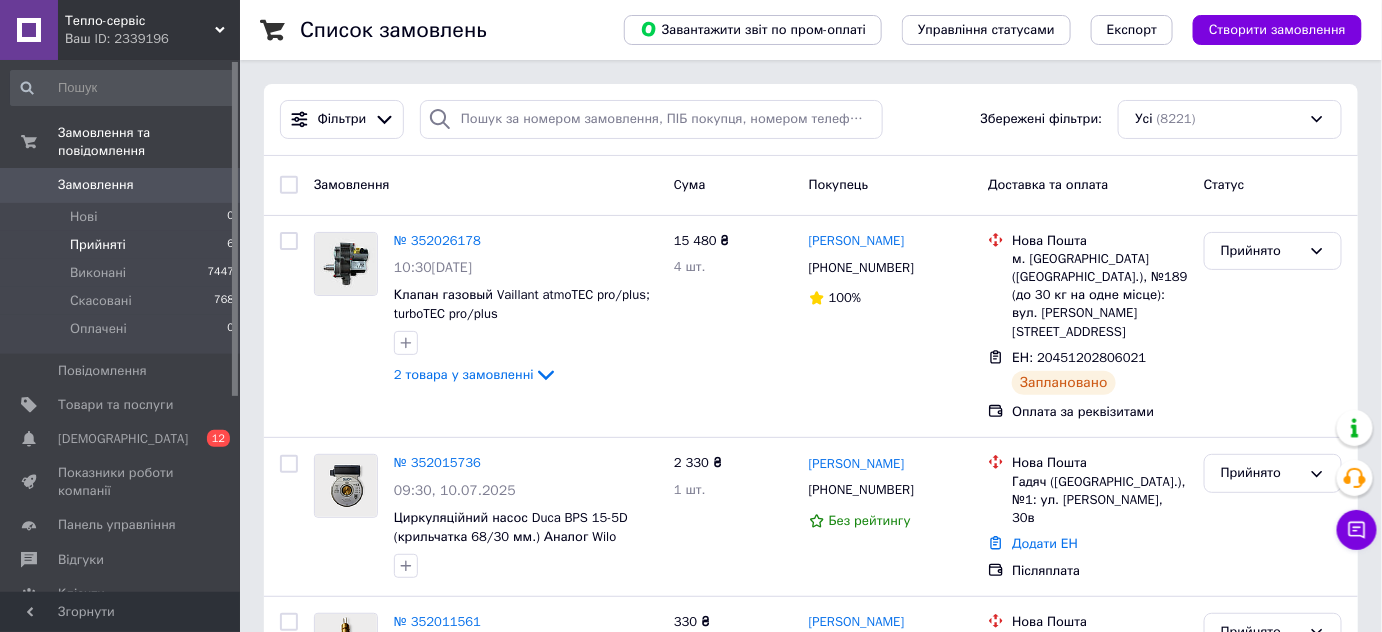 click on "Прийняті" at bounding box center (98, 245) 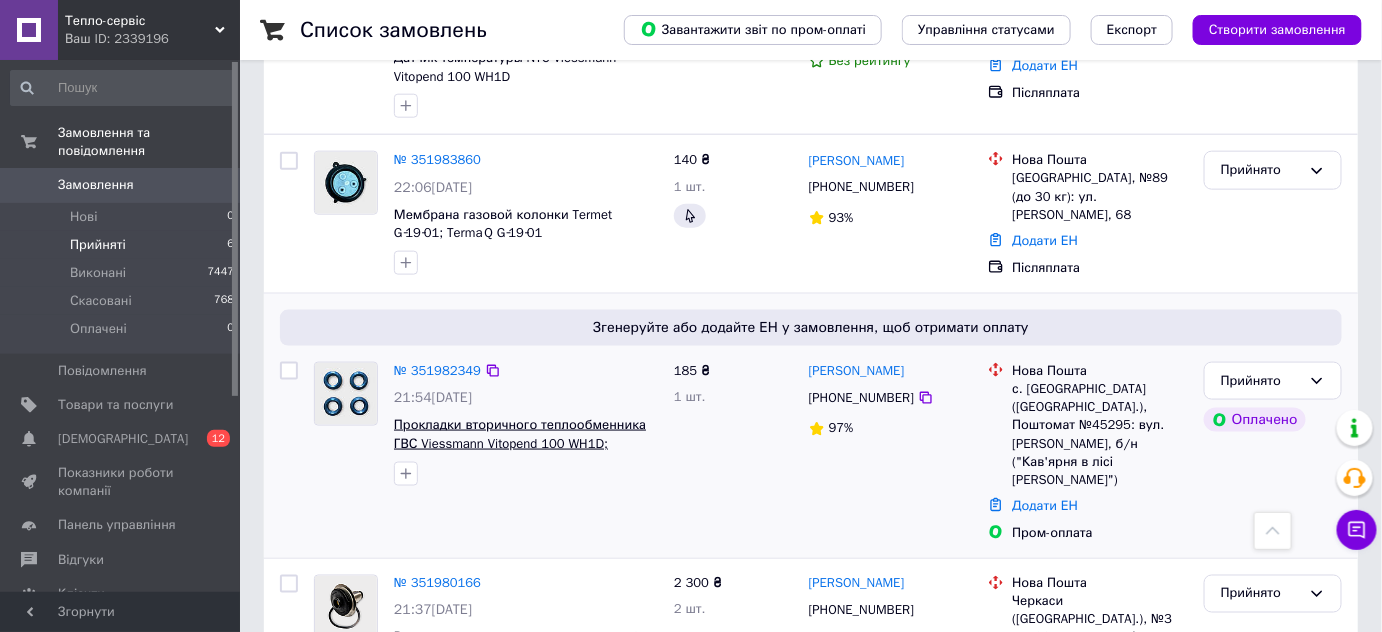 scroll, scrollTop: 721, scrollLeft: 0, axis: vertical 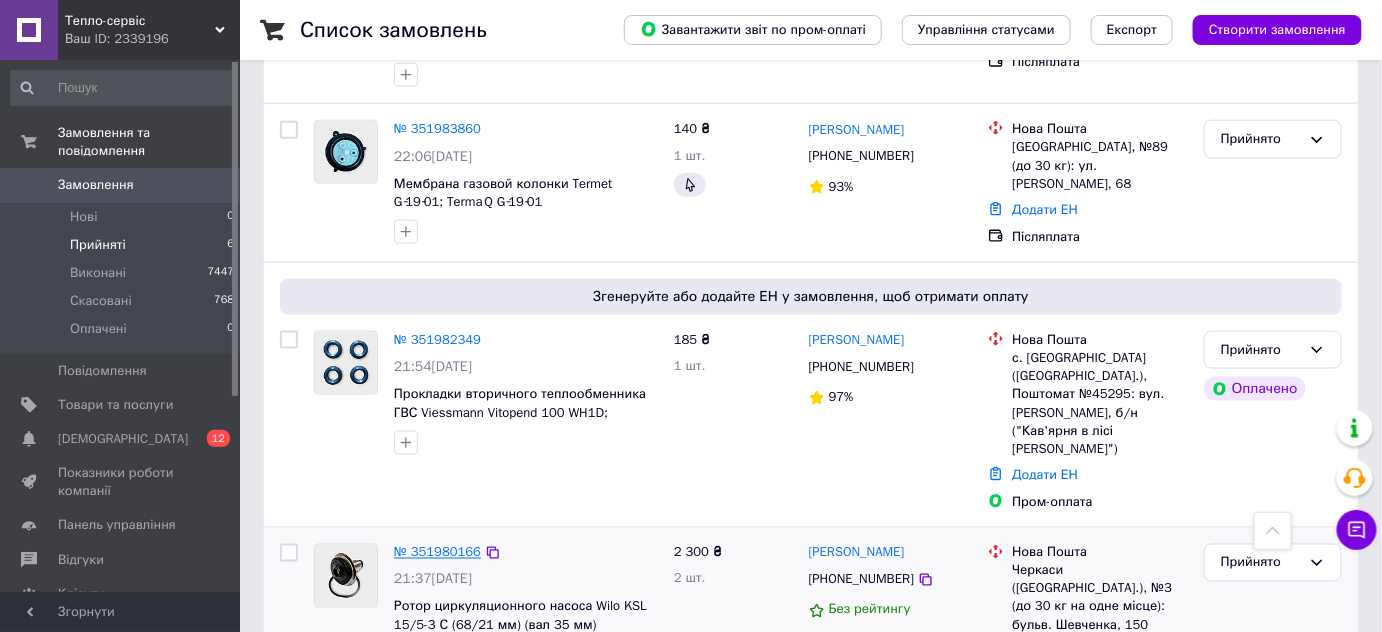 click on "№ 351980166" at bounding box center (437, 552) 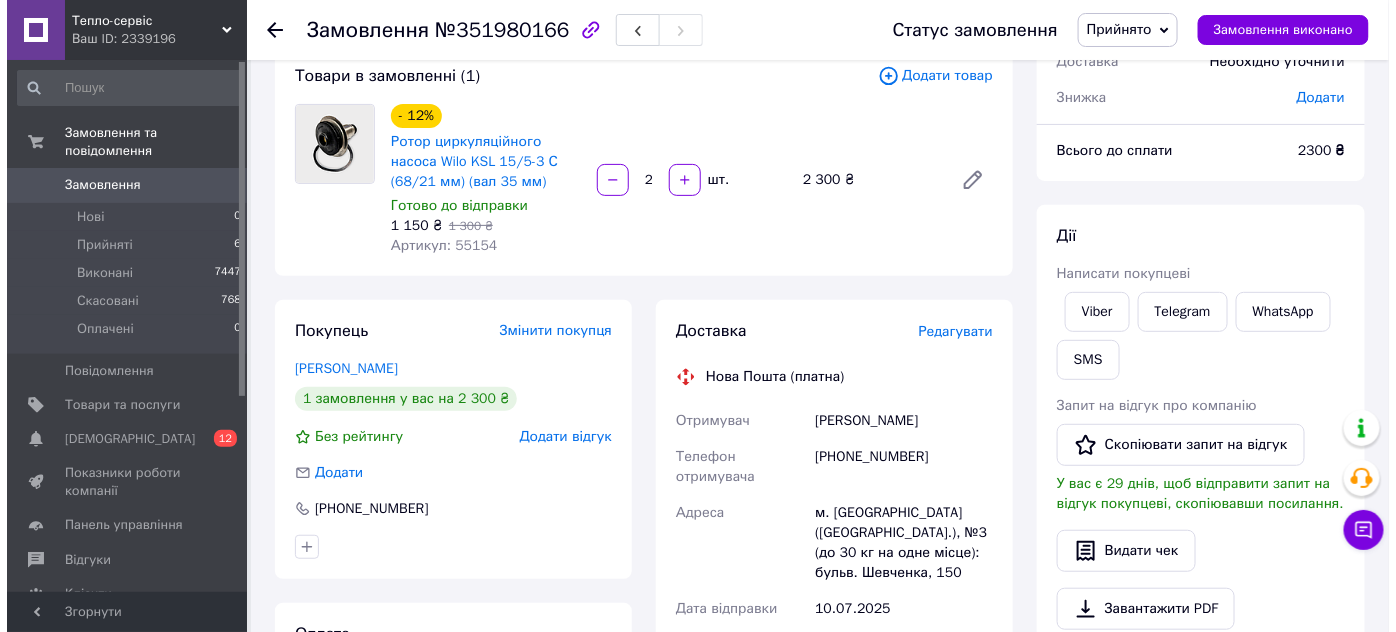 scroll, scrollTop: 90, scrollLeft: 0, axis: vertical 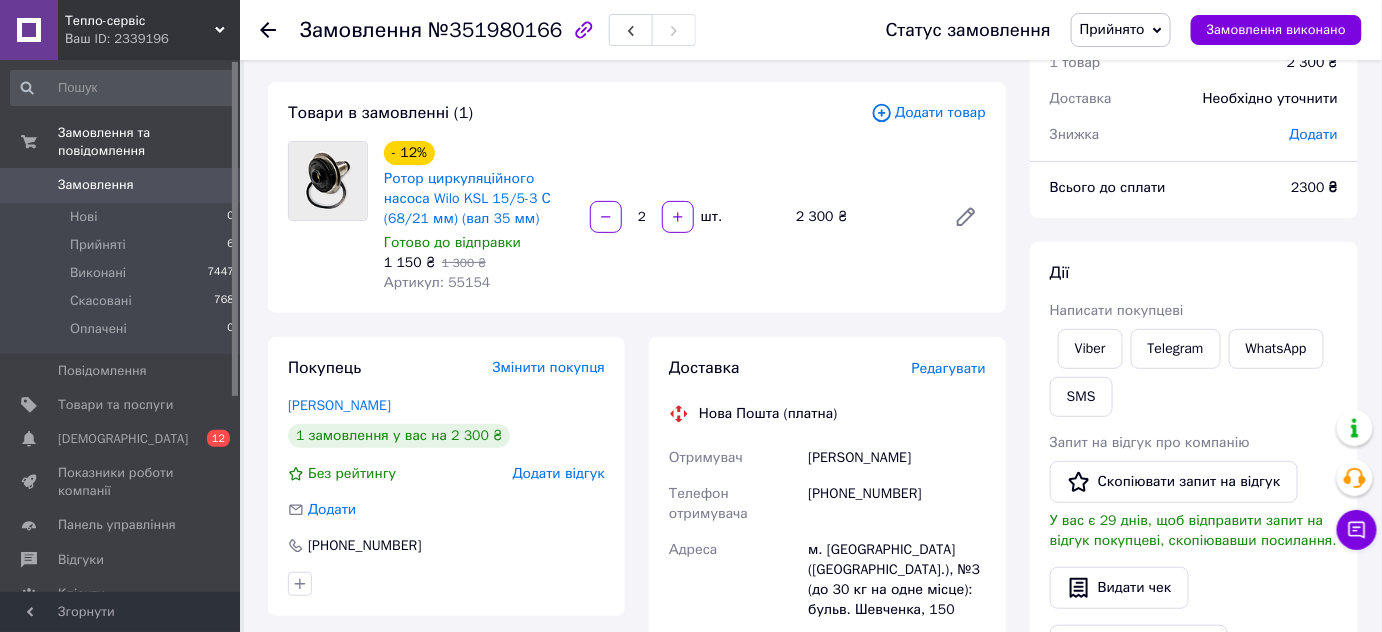 click on "Редагувати" at bounding box center (949, 368) 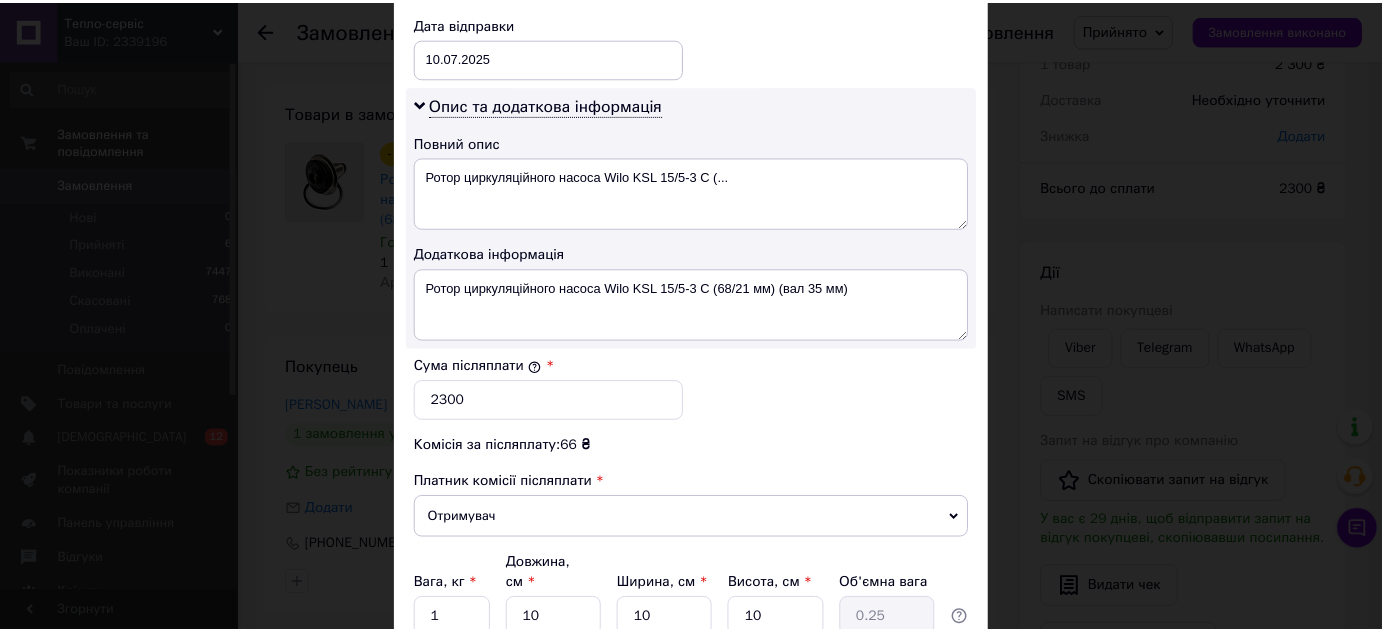 scroll, scrollTop: 1108, scrollLeft: 0, axis: vertical 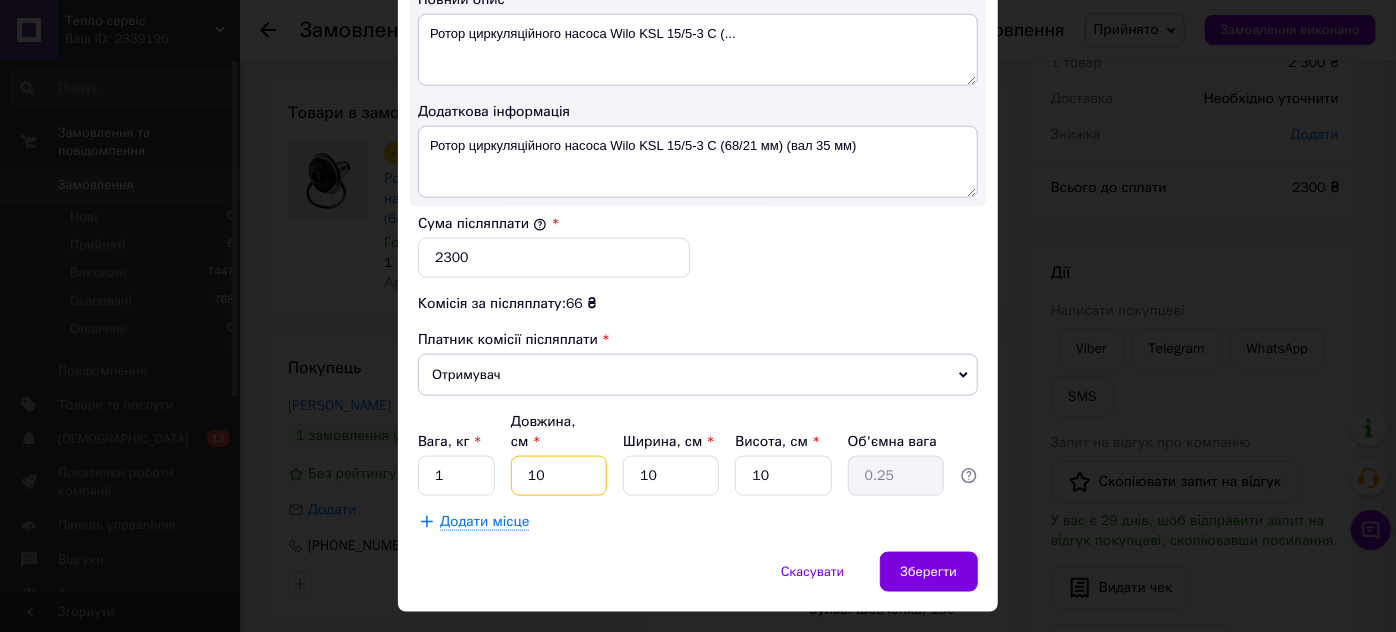click on "10" at bounding box center [559, 476] 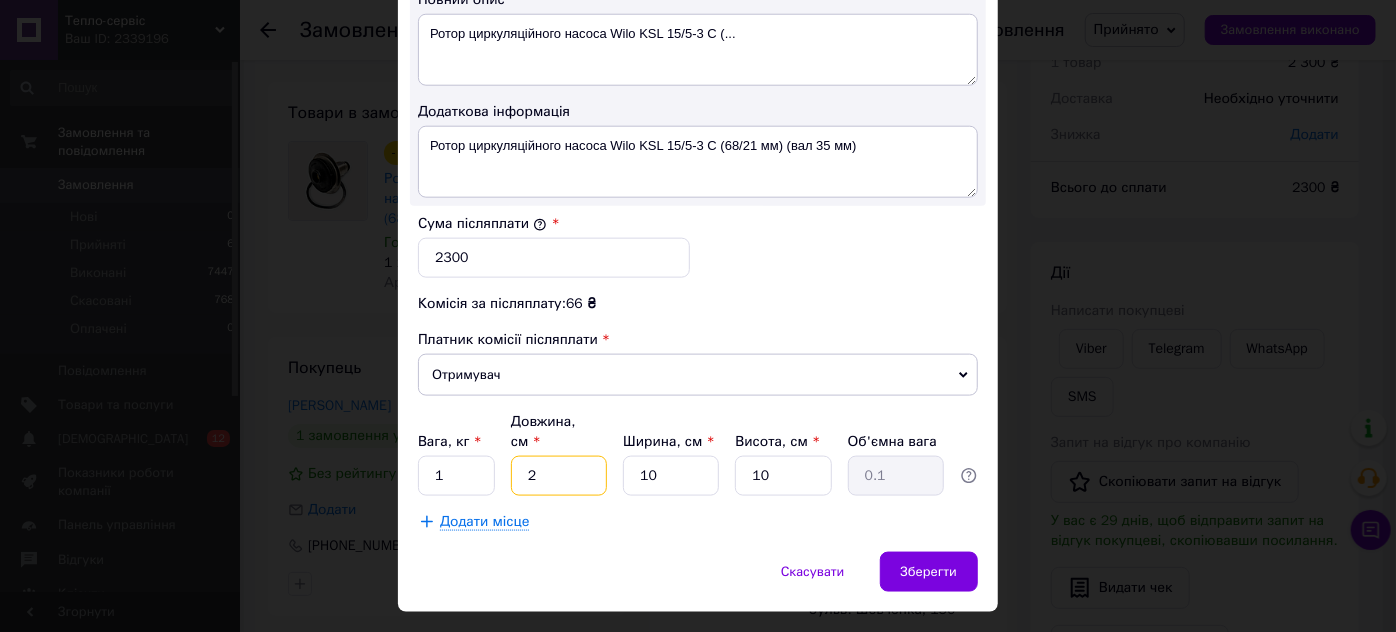 type on "20" 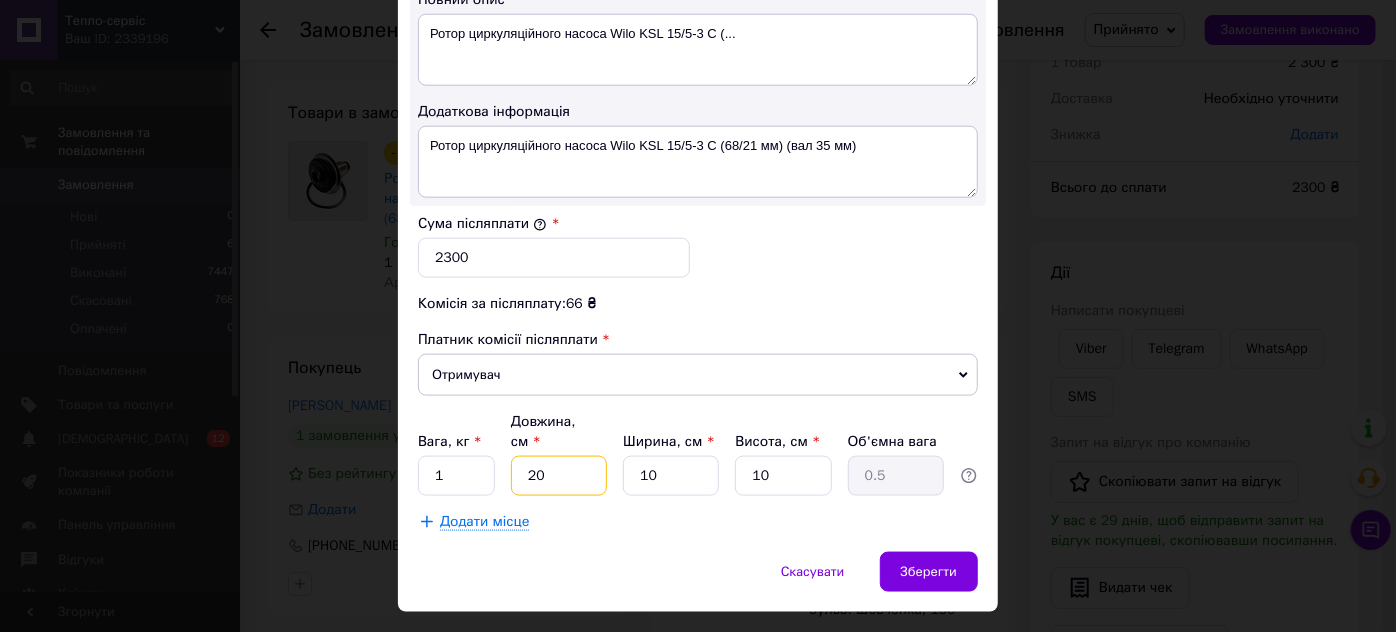 type on "20" 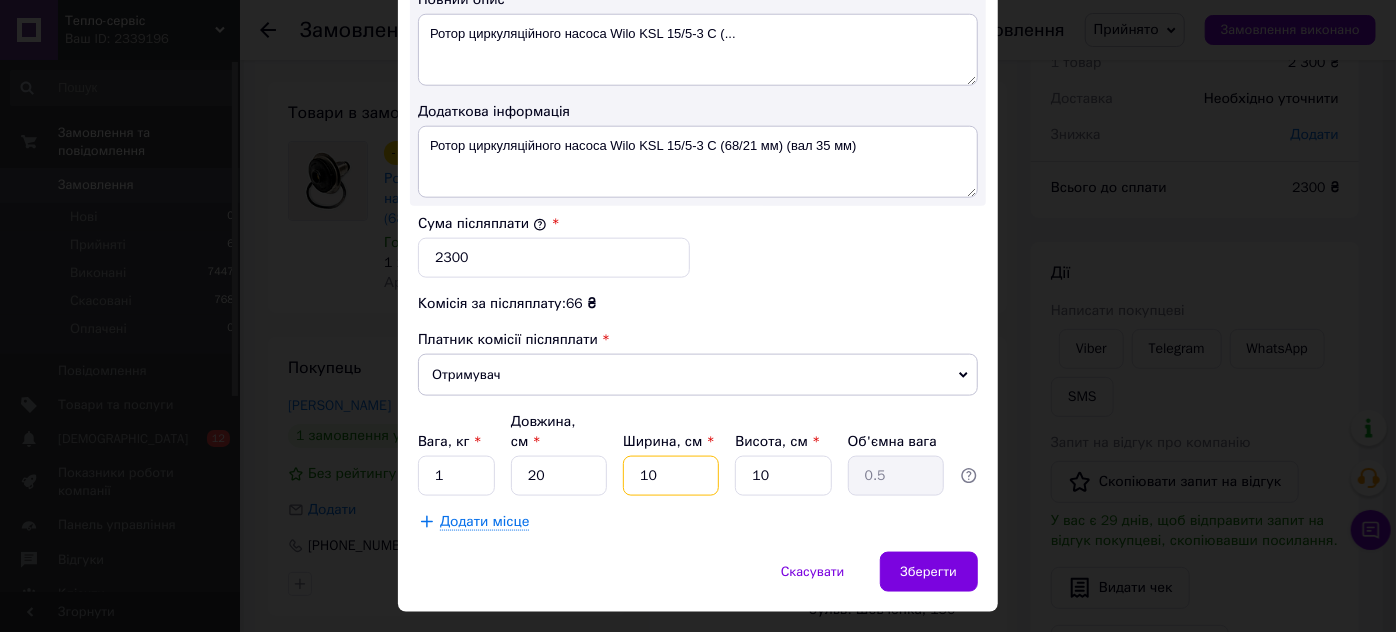 click on "10" at bounding box center (671, 476) 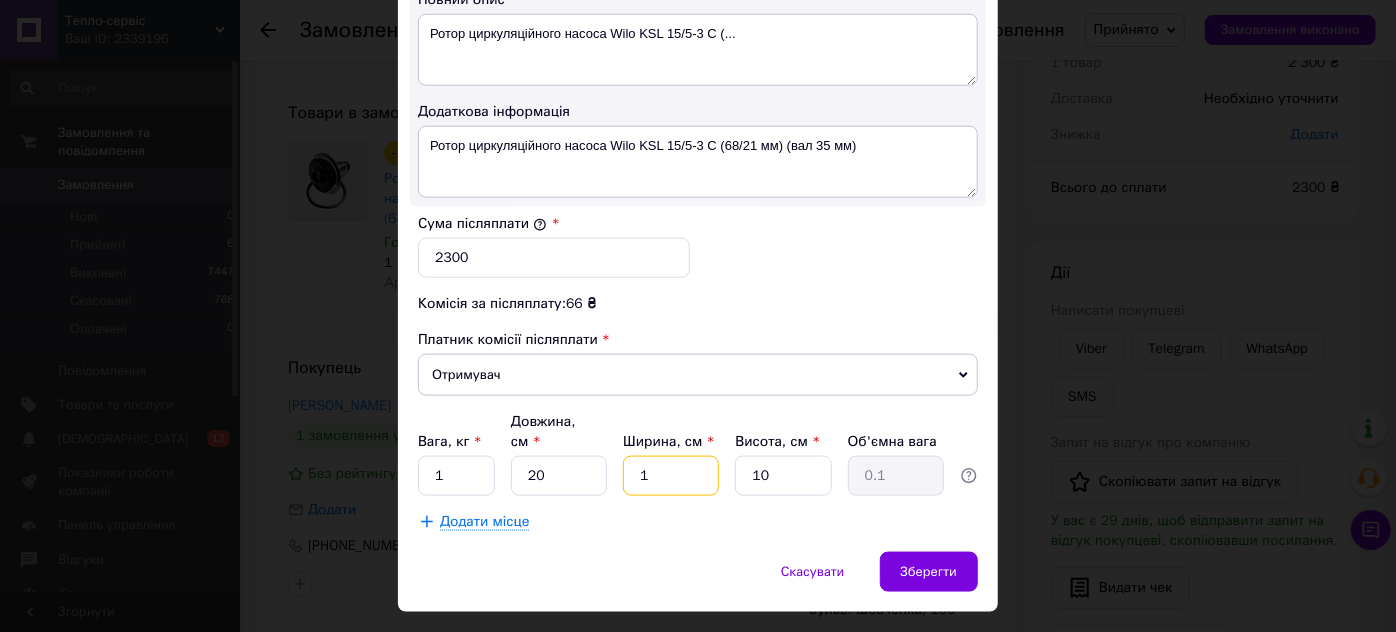 type on "16" 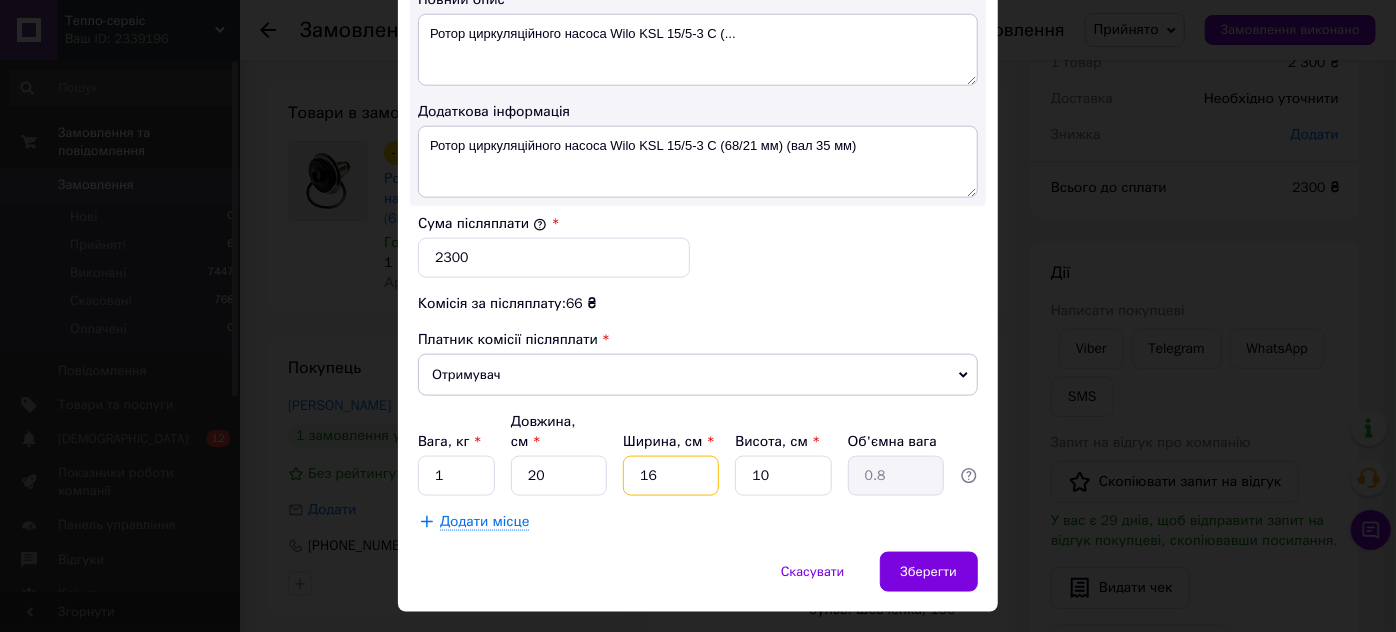 type on "16" 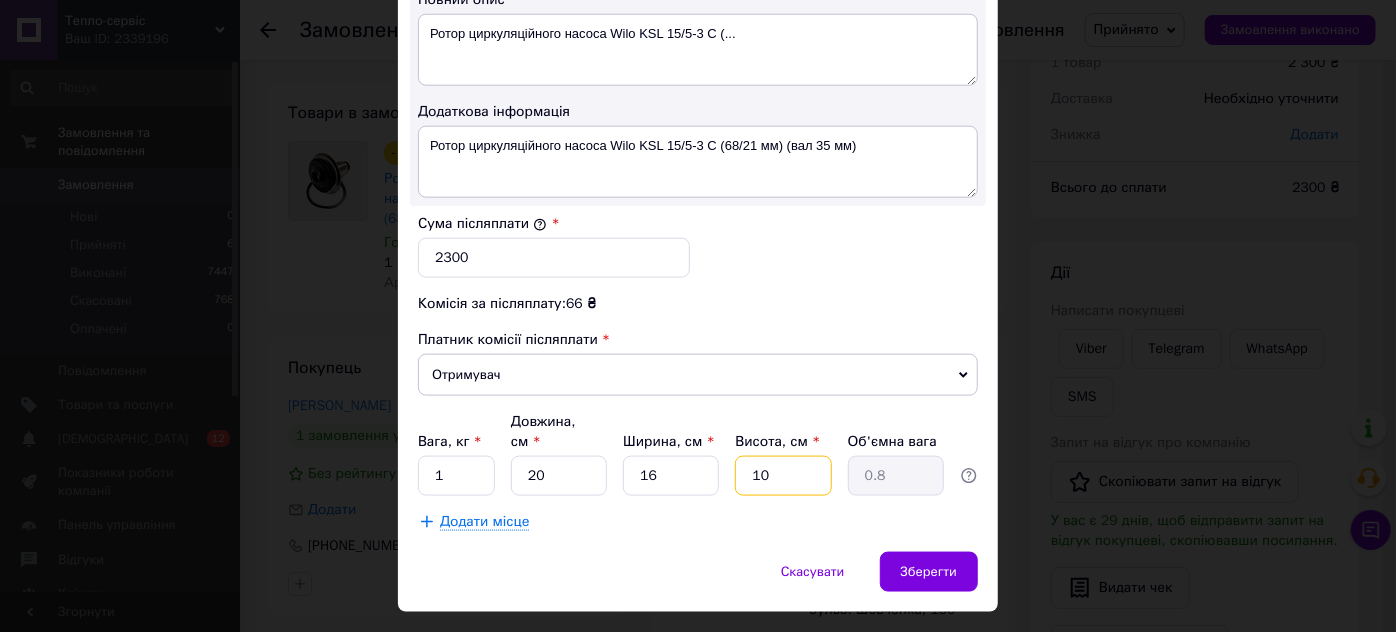 click on "10" at bounding box center [783, 476] 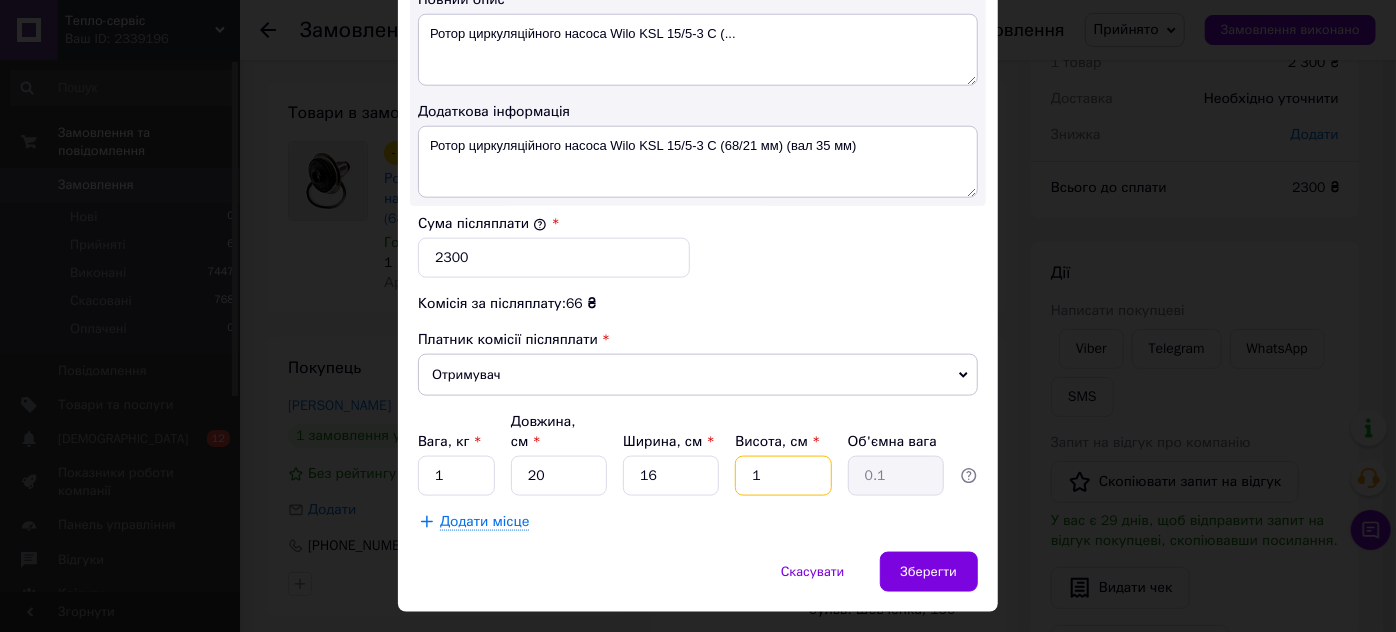 type on "13" 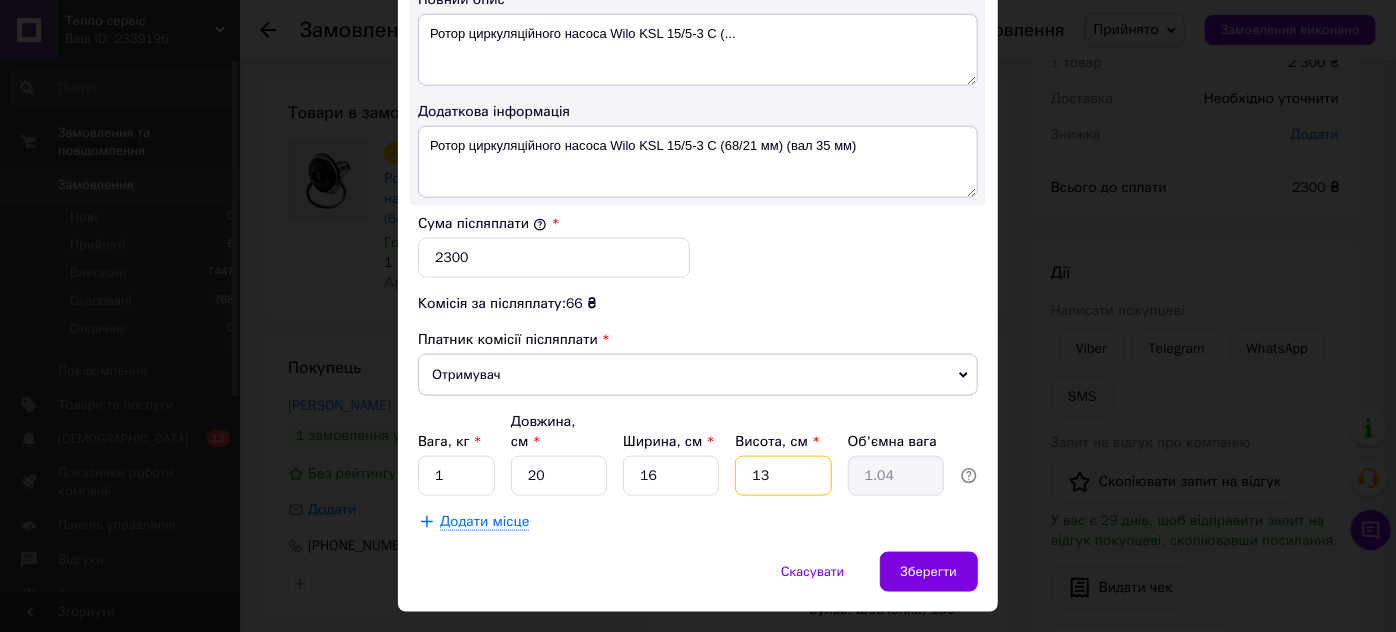 type on "13" 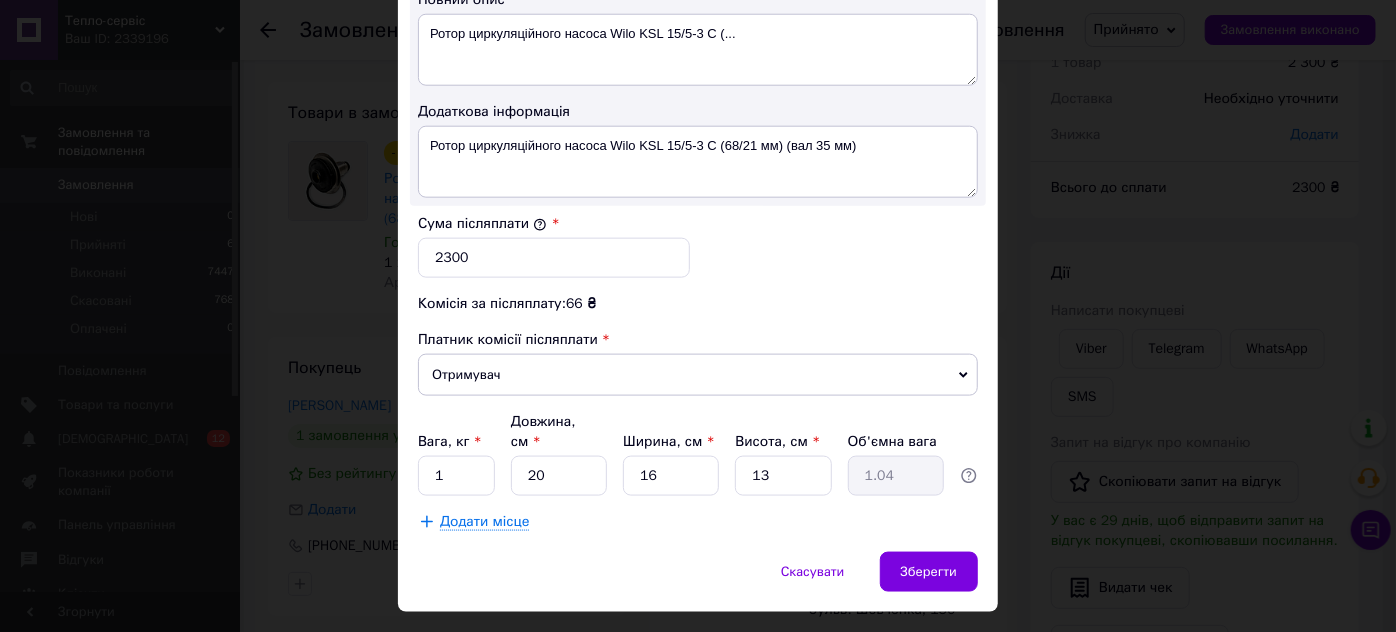 click on "Скасувати   Зберегти" at bounding box center [698, 582] 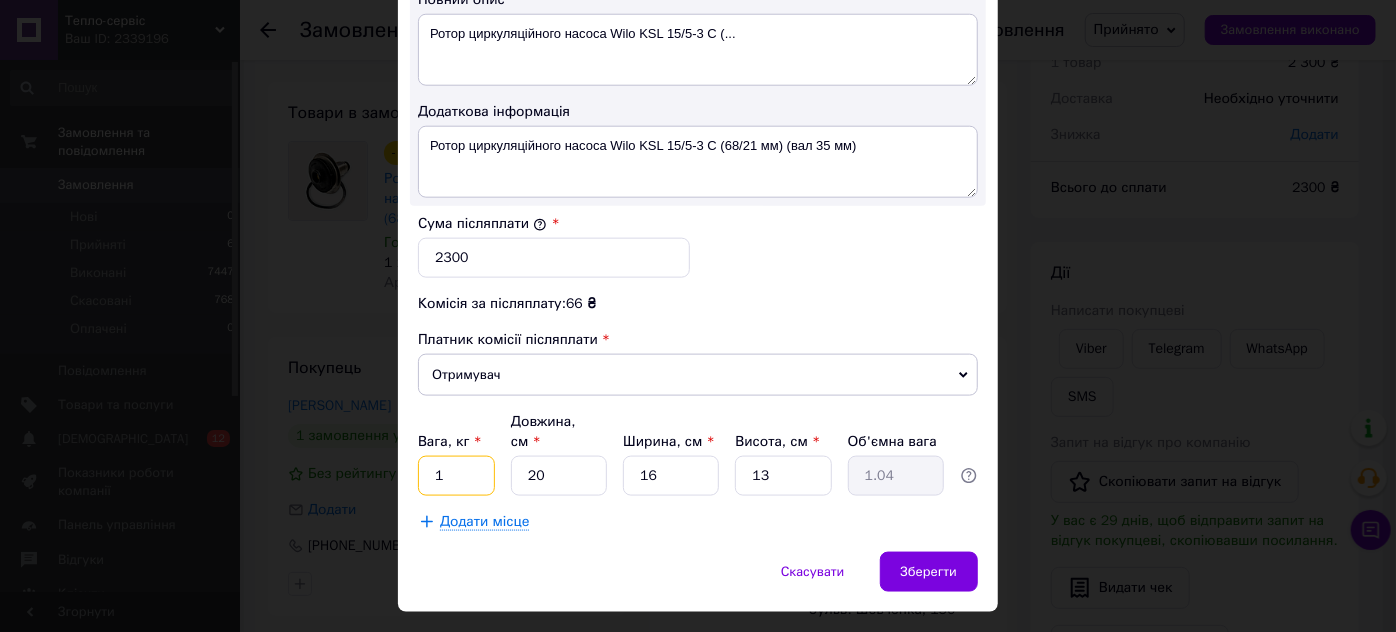 click on "1" at bounding box center (456, 476) 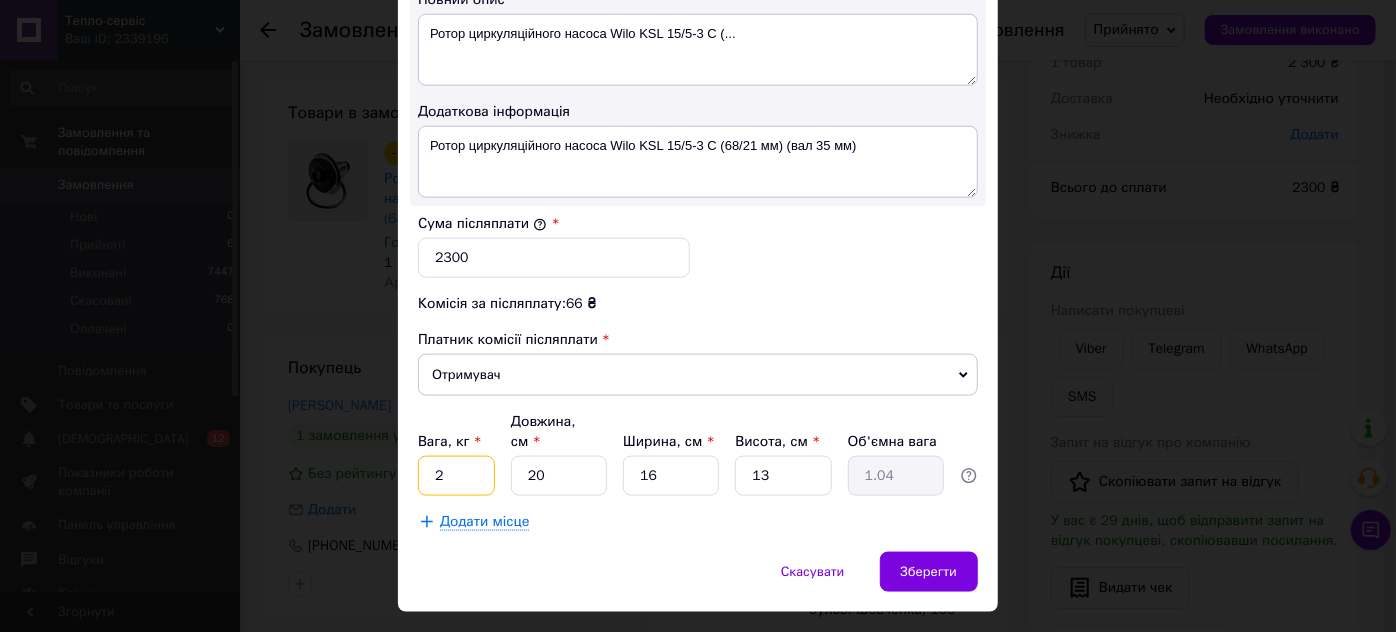 type on "2" 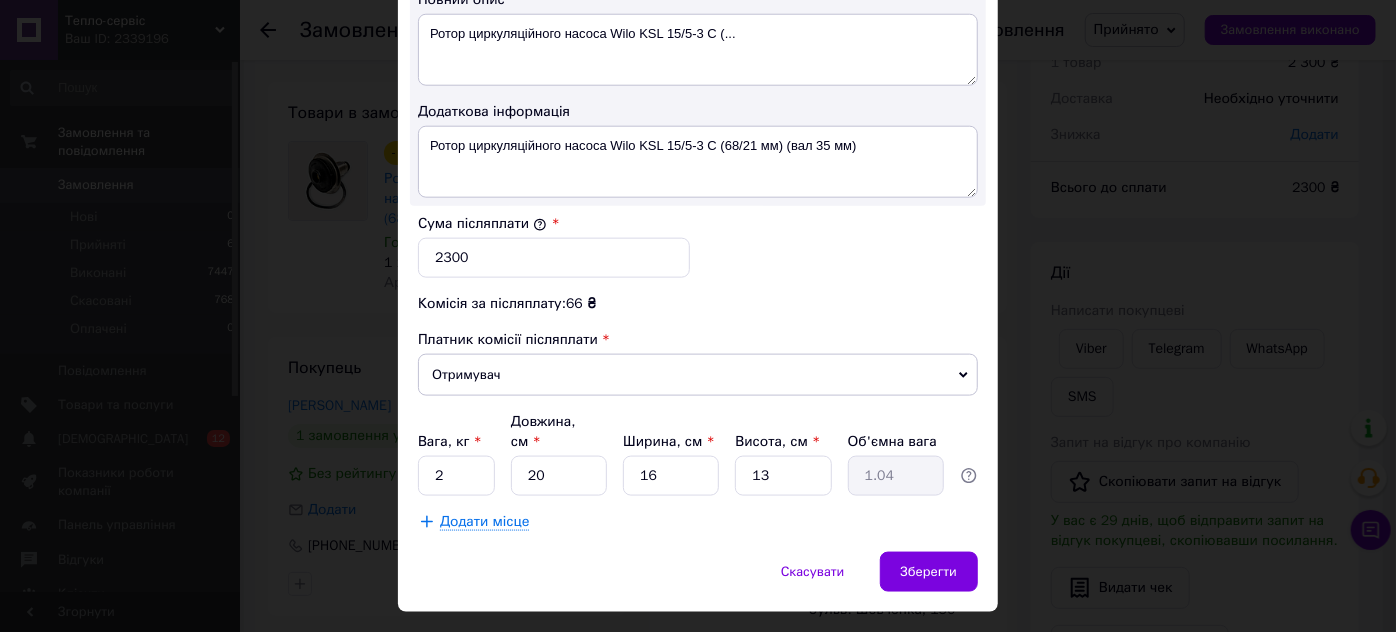 click on "Скасувати   Зберегти" at bounding box center (698, 582) 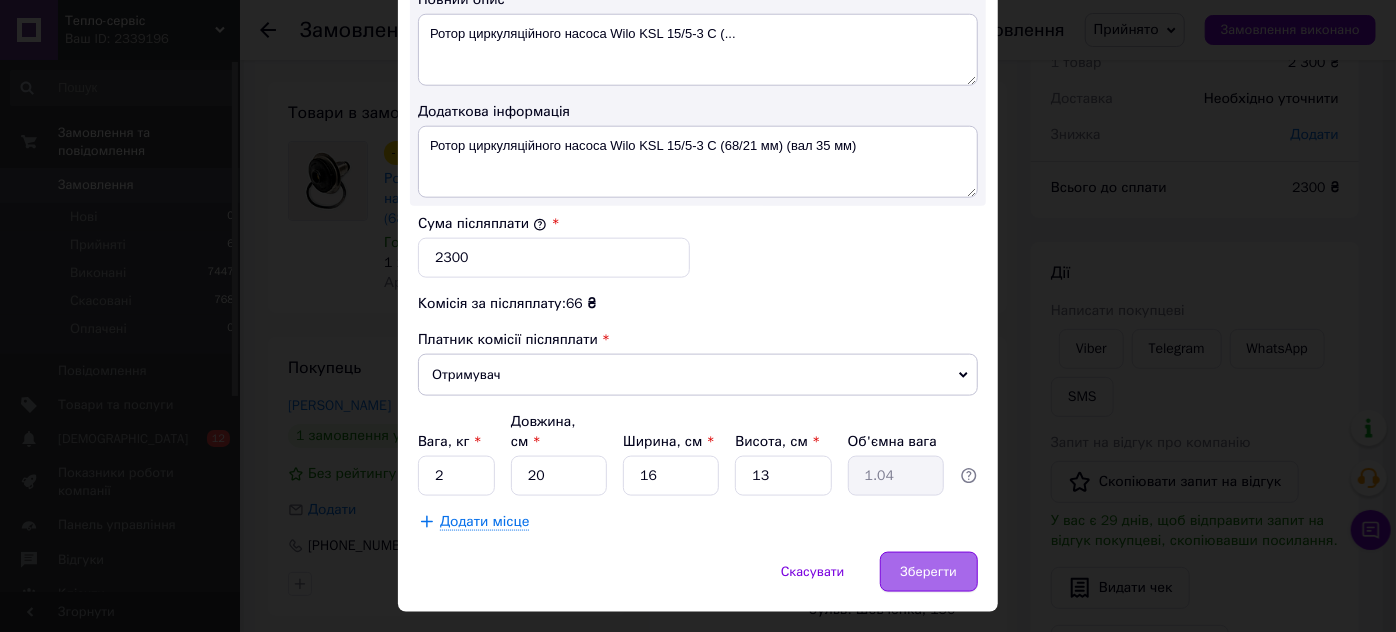 click on "Зберегти" at bounding box center [929, 572] 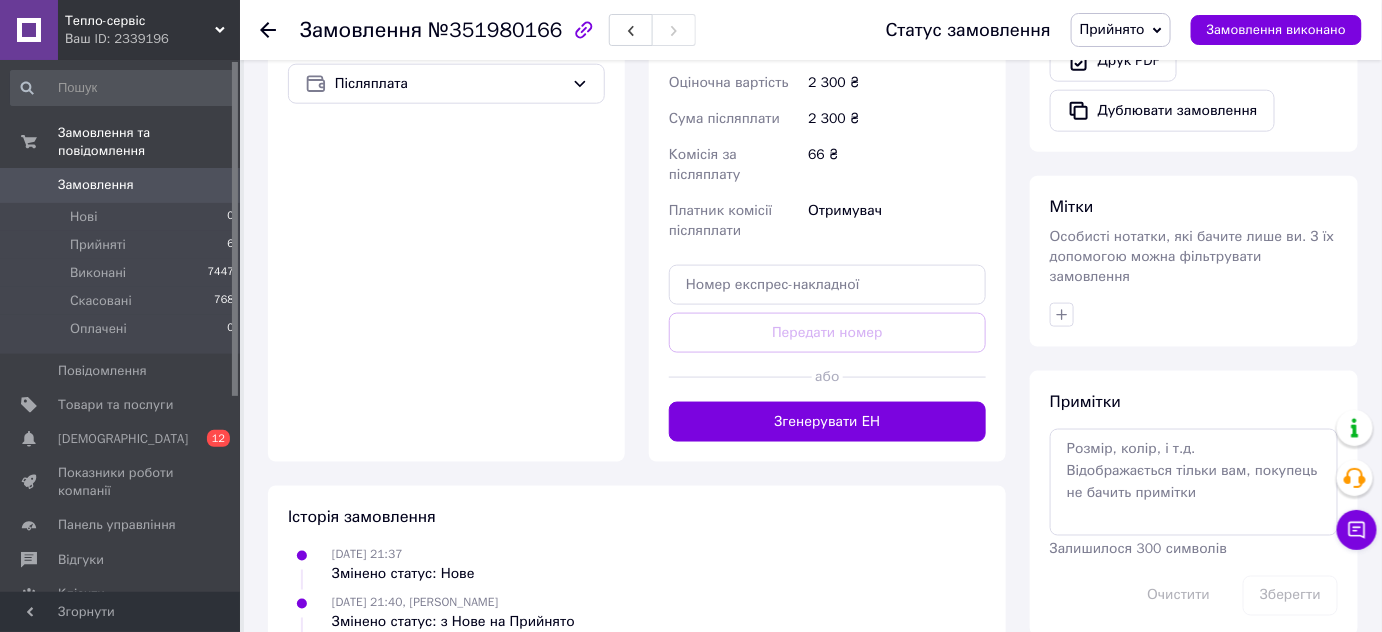 scroll, scrollTop: 727, scrollLeft: 0, axis: vertical 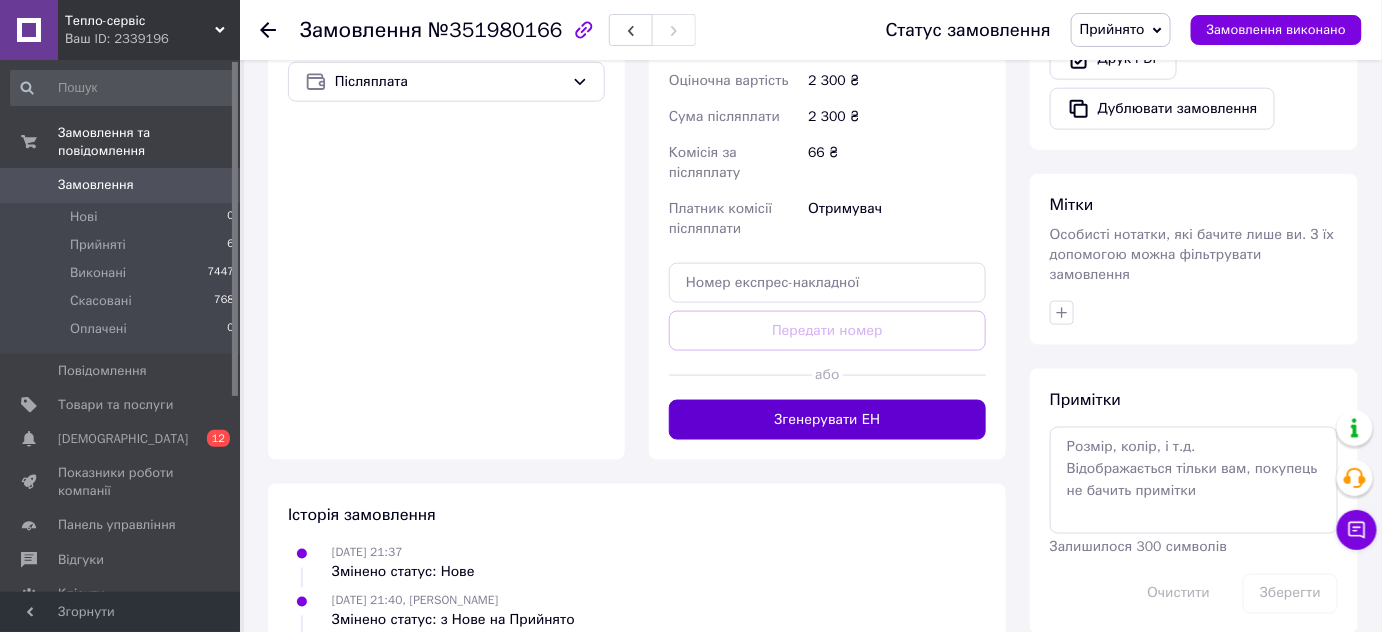 click on "Згенерувати ЕН" at bounding box center (827, 420) 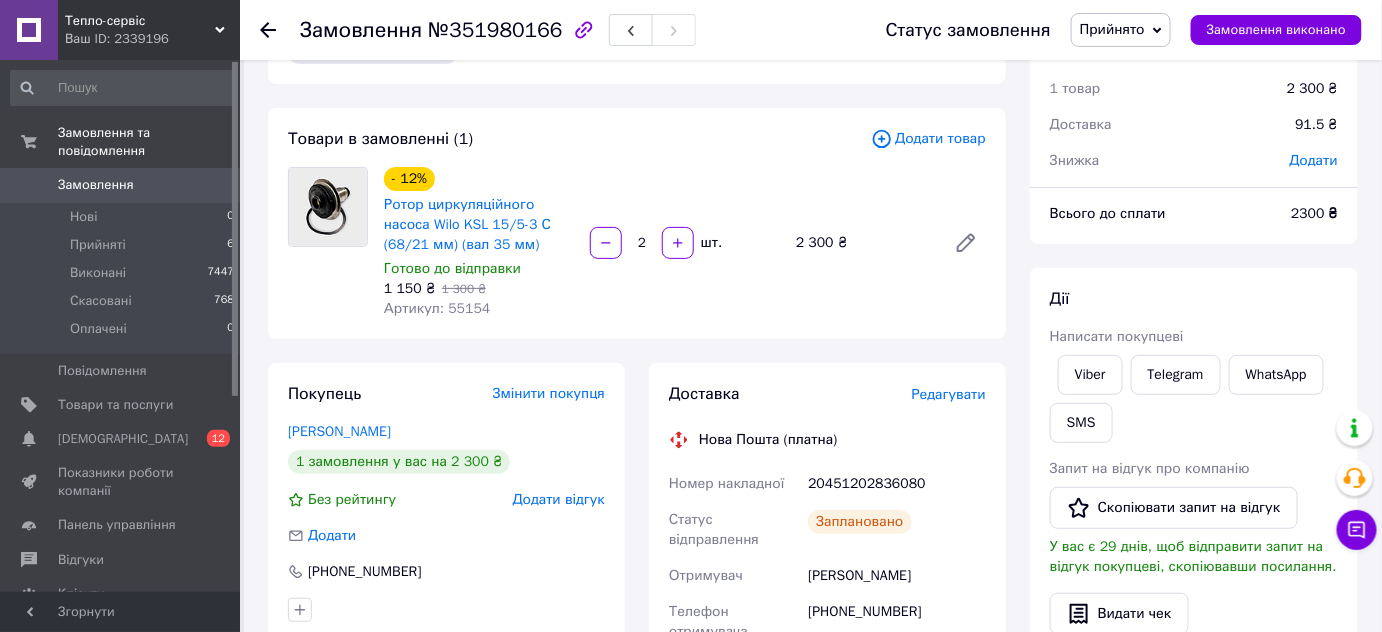 scroll, scrollTop: 0, scrollLeft: 0, axis: both 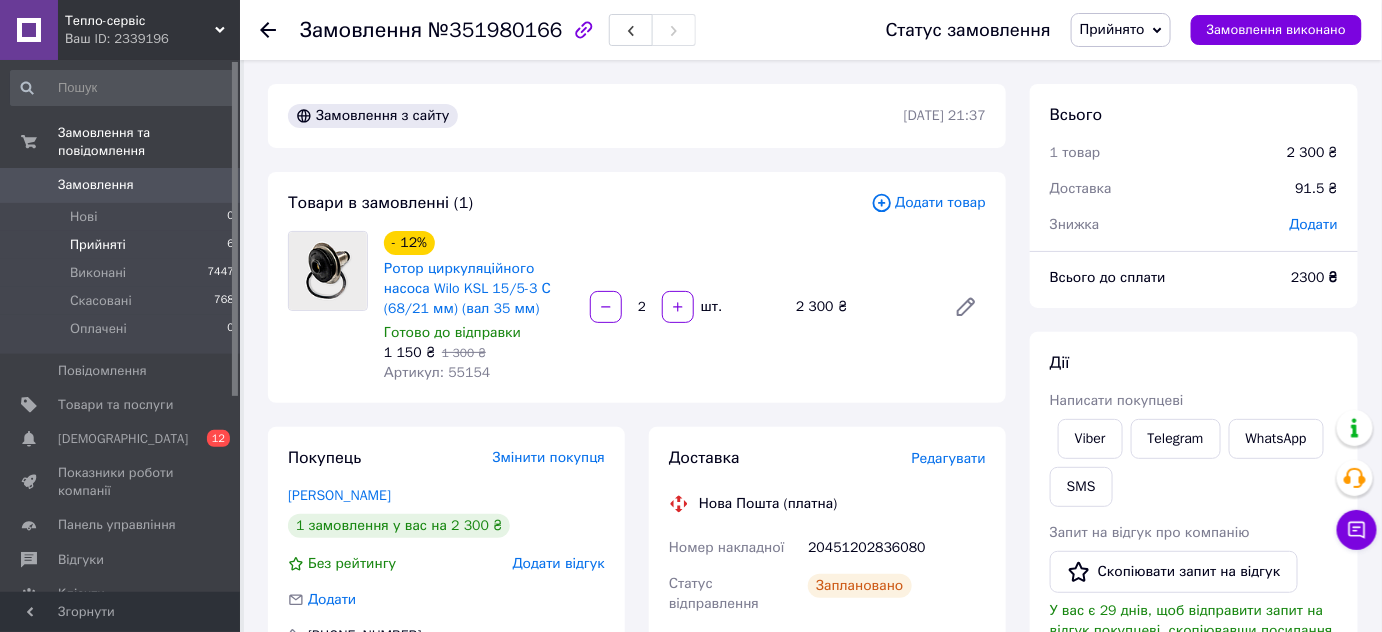 click on "Прийняті" at bounding box center (98, 245) 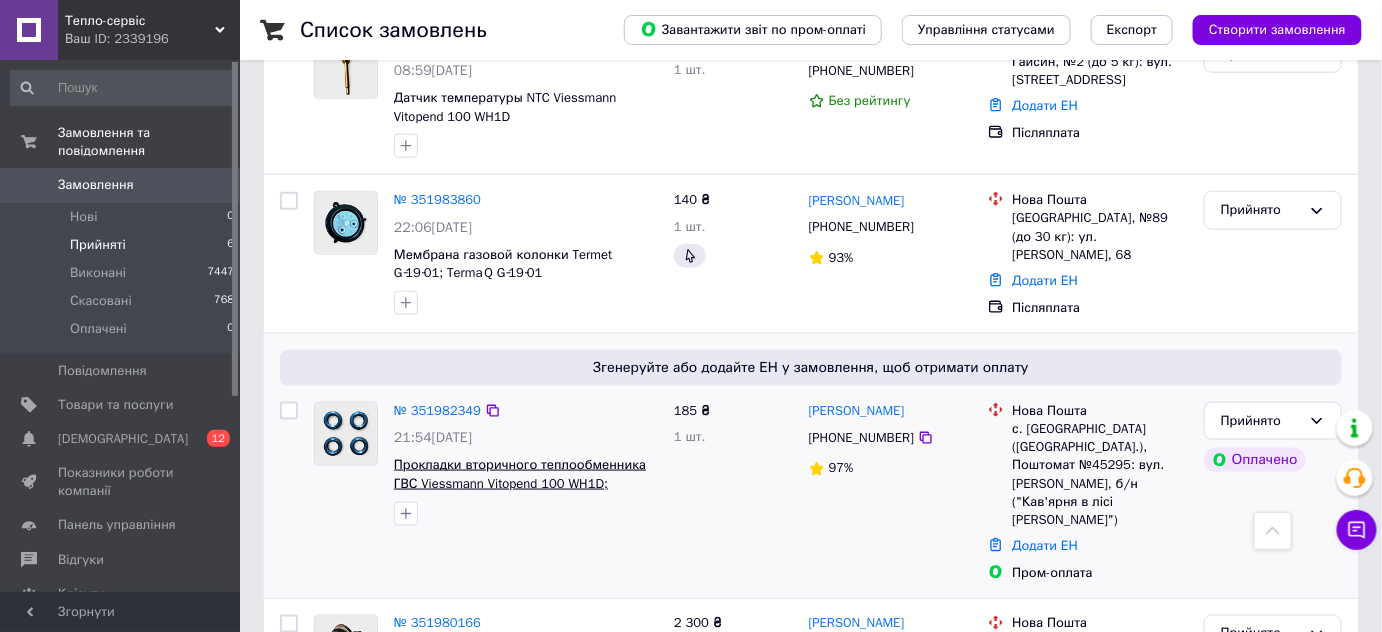 scroll, scrollTop: 749, scrollLeft: 0, axis: vertical 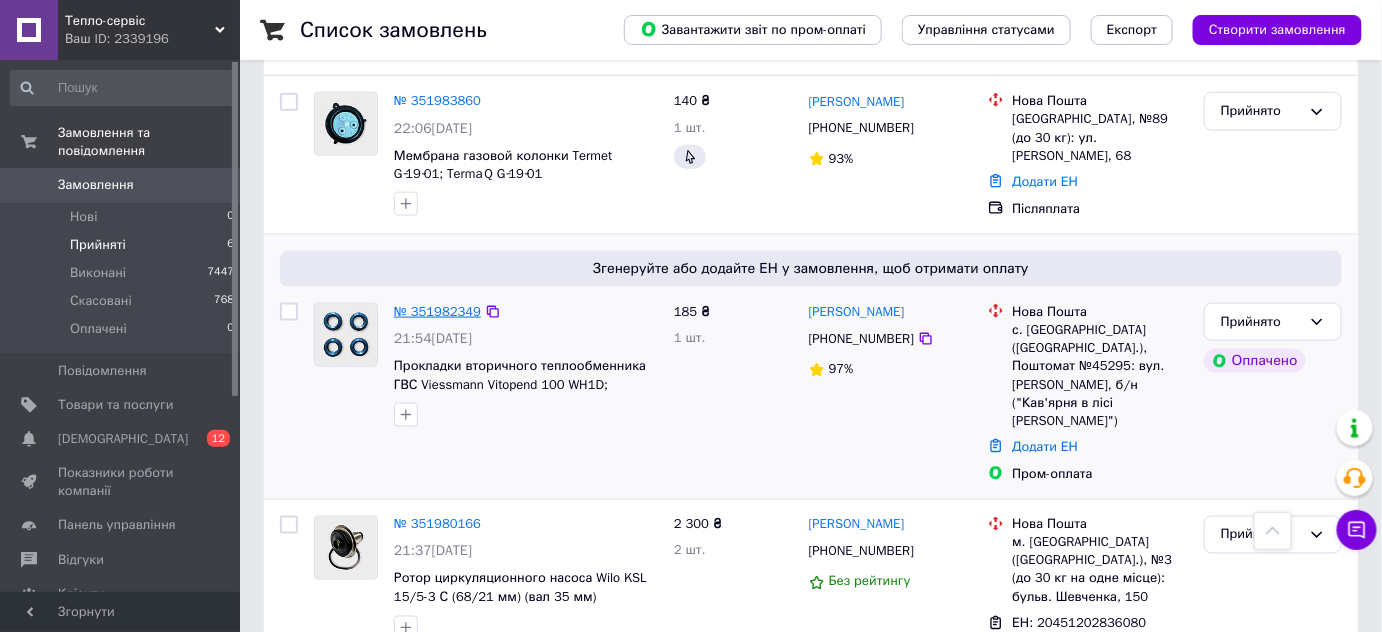 click on "№ 351982349" at bounding box center (437, 311) 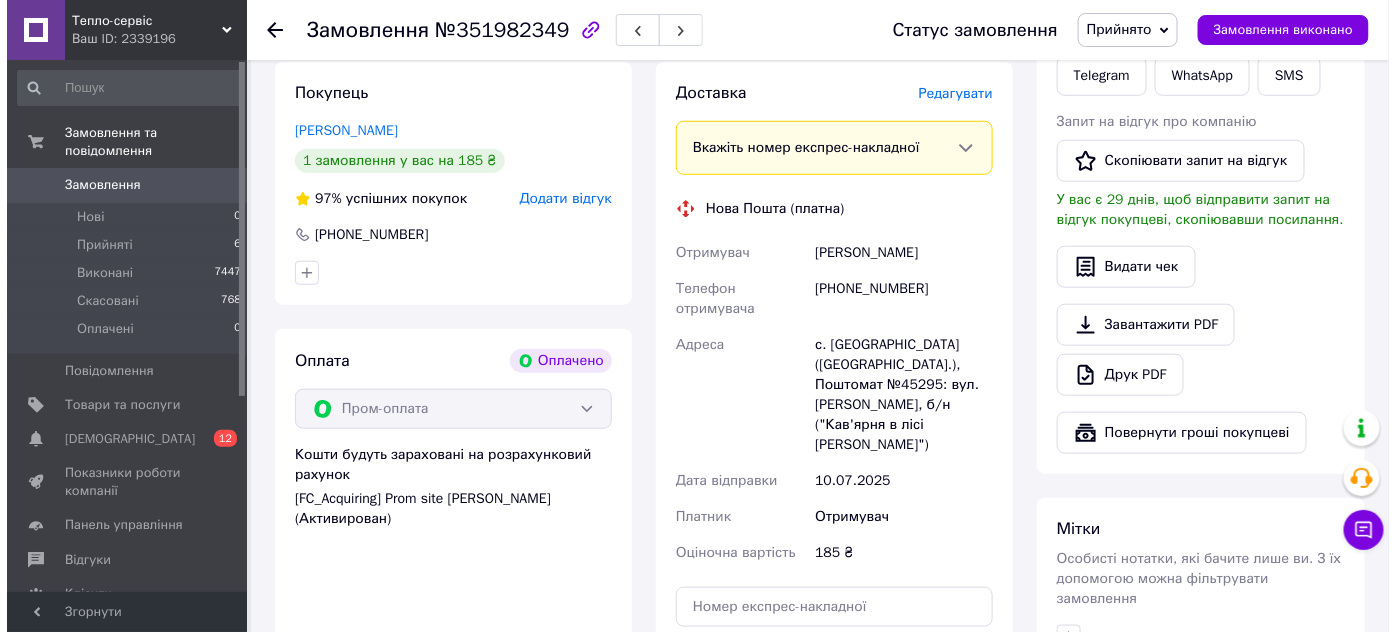 scroll, scrollTop: 274, scrollLeft: 0, axis: vertical 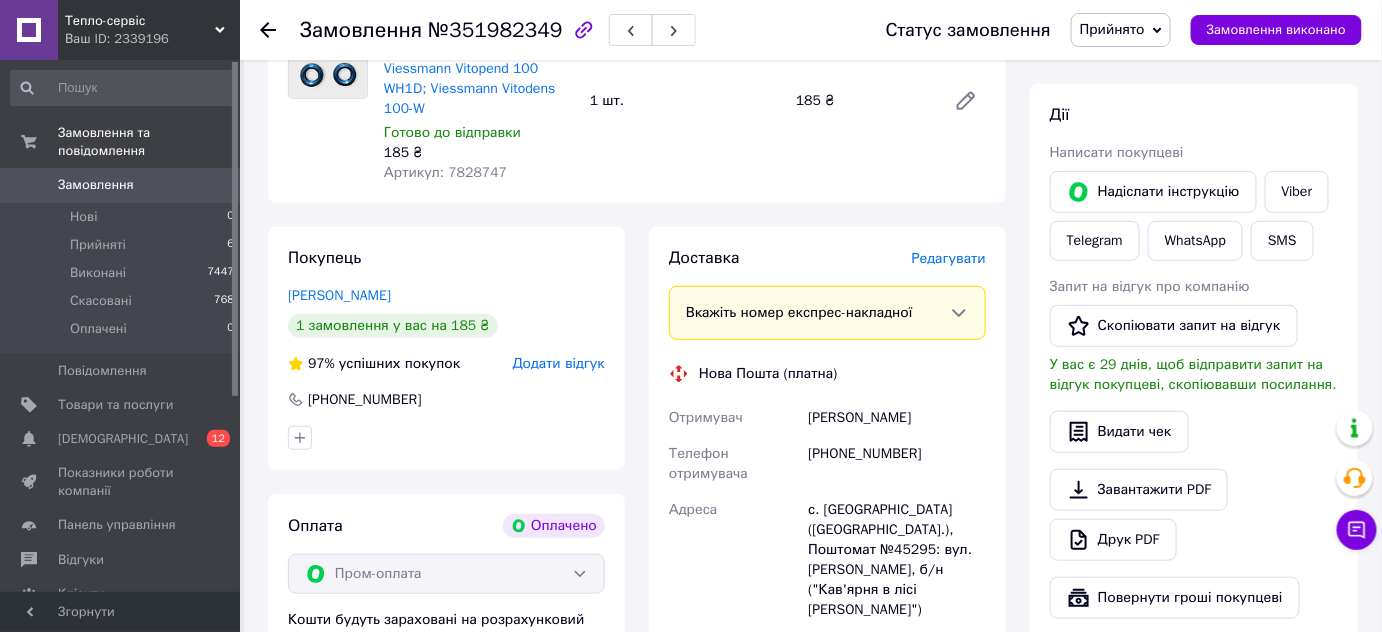 click on "Редагувати" at bounding box center (949, 258) 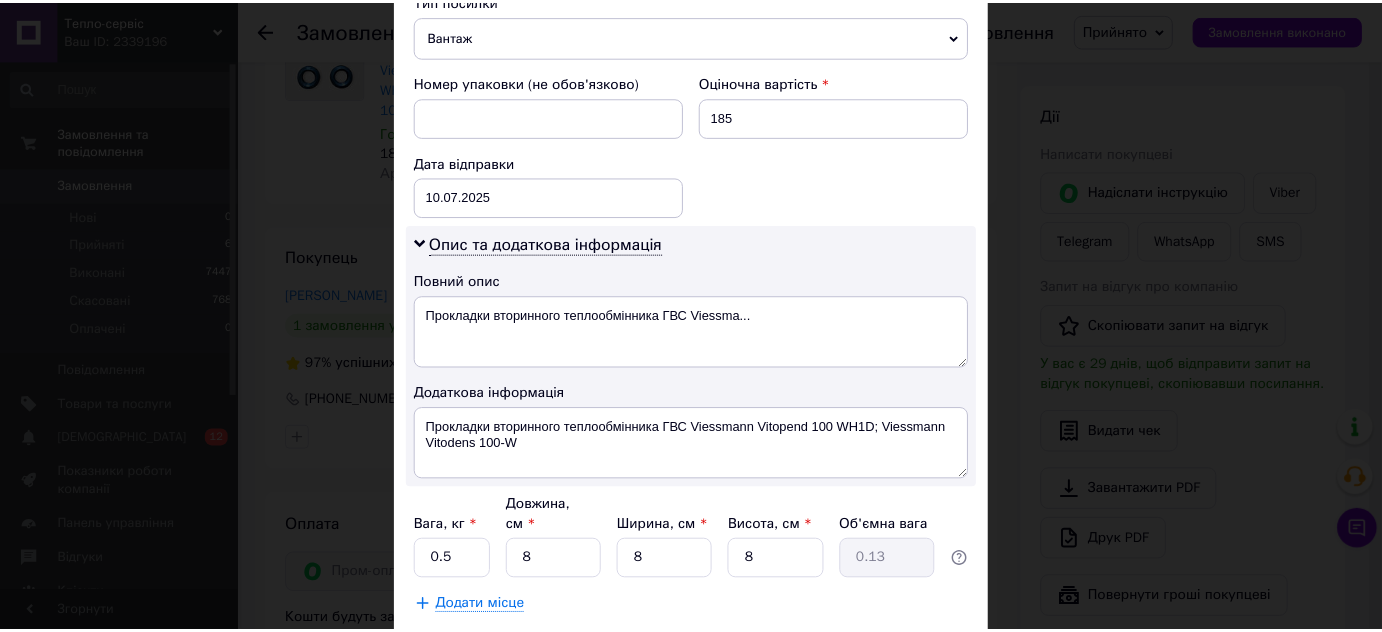 scroll, scrollTop: 912, scrollLeft: 0, axis: vertical 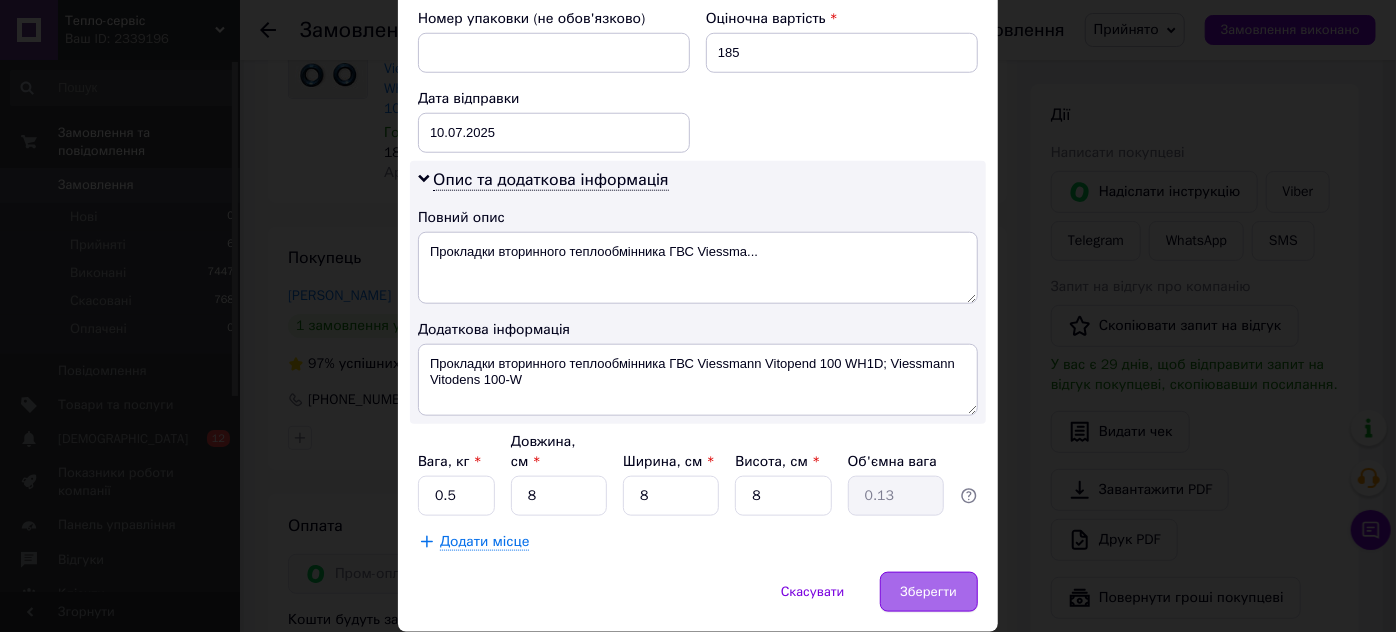 click on "Зберегти" at bounding box center [929, 592] 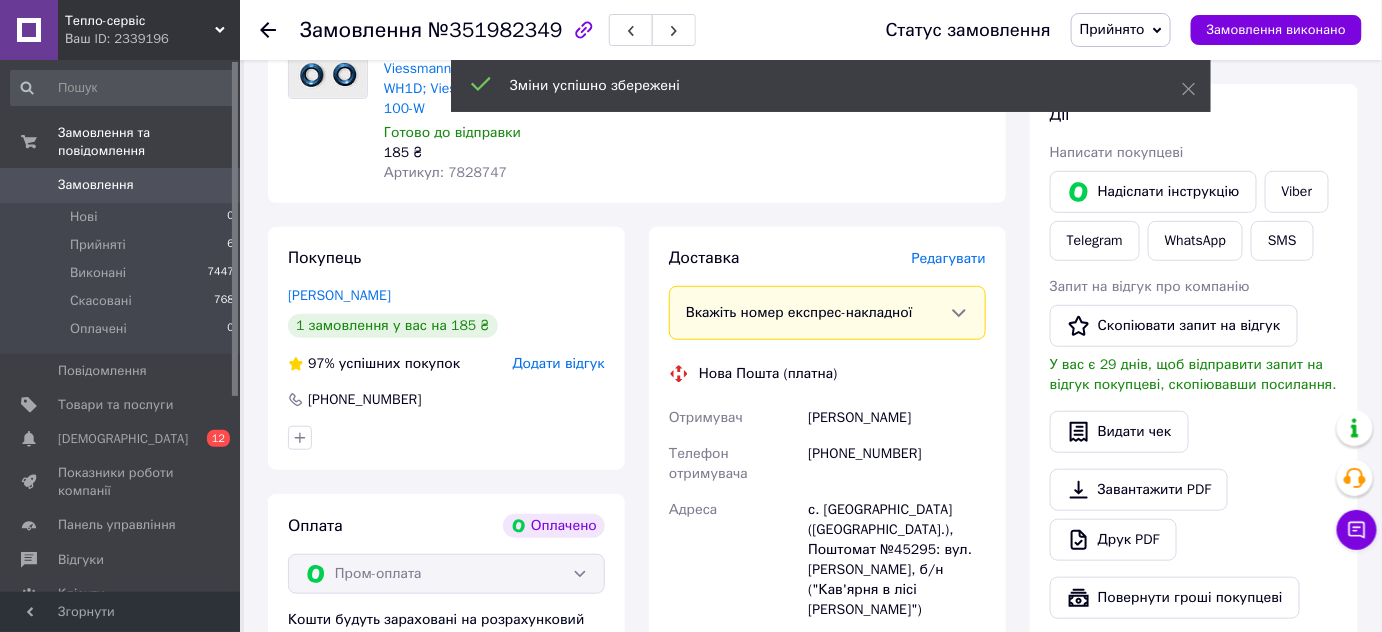 scroll, scrollTop: 729, scrollLeft: 0, axis: vertical 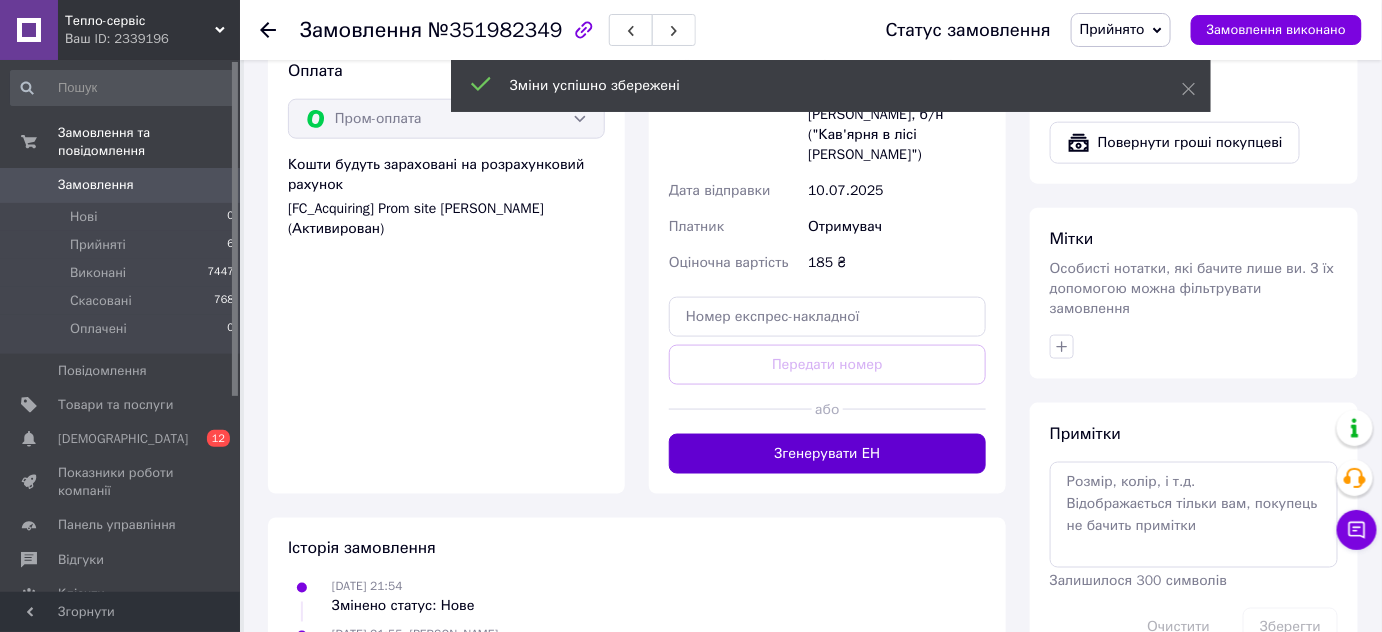 click on "Згенерувати ЕН" at bounding box center (827, 454) 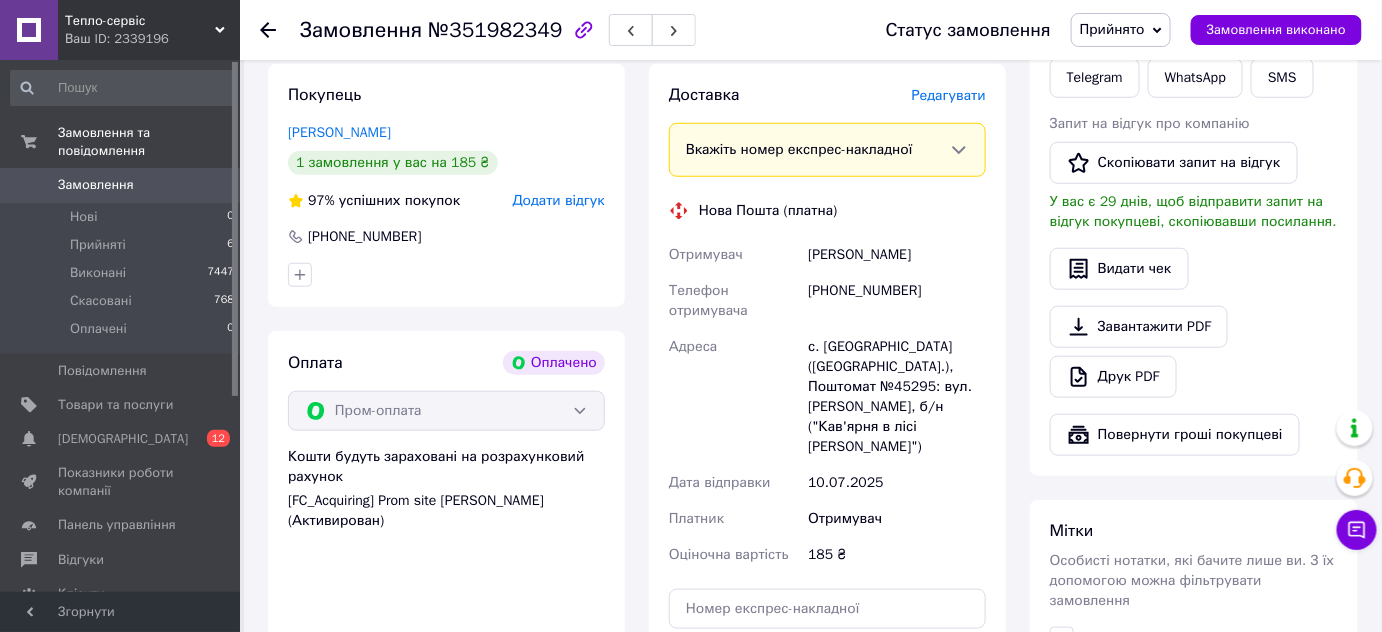 scroll, scrollTop: 93, scrollLeft: 0, axis: vertical 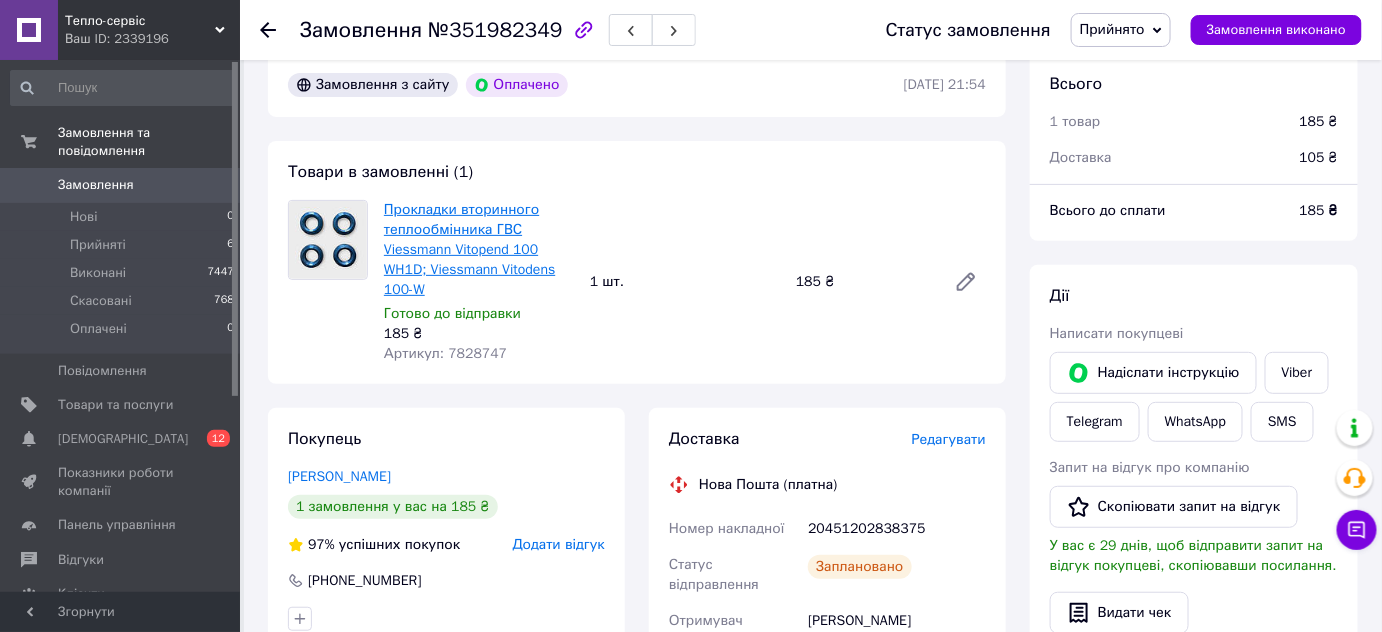 click on "Прокладки вторинного теплообмінника ГВС Viessmann Vitopend 100 WH1D; Viessmann Vitodens 100-W" at bounding box center [469, 249] 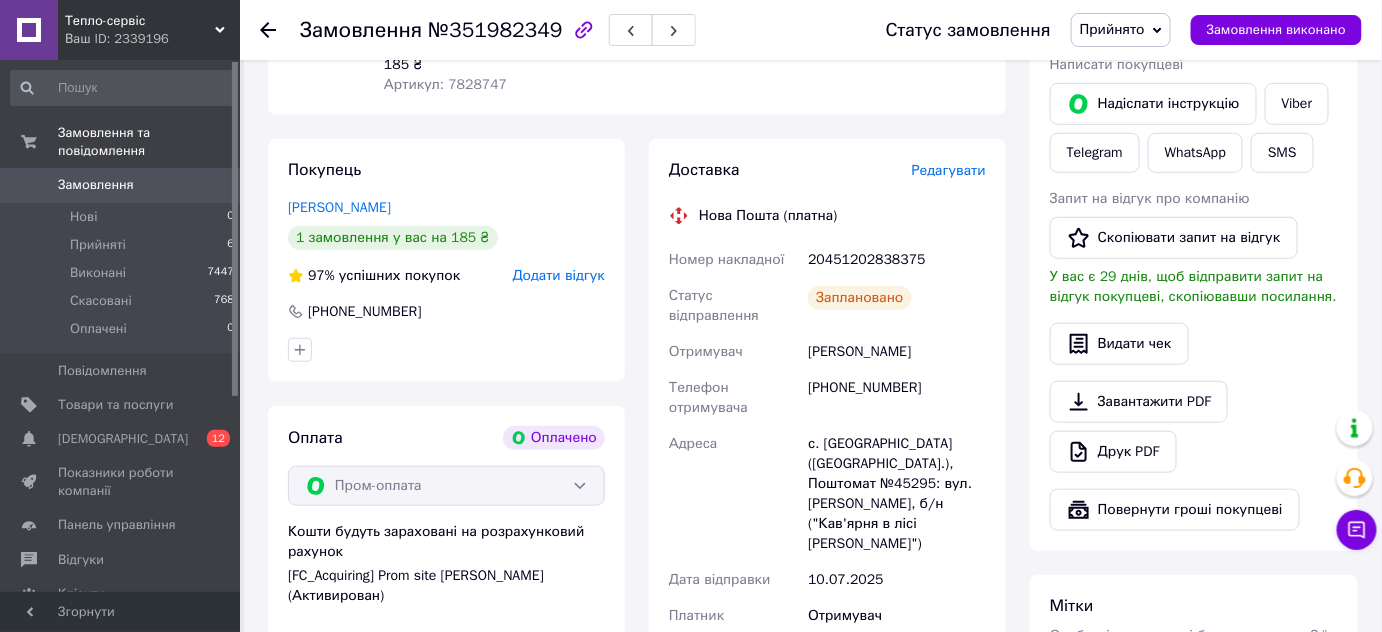 scroll, scrollTop: 365, scrollLeft: 0, axis: vertical 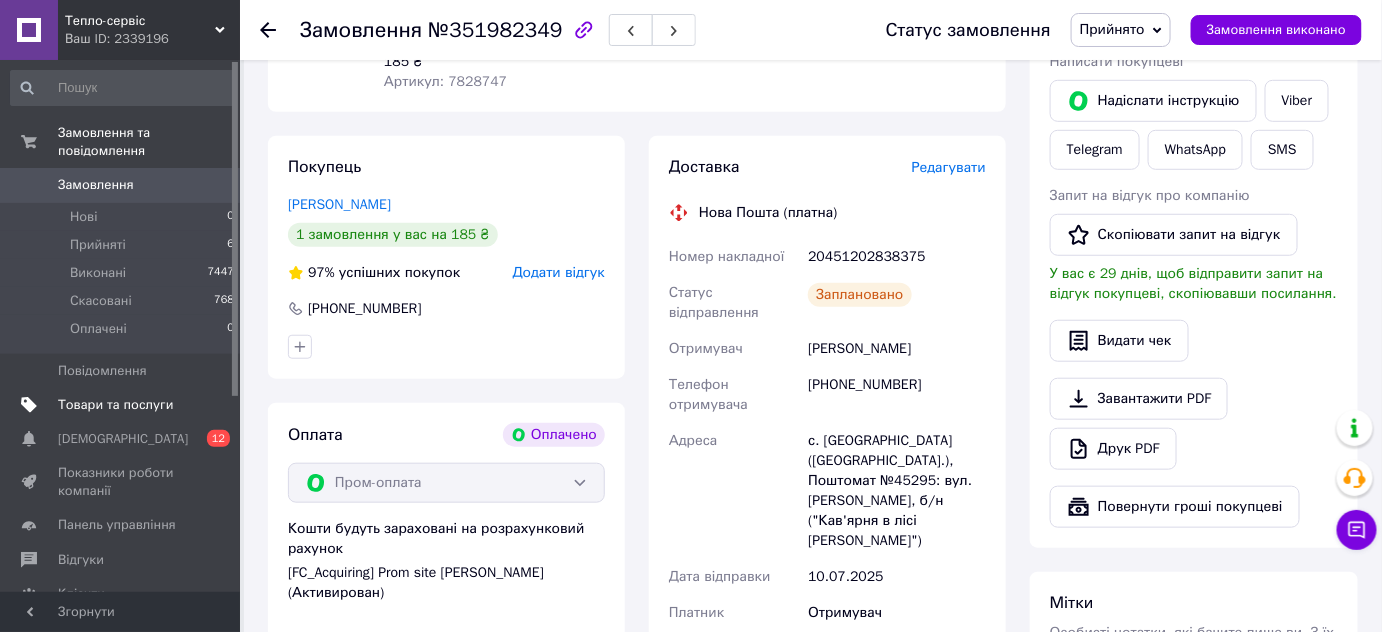 click on "Товари та послуги" at bounding box center (115, 405) 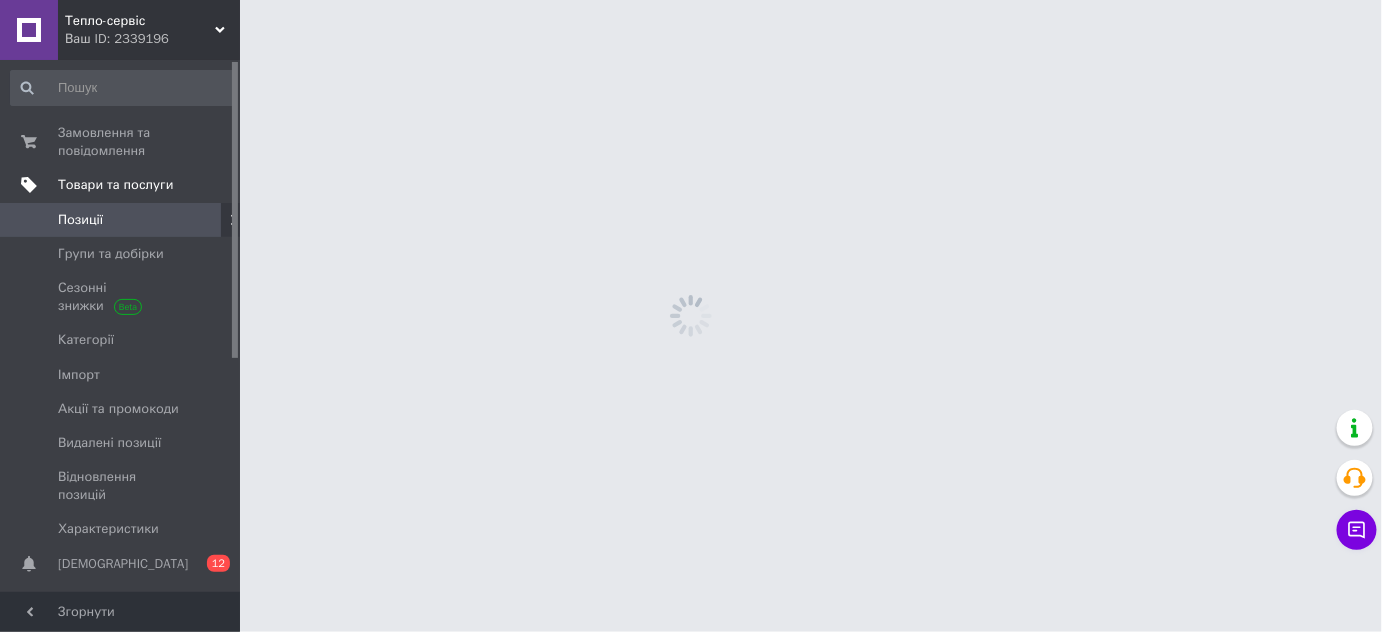 scroll, scrollTop: 0, scrollLeft: 0, axis: both 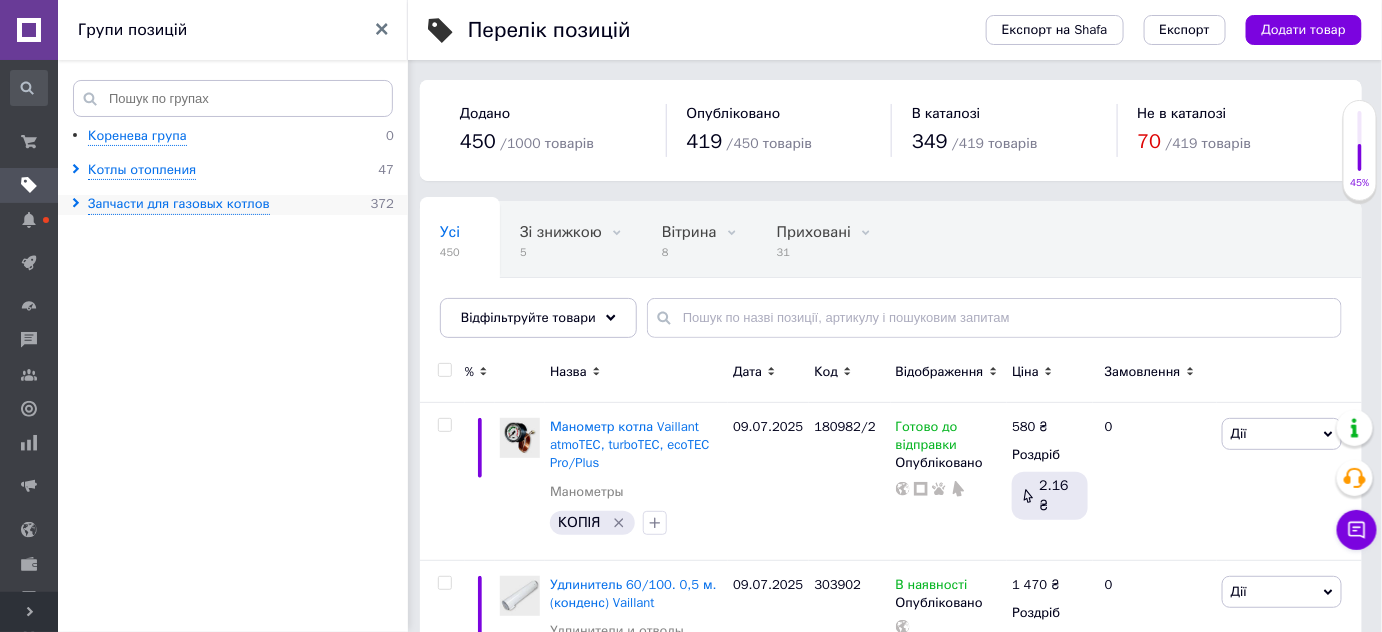 click 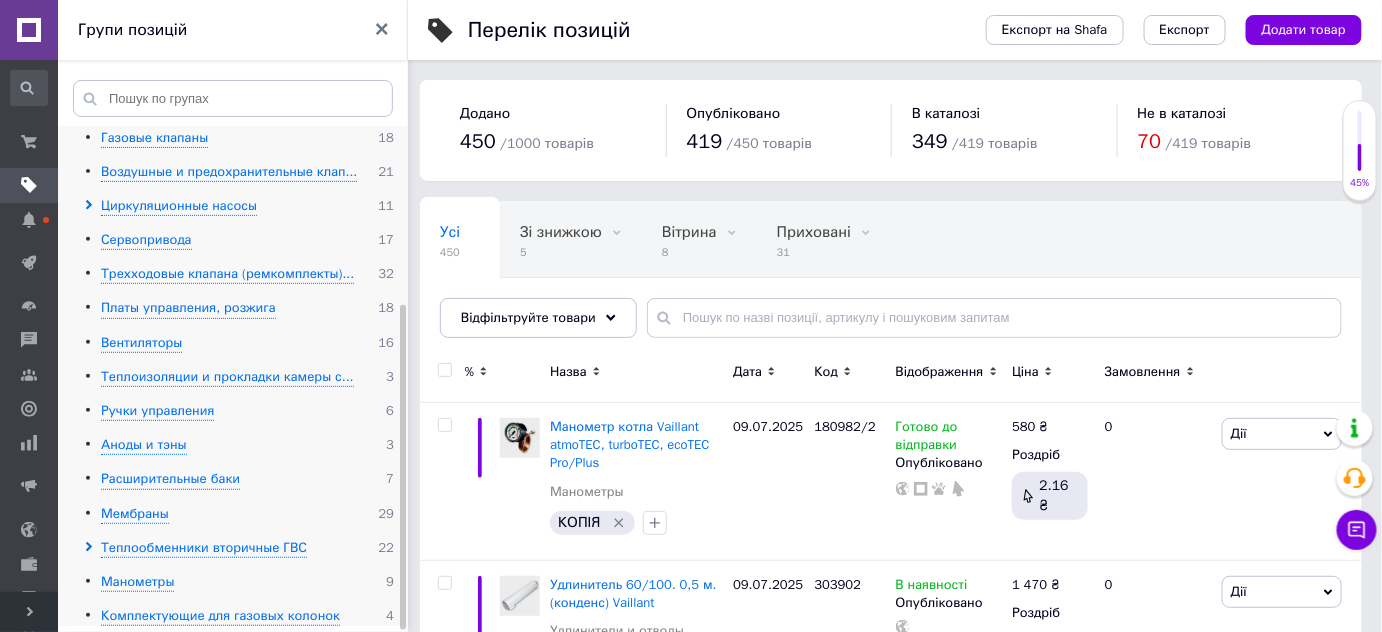 scroll, scrollTop: 274, scrollLeft: 0, axis: vertical 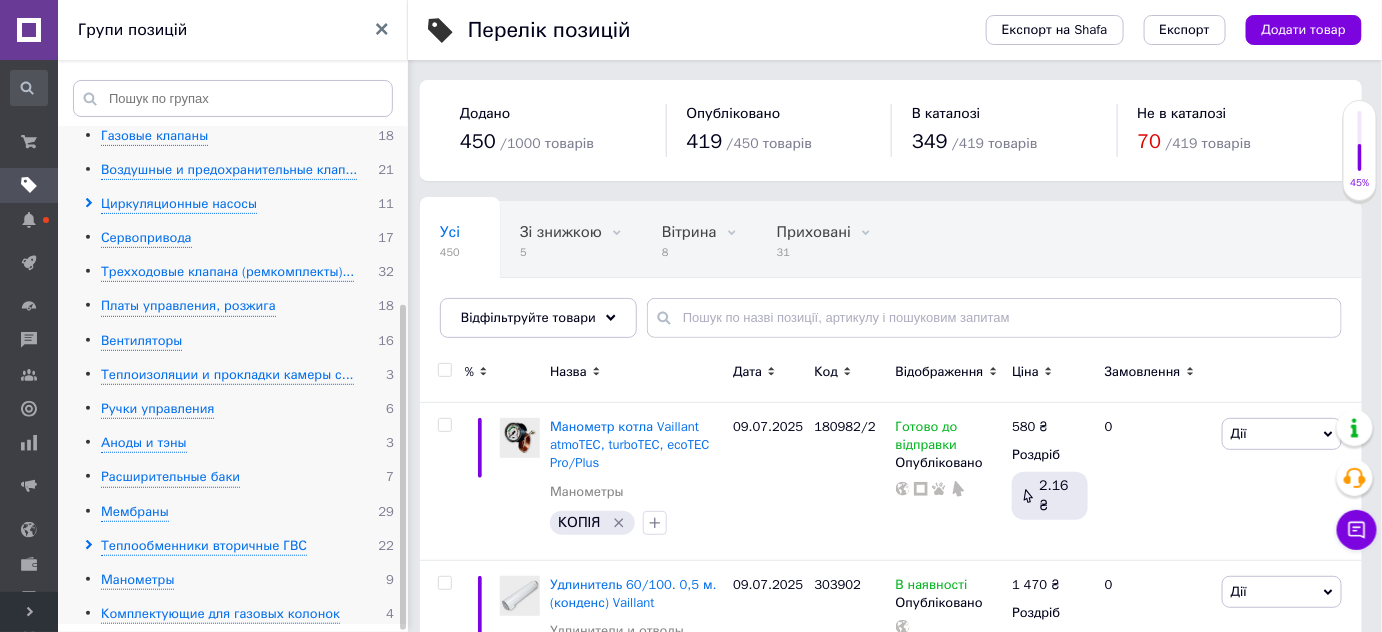 click 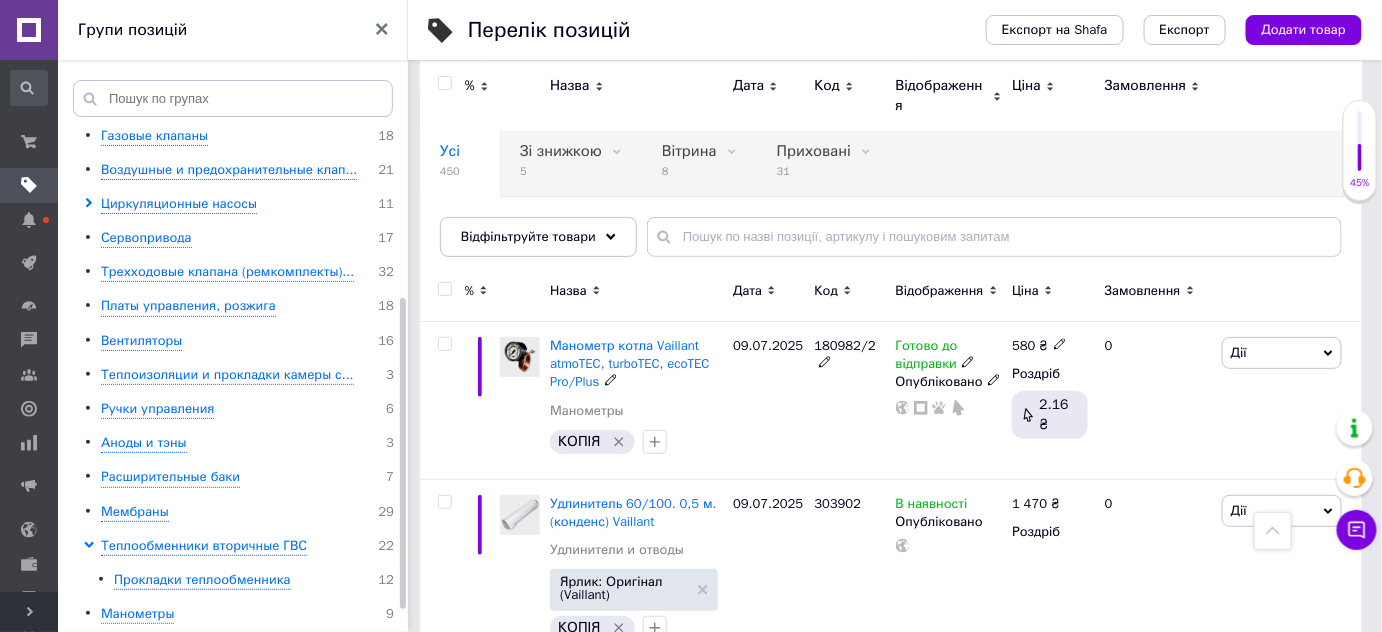 scroll, scrollTop: 0, scrollLeft: 0, axis: both 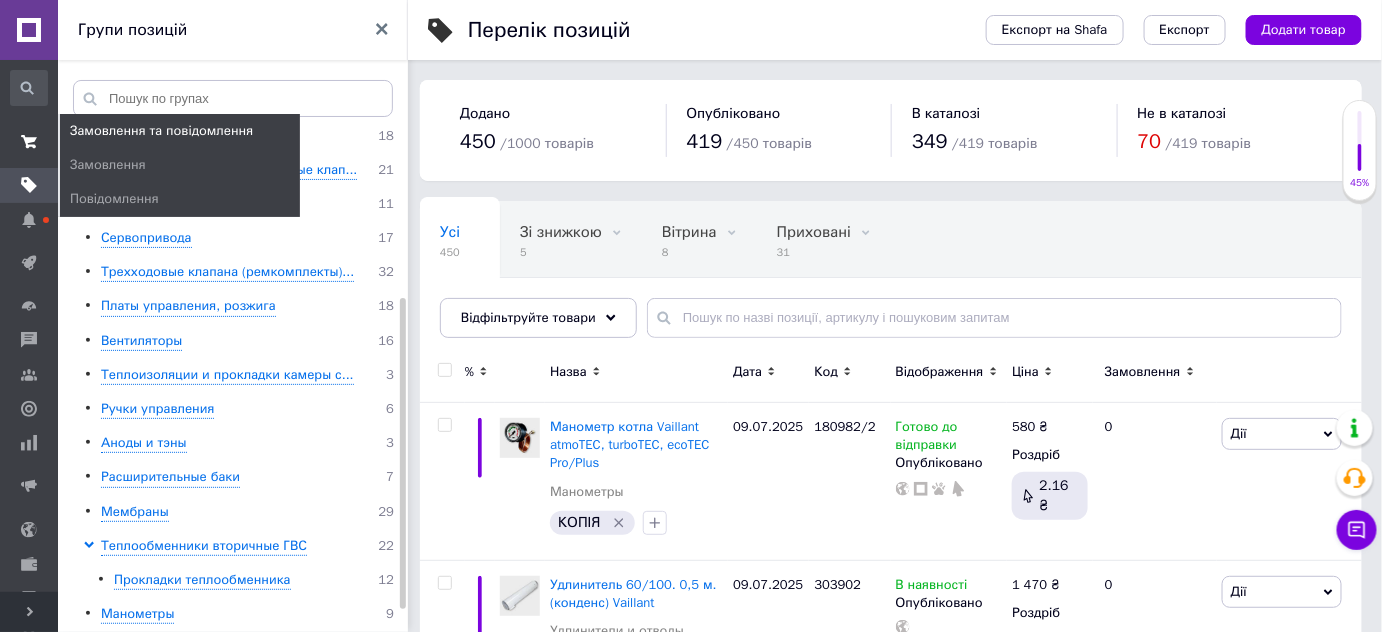 click 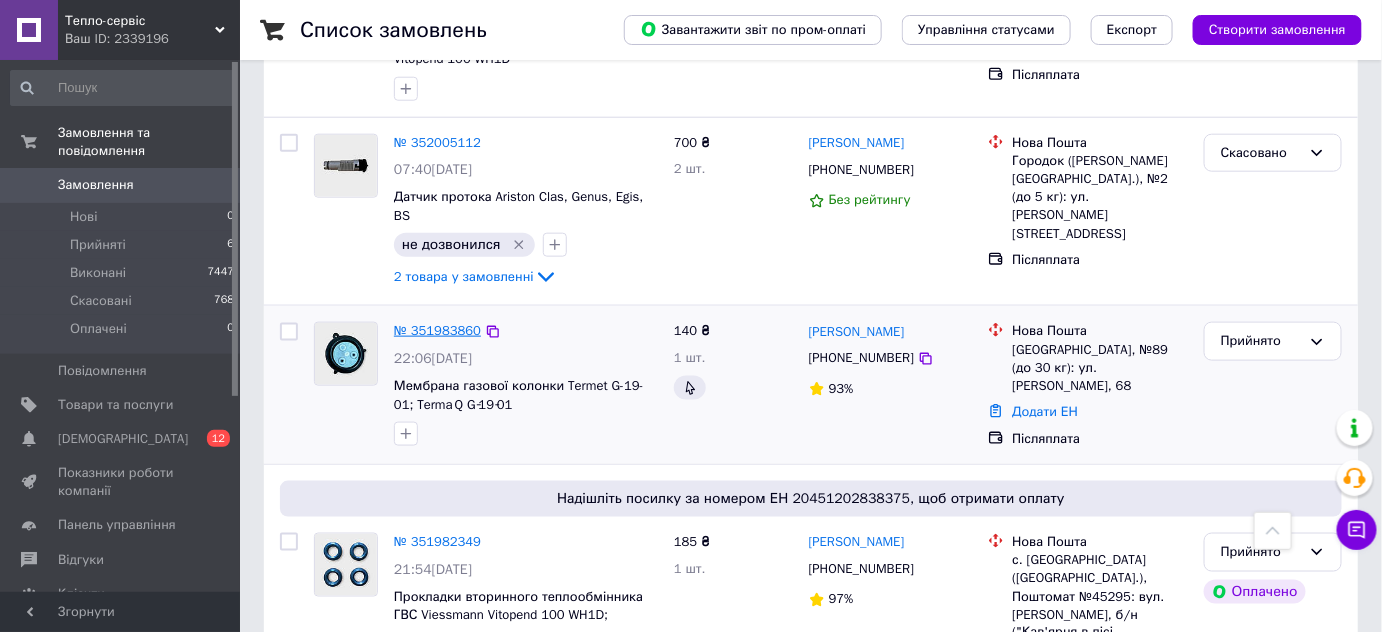 click on "№ 351983860" at bounding box center [437, 330] 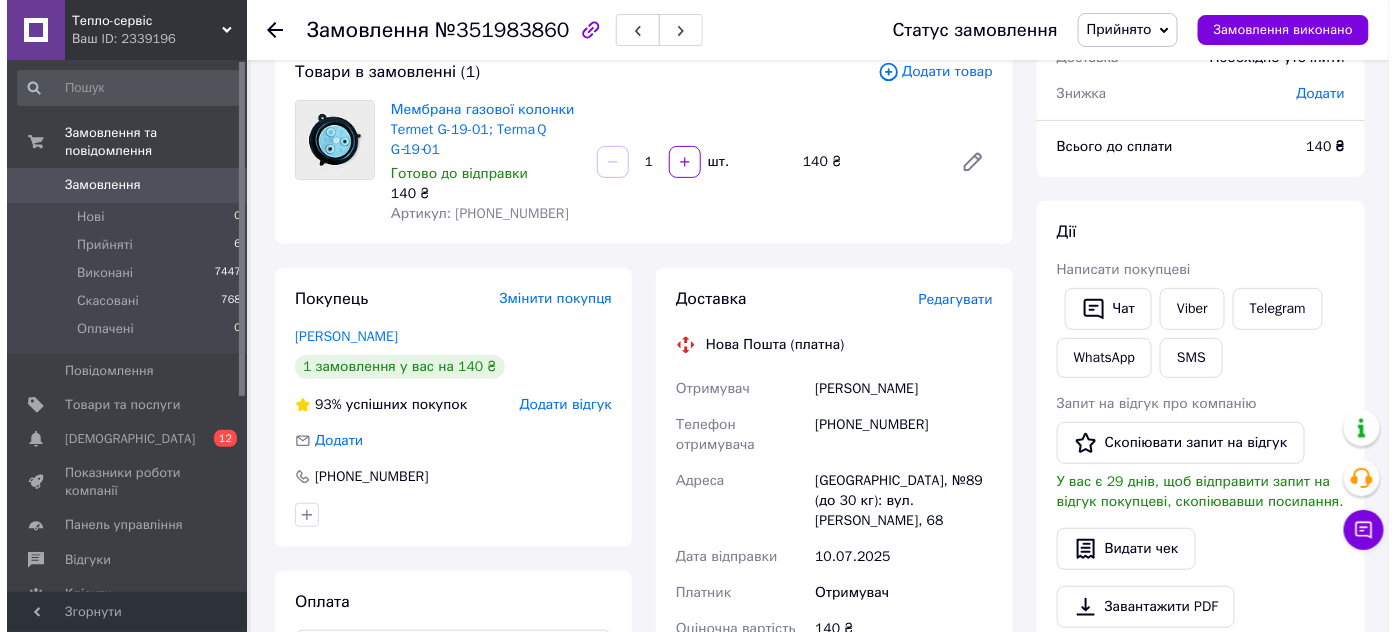 scroll, scrollTop: 90, scrollLeft: 0, axis: vertical 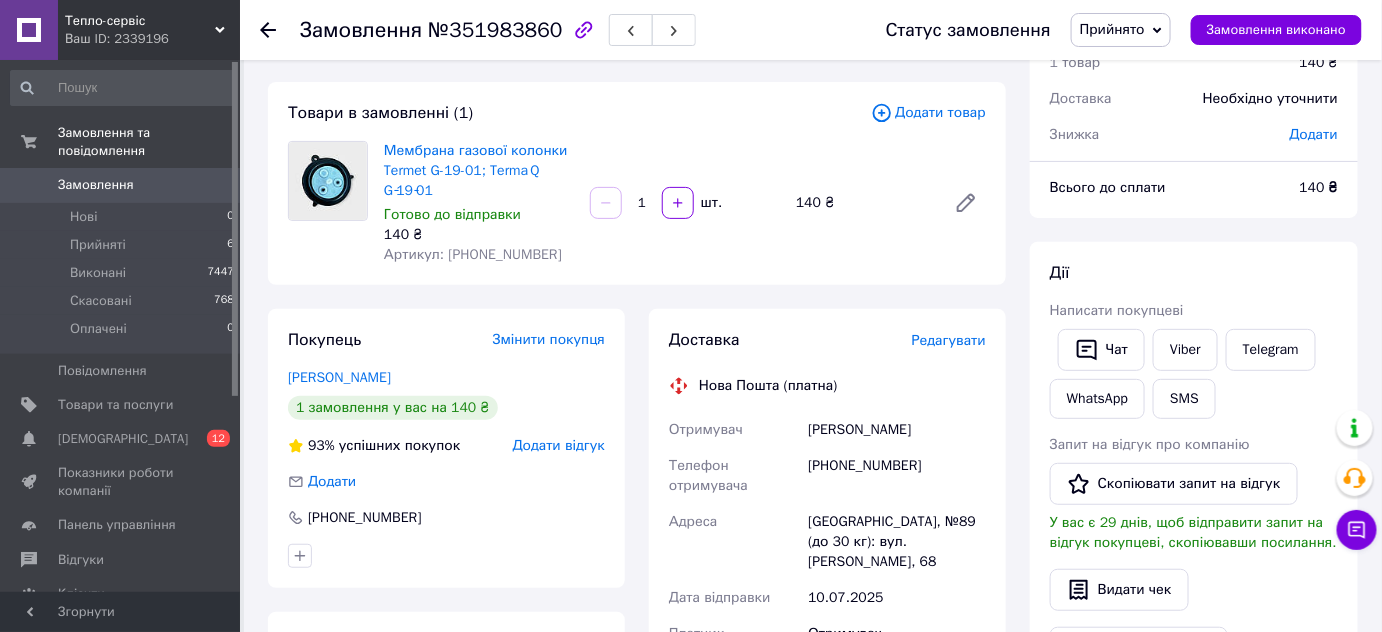 click on "Редагувати" at bounding box center [949, 340] 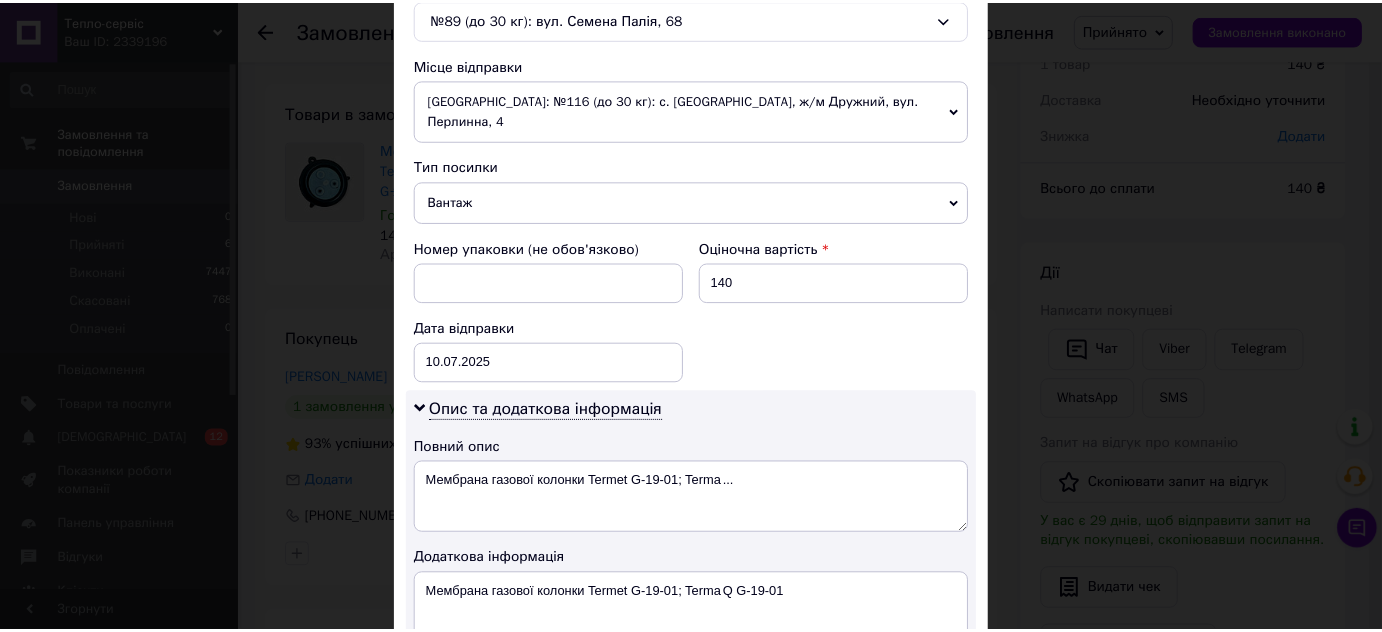 scroll, scrollTop: 1108, scrollLeft: 0, axis: vertical 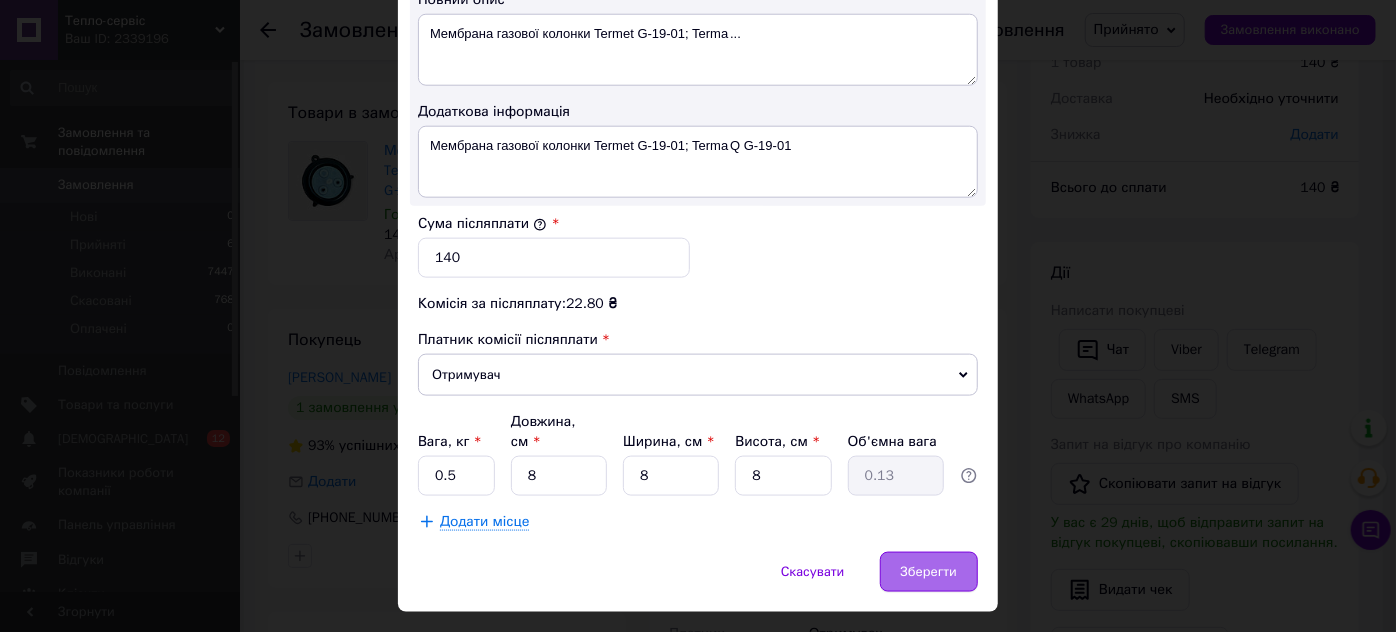 click on "Зберегти" at bounding box center [929, 572] 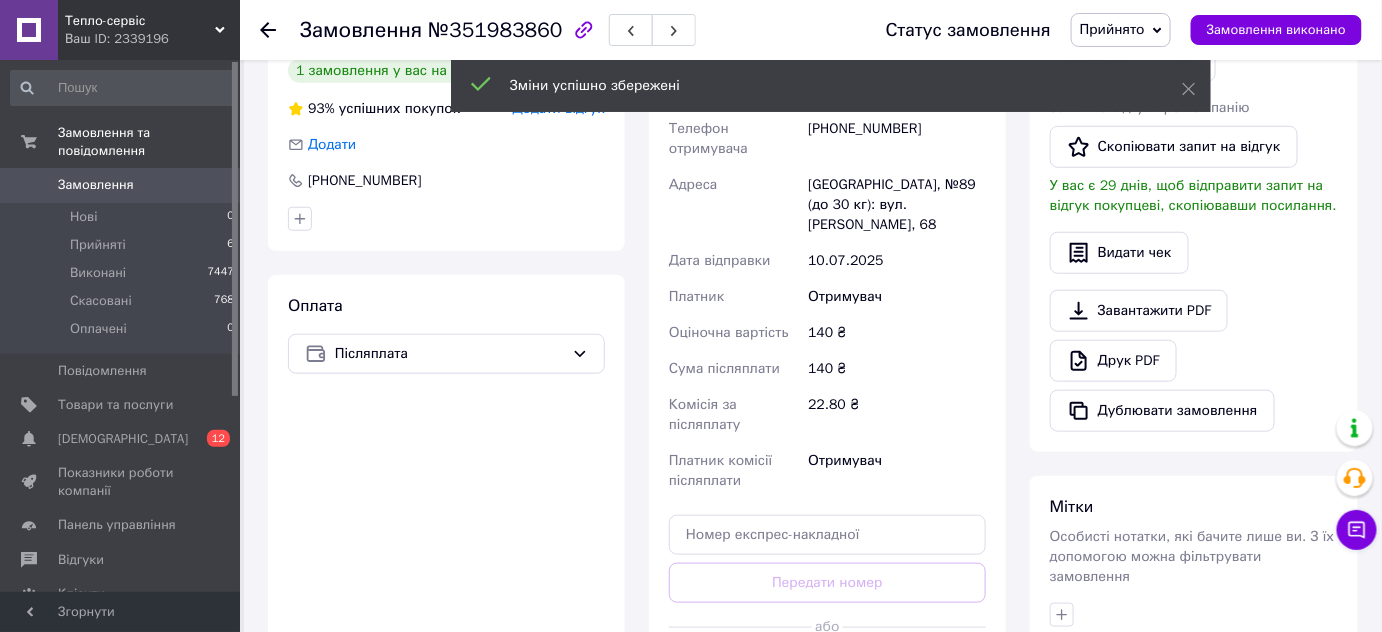 scroll, scrollTop: 636, scrollLeft: 0, axis: vertical 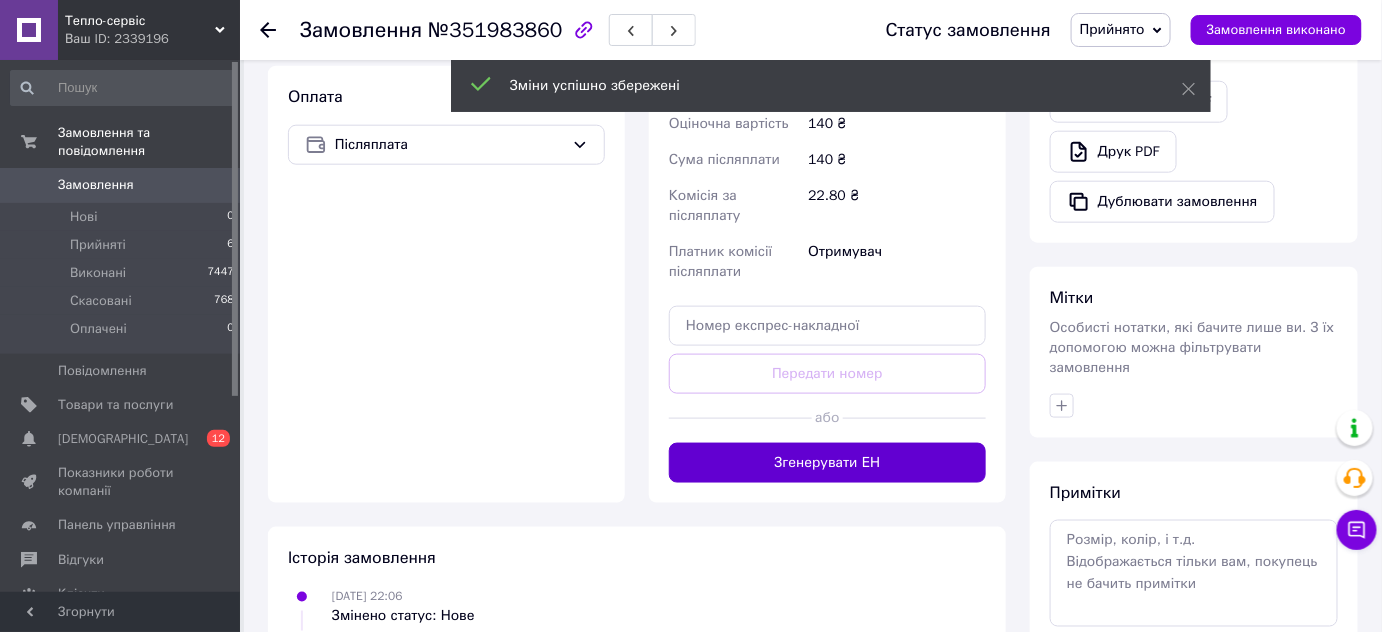 click on "Згенерувати ЕН" at bounding box center (827, 463) 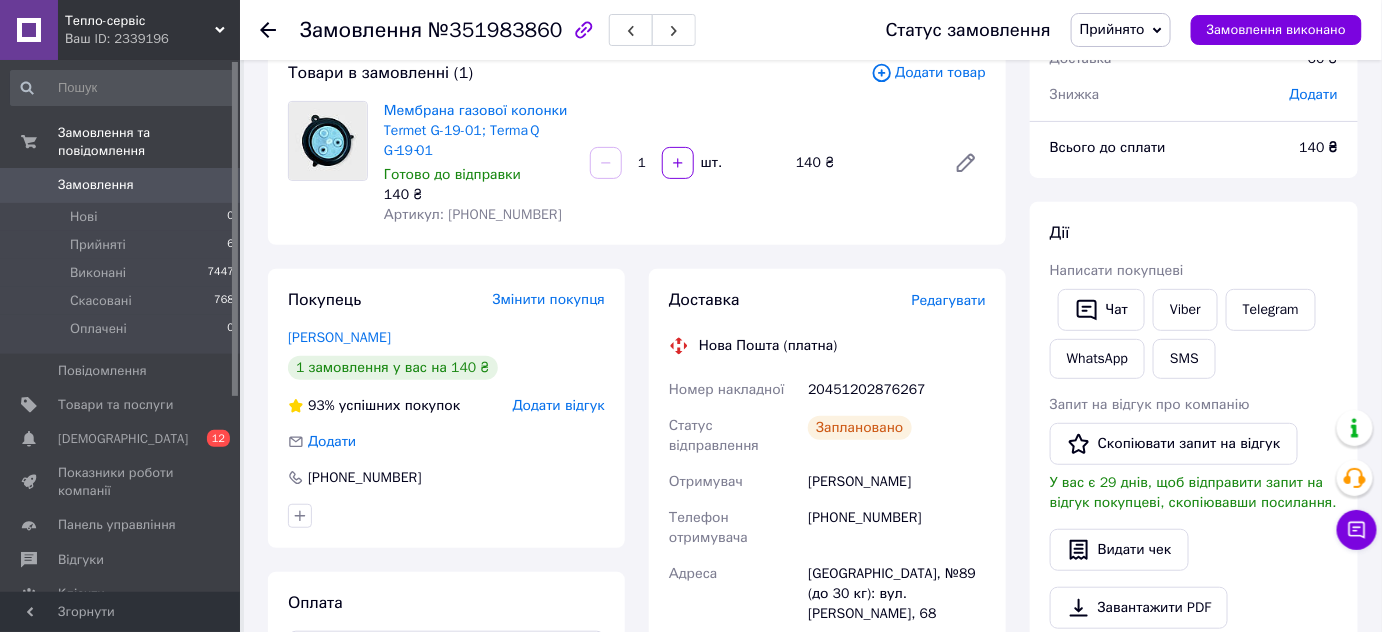 scroll, scrollTop: 0, scrollLeft: 0, axis: both 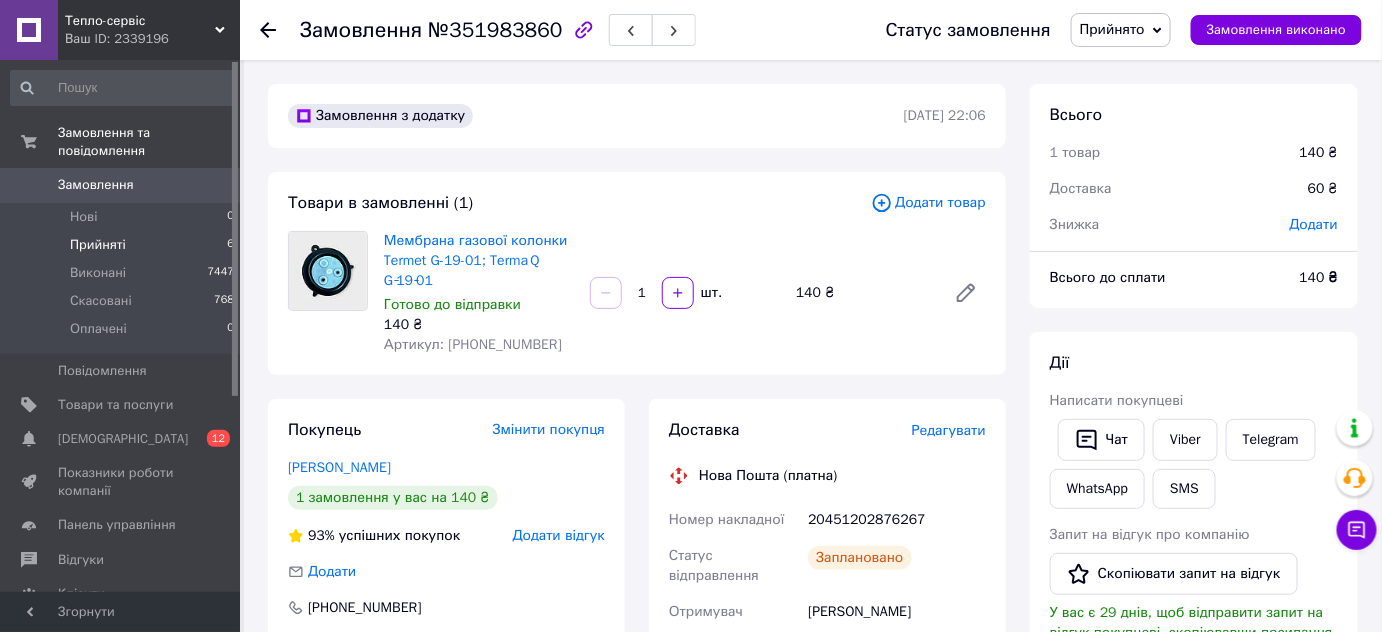 click on "Прийняті" at bounding box center (98, 245) 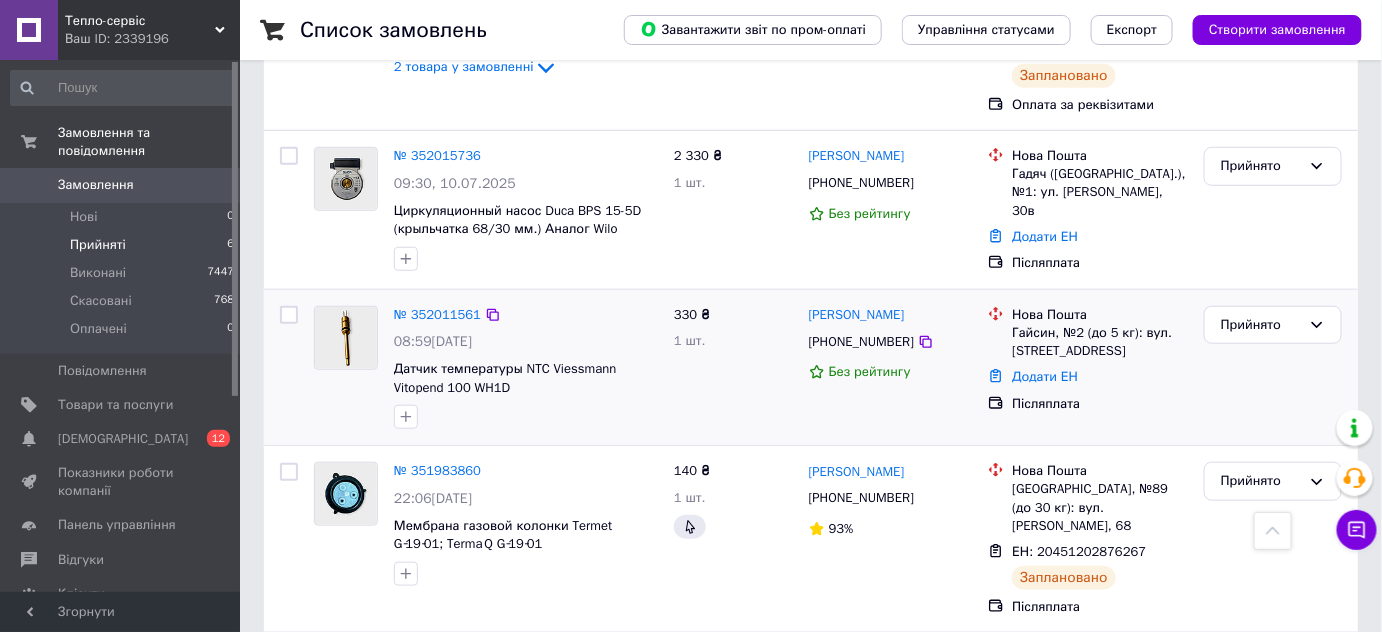 scroll, scrollTop: 272, scrollLeft: 0, axis: vertical 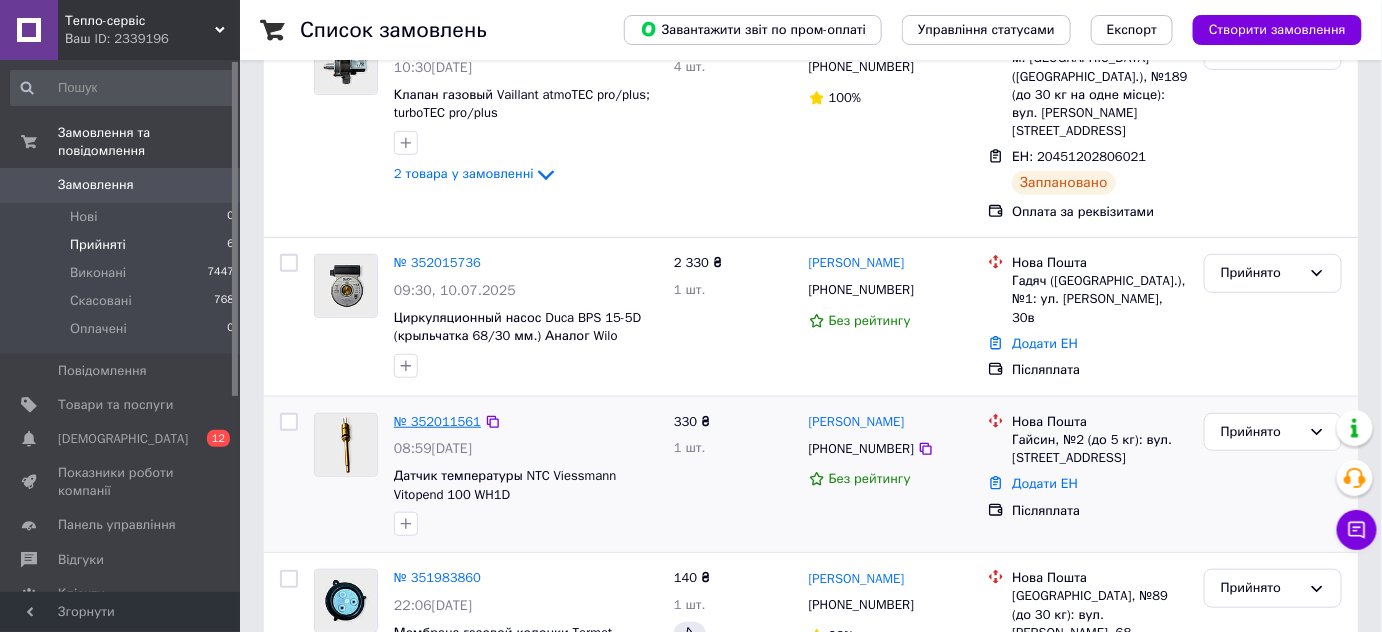 click on "№ 352011561" at bounding box center (437, 421) 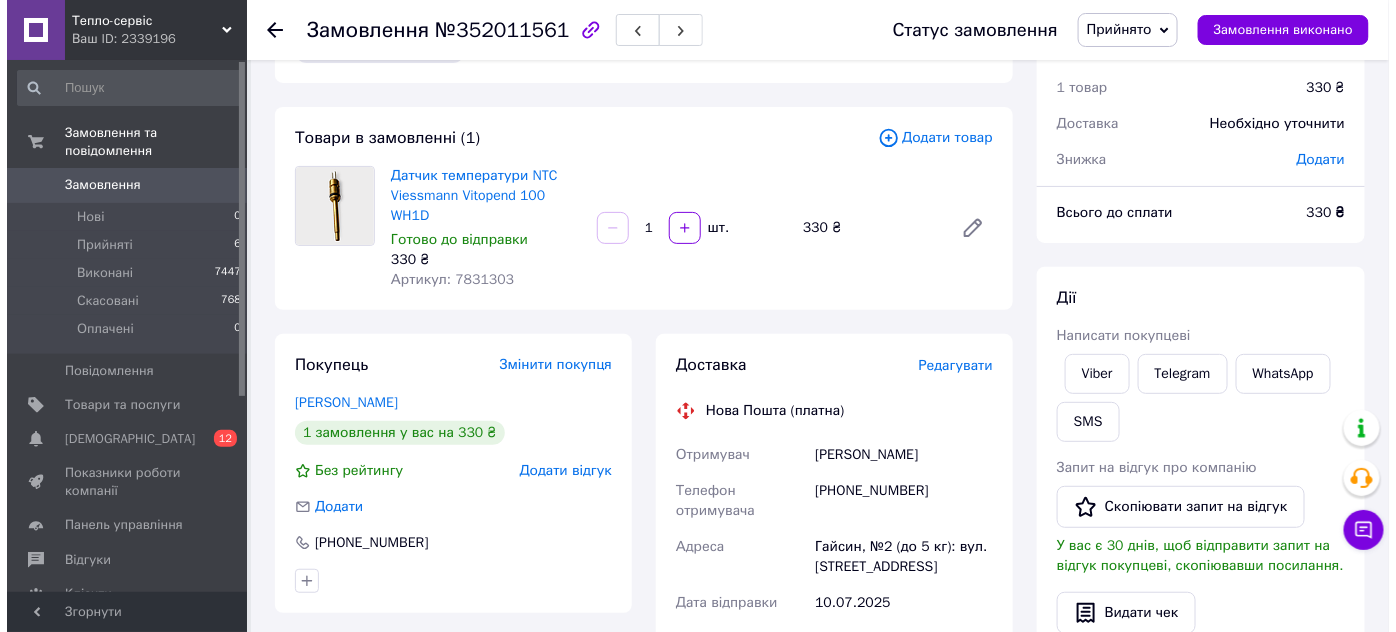 scroll, scrollTop: 0, scrollLeft: 0, axis: both 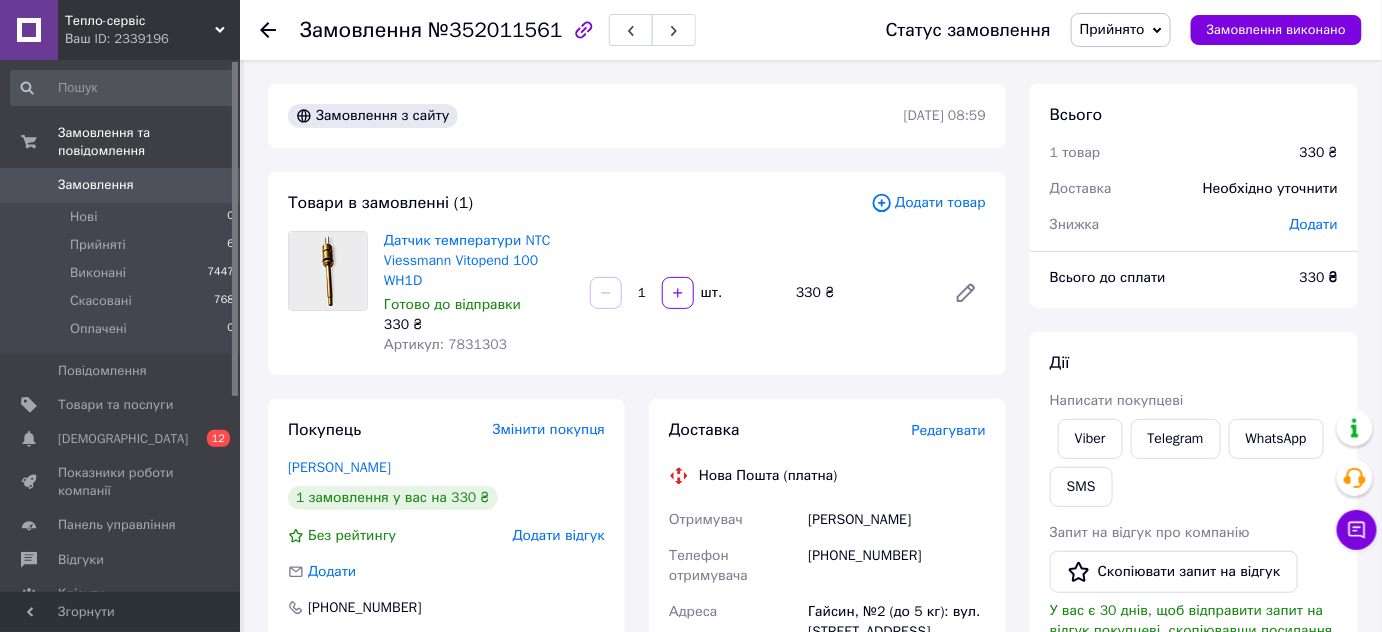 click on "Редагувати" at bounding box center (949, 430) 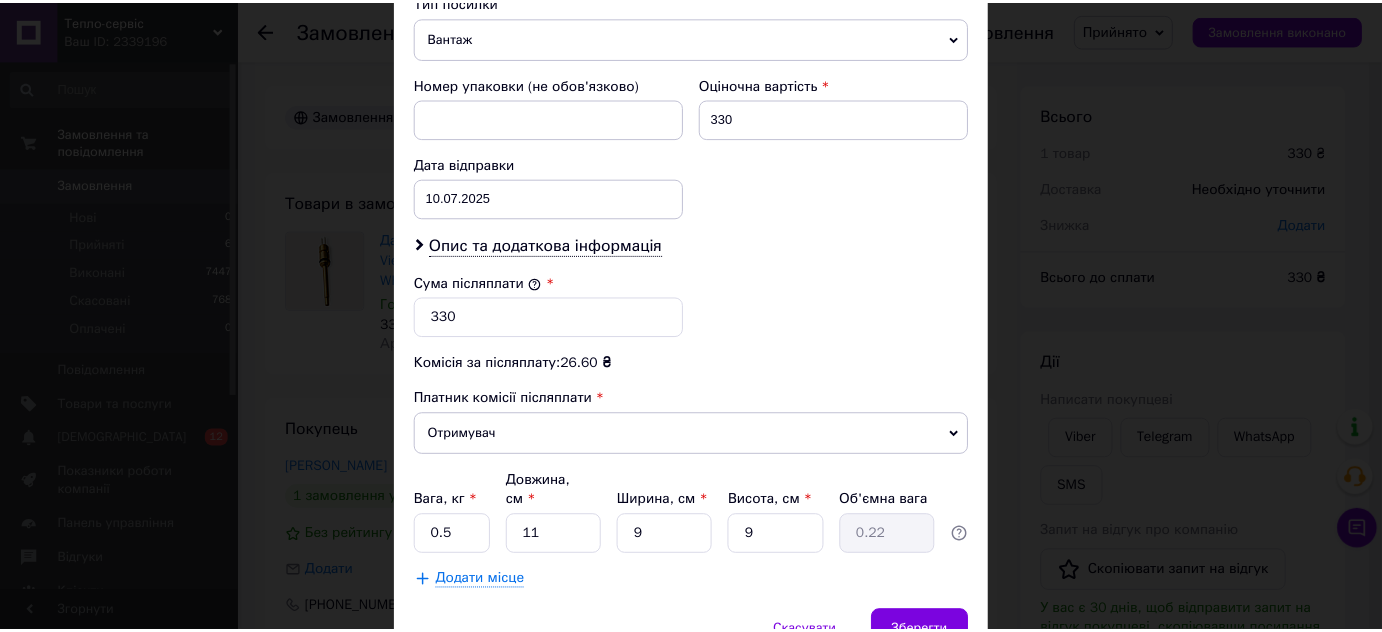 scroll, scrollTop: 885, scrollLeft: 0, axis: vertical 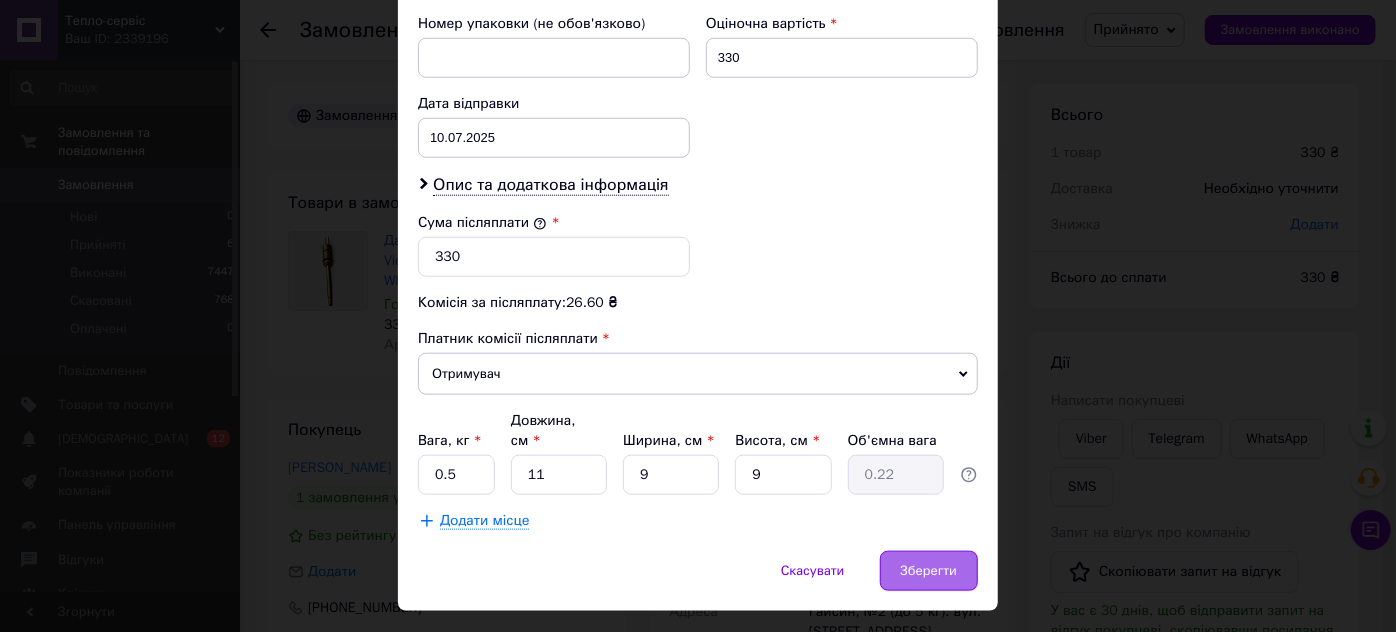 click on "Зберегти" at bounding box center (929, 571) 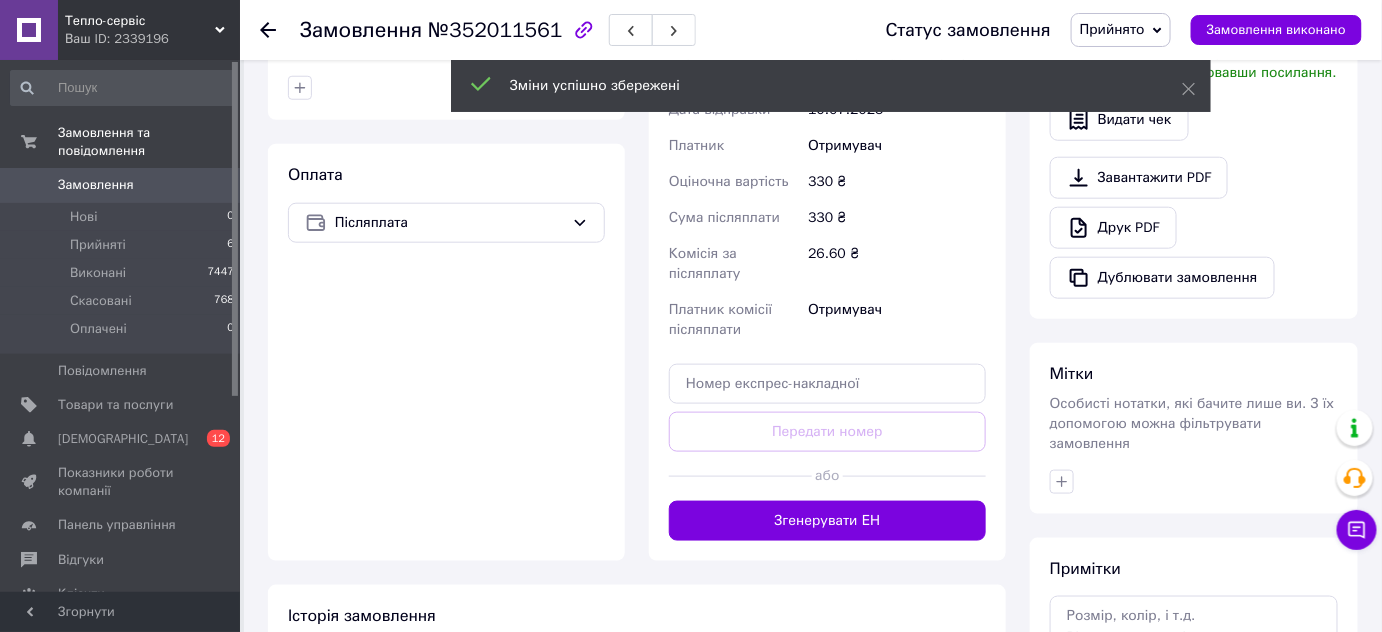 scroll, scrollTop: 636, scrollLeft: 0, axis: vertical 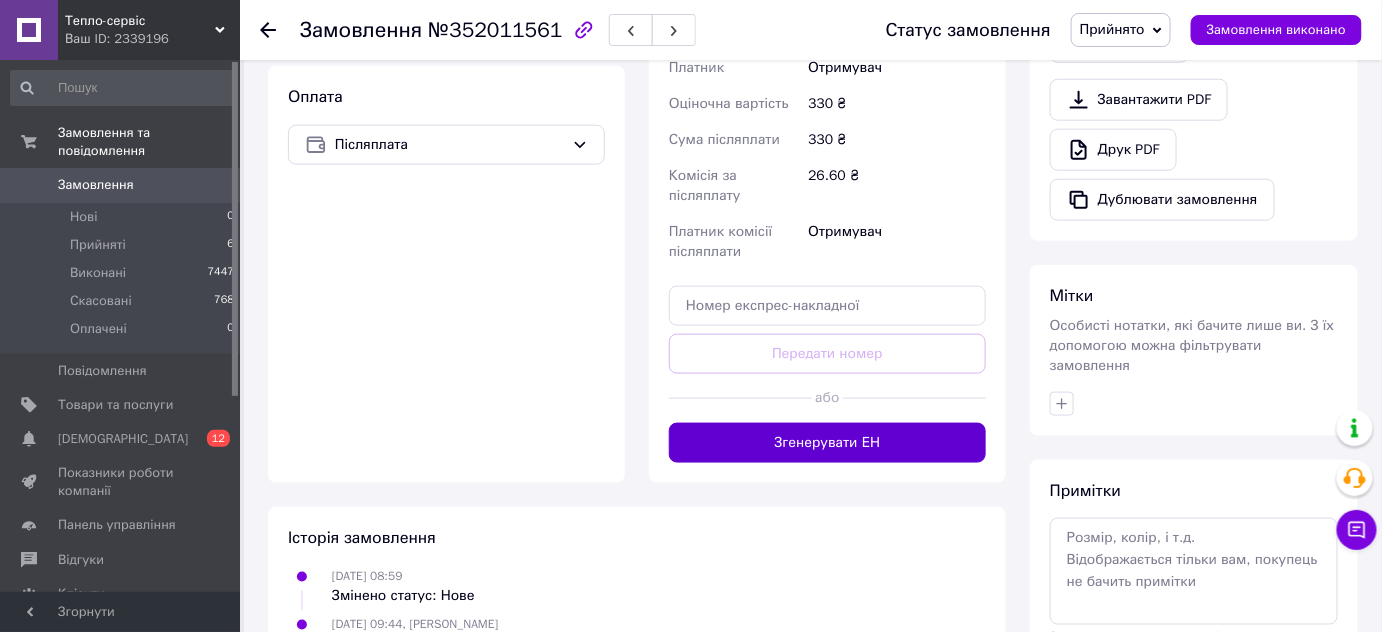 click on "Згенерувати ЕН" at bounding box center (827, 443) 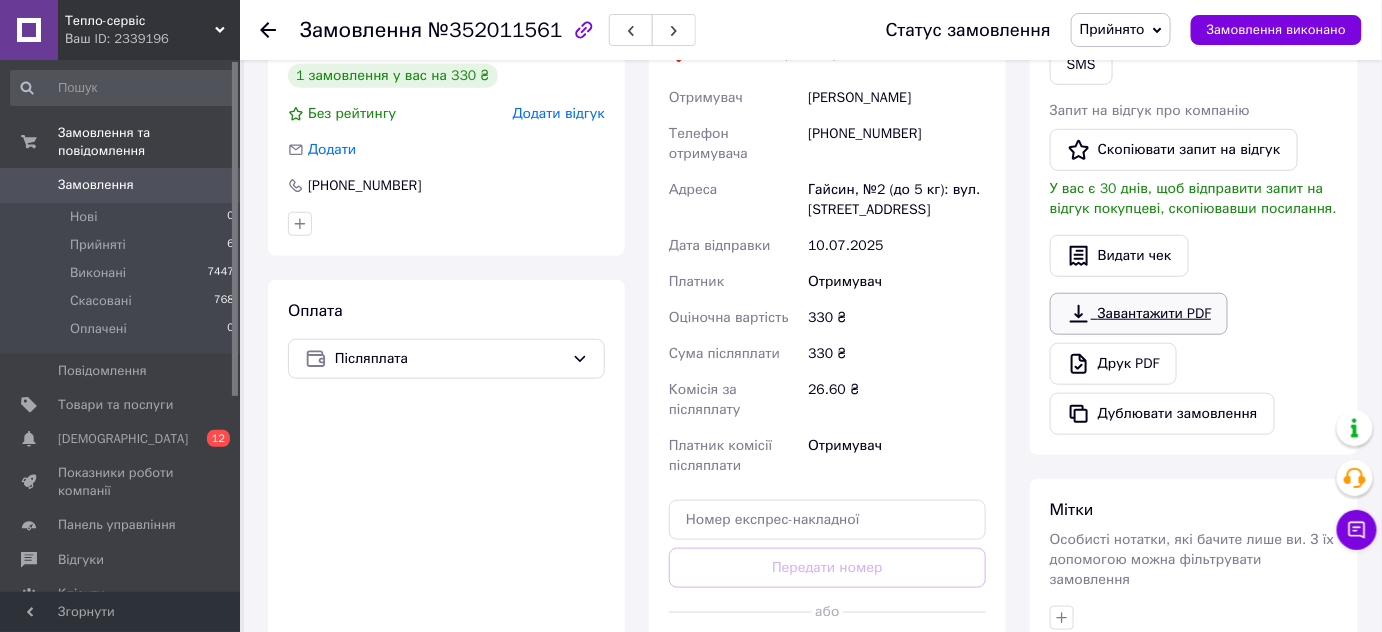 scroll, scrollTop: 272, scrollLeft: 0, axis: vertical 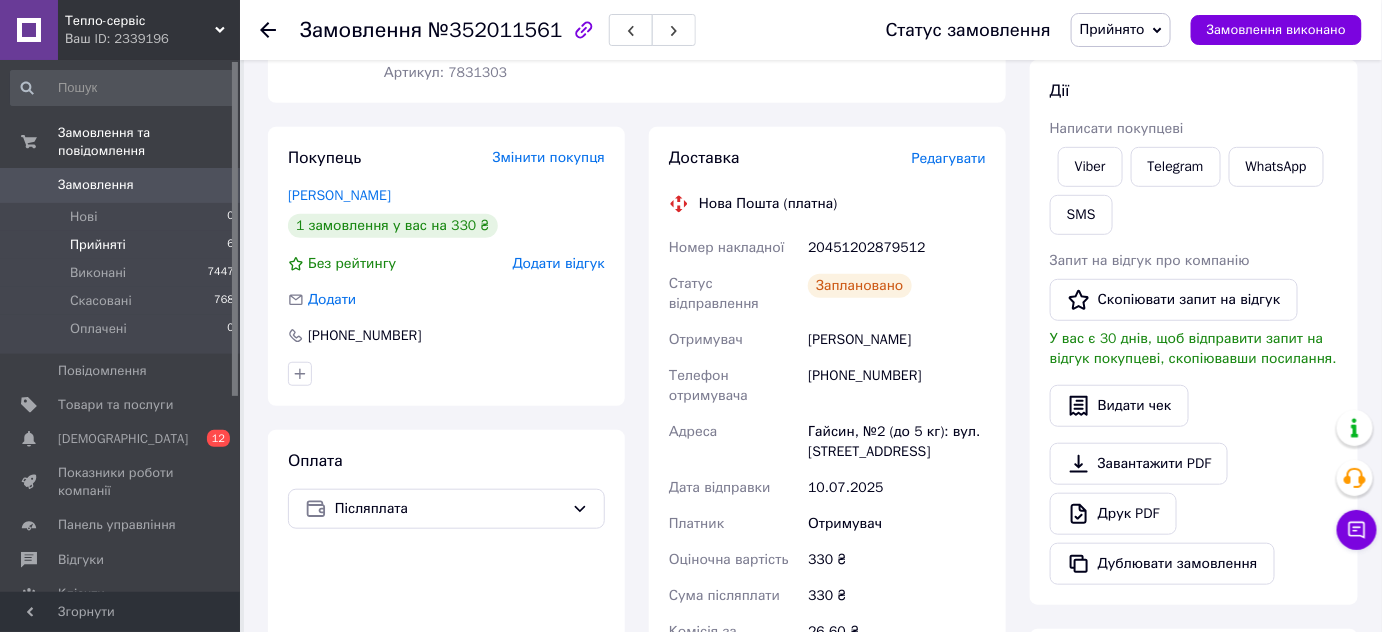 click on "Прийняті" at bounding box center (98, 245) 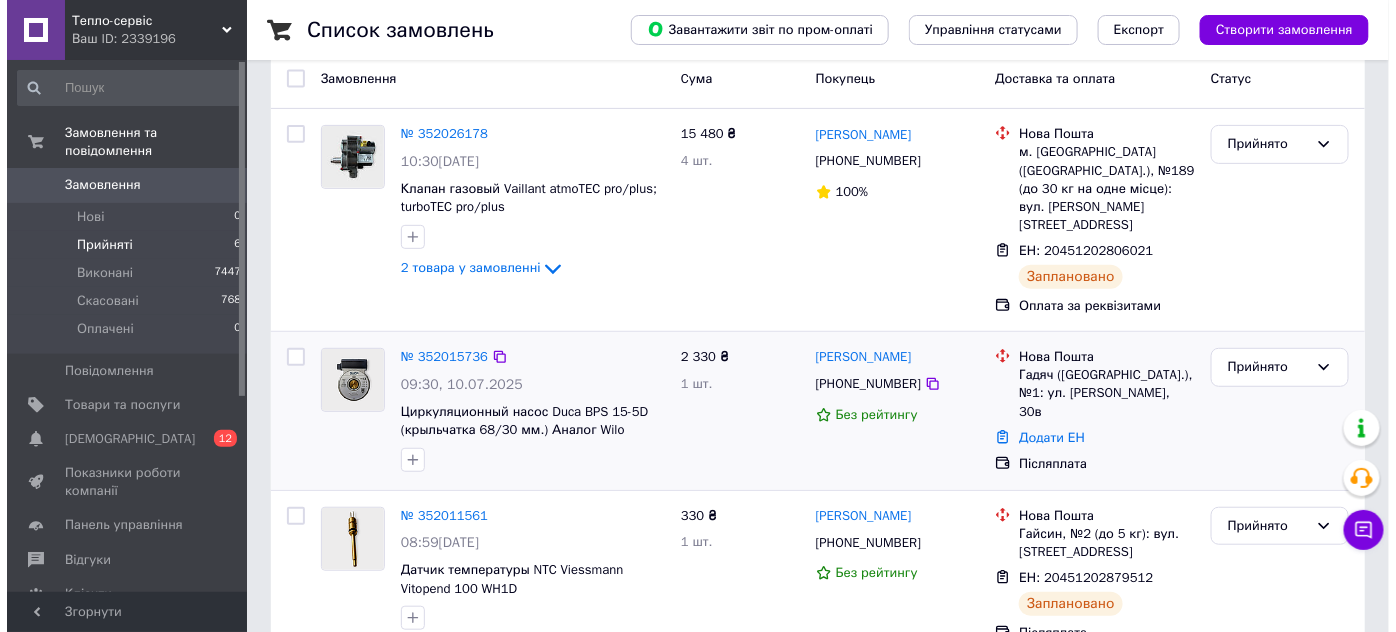 scroll, scrollTop: 181, scrollLeft: 0, axis: vertical 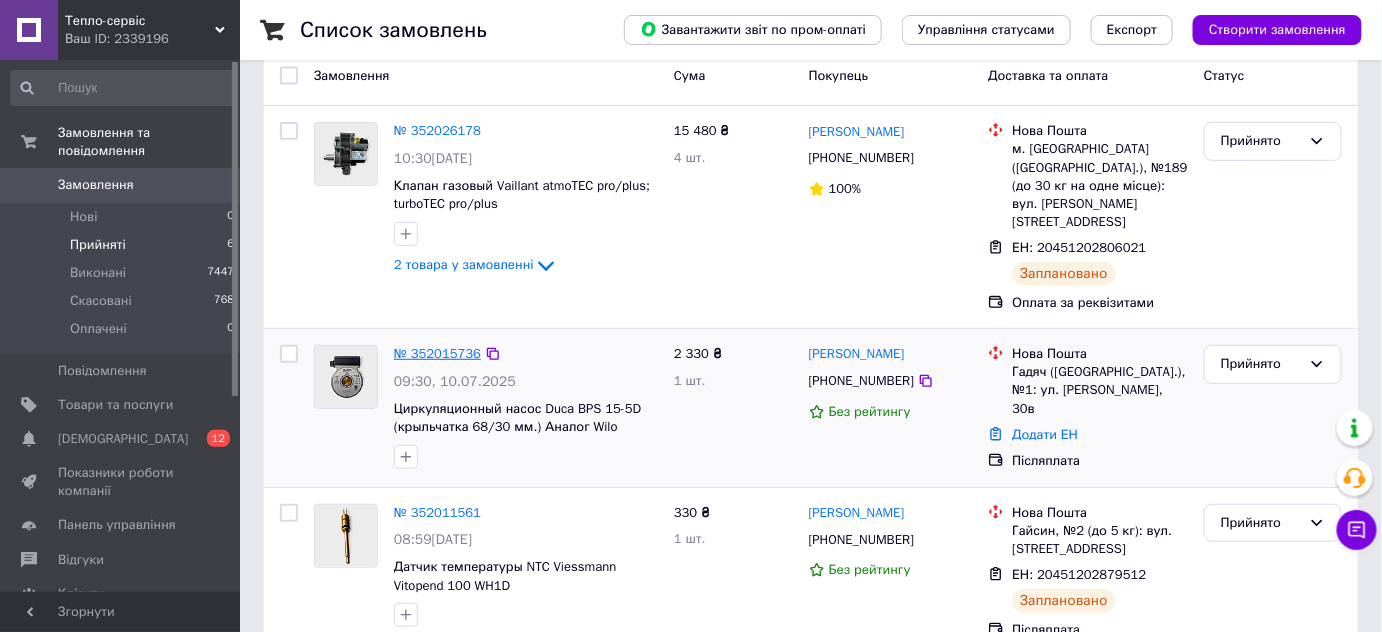 click on "№ 352015736" at bounding box center [437, 353] 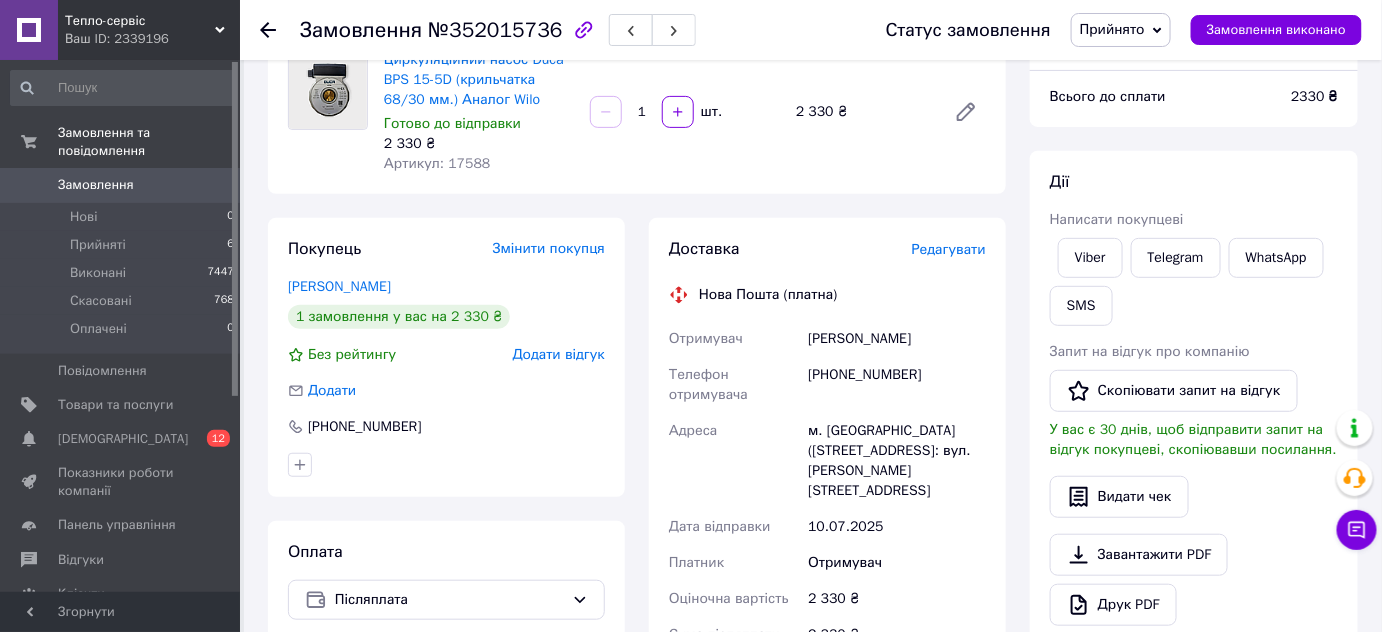 click on "Редагувати" at bounding box center (949, 249) 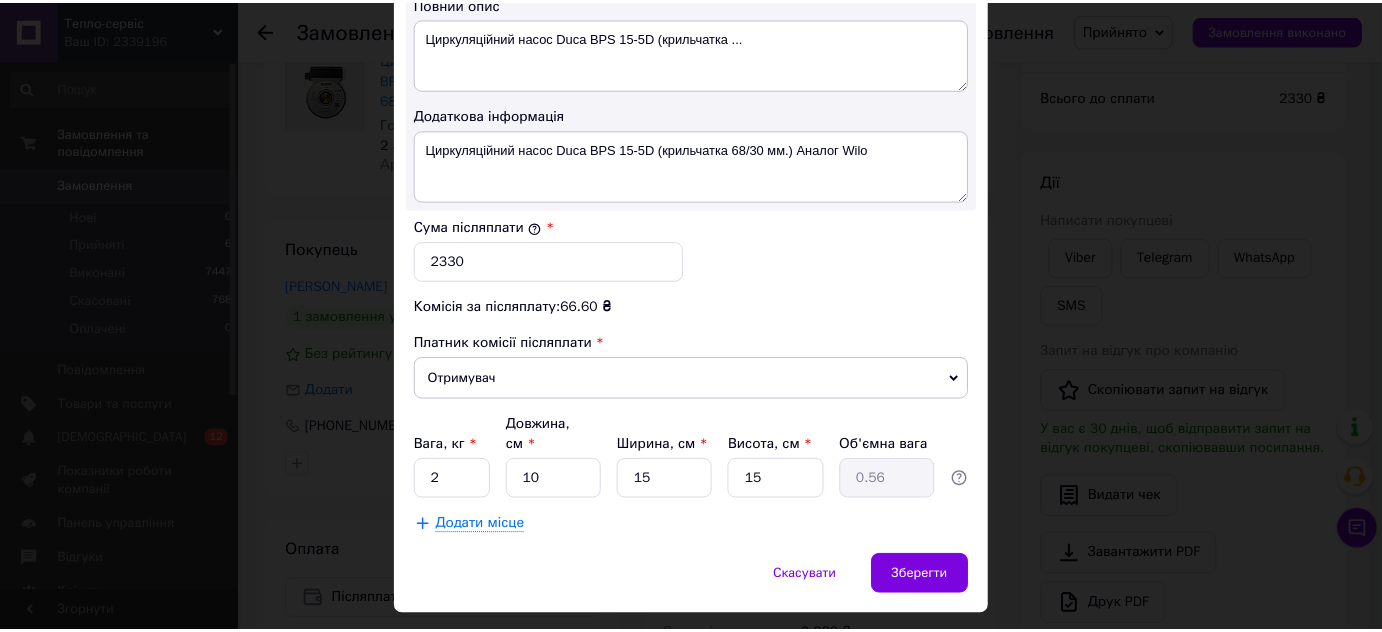 scroll, scrollTop: 1108, scrollLeft: 0, axis: vertical 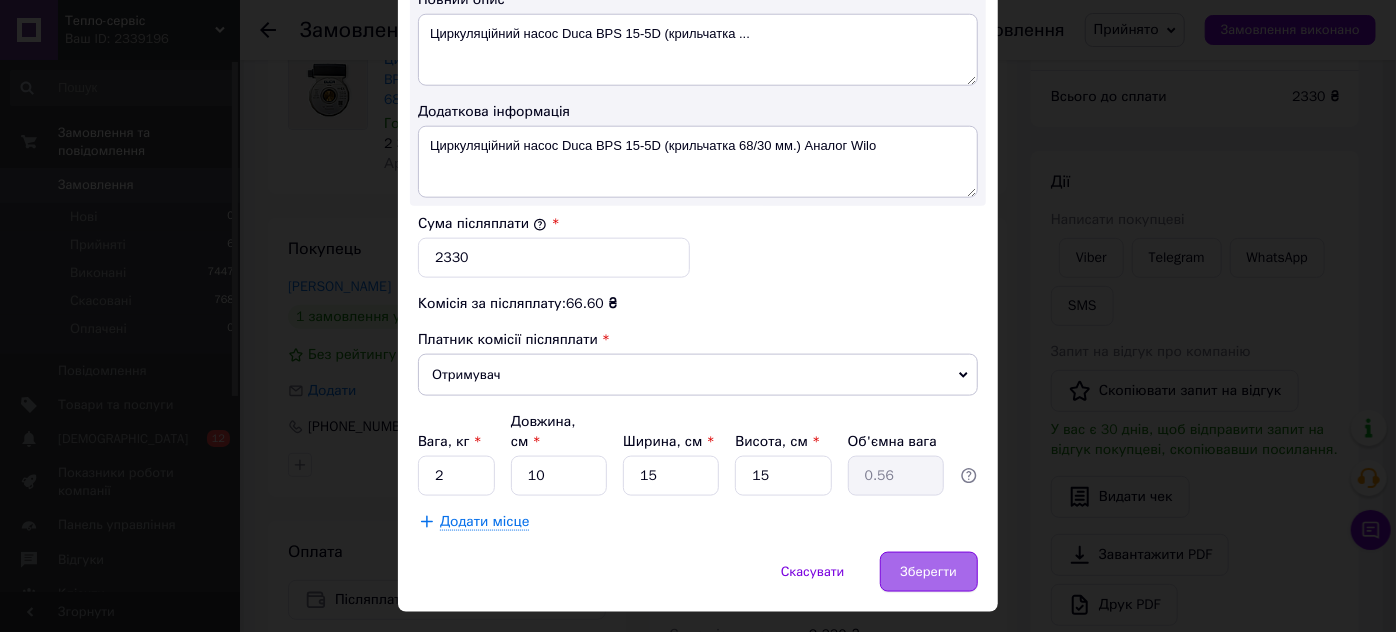 click on "Зберегти" at bounding box center [929, 572] 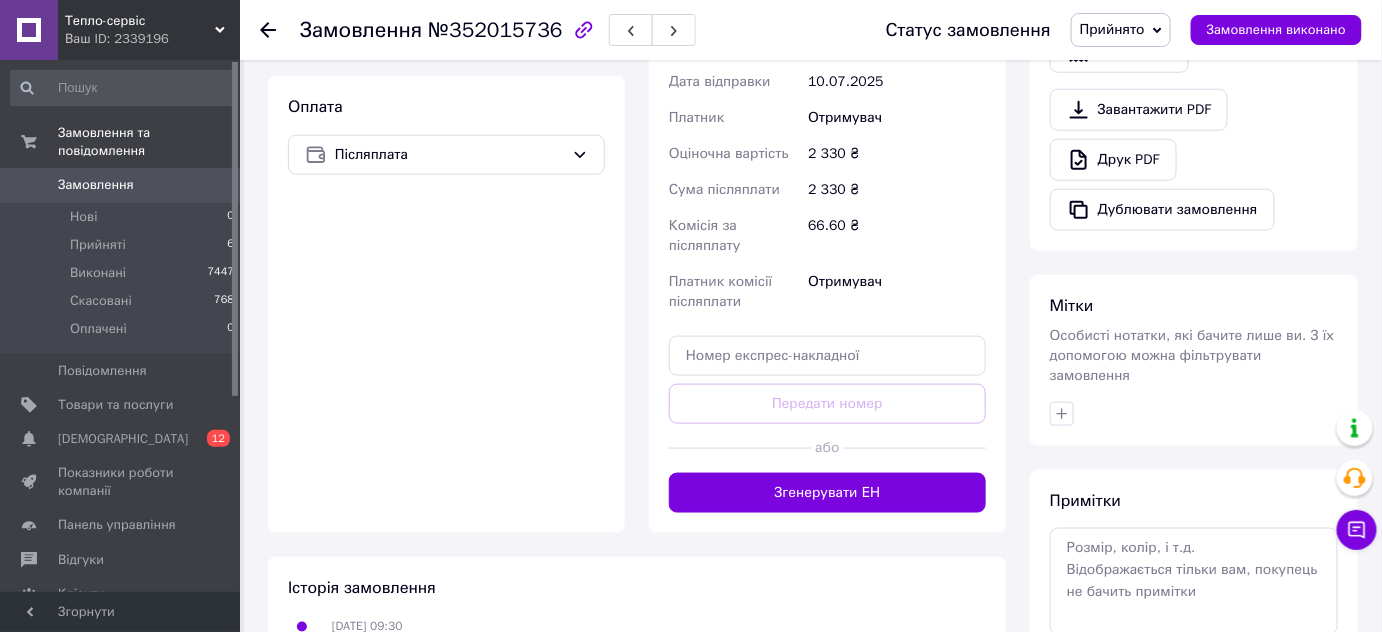 scroll, scrollTop: 636, scrollLeft: 0, axis: vertical 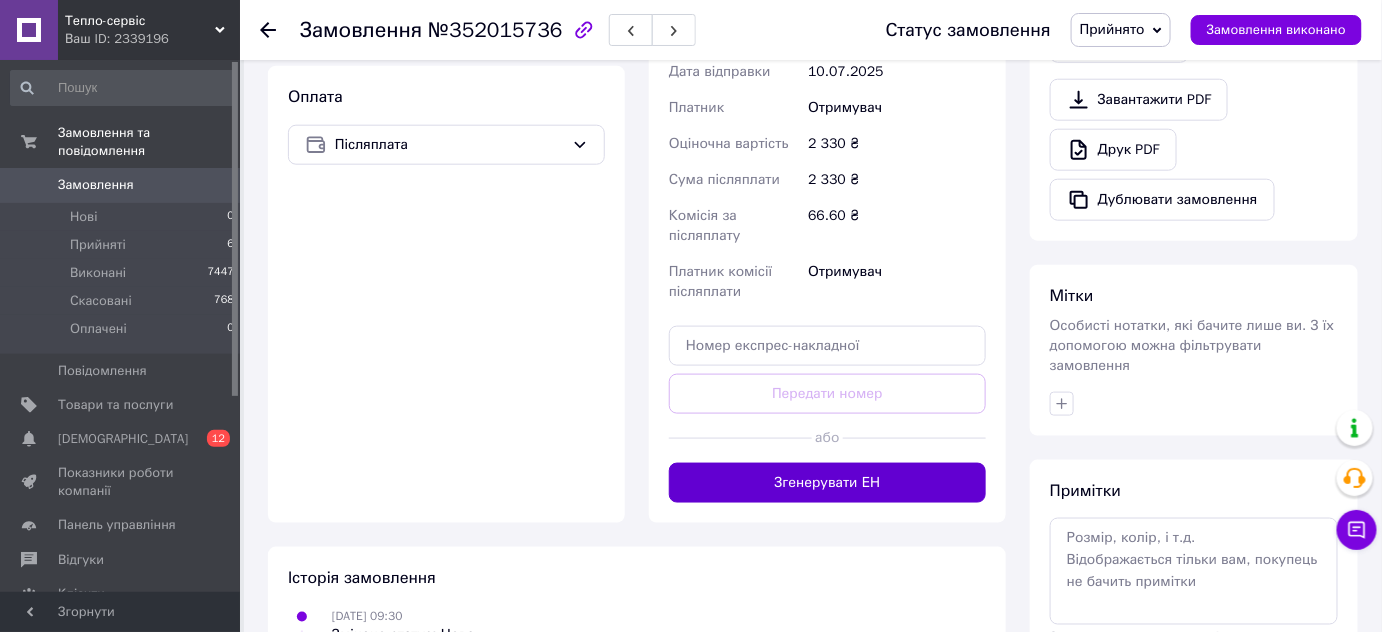 click on "Згенерувати ЕН" at bounding box center (827, 483) 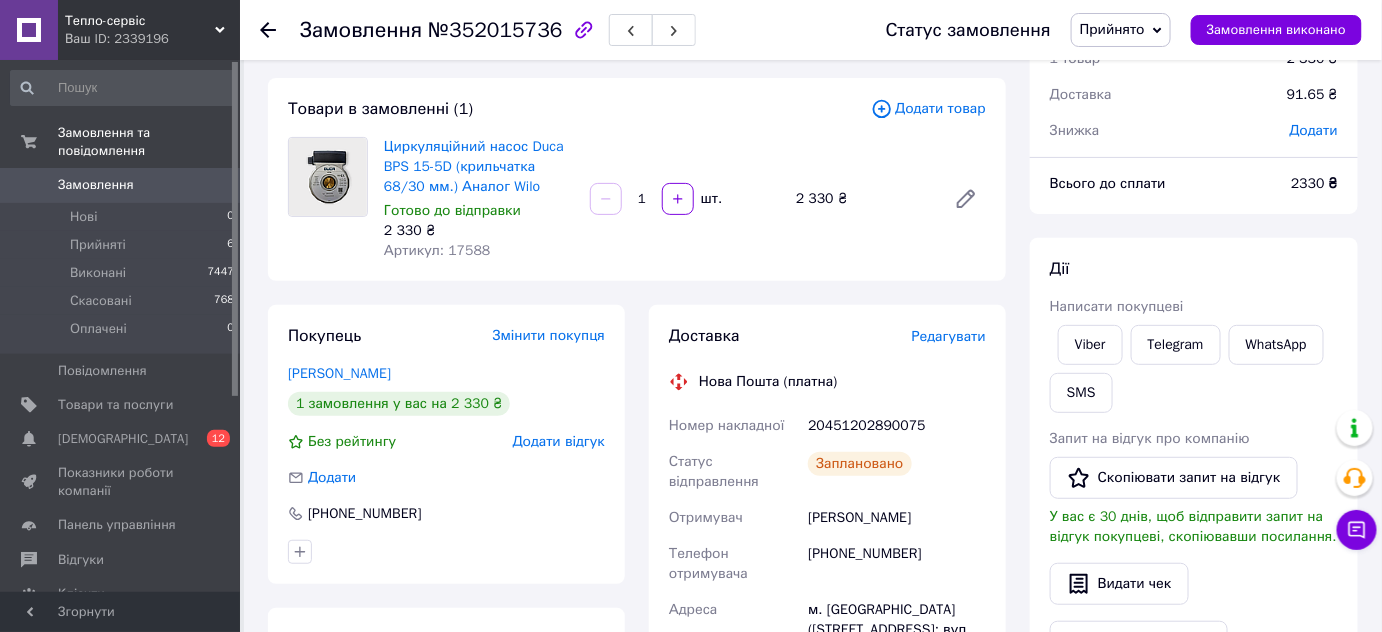 scroll, scrollTop: 90, scrollLeft: 0, axis: vertical 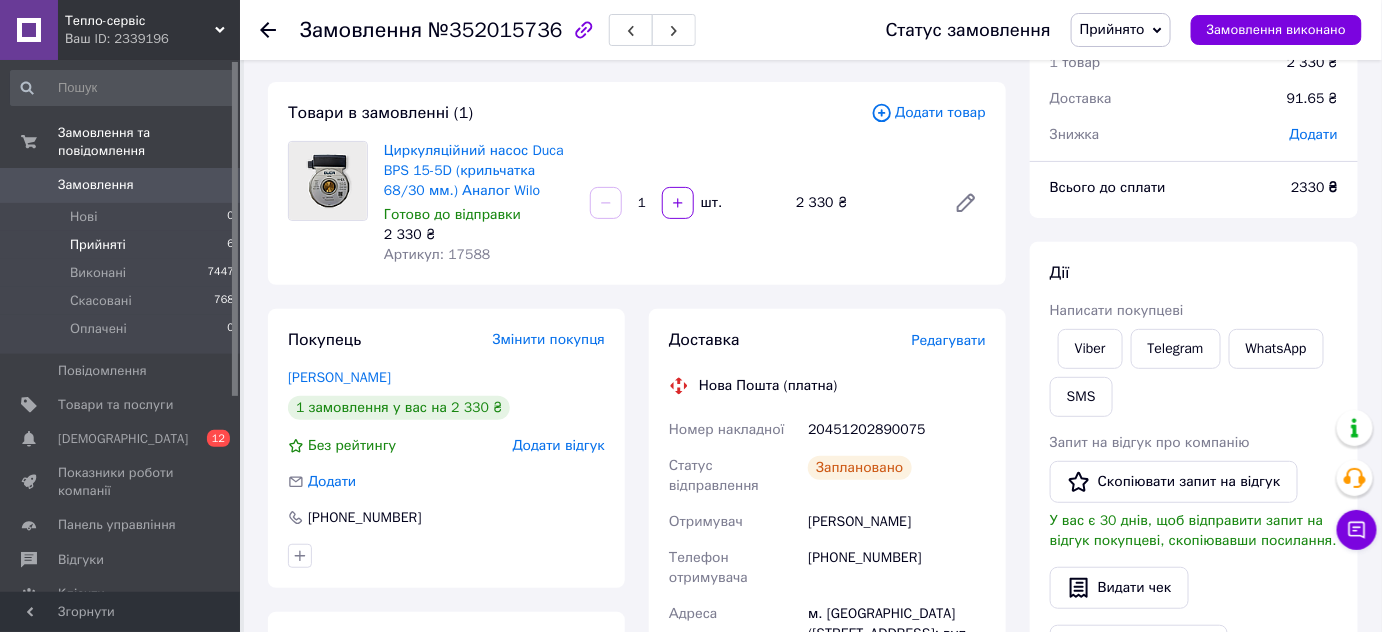 click on "Прийняті 6" at bounding box center [123, 245] 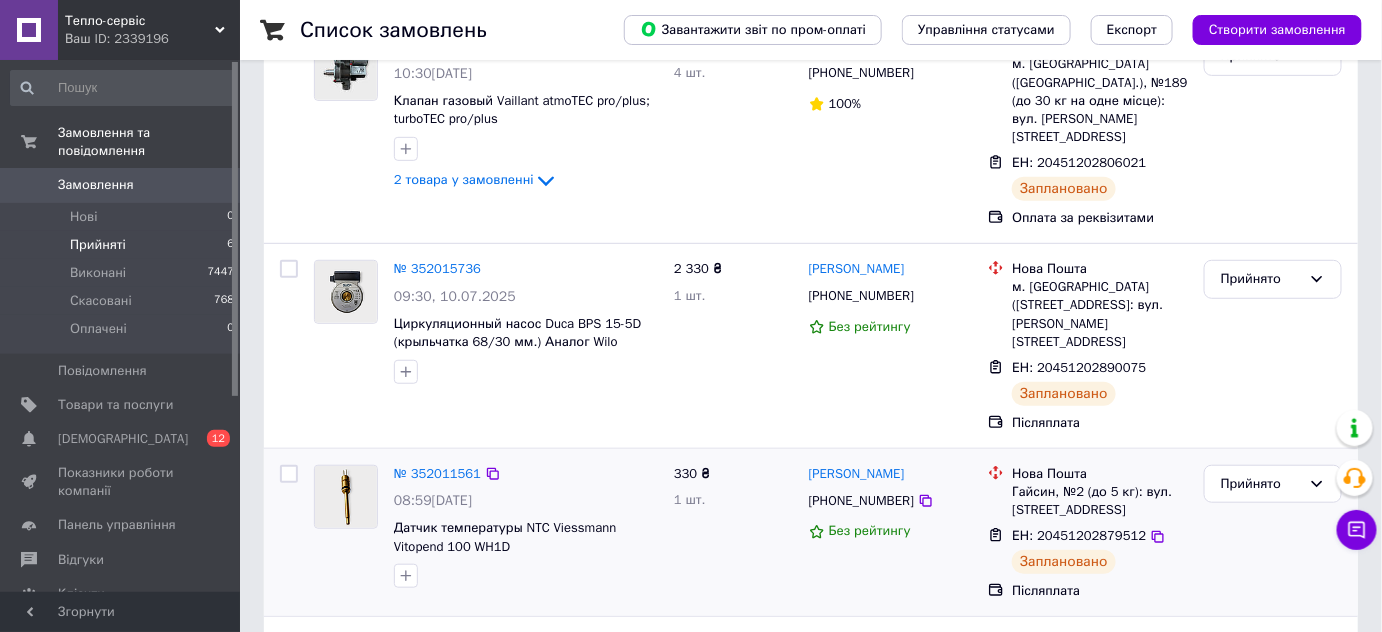 scroll, scrollTop: 0, scrollLeft: 0, axis: both 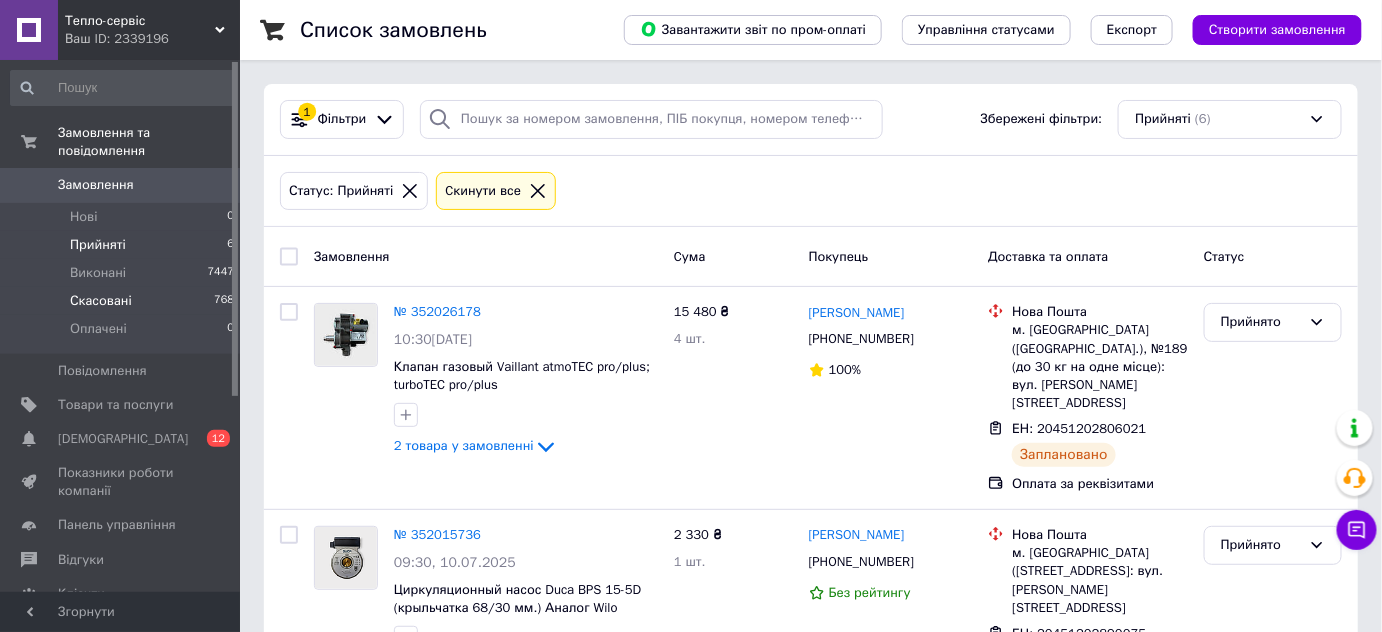 click on "Скасовані" at bounding box center (101, 301) 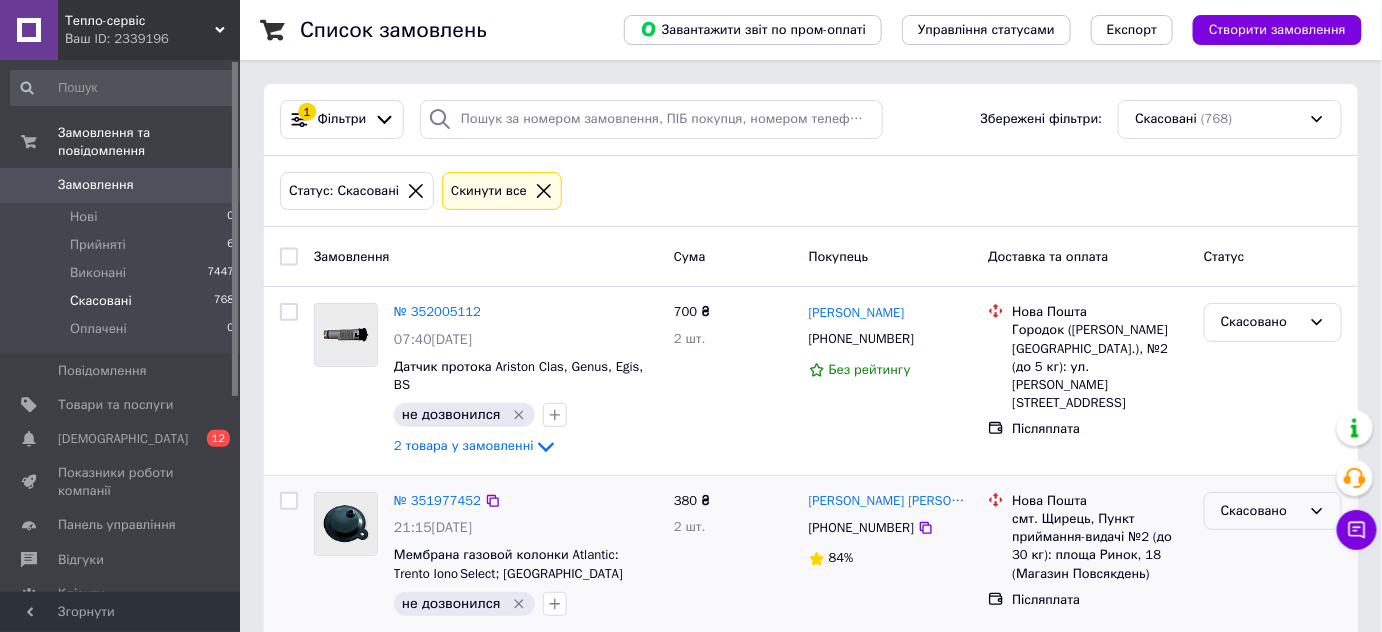 click on "Скасовано" at bounding box center [1261, 511] 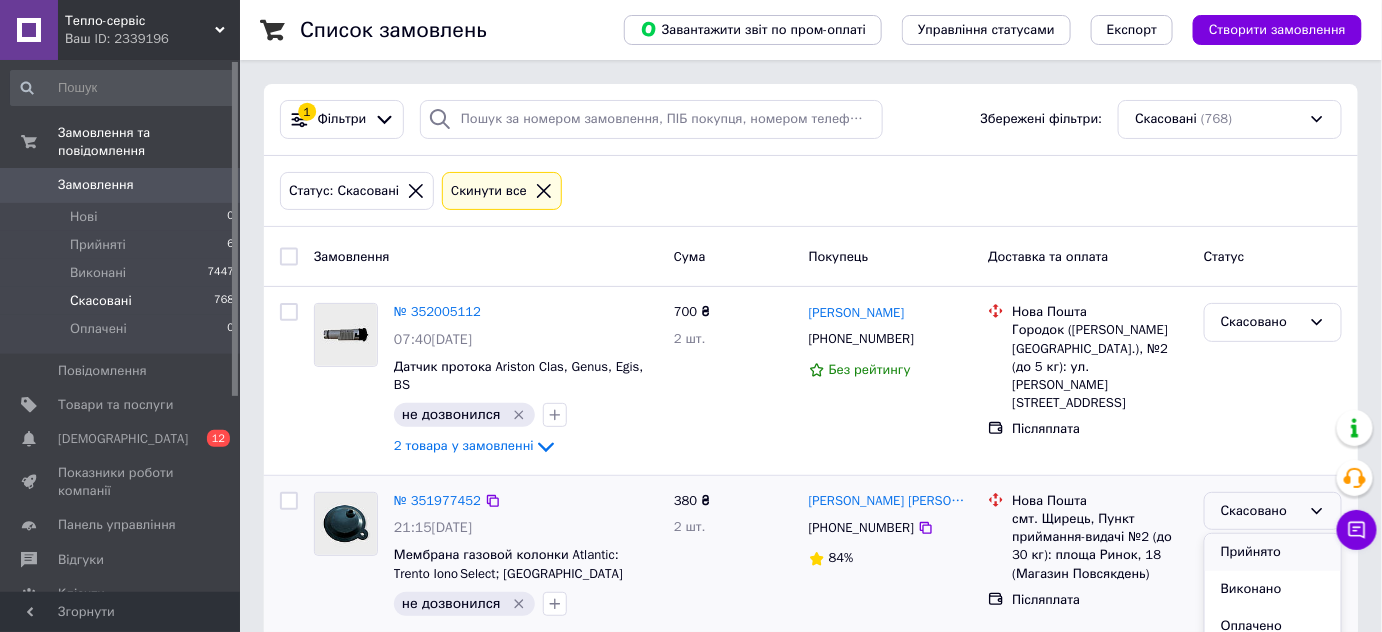 click on "Прийнято" at bounding box center [1273, 552] 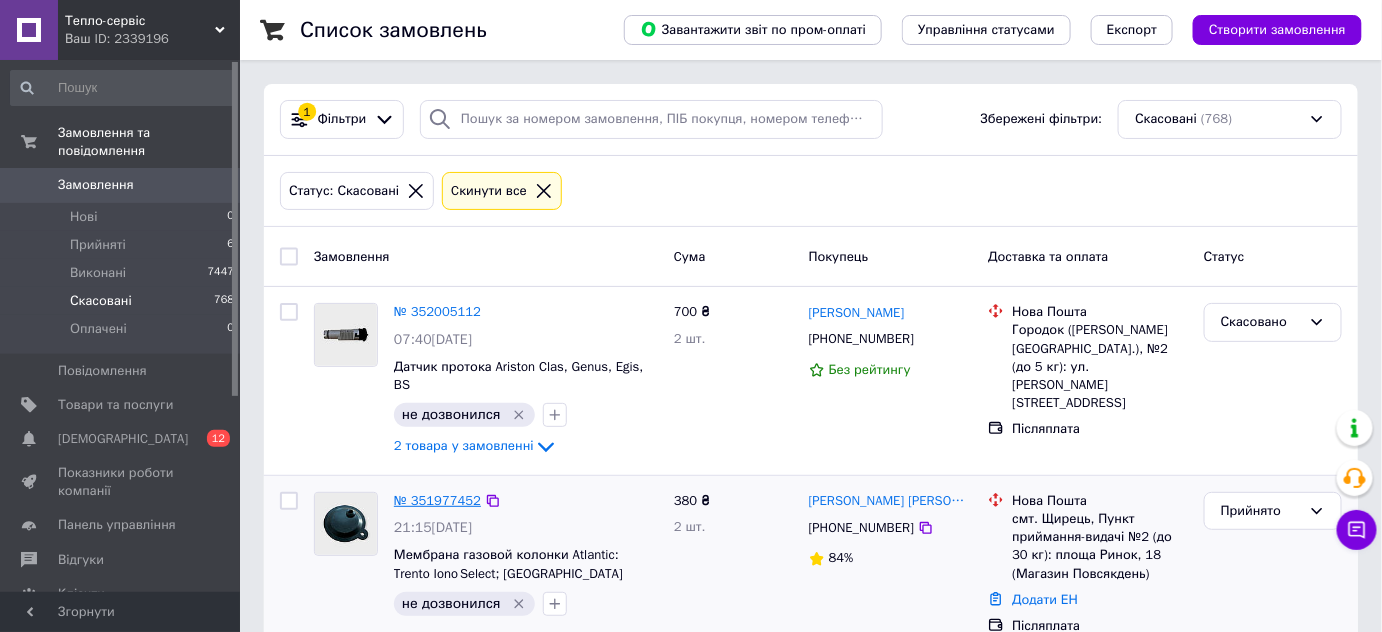 click on "№ 351977452" at bounding box center (437, 500) 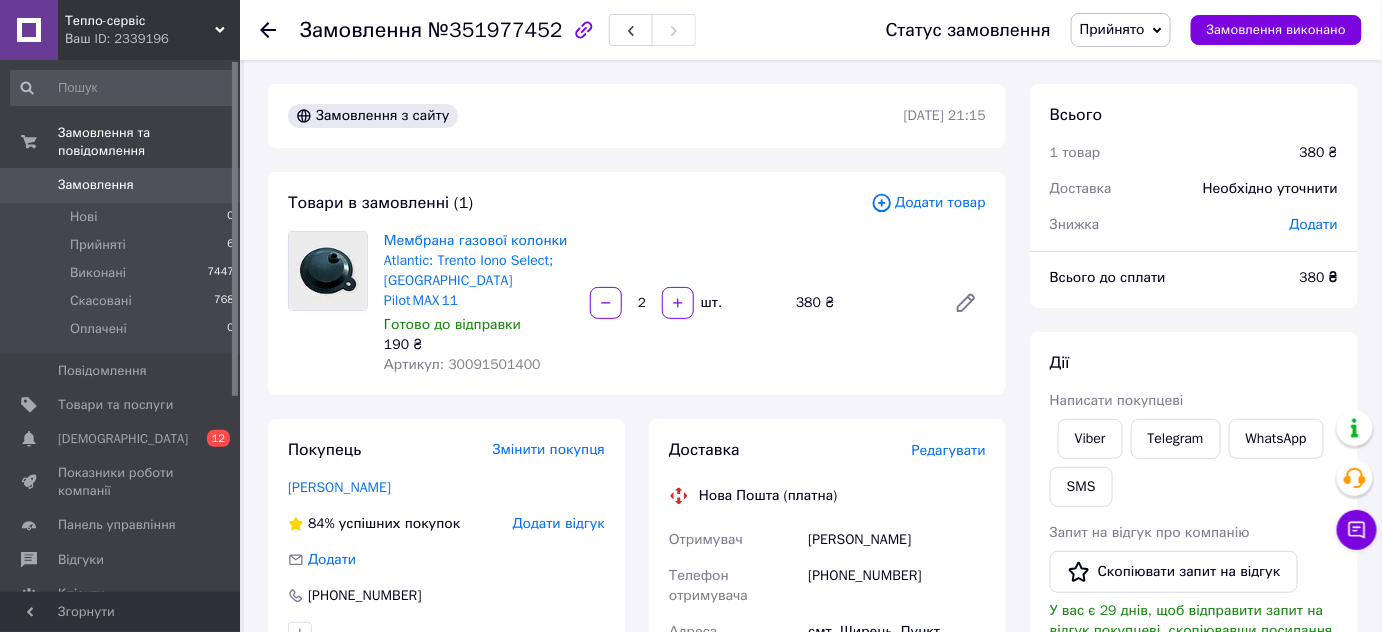 click on "Артикул: 30091501400" at bounding box center (462, 364) 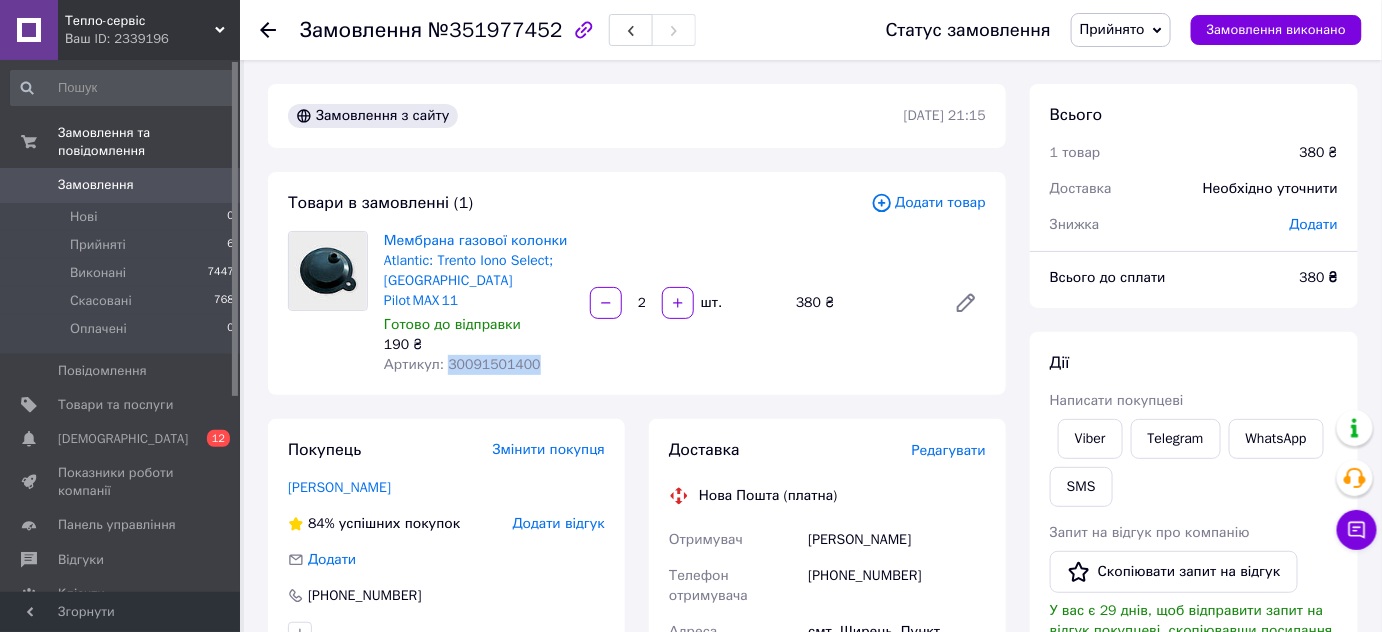 click on "Артикул: 30091501400" at bounding box center [462, 364] 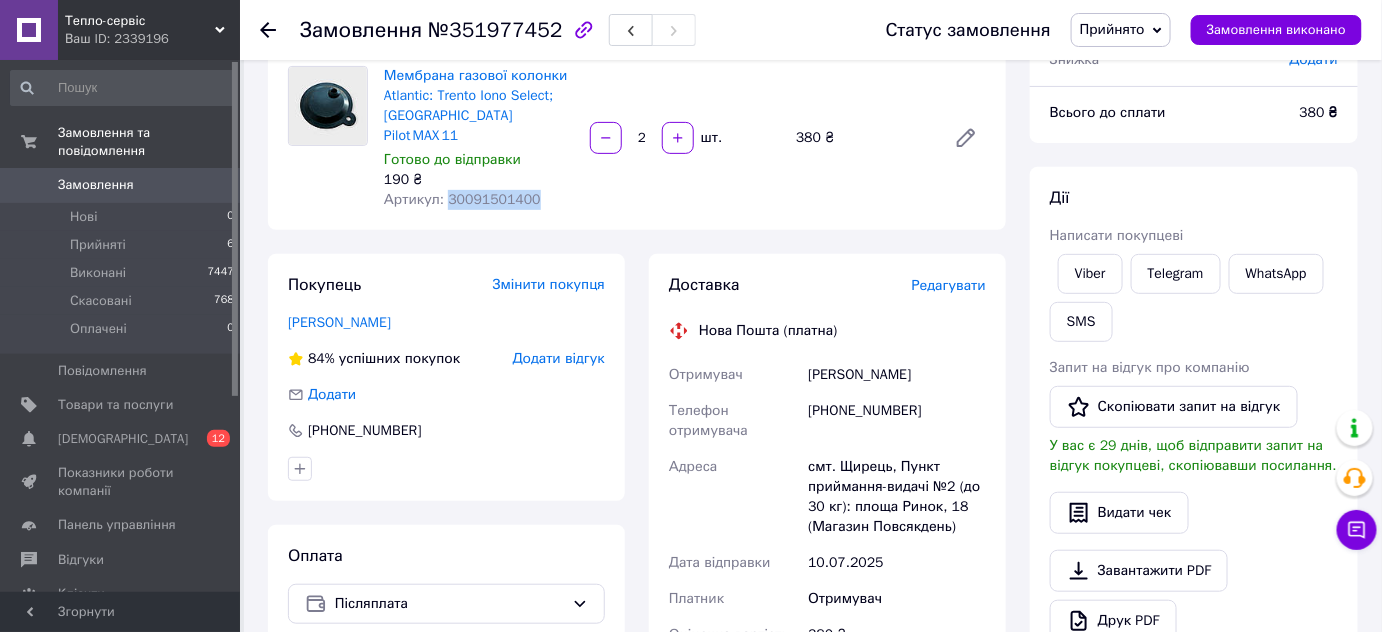 scroll, scrollTop: 272, scrollLeft: 0, axis: vertical 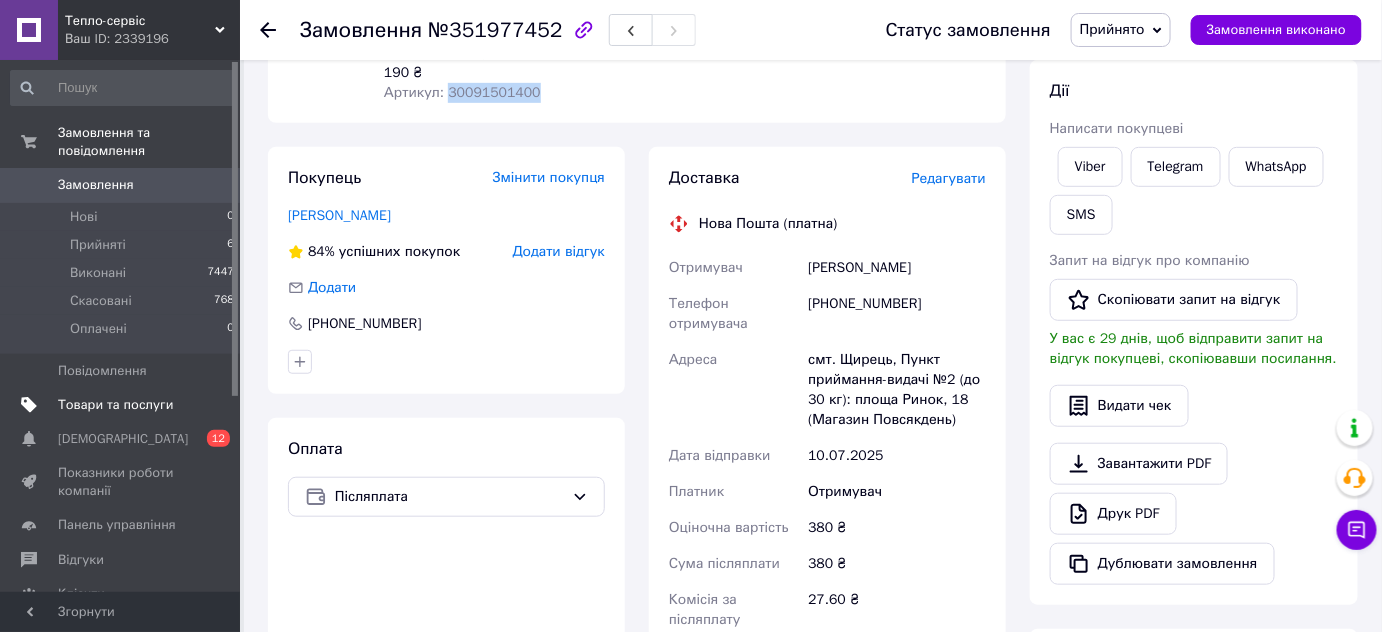 click on "Товари та послуги" at bounding box center (115, 405) 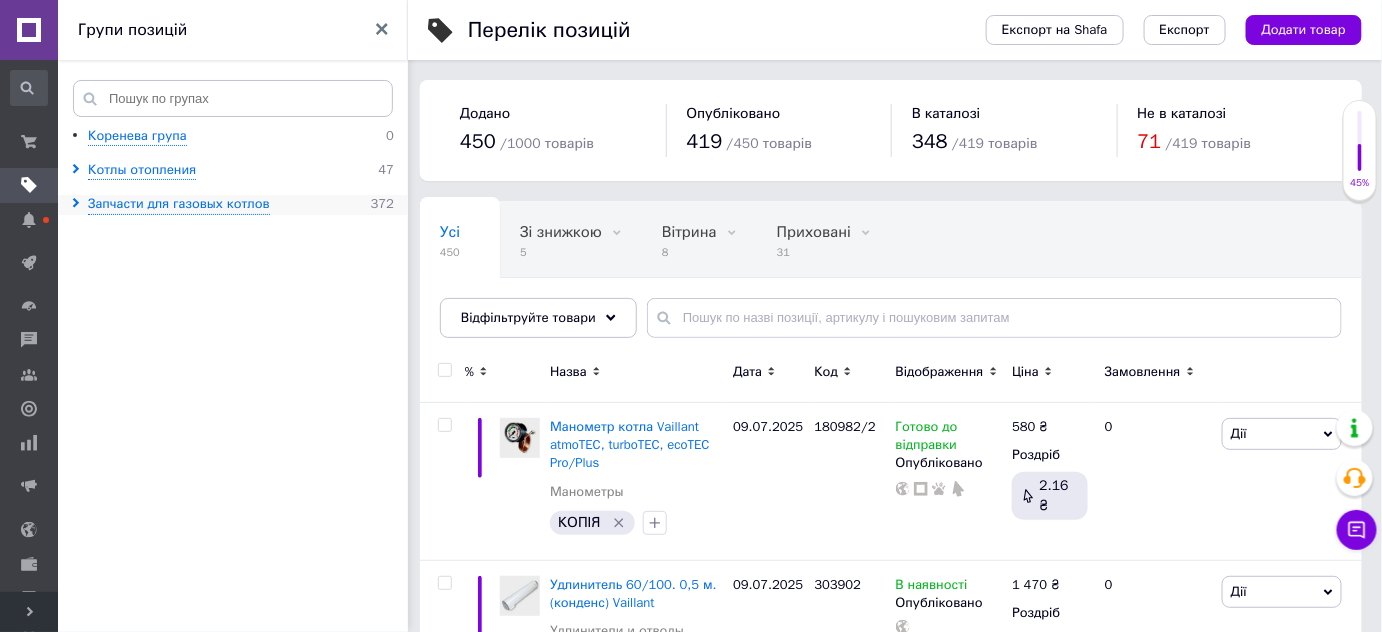 click 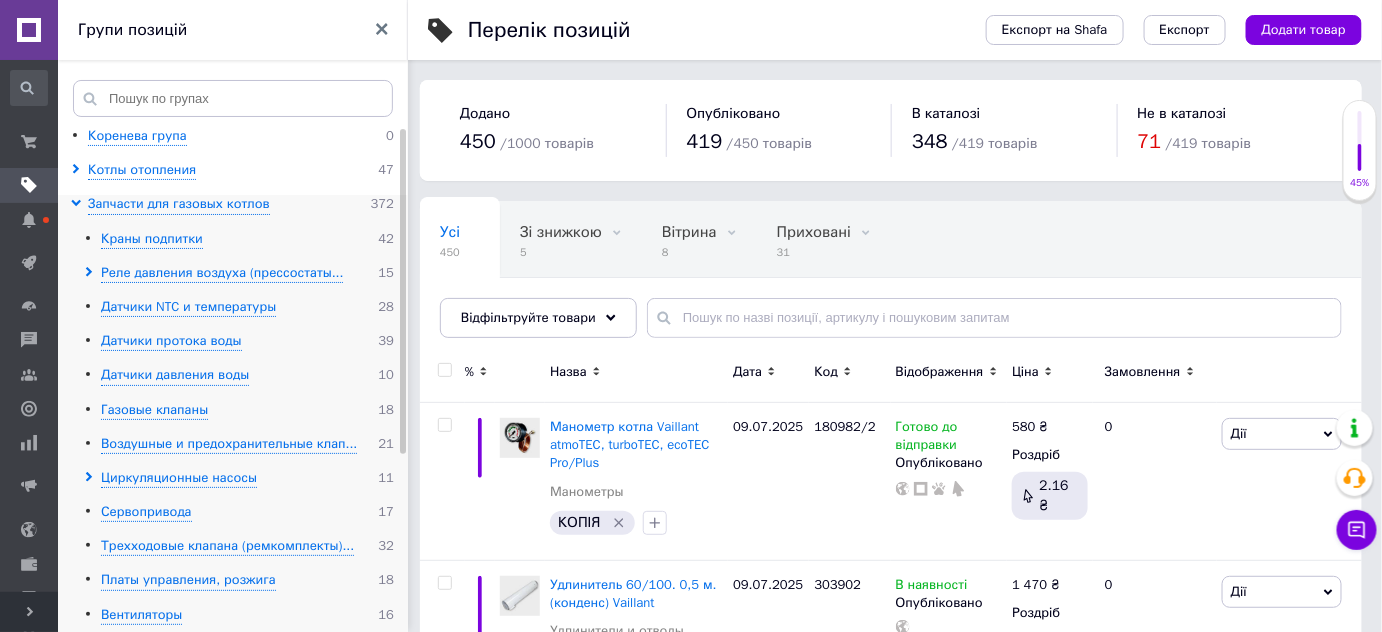 click 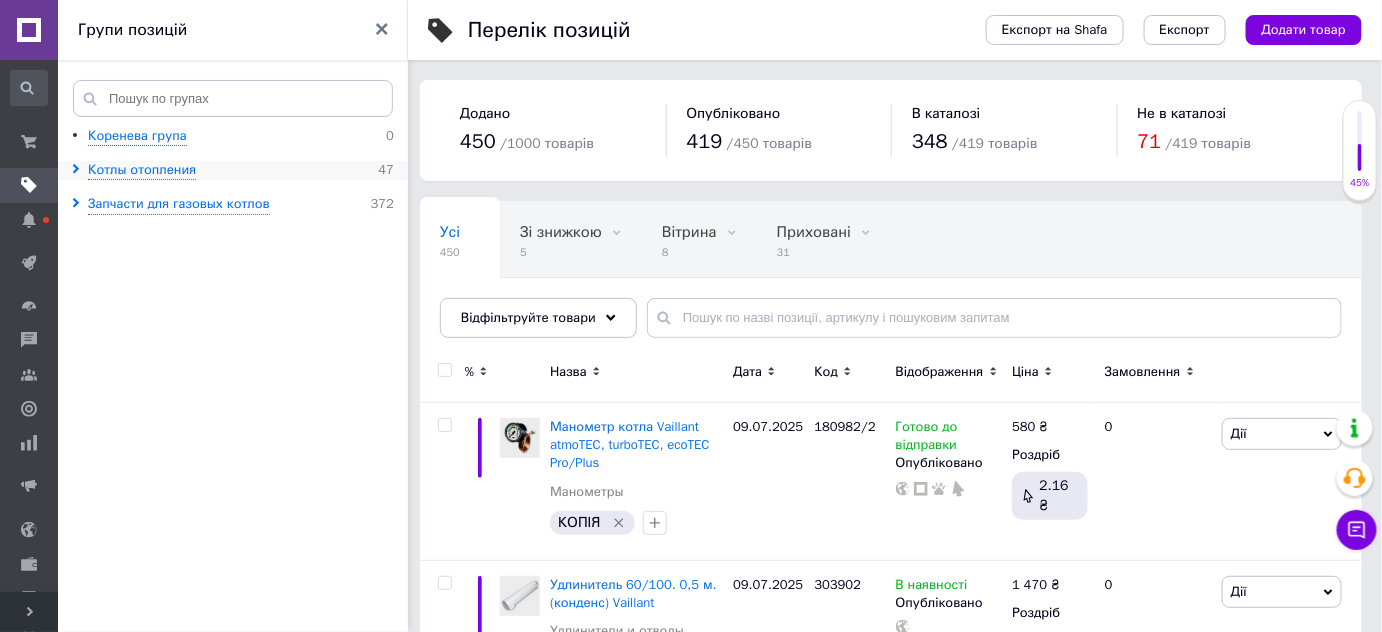 click 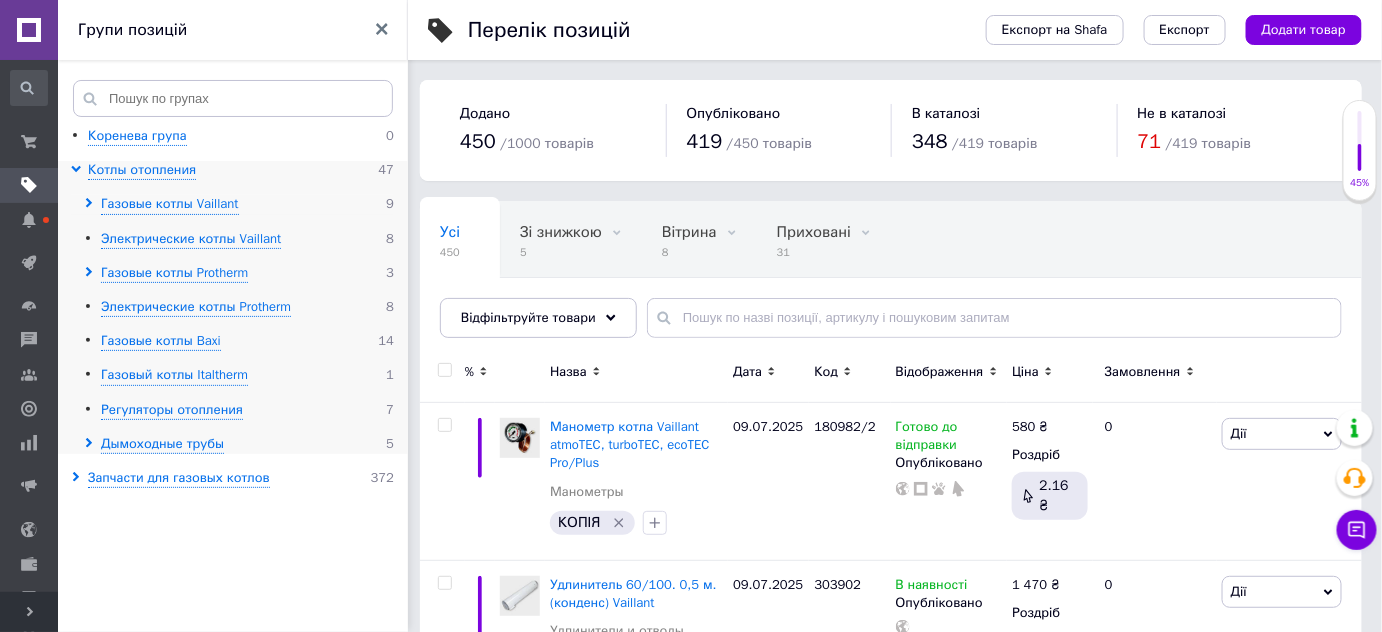 click 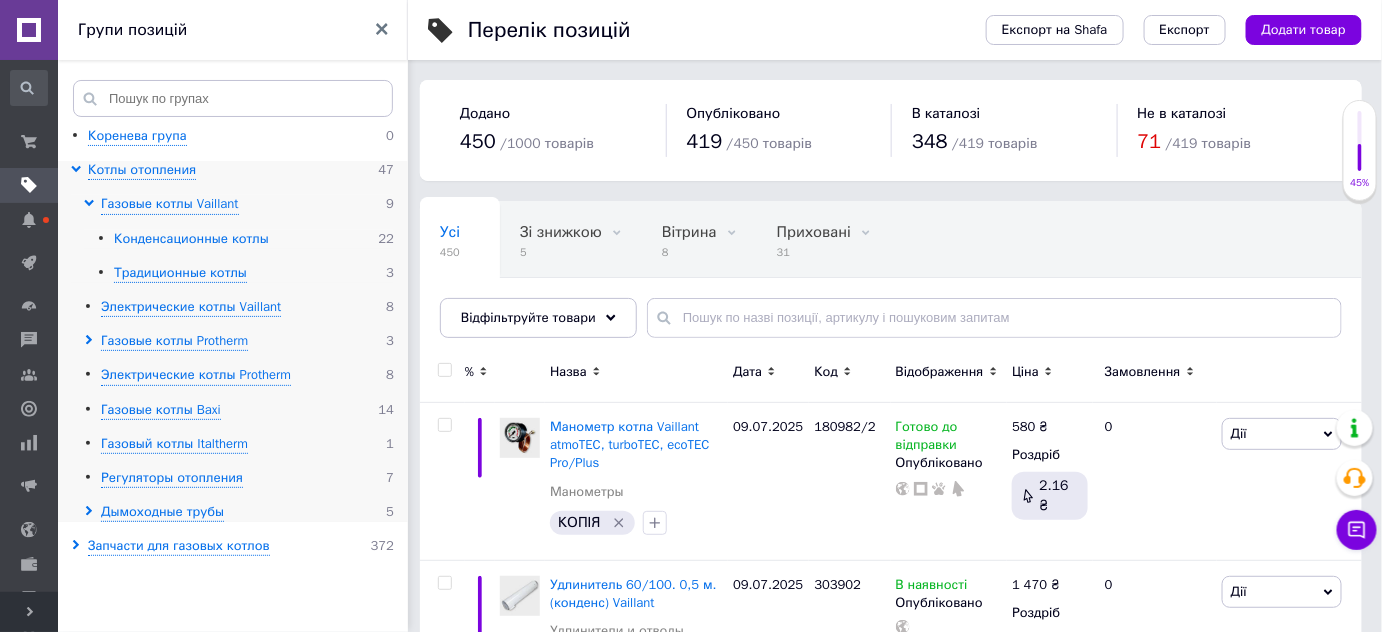 click on "Конденсационные котлы" at bounding box center (191, 239) 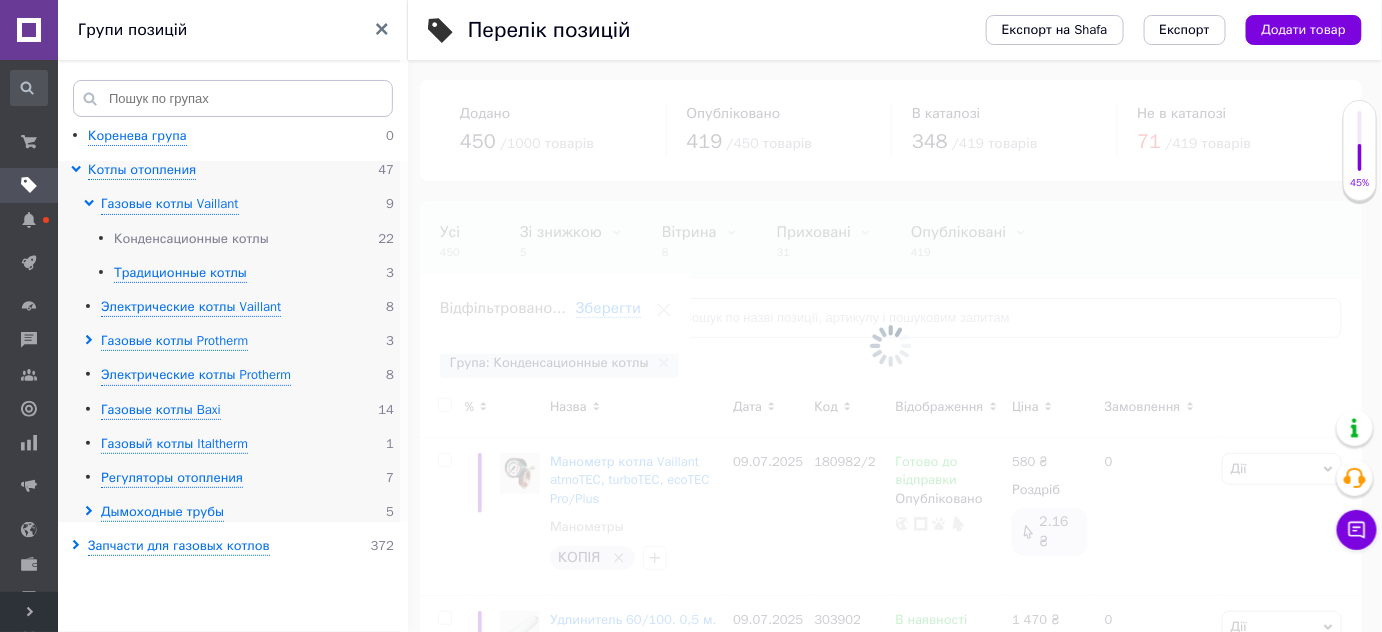 scroll, scrollTop: 0, scrollLeft: 114, axis: horizontal 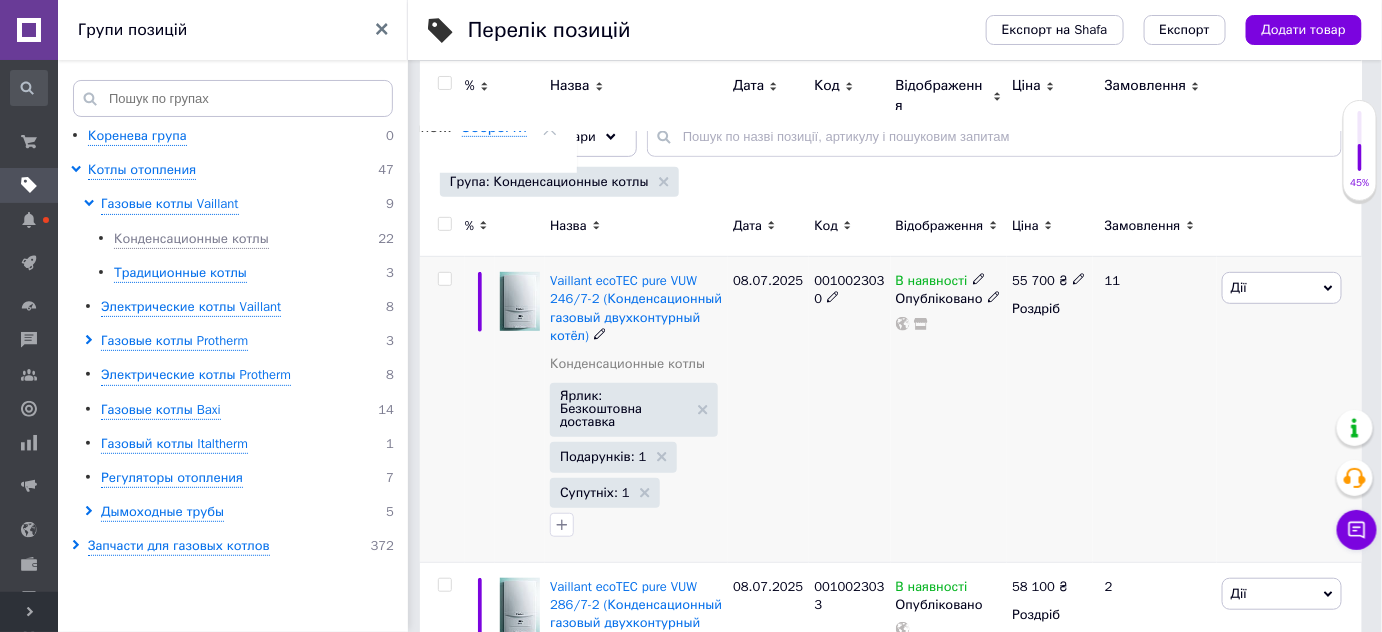 click 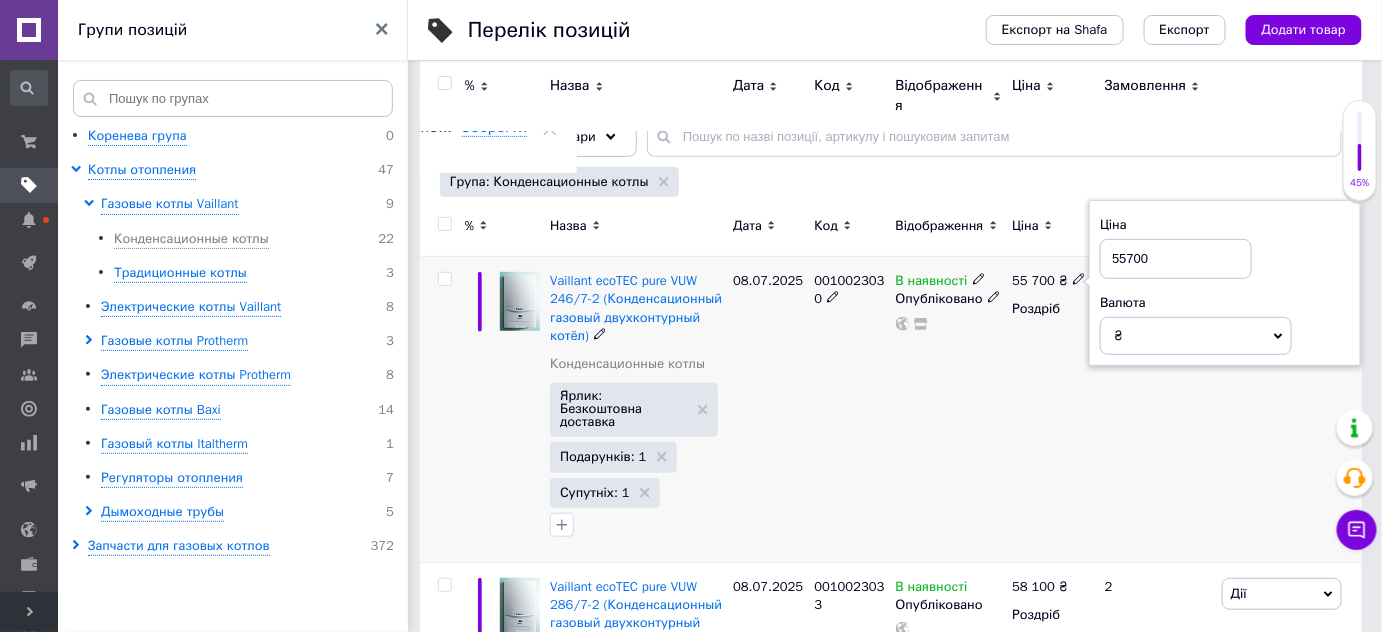 click on "55700" at bounding box center [1176, 259] 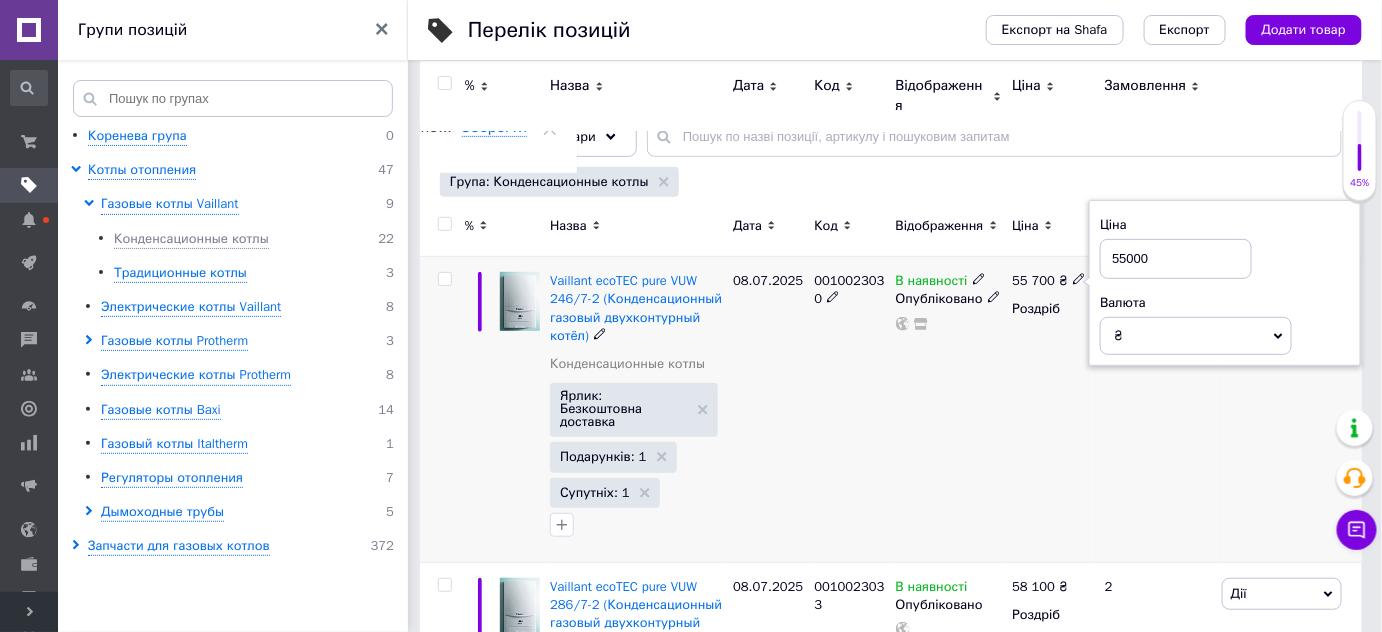 type on "55000" 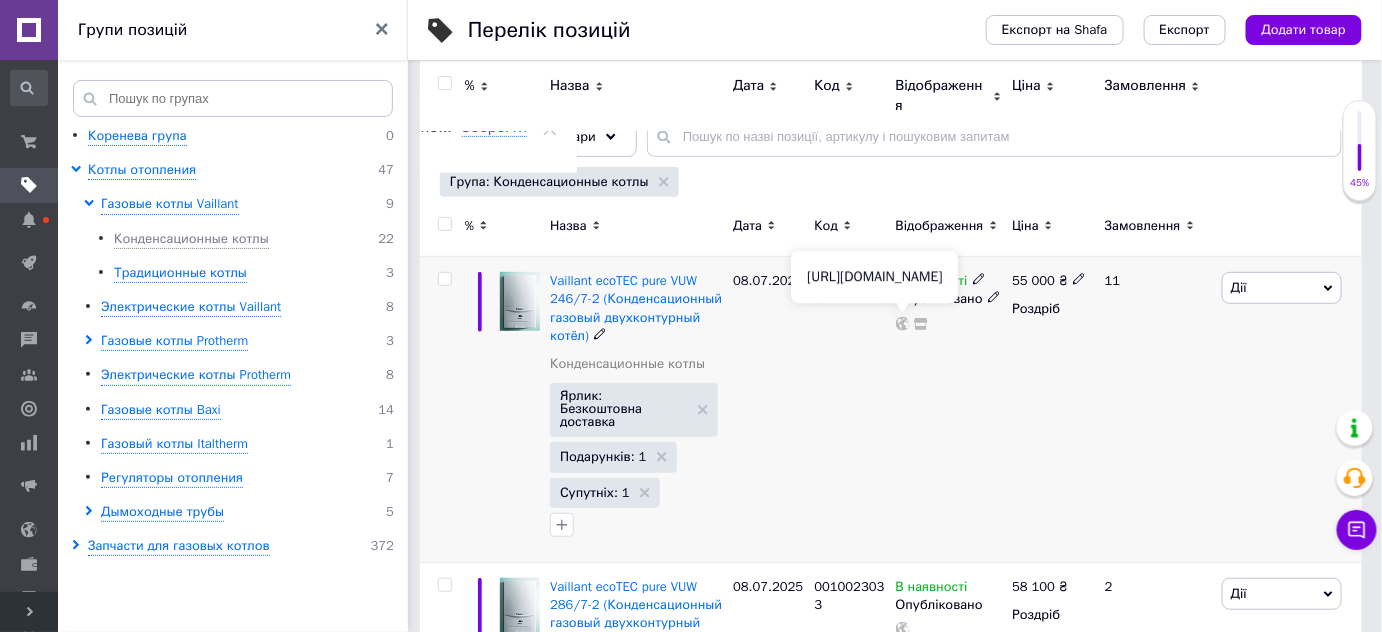 click 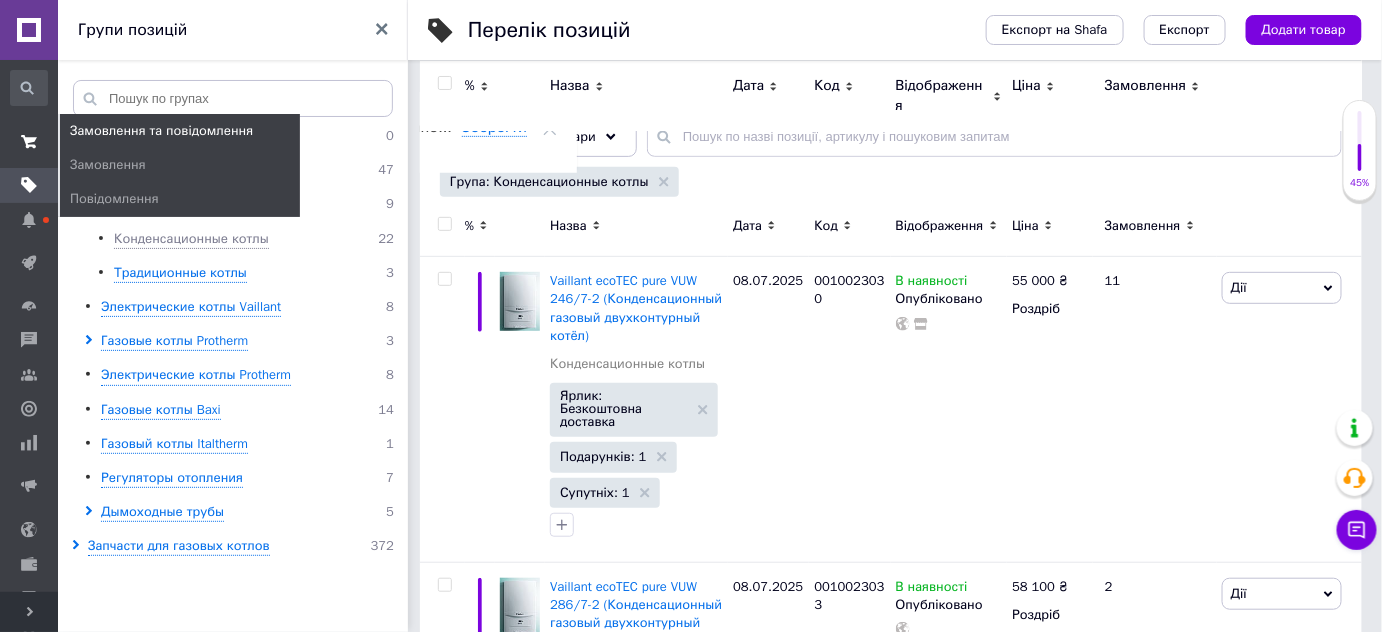 click at bounding box center (29, 142) 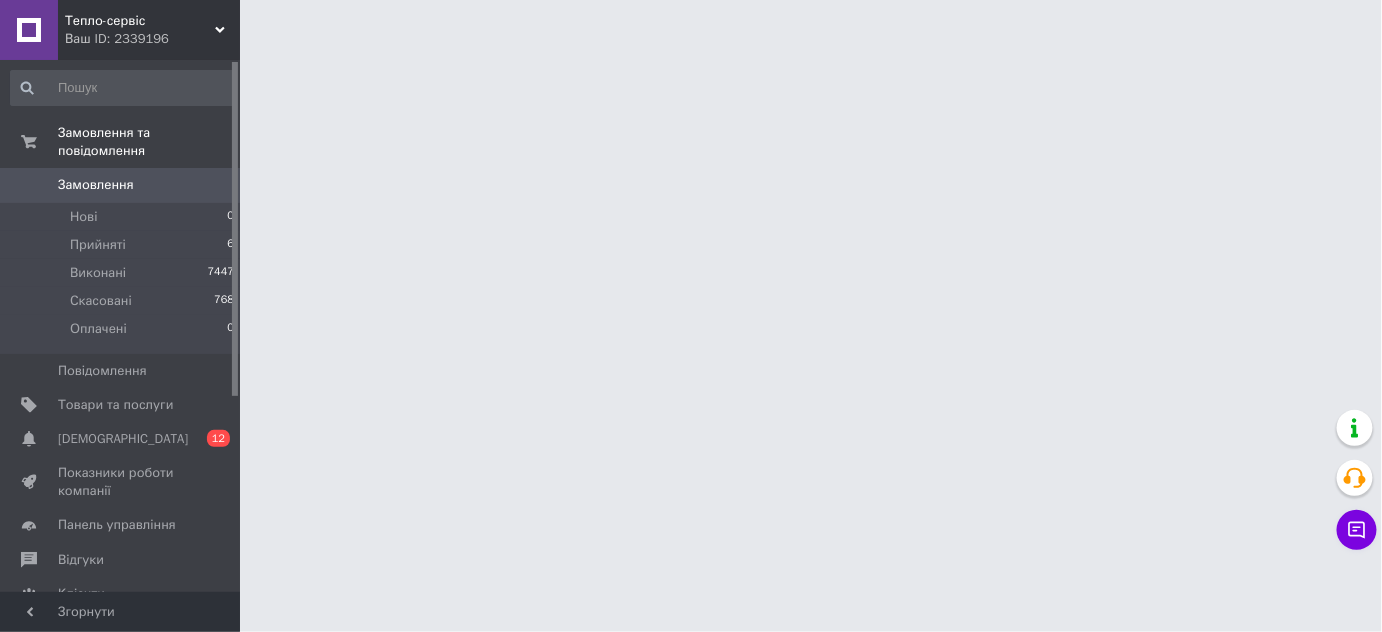 scroll, scrollTop: 0, scrollLeft: 0, axis: both 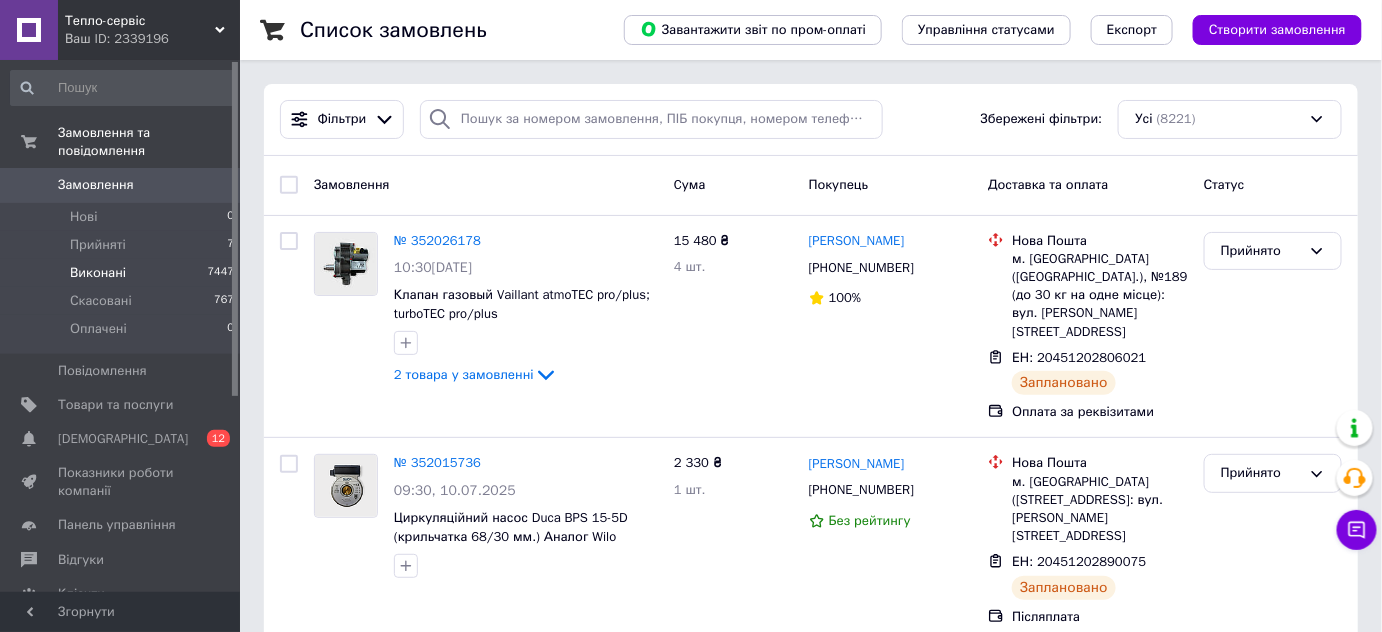 click on "Виконані" at bounding box center [98, 273] 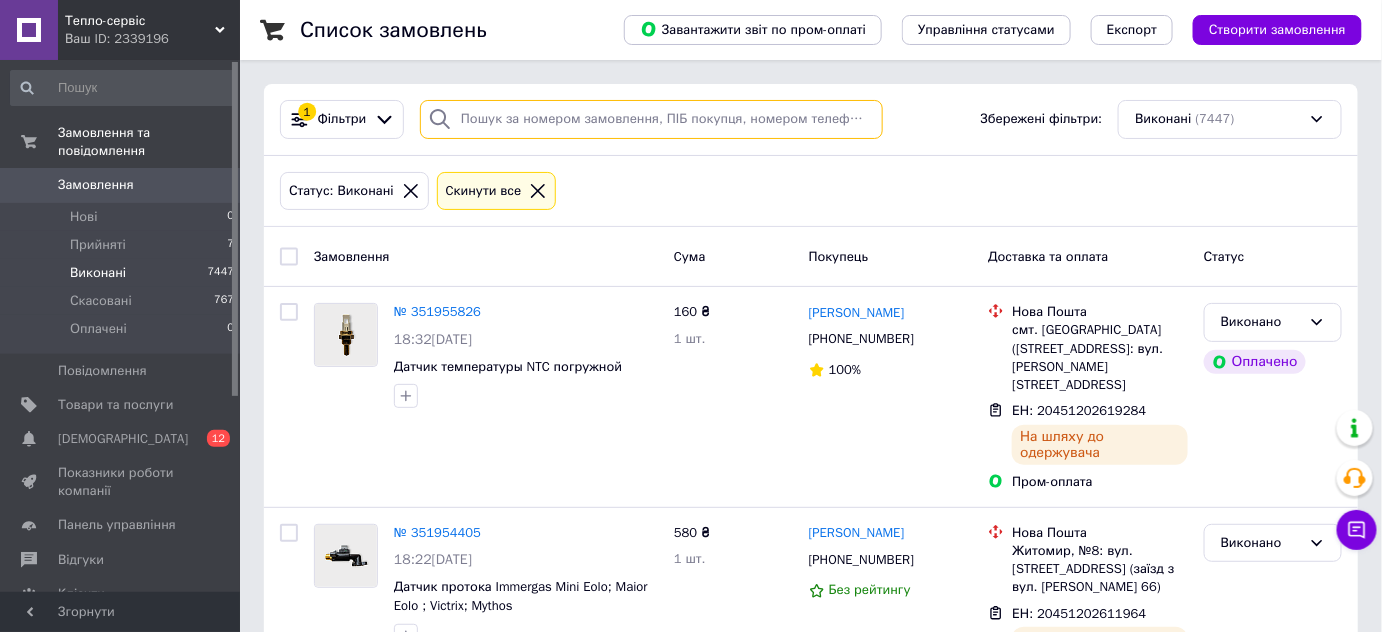 click at bounding box center [651, 119] 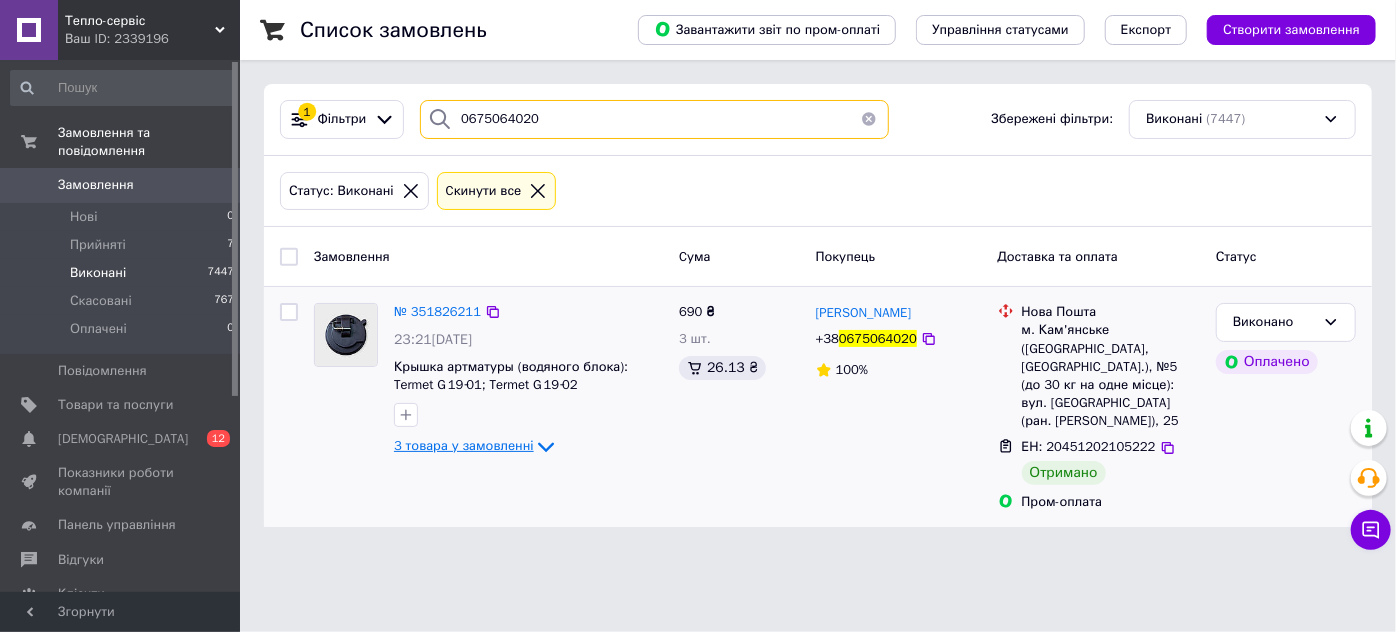 type on "0675064020" 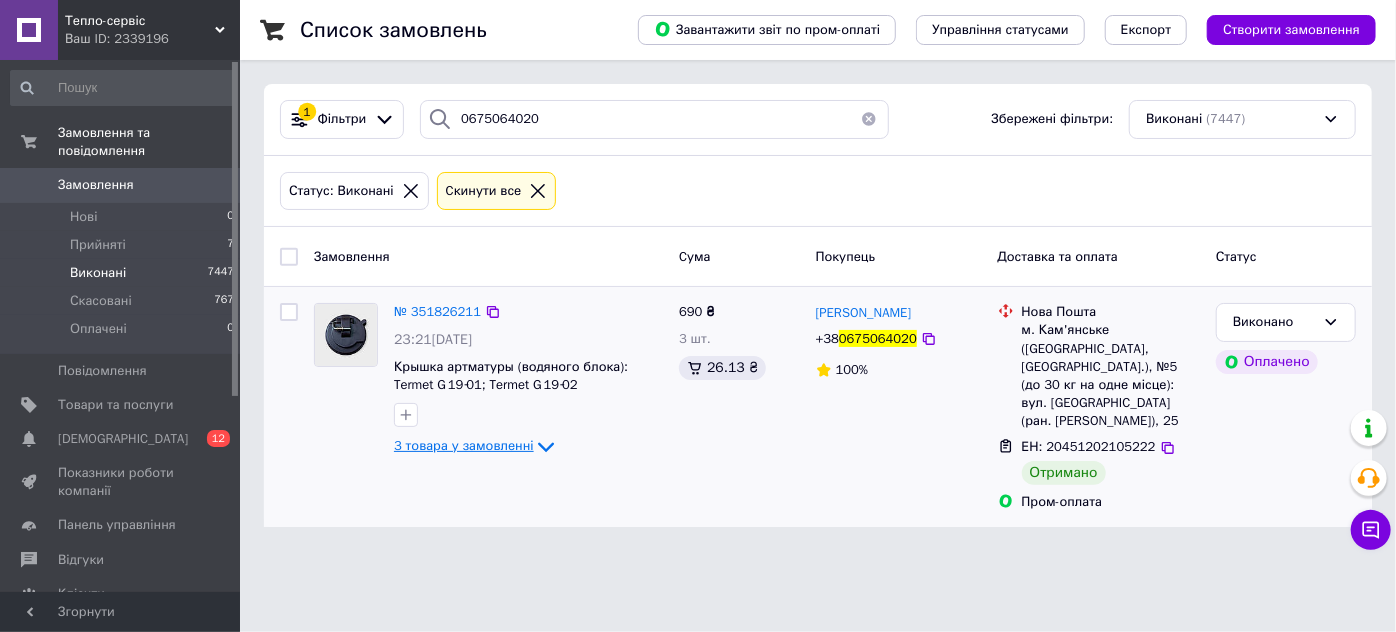 click 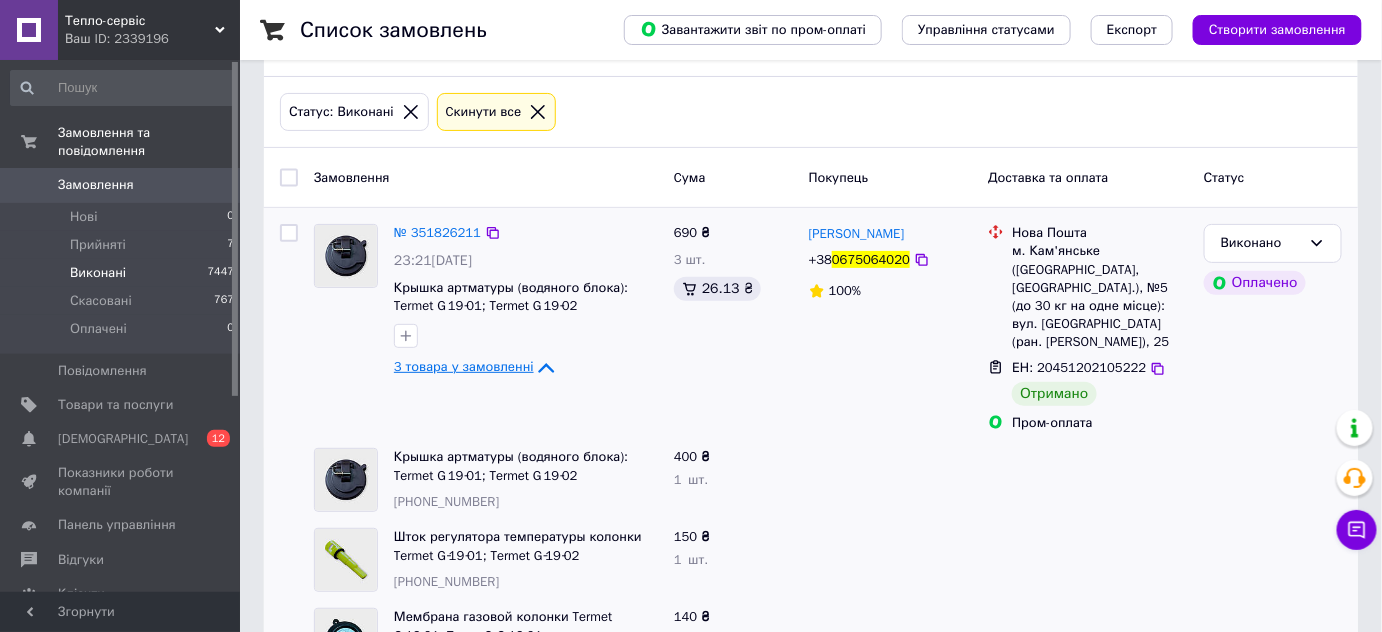 scroll, scrollTop: 158, scrollLeft: 0, axis: vertical 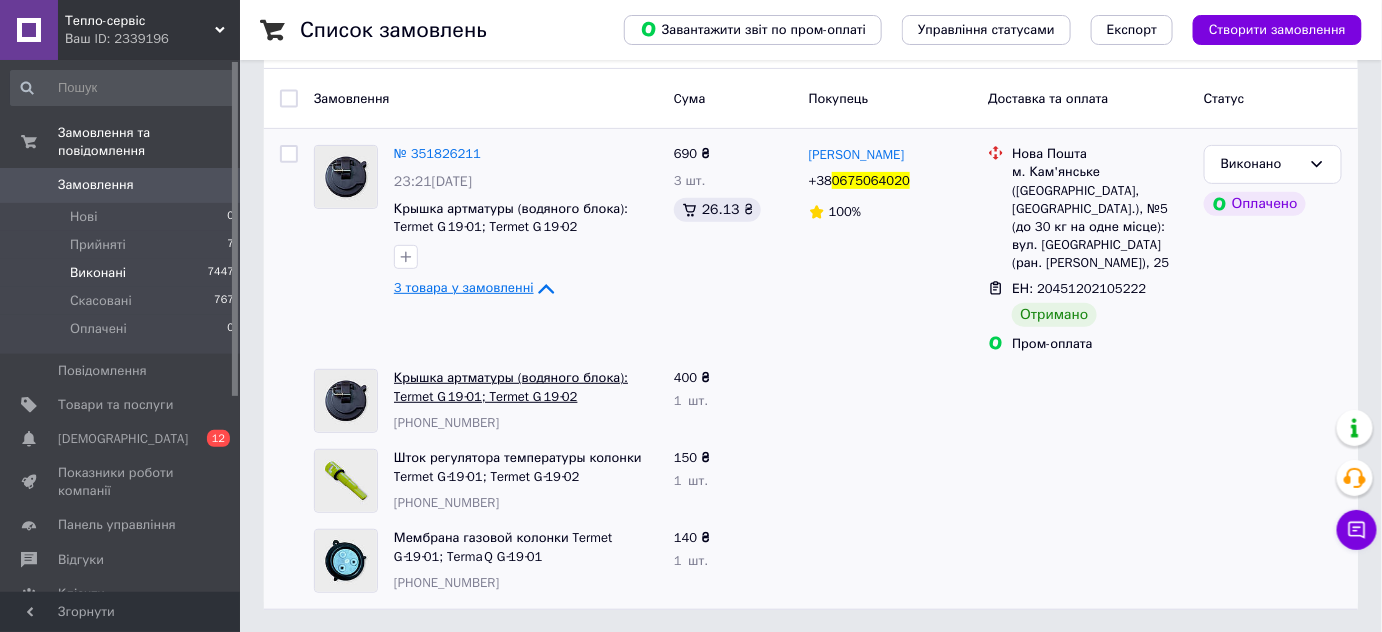 click on "Крышка артматуры (водяного блока): Termet G 19‑01; Termet G 19‑02" at bounding box center (511, 387) 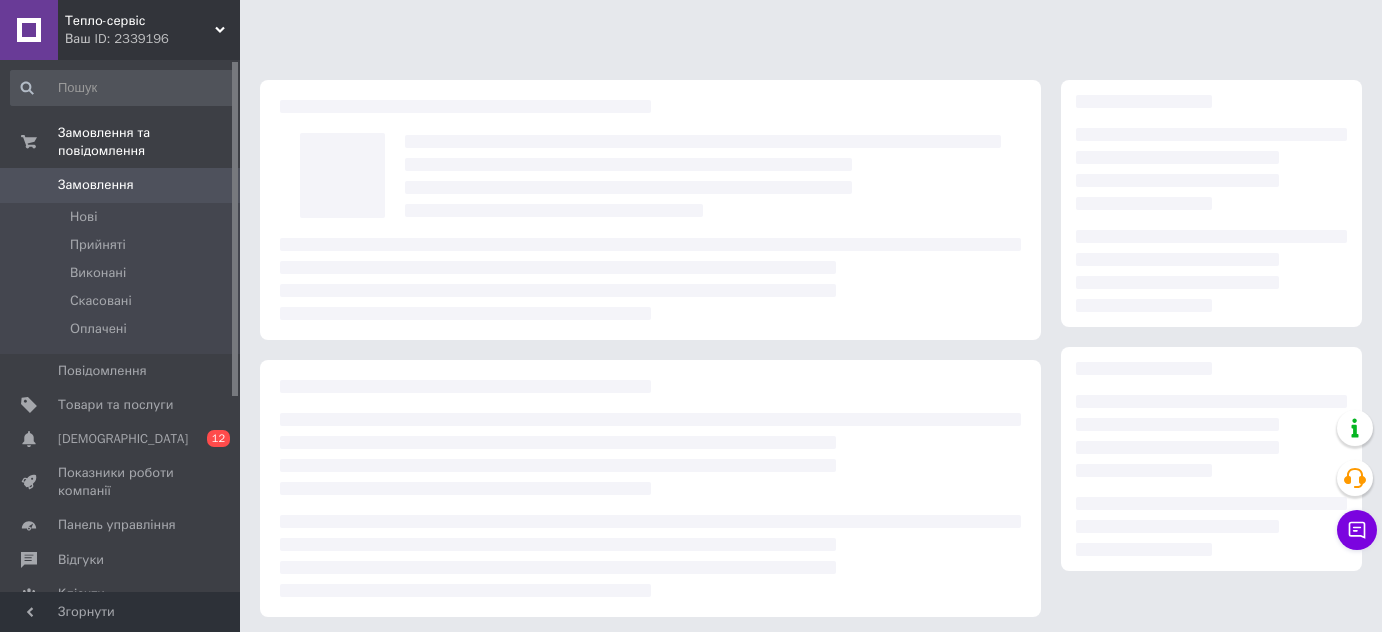 scroll, scrollTop: 0, scrollLeft: 0, axis: both 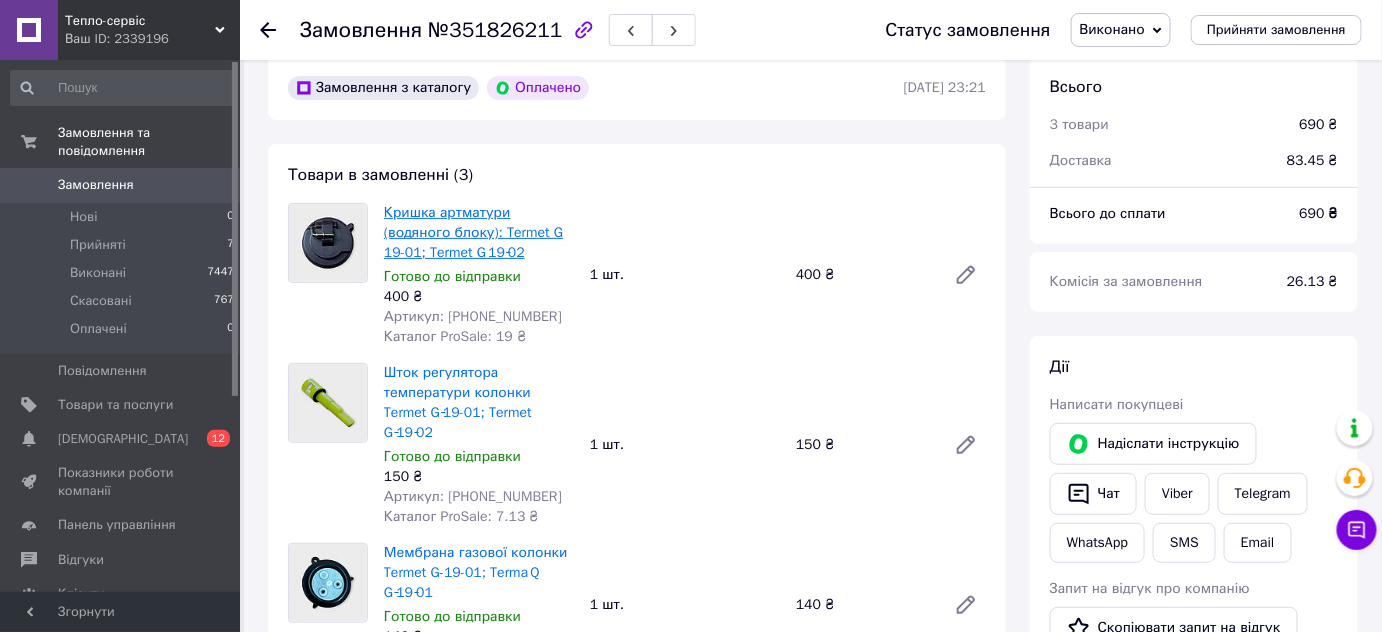 click on "Кришка артматури (водяного блоку): Termet G 19-01; Termet G 19‑02" at bounding box center (473, 232) 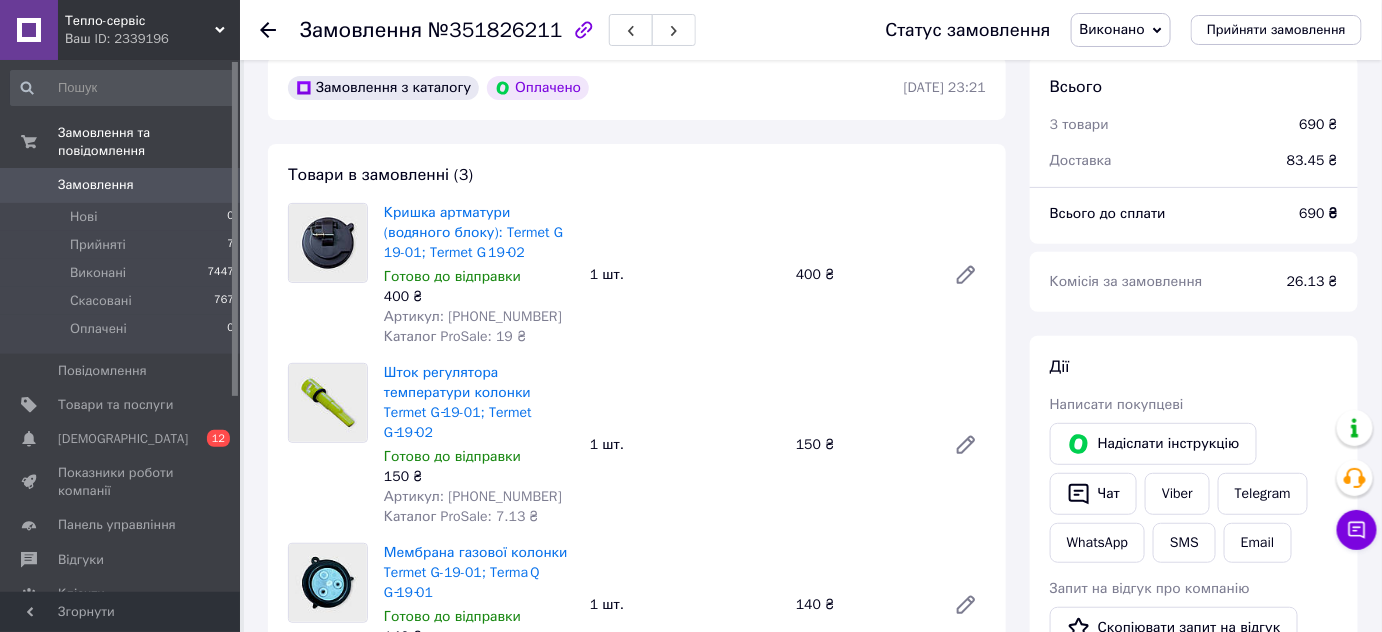 click on "Артикул: [PHONE_NUMBER]" at bounding box center (473, 316) 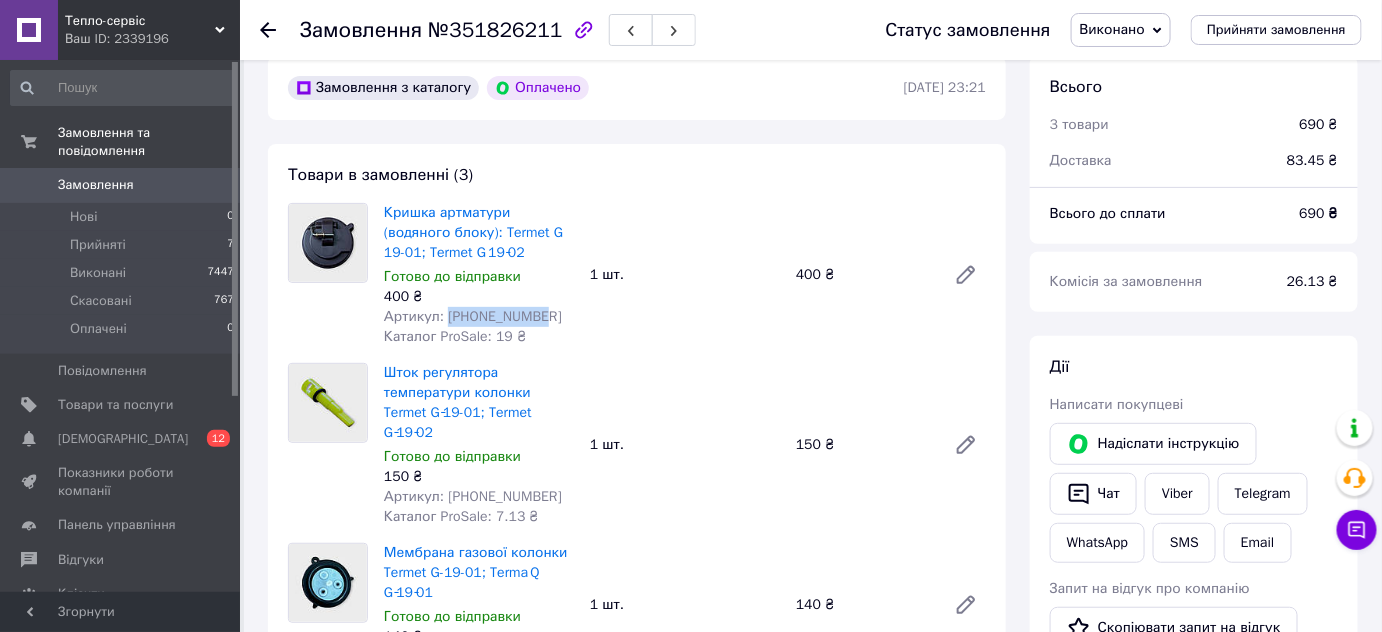 click on "Артикул: [PHONE_NUMBER]" at bounding box center (473, 316) 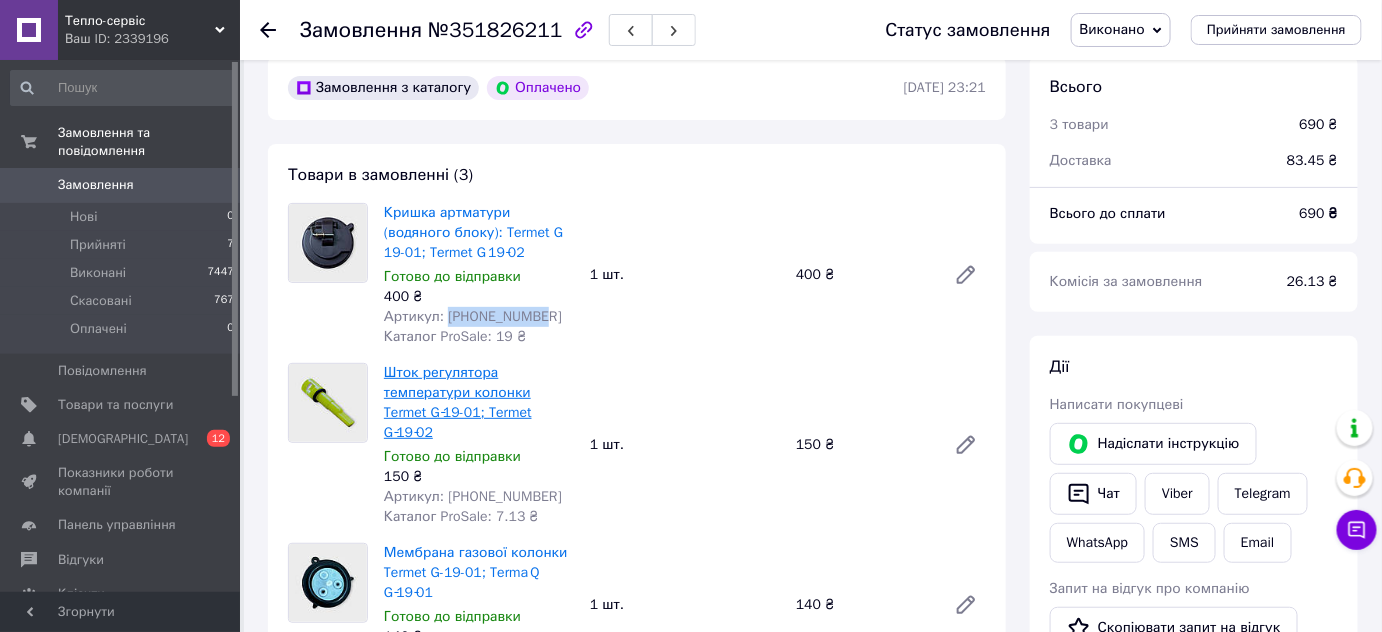 click on "Шток регулятора температури колонки Termet G‐19-01; Termet G‑19‑02" at bounding box center [458, 402] 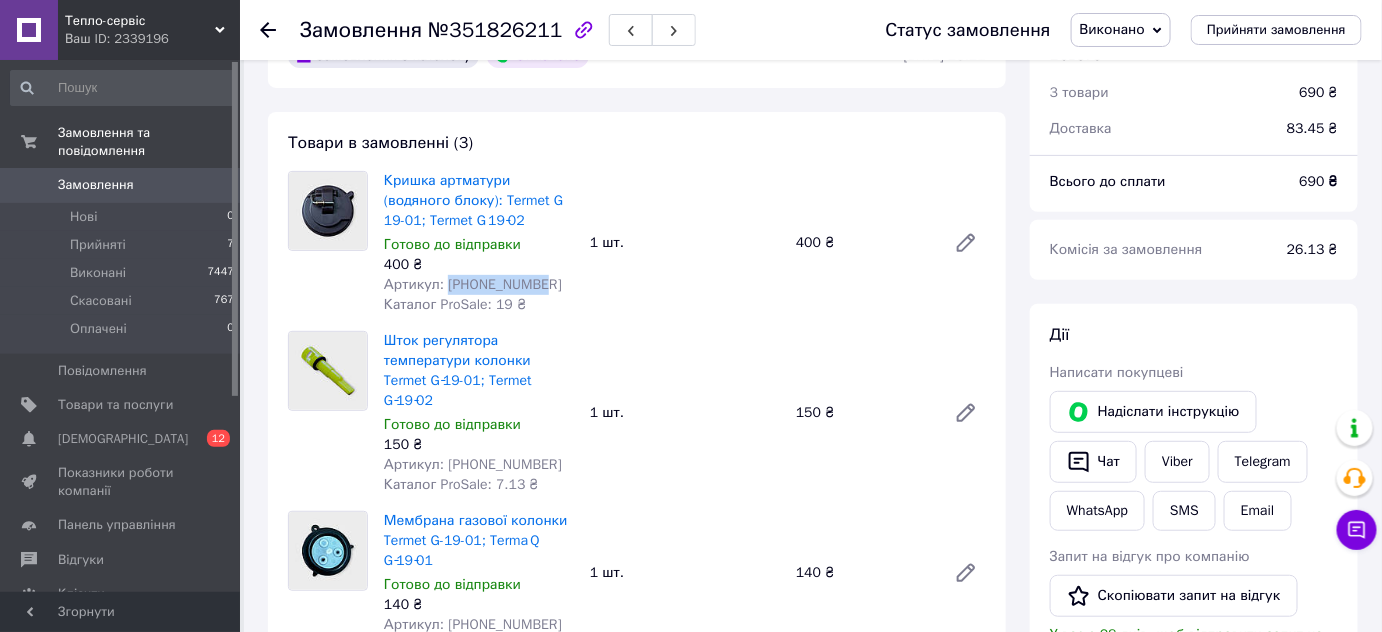 scroll, scrollTop: 90, scrollLeft: 0, axis: vertical 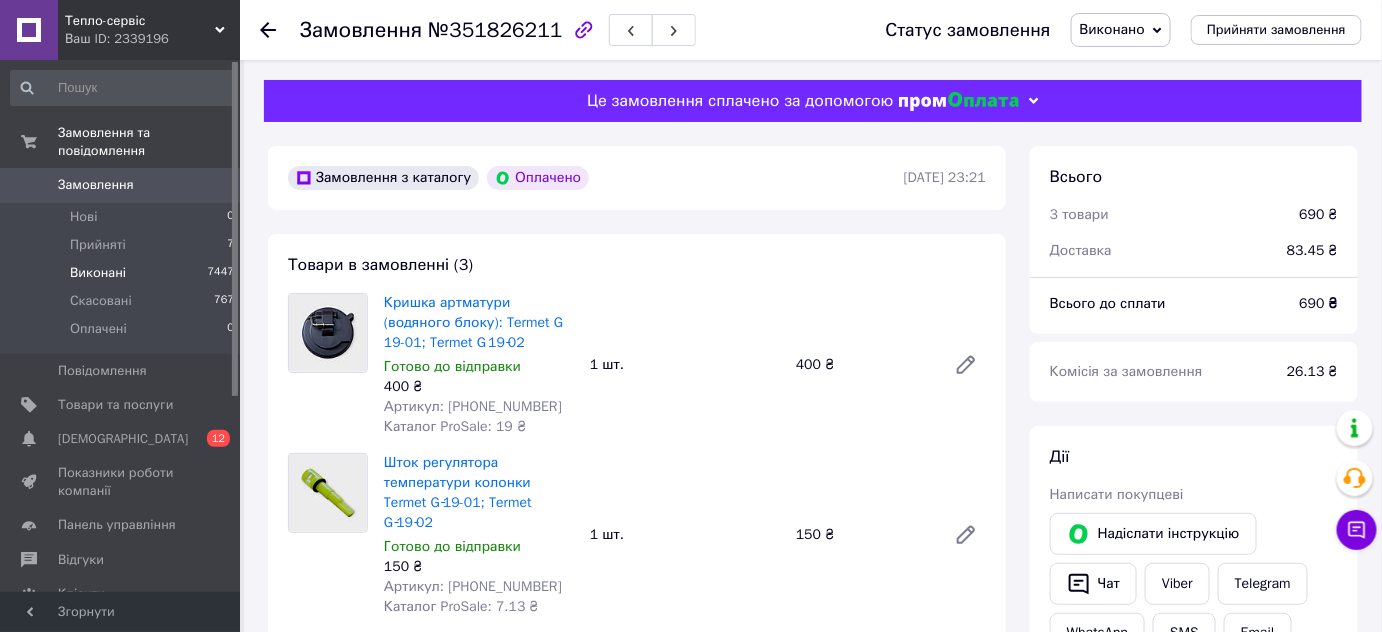 click on "Виконані" at bounding box center [98, 273] 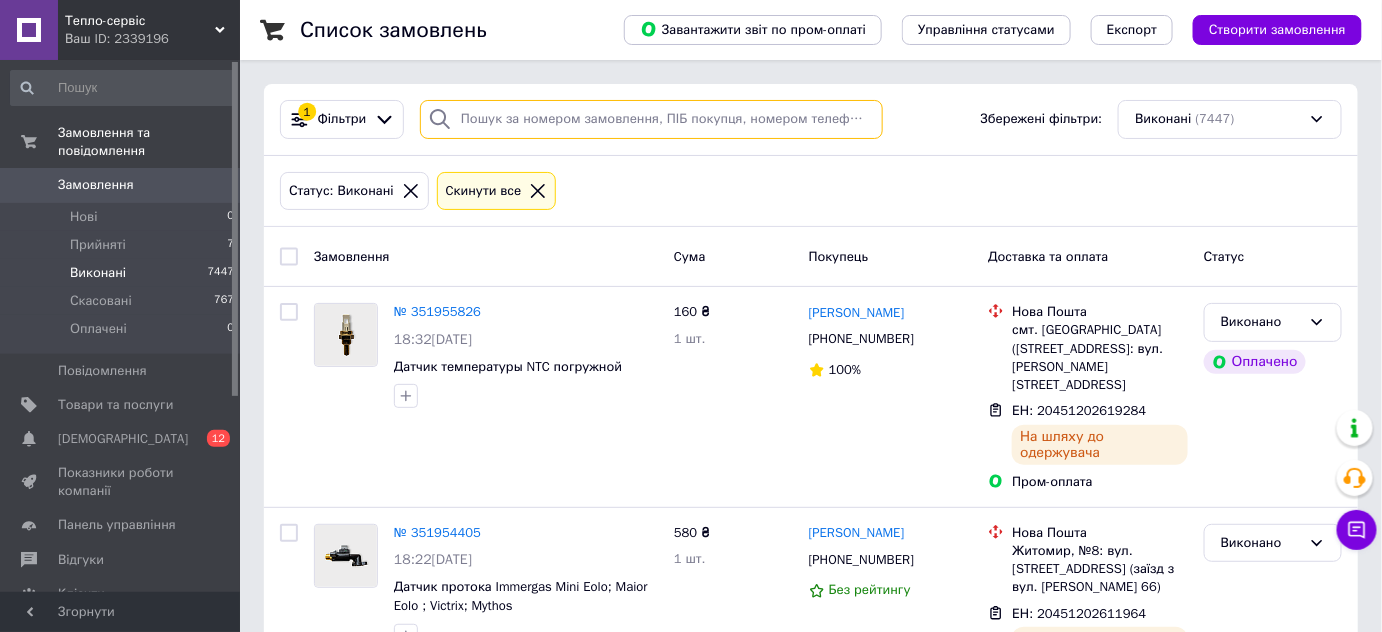 click at bounding box center (651, 119) 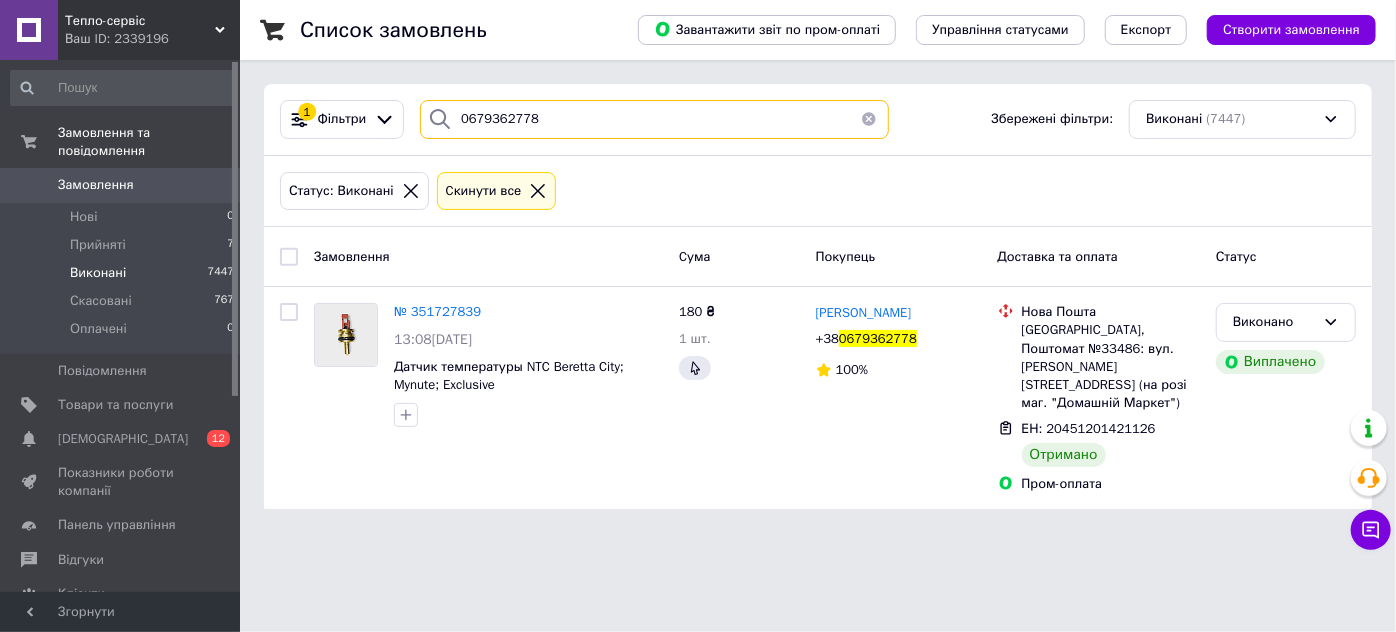 type on "0679362778" 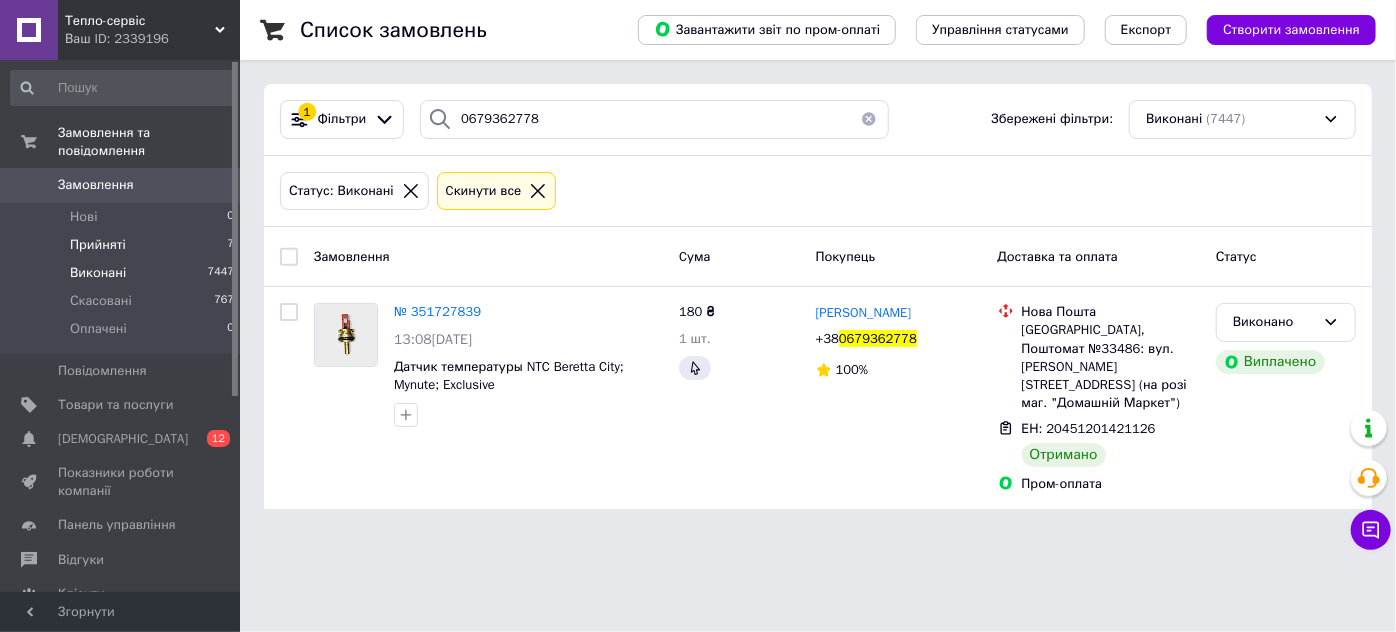click on "Прийняті" at bounding box center [98, 245] 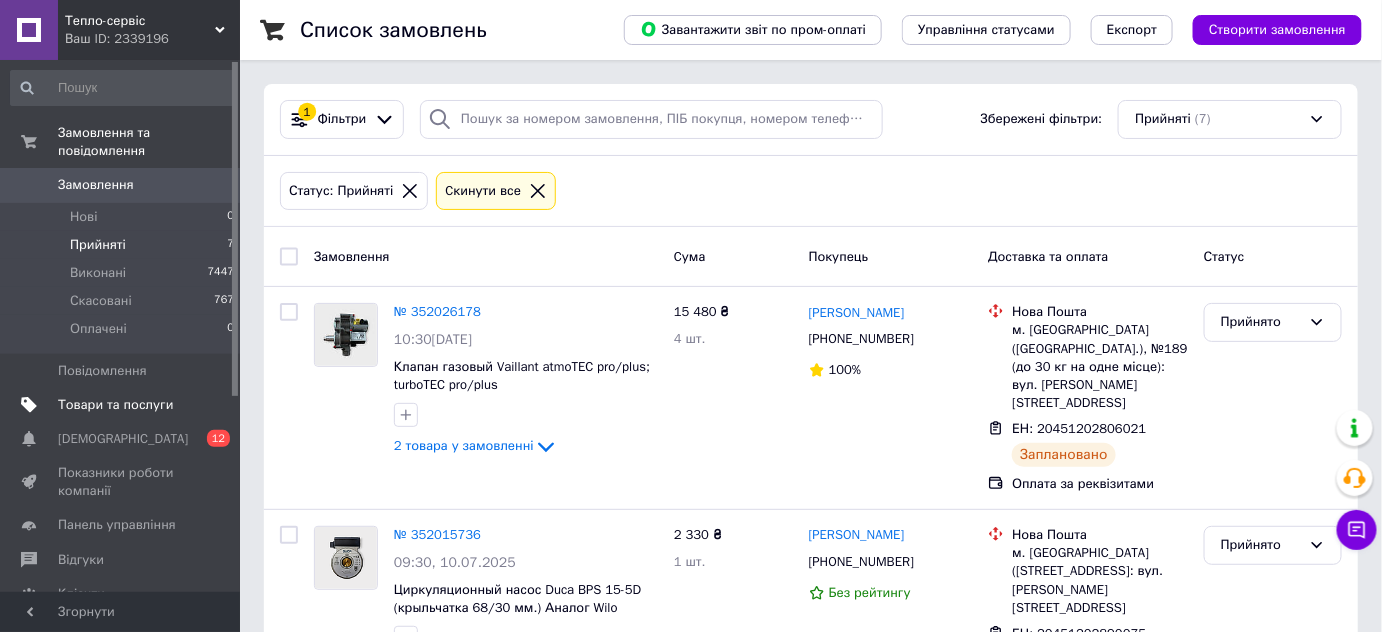 click on "Товари та послуги" at bounding box center (115, 405) 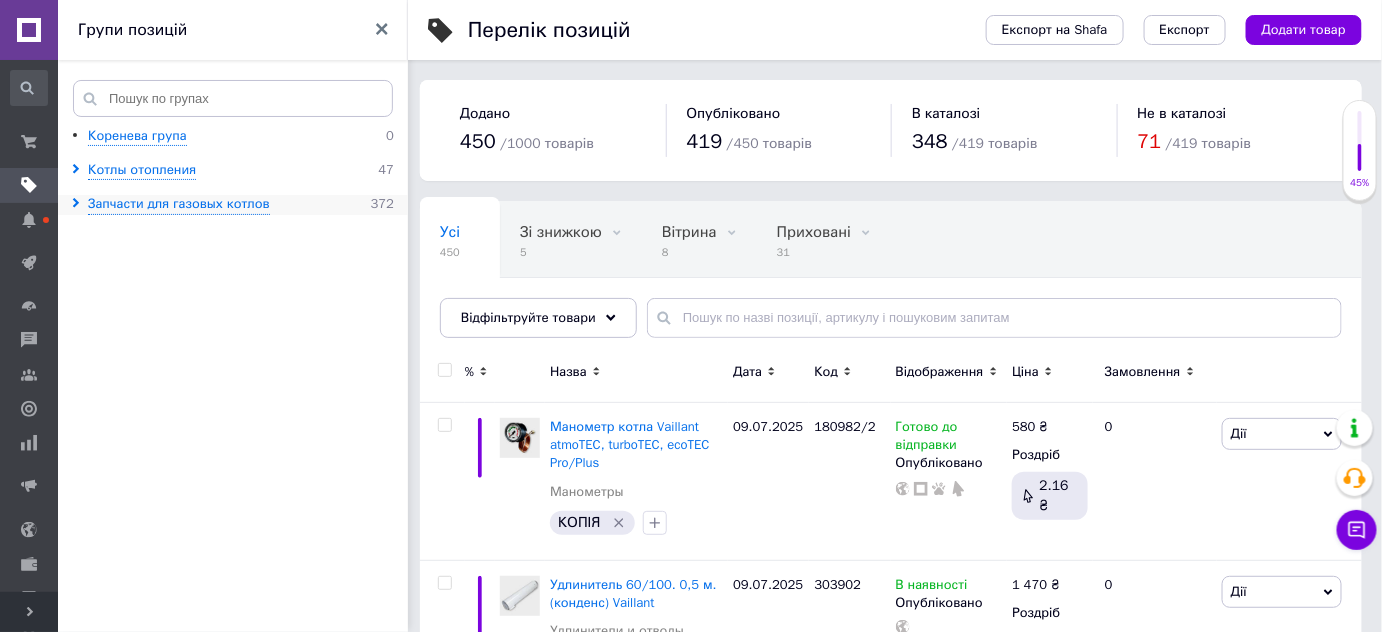 click 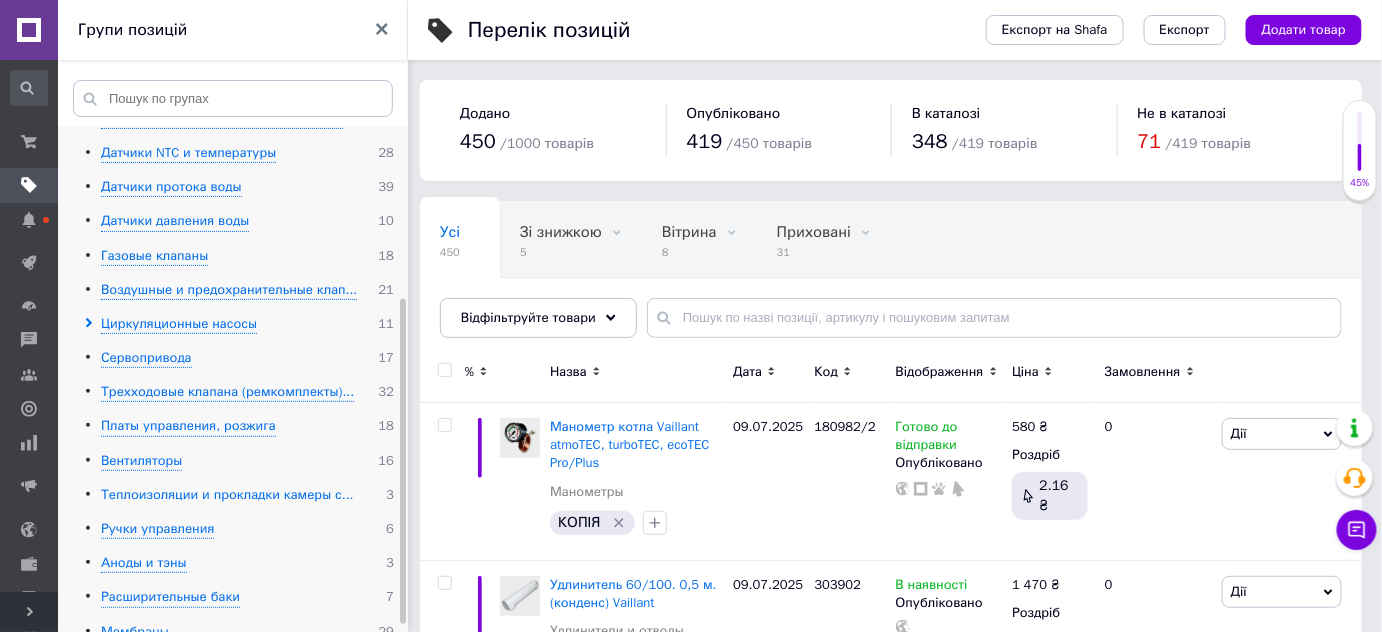 scroll, scrollTop: 274, scrollLeft: 0, axis: vertical 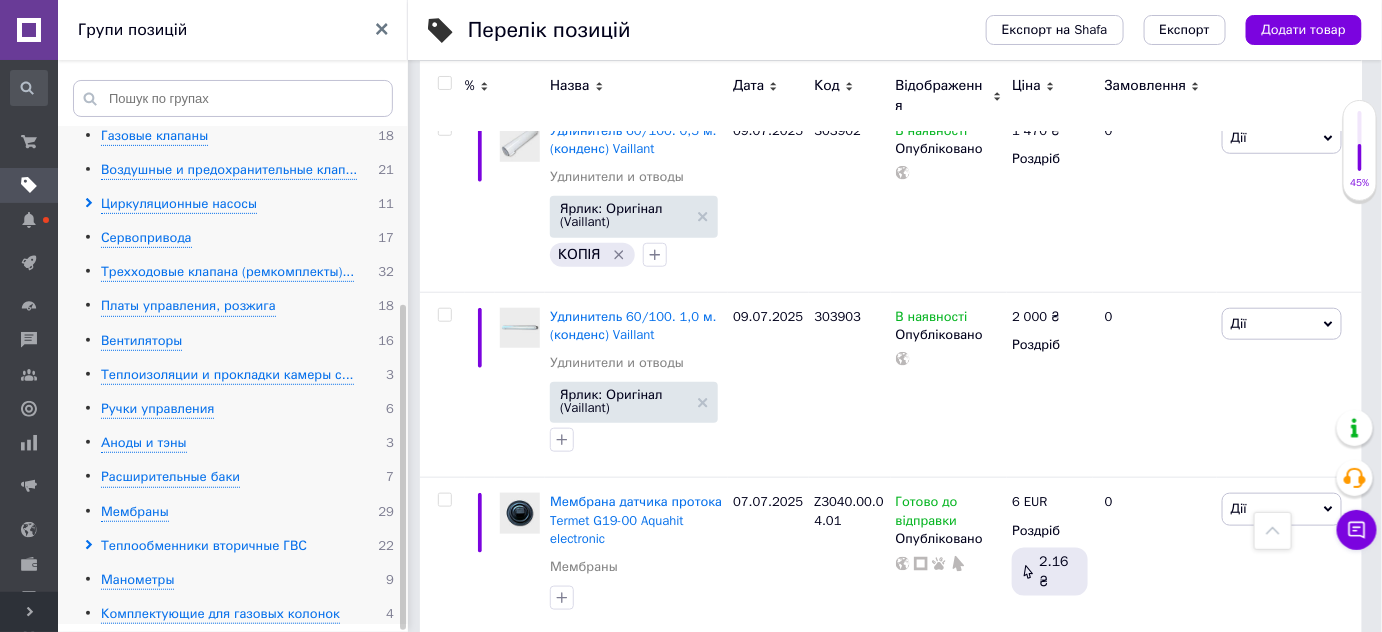click on "Теплообменники вторичные ГВС" at bounding box center (204, 546) 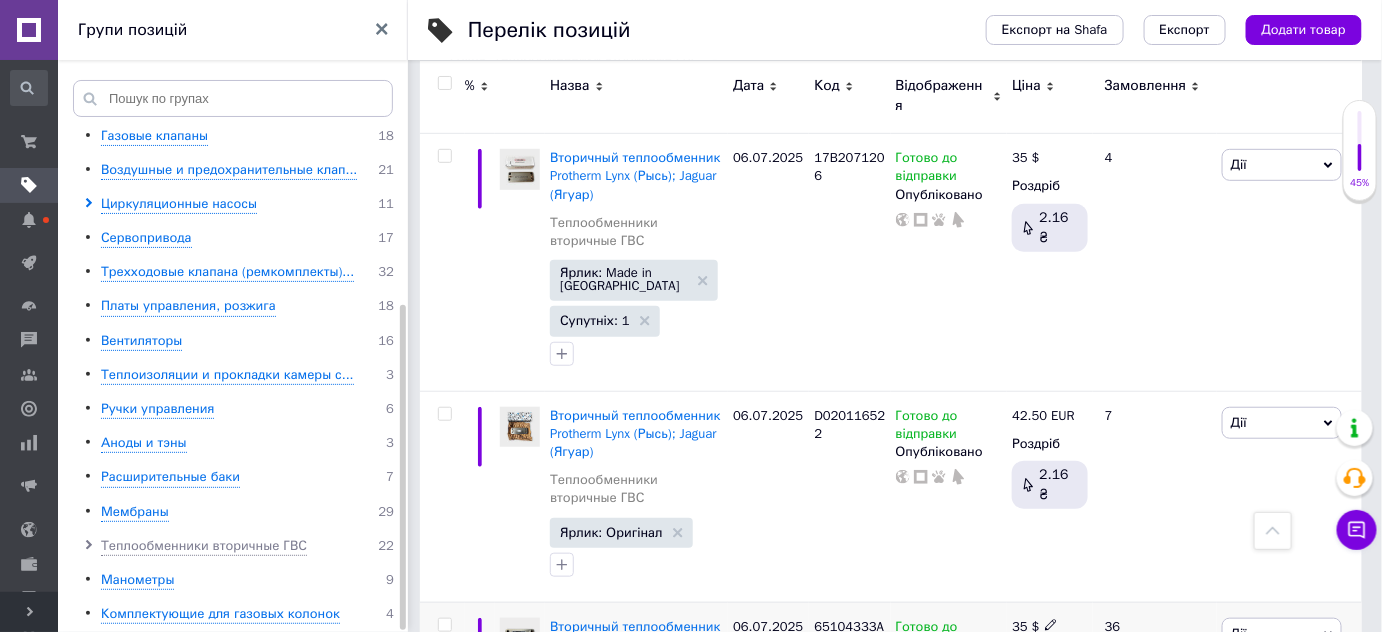 scroll, scrollTop: 0, scrollLeft: 0, axis: both 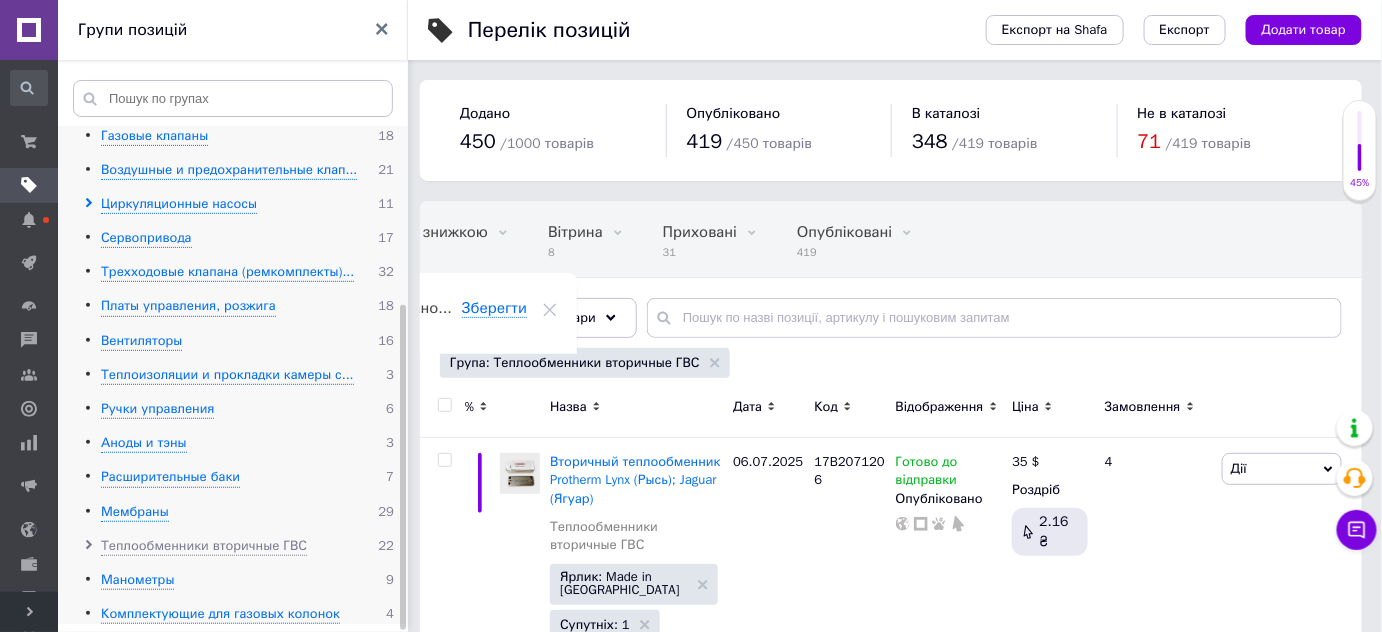 click 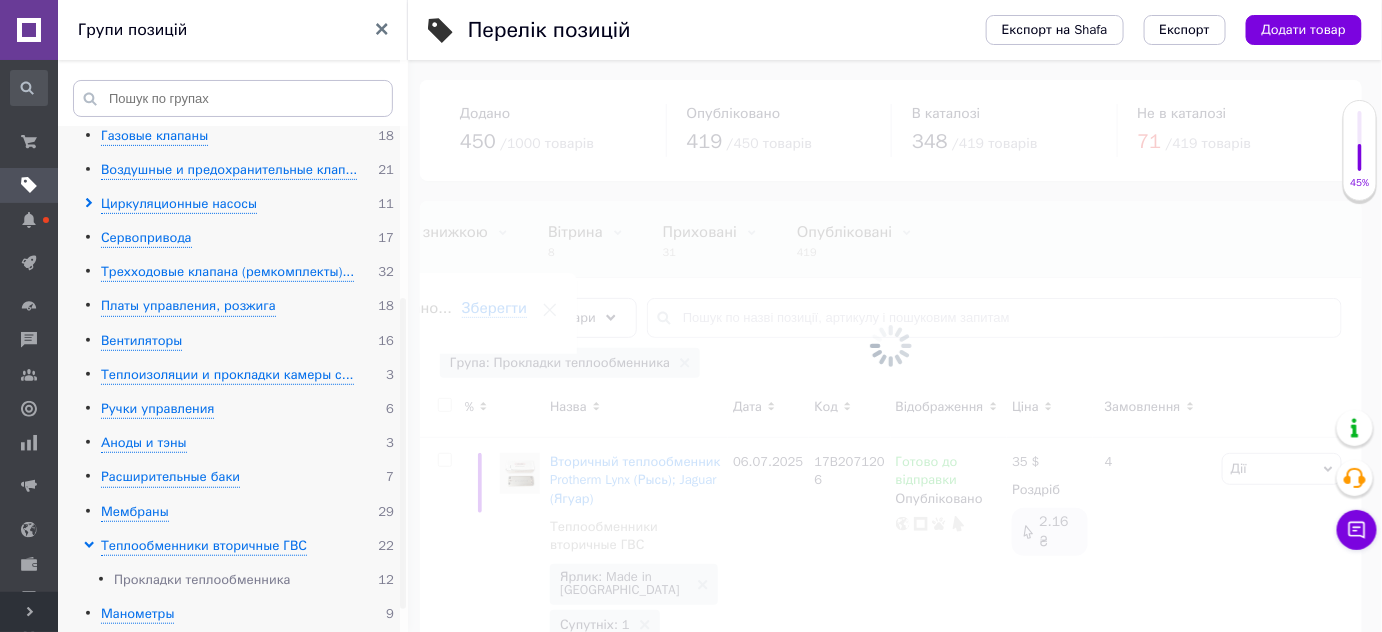 click on "Прокладки теплообменника" at bounding box center [202, 580] 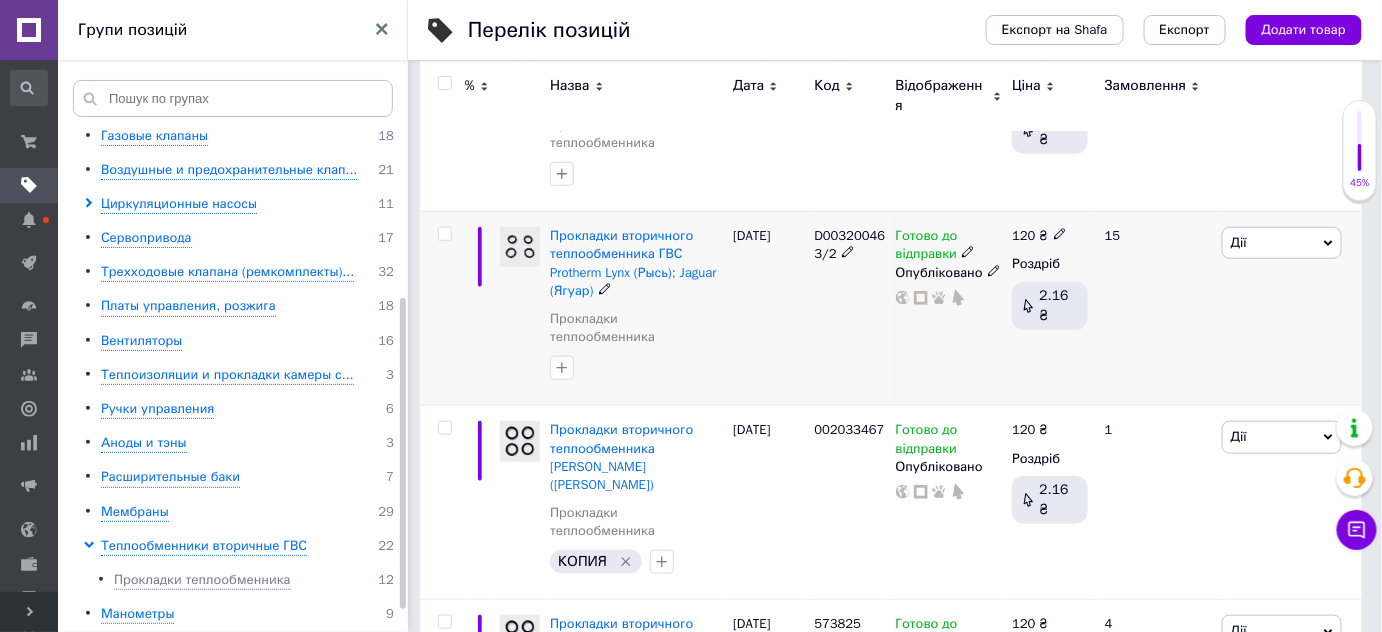 scroll, scrollTop: 636, scrollLeft: 0, axis: vertical 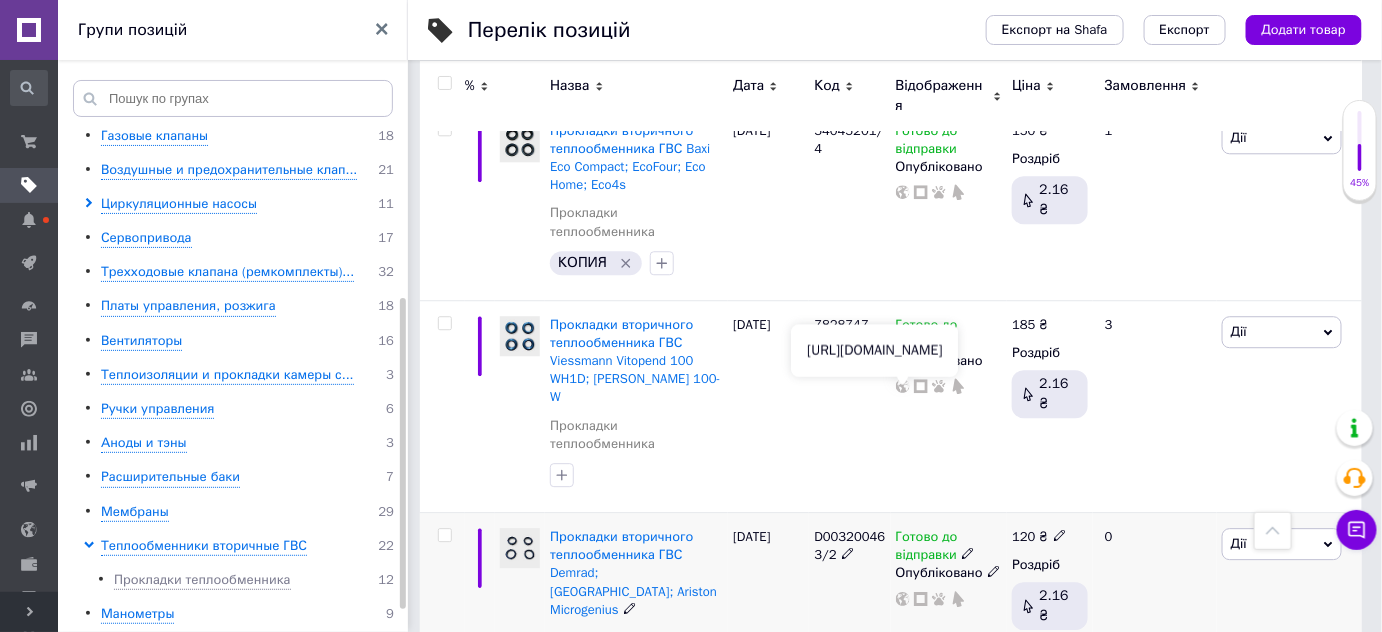 click 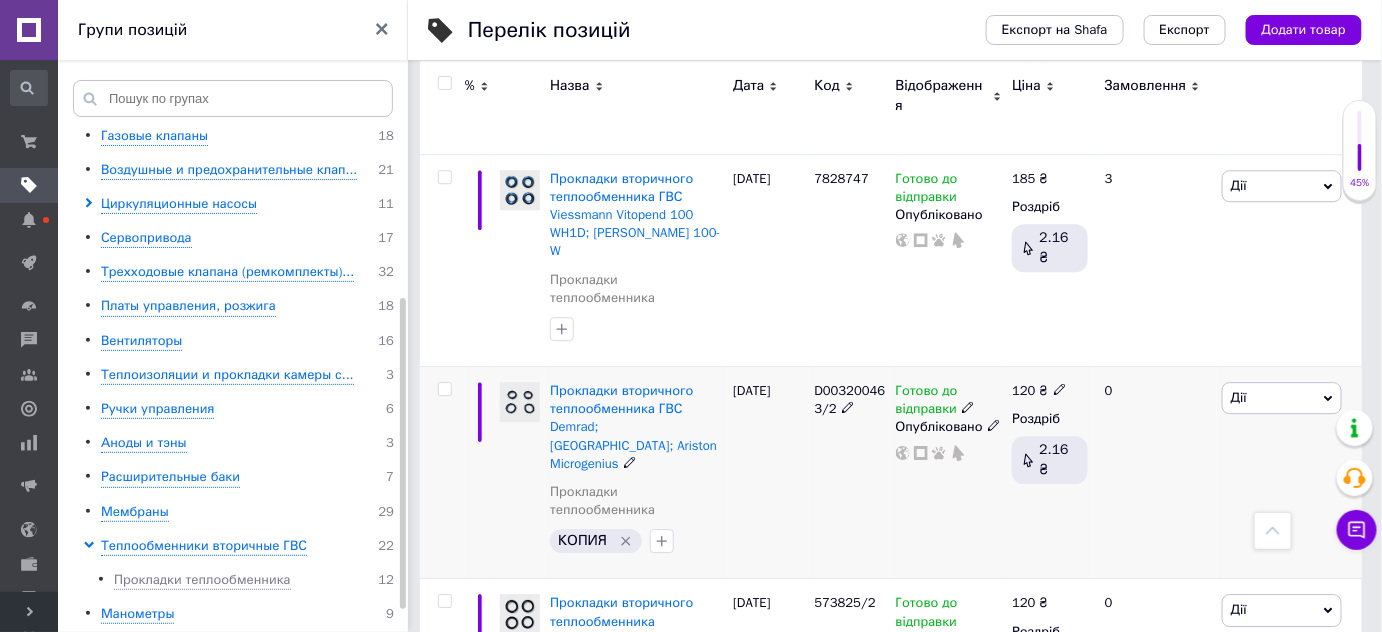scroll, scrollTop: 1818, scrollLeft: 0, axis: vertical 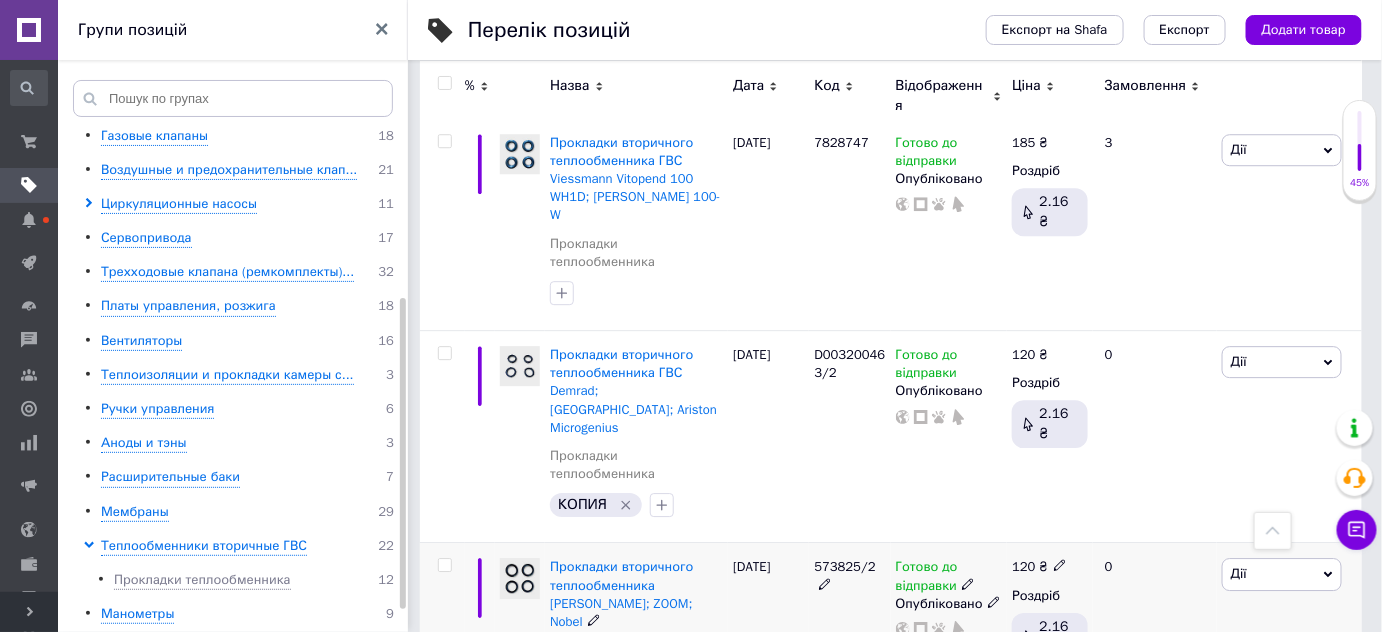 drag, startPoint x: 637, startPoint y: 335, endPoint x: 454, endPoint y: 420, distance: 201.7771 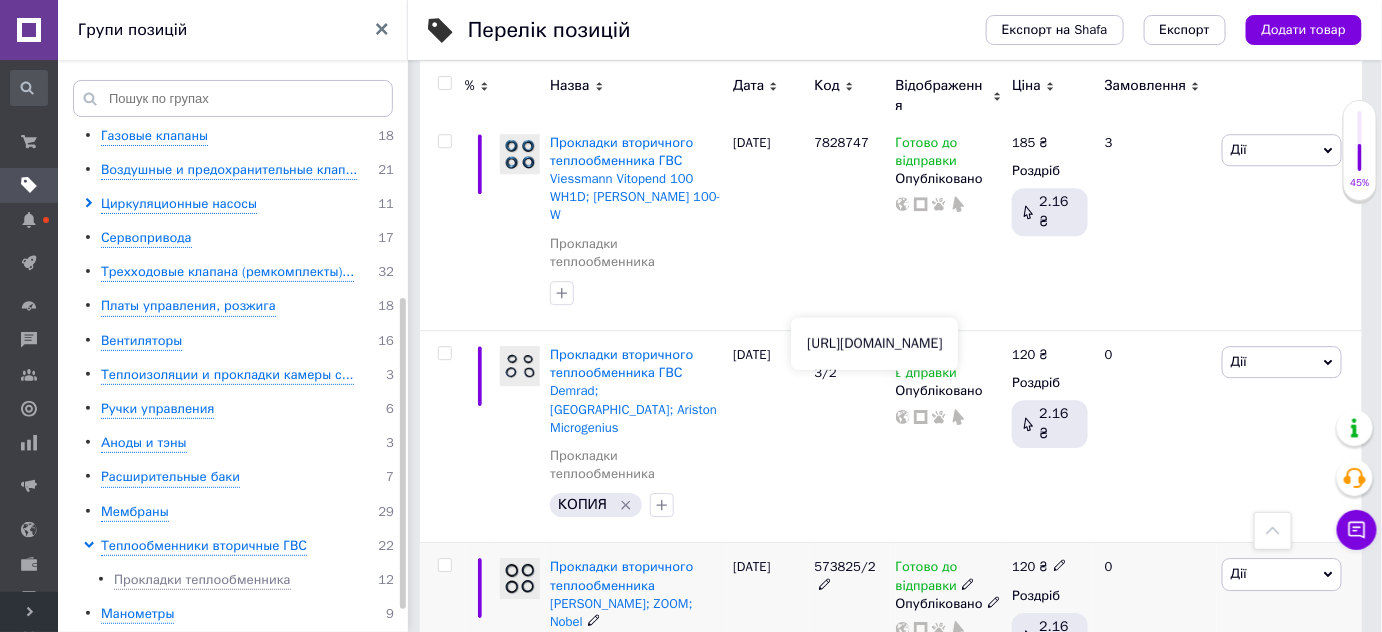 click 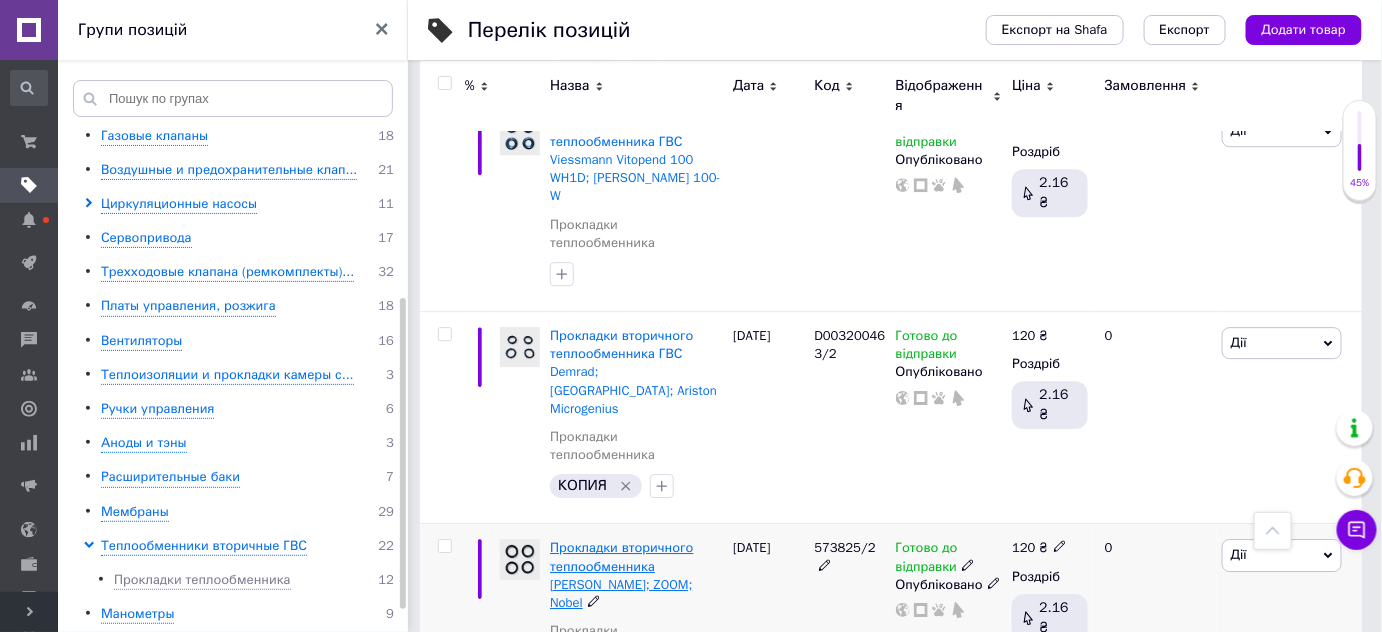 scroll, scrollTop: 1841, scrollLeft: 0, axis: vertical 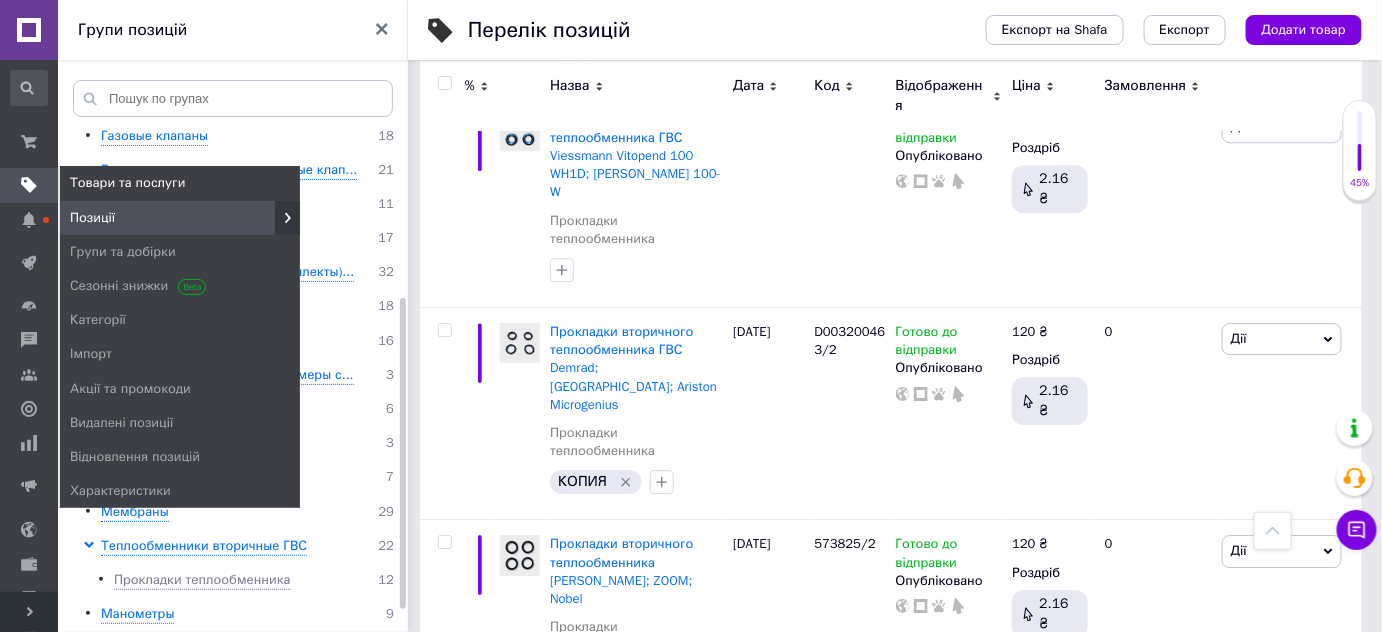 click 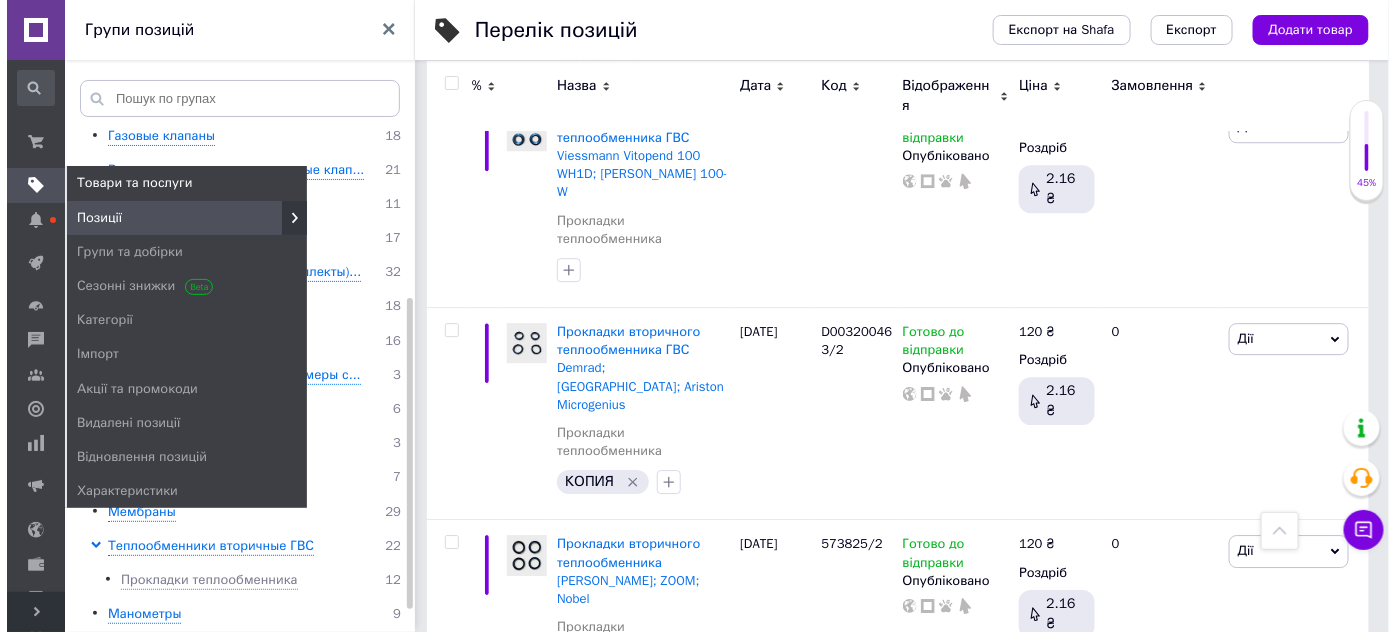 scroll, scrollTop: 0, scrollLeft: 0, axis: both 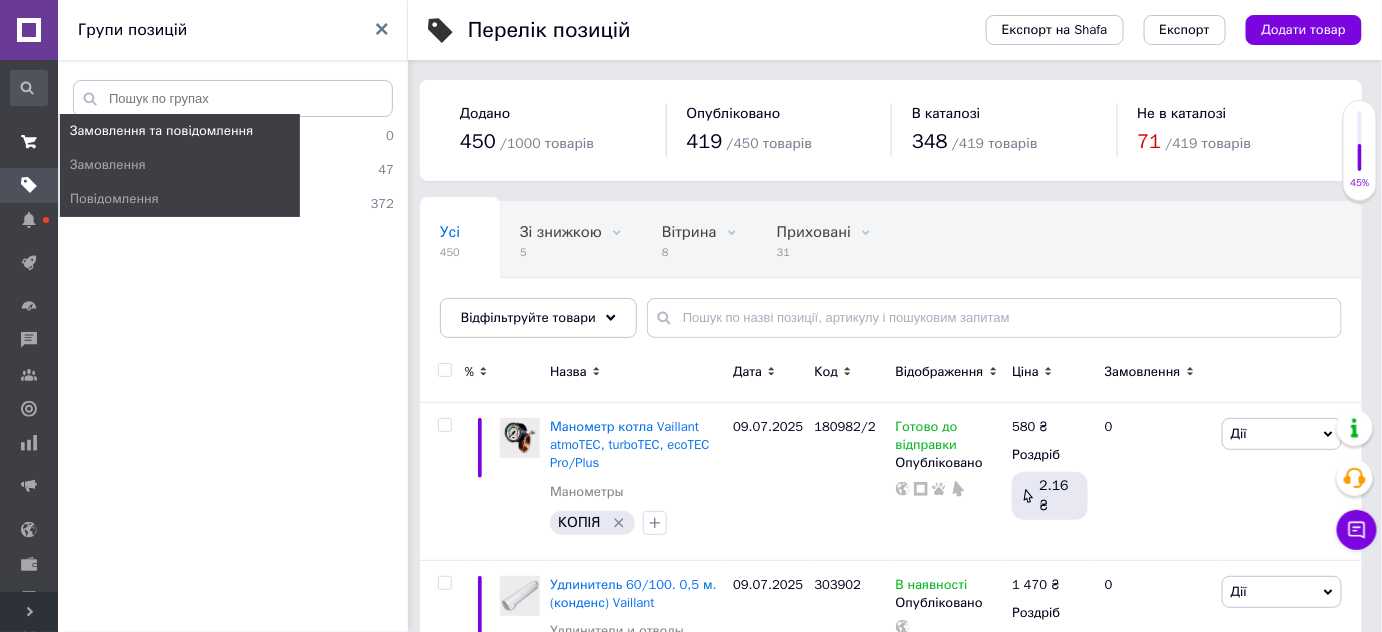 click 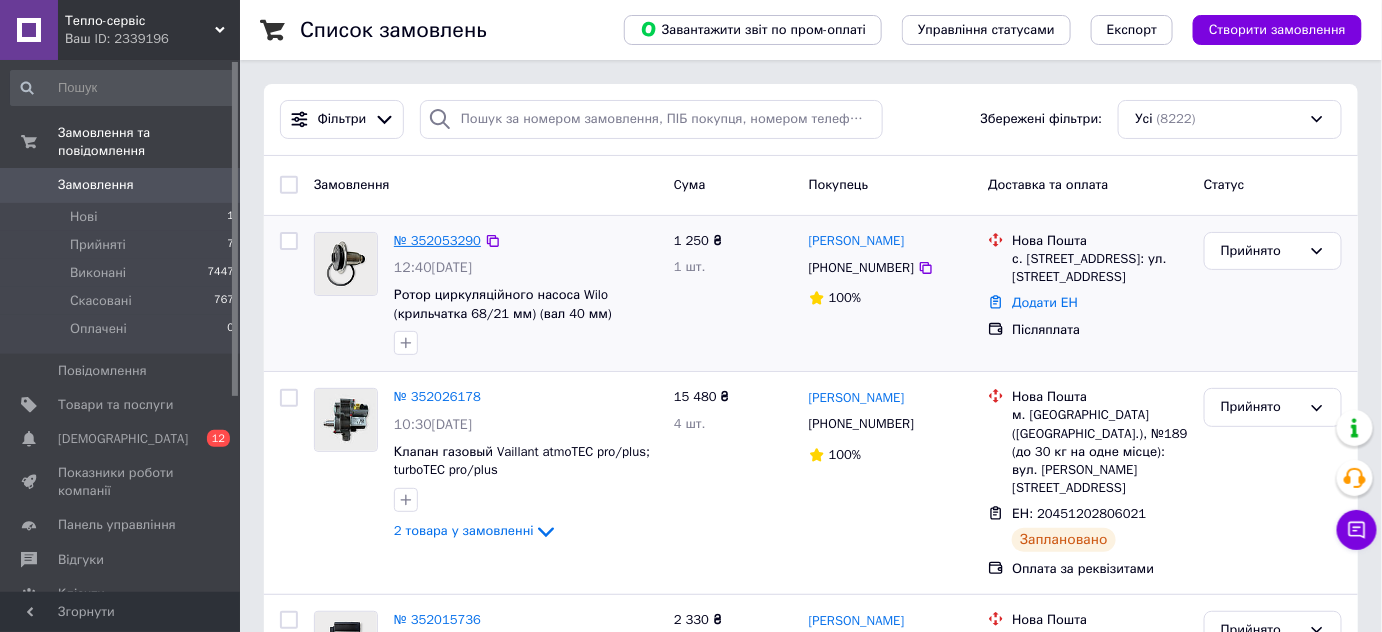 click on "№ 352053290" at bounding box center [437, 240] 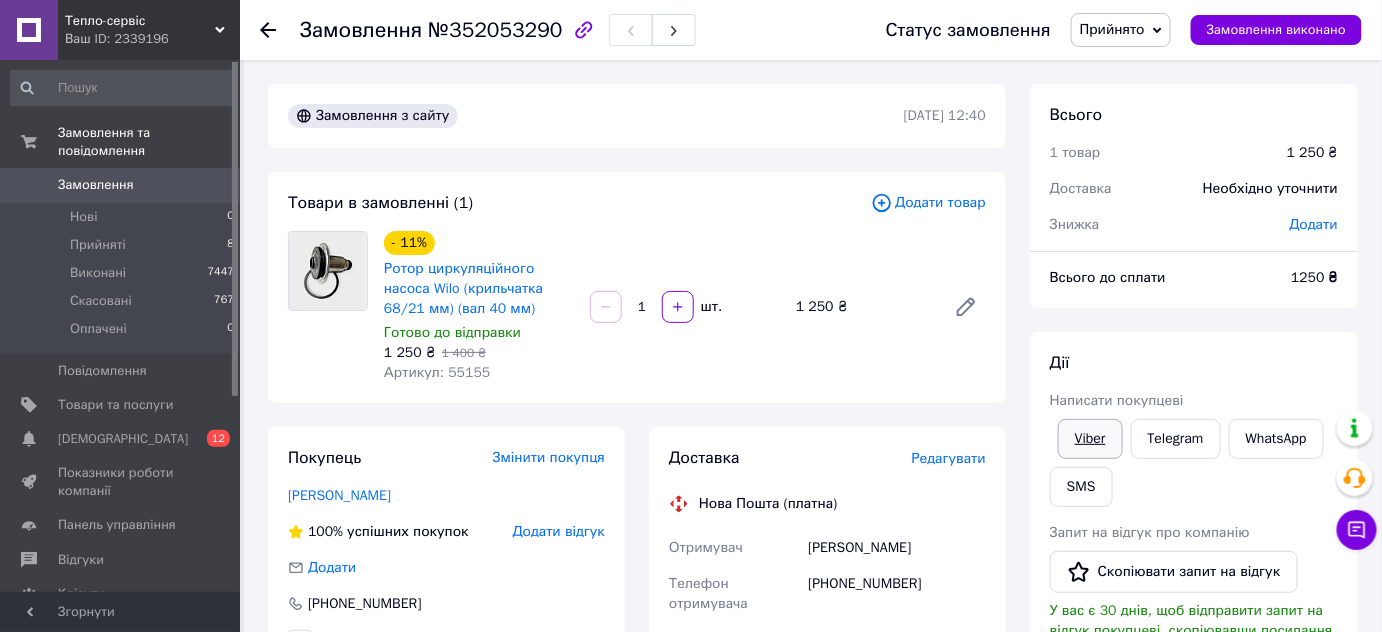 click on "Viber" at bounding box center [1090, 439] 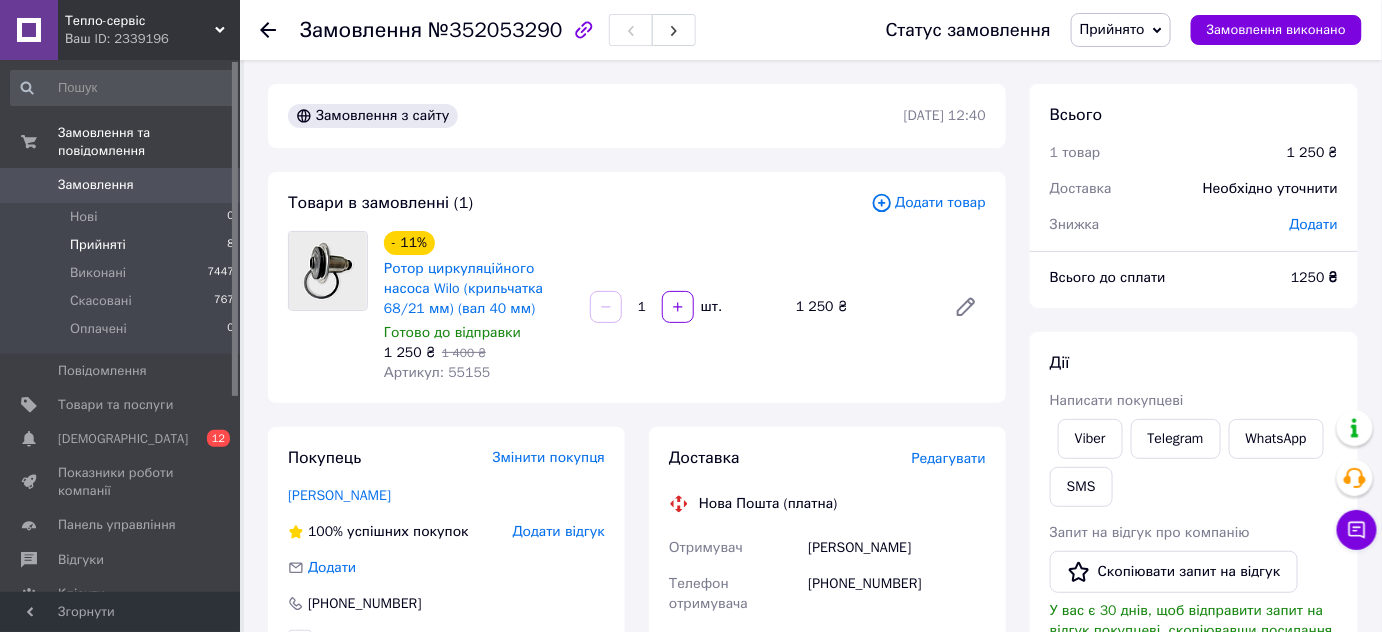 click on "Прийняті" at bounding box center [98, 245] 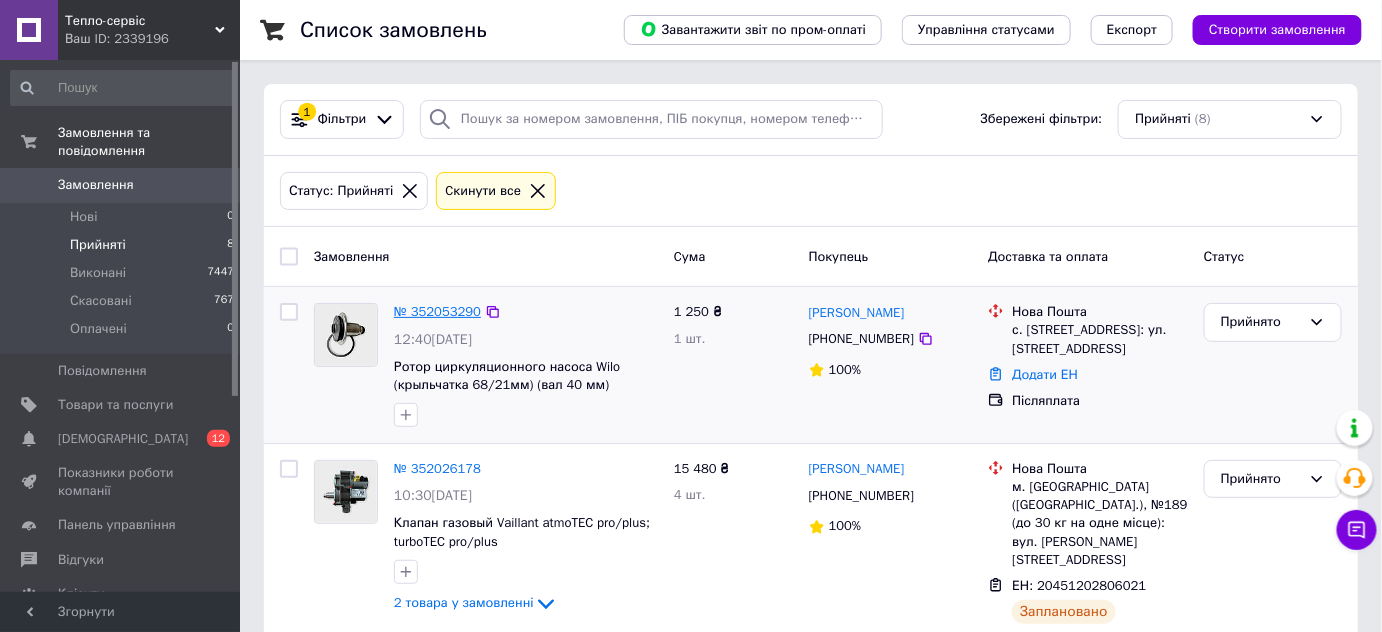 click on "№ 352053290" at bounding box center (437, 311) 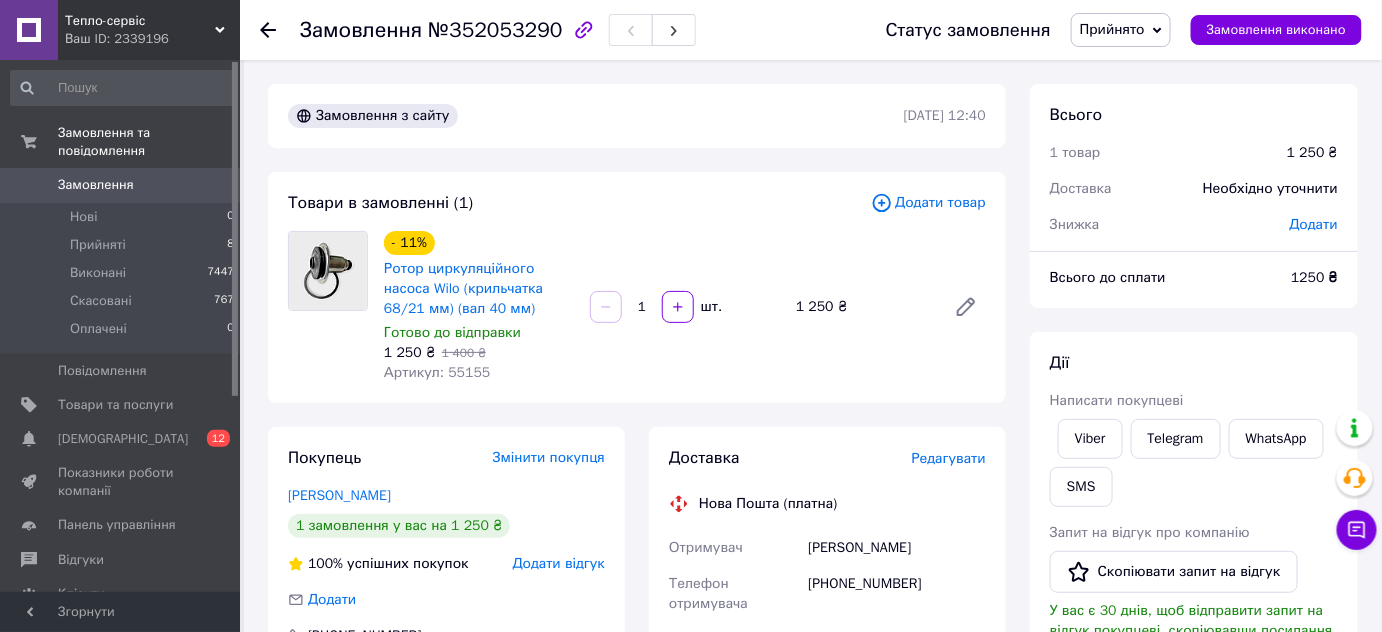 click on "Редагувати" at bounding box center (949, 458) 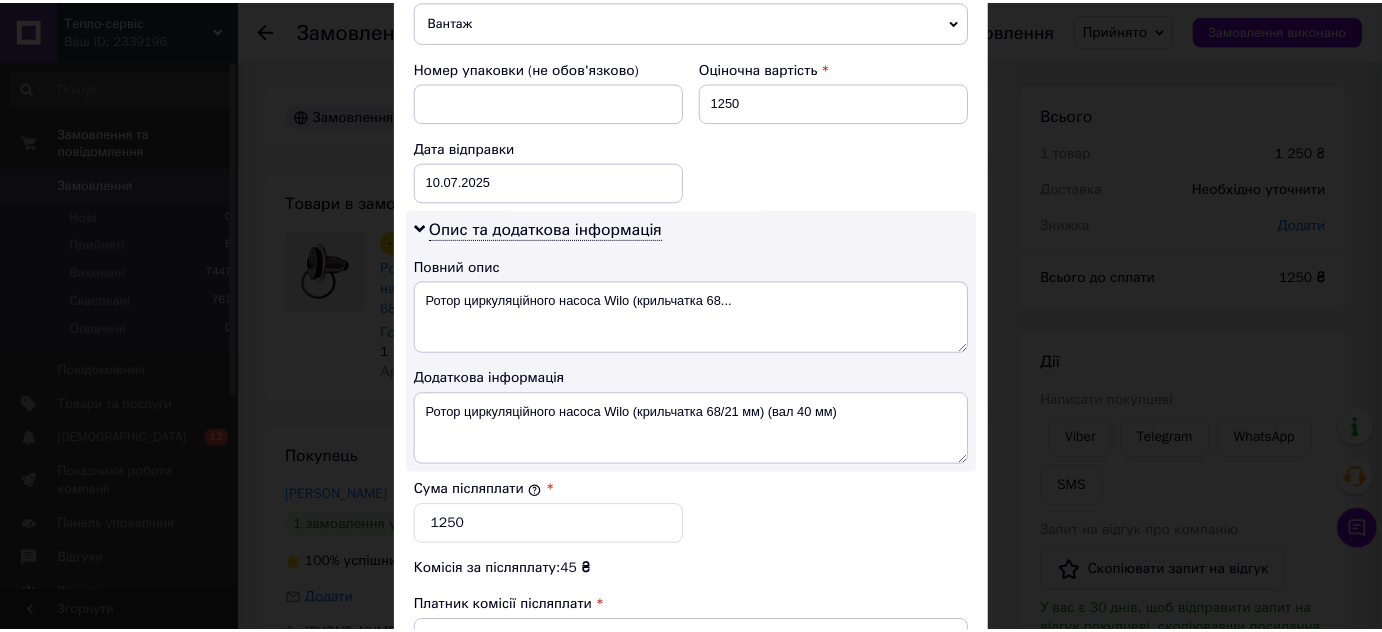 scroll, scrollTop: 1108, scrollLeft: 0, axis: vertical 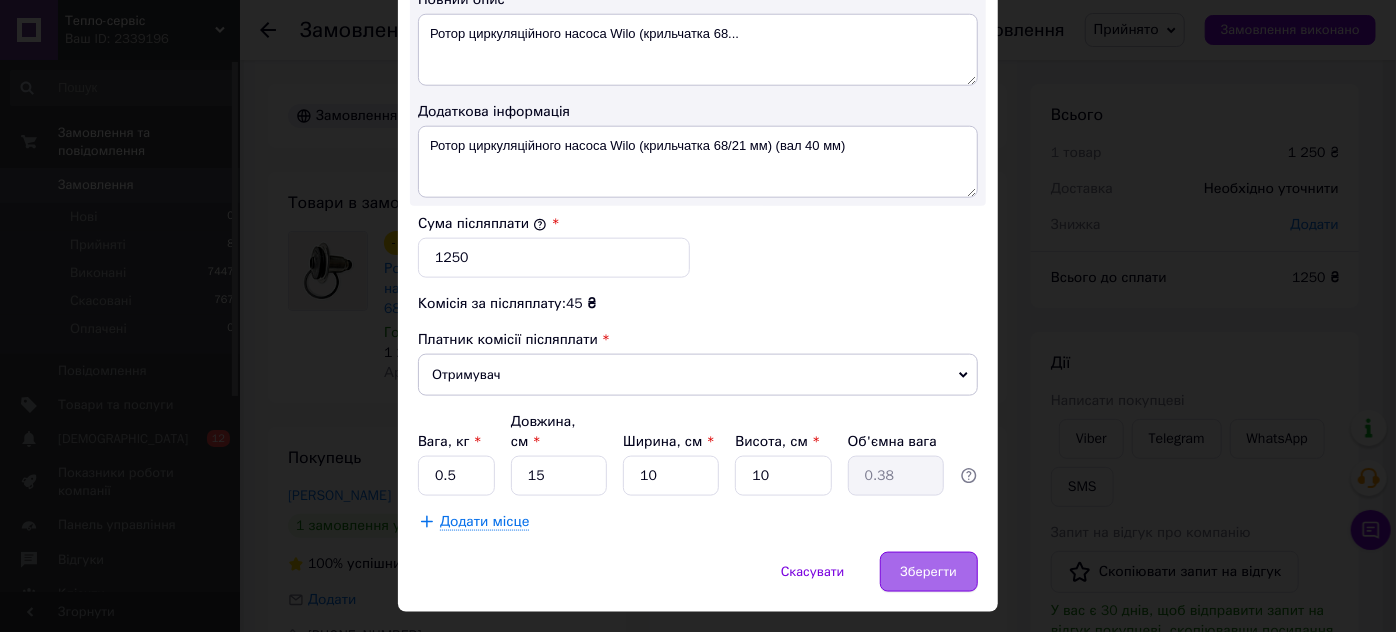 click on "Зберегти" at bounding box center (929, 572) 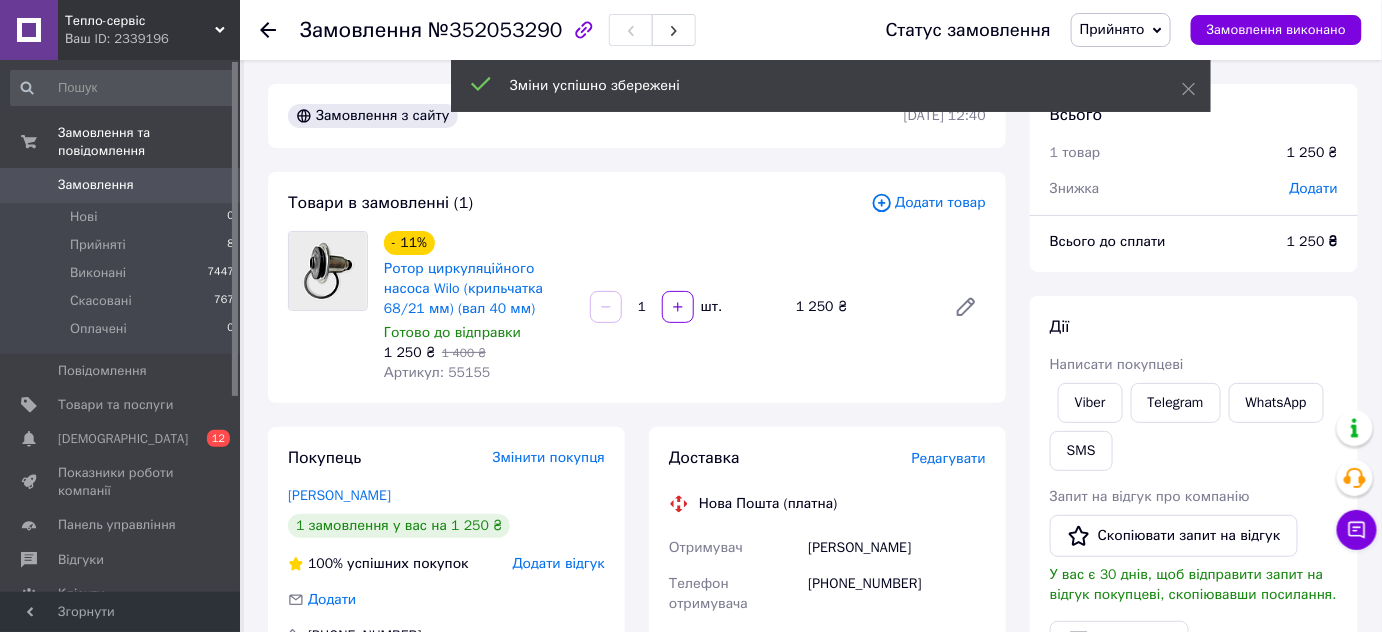 scroll, scrollTop: 636, scrollLeft: 0, axis: vertical 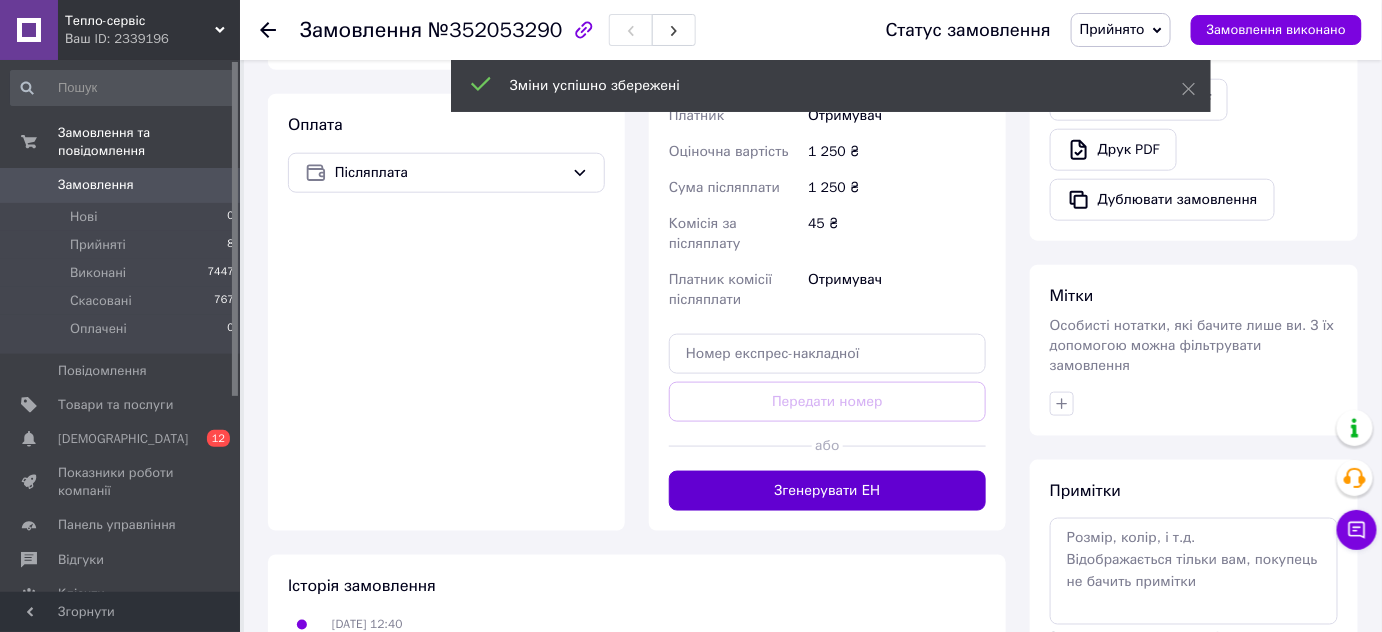 click on "Згенерувати ЕН" at bounding box center [827, 491] 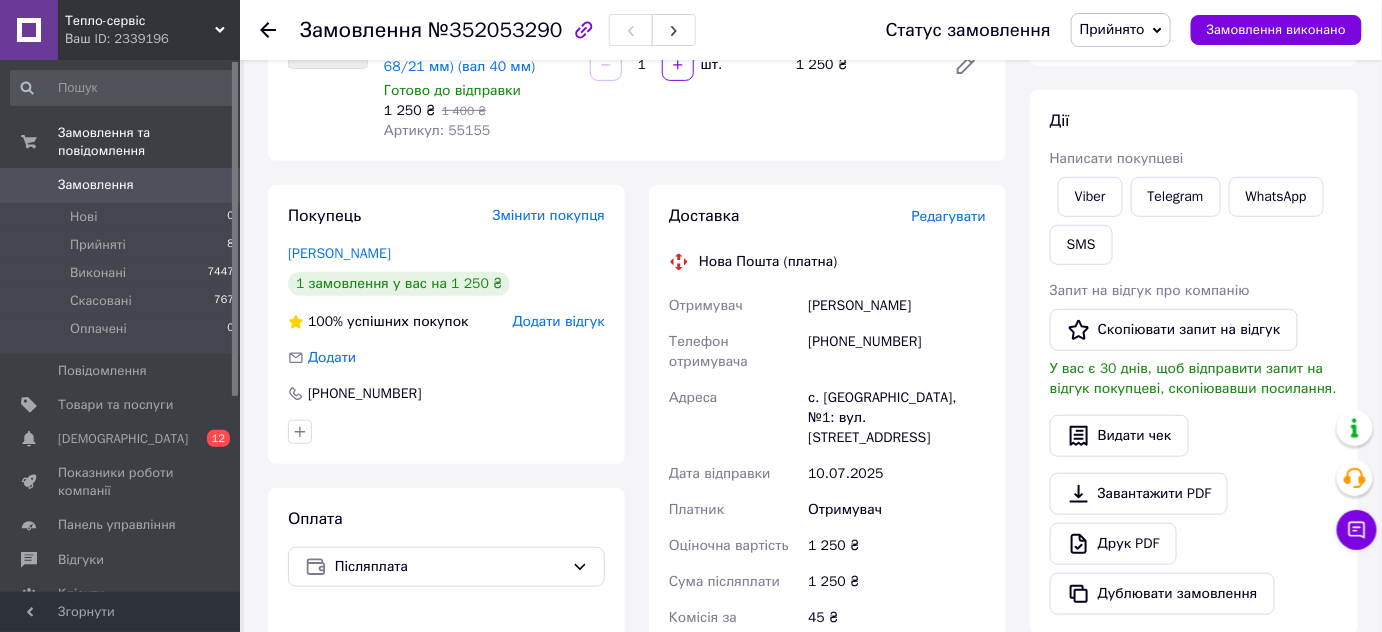 scroll, scrollTop: 181, scrollLeft: 0, axis: vertical 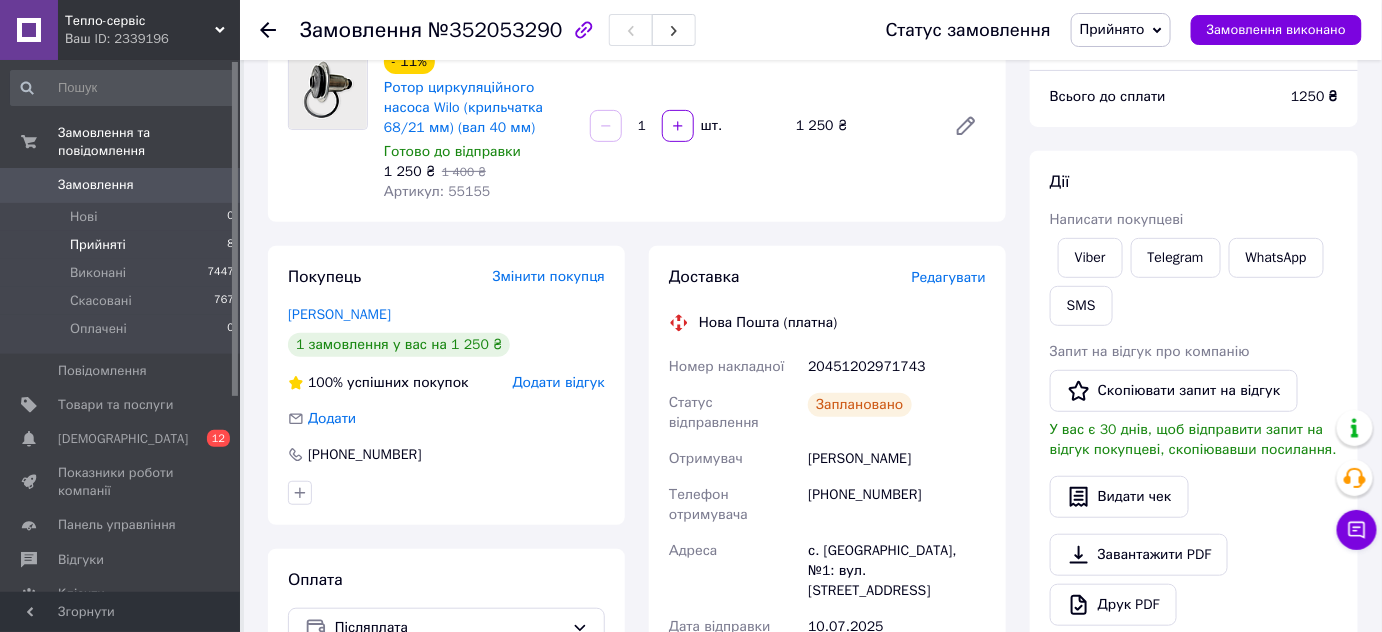 click on "Прийняті" at bounding box center [98, 245] 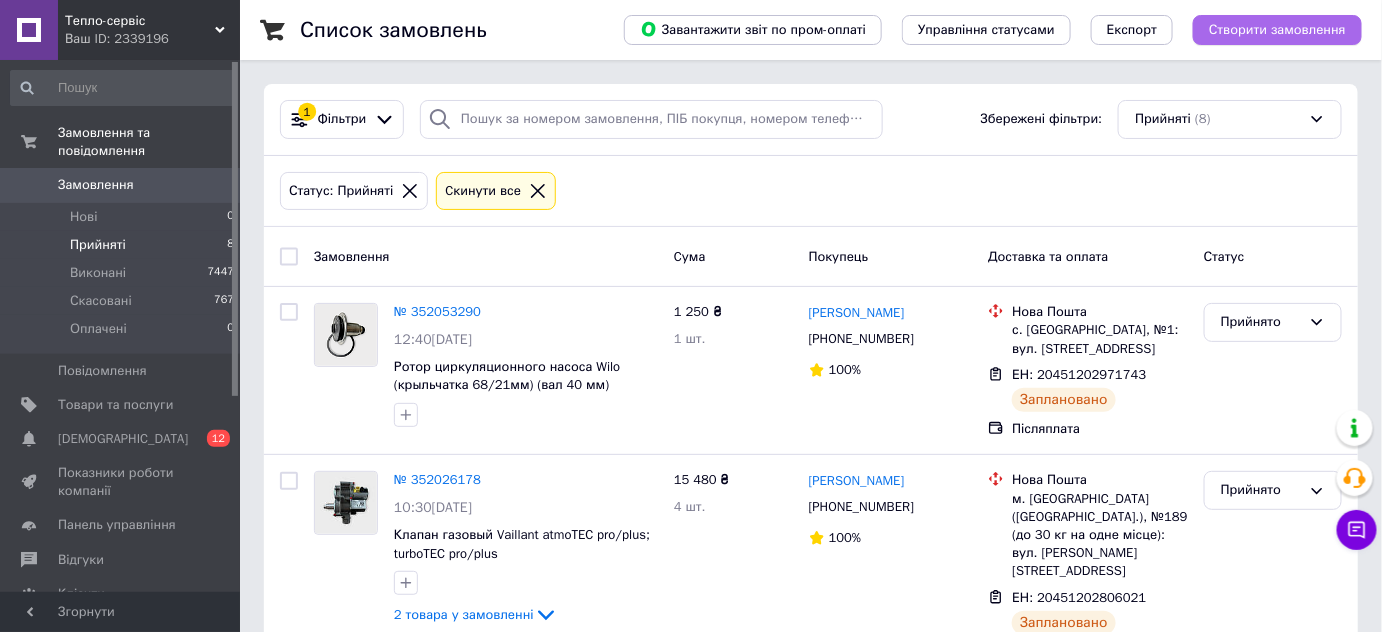 click on "Створити замовлення" at bounding box center (1277, 30) 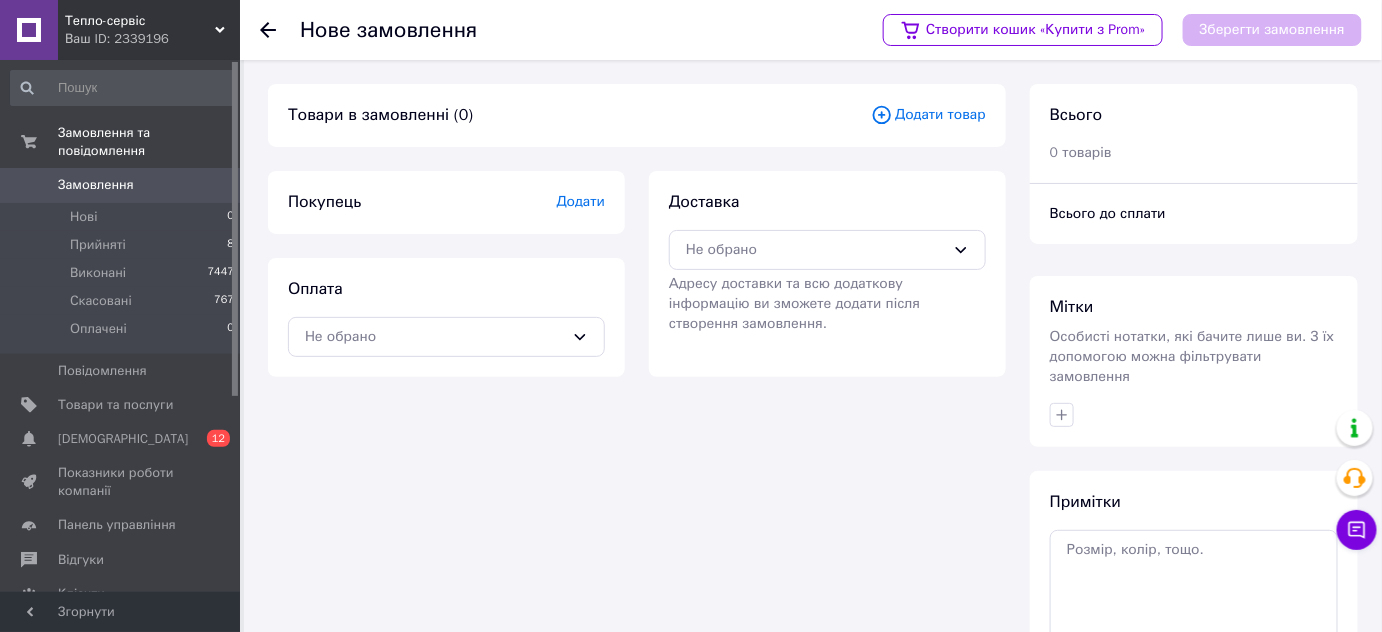 click on "Додати товар" at bounding box center [928, 115] 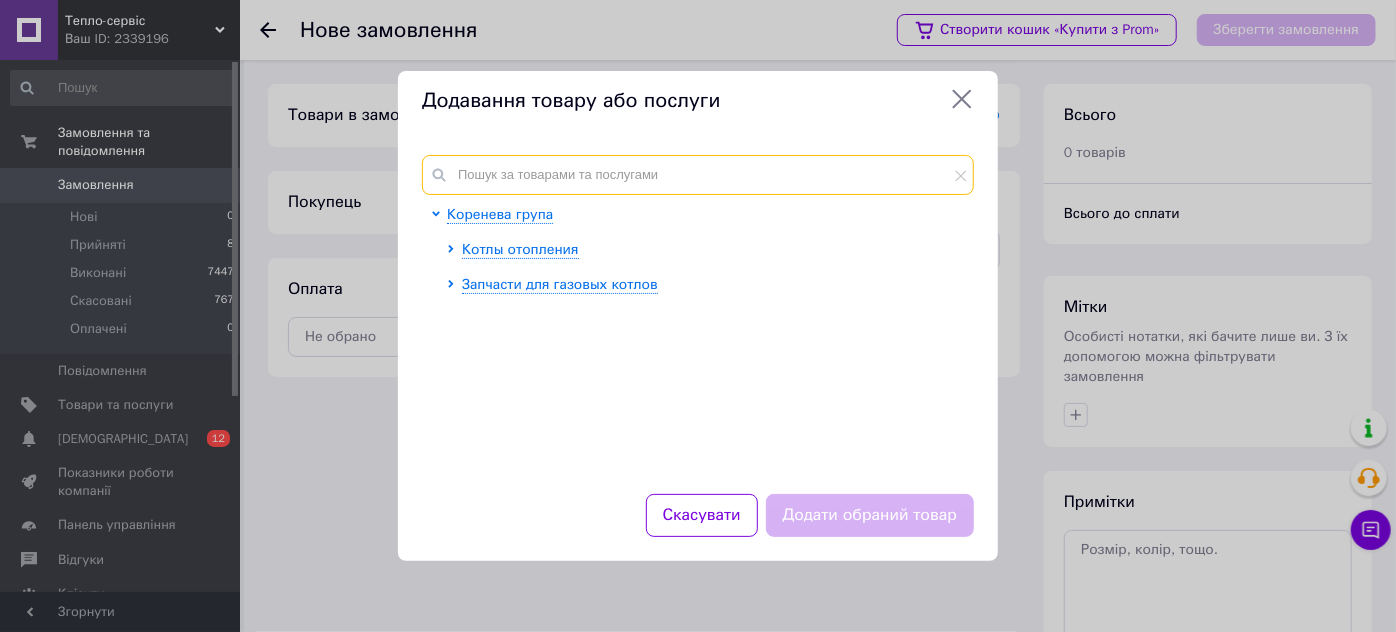 click at bounding box center (698, 175) 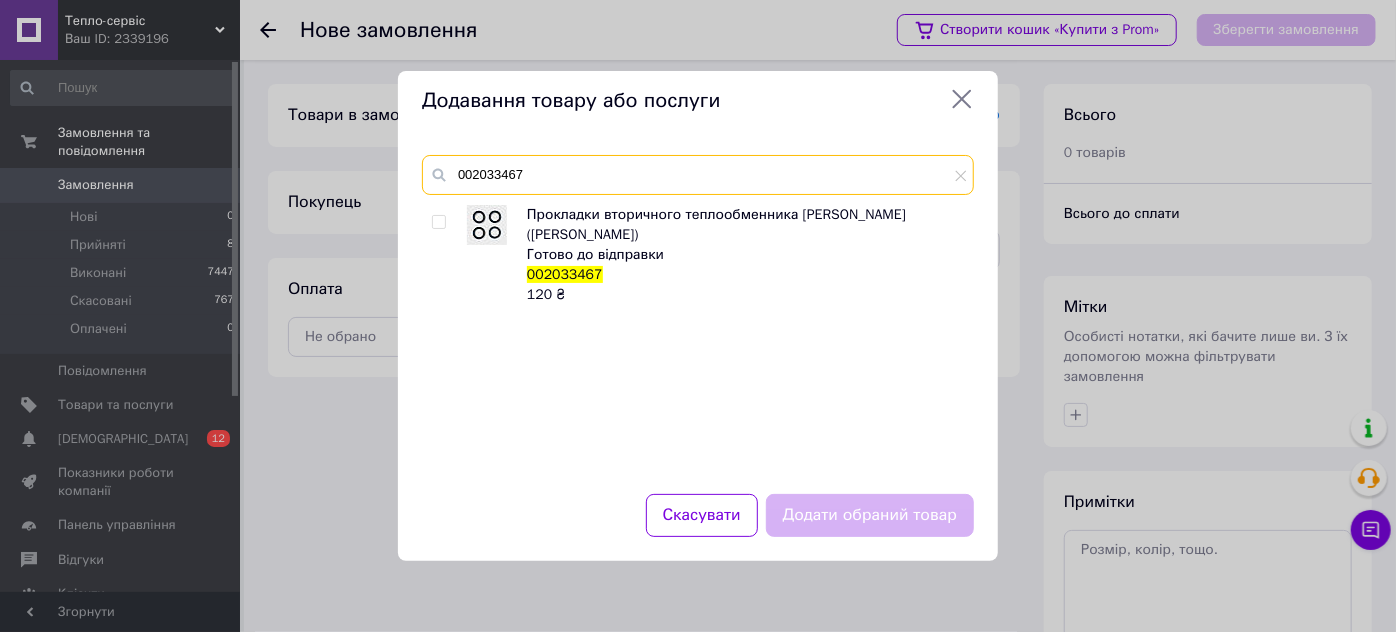 type on "002033467" 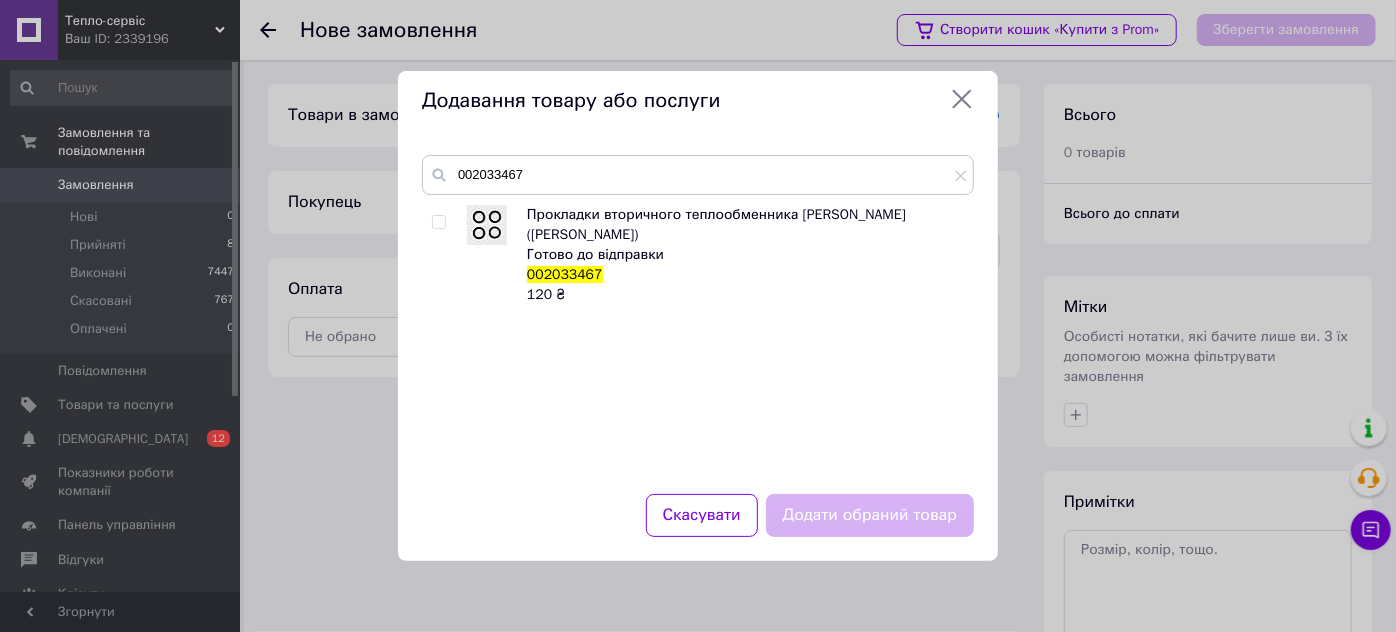 click at bounding box center (438, 222) 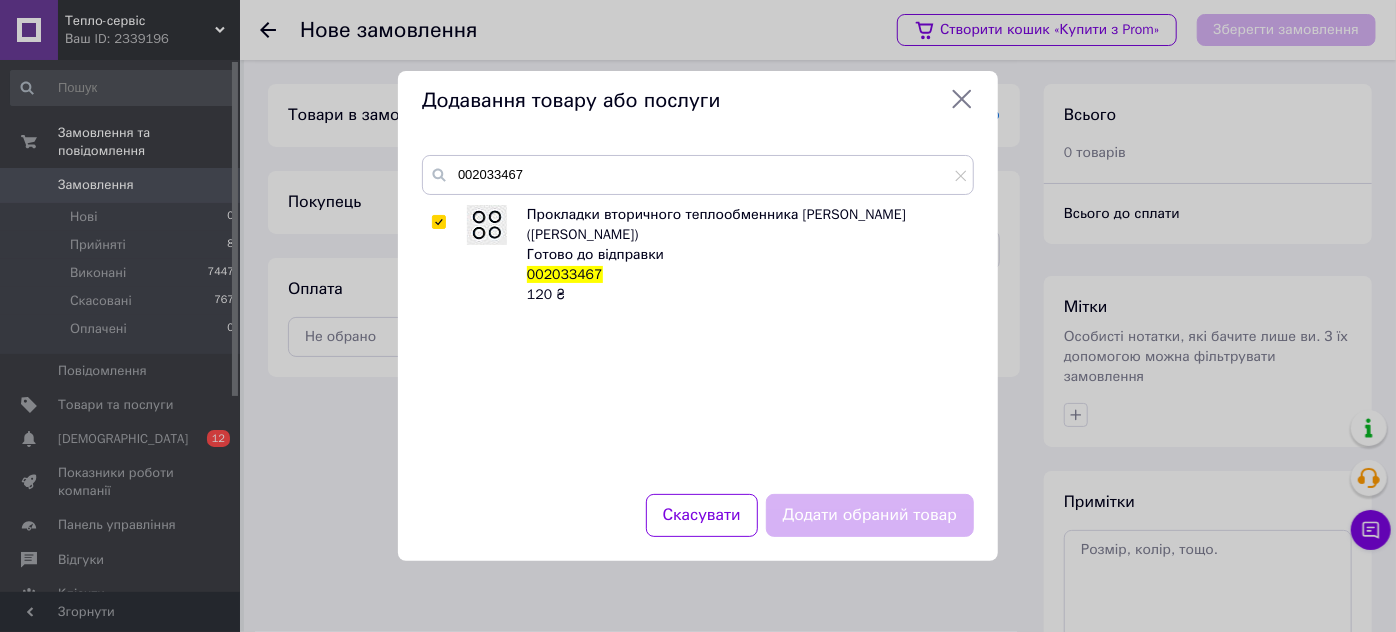checkbox on "true" 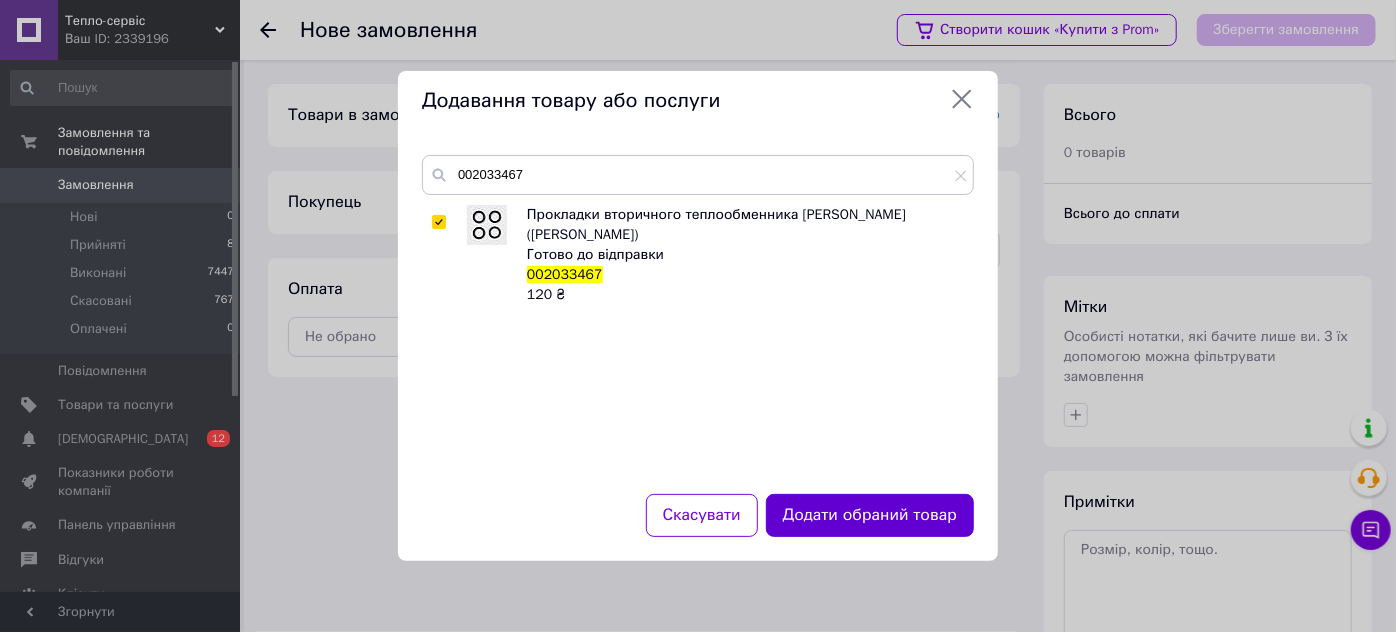 click on "Додати обраний товар" at bounding box center [870, 515] 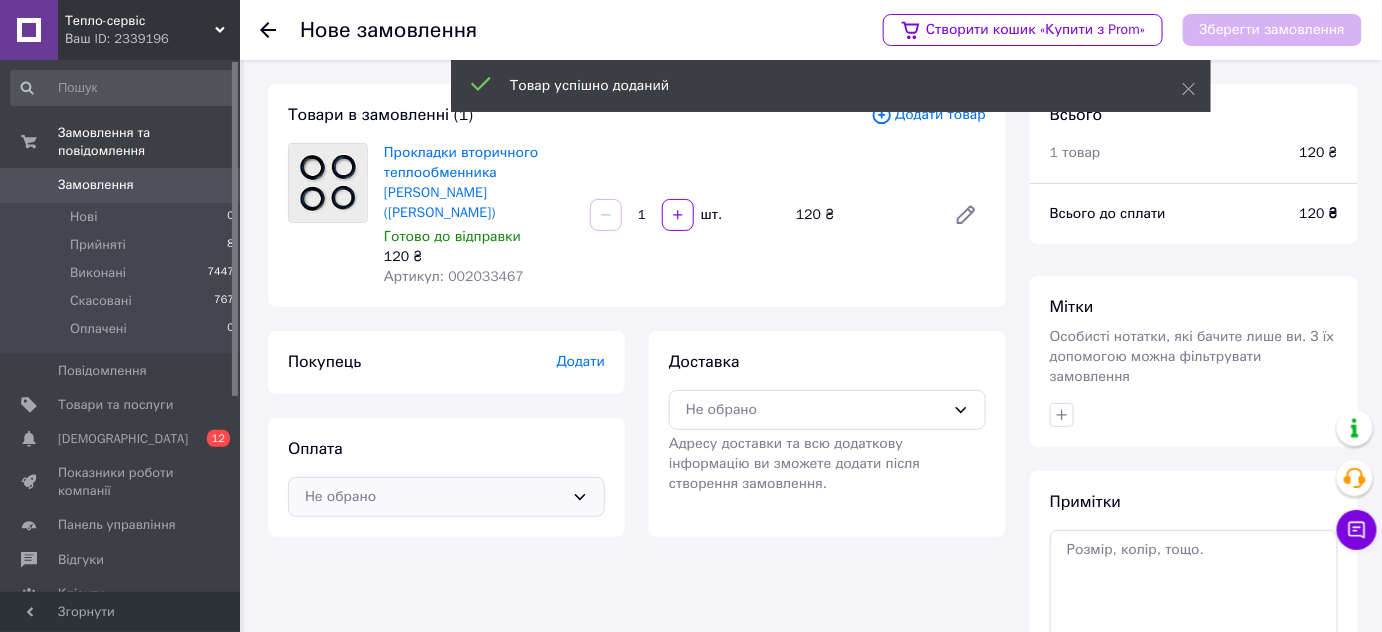 click on "Не обрано" at bounding box center (434, 497) 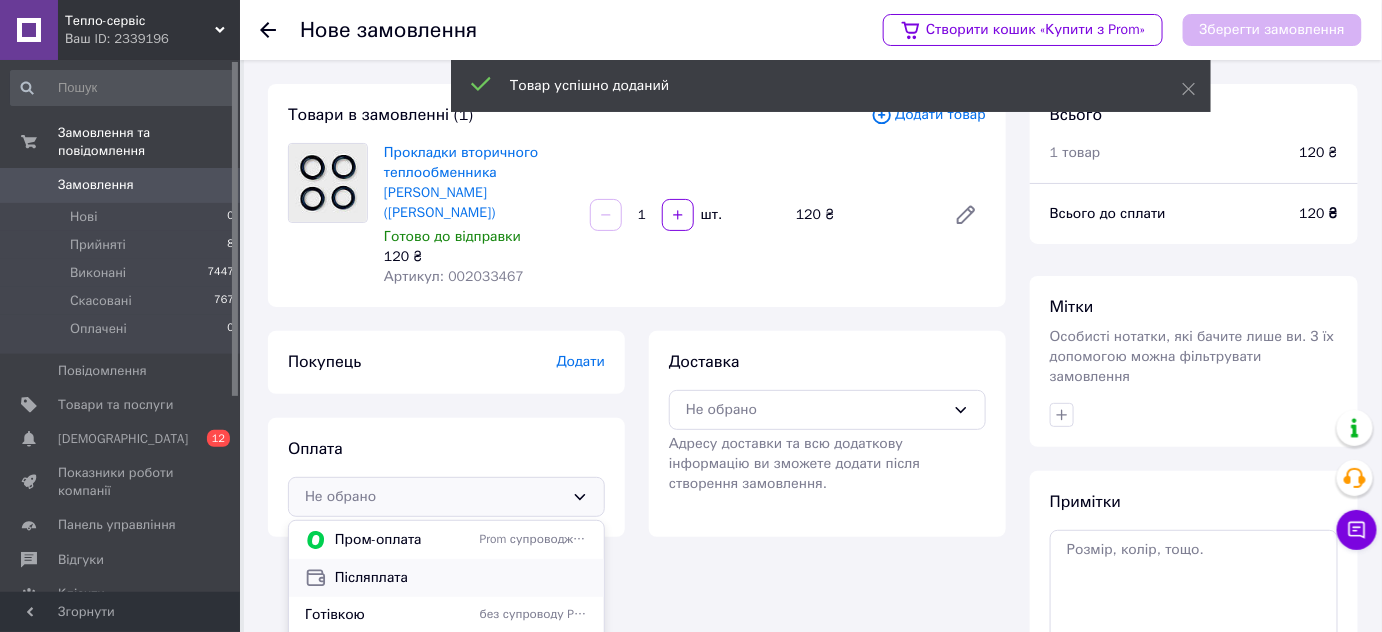 click on "Післяплата" at bounding box center [461, 578] 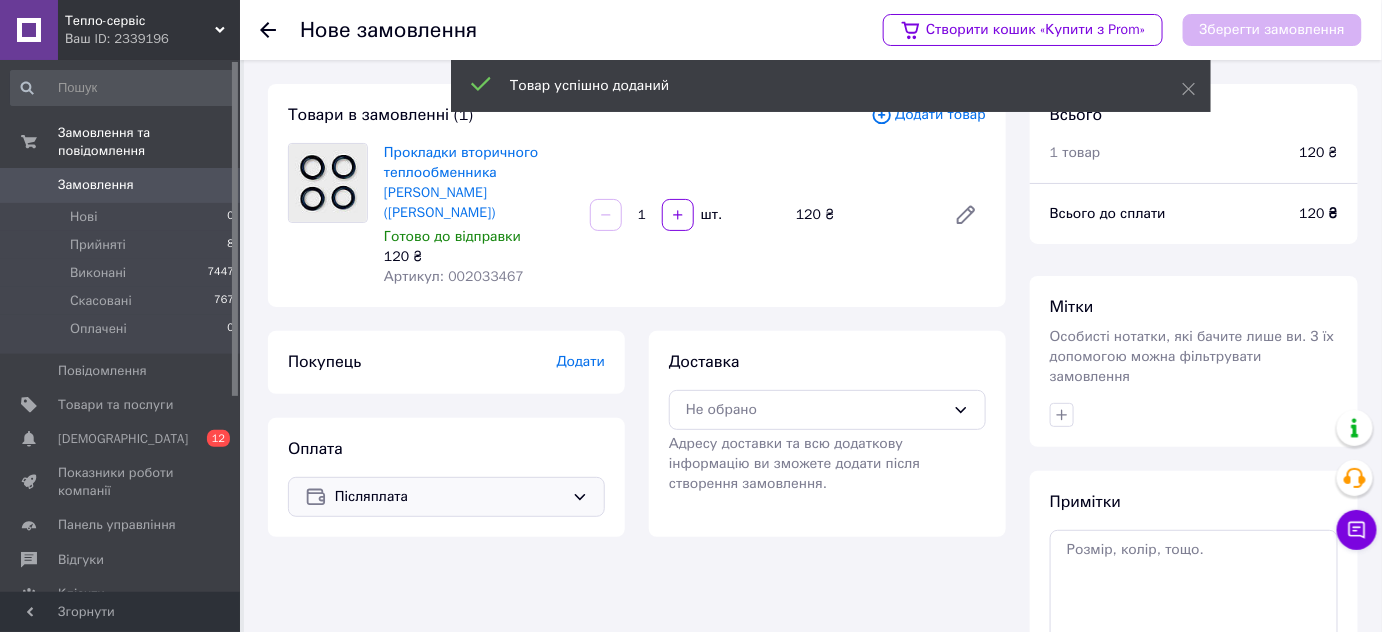 click on "Додати" at bounding box center (581, 361) 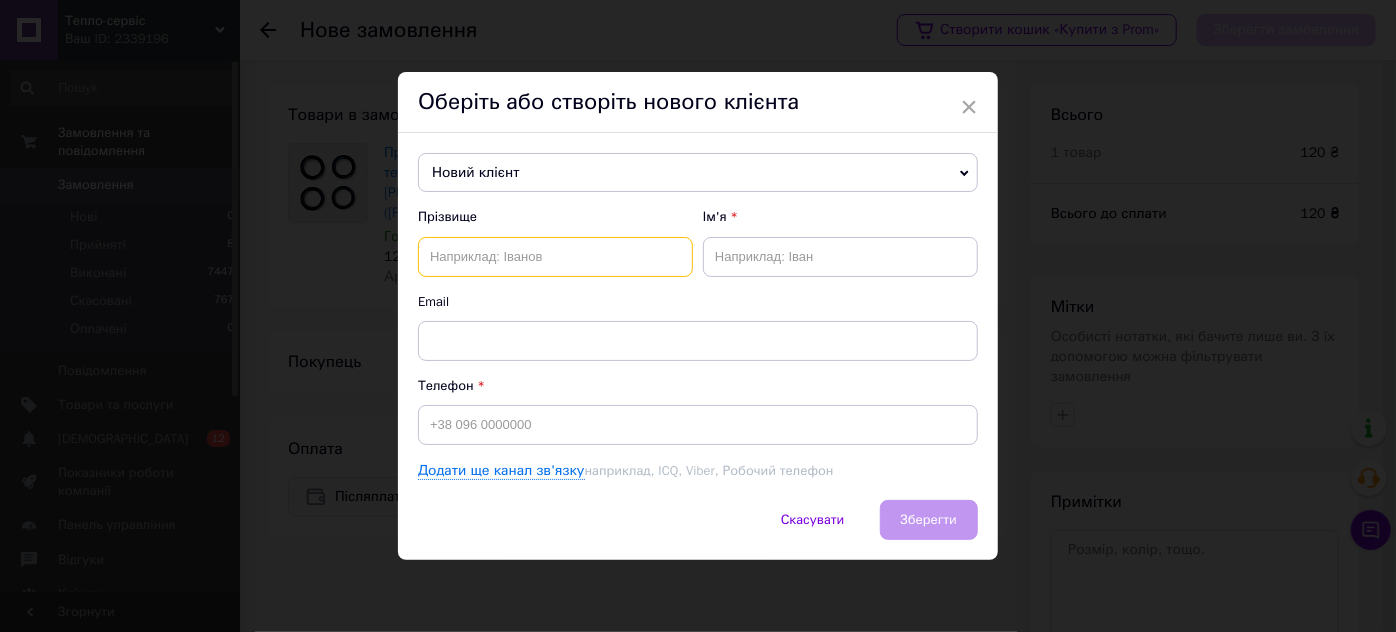 click at bounding box center [555, 257] 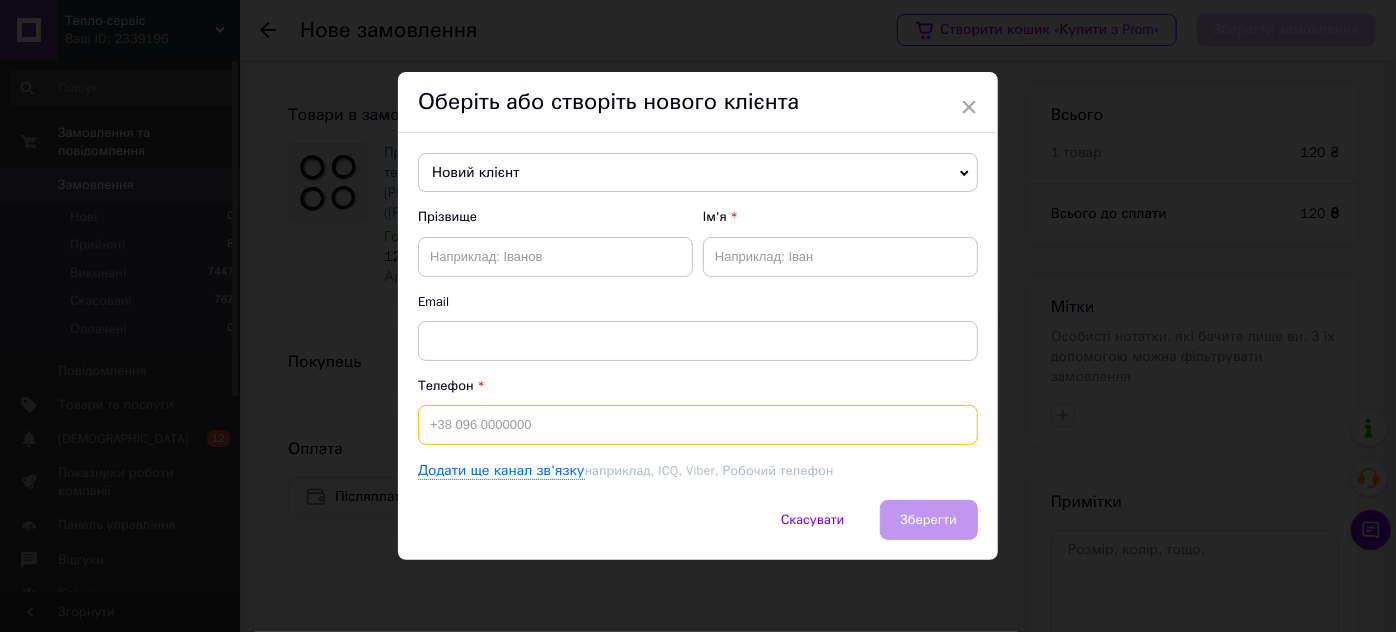 click at bounding box center (698, 425) 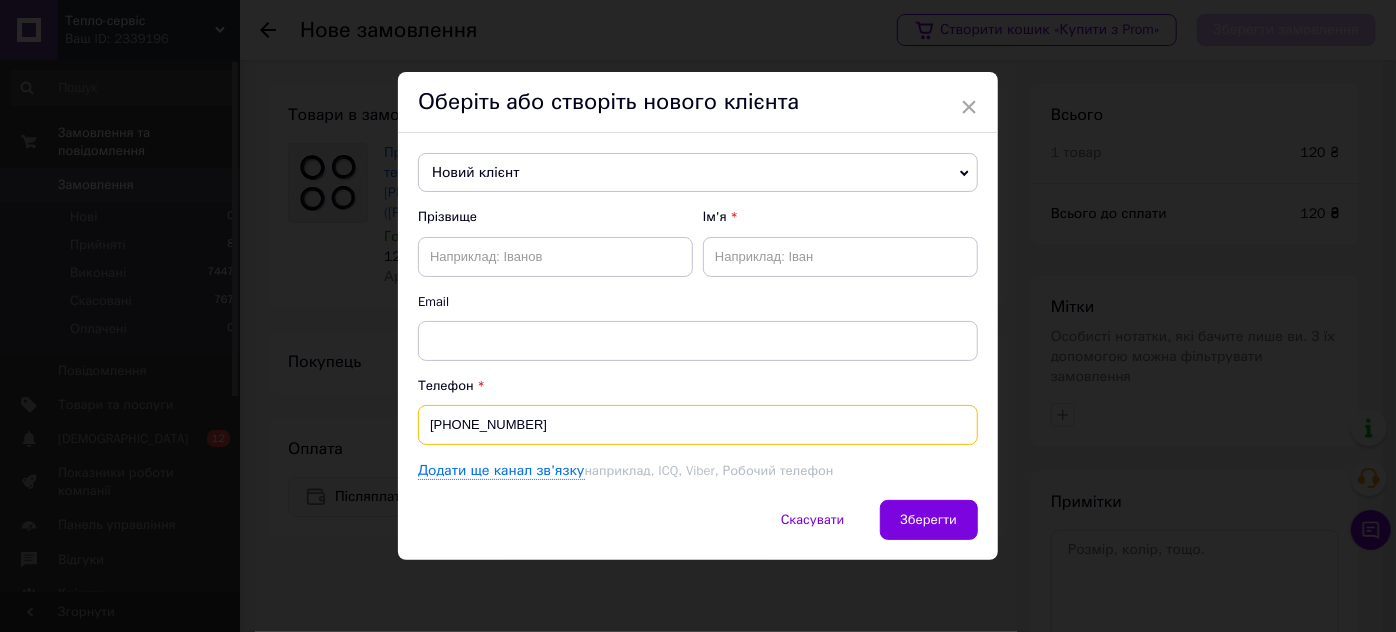 type on "[PHONE_NUMBER]" 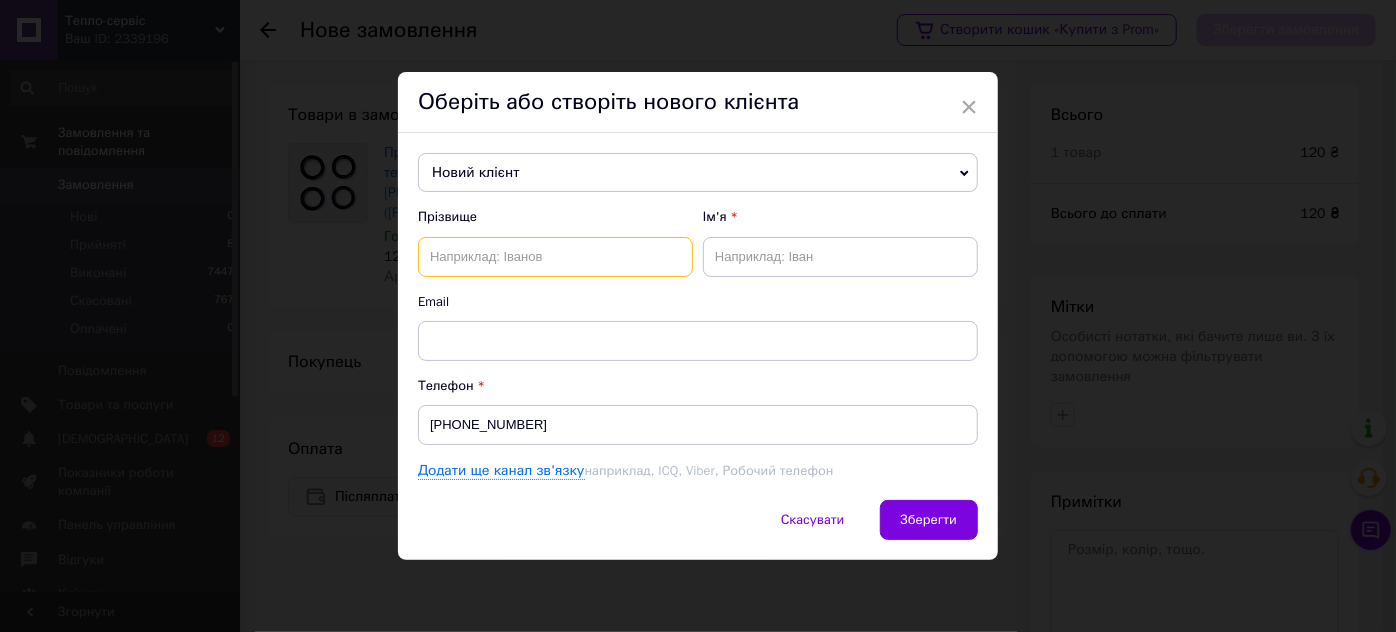 click at bounding box center (555, 257) 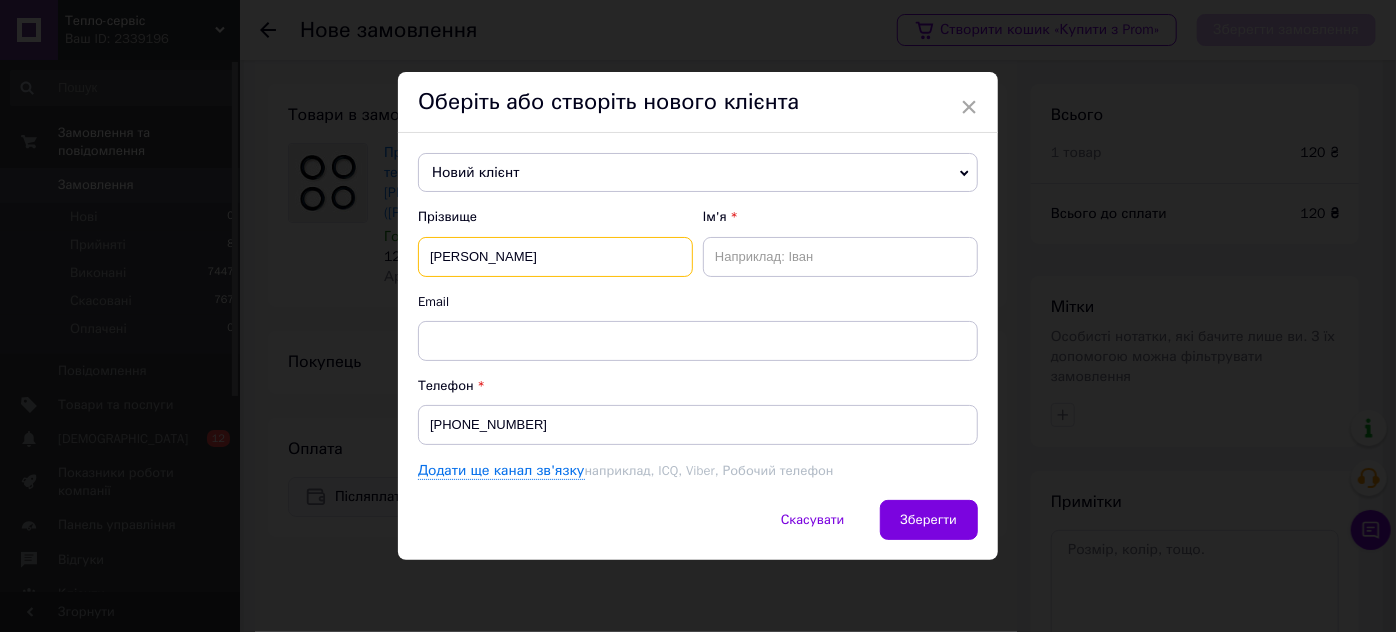 type on "Присяжнюк" 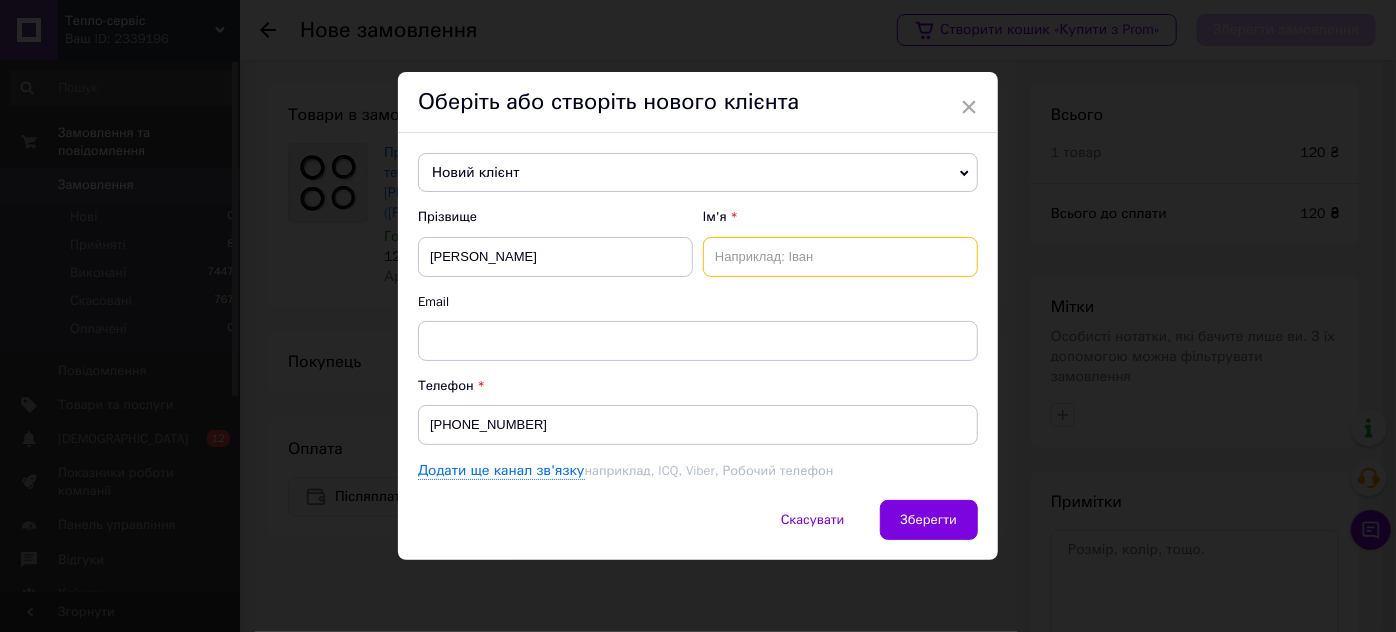 click at bounding box center (840, 257) 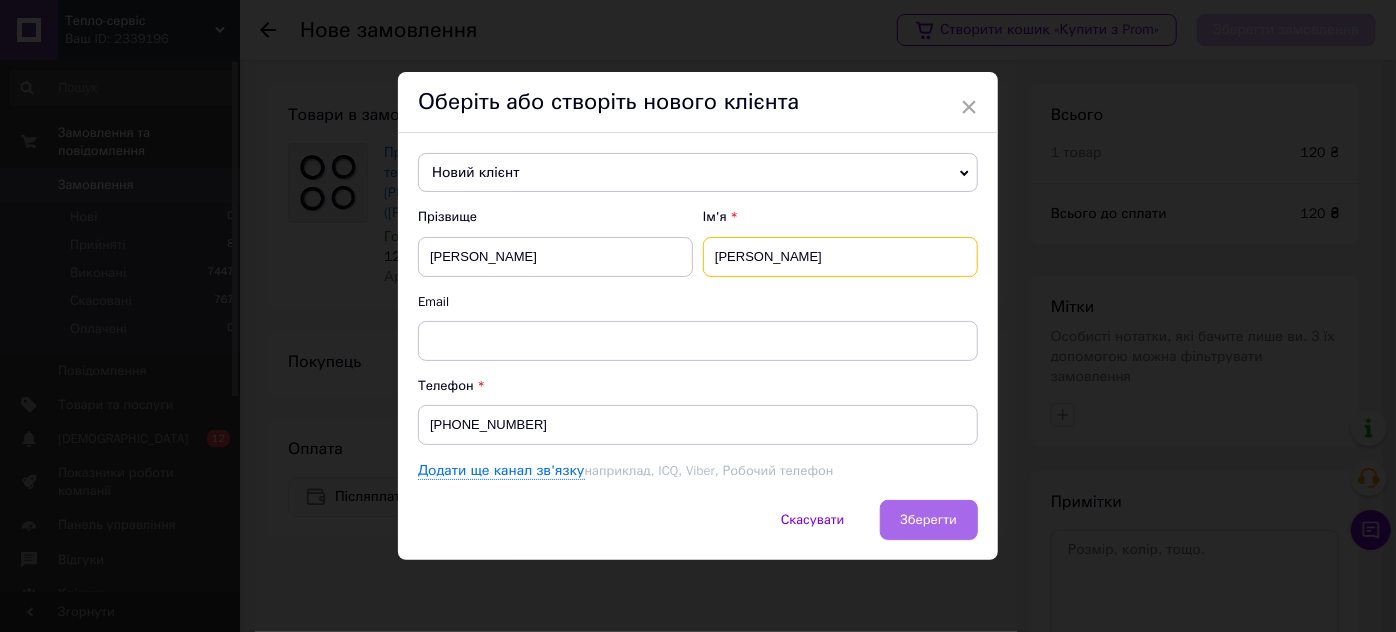 type on "Богдан" 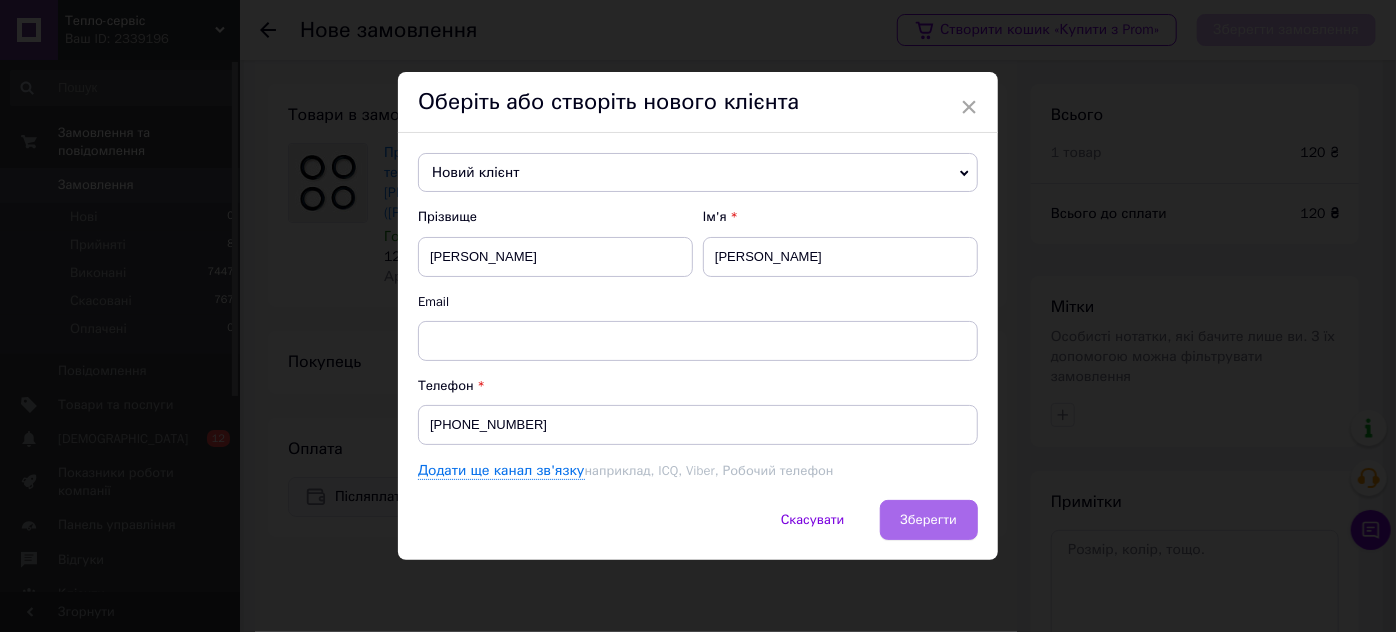 click on "Зберегти" at bounding box center (929, 519) 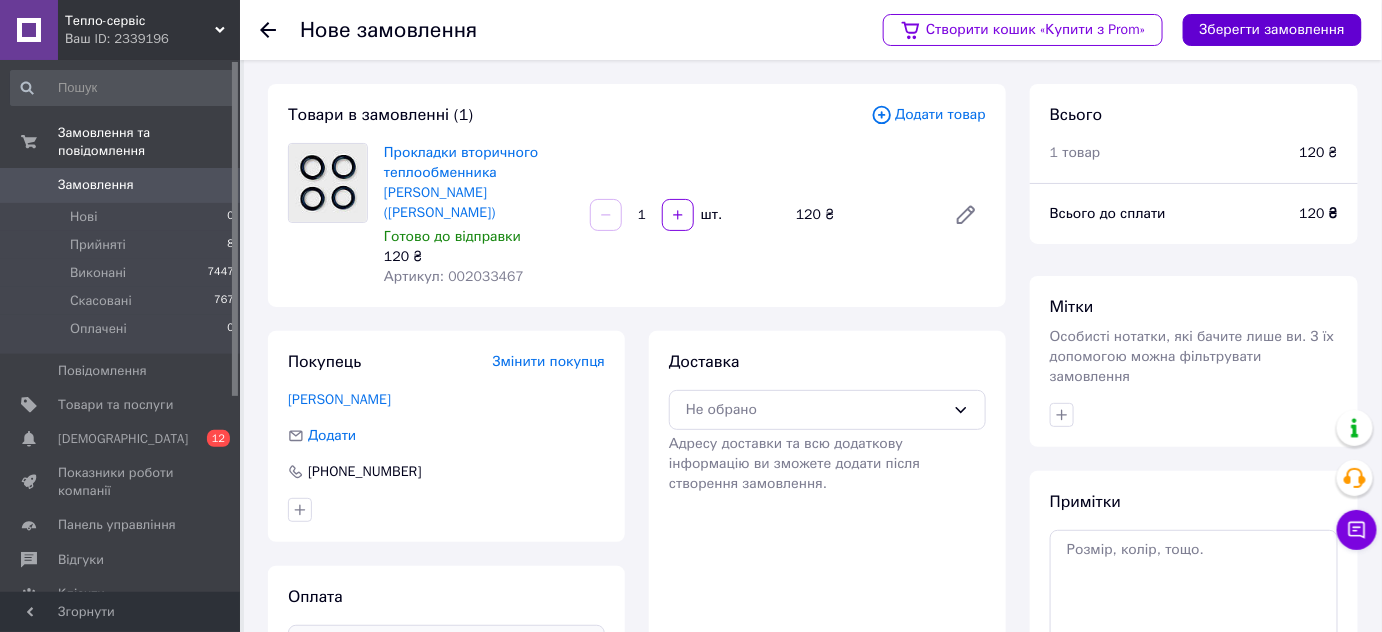 click on "Зберегти замовлення" at bounding box center (1272, 30) 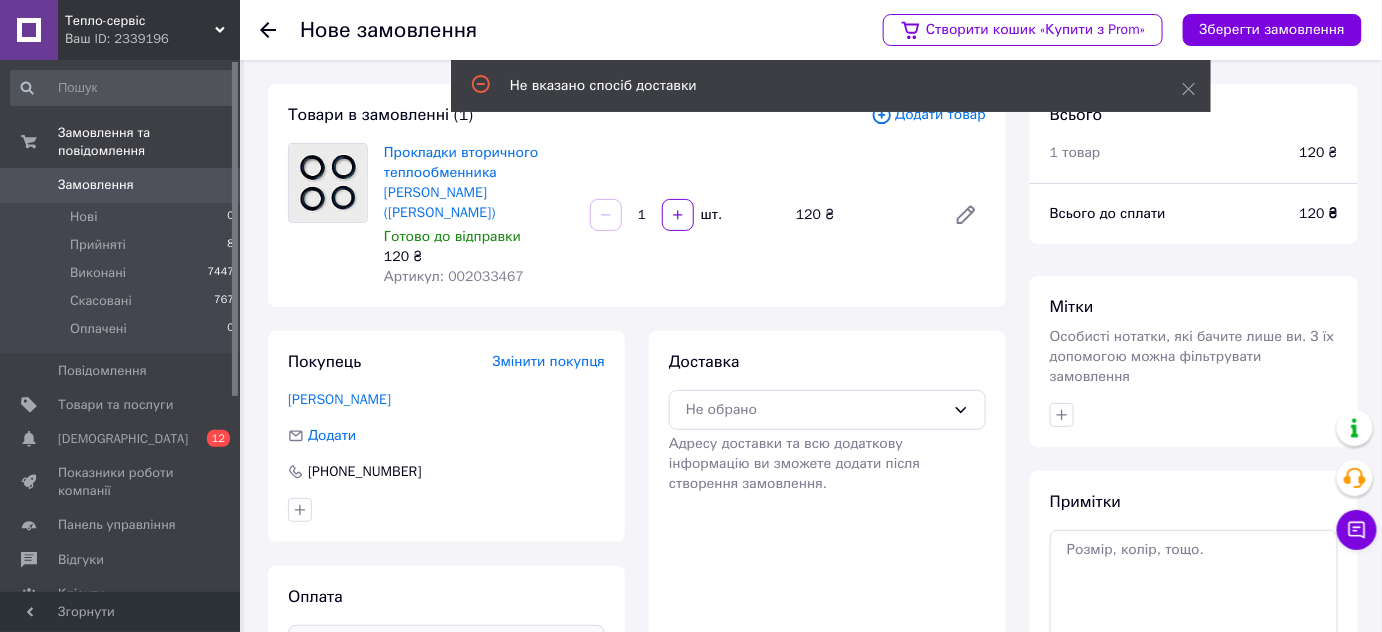 scroll, scrollTop: 90, scrollLeft: 0, axis: vertical 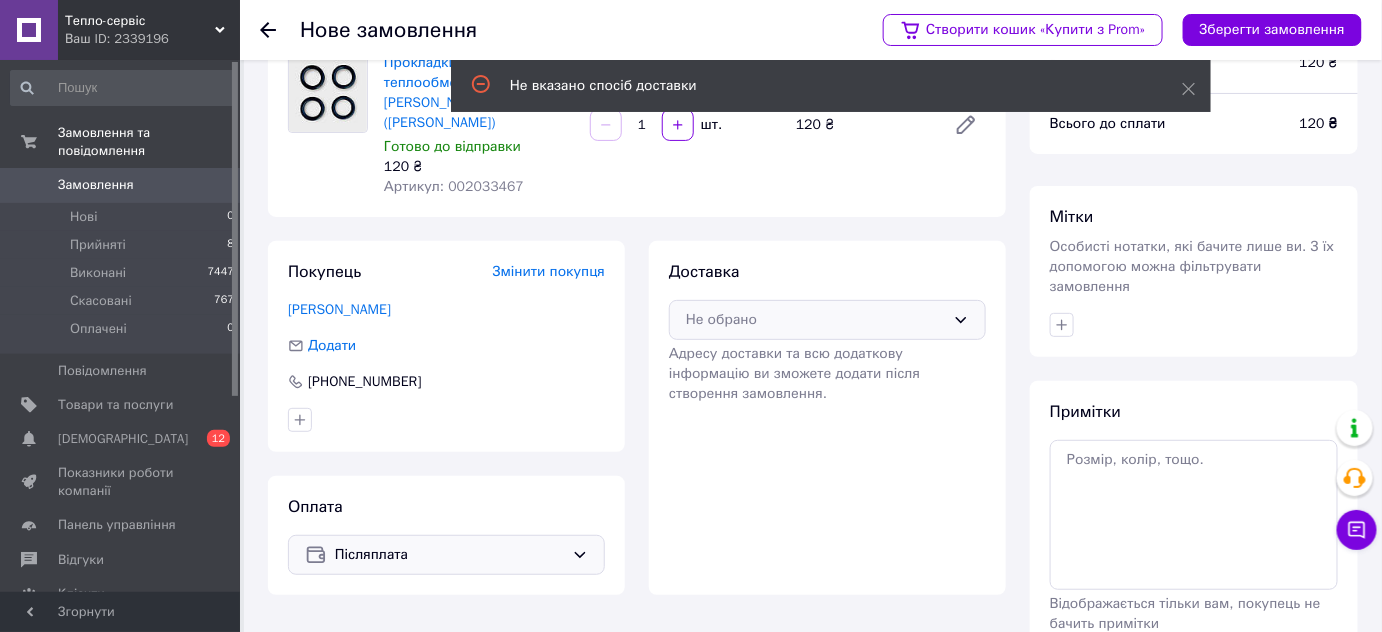 click on "Не обрано" at bounding box center (815, 320) 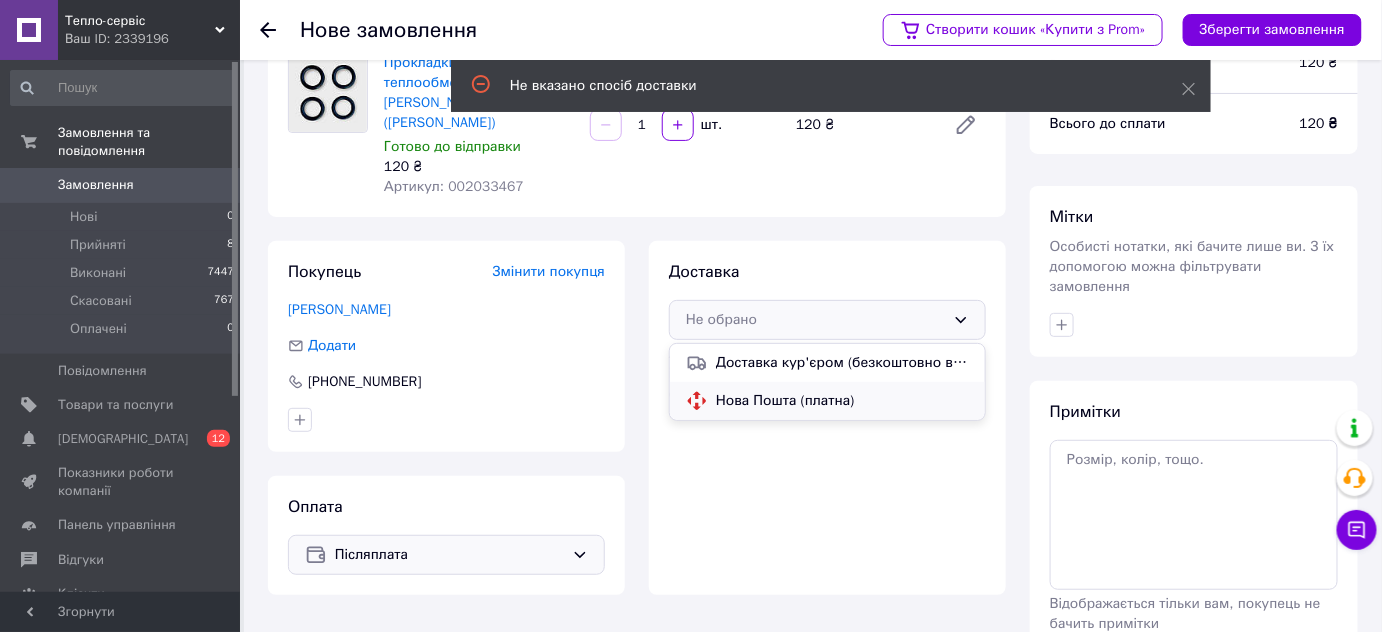 click on "Нова Пошта (платна)" at bounding box center [842, 401] 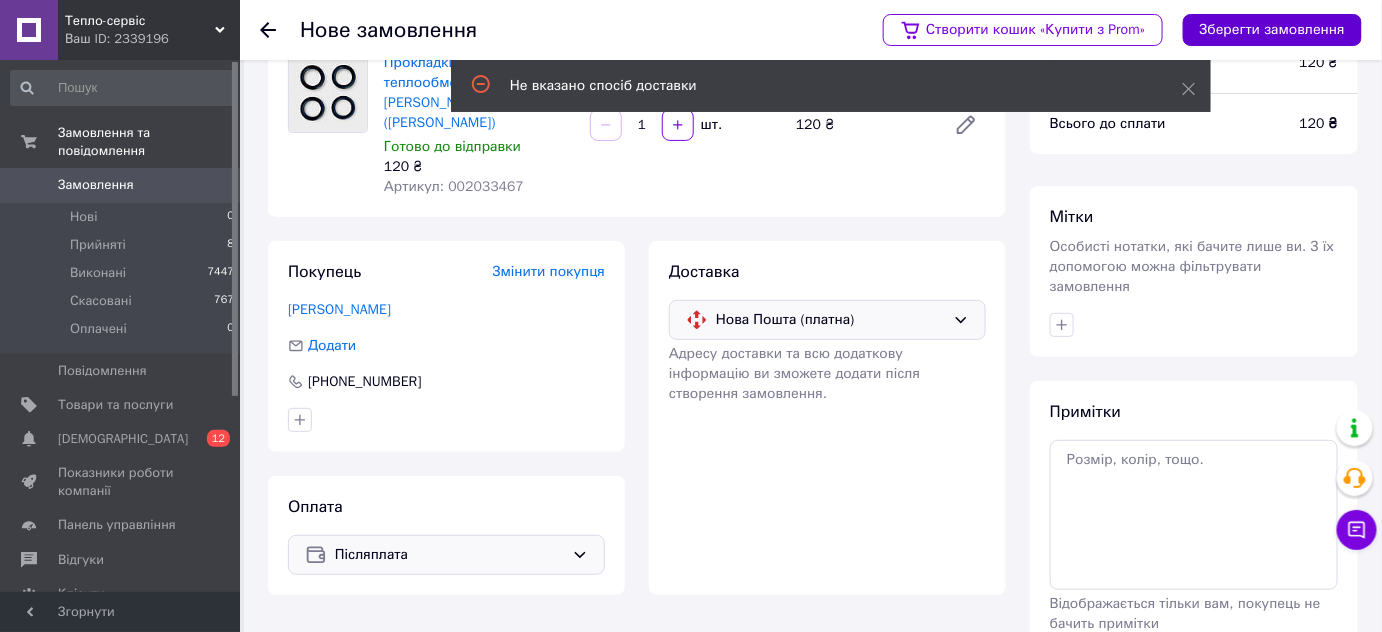 click on "Зберегти замовлення" at bounding box center [1272, 30] 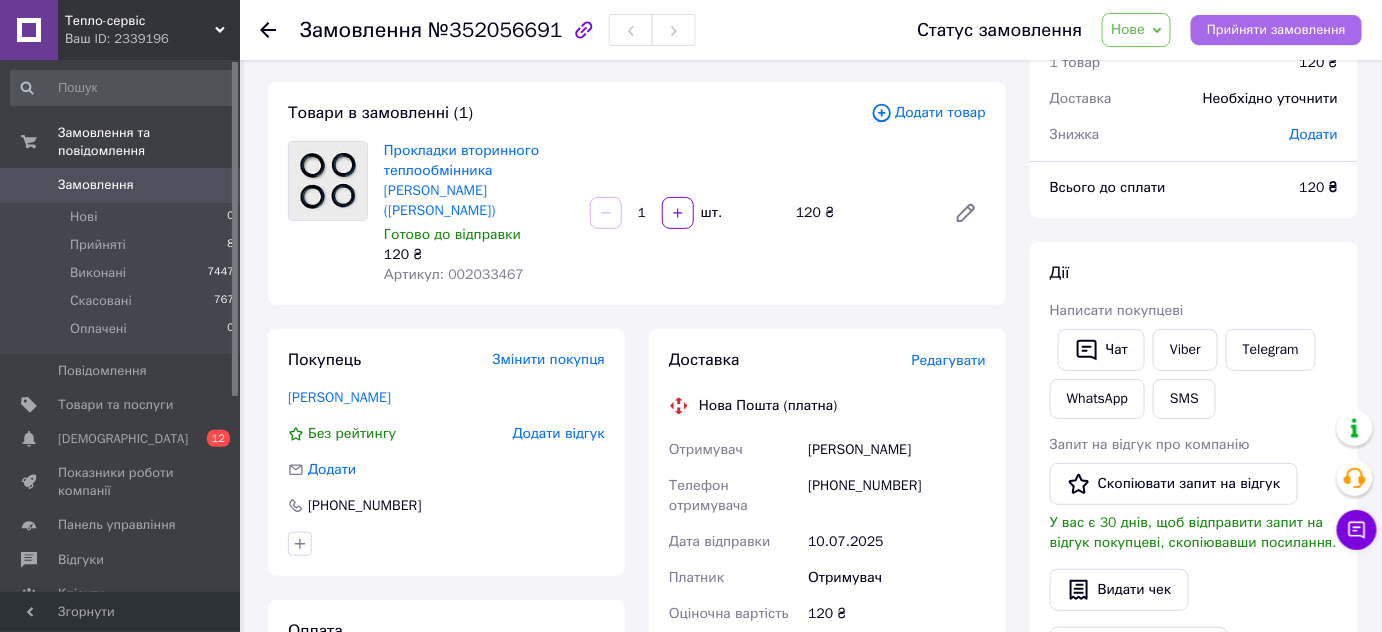 click on "Прийняти замовлення" at bounding box center [1276, 30] 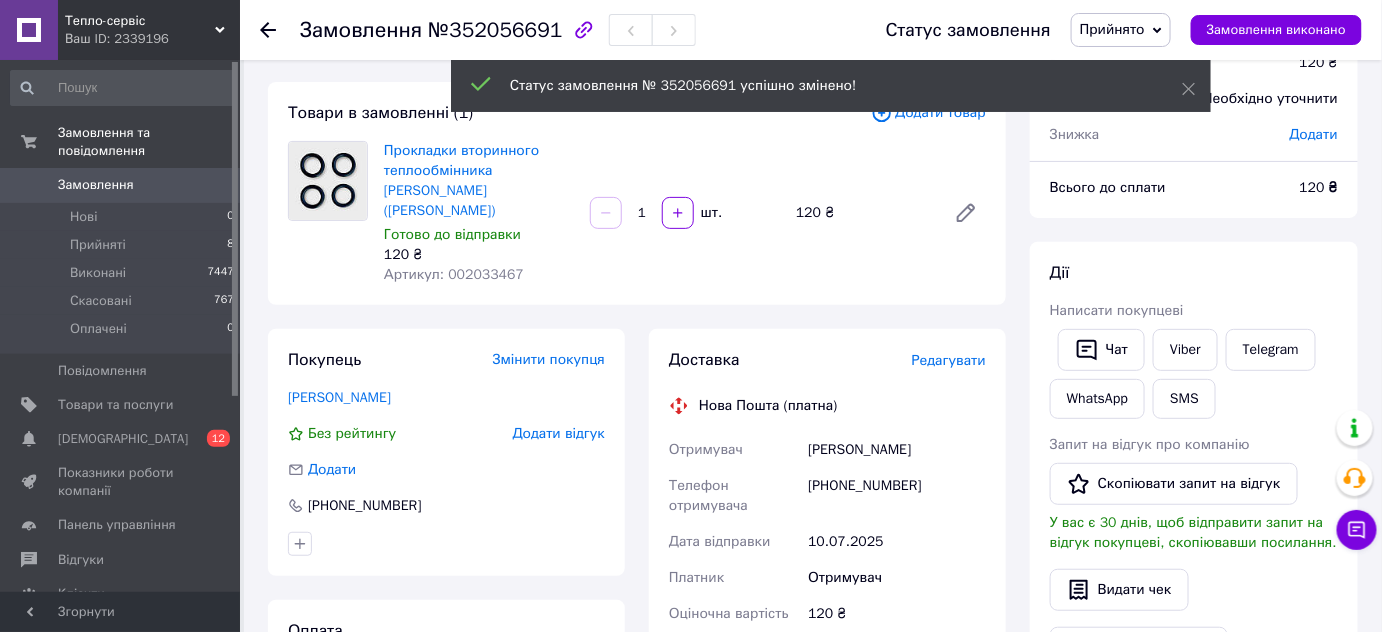 click on "Написати покупцеві" at bounding box center (1194, 311) 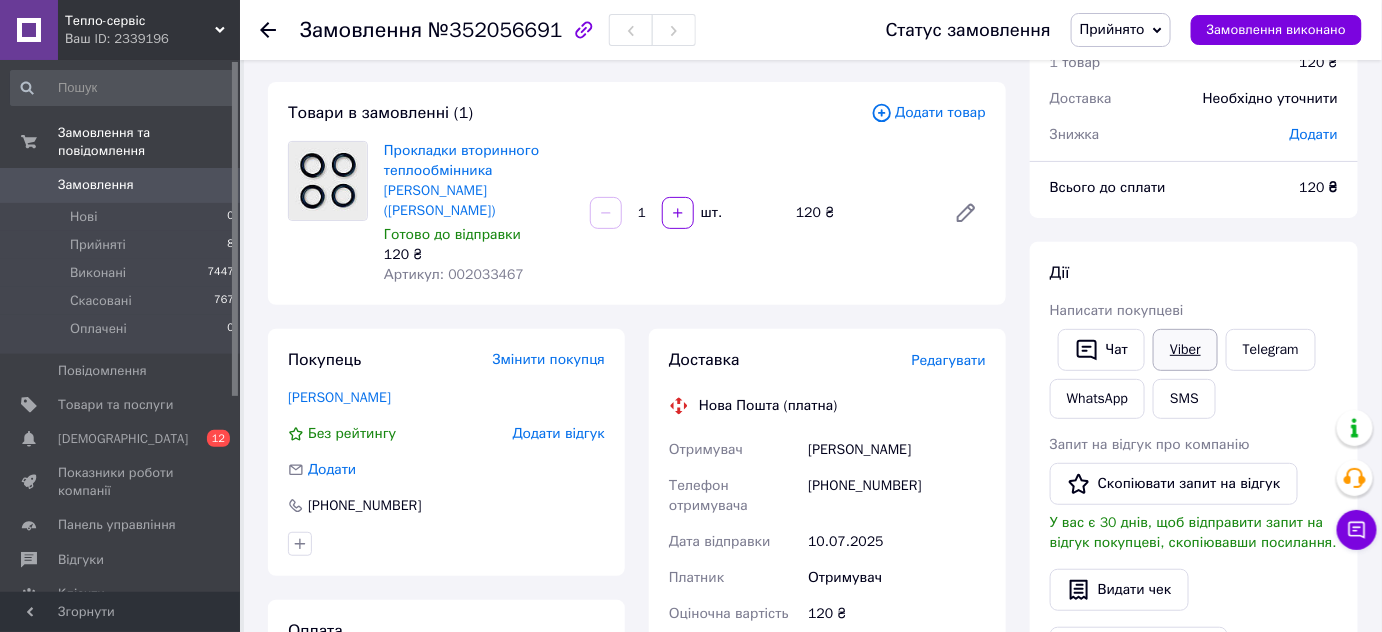 click on "Viber" at bounding box center [1185, 350] 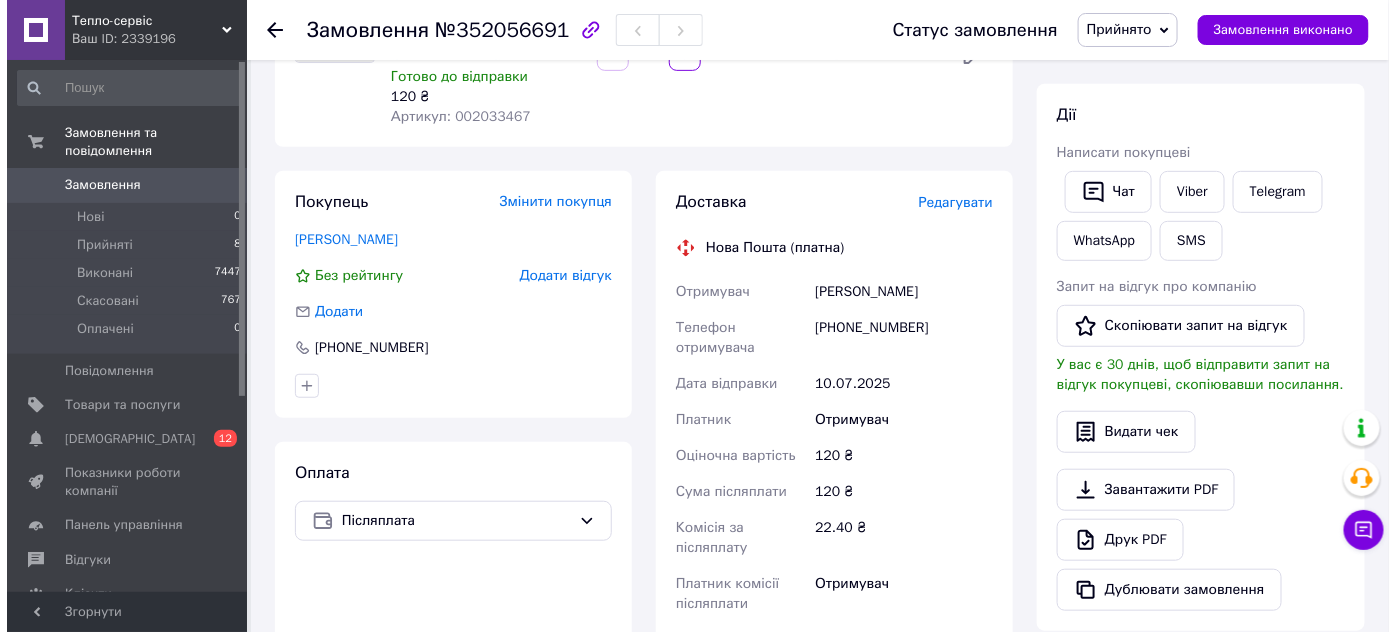scroll, scrollTop: 90, scrollLeft: 0, axis: vertical 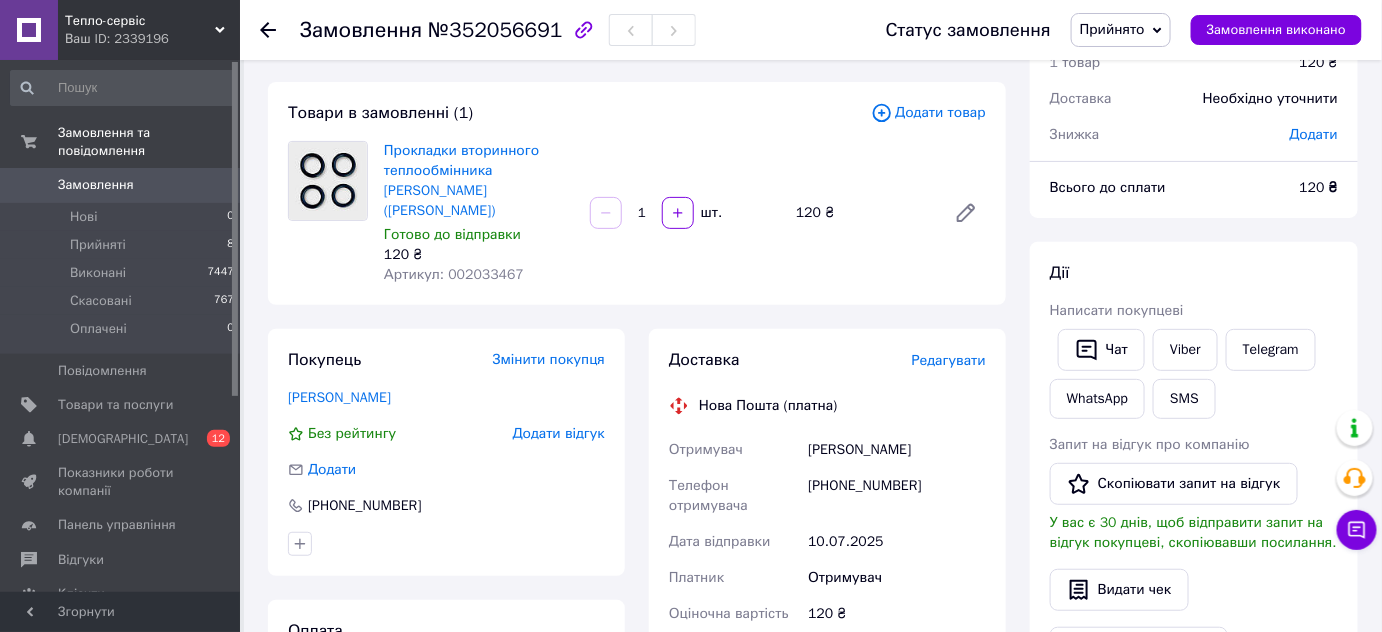 click on "Редагувати" at bounding box center (949, 360) 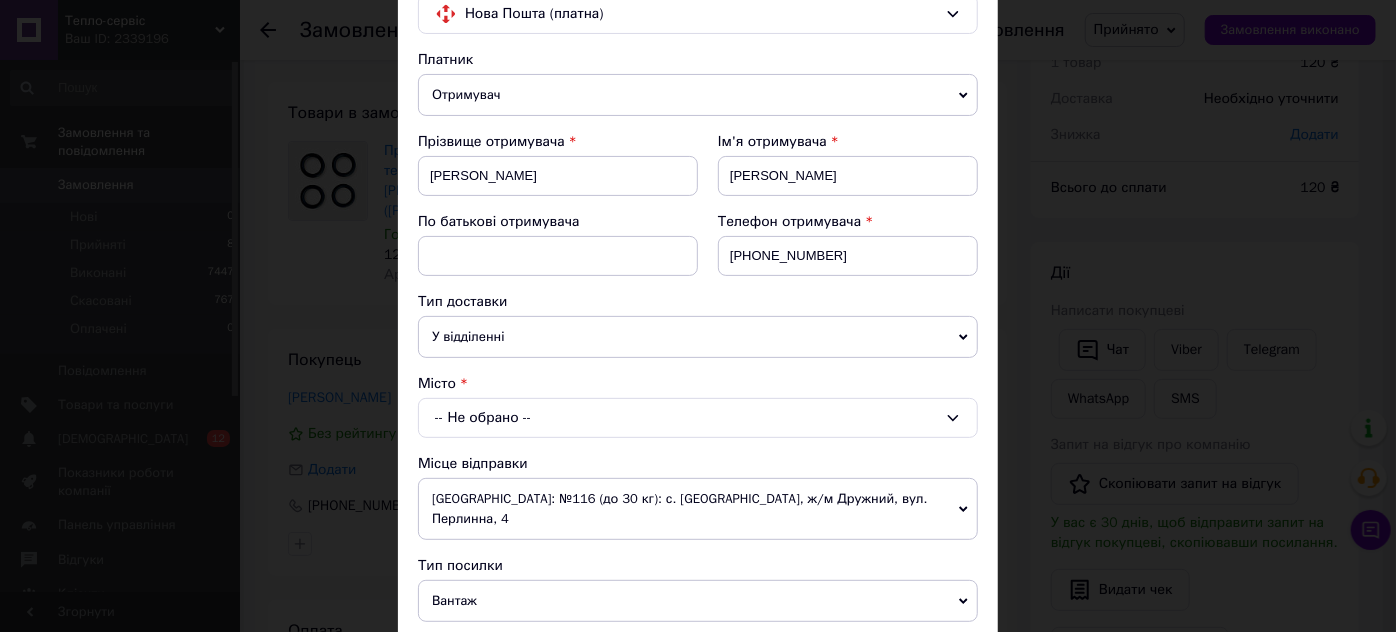 scroll, scrollTop: 363, scrollLeft: 0, axis: vertical 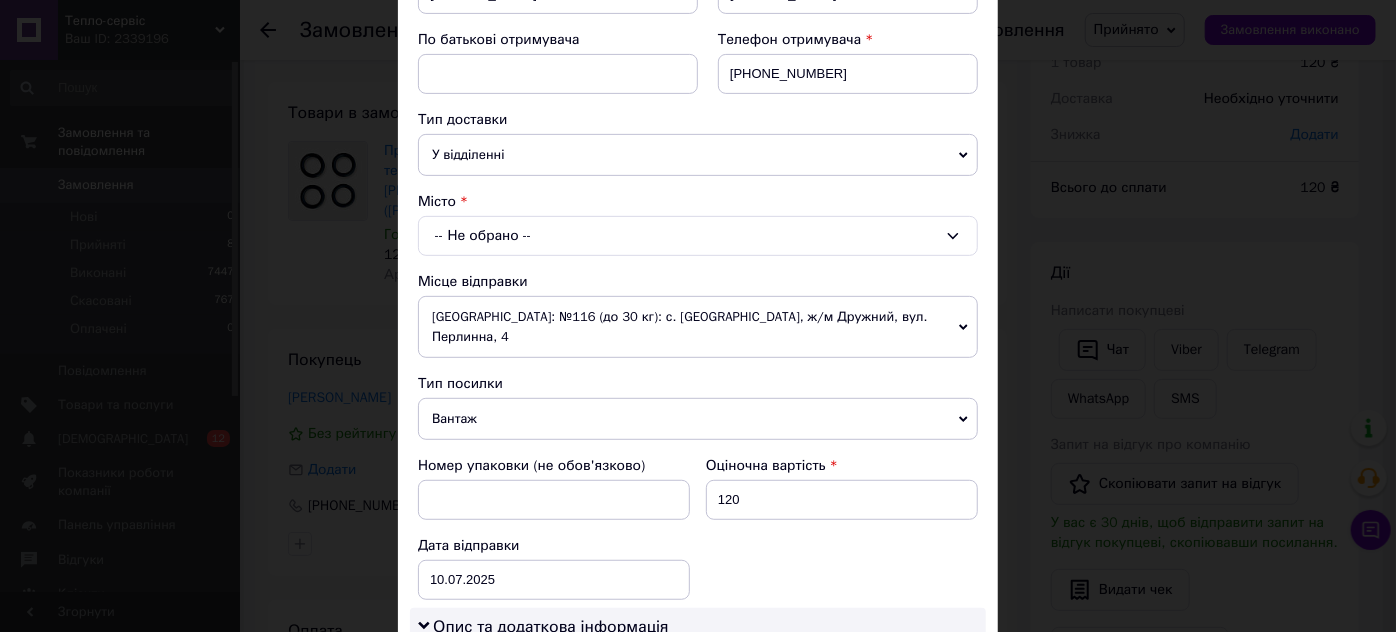 click on "-- Не обрано --" at bounding box center (698, 236) 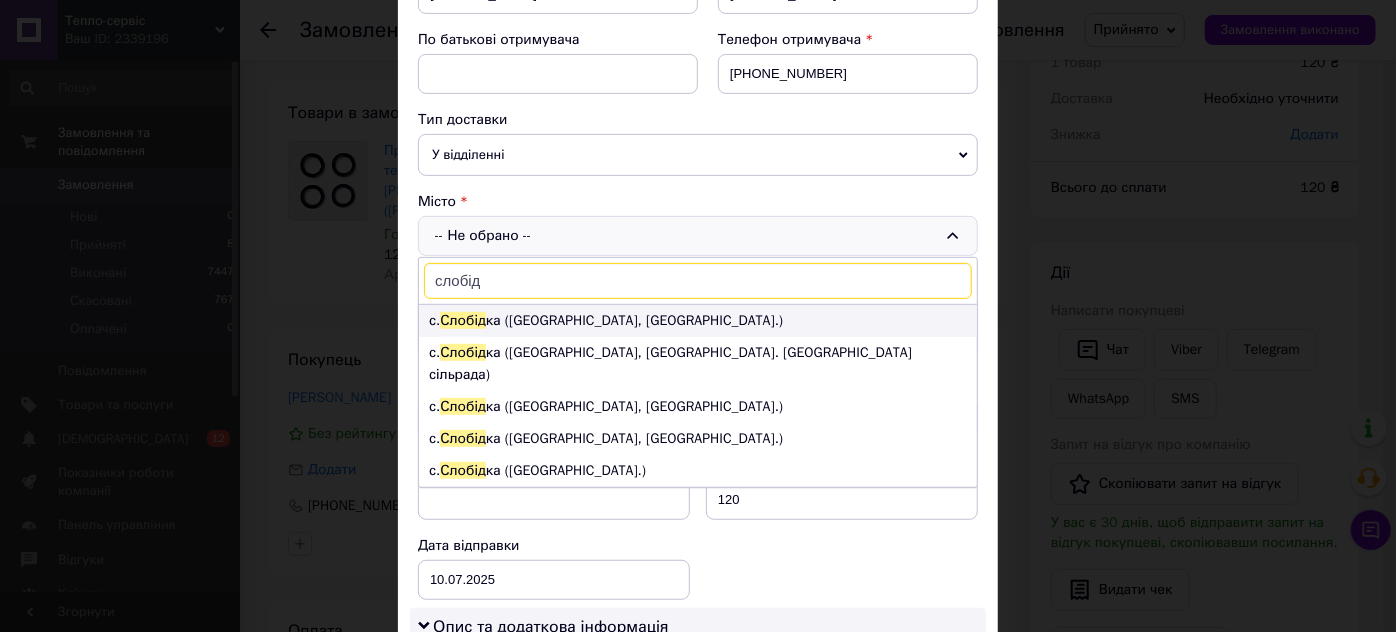 type on "слобід" 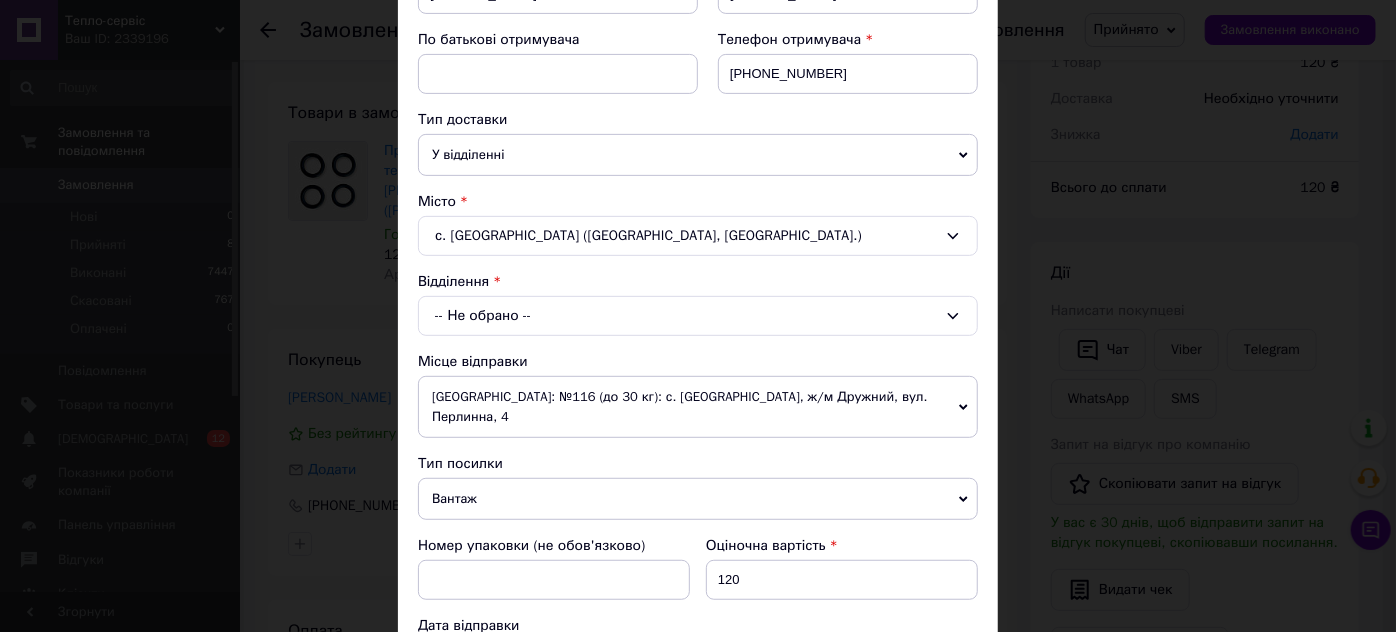 click on "-- Не обрано --" at bounding box center [698, 316] 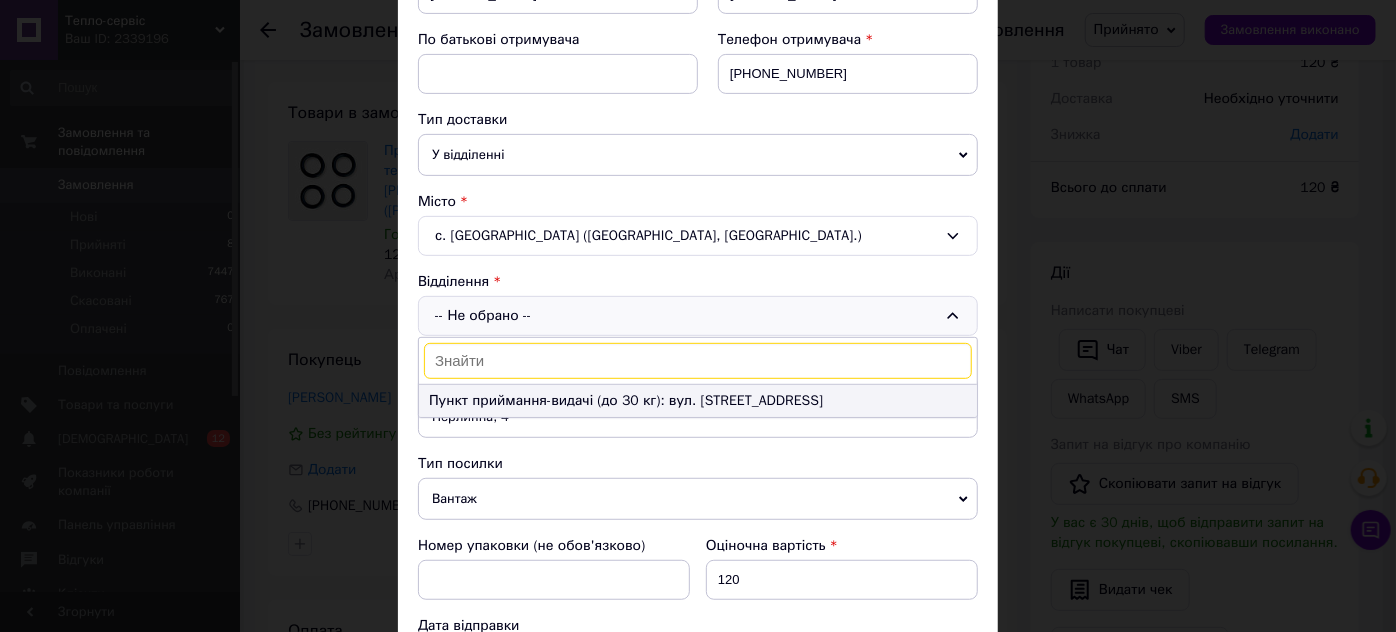 click on "Пункт приймання-видачі (до 30 кг): вул. Незалежності, 47А" at bounding box center [698, 401] 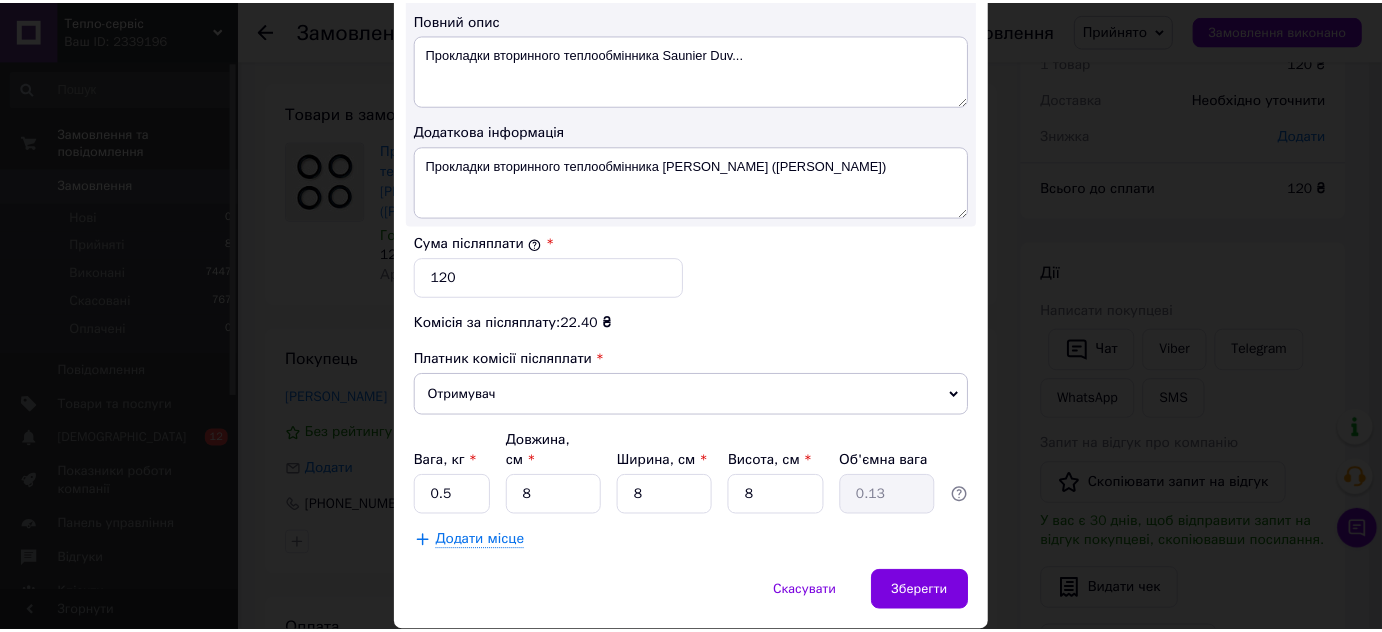 scroll, scrollTop: 1108, scrollLeft: 0, axis: vertical 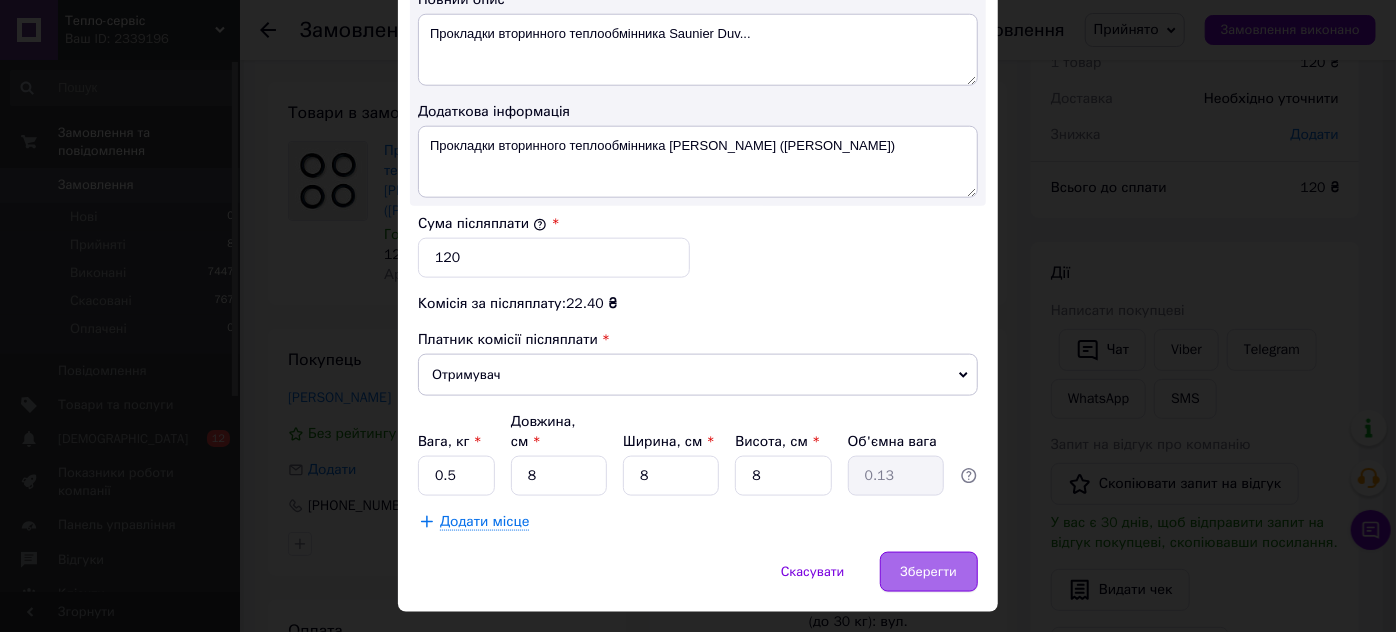 click on "Зберегти" at bounding box center (929, 572) 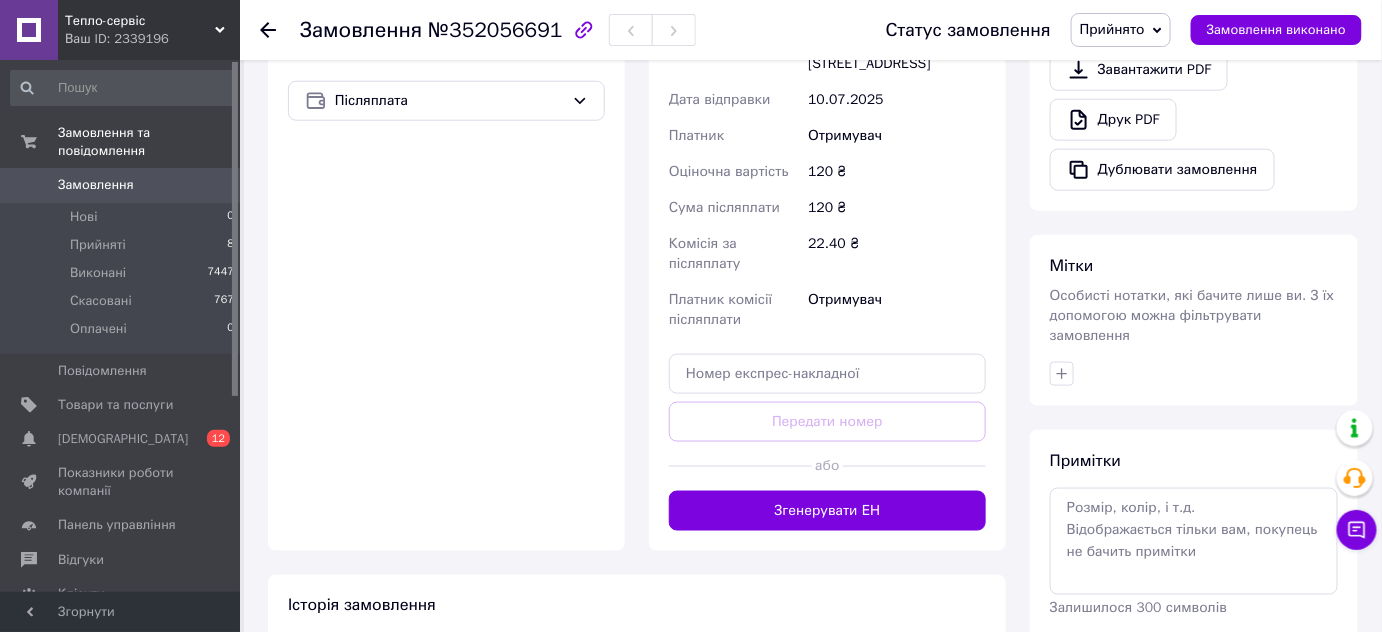 scroll, scrollTop: 727, scrollLeft: 0, axis: vertical 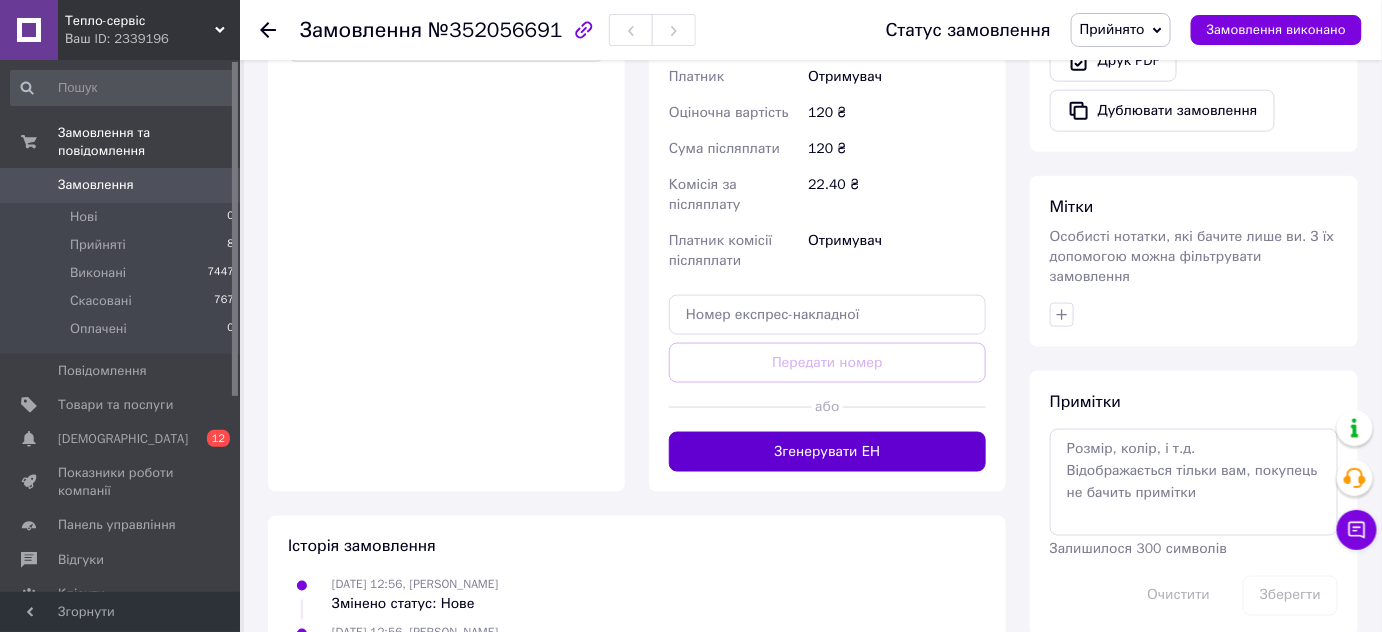 click on "Згенерувати ЕН" at bounding box center (827, 452) 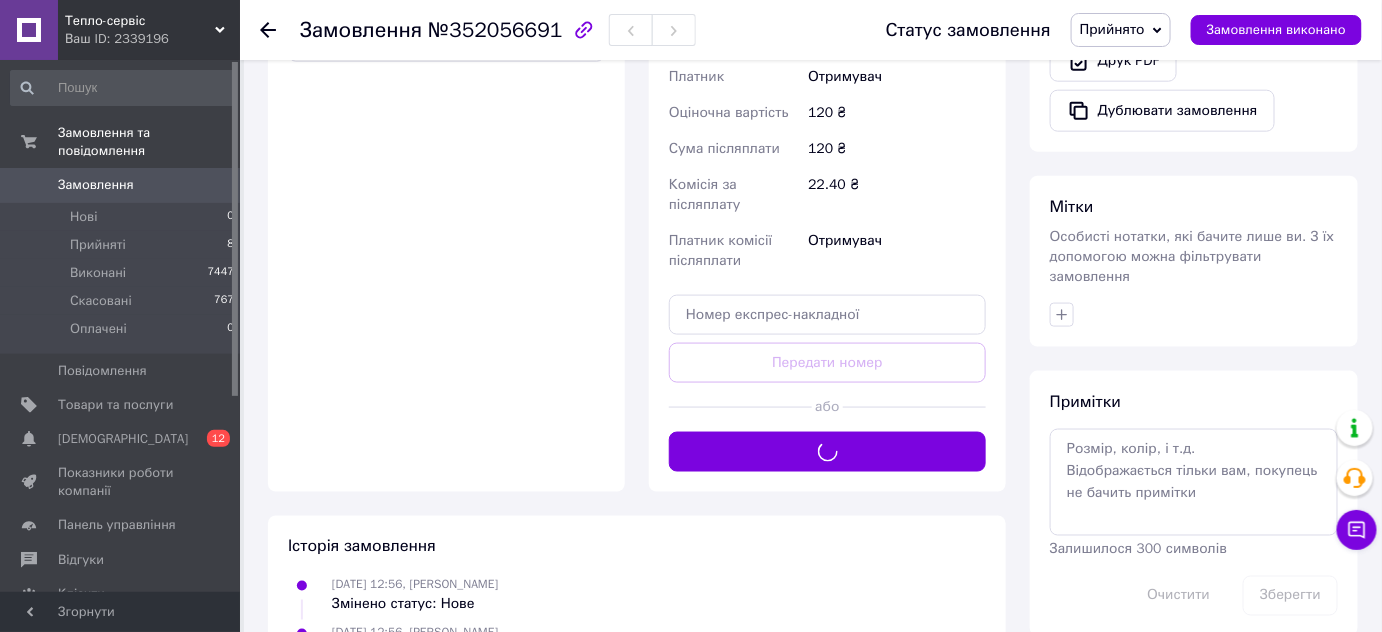 scroll, scrollTop: 272, scrollLeft: 0, axis: vertical 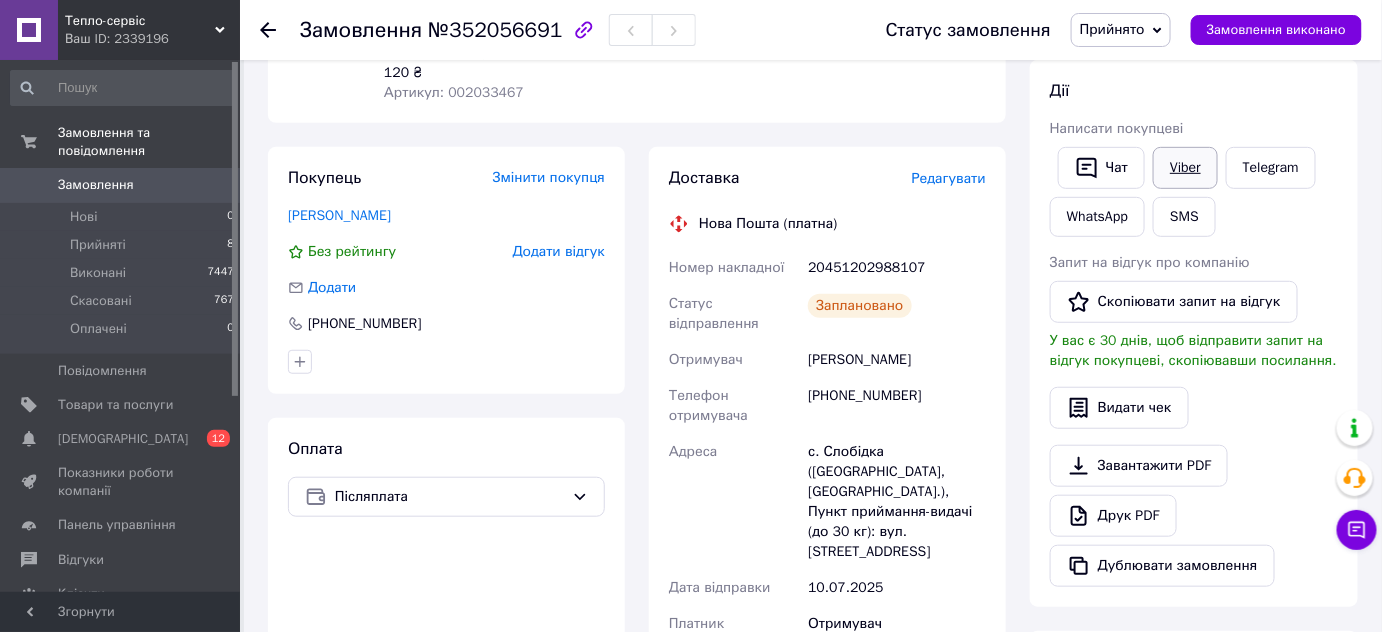click on "Viber" at bounding box center (1185, 168) 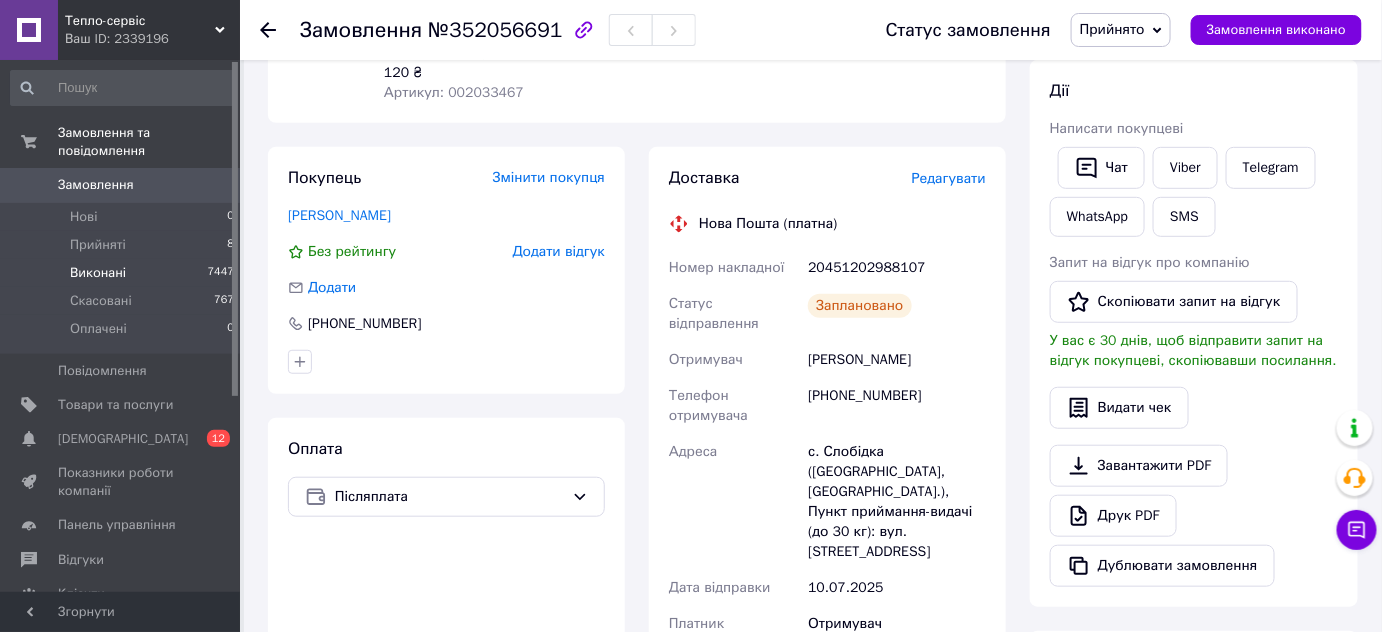 click on "Виконані" at bounding box center [98, 273] 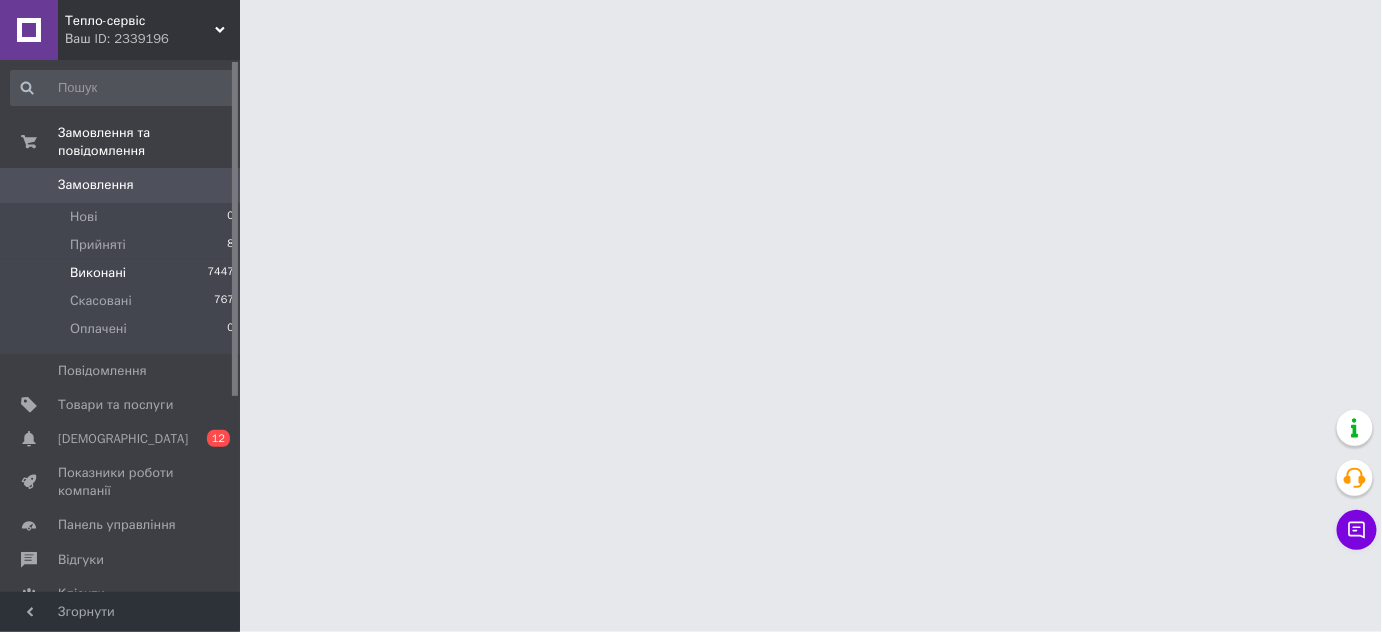 scroll, scrollTop: 0, scrollLeft: 0, axis: both 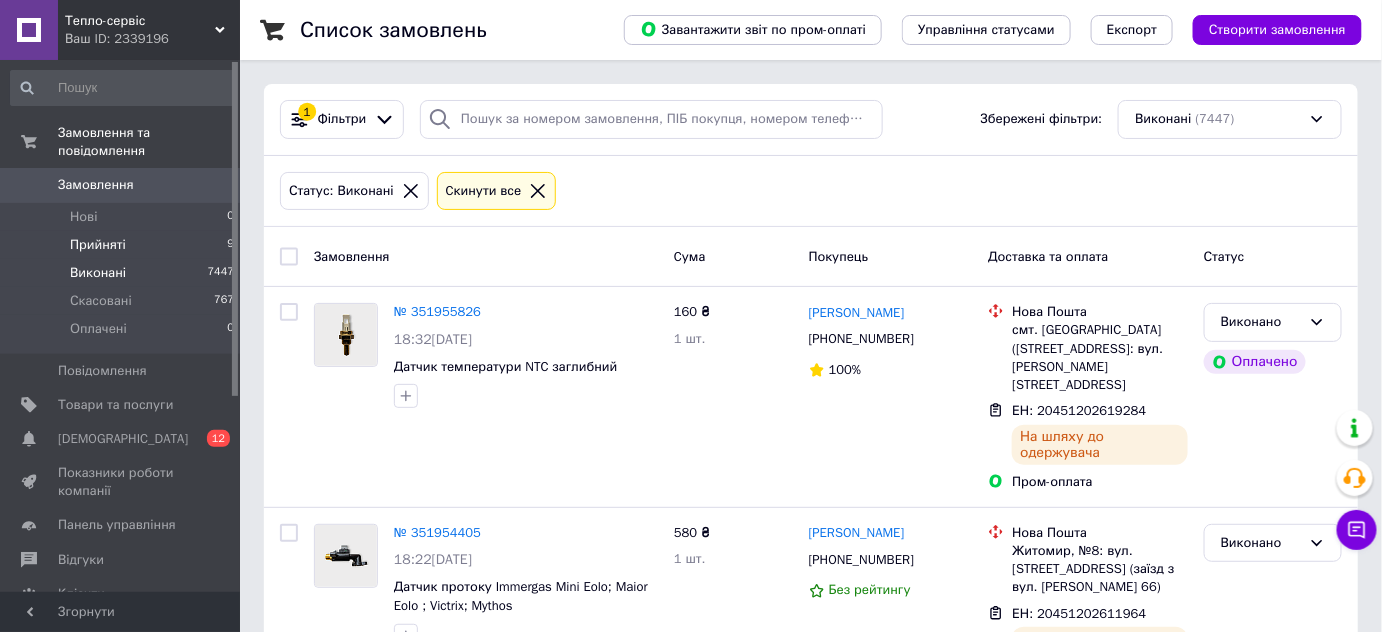 click on "Прийняті" at bounding box center [98, 245] 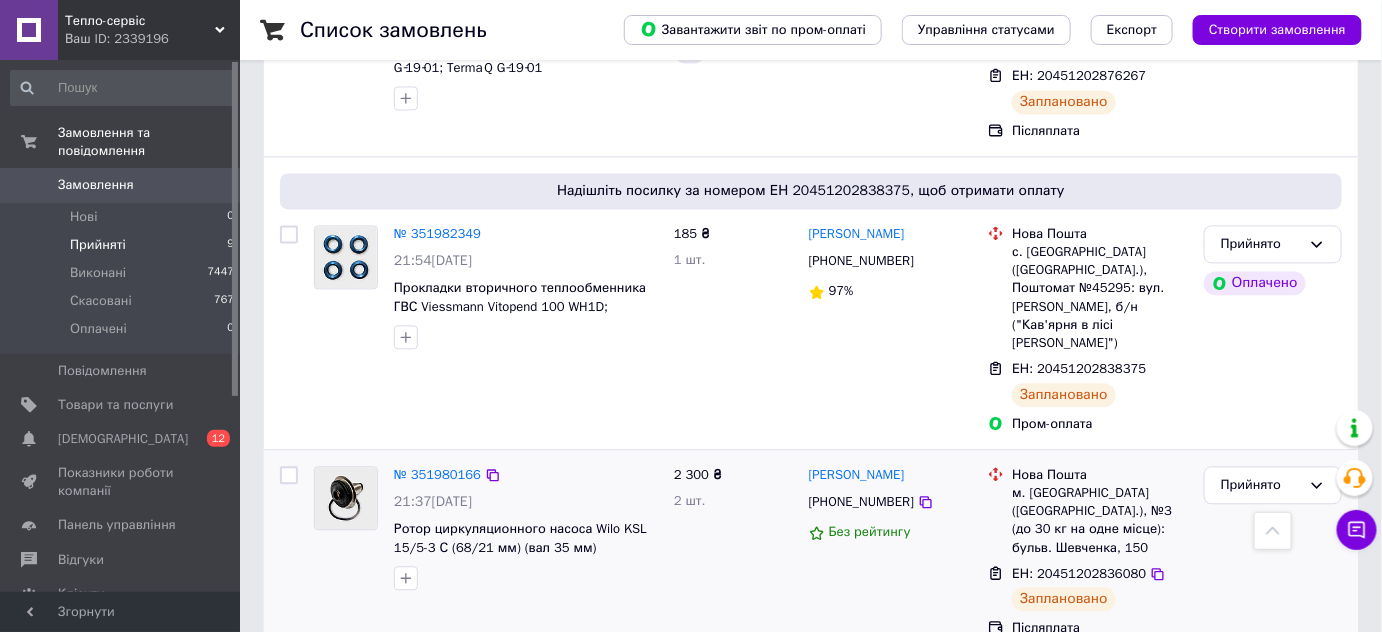 scroll, scrollTop: 1379, scrollLeft: 0, axis: vertical 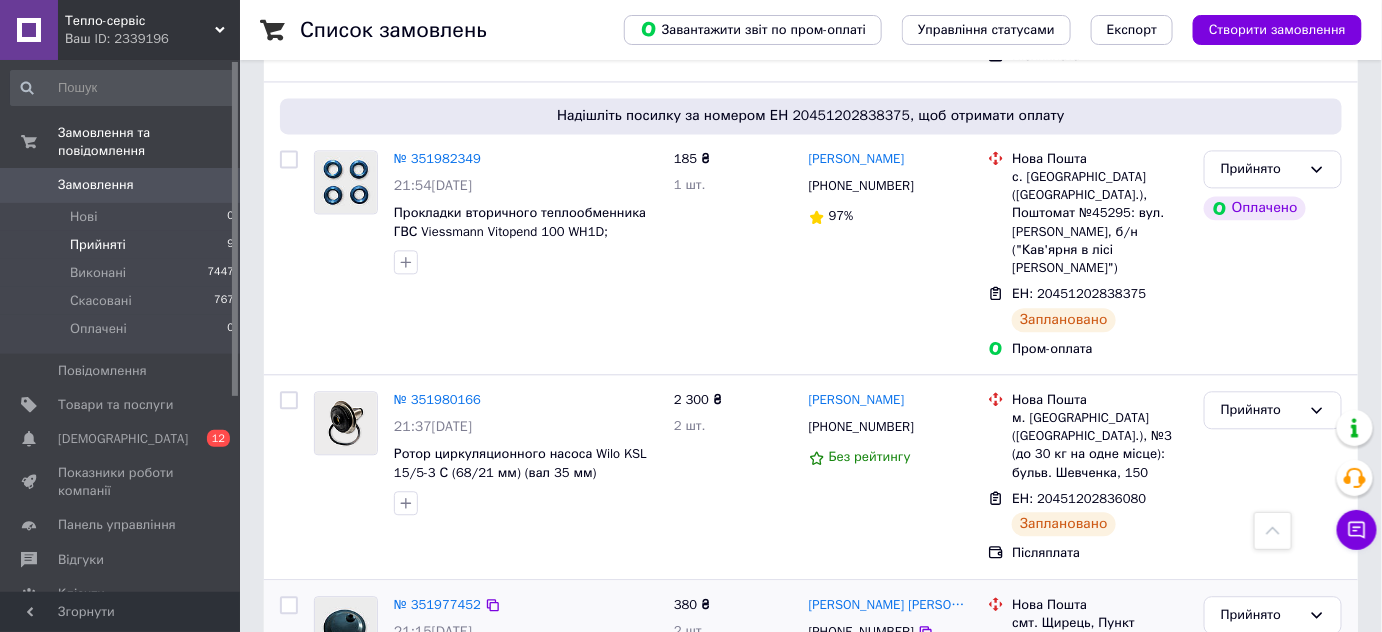 click 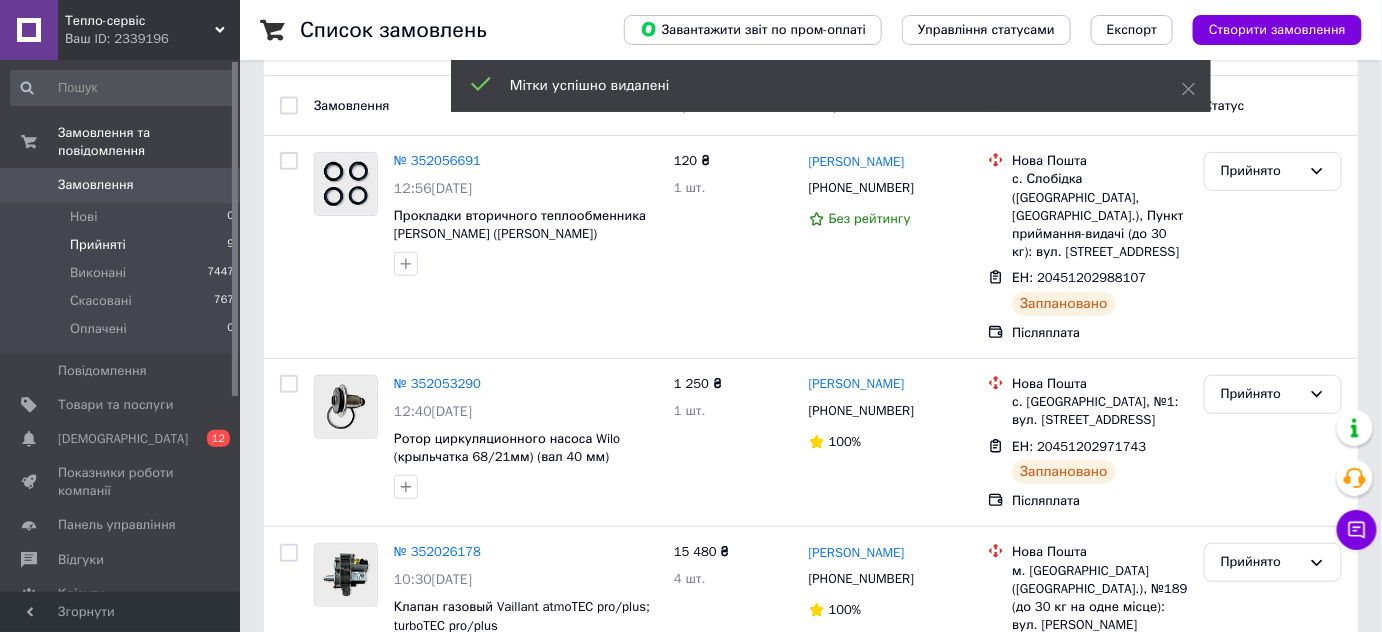 scroll, scrollTop: 0, scrollLeft: 0, axis: both 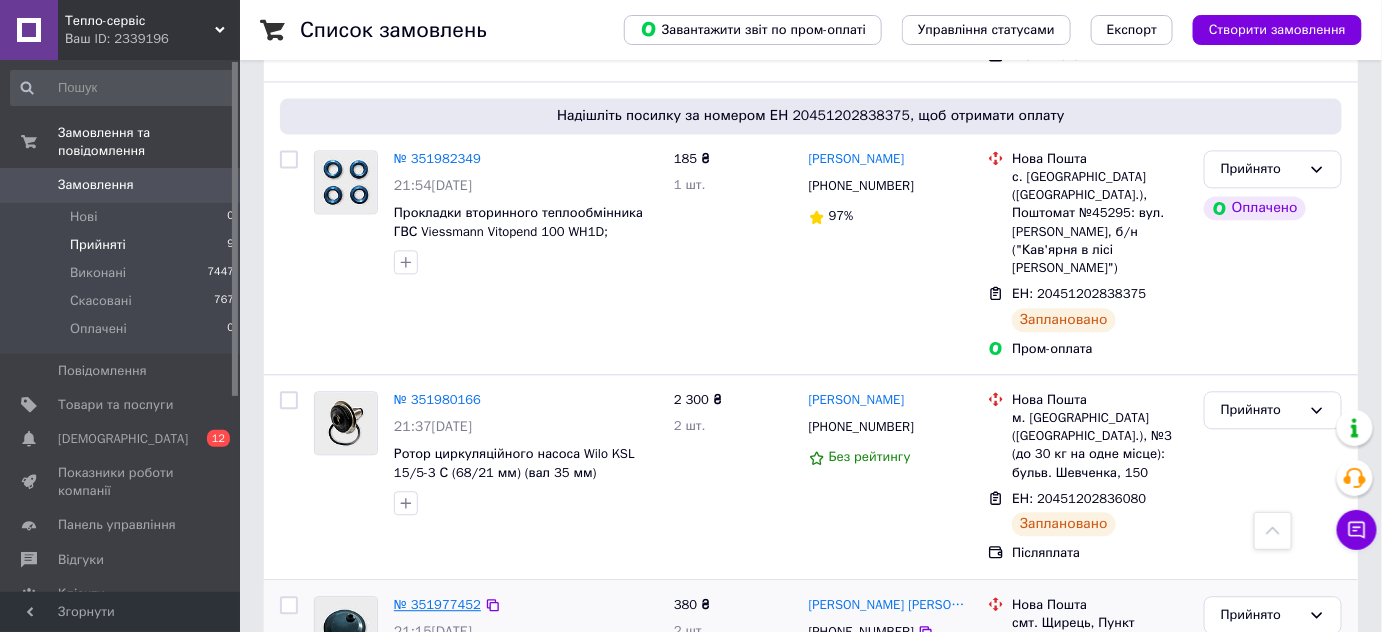 click on "№ 351977452" at bounding box center [437, 604] 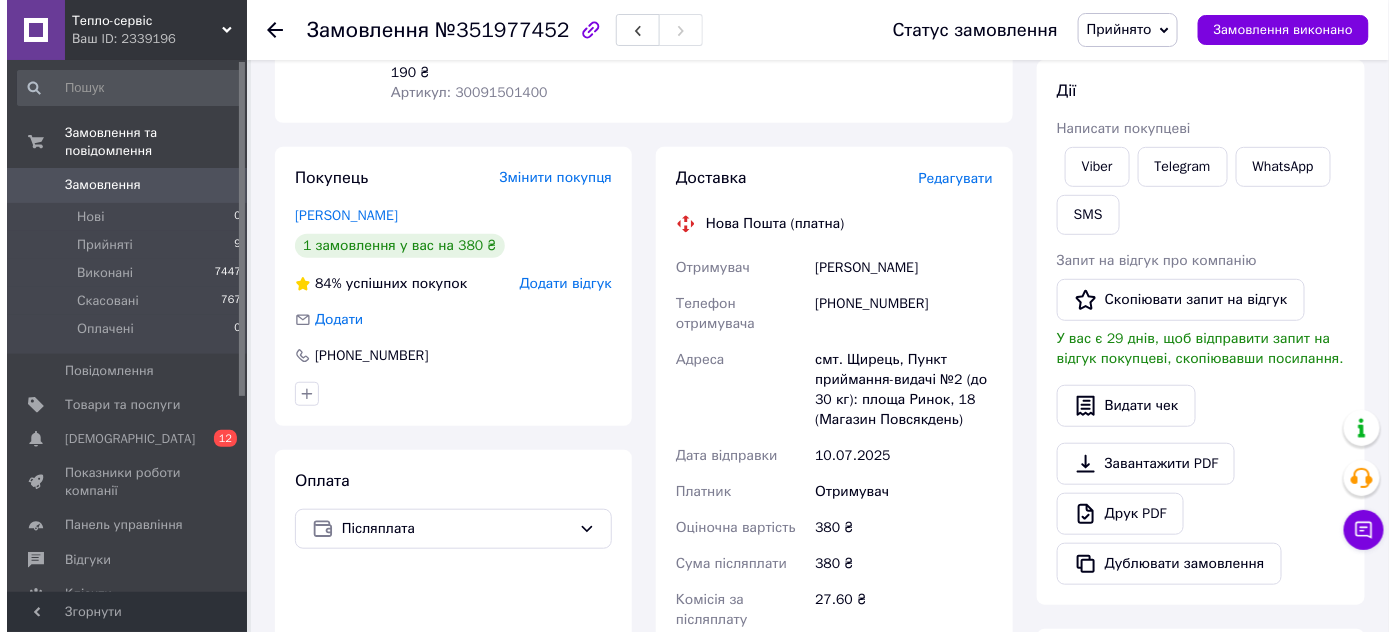 scroll, scrollTop: 272, scrollLeft: 0, axis: vertical 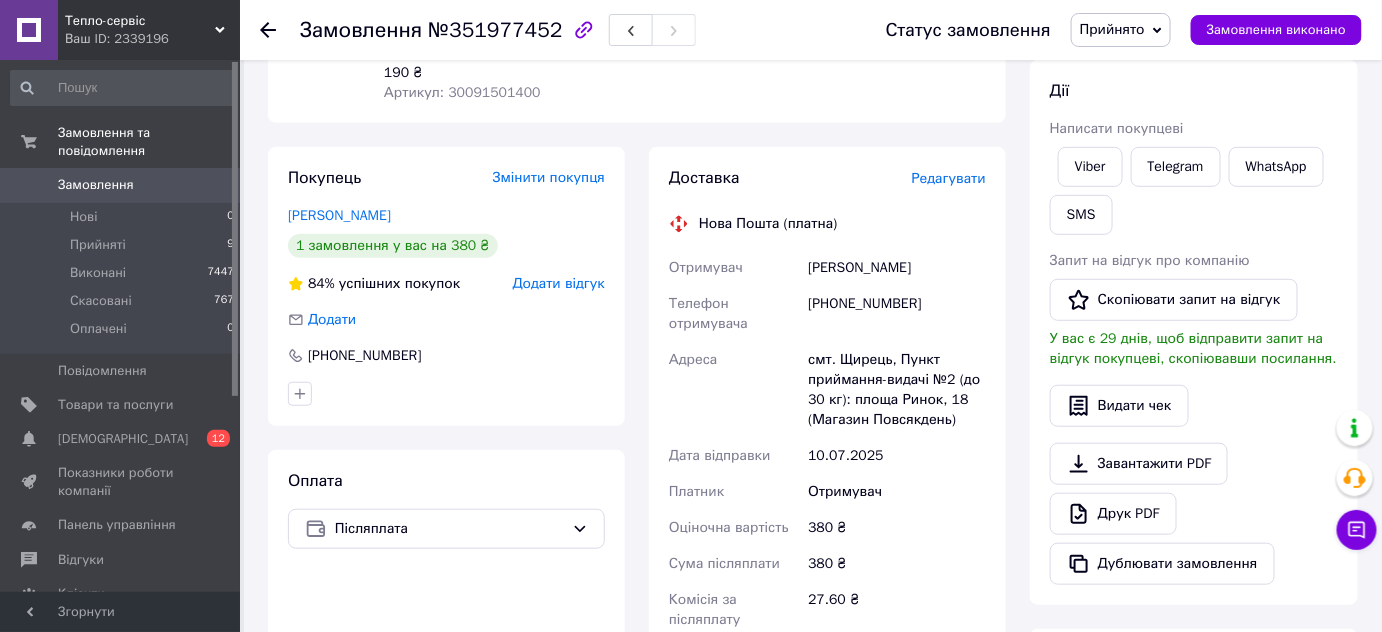 click on "Редагувати" at bounding box center [949, 178] 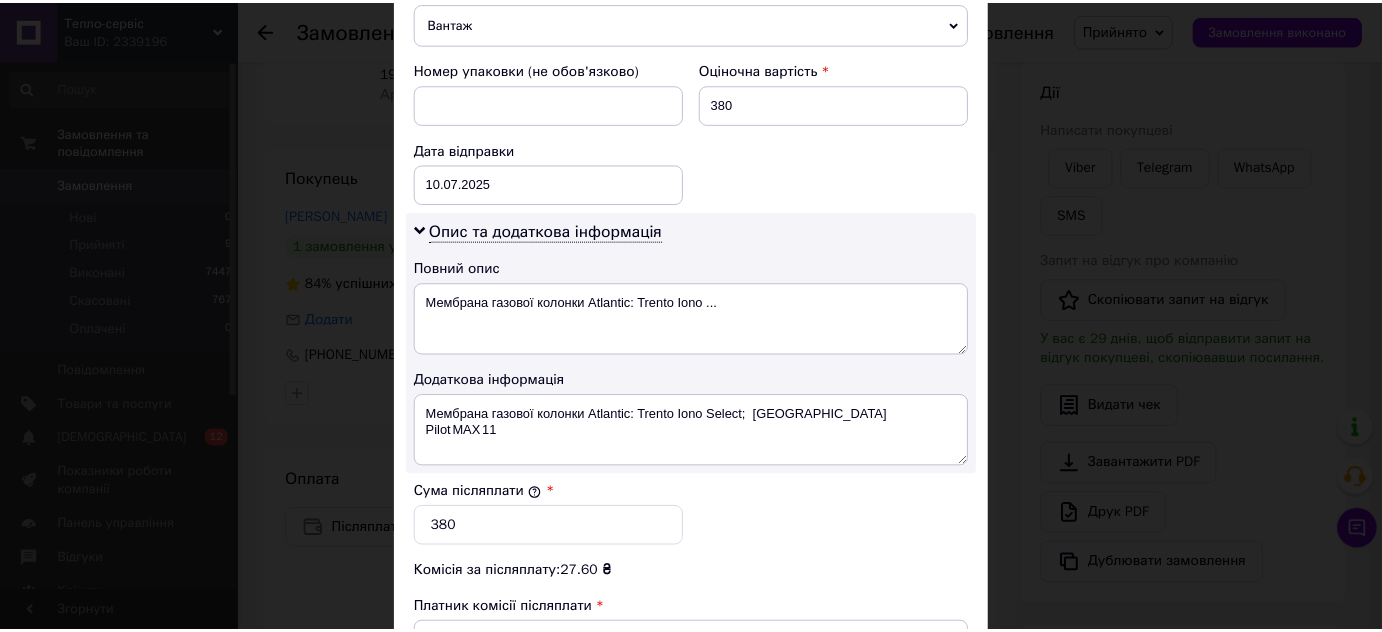 scroll, scrollTop: 1090, scrollLeft: 0, axis: vertical 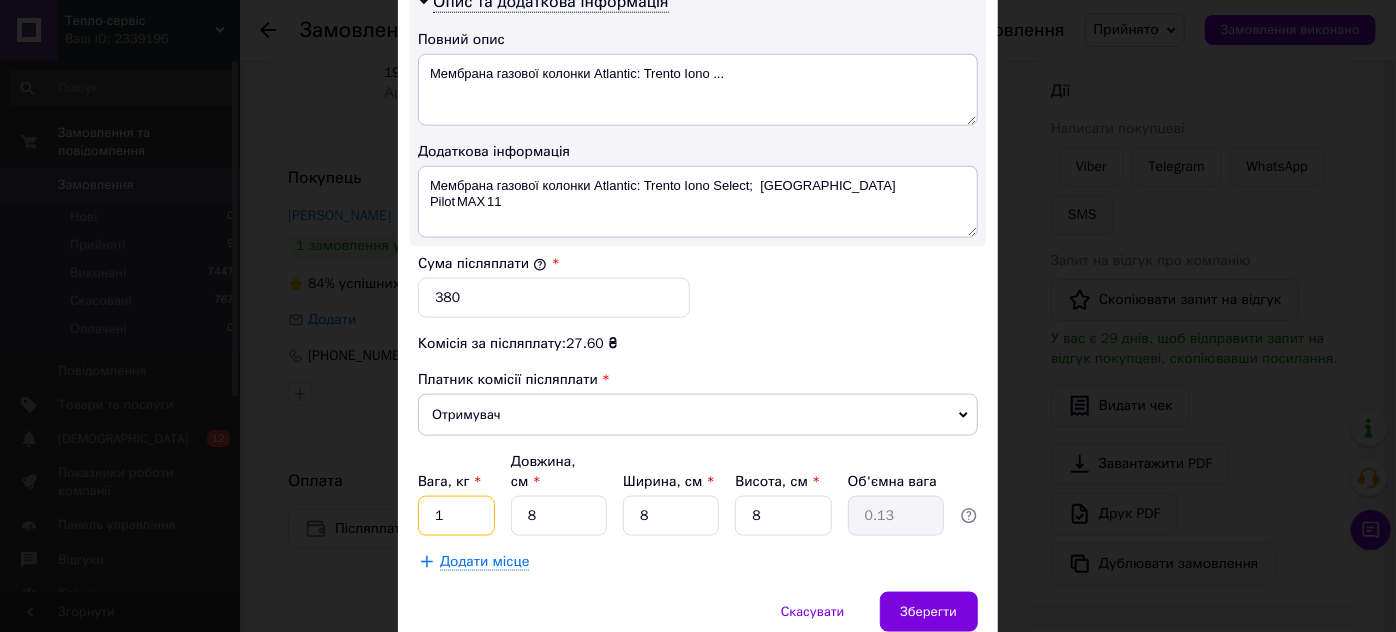 click on "1" at bounding box center (456, 516) 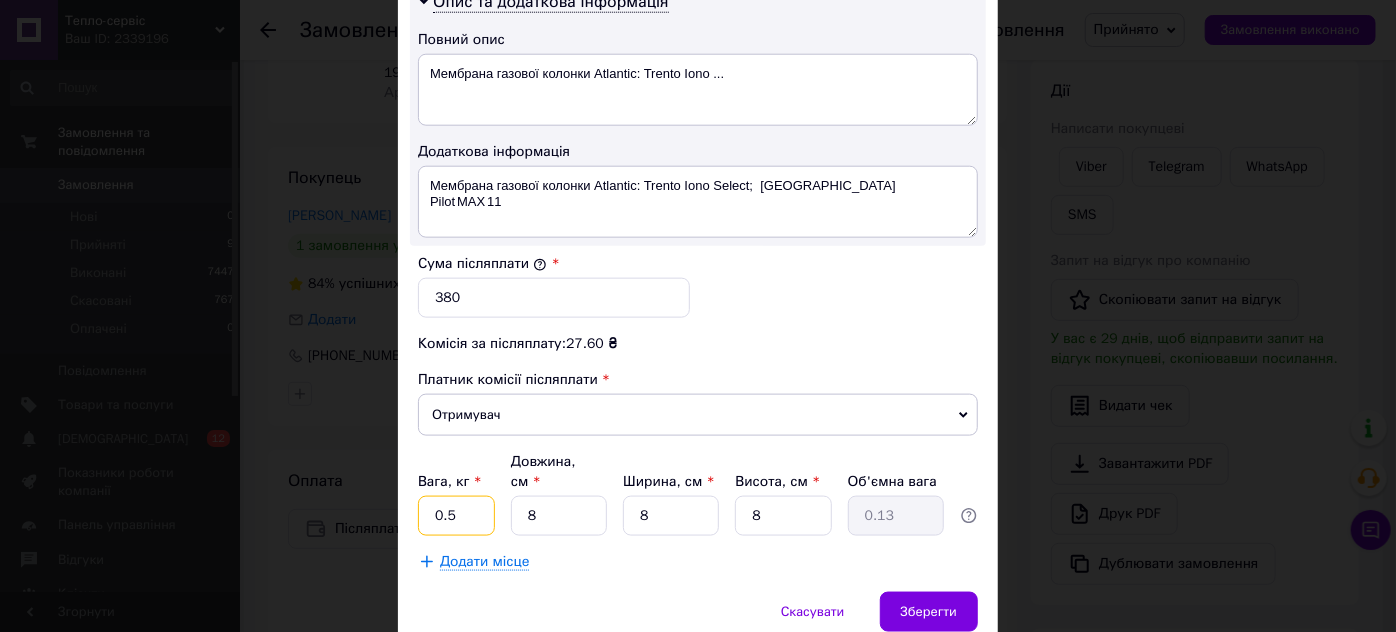 type on "0.5" 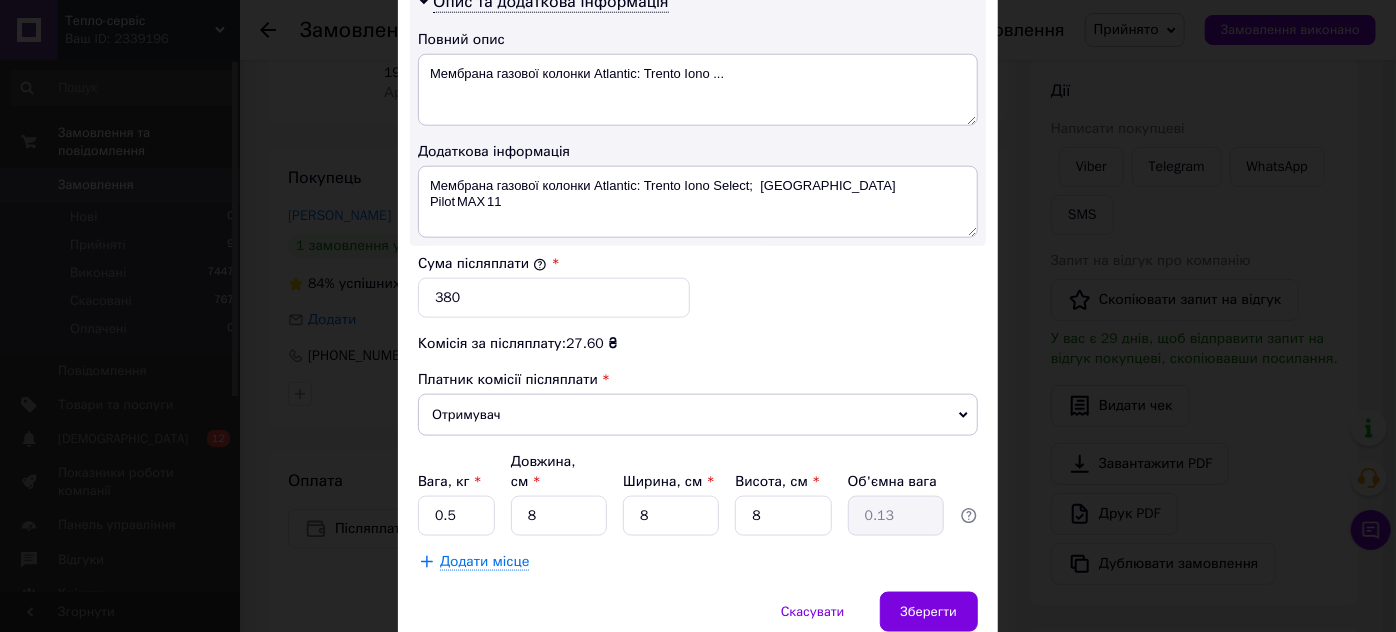click on "Скасувати   Зберегти" at bounding box center (698, 622) 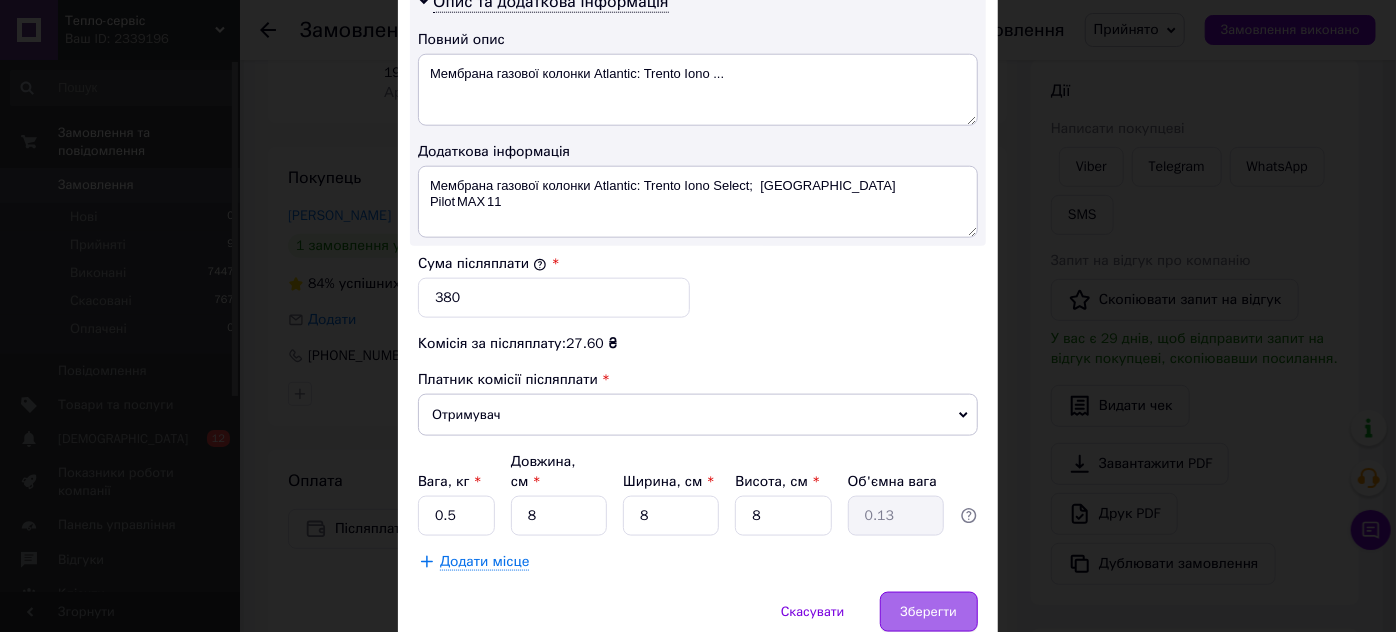 click on "Зберегти" at bounding box center (929, 612) 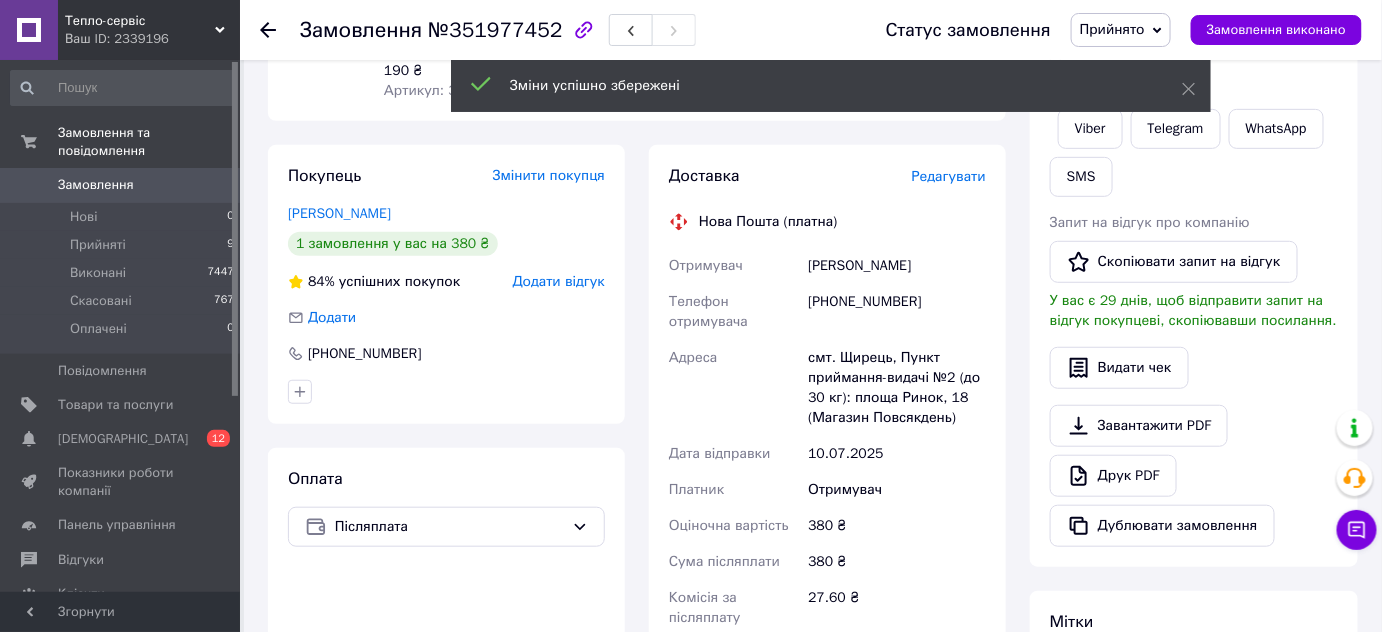 scroll, scrollTop: 727, scrollLeft: 0, axis: vertical 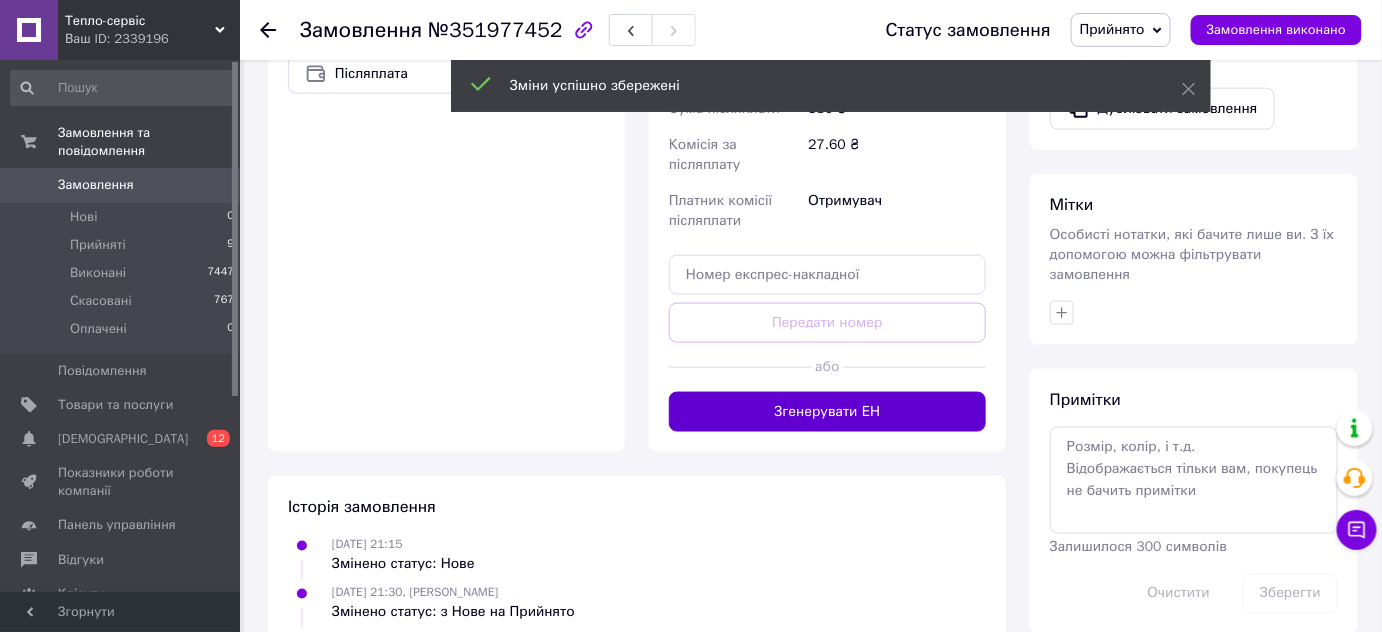 click on "Згенерувати ЕН" at bounding box center (827, 412) 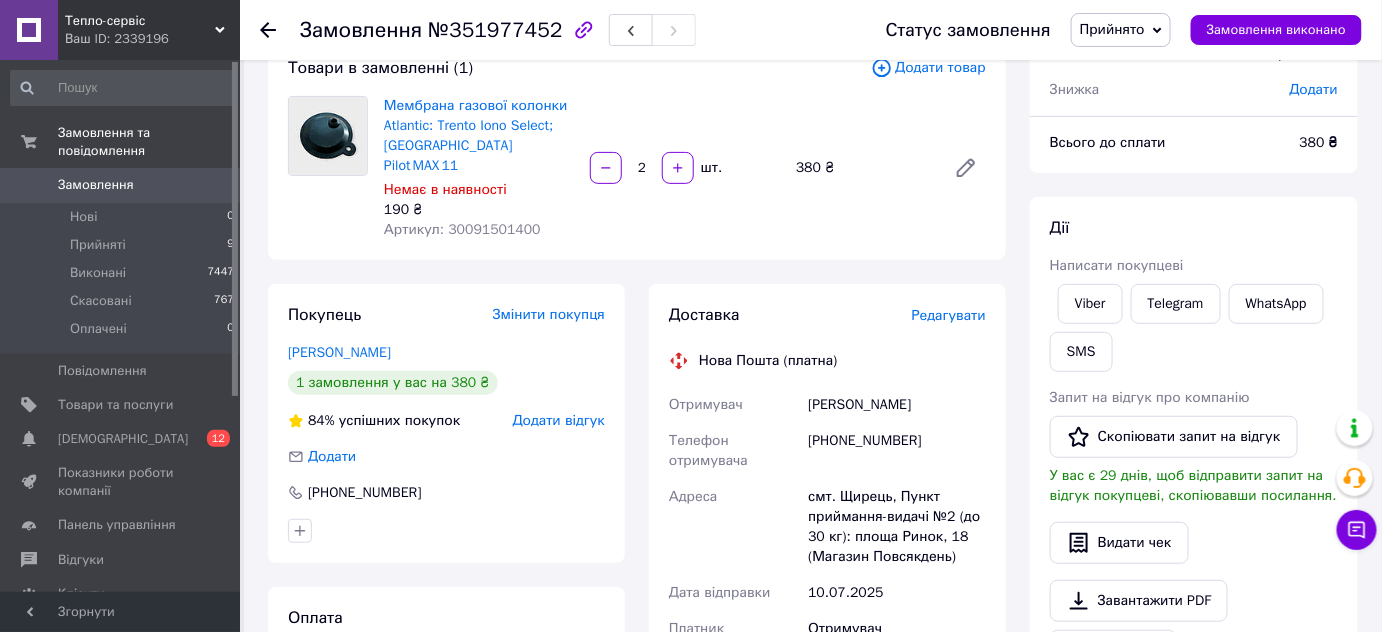 scroll, scrollTop: 0, scrollLeft: 0, axis: both 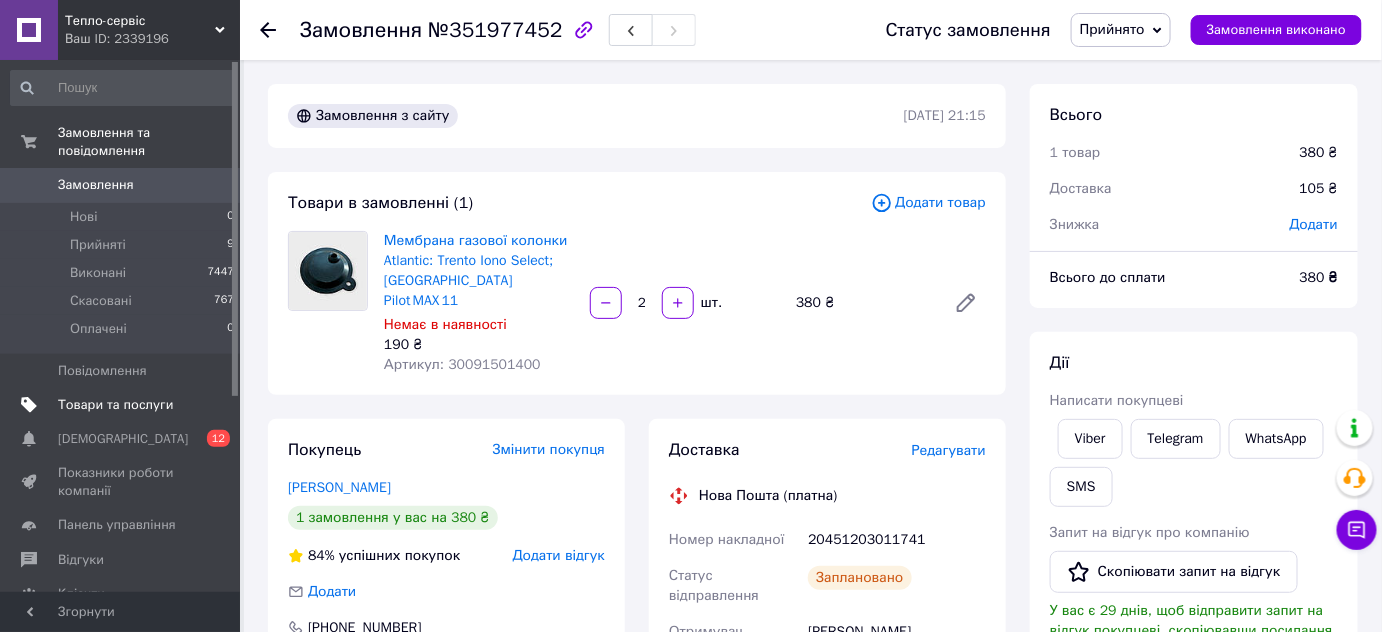 click on "Товари та послуги" at bounding box center (115, 405) 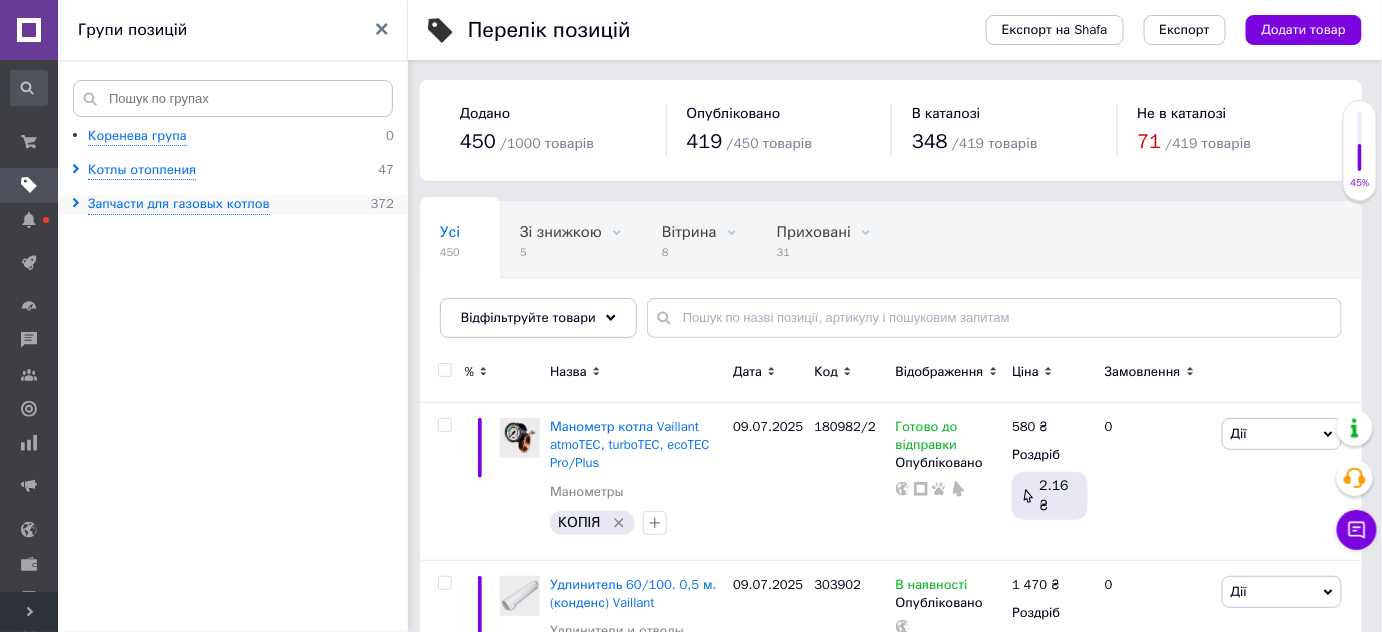 click at bounding box center [79, 204] 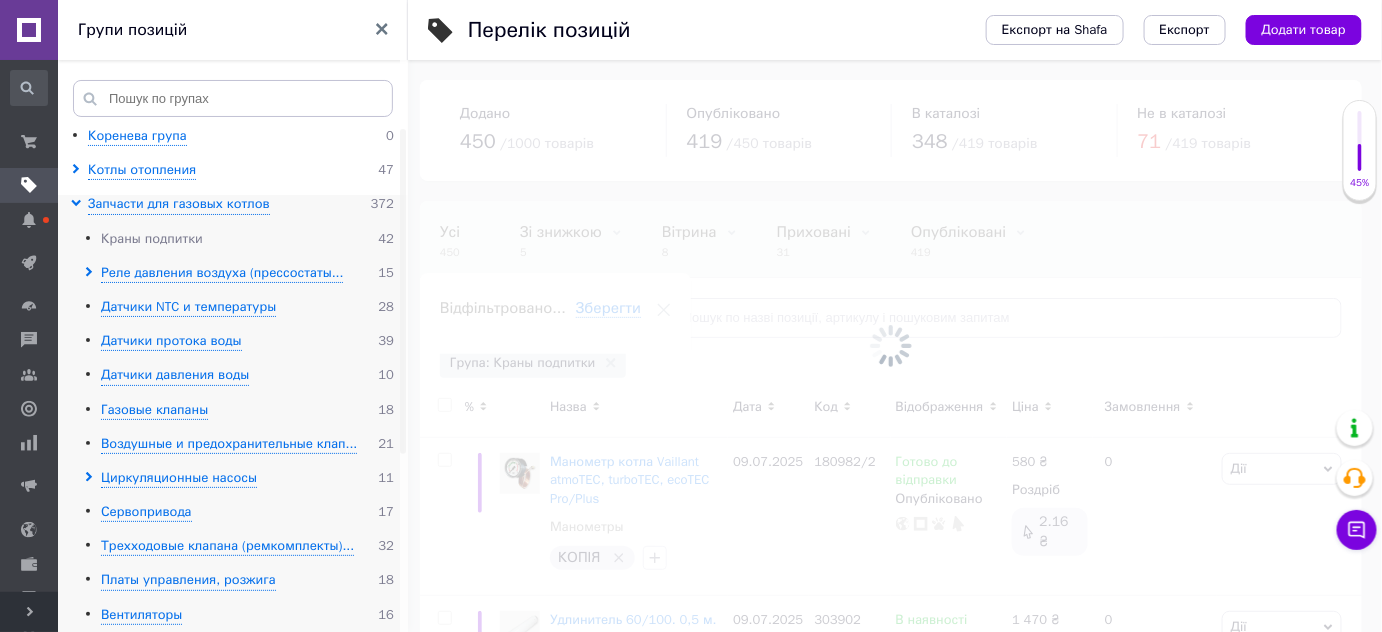 click on "Краны подпитки" at bounding box center (152, 239) 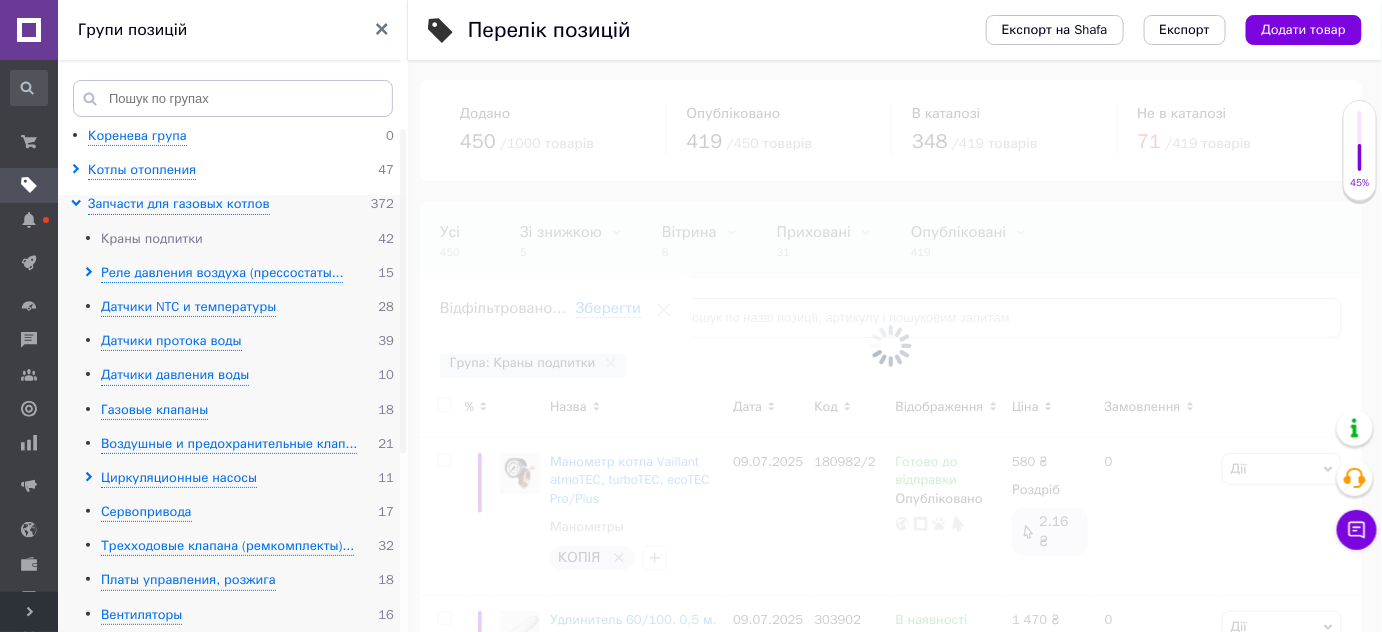 scroll, scrollTop: 0, scrollLeft: 114, axis: horizontal 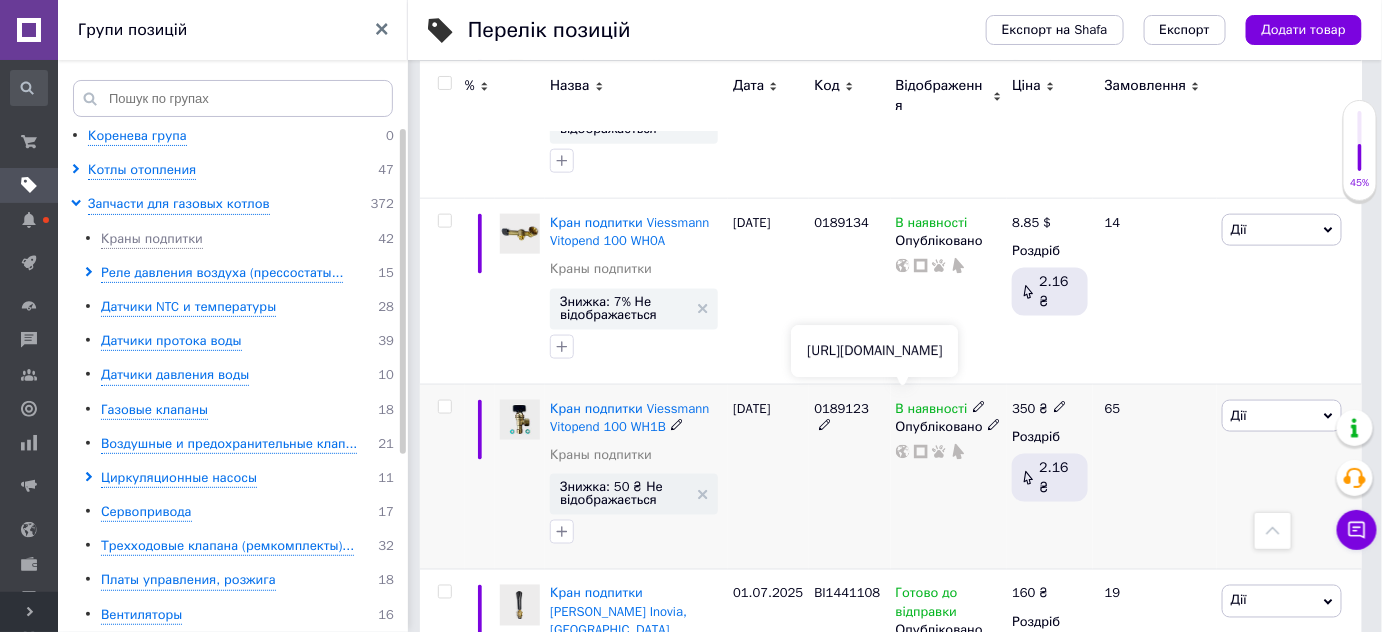 click 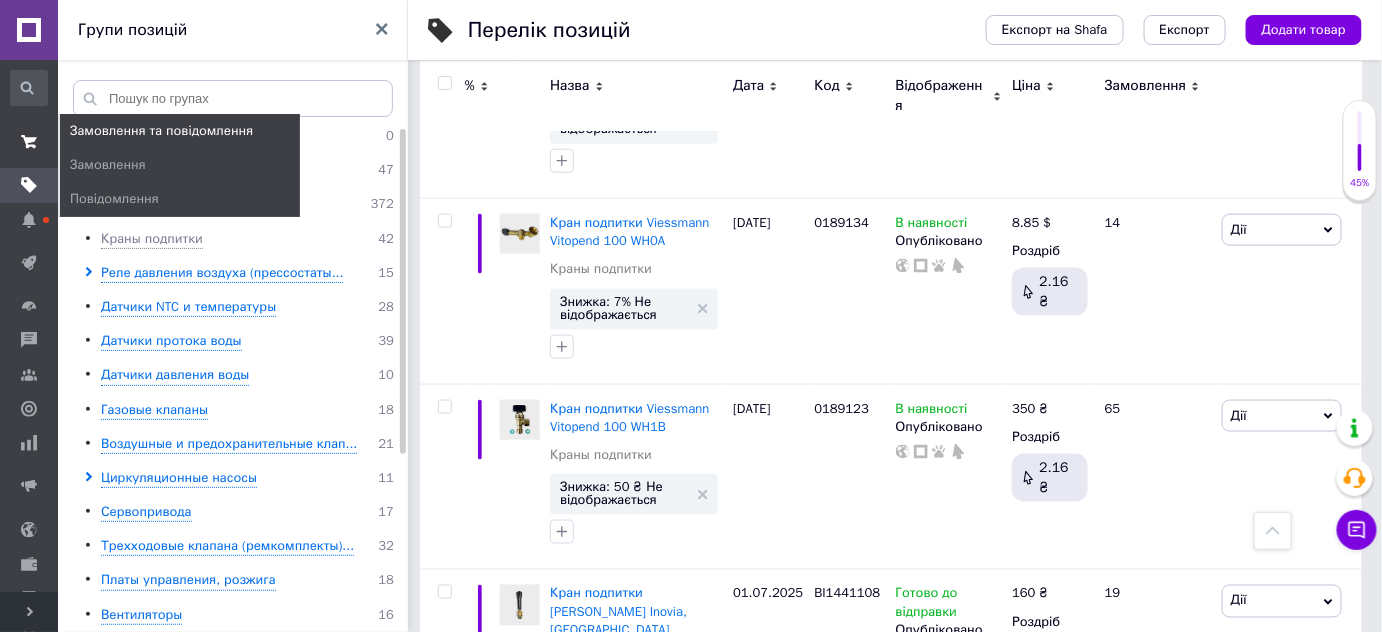 click at bounding box center [29, 142] 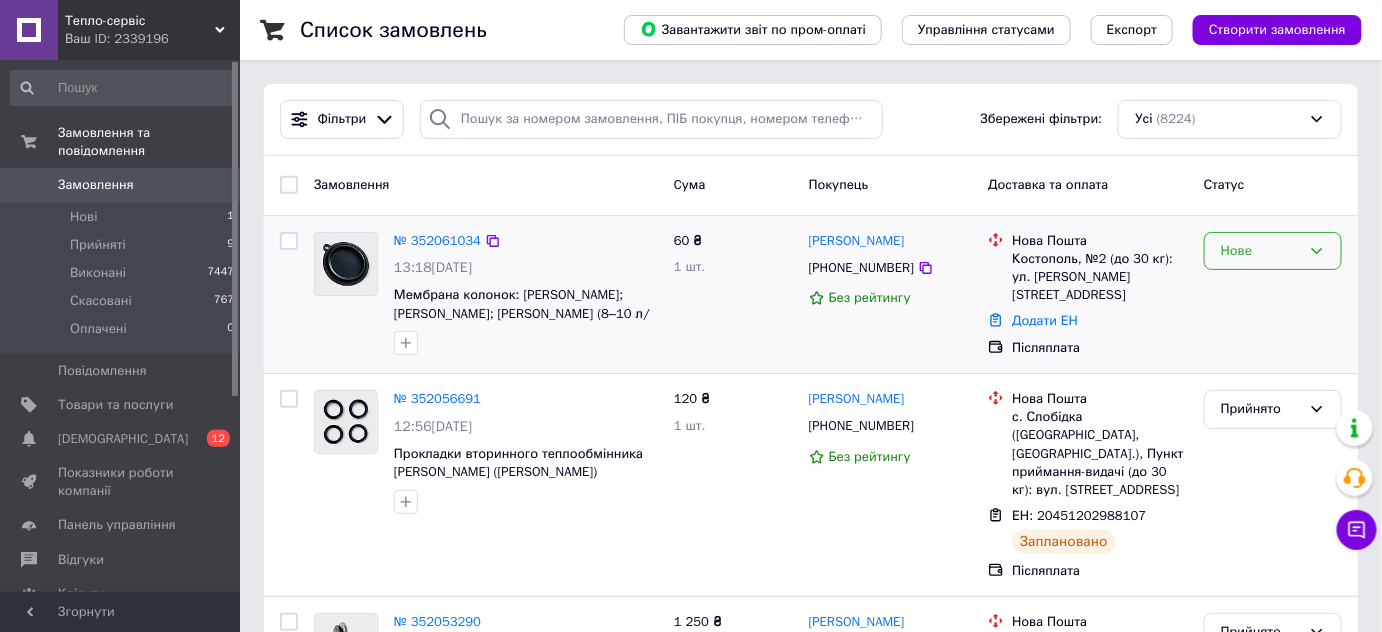 click on "Нове" at bounding box center [1261, 251] 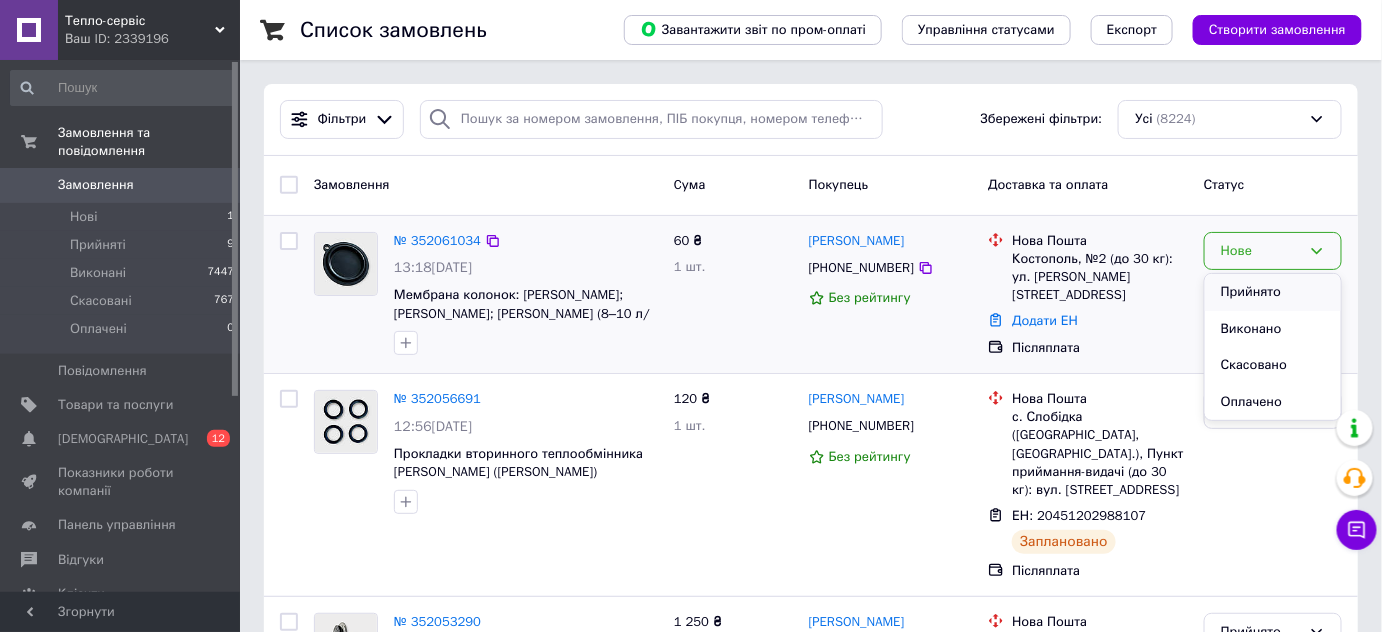 click on "Прийнято" at bounding box center (1273, 292) 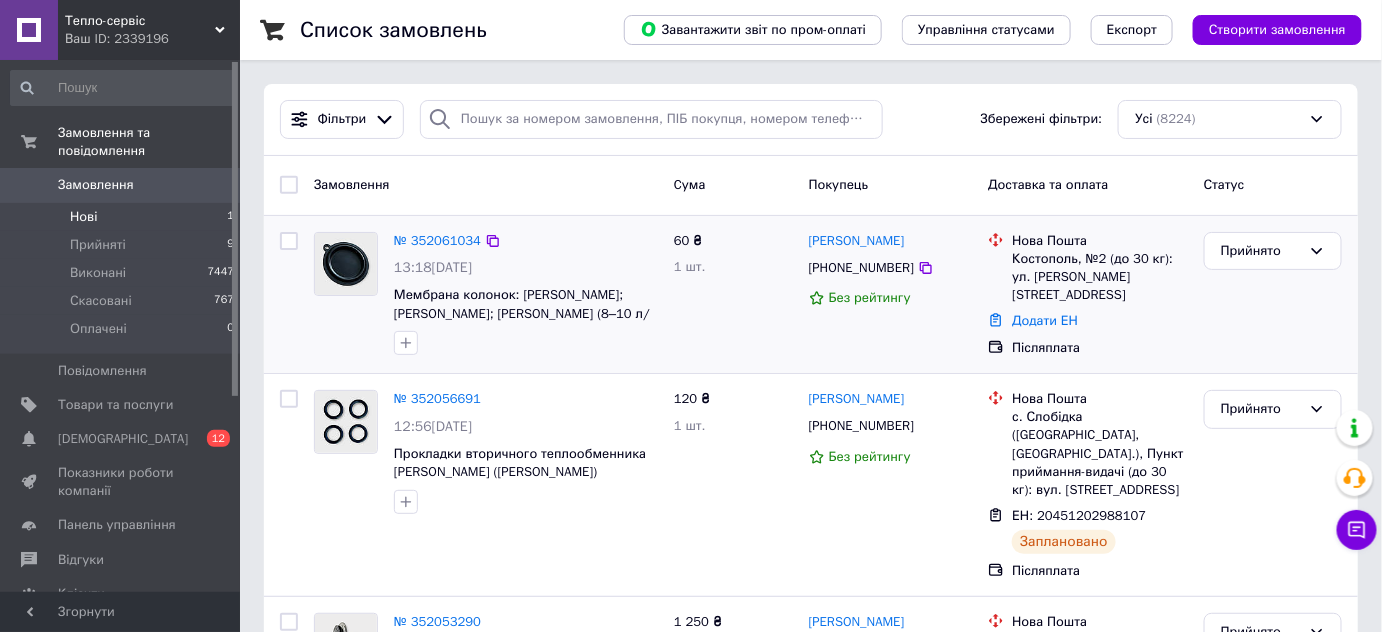 click on "Нові" at bounding box center (83, 217) 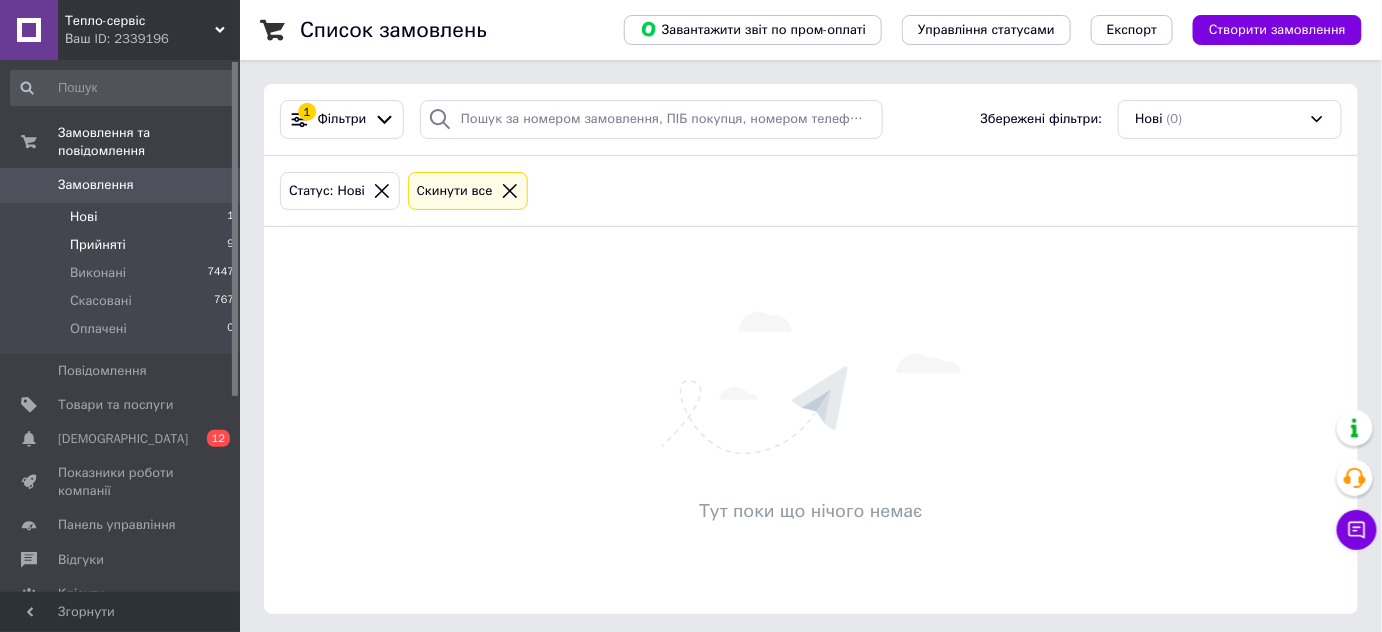 click on "Прийняті" at bounding box center (98, 245) 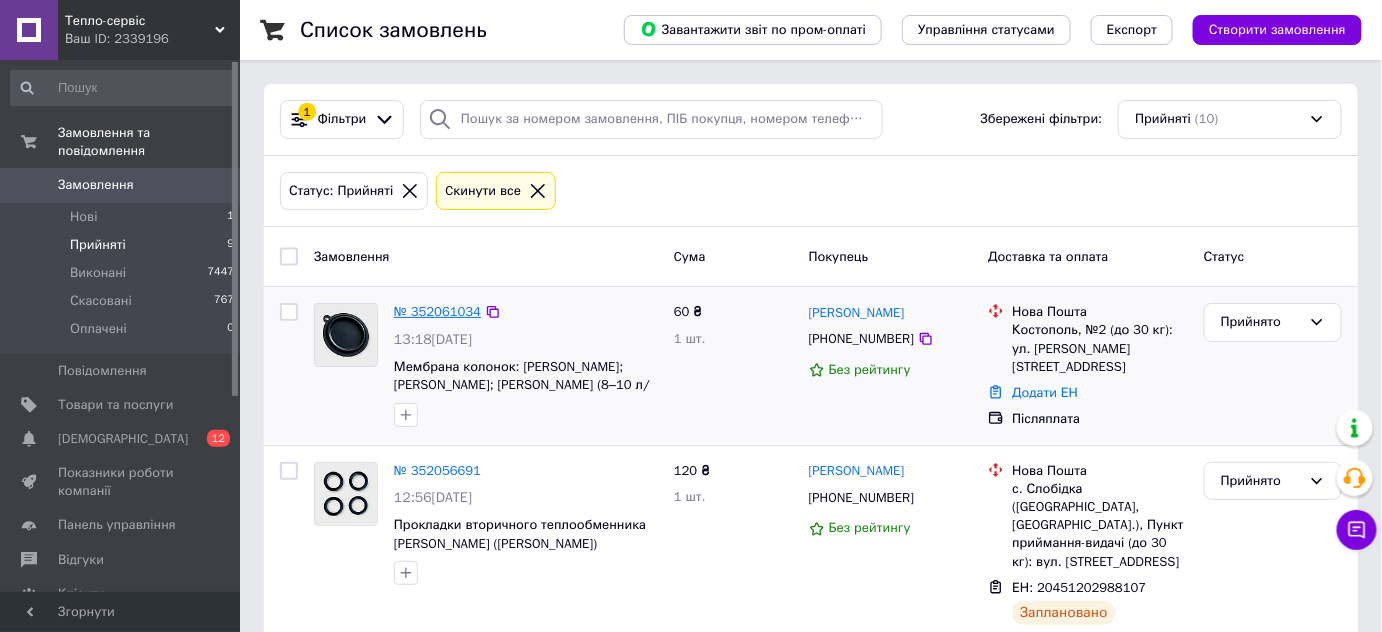 click on "№ 352061034" at bounding box center (437, 311) 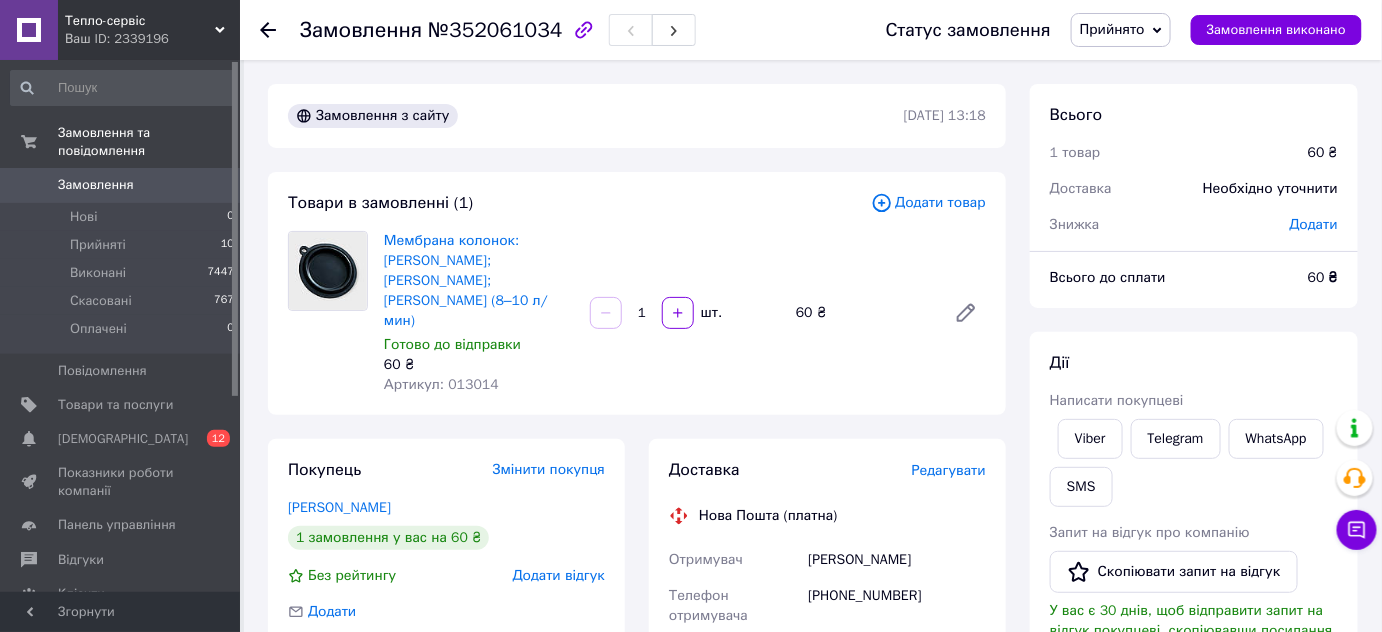 click on "Мембрана колонок: [PERSON_NAME]; [PERSON_NAME]; [PERSON_NAME]  (8–10 л/мин)" at bounding box center (479, 281) 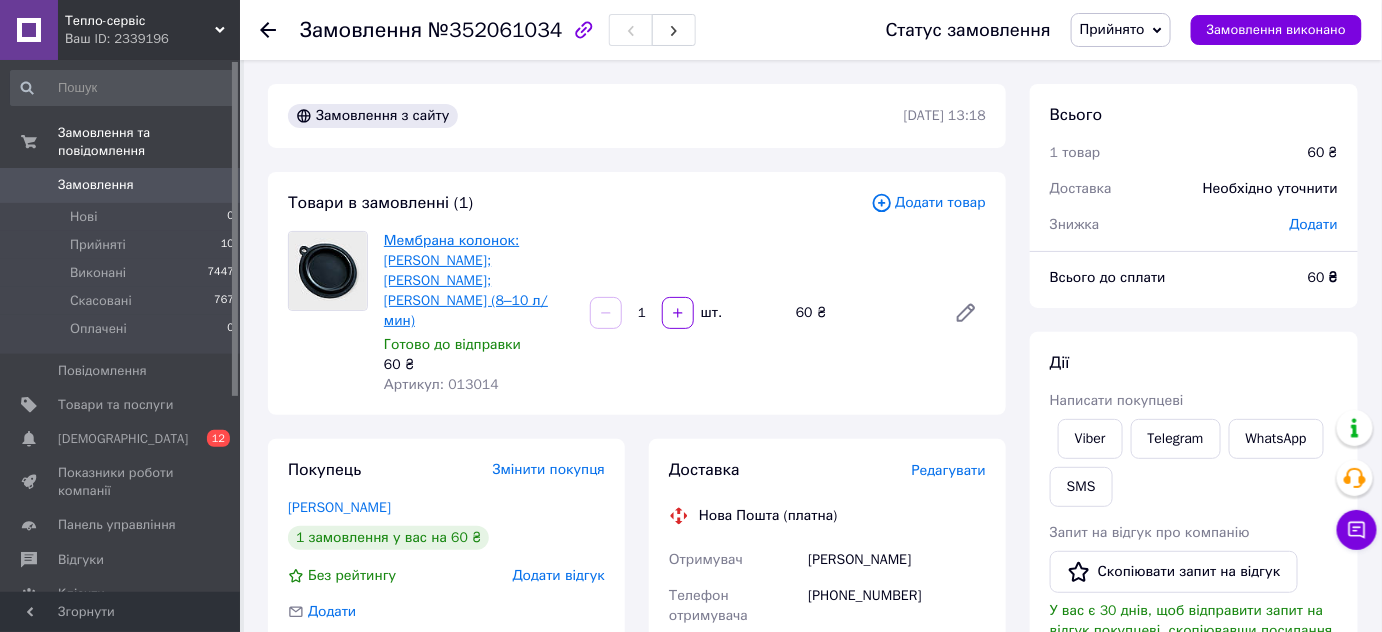 click on "Мембрана колонок: [PERSON_NAME]; [PERSON_NAME]; [PERSON_NAME]  (8–10 л/мин)" at bounding box center [466, 280] 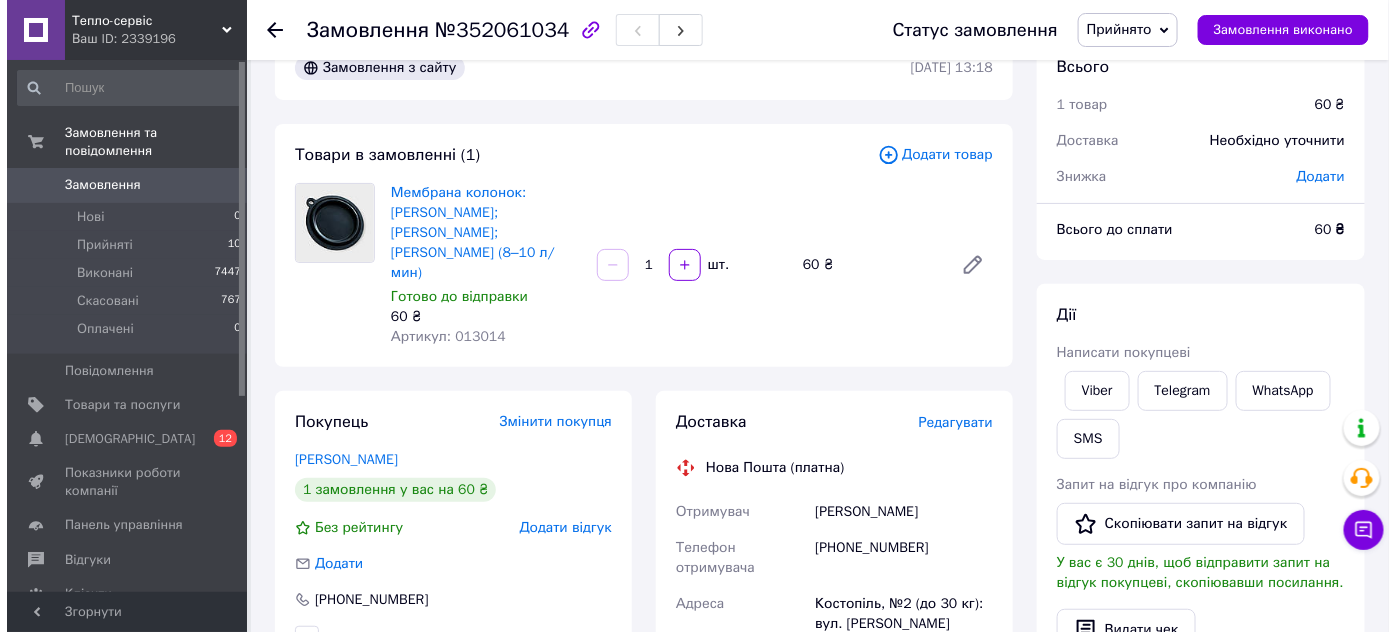 scroll, scrollTop: 90, scrollLeft: 0, axis: vertical 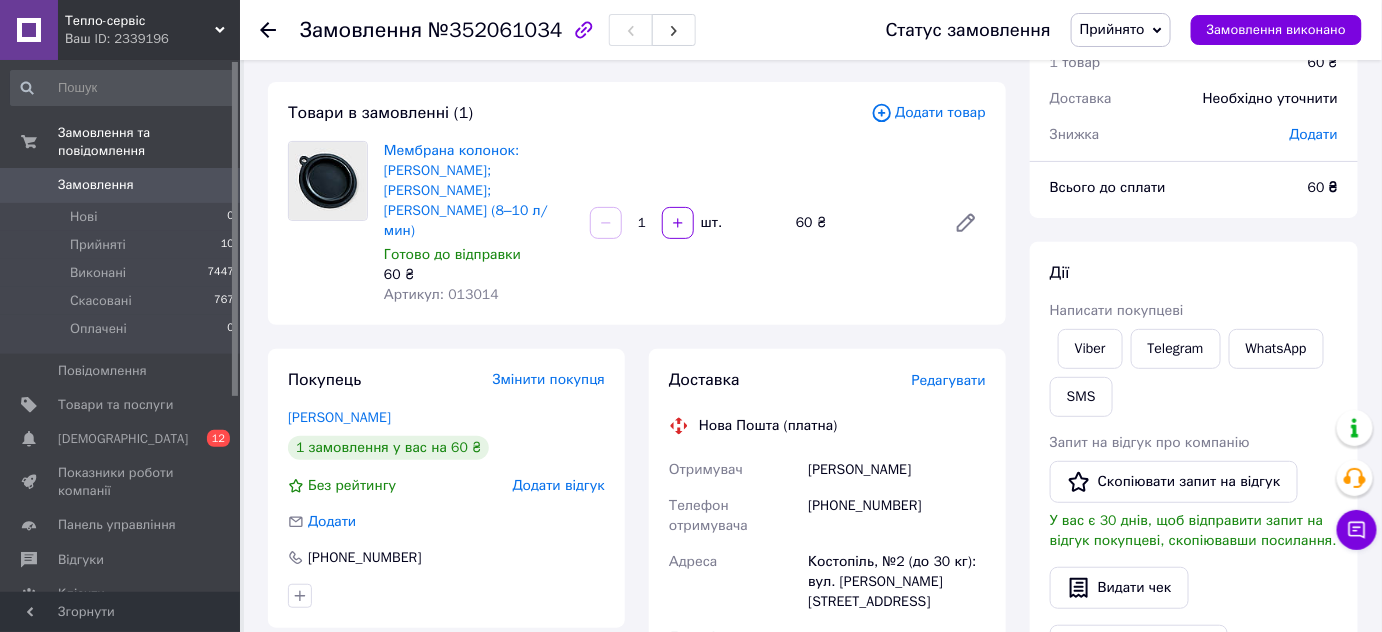 click on "Редагувати" at bounding box center [949, 380] 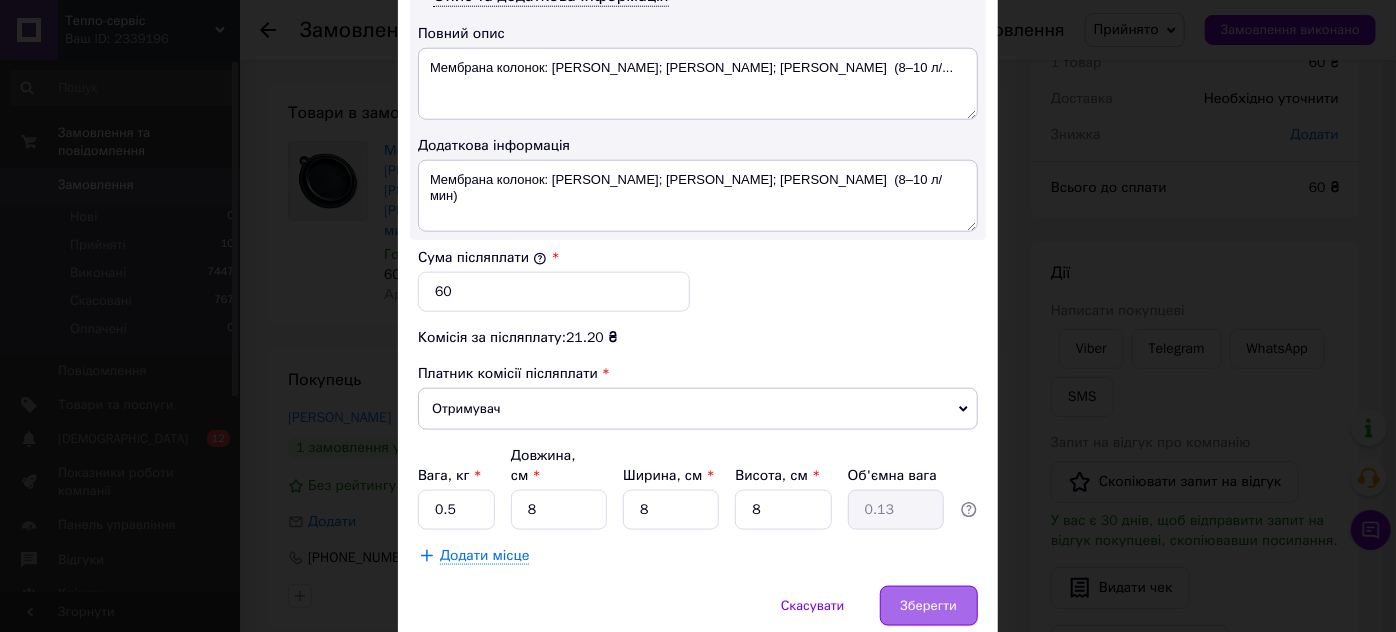 scroll, scrollTop: 1108, scrollLeft: 0, axis: vertical 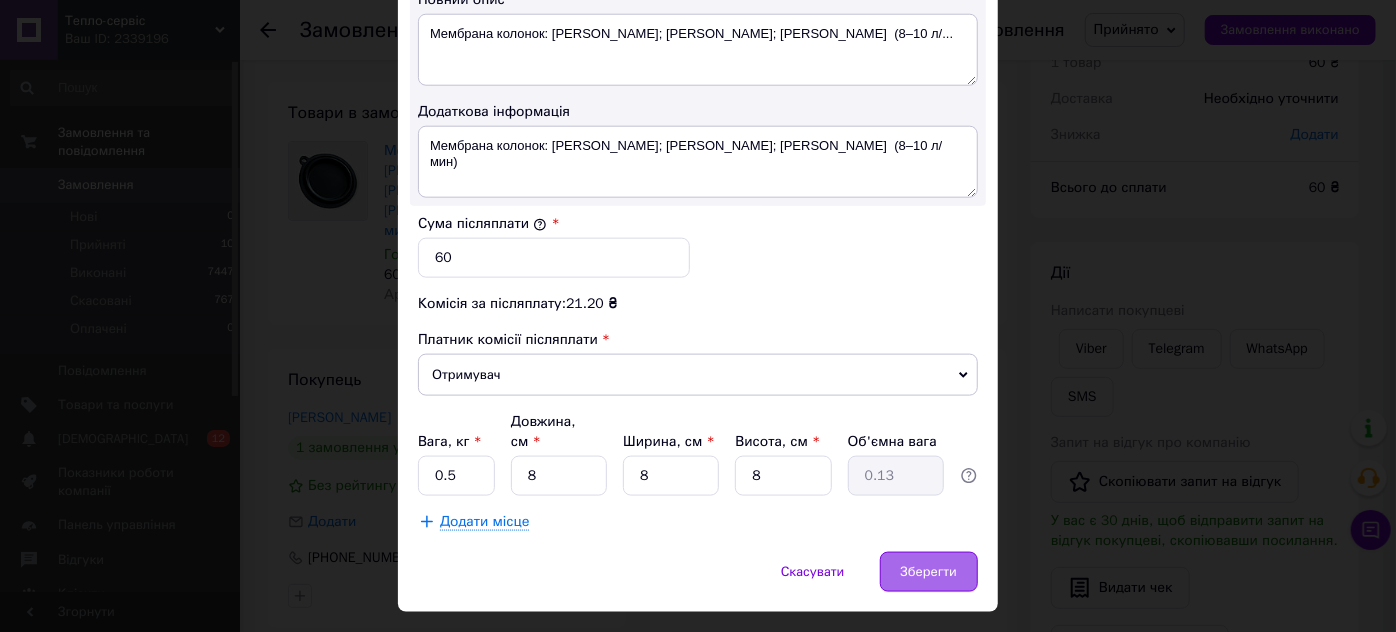 click on "Зберегти" at bounding box center (929, 572) 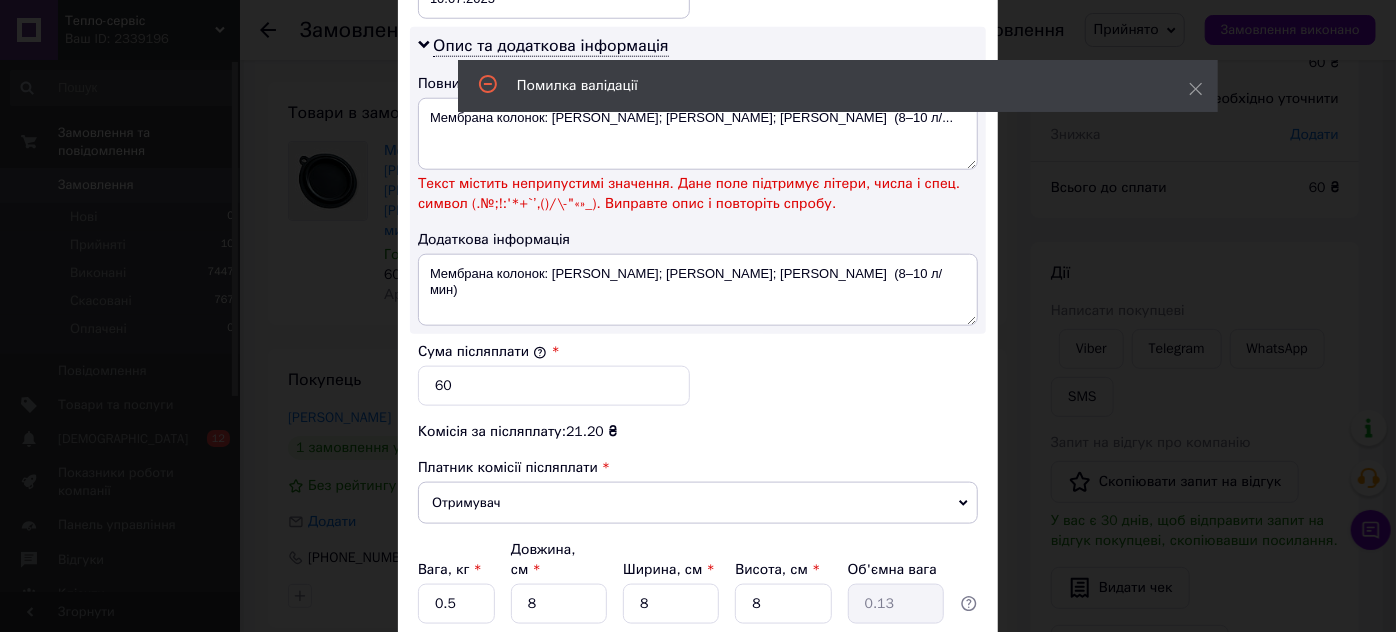 scroll, scrollTop: 835, scrollLeft: 0, axis: vertical 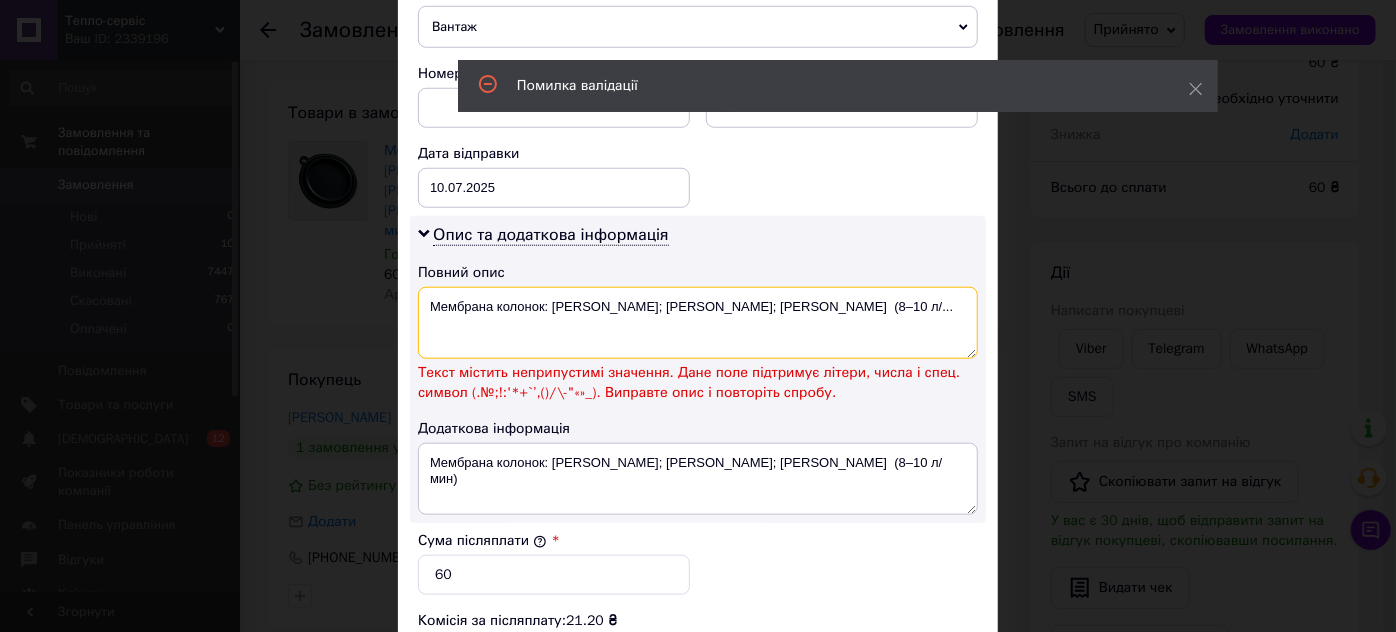 drag, startPoint x: 776, startPoint y: 283, endPoint x: 666, endPoint y: 278, distance: 110.11358 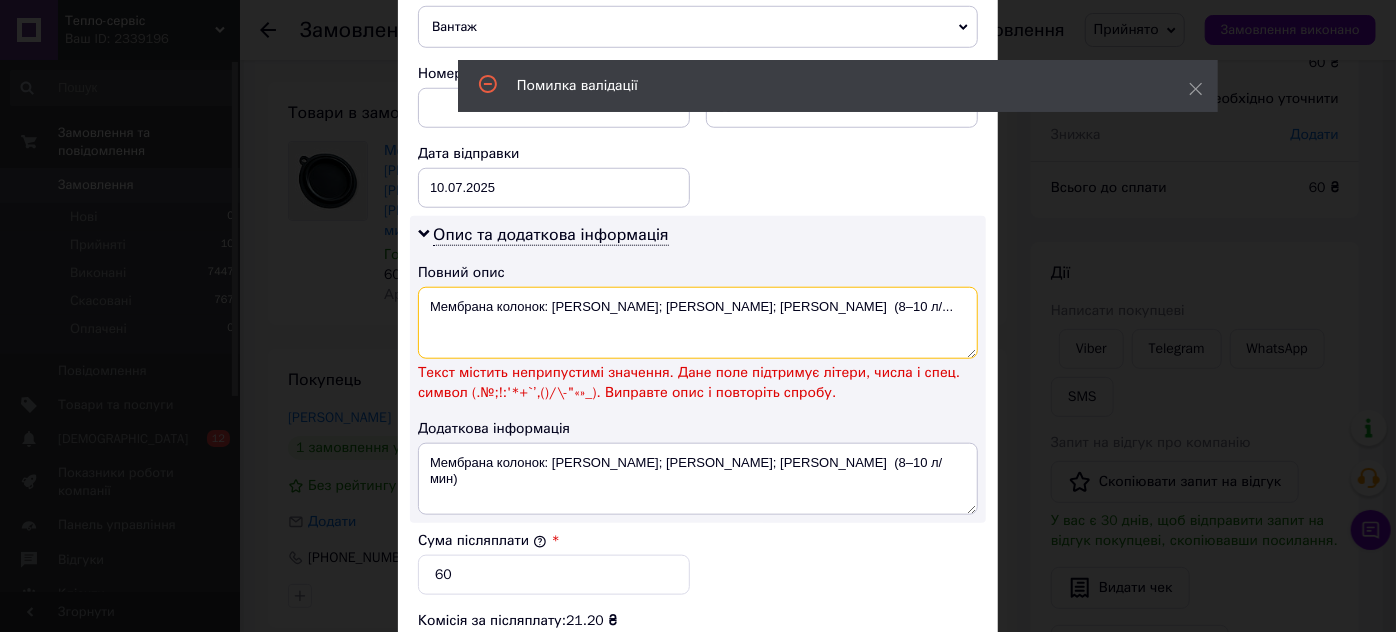 click on "Мембрана колонок: Selena; Amina; Dion  (8–10 л/..." at bounding box center [698, 323] 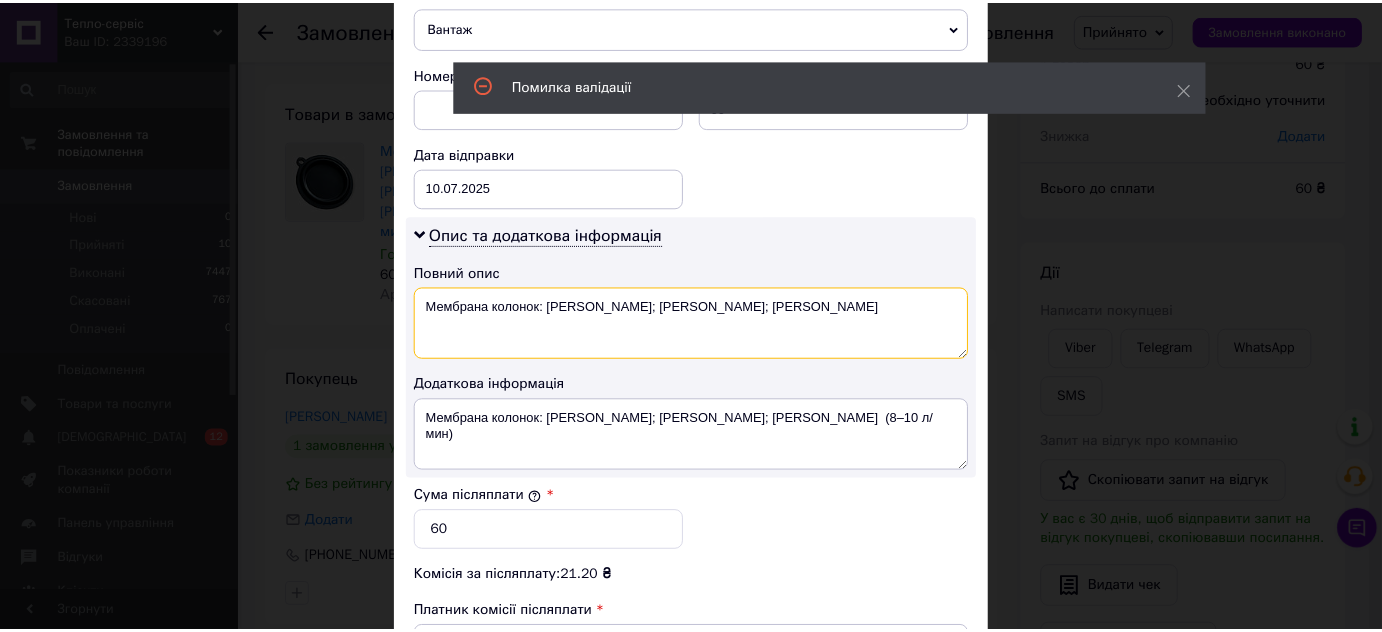 scroll, scrollTop: 1108, scrollLeft: 0, axis: vertical 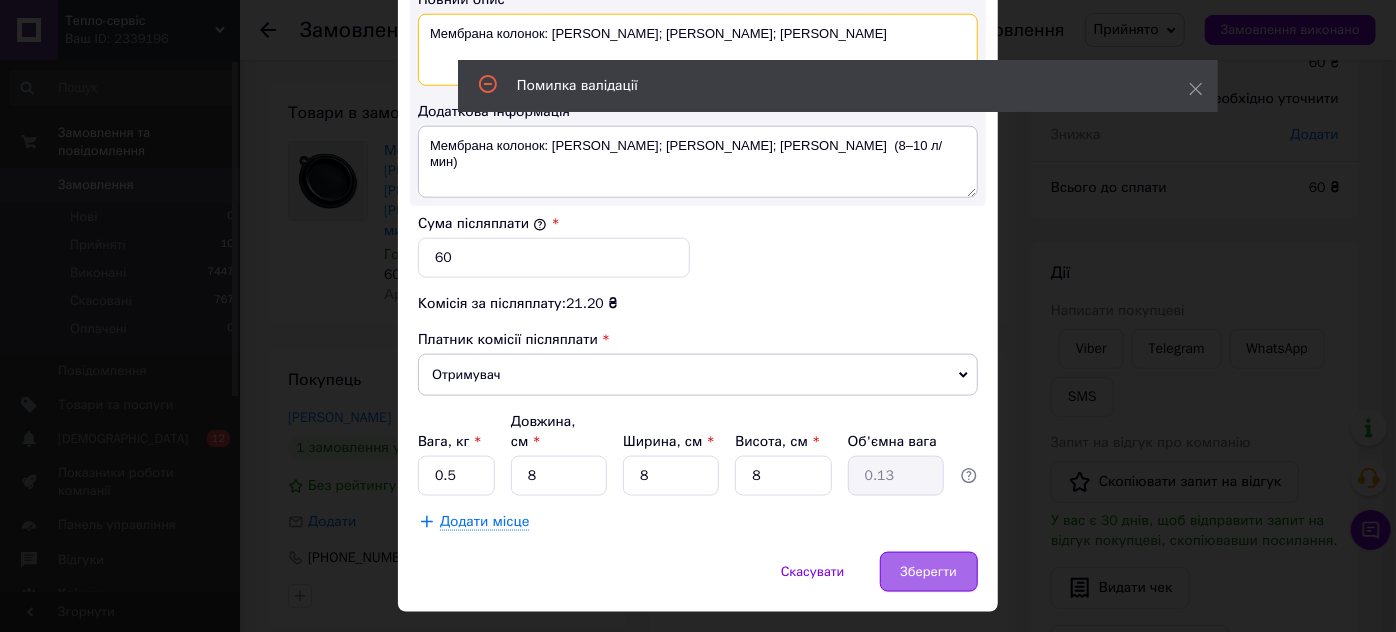type on "Мембрана колонок: Selena; Amina; Dion" 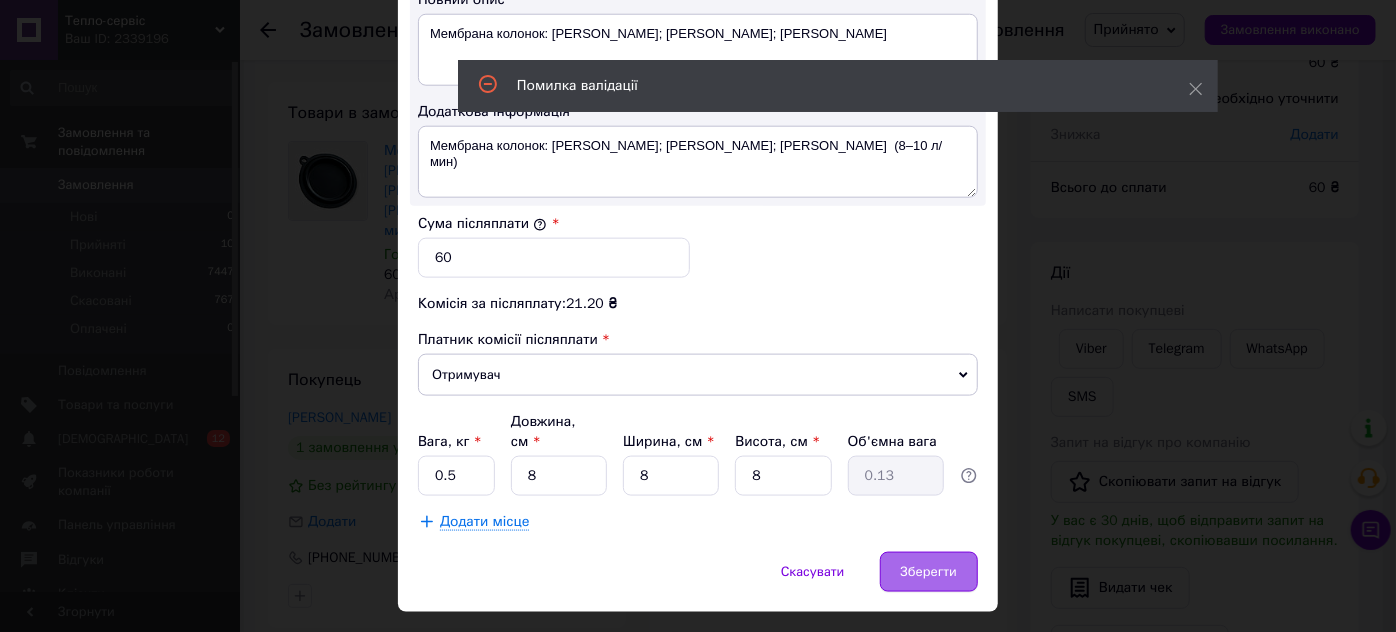 click on "Зберегти" at bounding box center (929, 572) 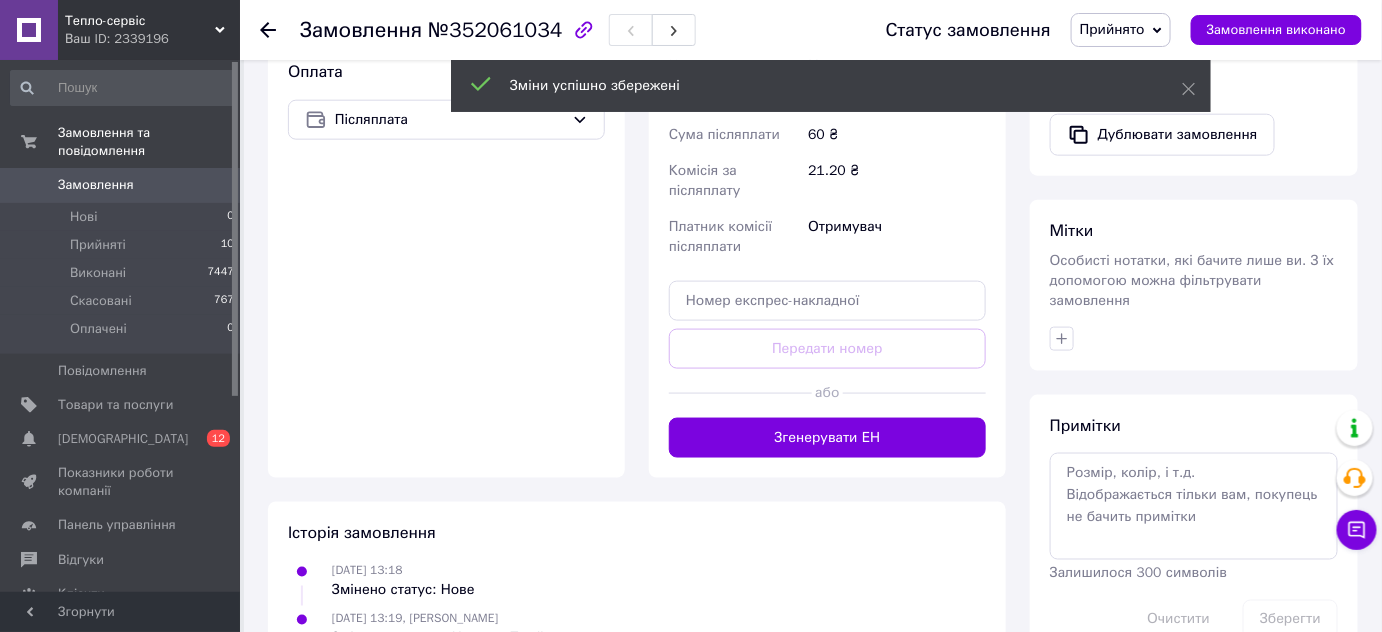 scroll, scrollTop: 818, scrollLeft: 0, axis: vertical 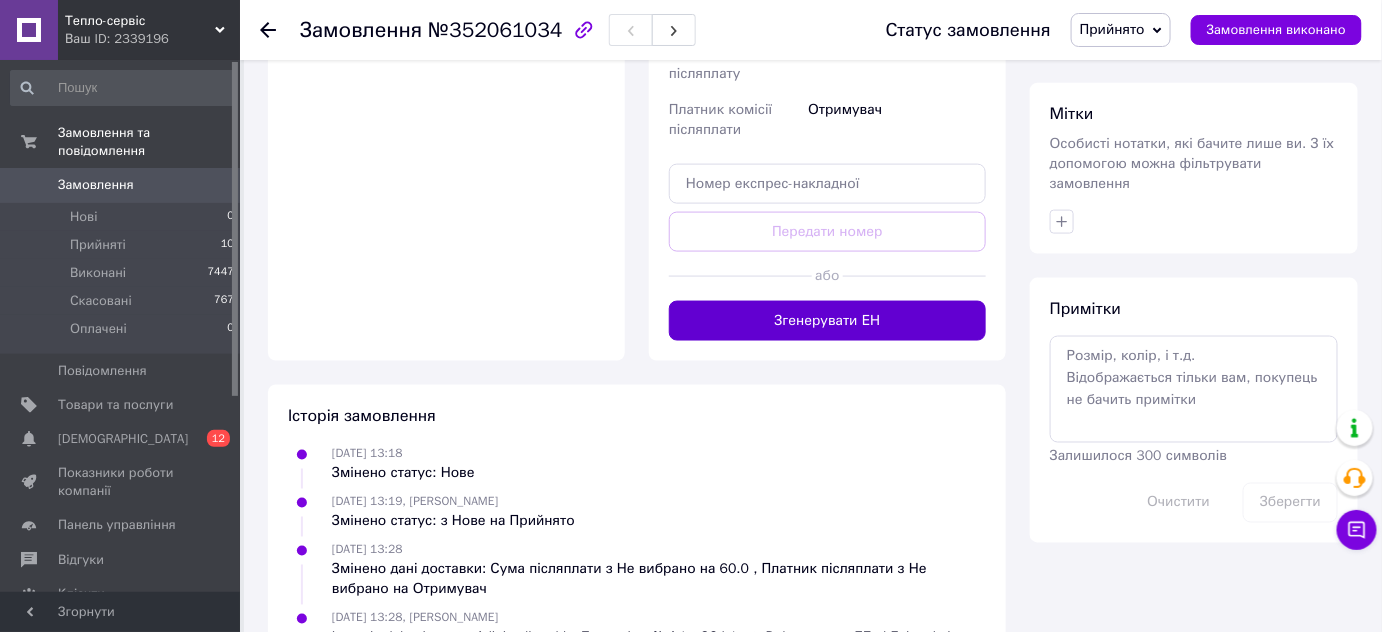 click on "Згенерувати ЕН" at bounding box center [827, 321] 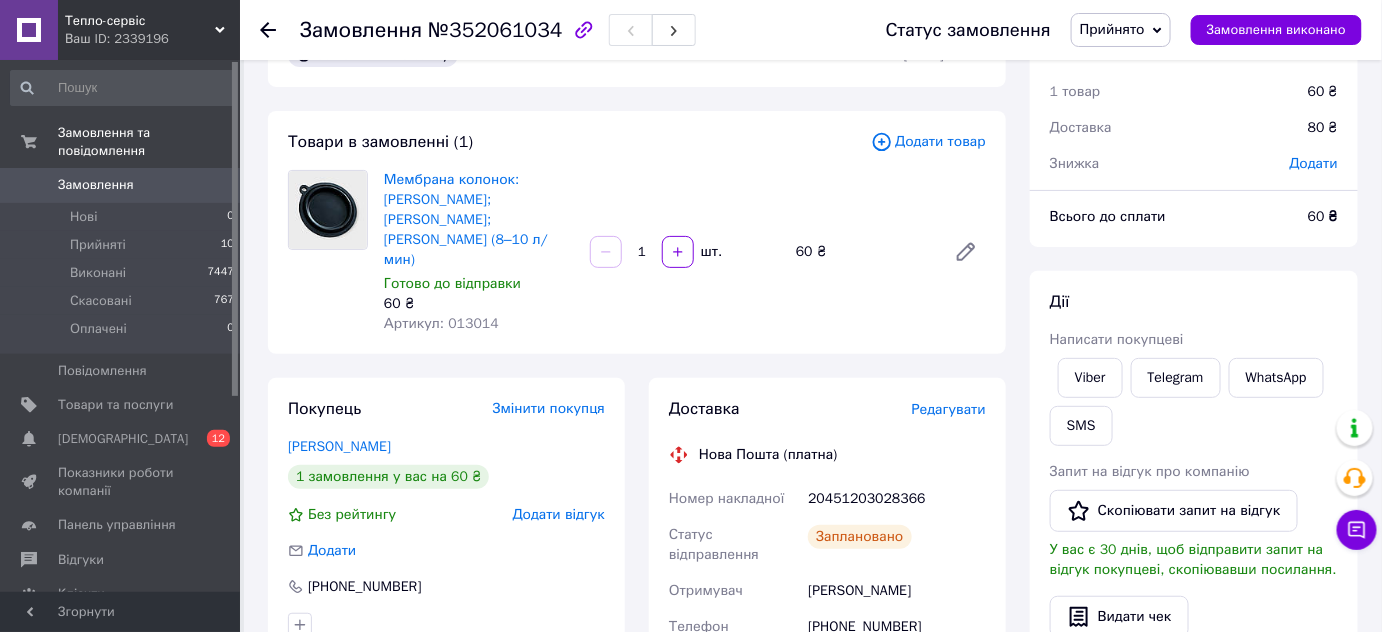scroll, scrollTop: 0, scrollLeft: 0, axis: both 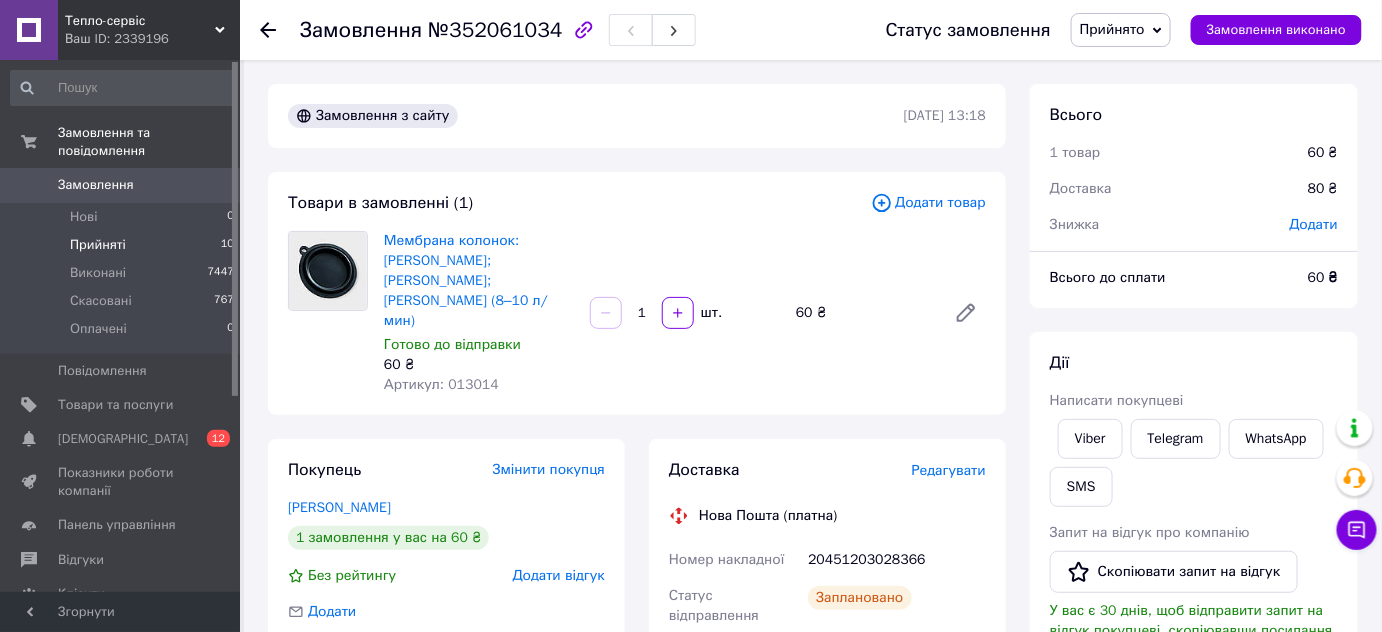 click on "Прийняті" at bounding box center [98, 245] 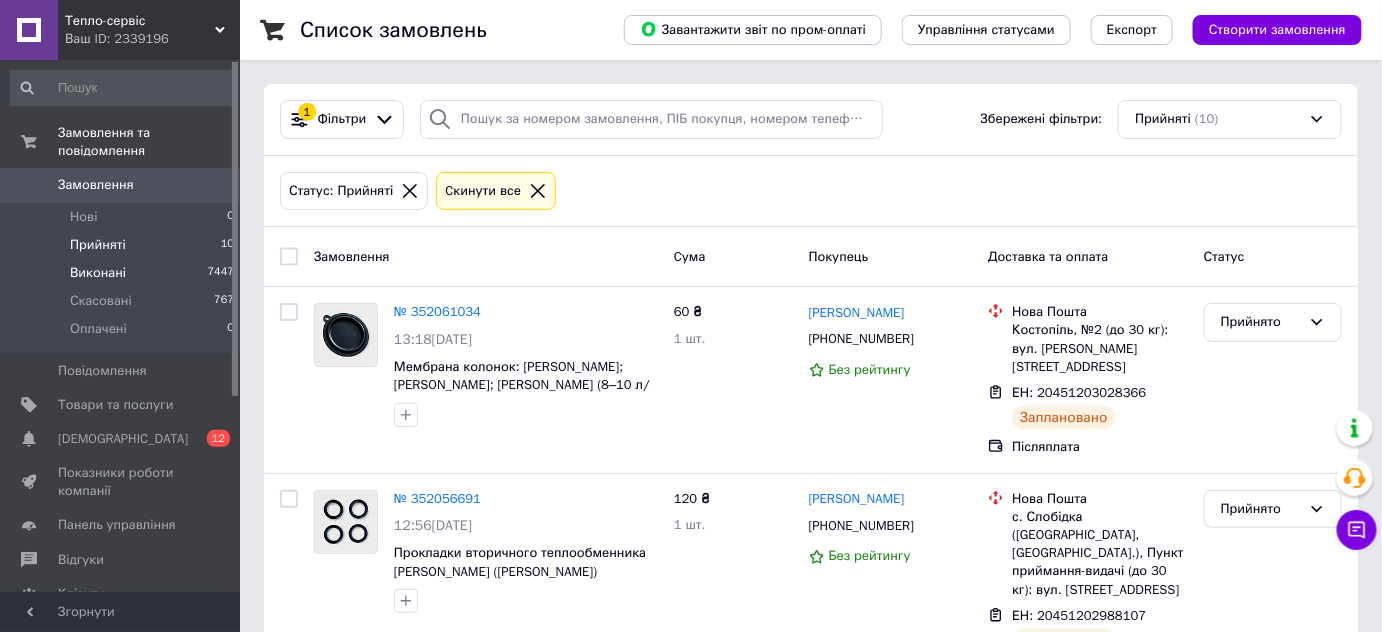 click on "Виконані" at bounding box center (98, 273) 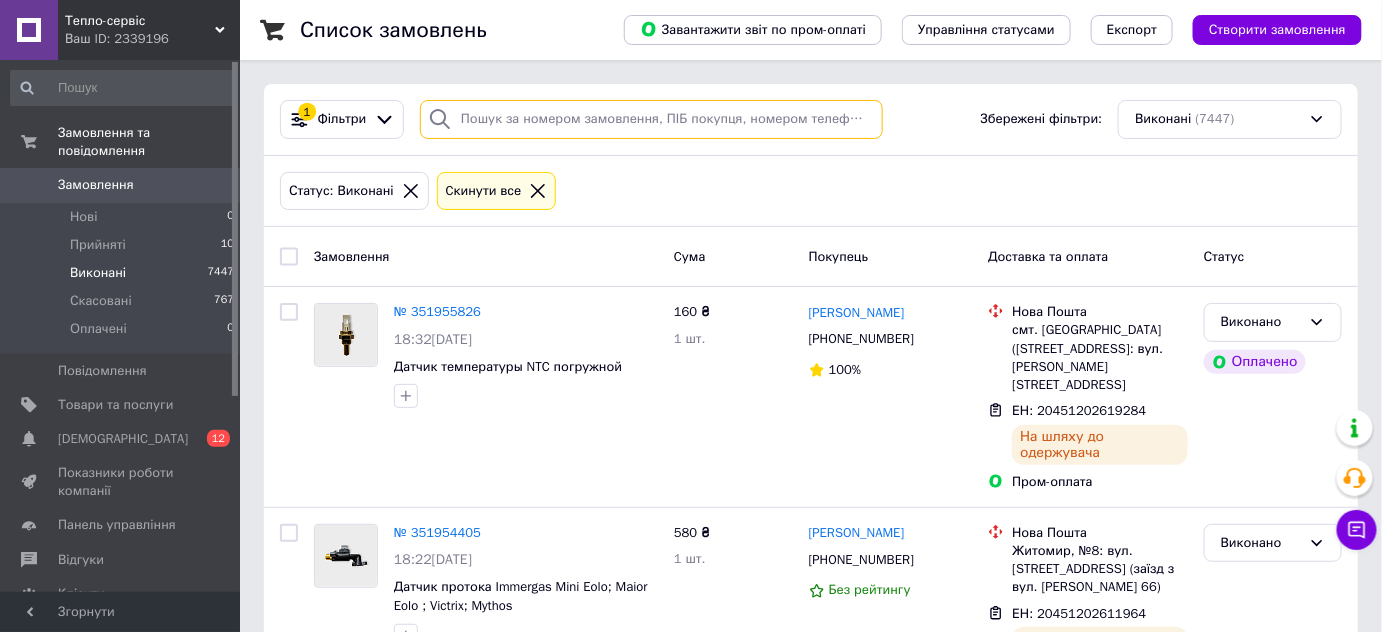 click at bounding box center [651, 119] 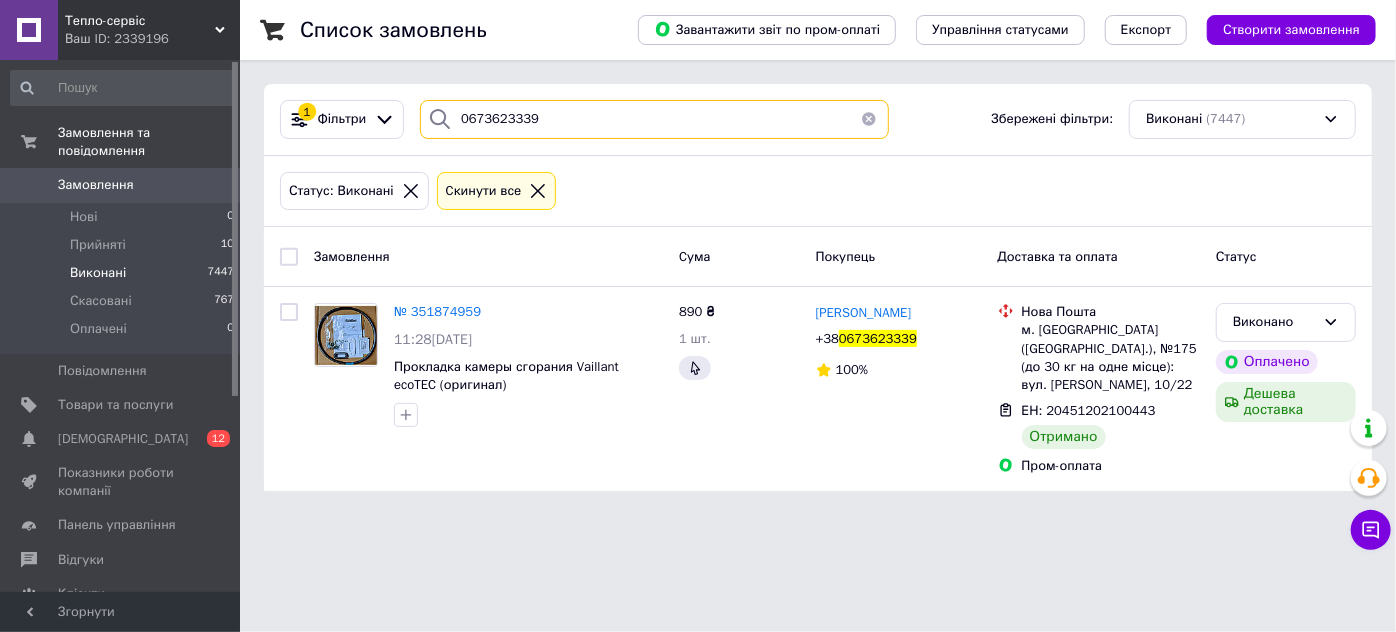 type on "0673623339" 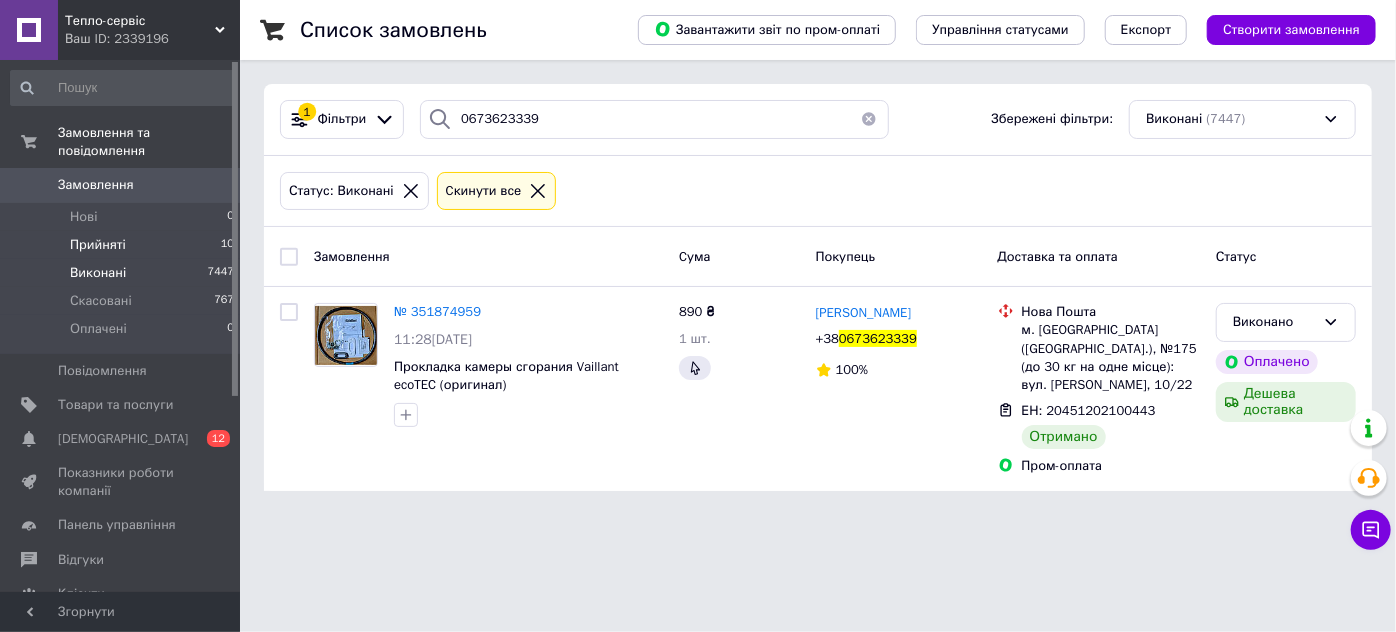 click on "Прийняті" at bounding box center (98, 245) 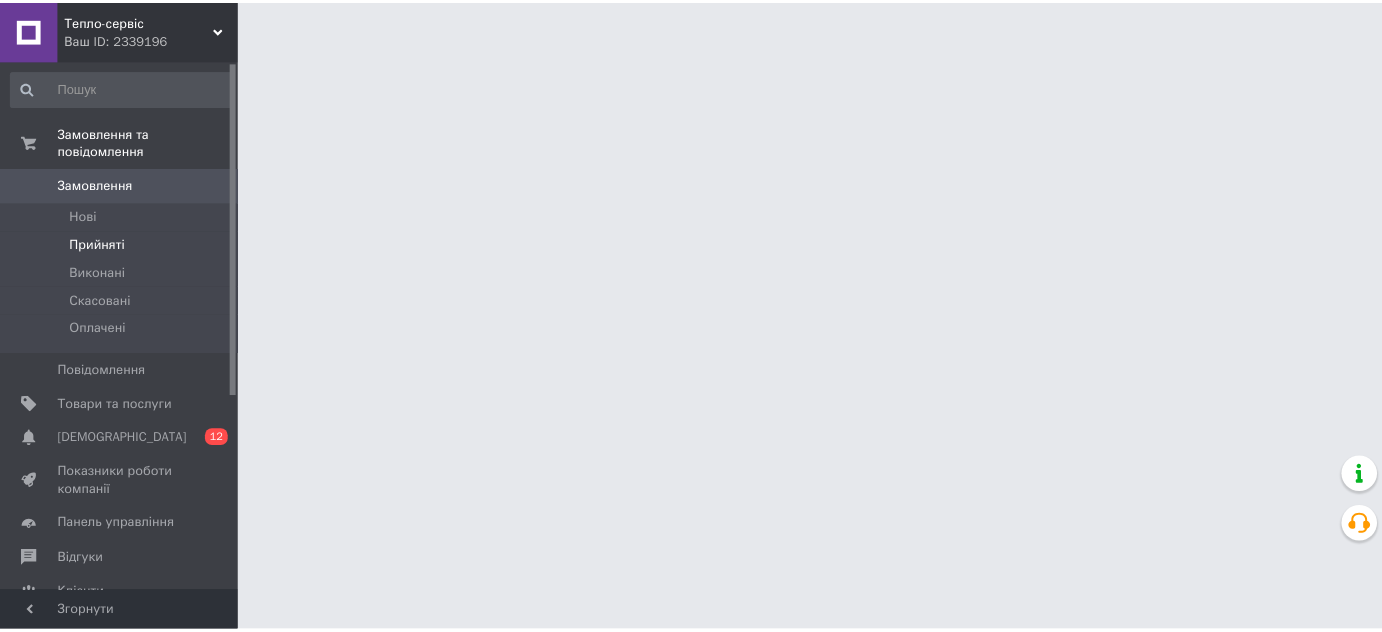 scroll, scrollTop: 0, scrollLeft: 0, axis: both 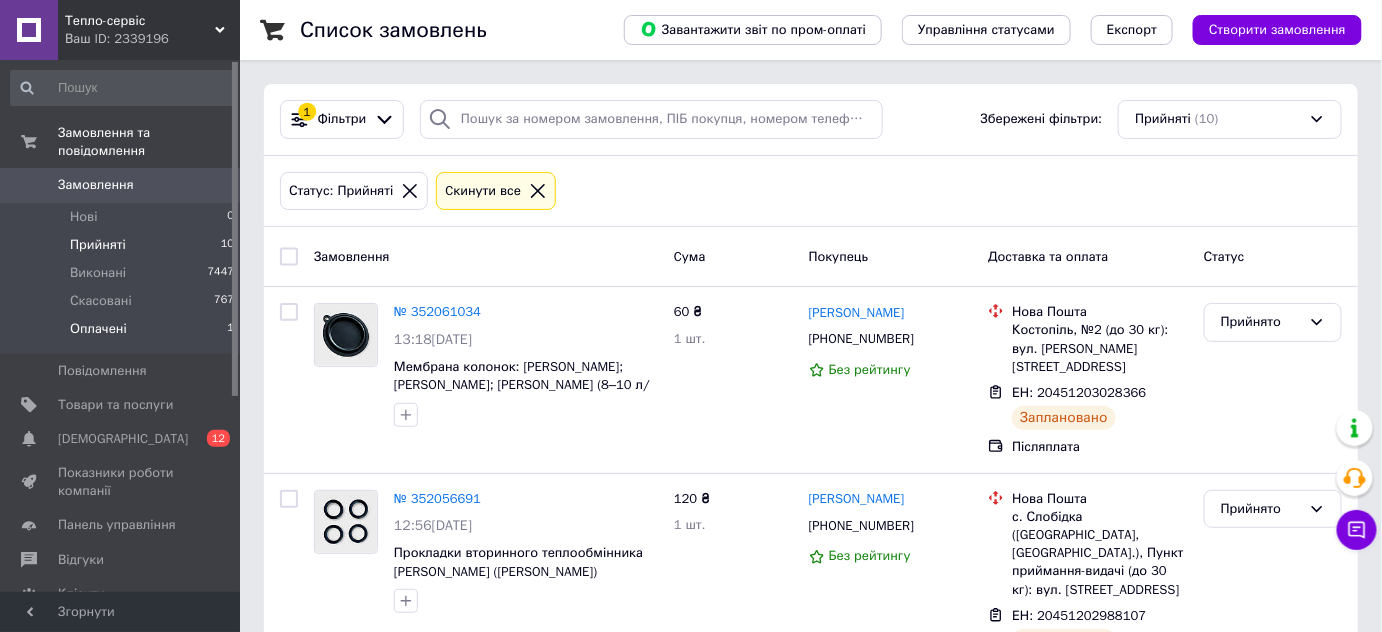 click on "Оплачені" at bounding box center [98, 329] 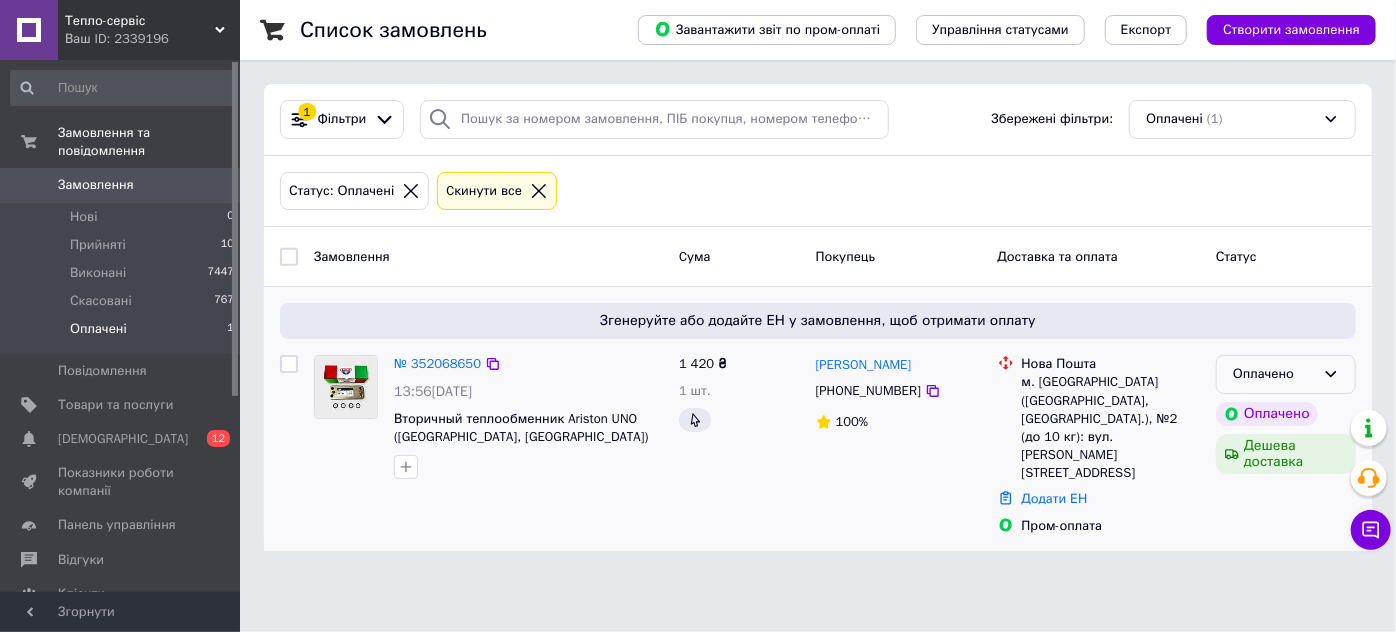 click on "Оплачено" at bounding box center [1286, 374] 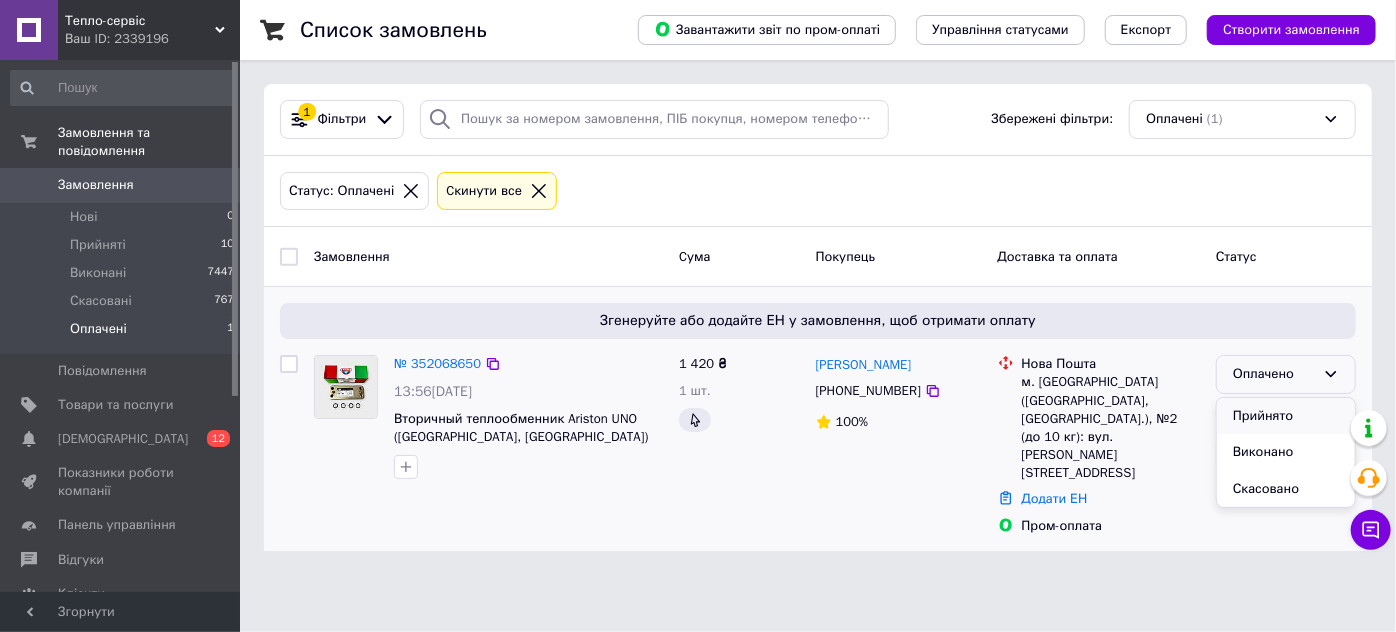 click on "Прийнято" at bounding box center [1286, 416] 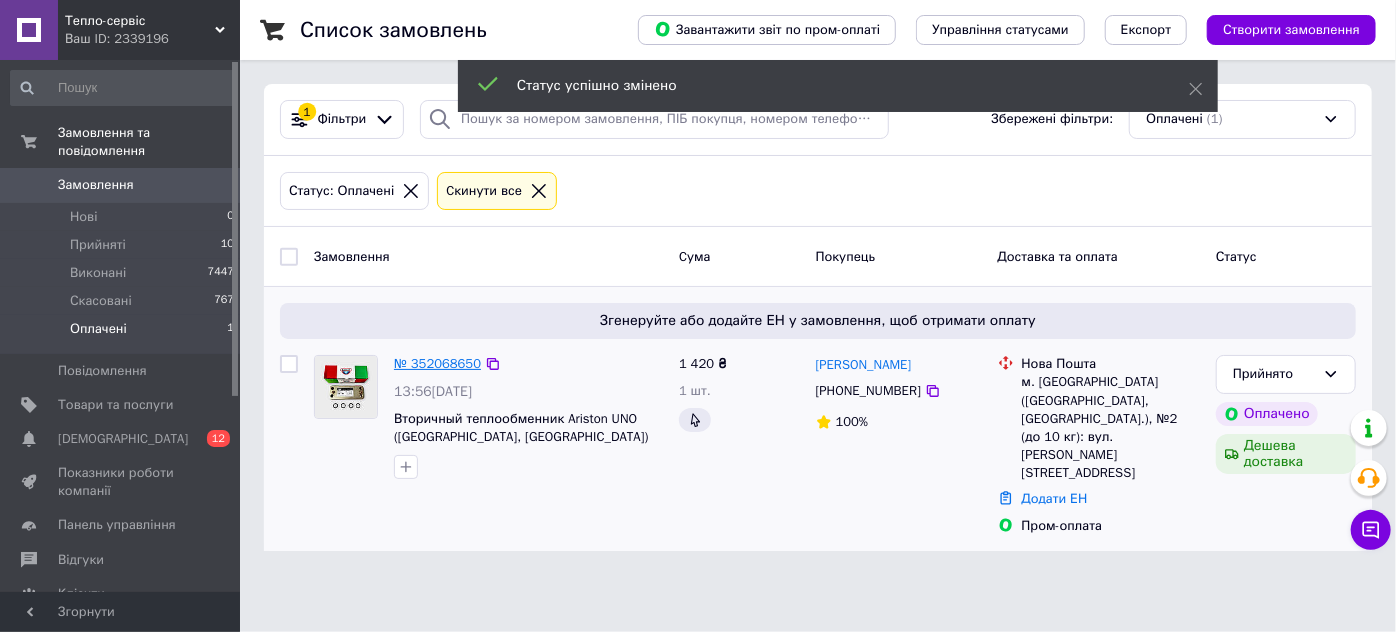 click on "№ 352068650" at bounding box center (437, 363) 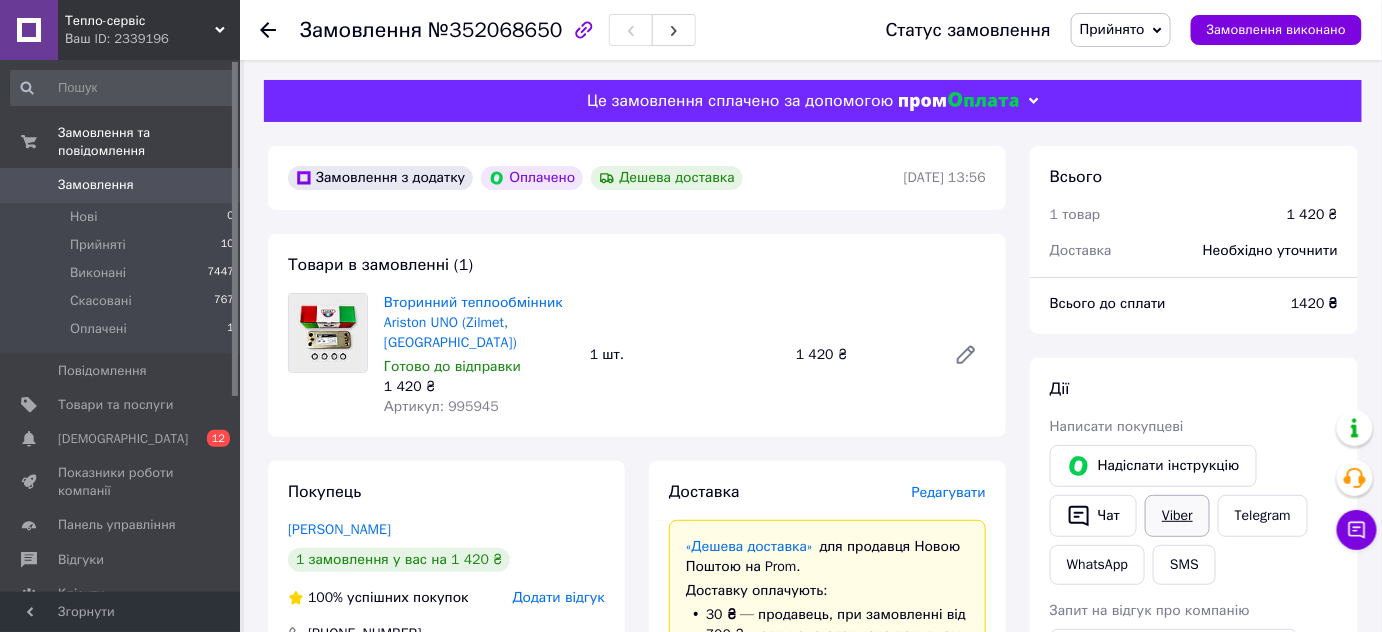 click on "Viber" at bounding box center [1177, 516] 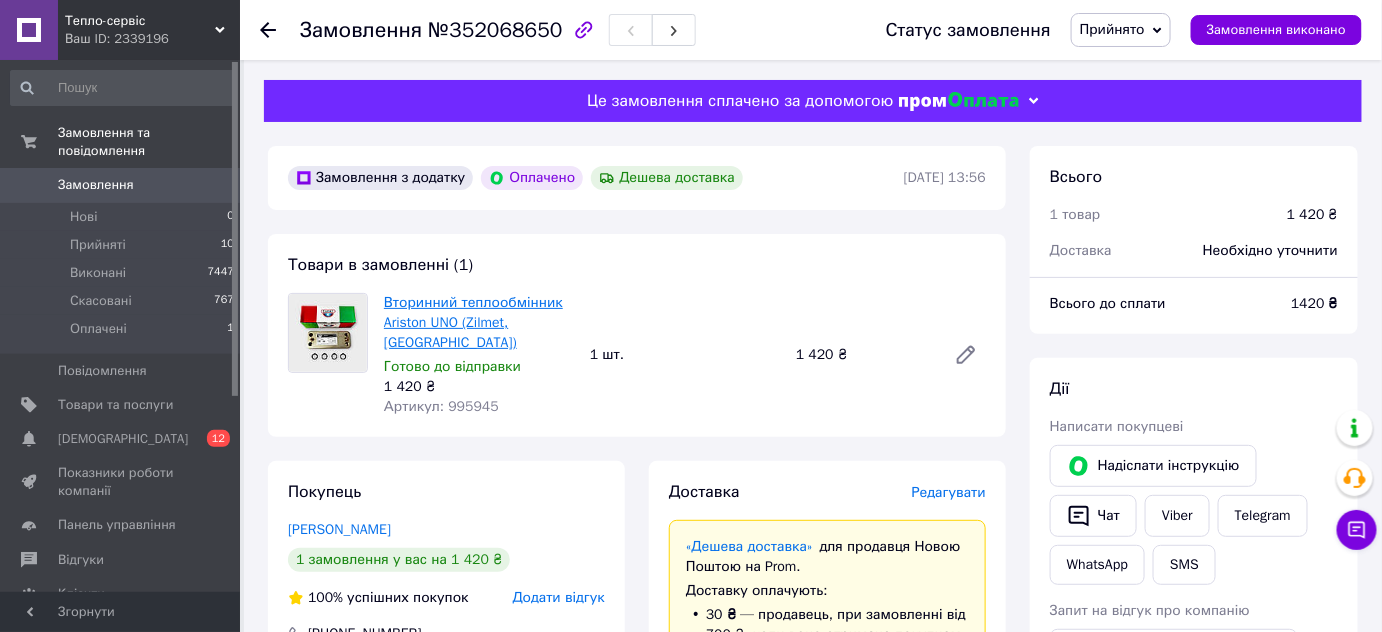 click on "Вторинний теплообмінник Ariston UNO (Zilmet, [GEOGRAPHIC_DATA])" at bounding box center [473, 322] 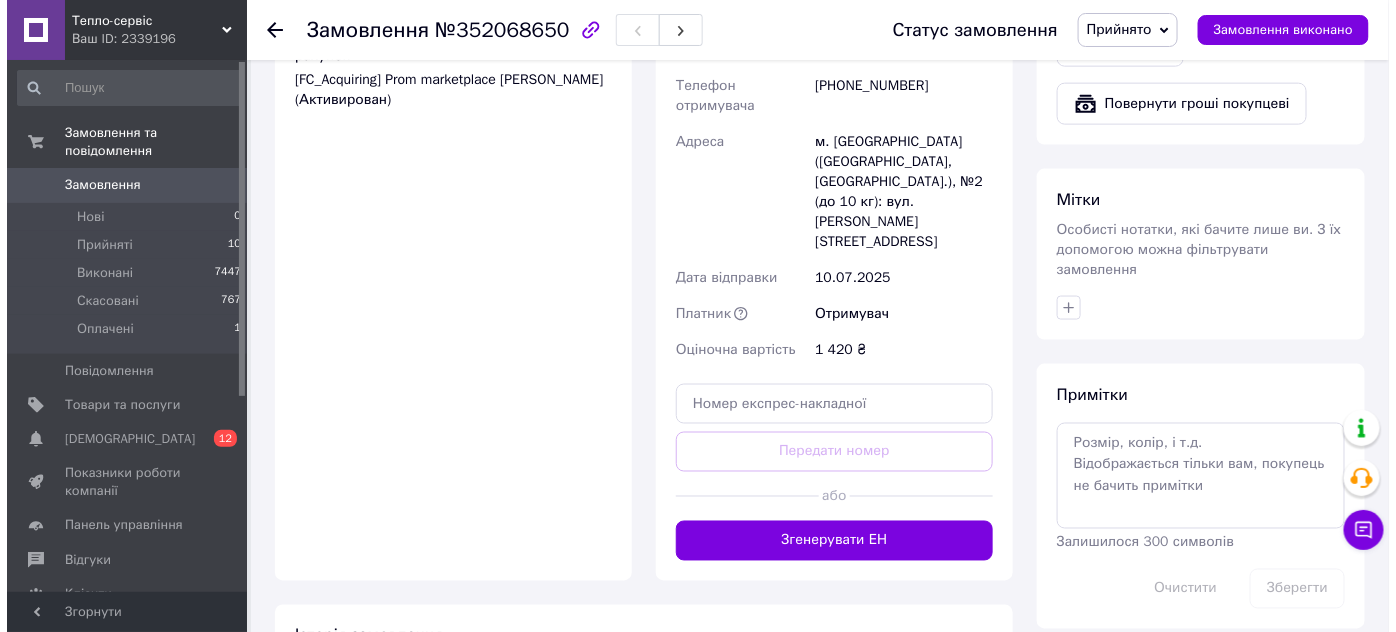 scroll, scrollTop: 272, scrollLeft: 0, axis: vertical 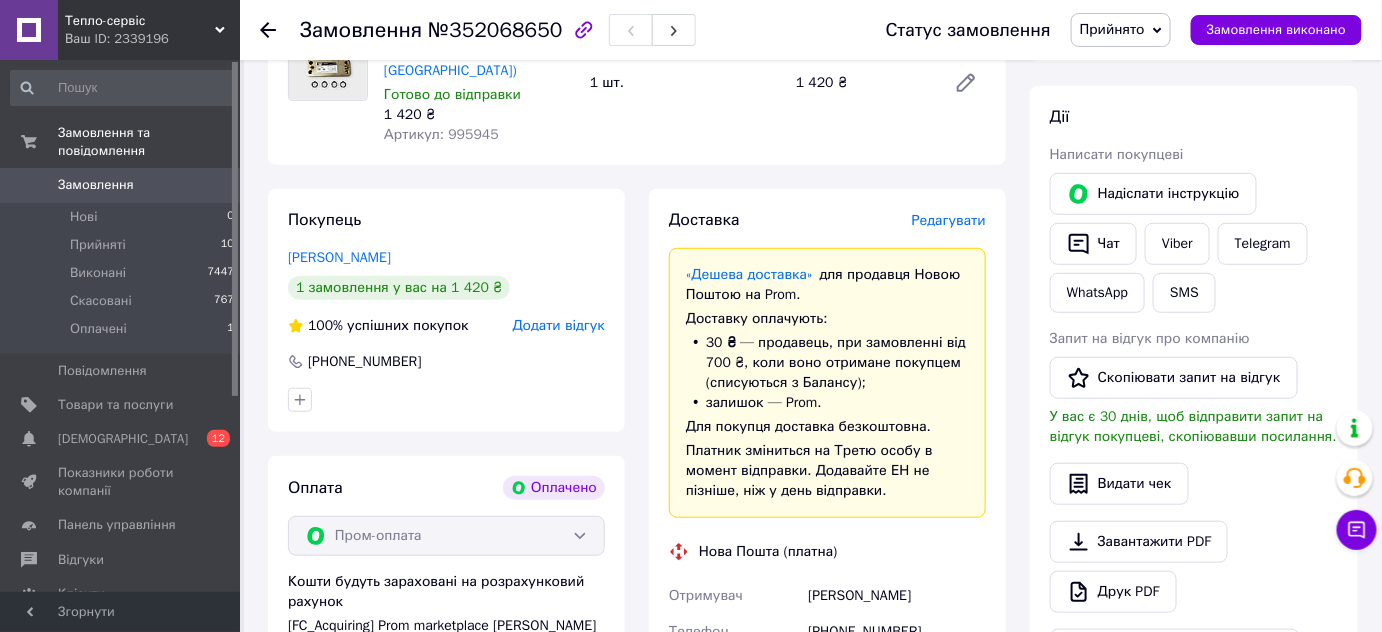 click on "Редагувати" at bounding box center (949, 220) 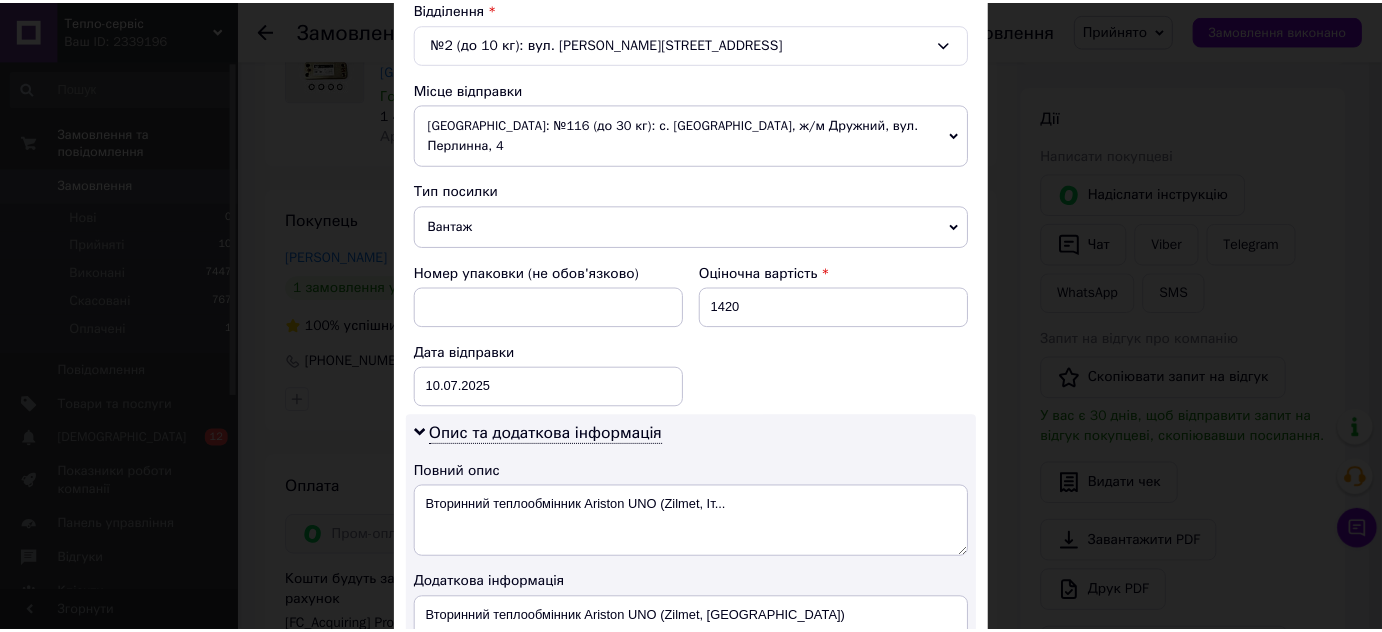 scroll, scrollTop: 912, scrollLeft: 0, axis: vertical 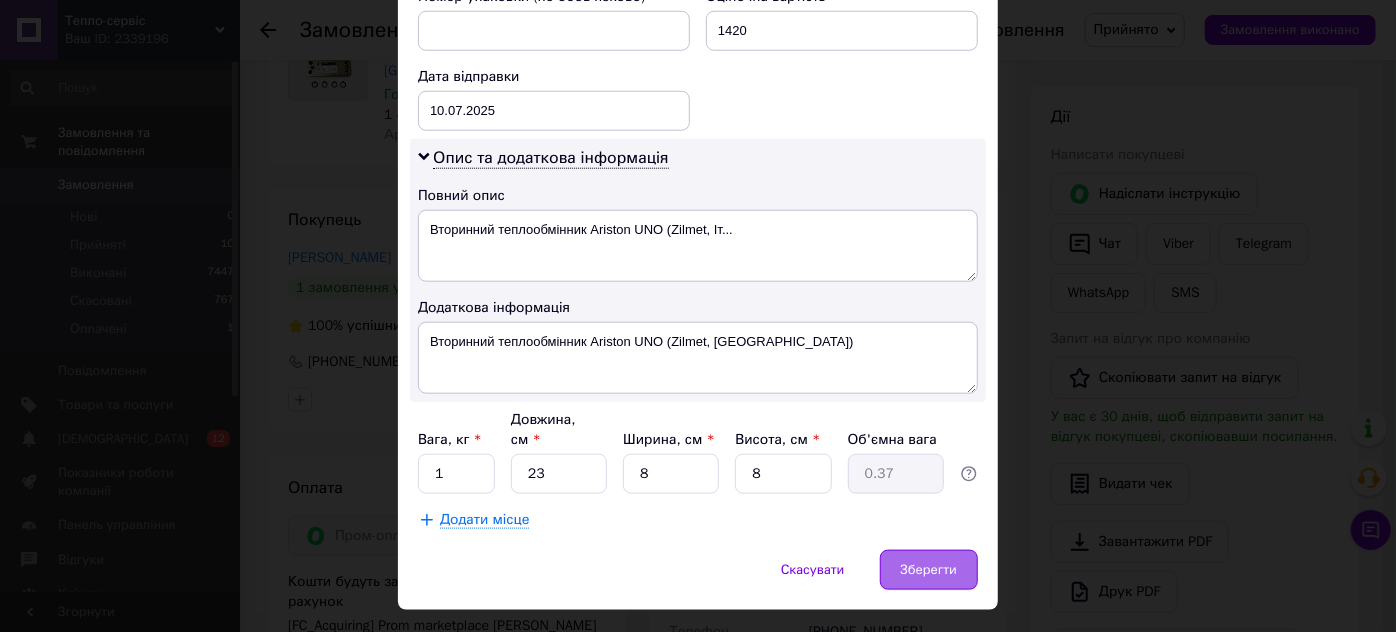 click on "Зберегти" at bounding box center [929, 570] 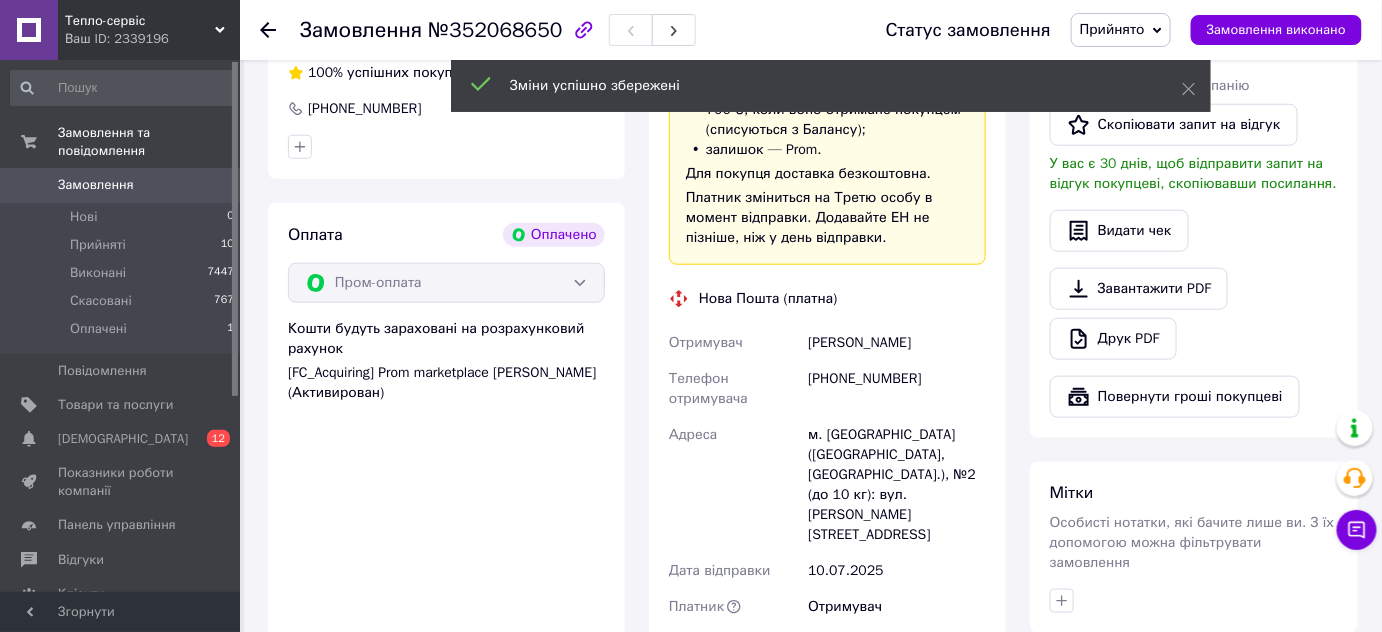 scroll, scrollTop: 909, scrollLeft: 0, axis: vertical 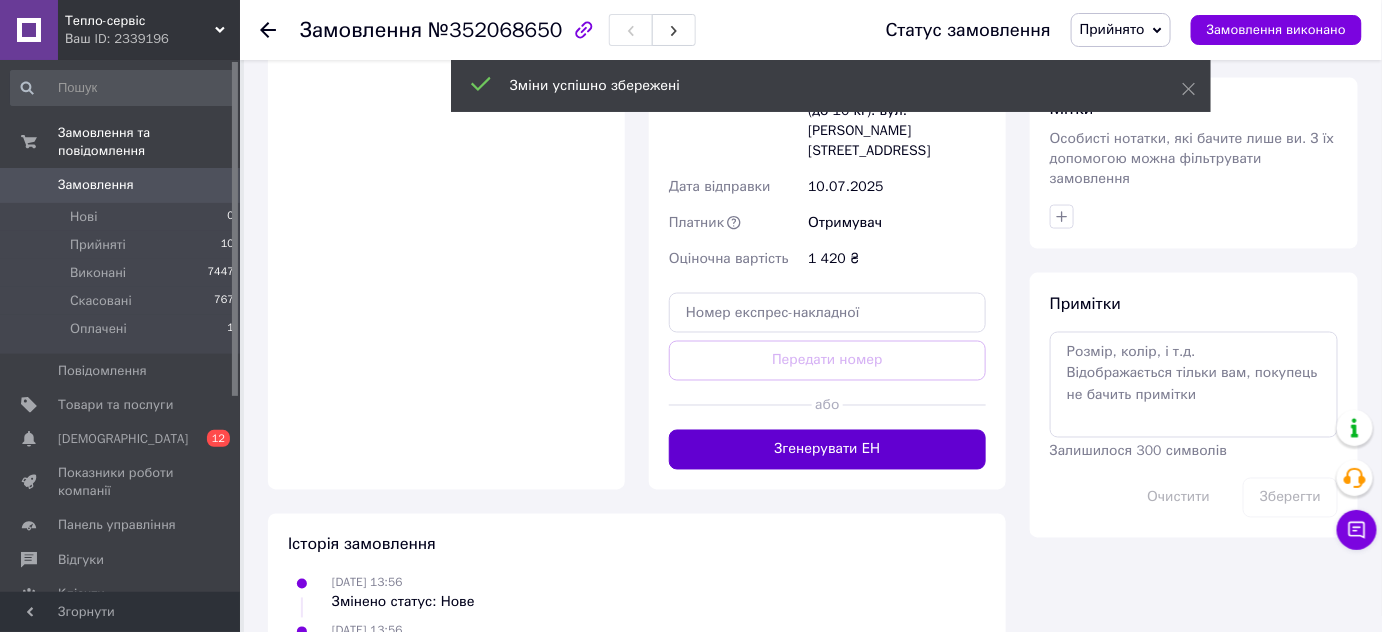 click on "Згенерувати ЕН" at bounding box center (827, 450) 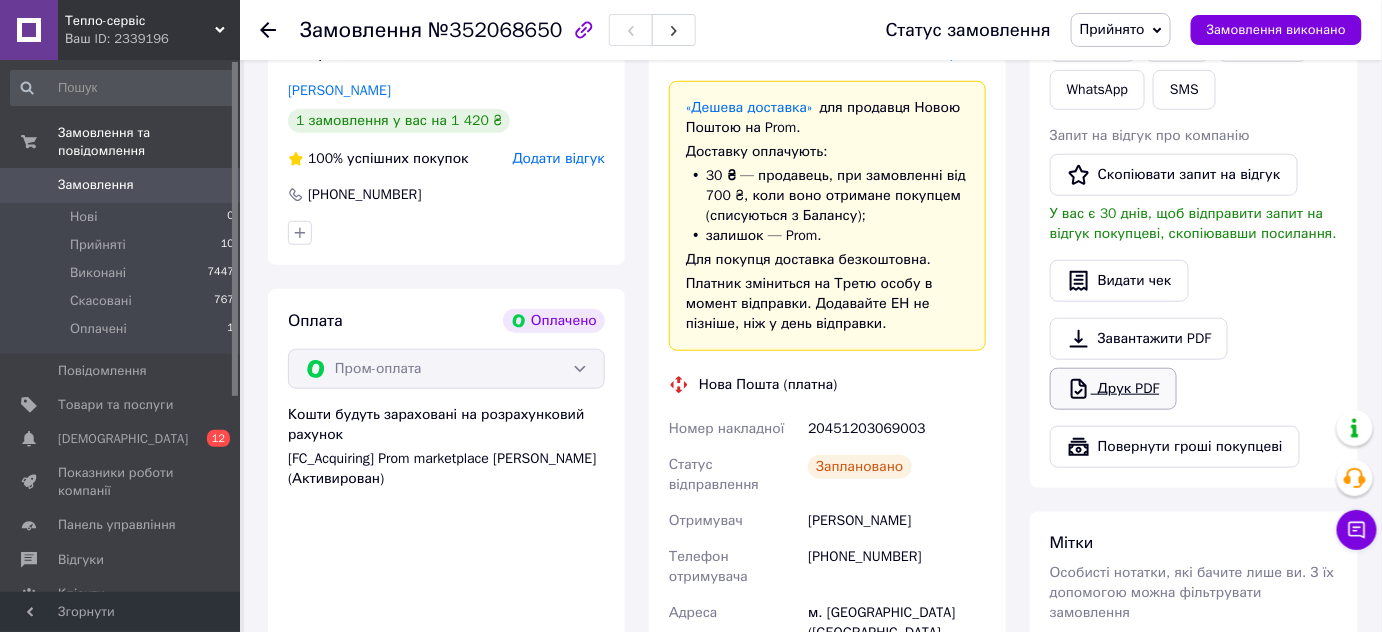 scroll, scrollTop: 545, scrollLeft: 0, axis: vertical 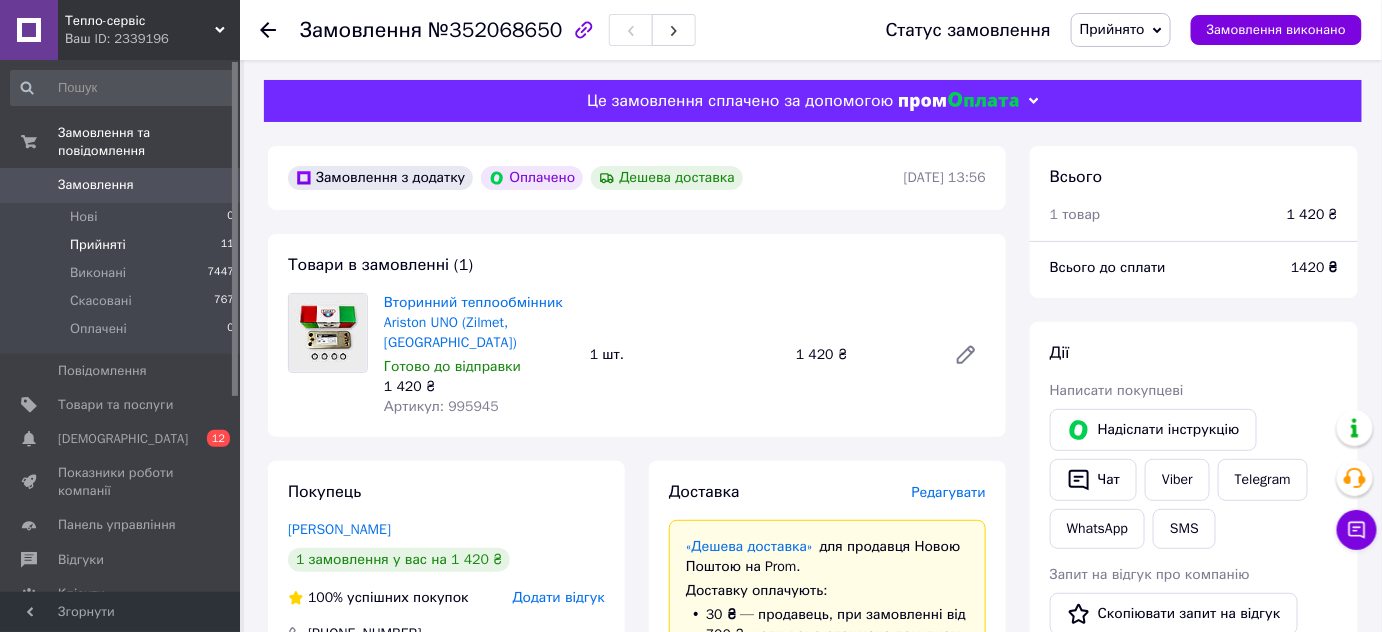 click on "Прийняті" at bounding box center (98, 245) 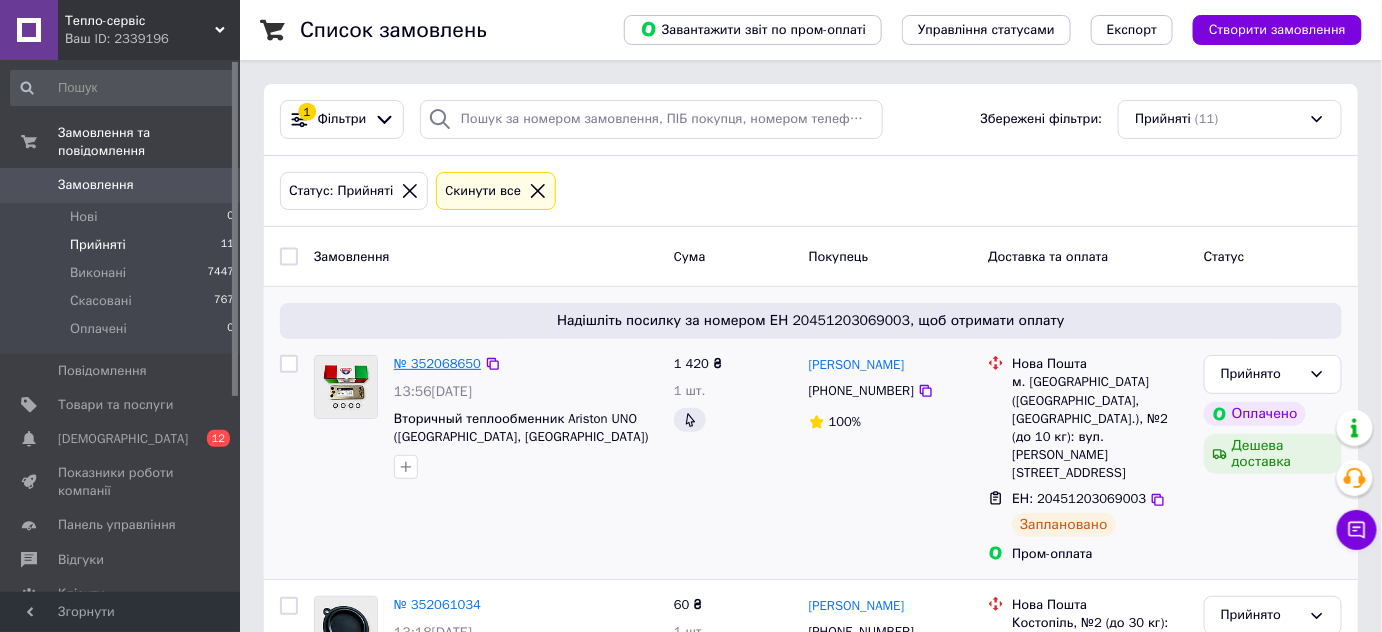 click on "№ 352068650" at bounding box center (437, 363) 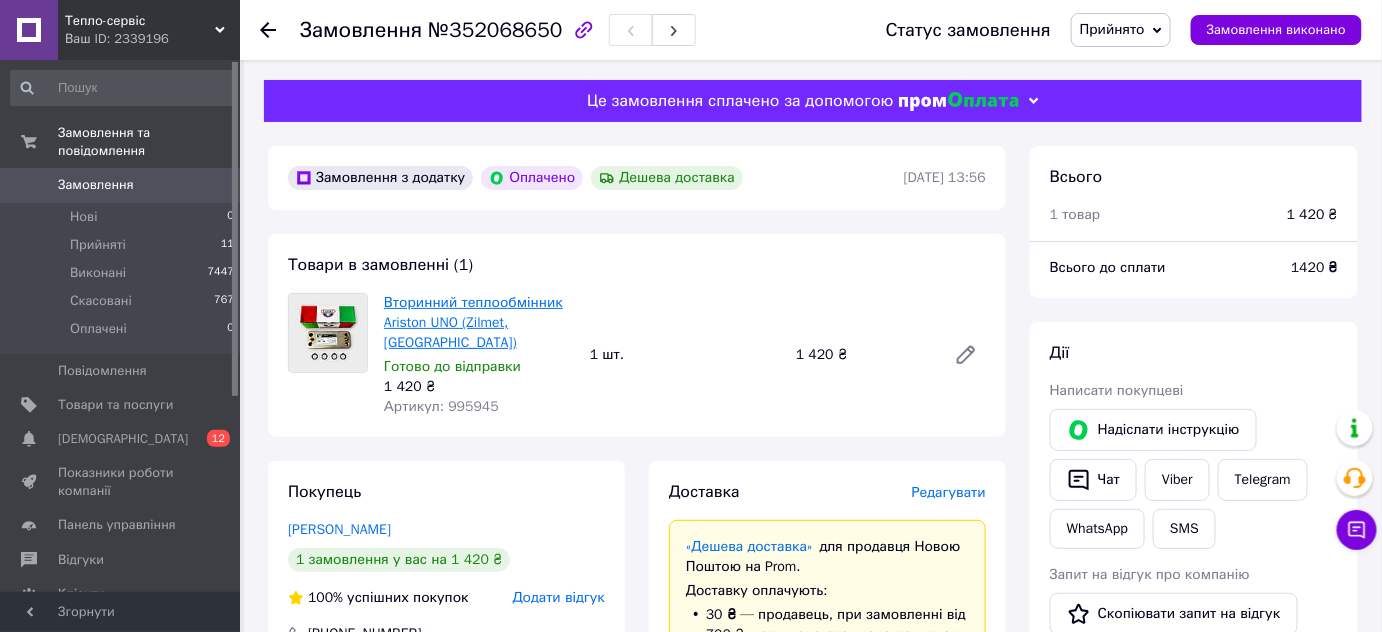 click on "Вторинний теплообмінник Ariston UNO (Zilmet, [GEOGRAPHIC_DATA])" at bounding box center [473, 322] 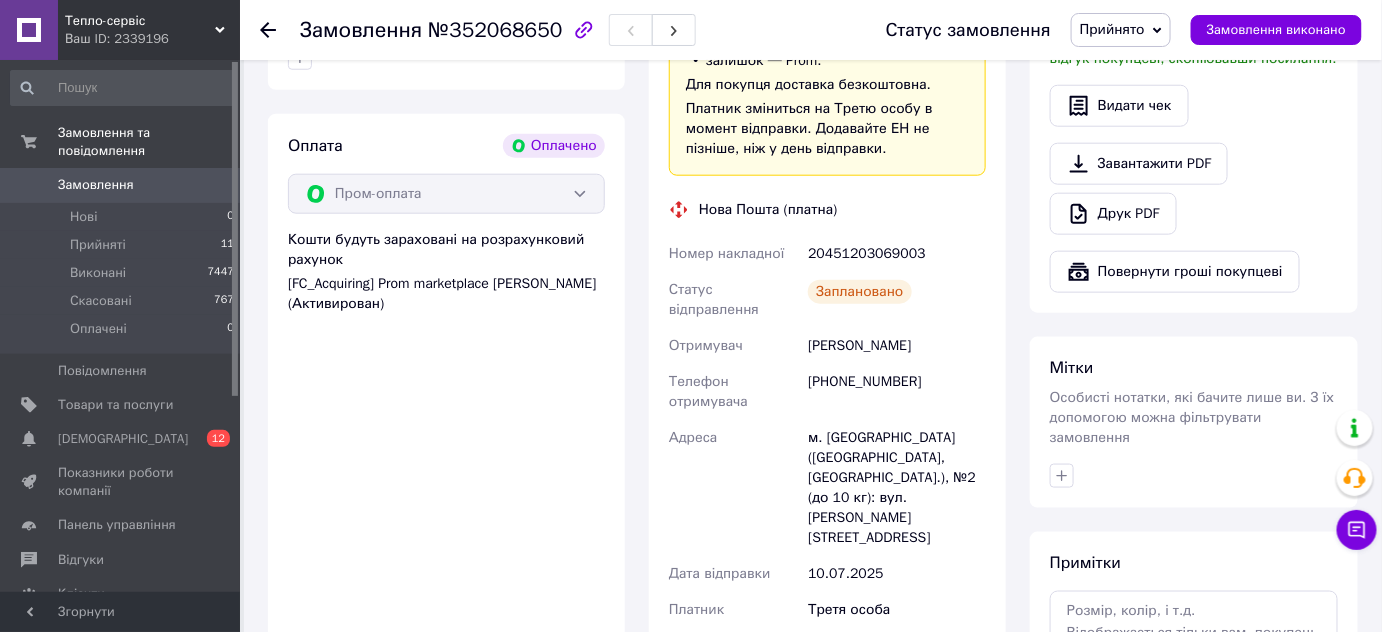 scroll, scrollTop: 818, scrollLeft: 0, axis: vertical 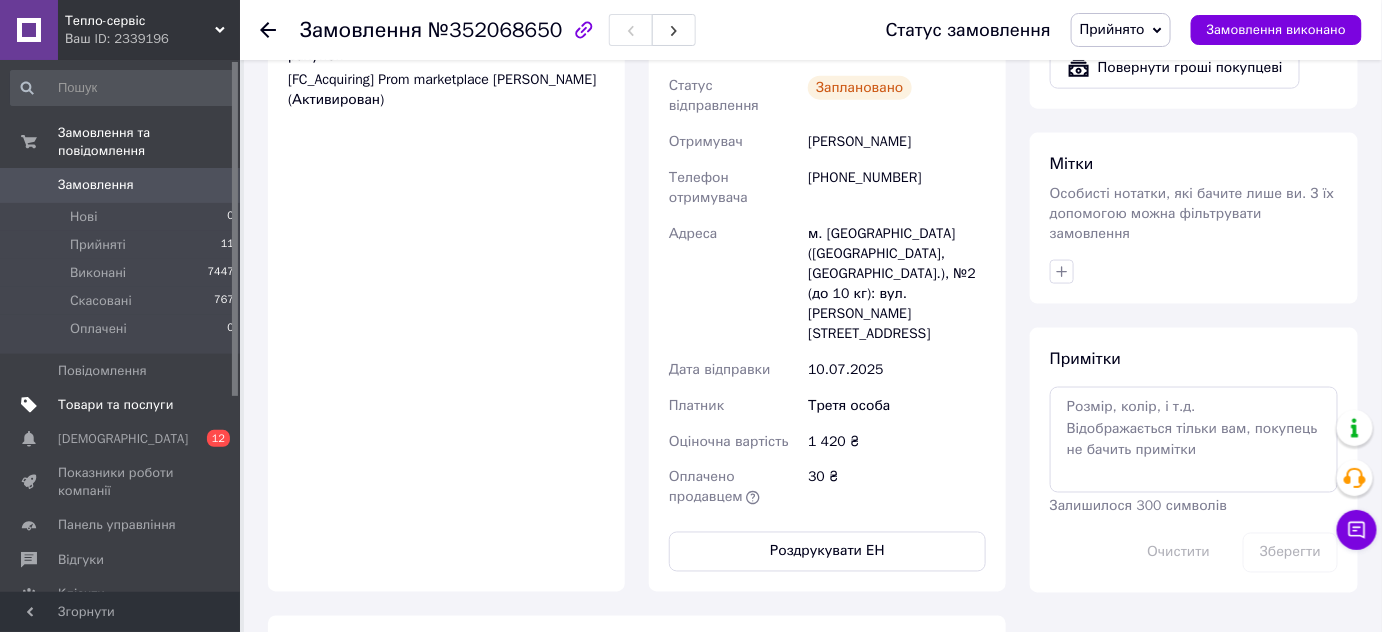 click on "Товари та послуги" at bounding box center [115, 405] 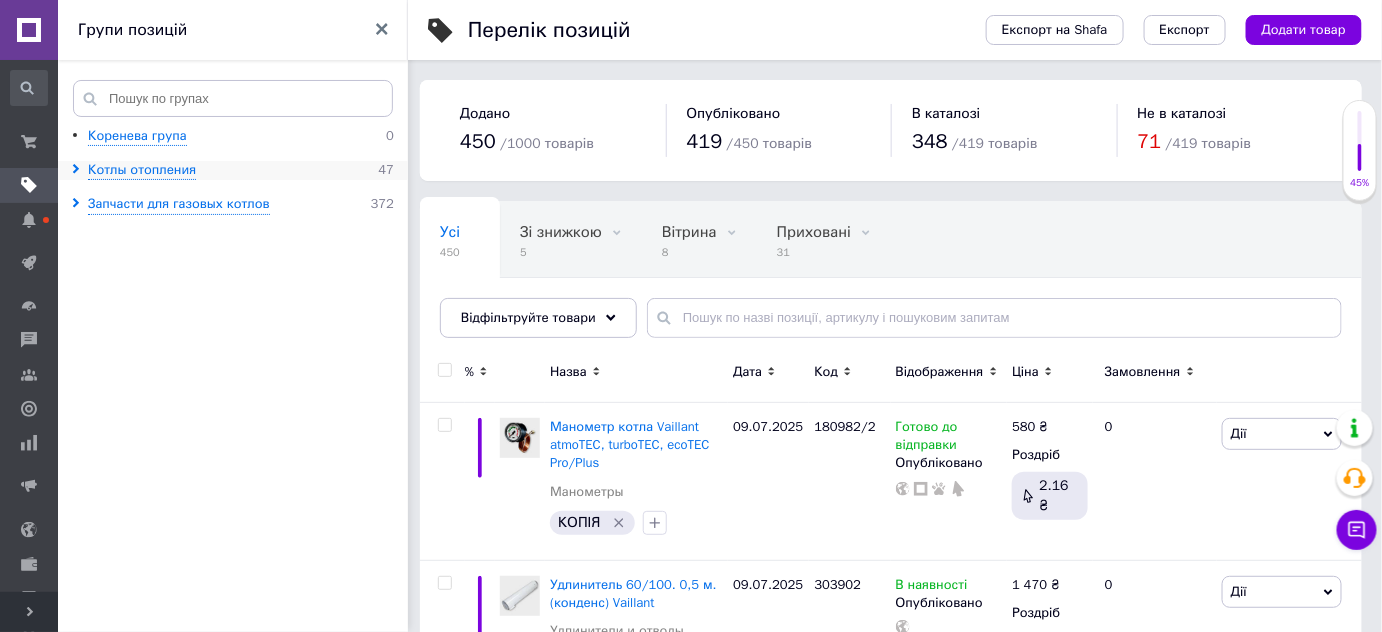 click 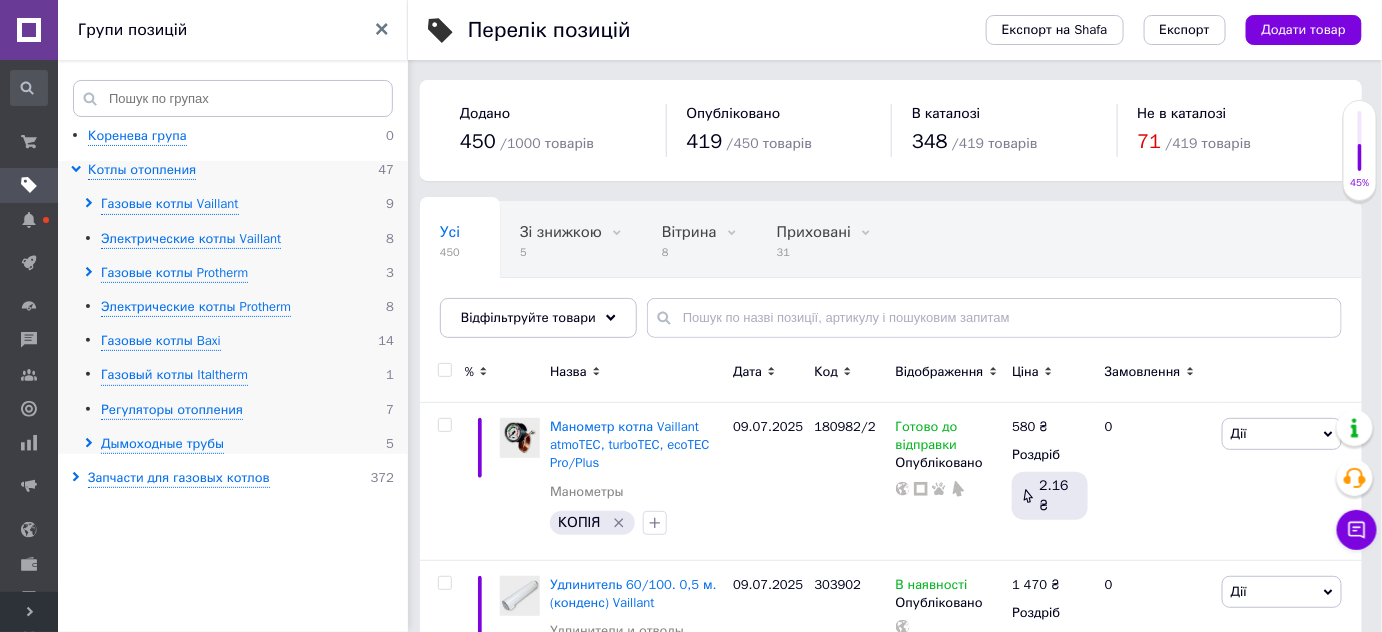click 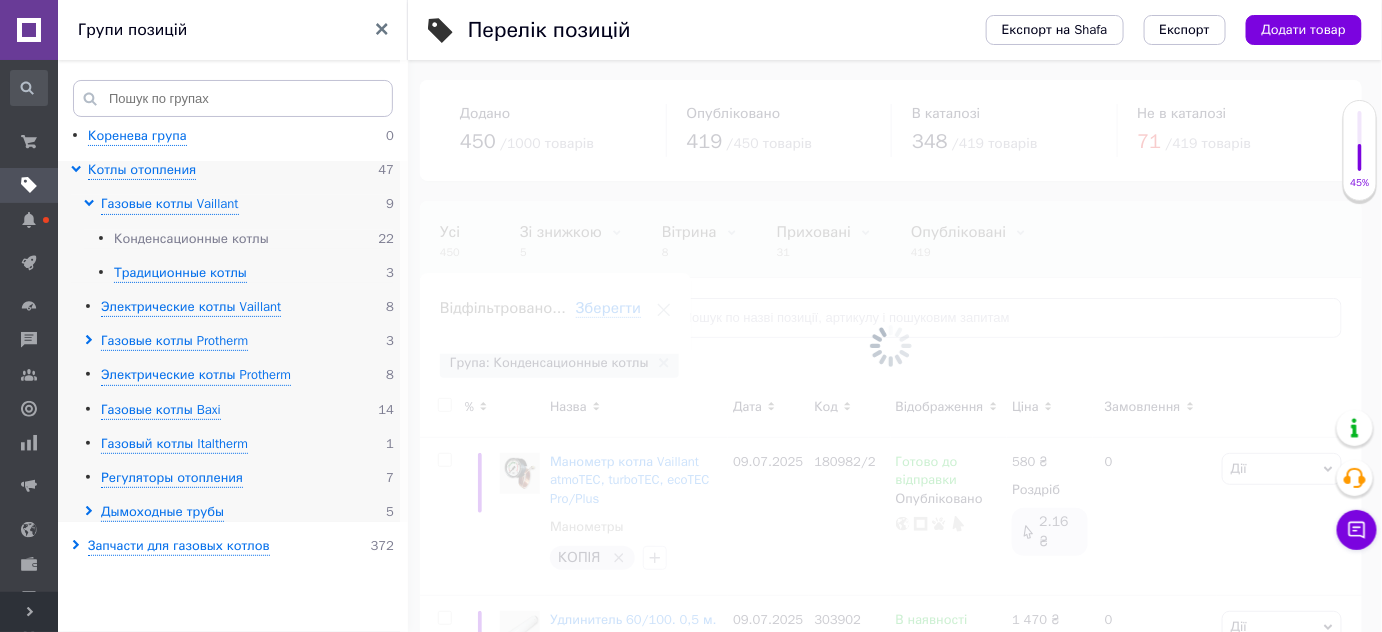 click on "Конденсационные котлы" at bounding box center [191, 239] 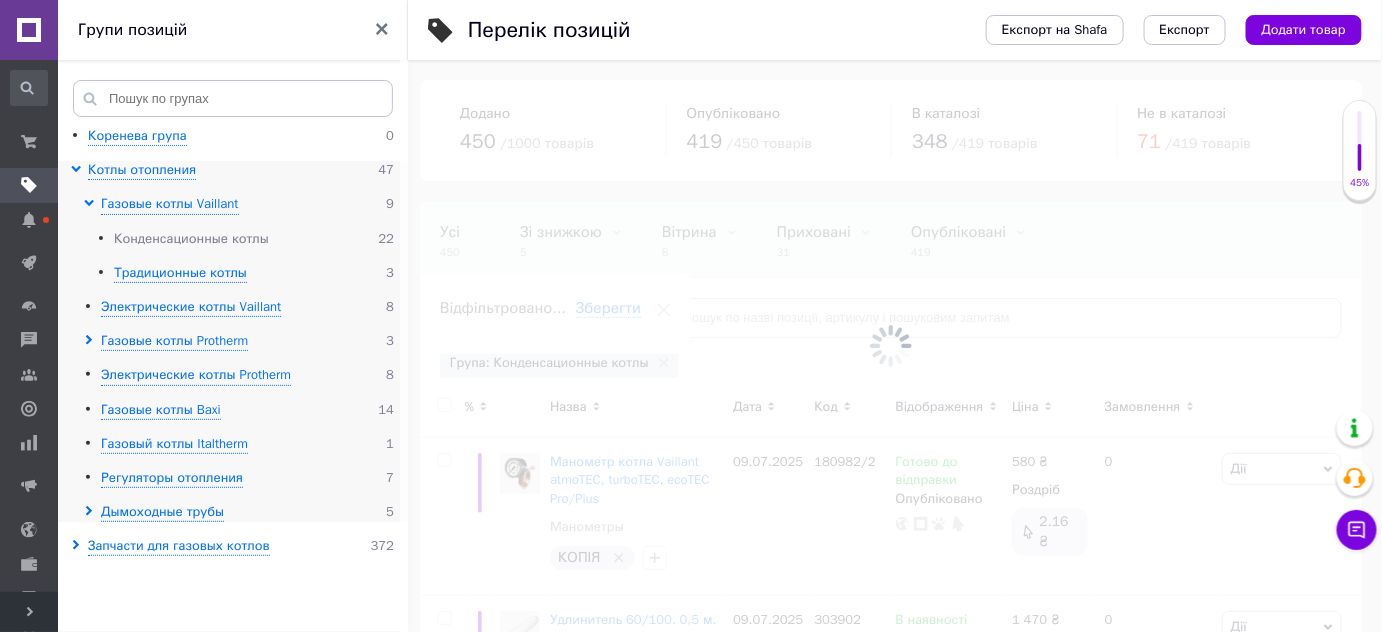 scroll, scrollTop: 0, scrollLeft: 114, axis: horizontal 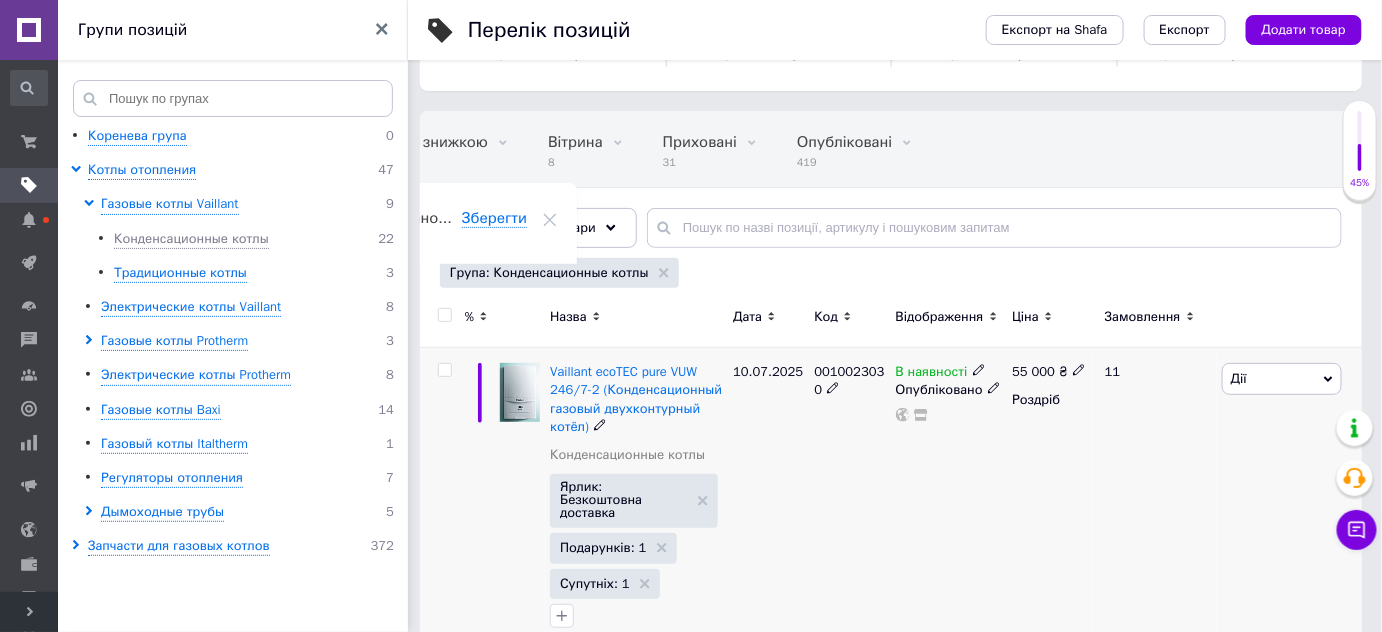 click 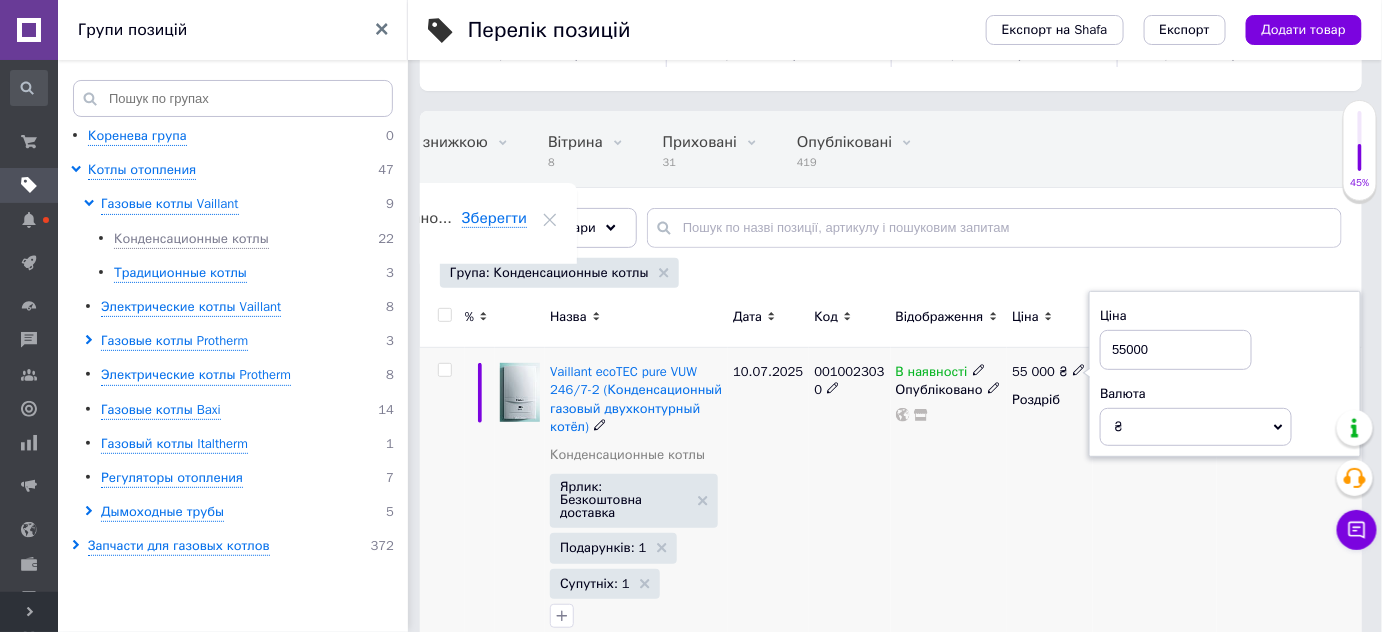 click on "55000" at bounding box center (1176, 350) 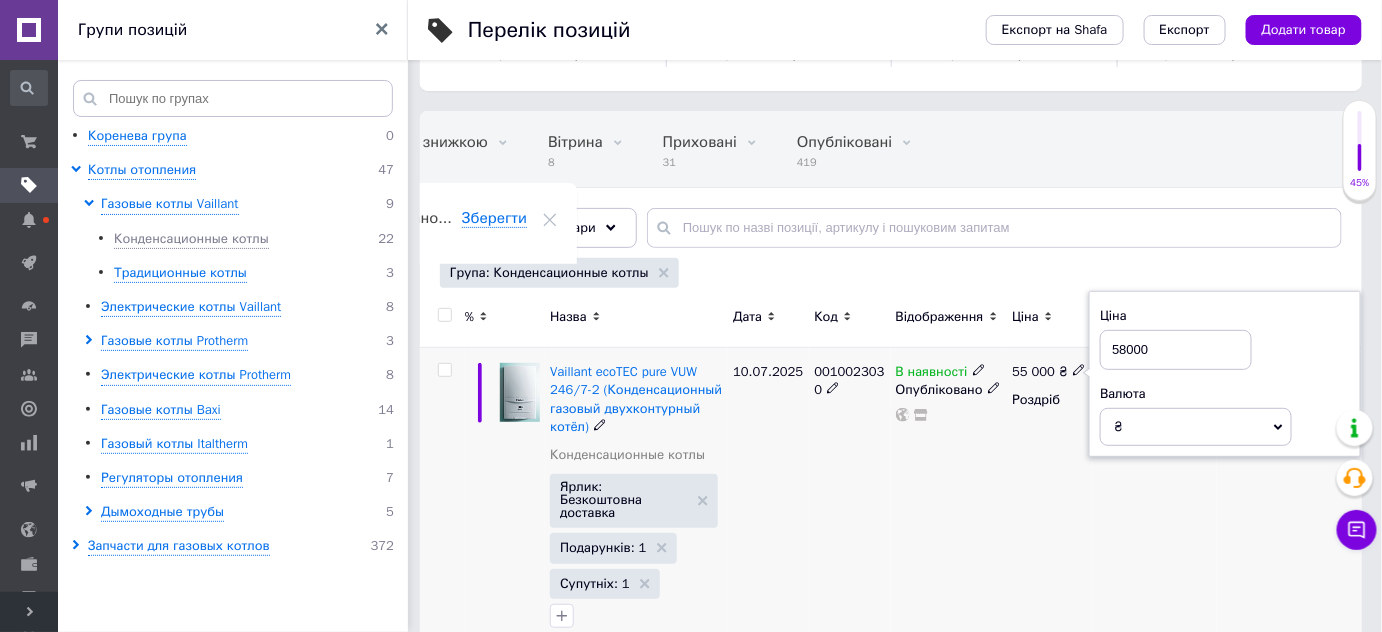 type on "58000" 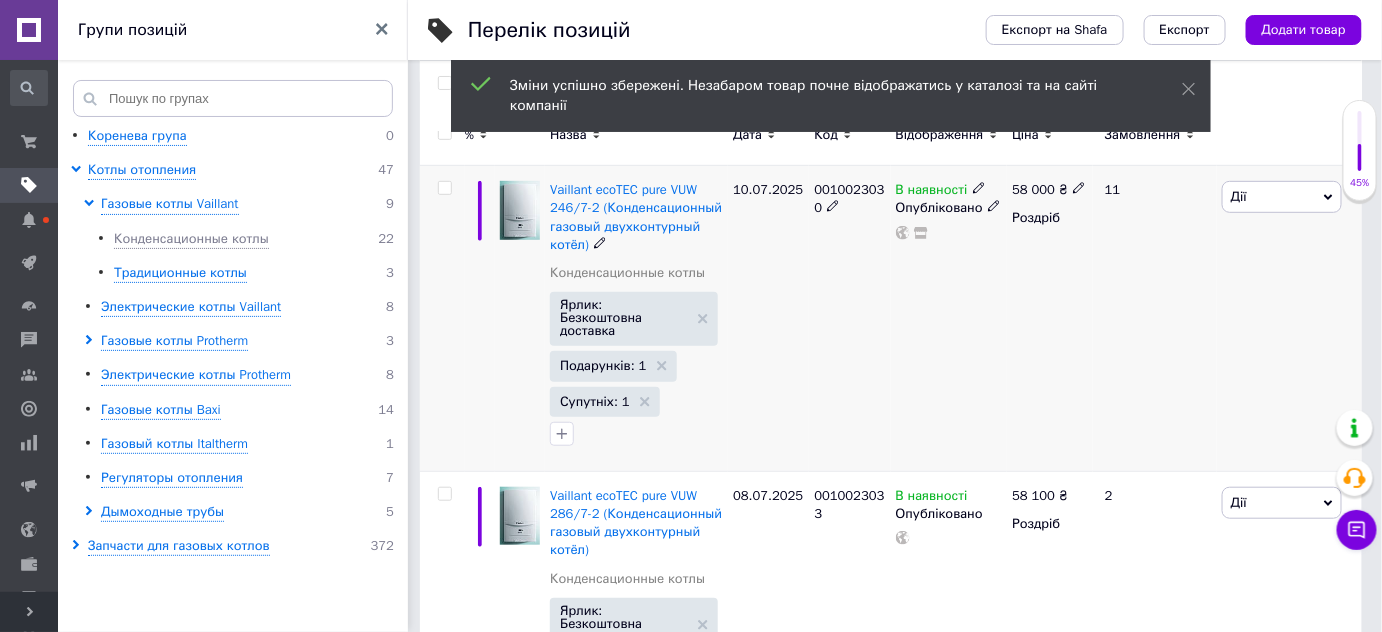 scroll, scrollTop: 363, scrollLeft: 0, axis: vertical 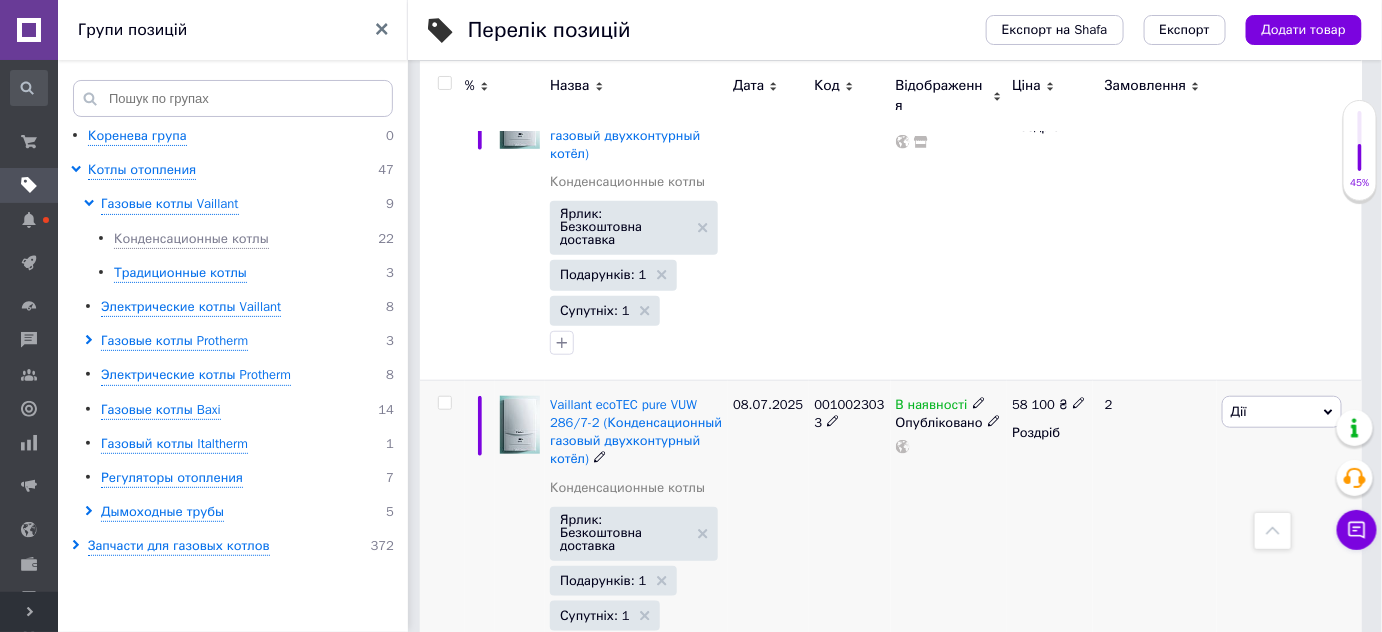 click 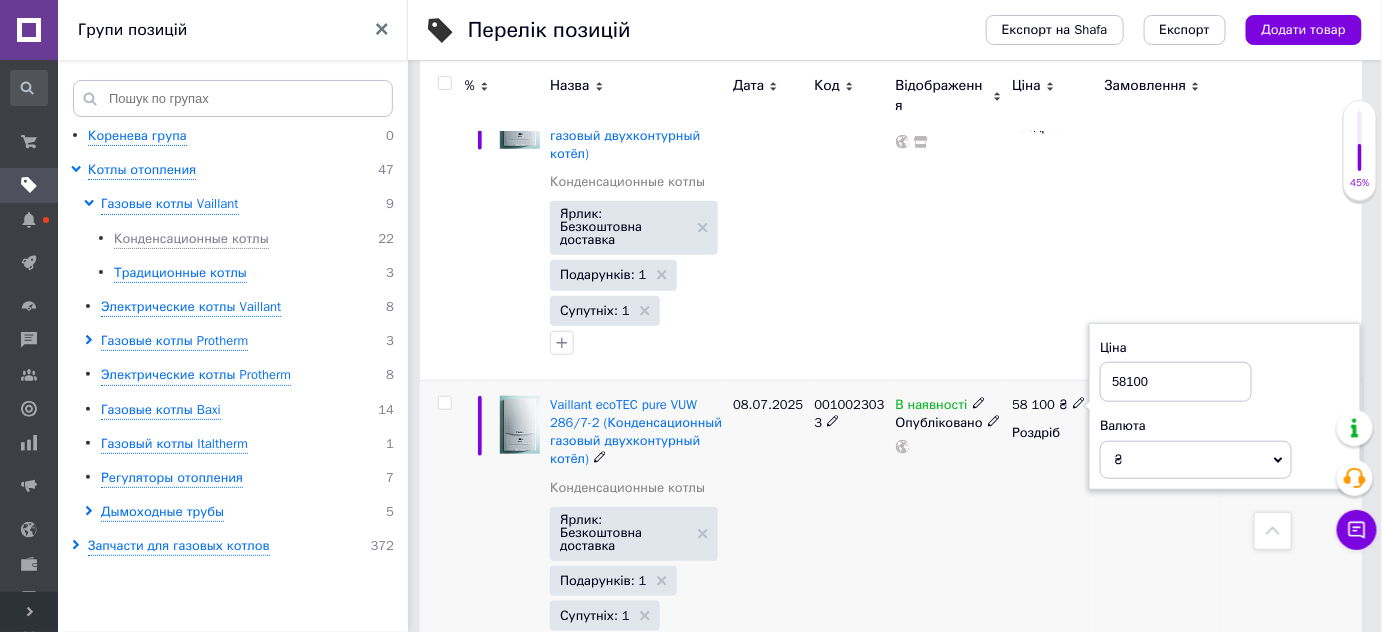 click on "58100" at bounding box center (1176, 382) 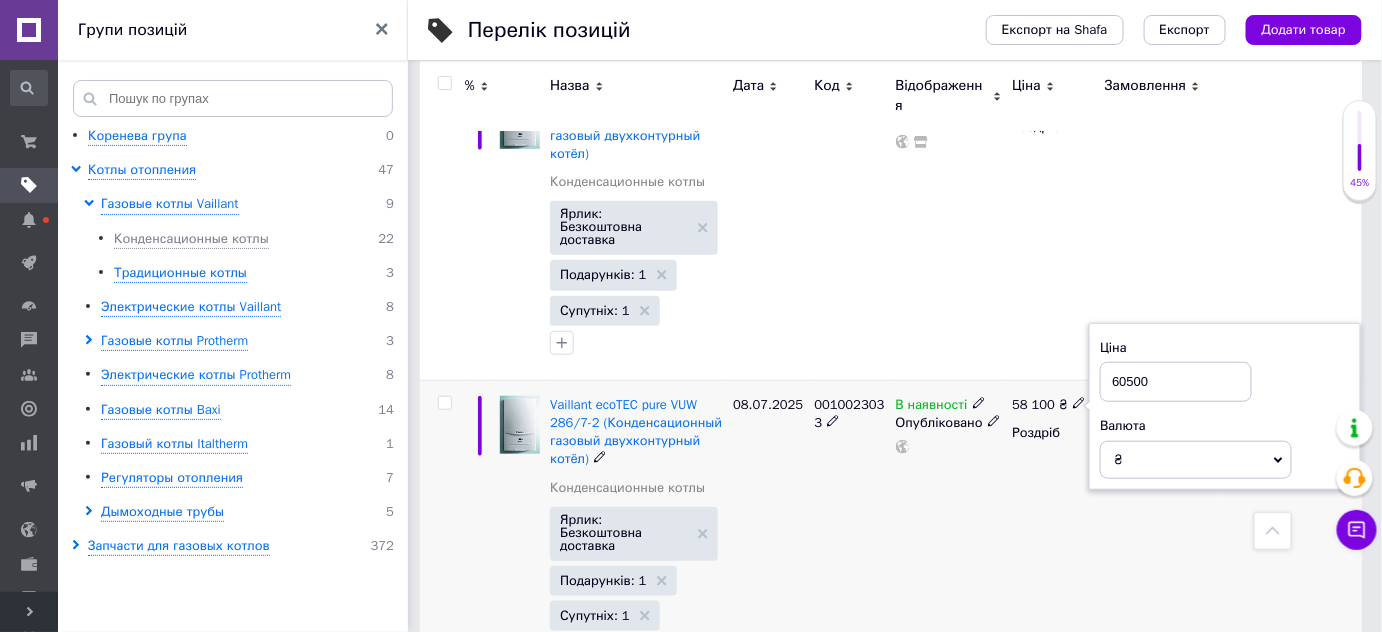 type on "60500" 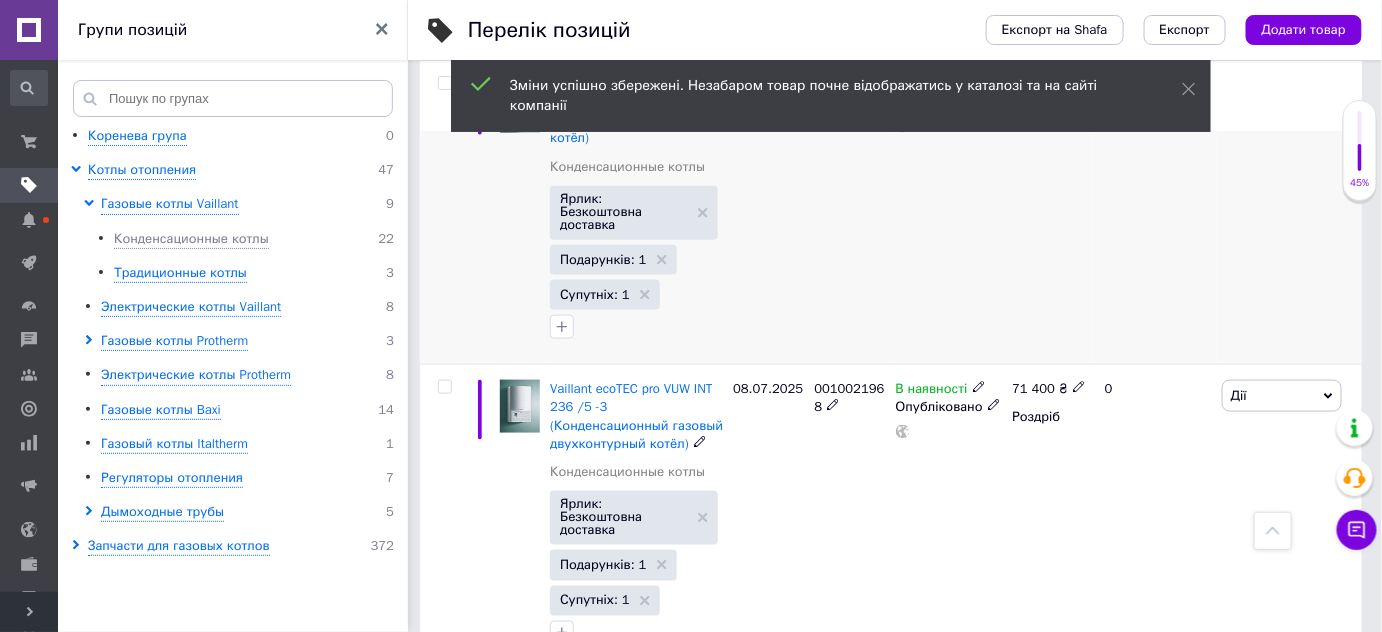 scroll, scrollTop: 727, scrollLeft: 0, axis: vertical 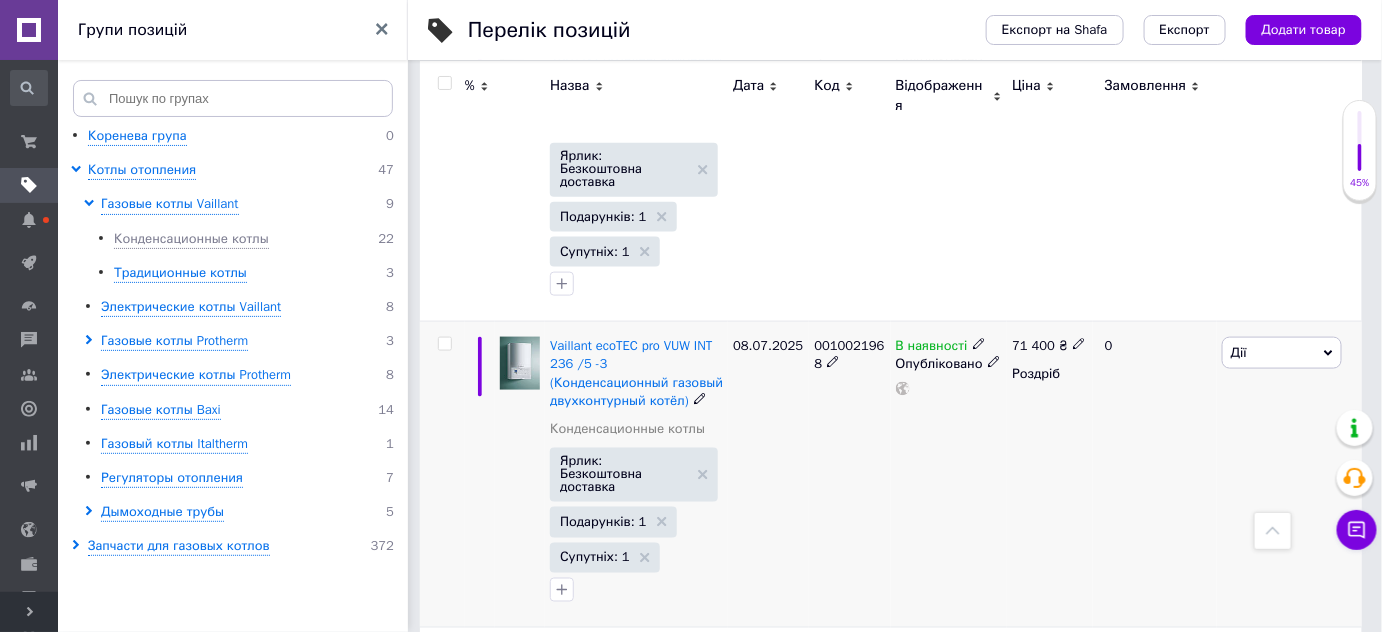 click 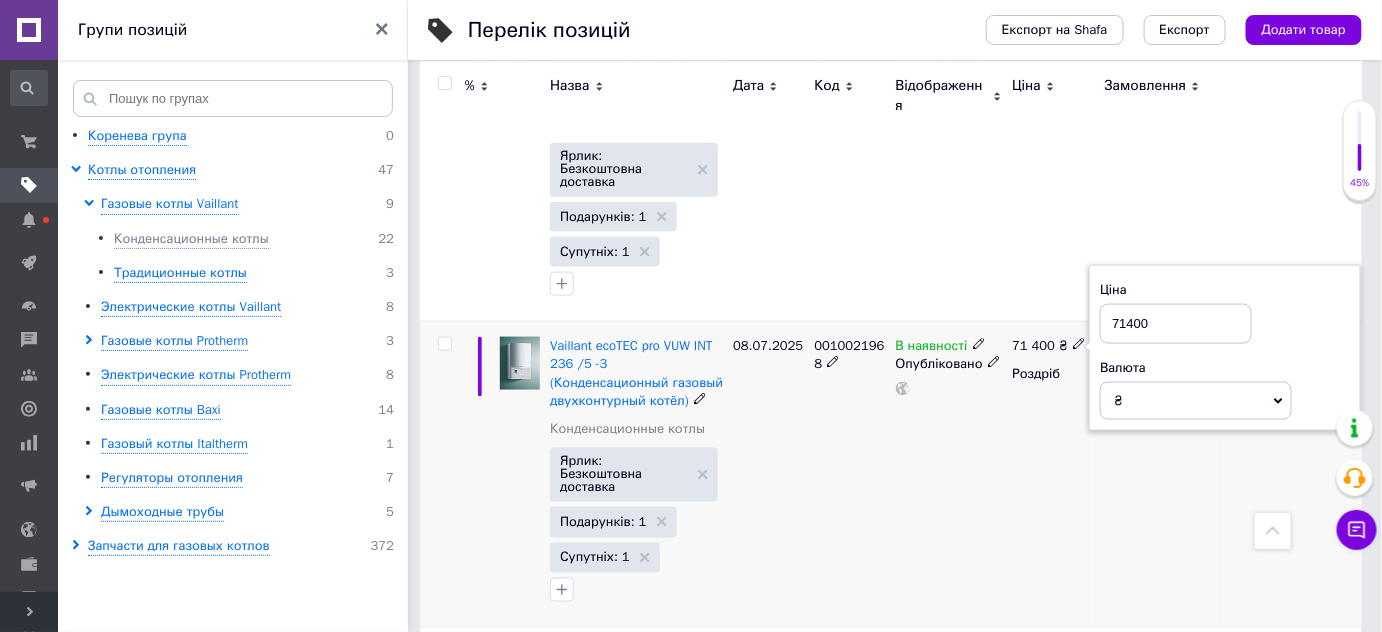 click on "71400" at bounding box center [1176, 324] 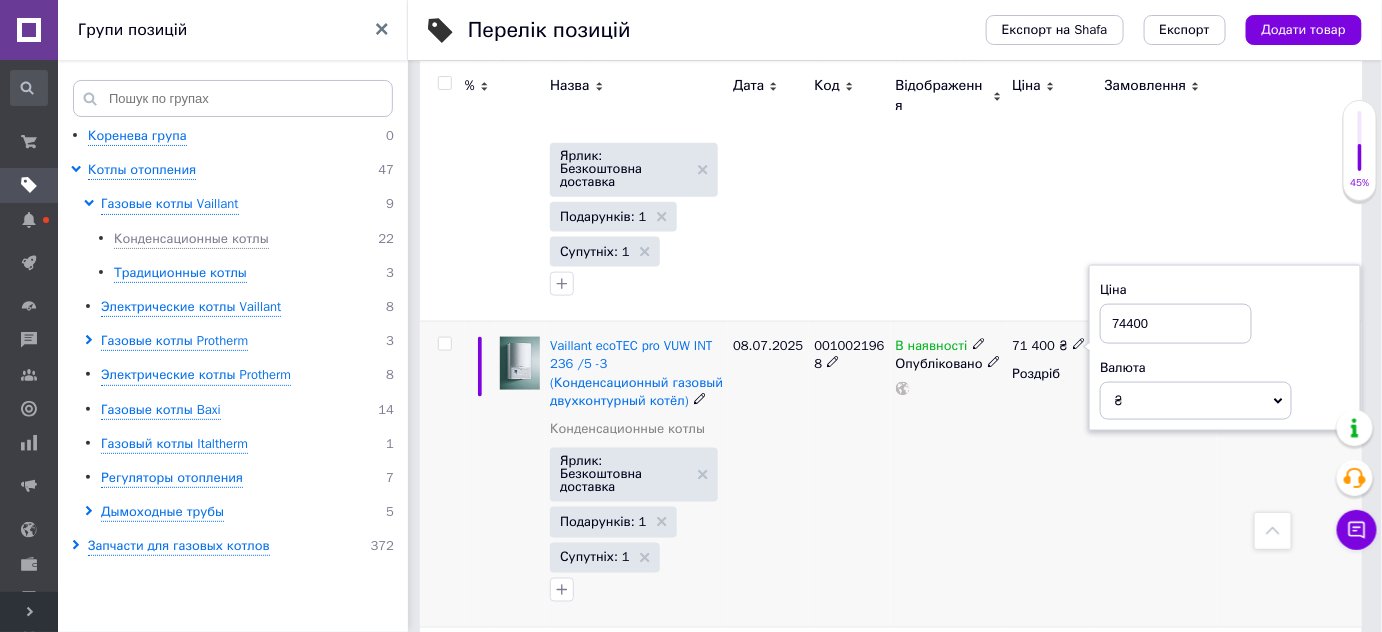 type on "74400" 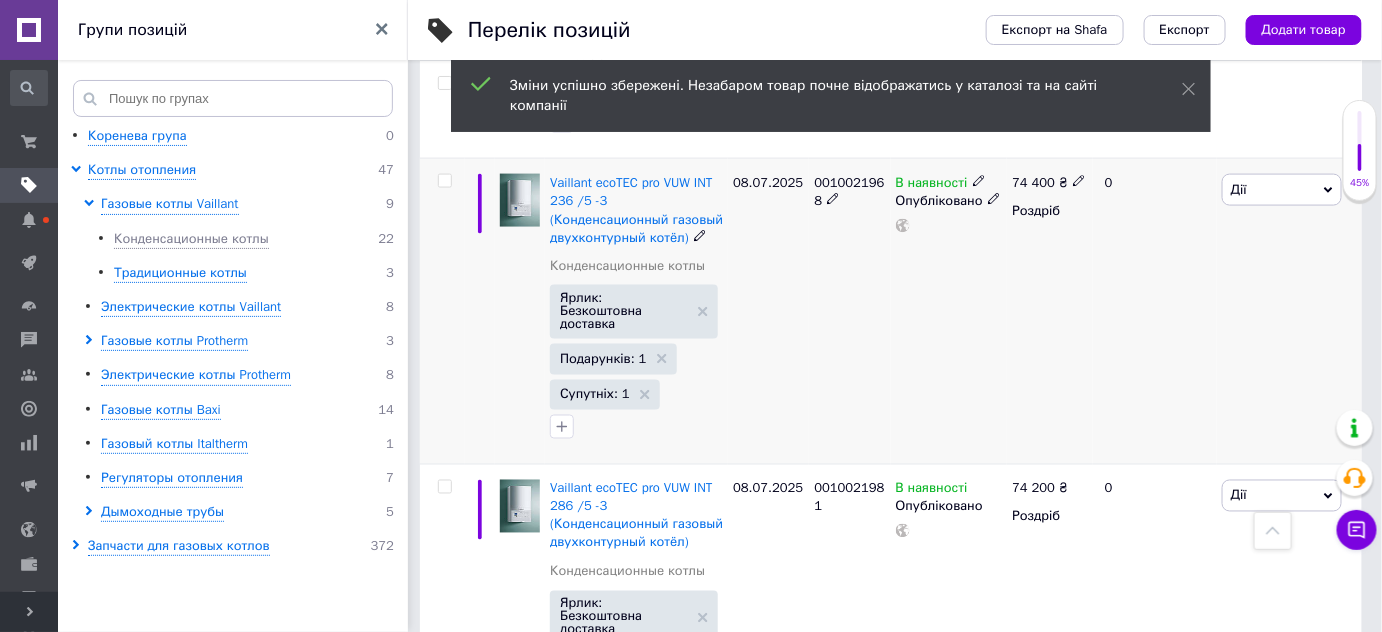 scroll, scrollTop: 1000, scrollLeft: 0, axis: vertical 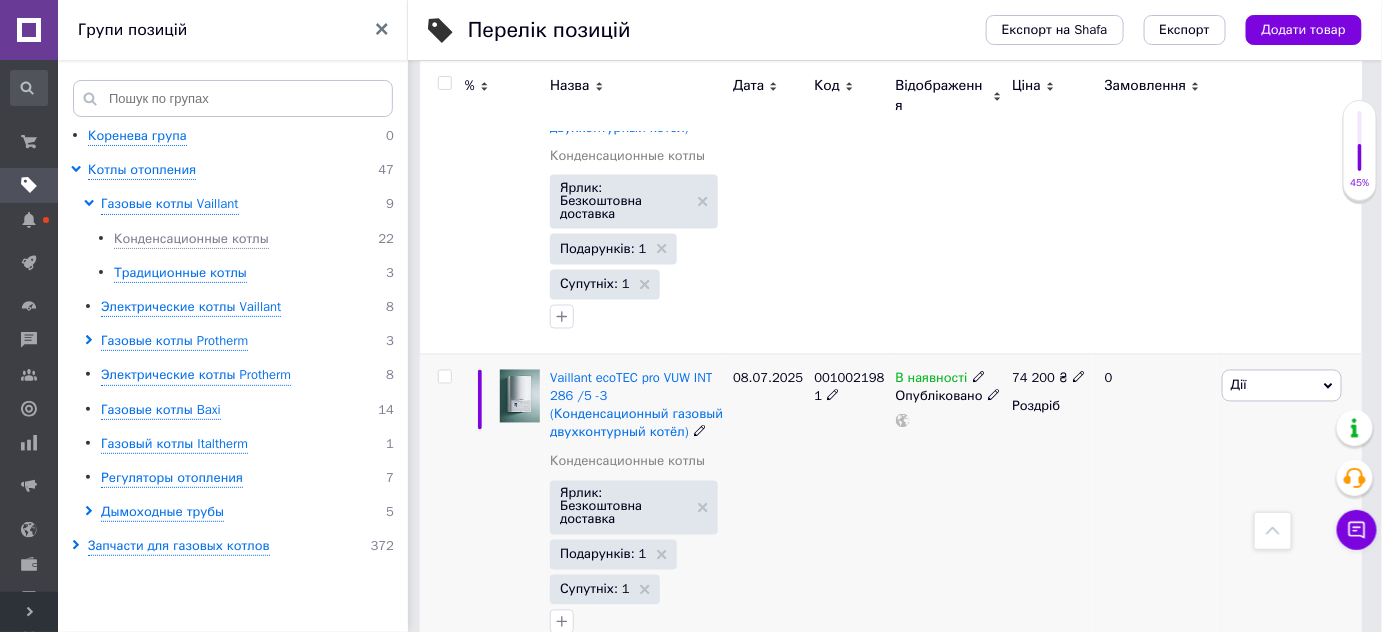 click 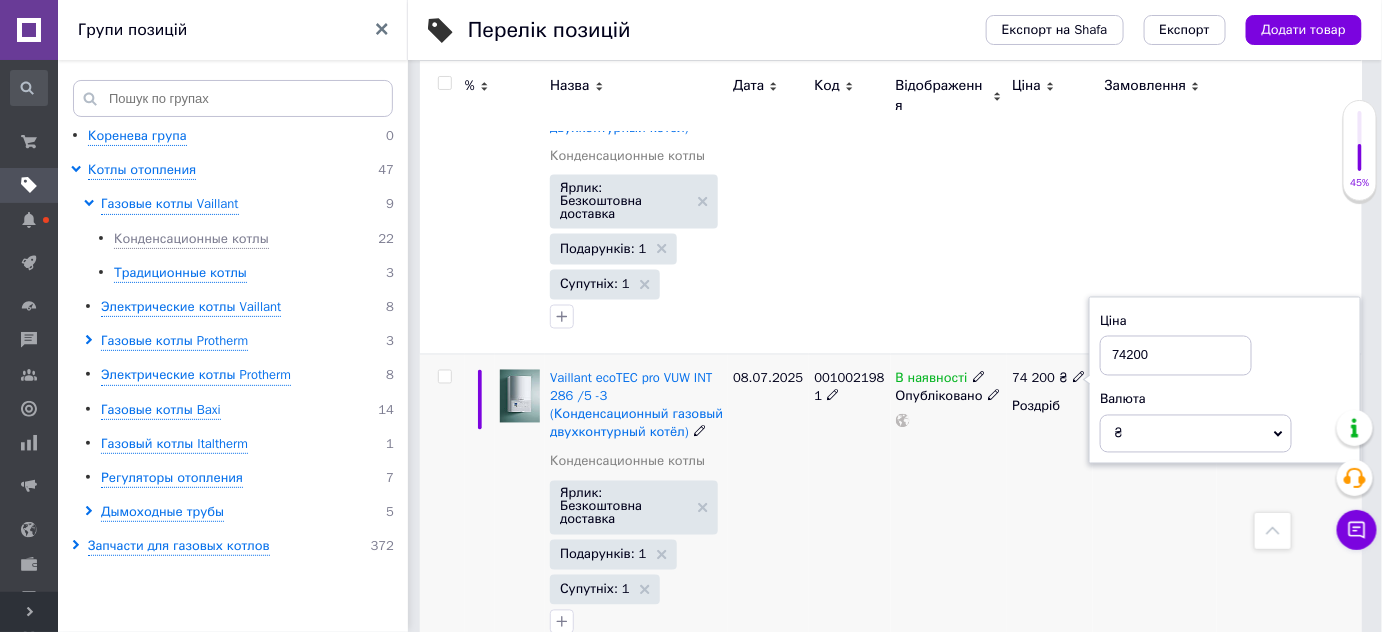 click on "74200" at bounding box center [1176, 356] 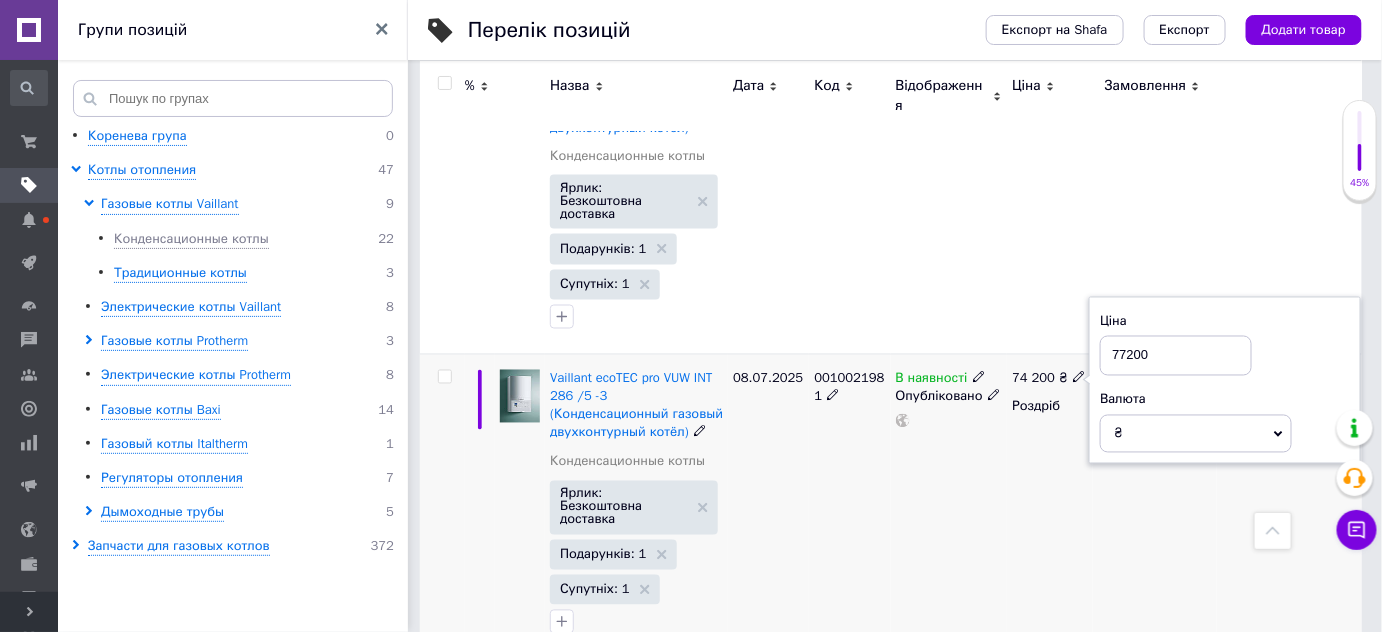 type on "77200" 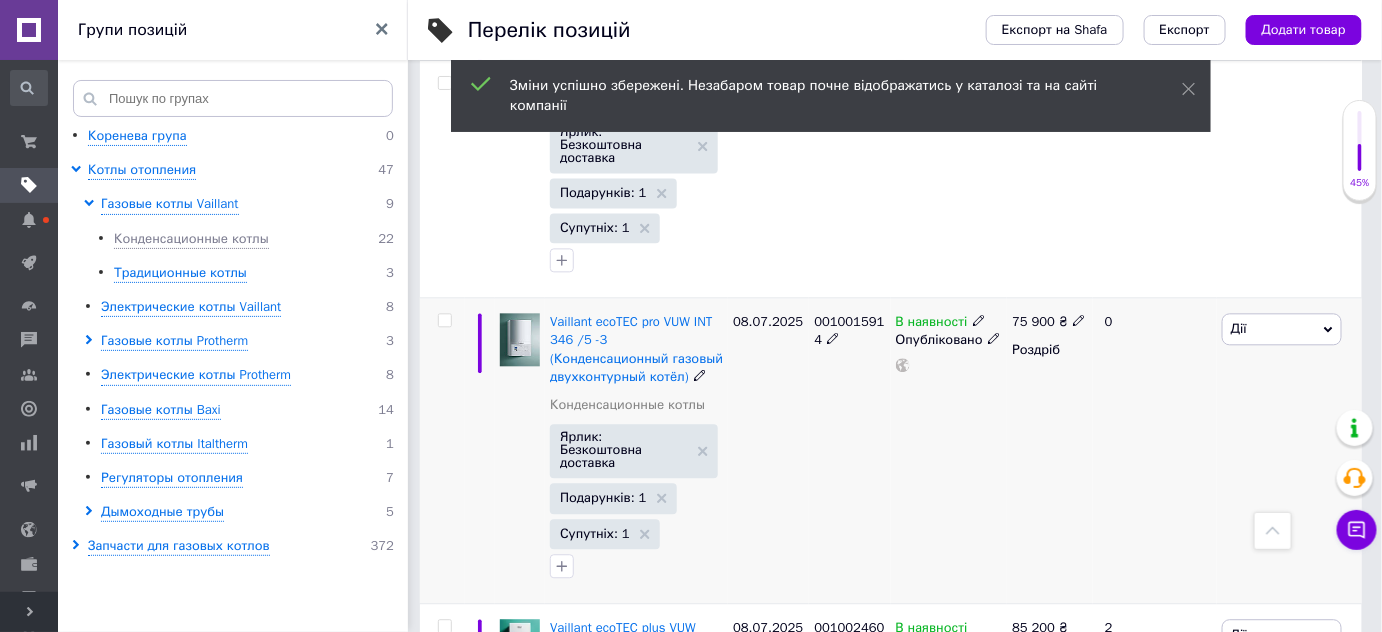 scroll, scrollTop: 1363, scrollLeft: 0, axis: vertical 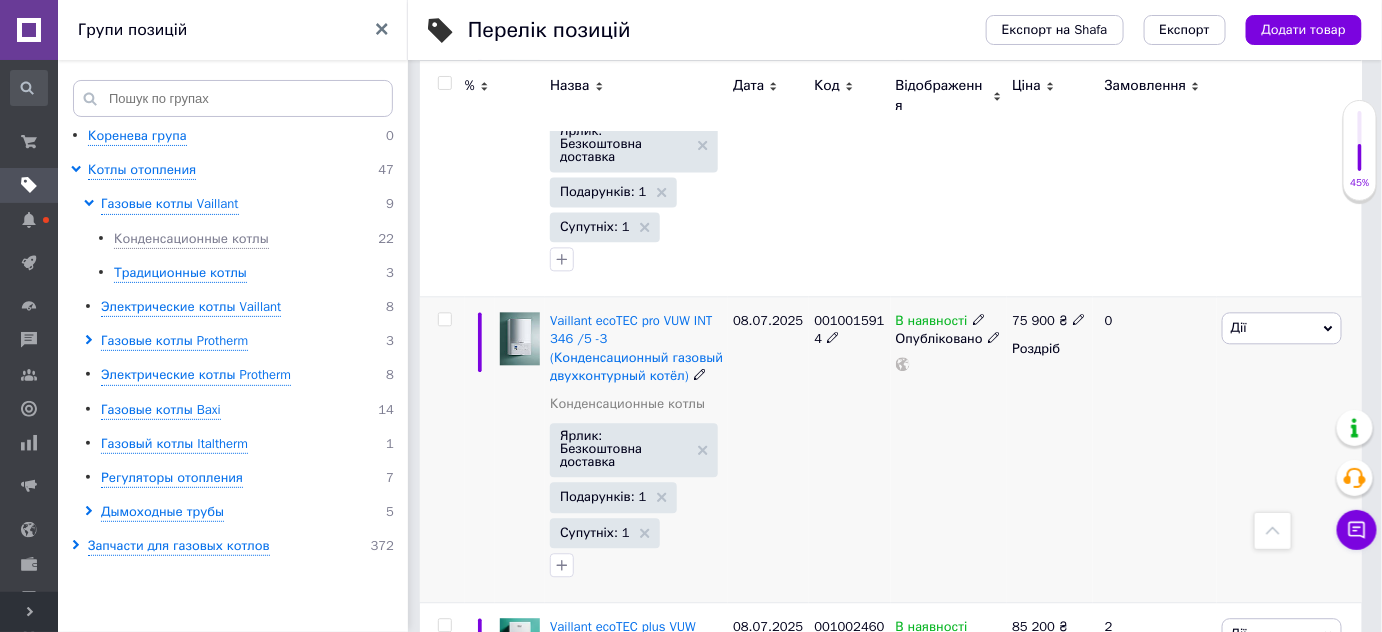 click 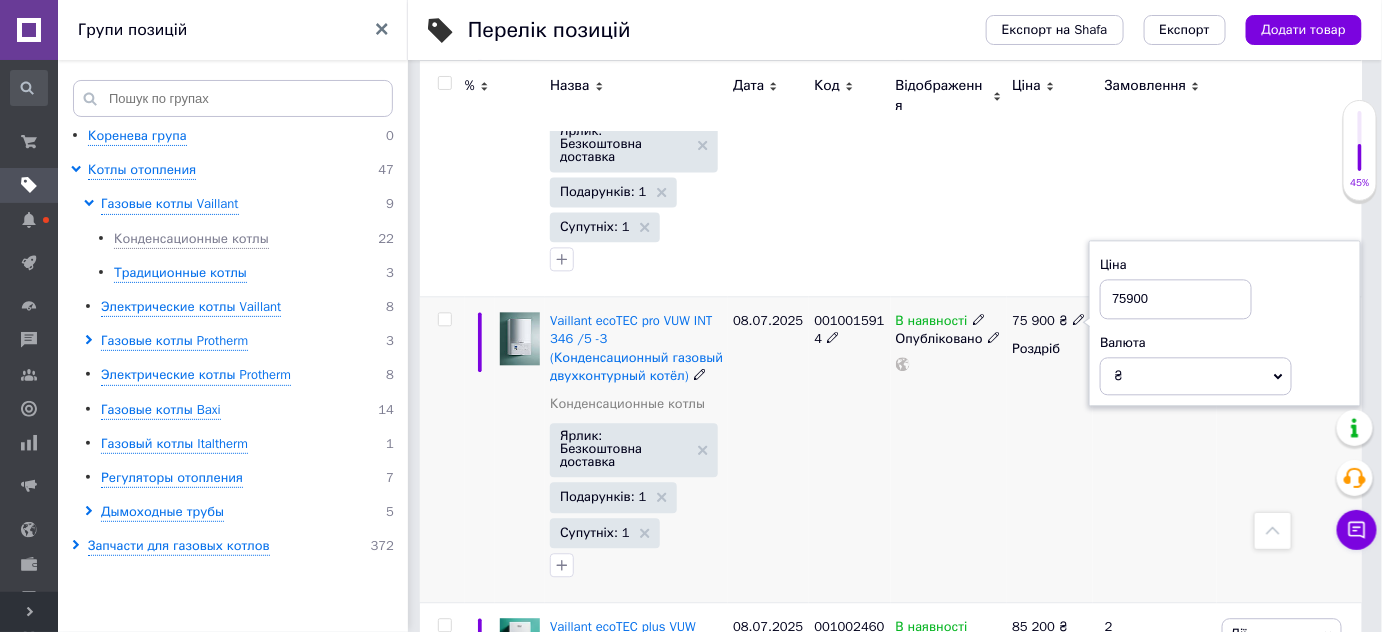 click on "75900" at bounding box center [1176, 299] 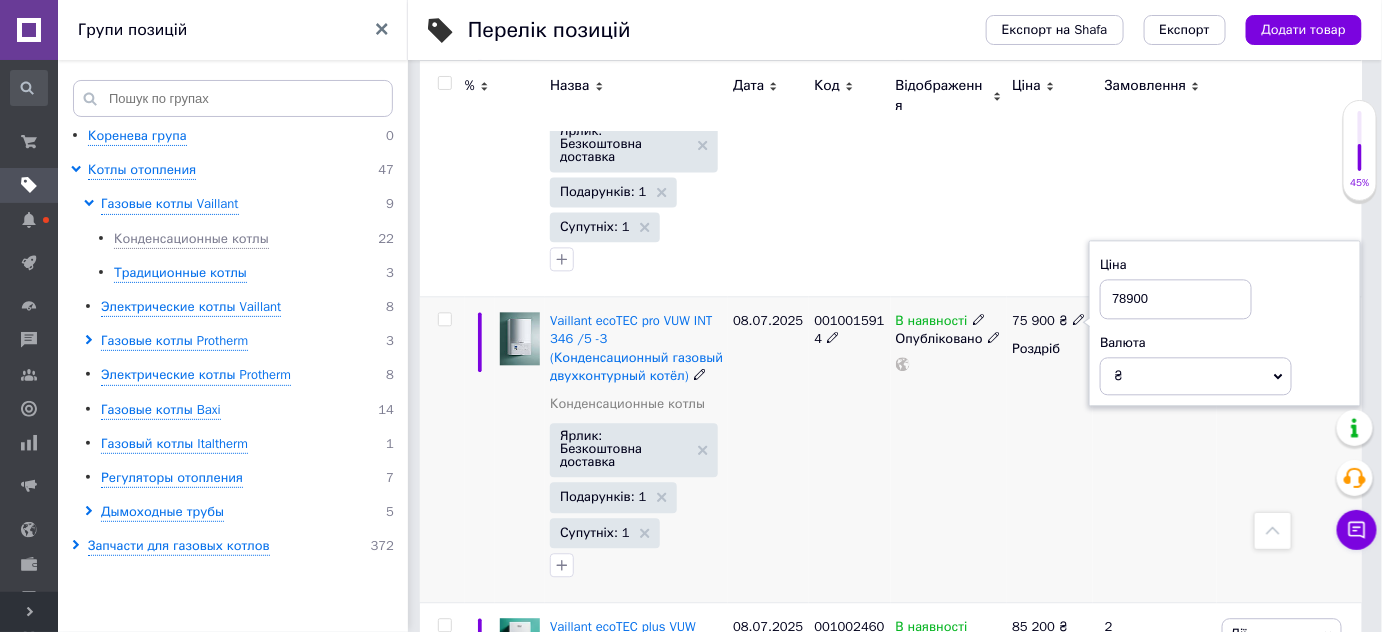 type on "78900" 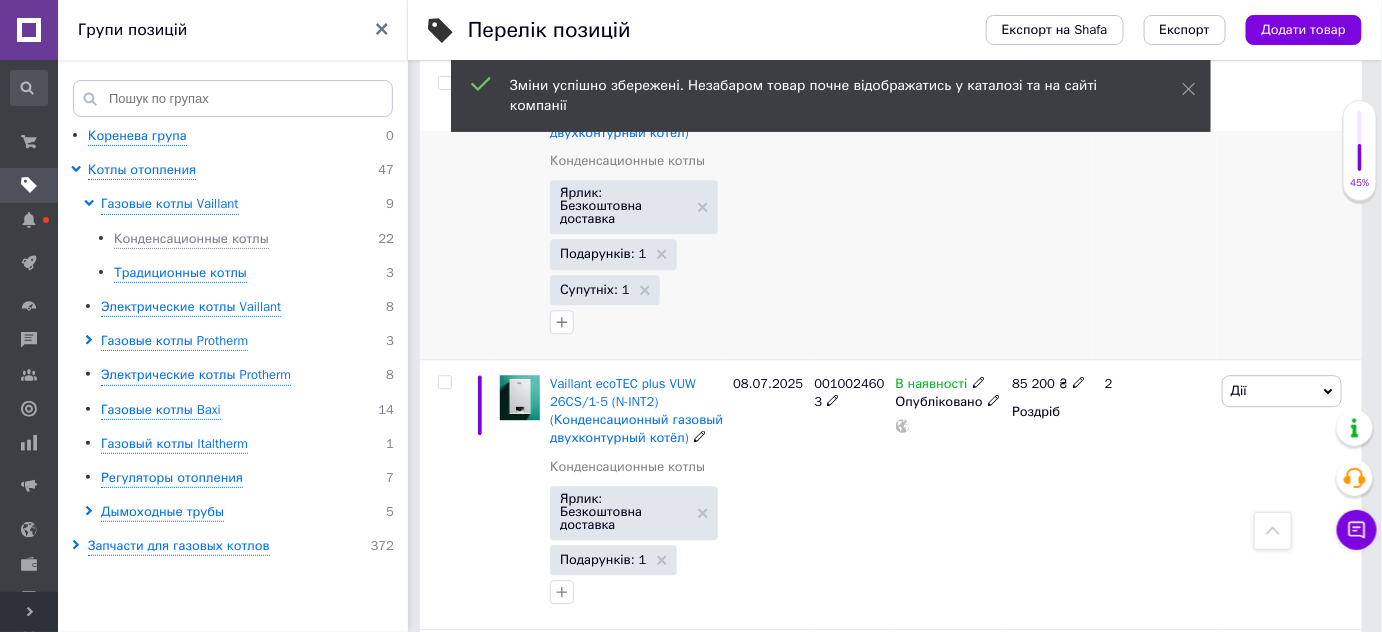 scroll, scrollTop: 1636, scrollLeft: 0, axis: vertical 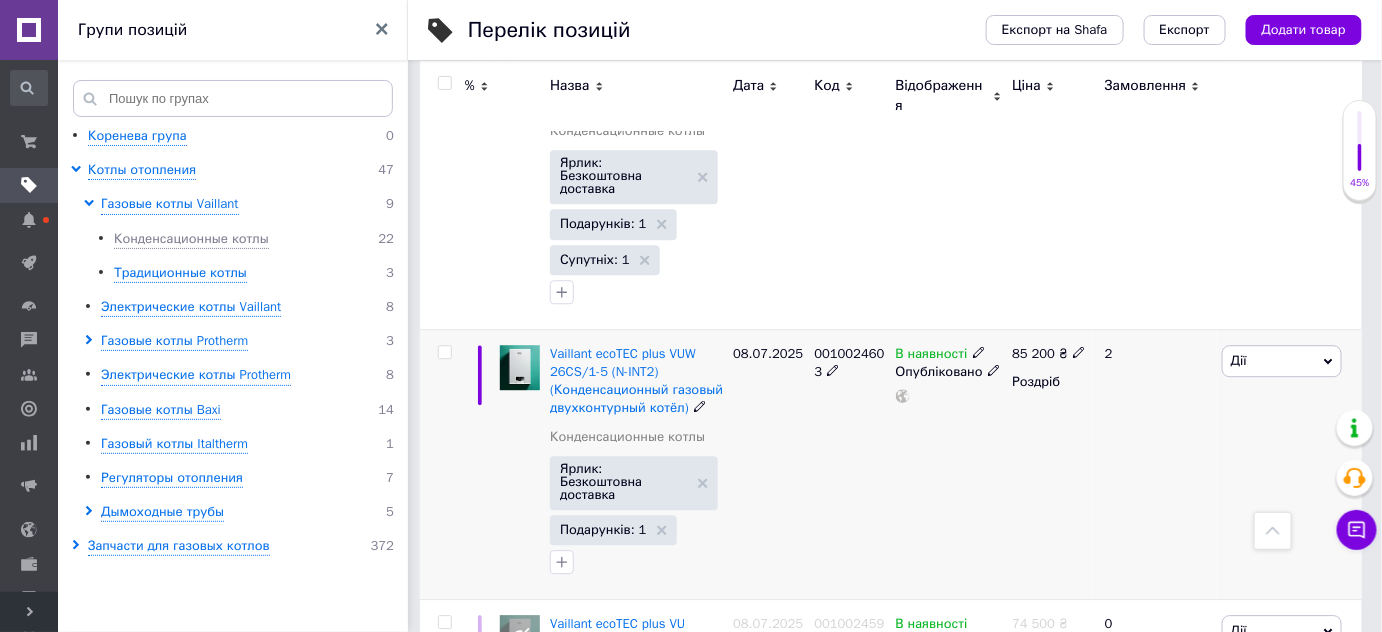 click 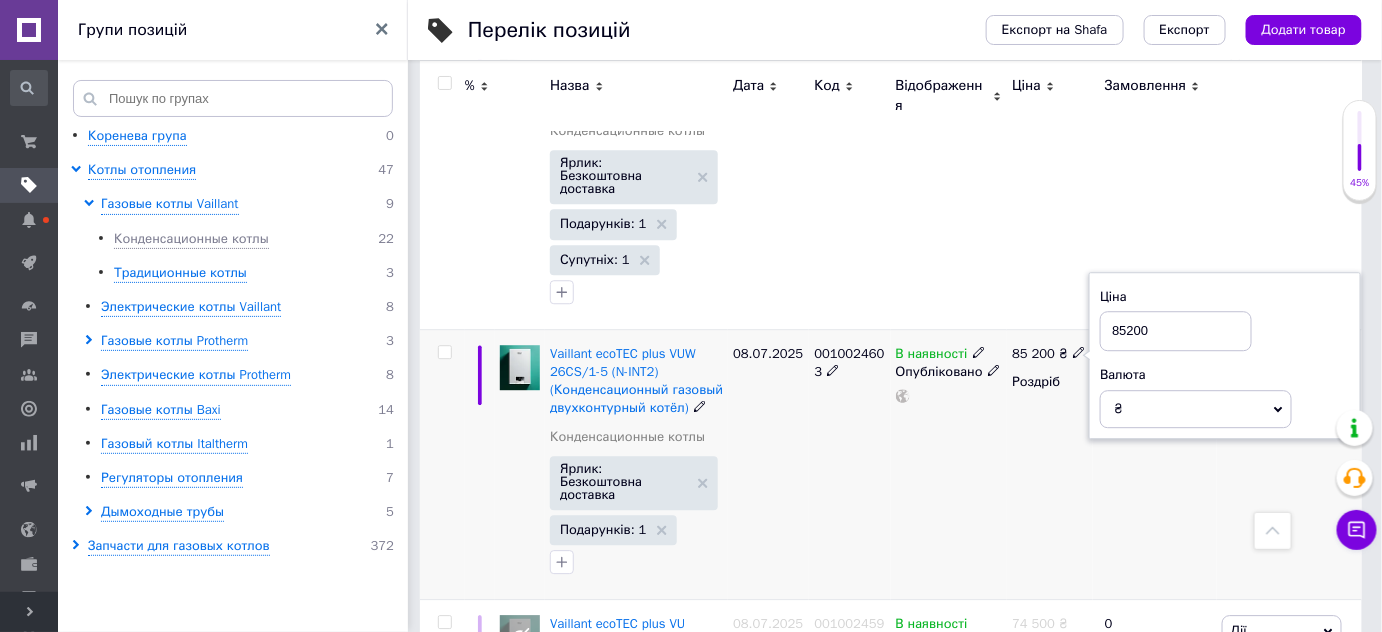 click on "85200" at bounding box center (1176, 331) 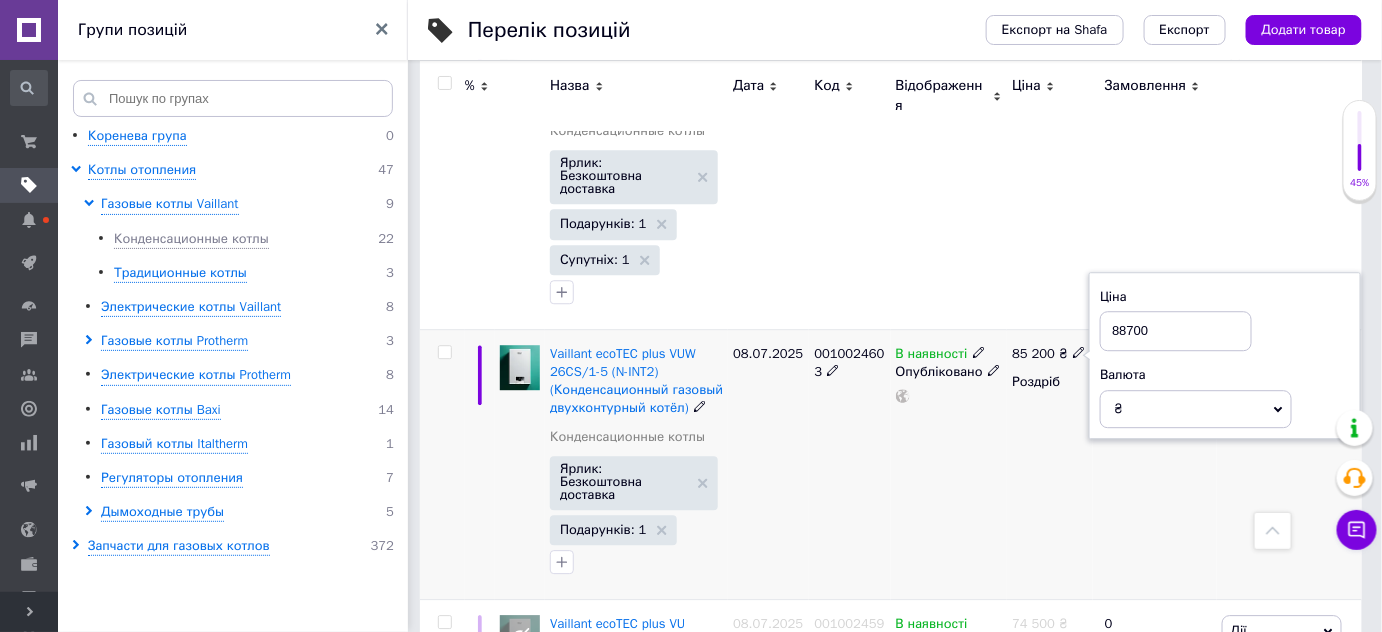 type on "88700" 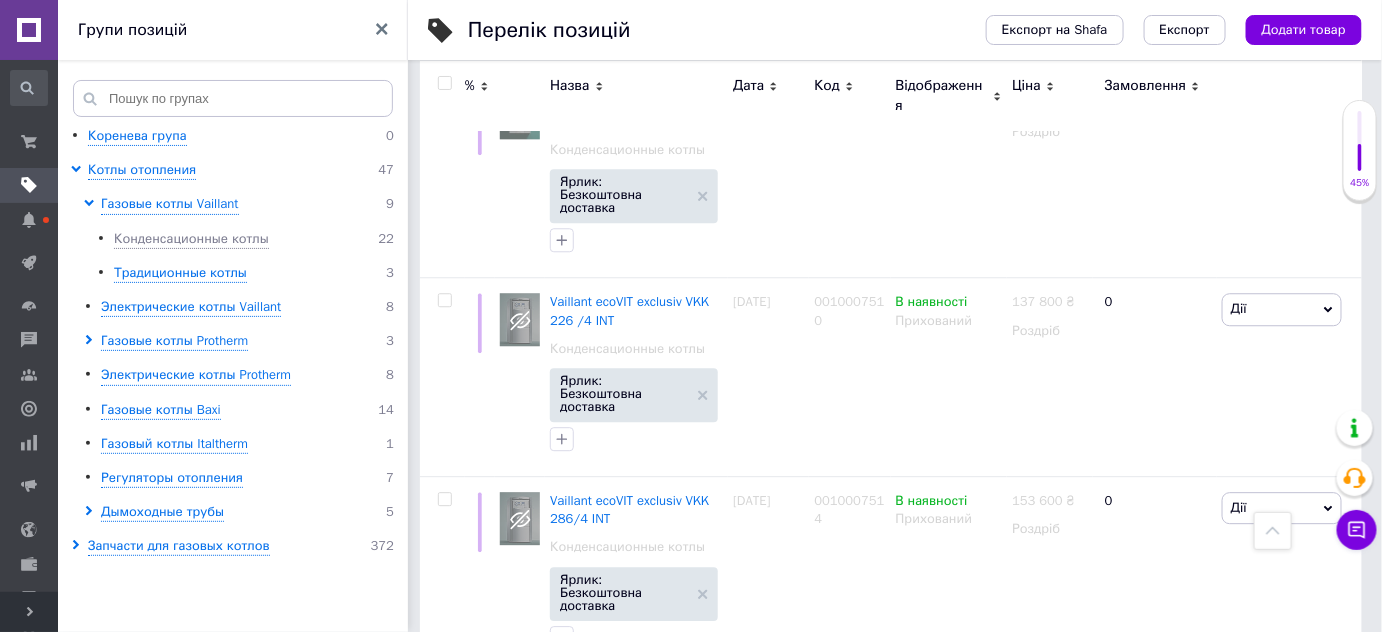scroll, scrollTop: 4184, scrollLeft: 0, axis: vertical 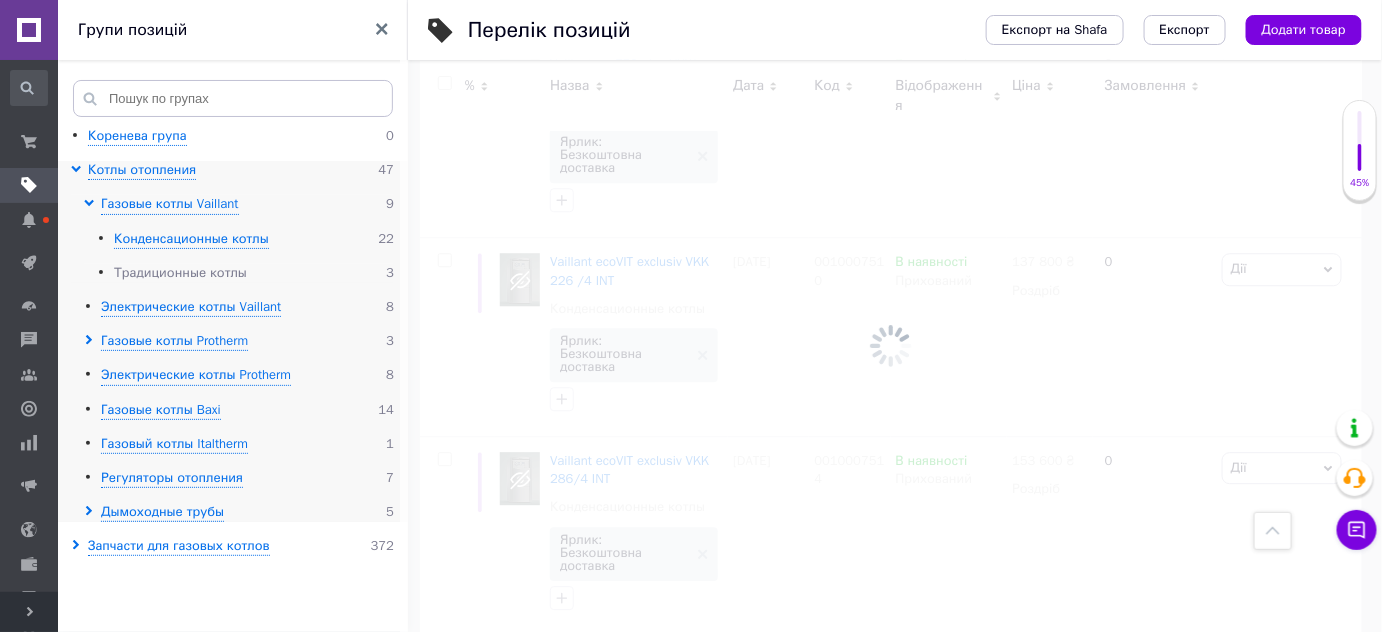 click on "Традиционные котлы" at bounding box center [180, 273] 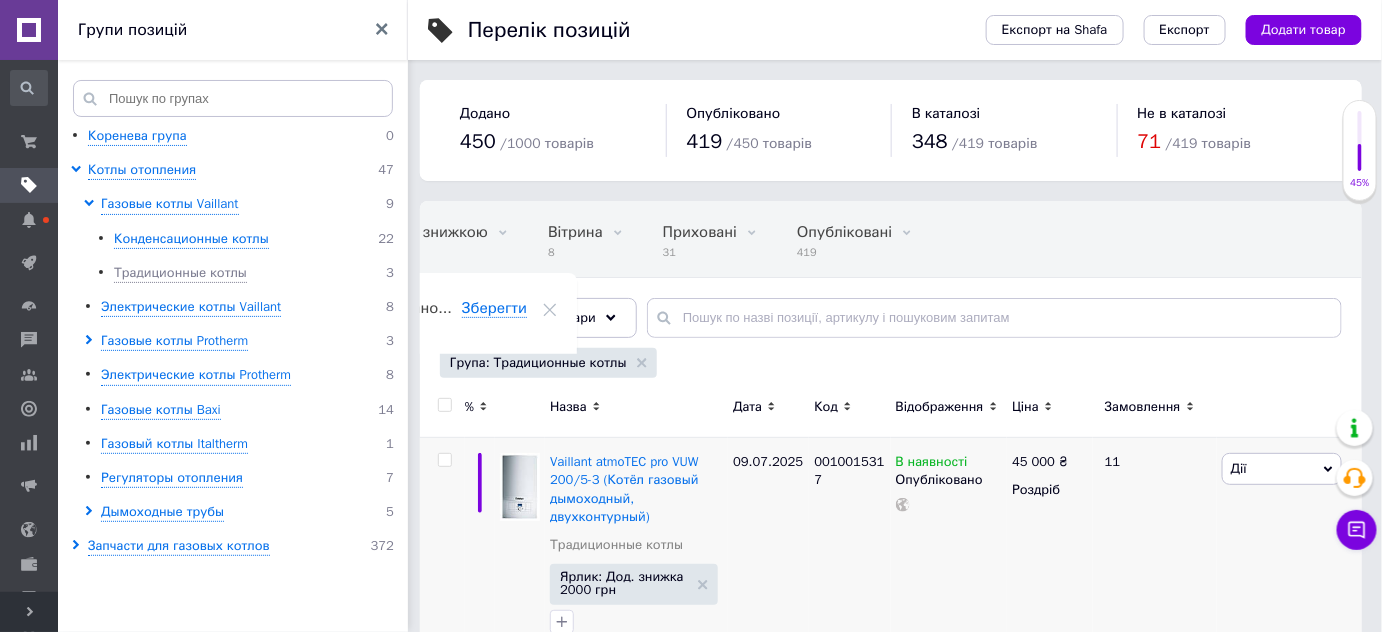 scroll, scrollTop: 181, scrollLeft: 0, axis: vertical 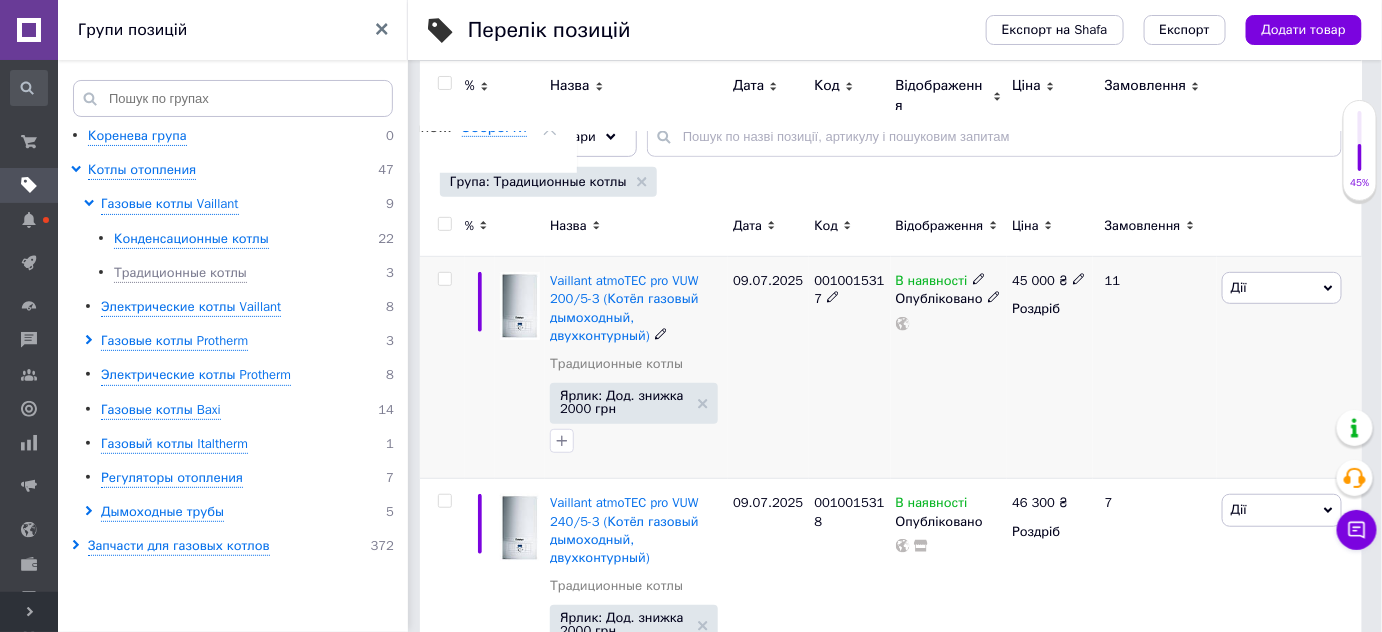 click 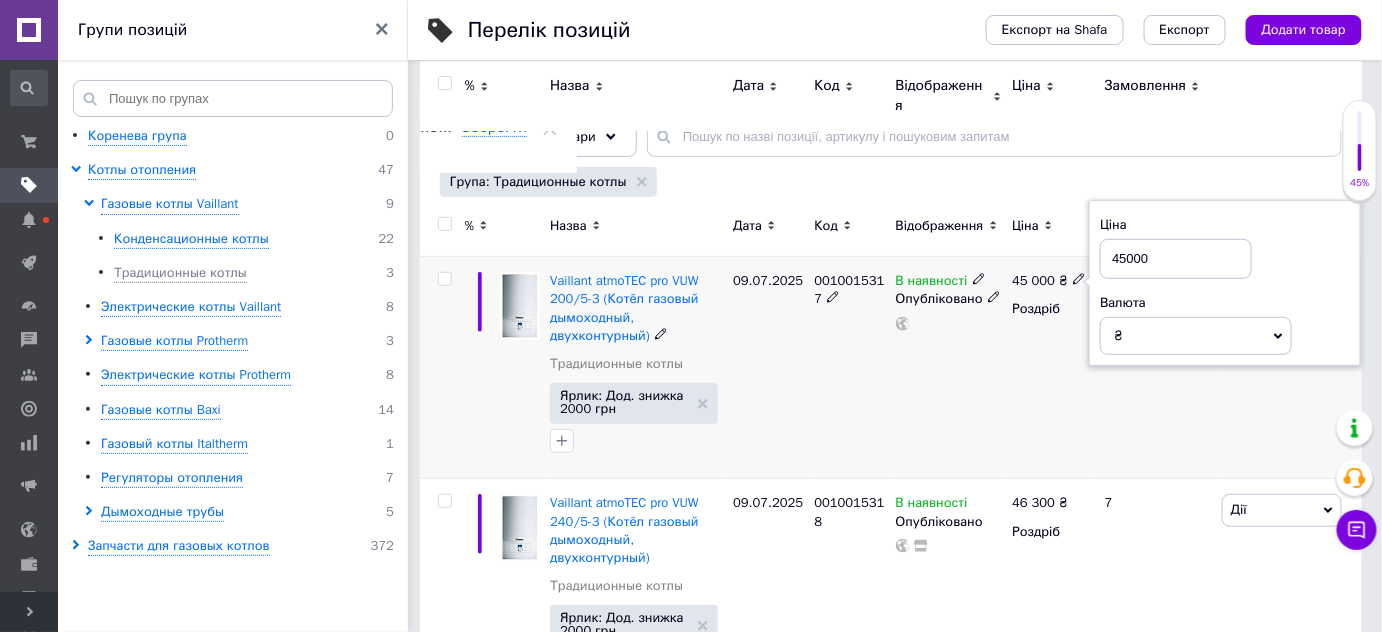 click on "45000" at bounding box center [1176, 259] 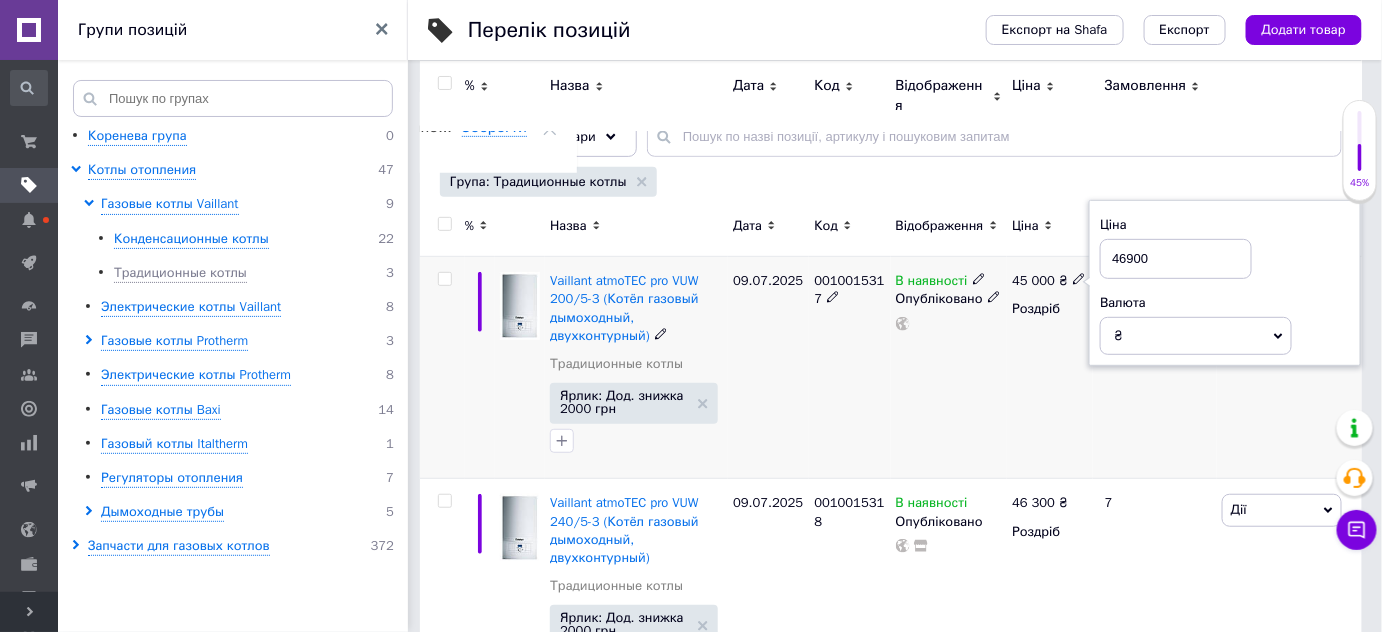 type on "46900" 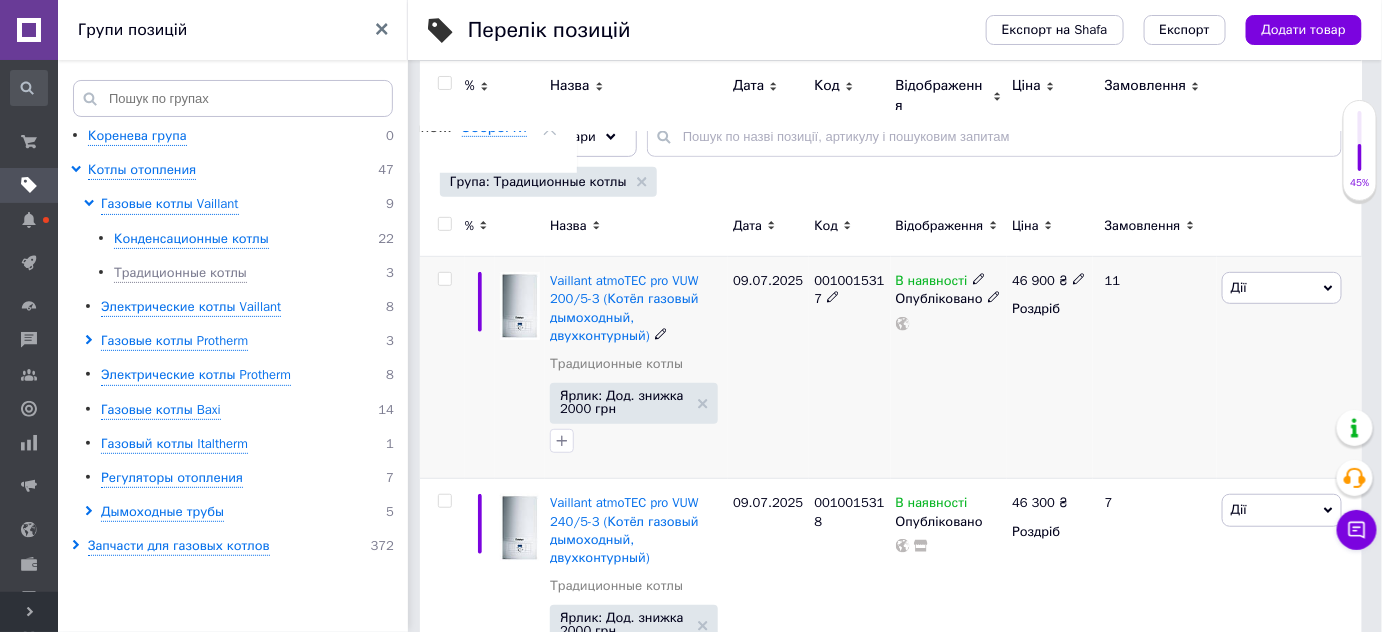scroll, scrollTop: 363, scrollLeft: 0, axis: vertical 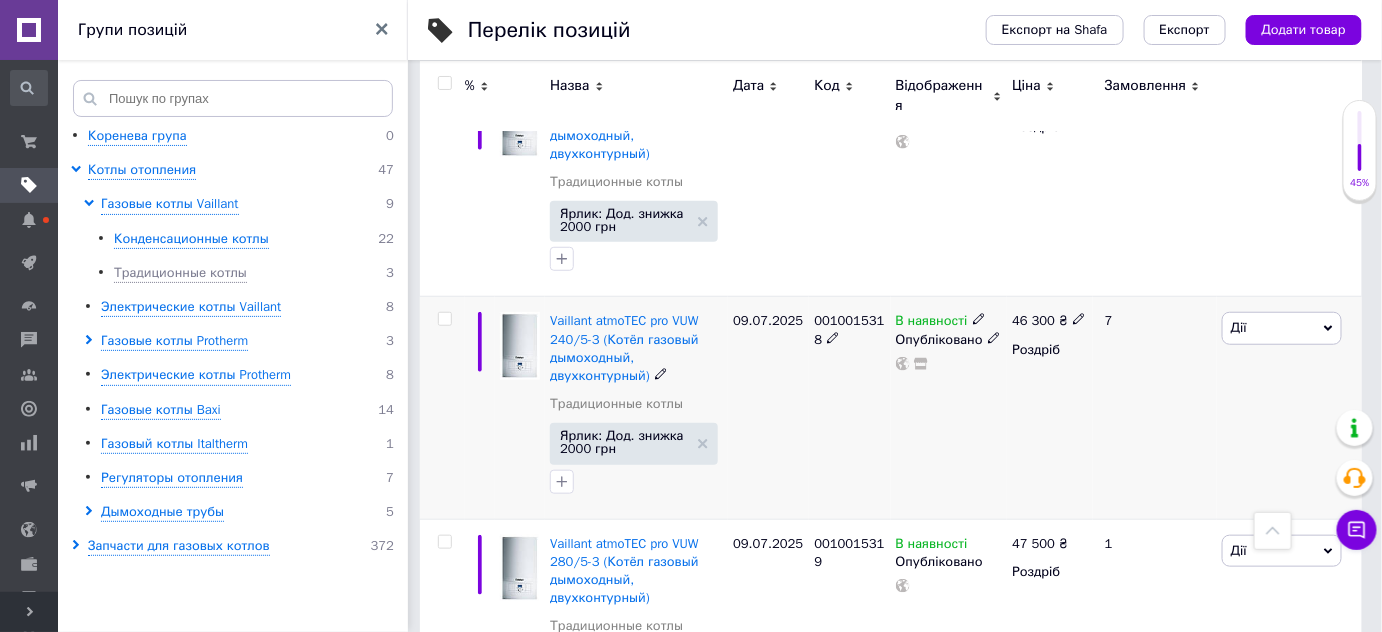 click 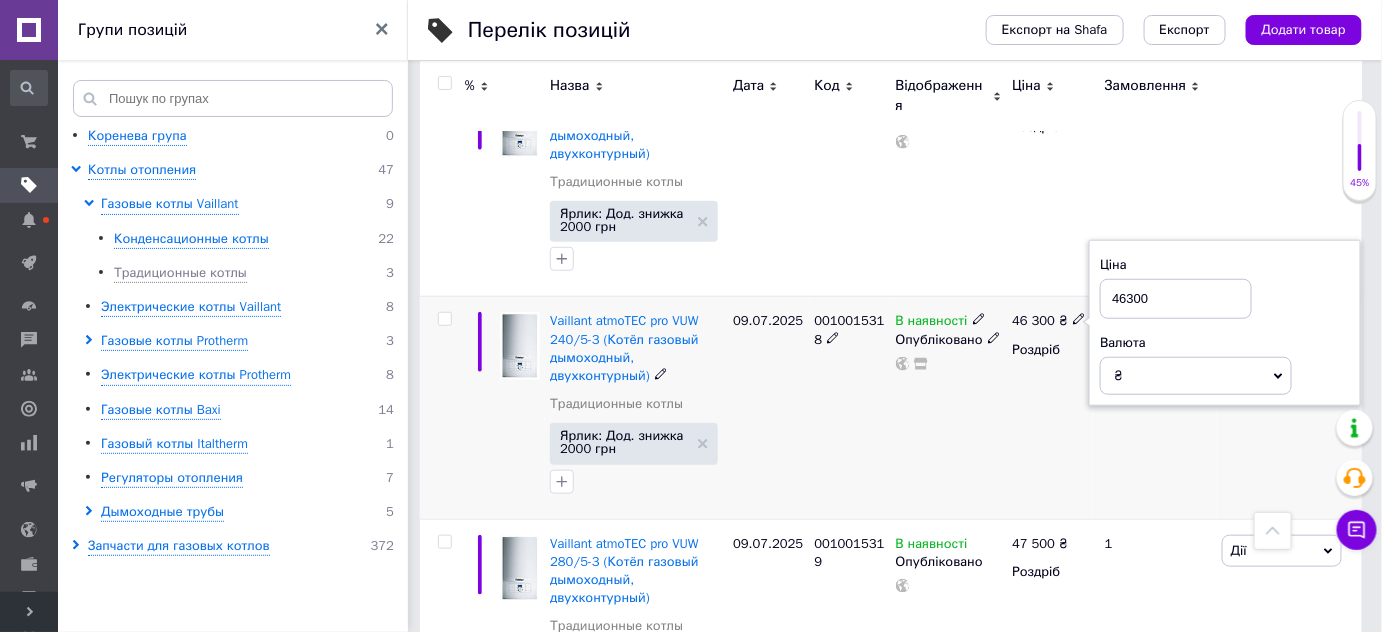 click on "46300" at bounding box center (1176, 299) 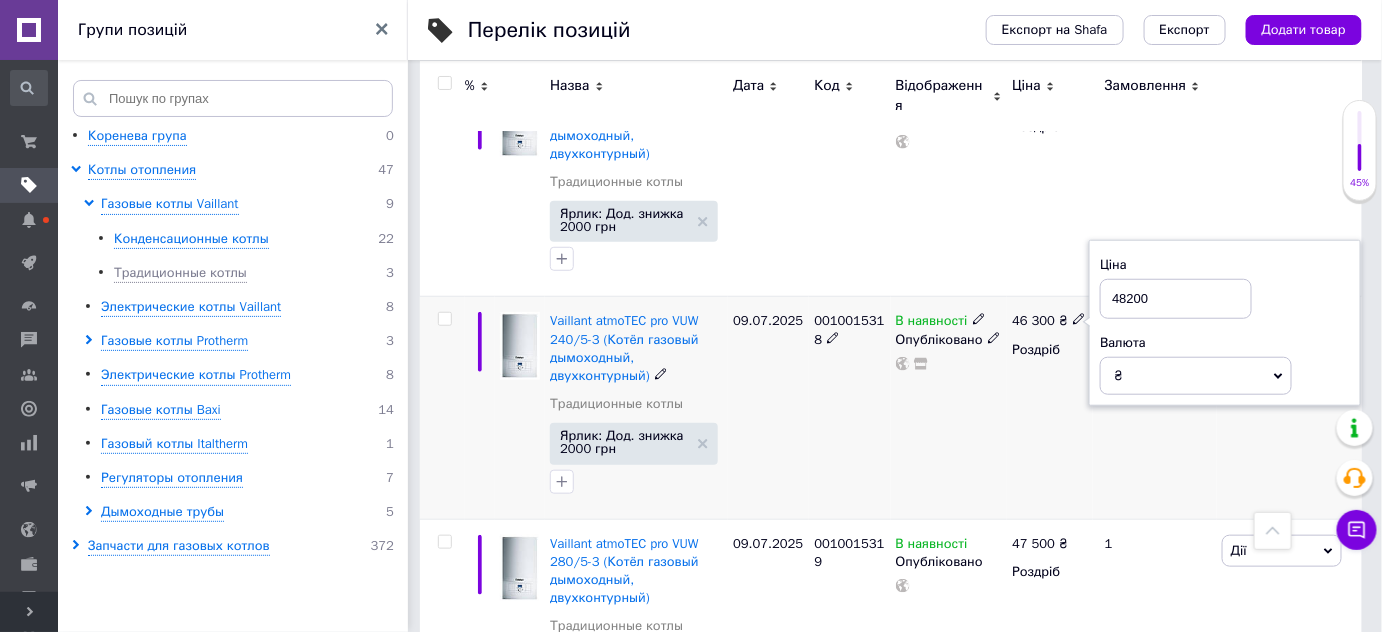 type on "48200" 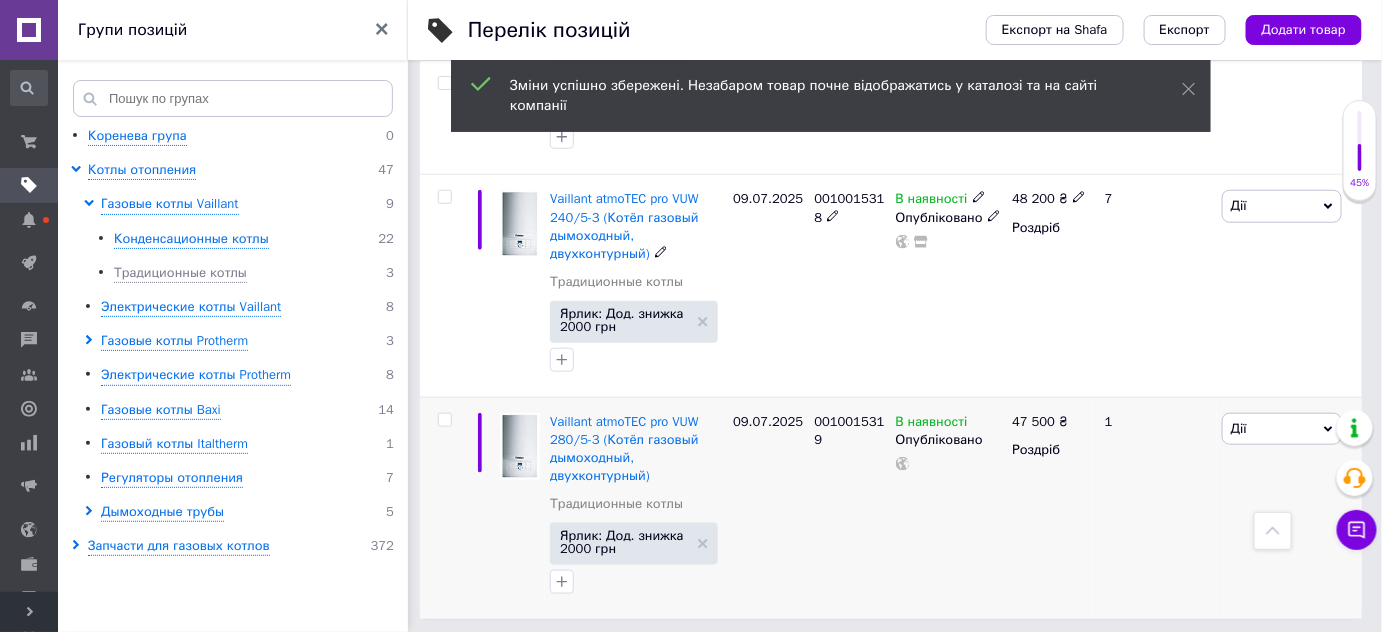scroll, scrollTop: 487, scrollLeft: 0, axis: vertical 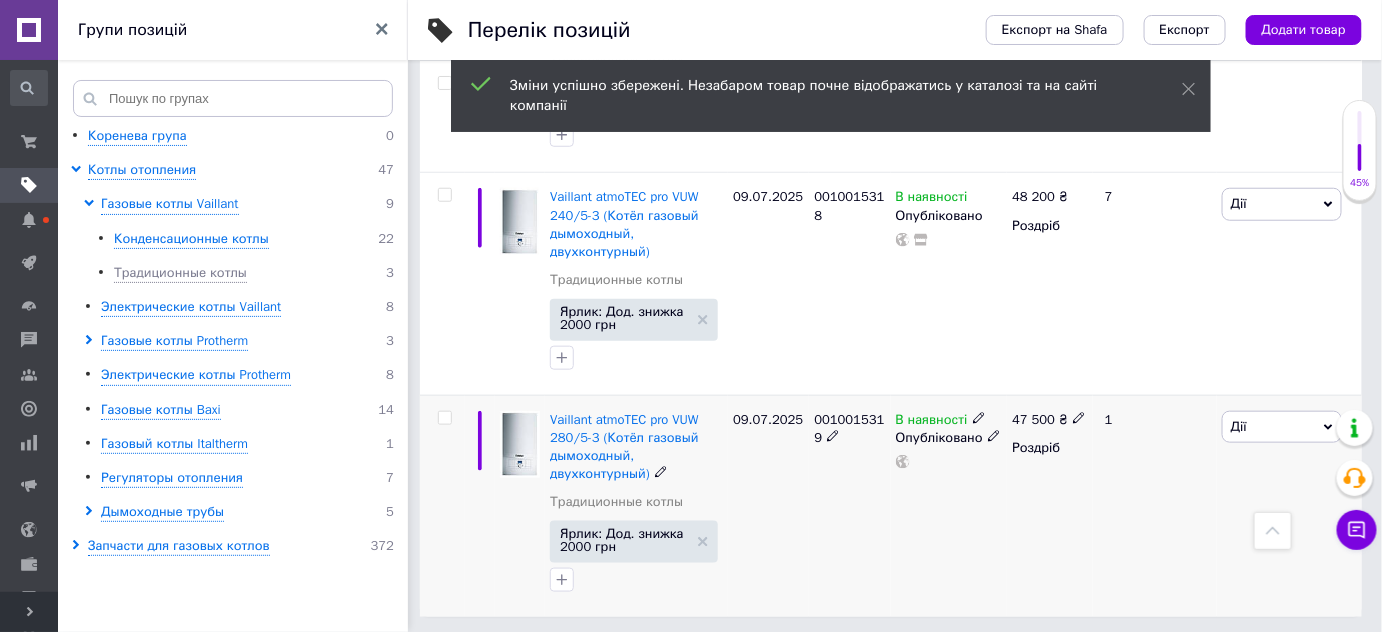 click 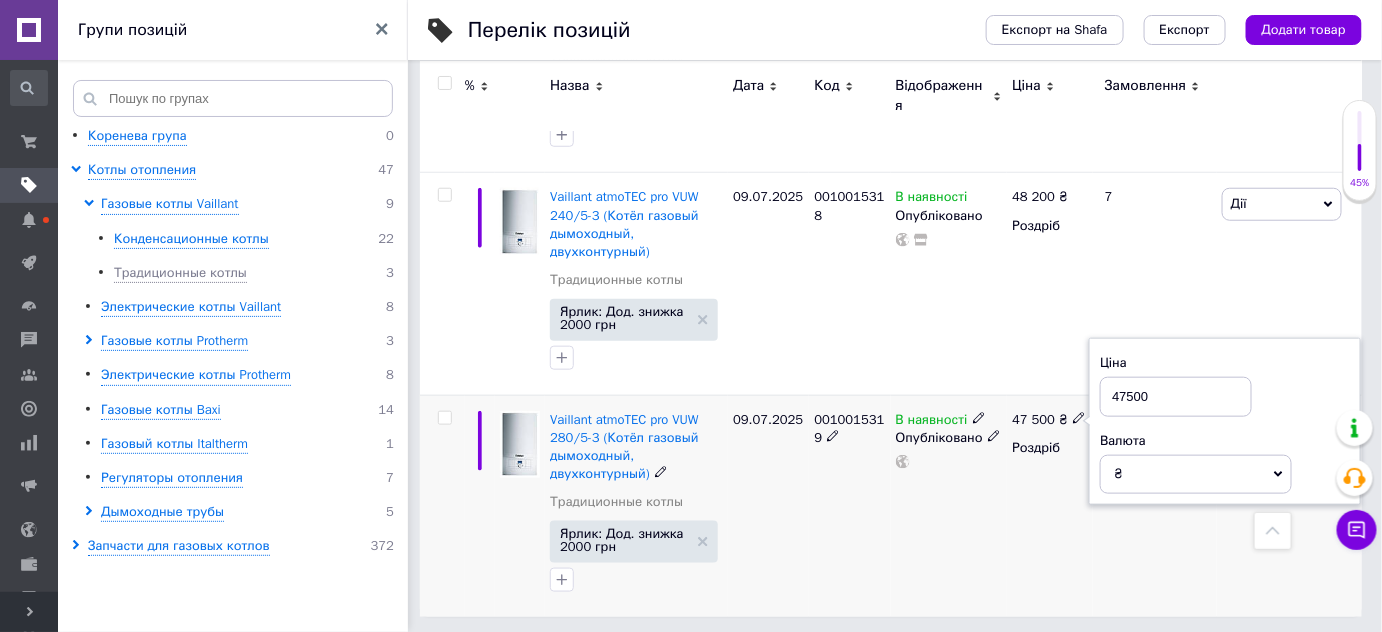 click on "47500" at bounding box center [1176, 397] 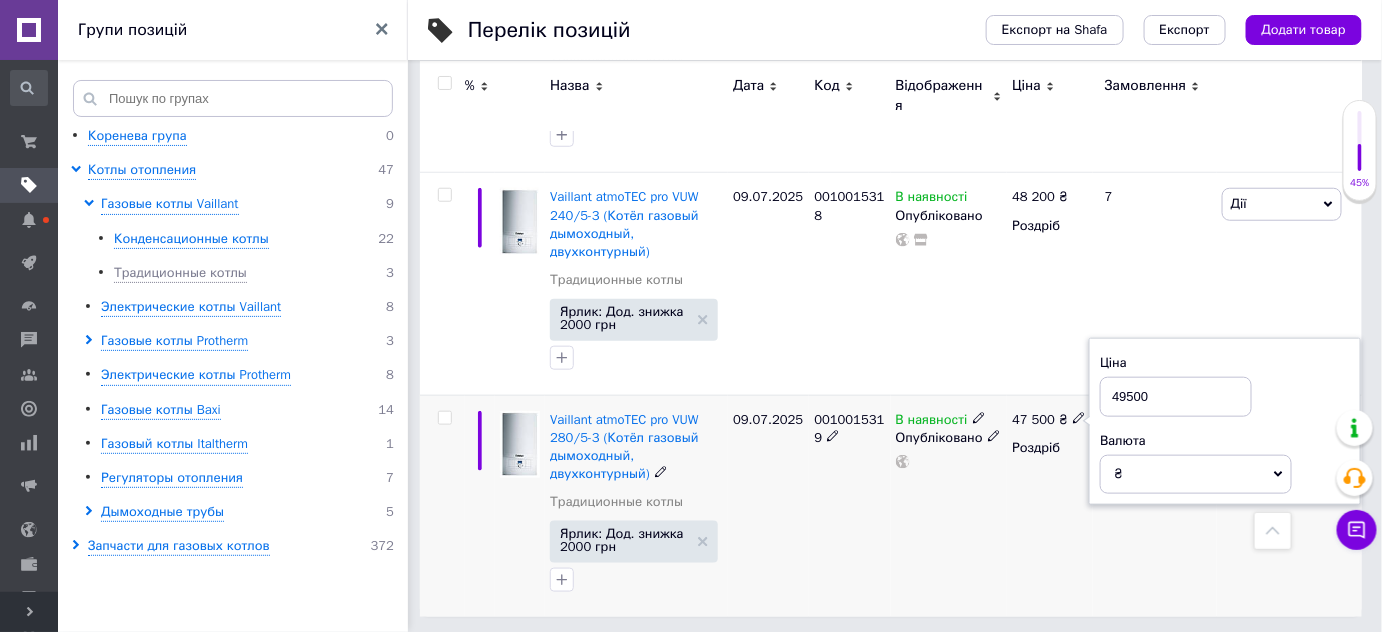 type on "49500" 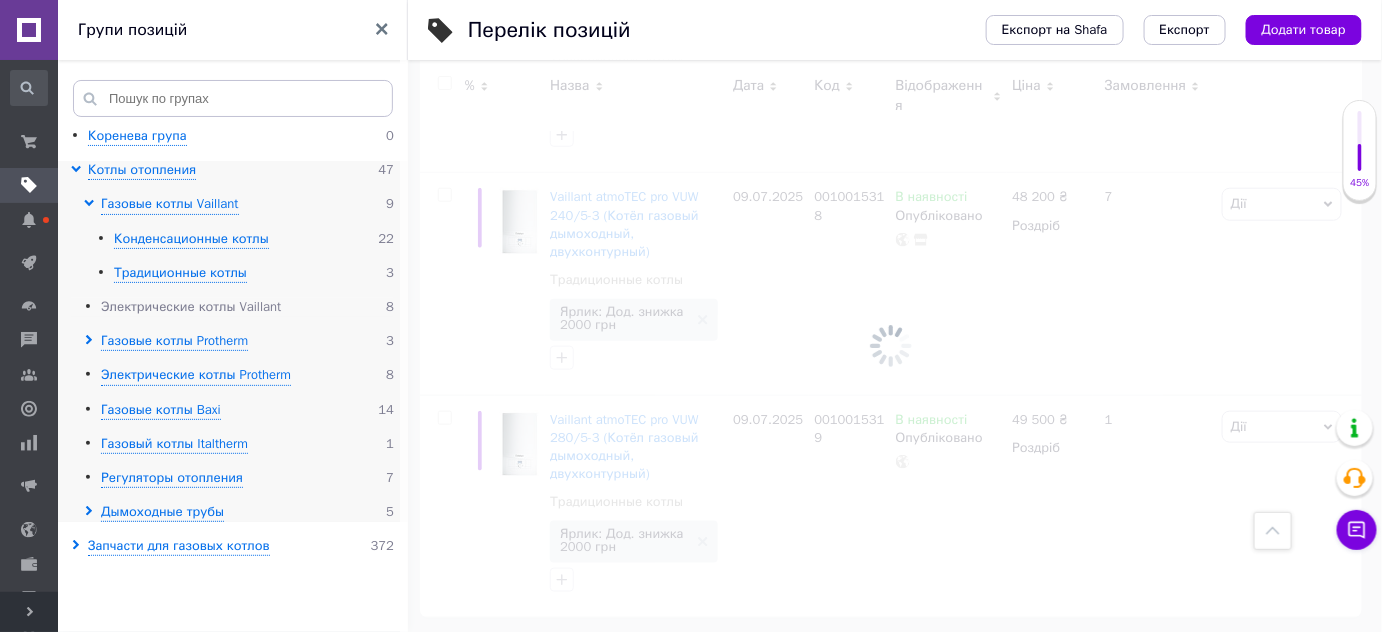 click on "Электрические котлы Vaillant" at bounding box center [191, 307] 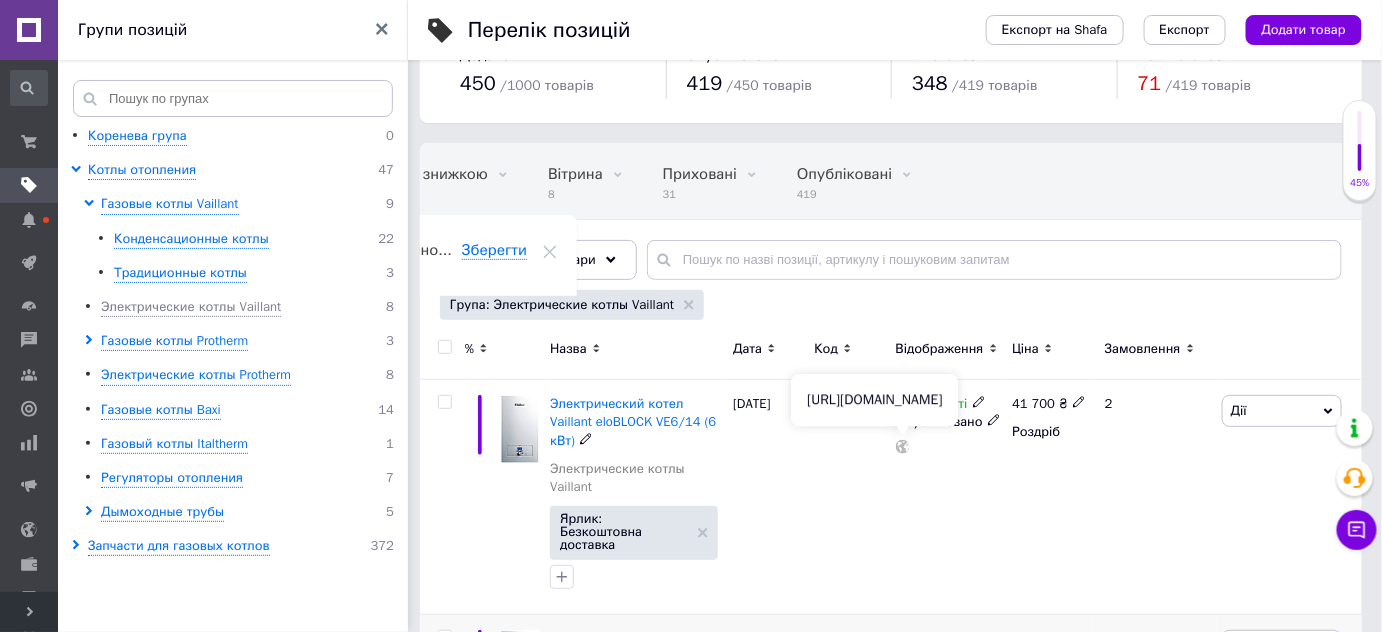 scroll, scrollTop: 181, scrollLeft: 0, axis: vertical 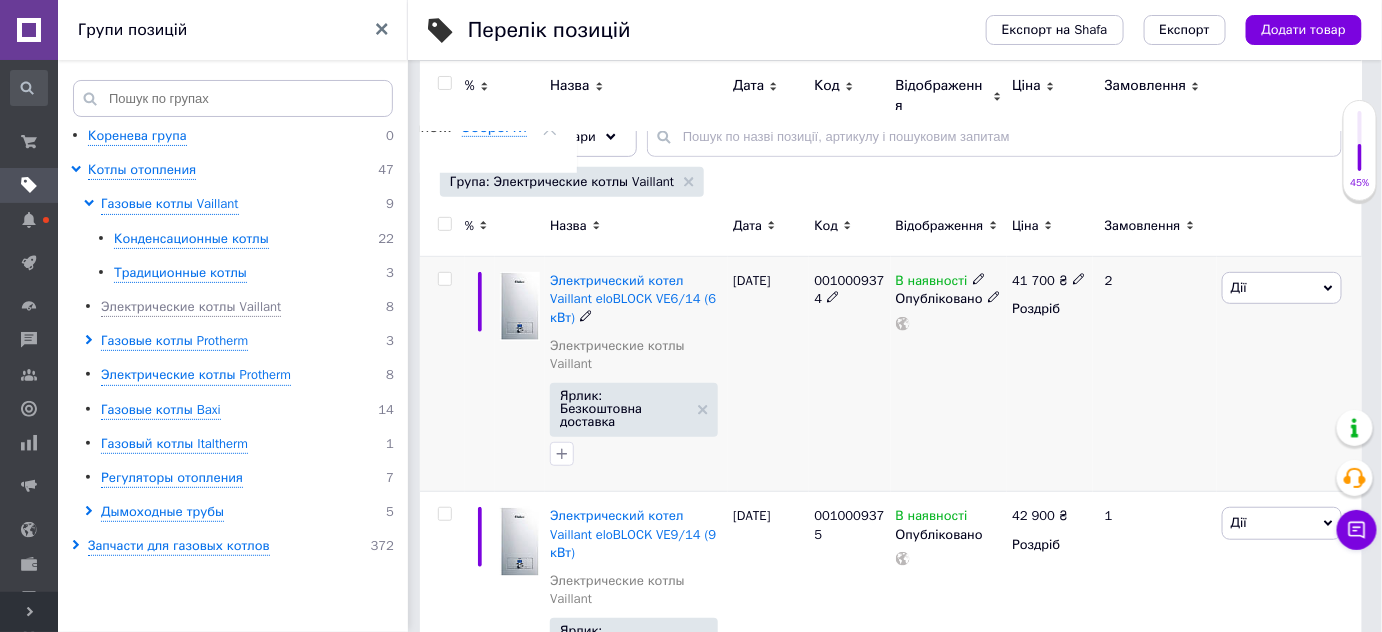 click at bounding box center [1079, 279] 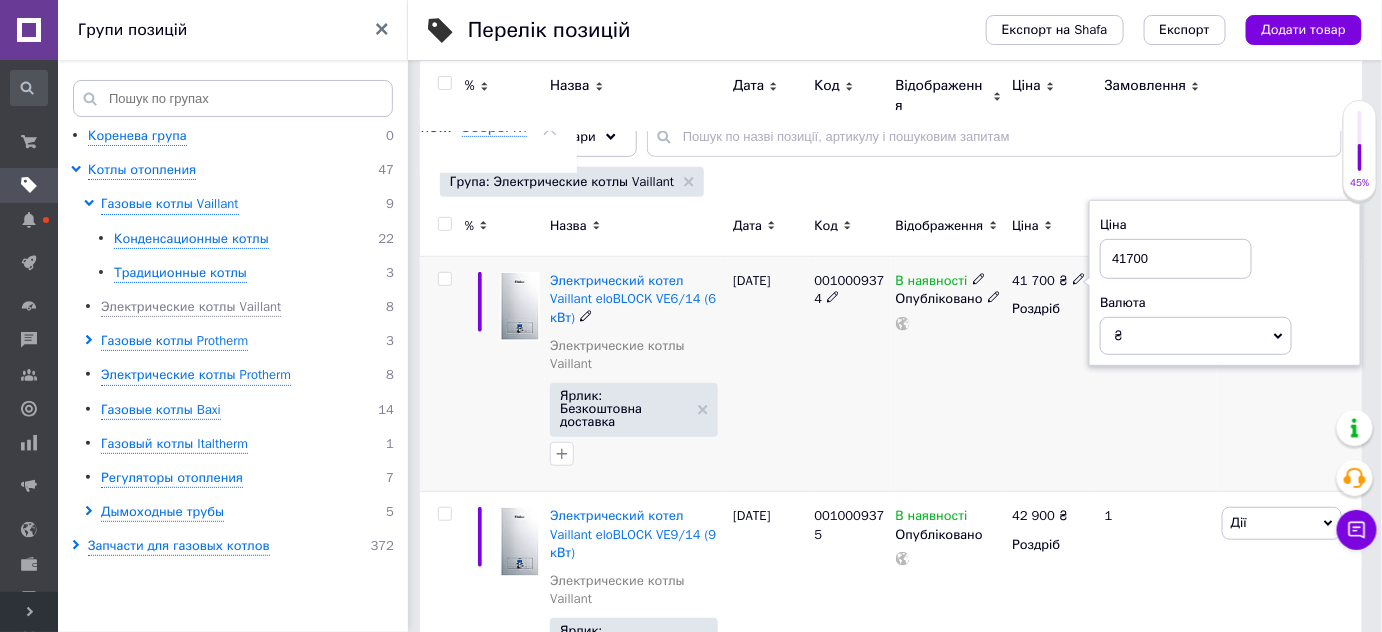 click on "41700" at bounding box center [1176, 259] 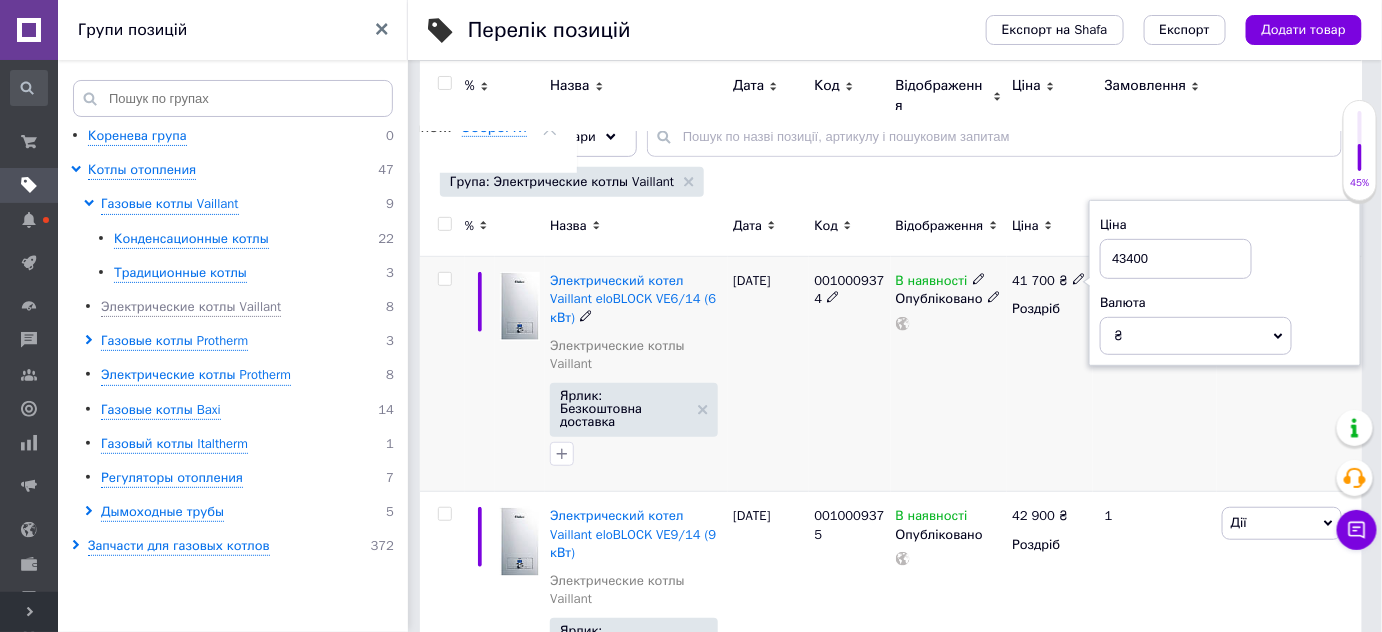 type on "43400" 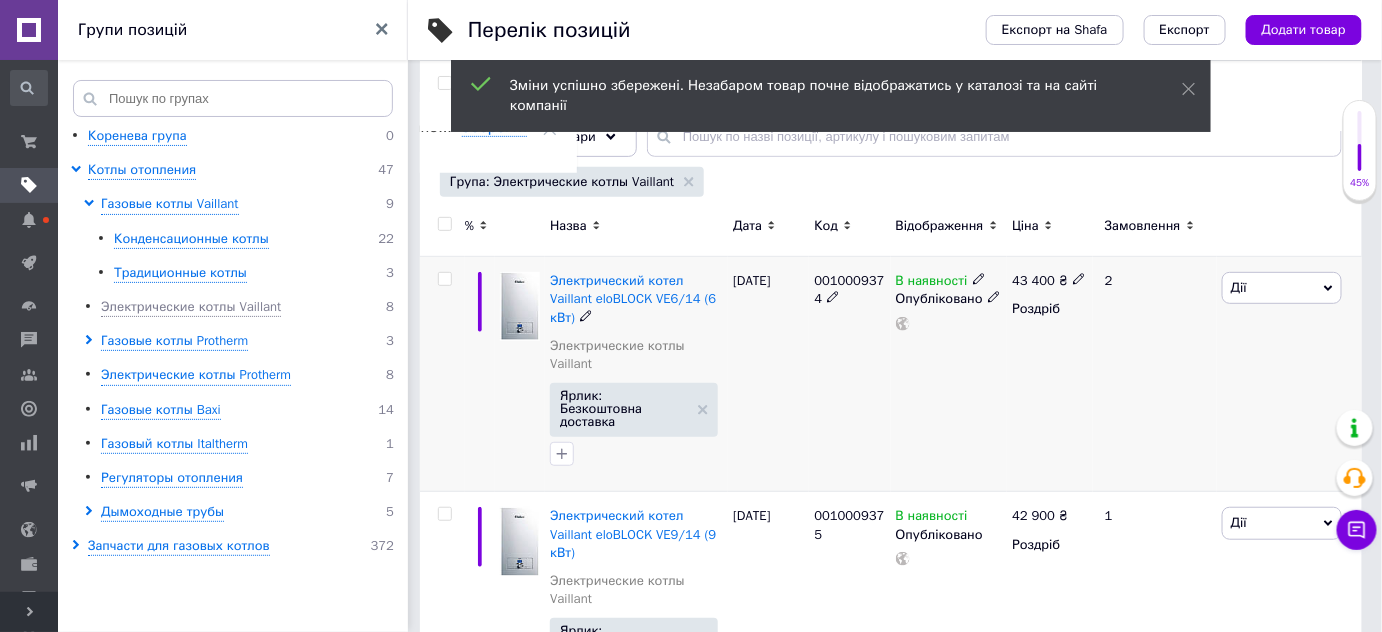 scroll, scrollTop: 363, scrollLeft: 0, axis: vertical 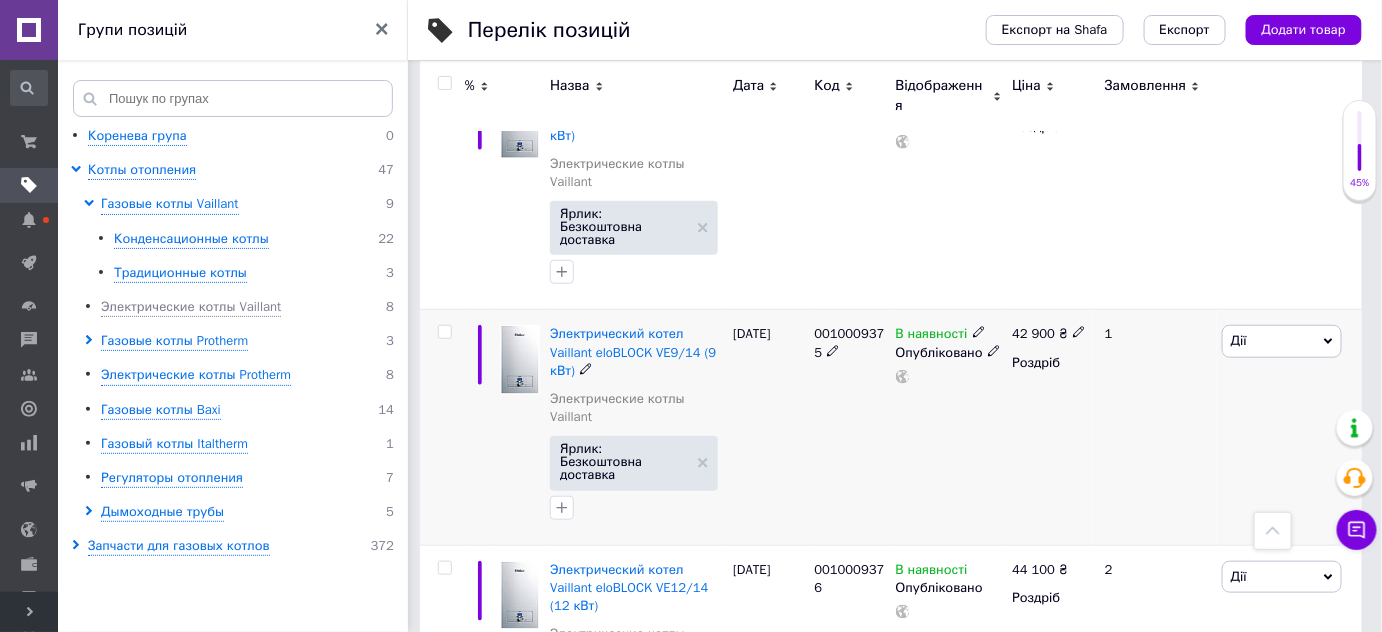click 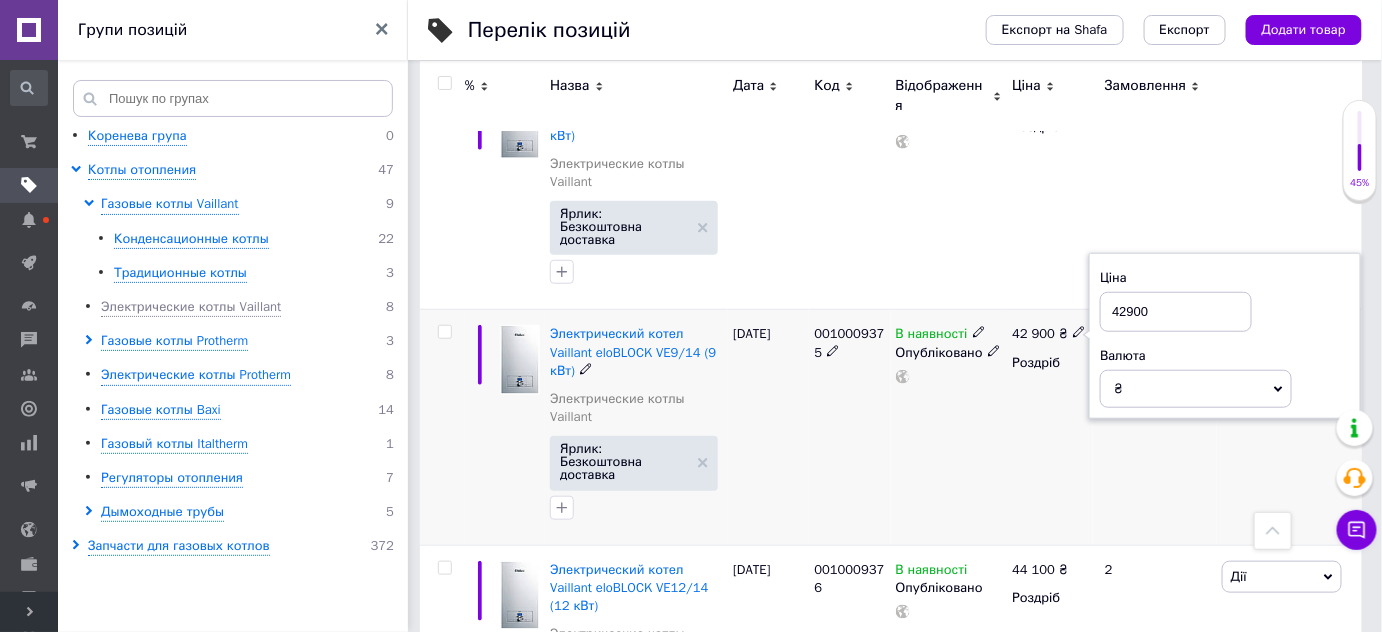 click on "42900" at bounding box center (1176, 312) 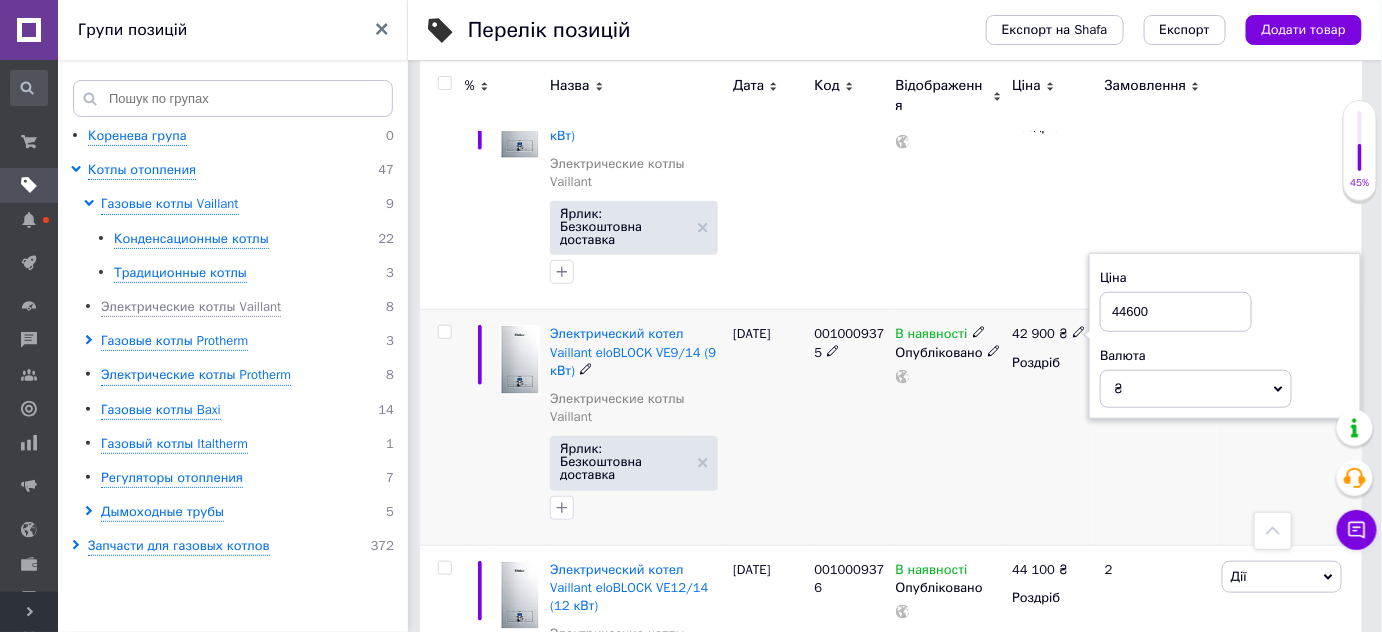 type on "44600" 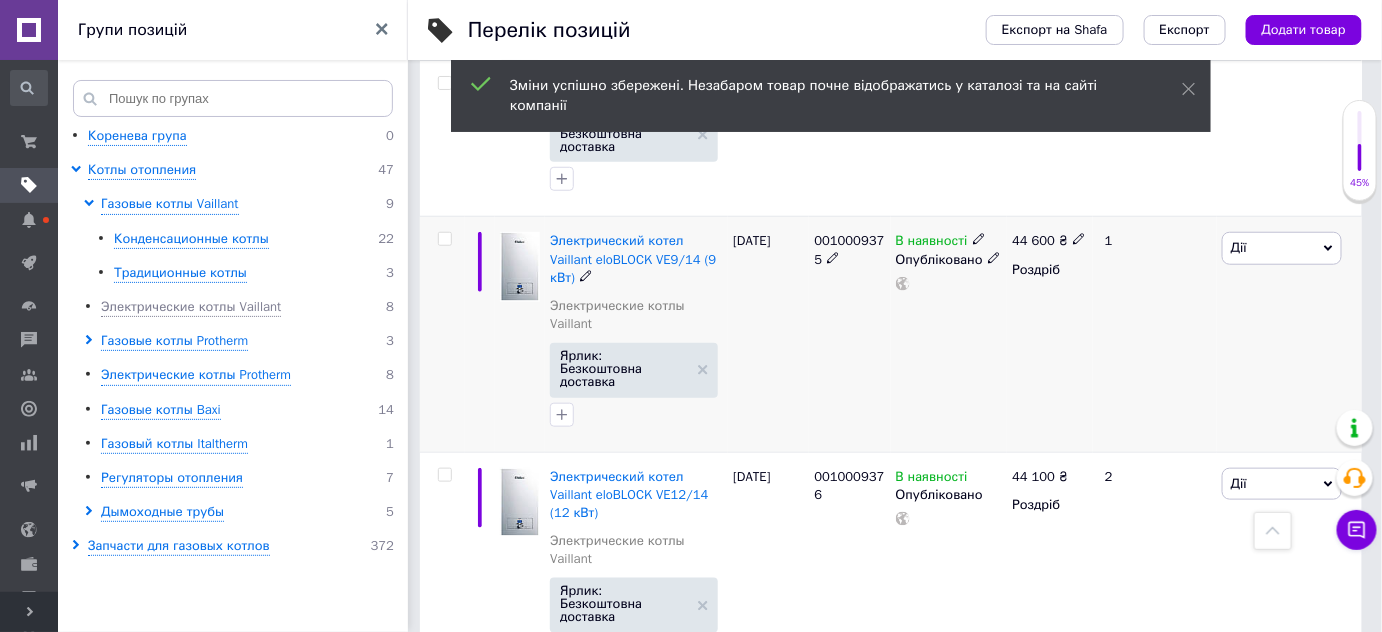 scroll, scrollTop: 545, scrollLeft: 0, axis: vertical 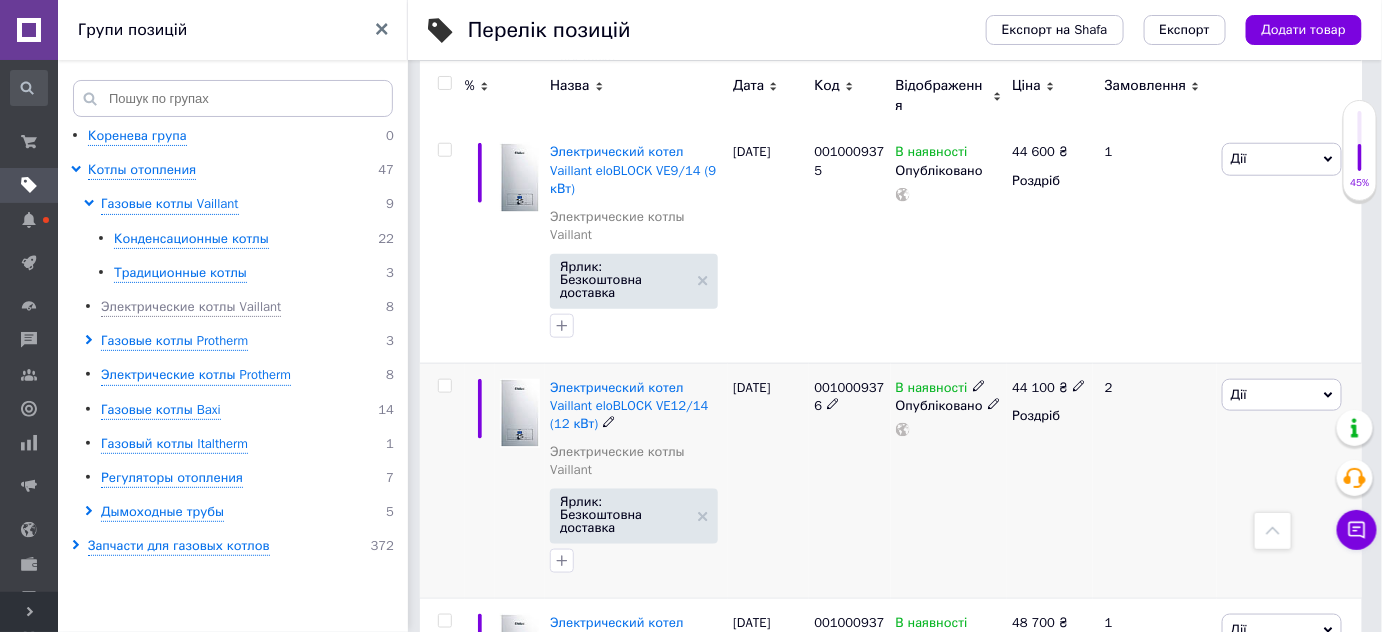 click 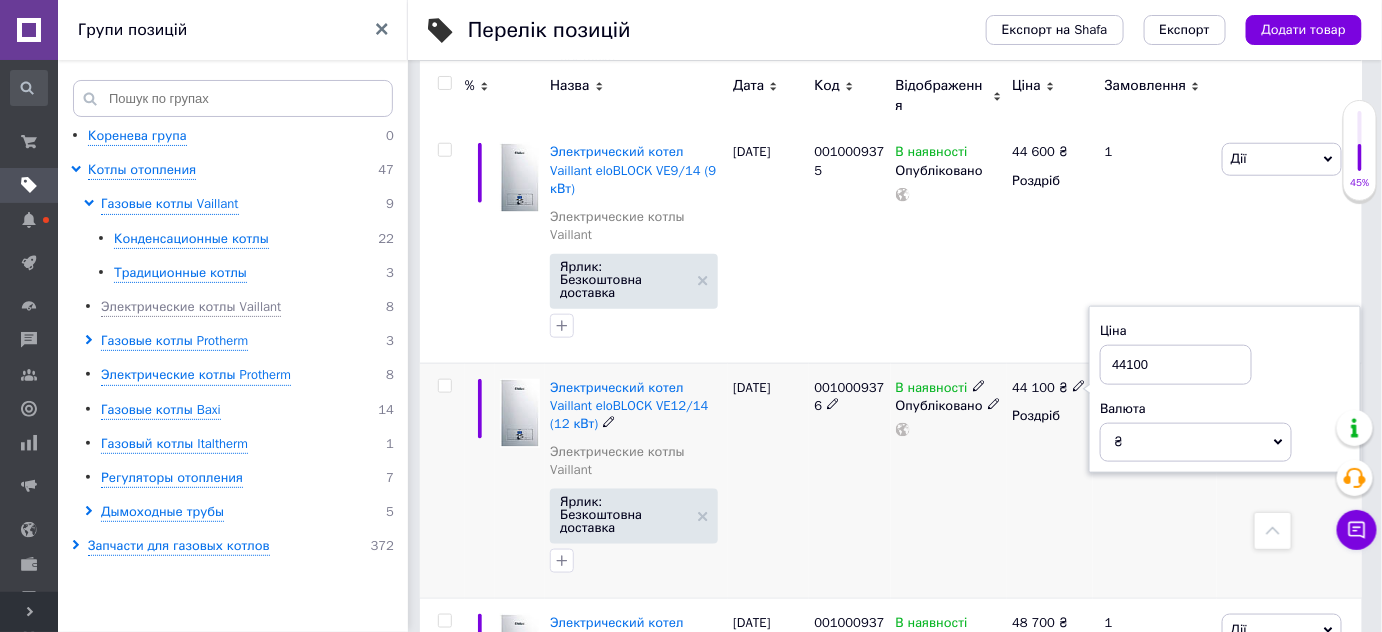 click on "44100" at bounding box center (1176, 365) 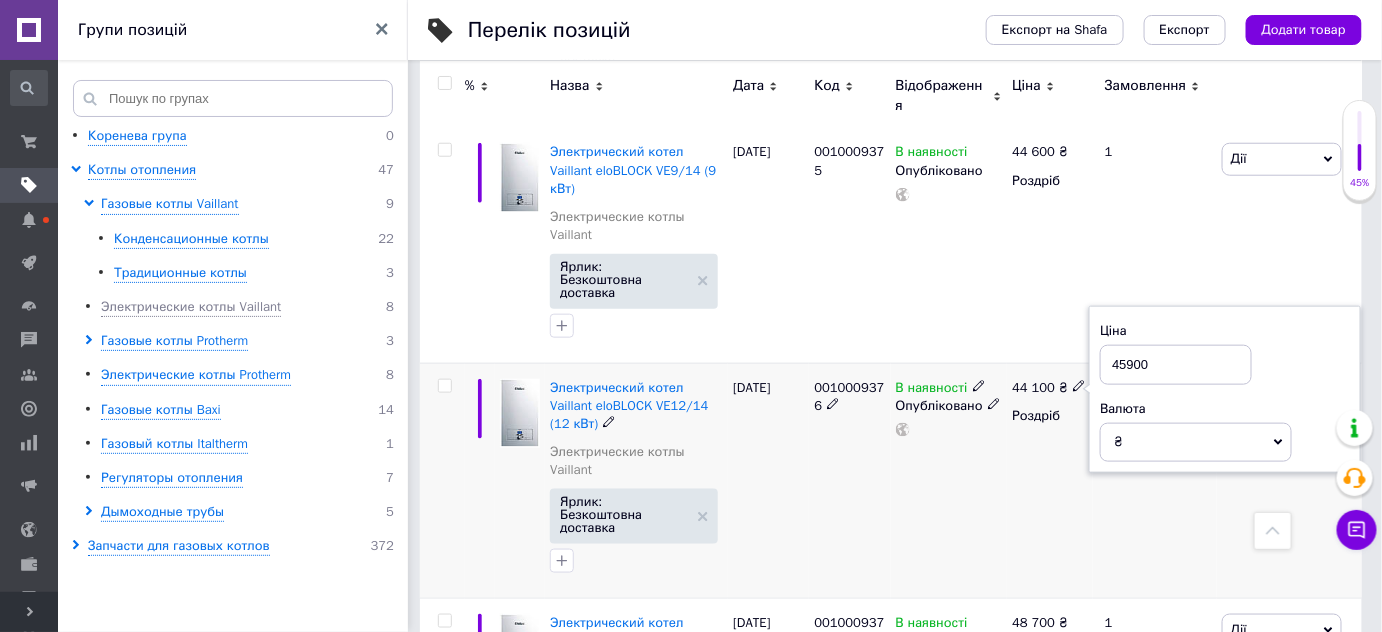 type on "45900" 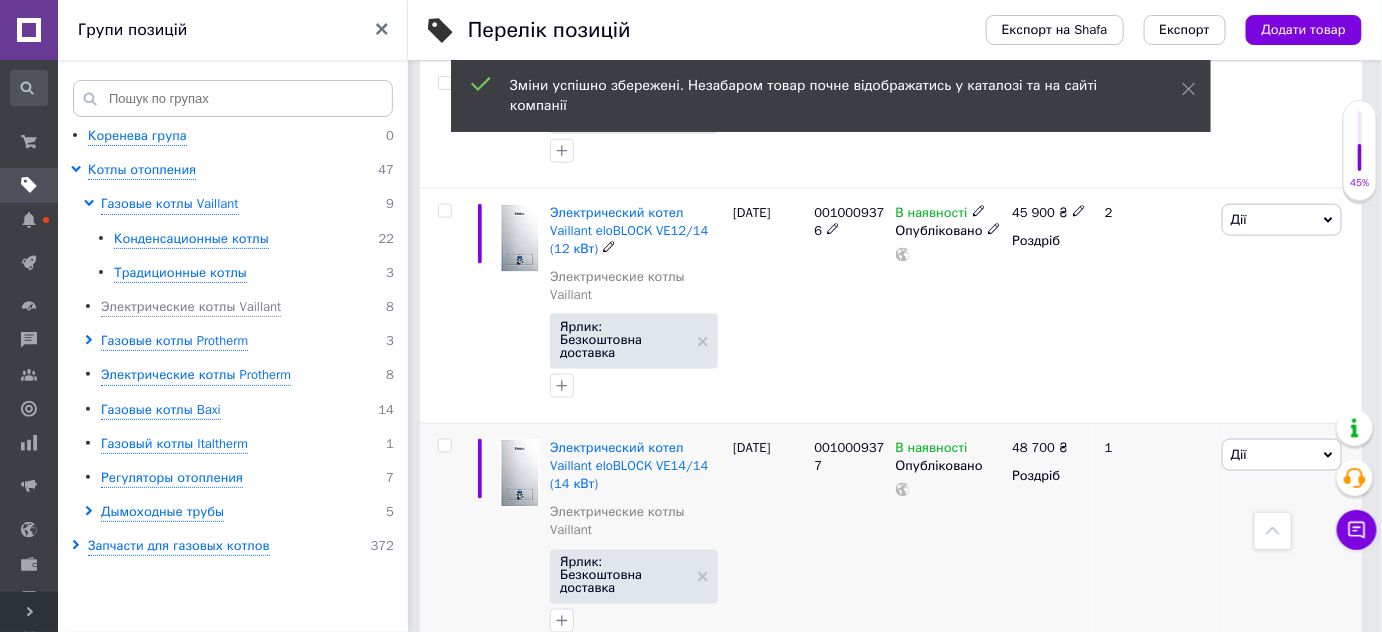 scroll, scrollTop: 727, scrollLeft: 0, axis: vertical 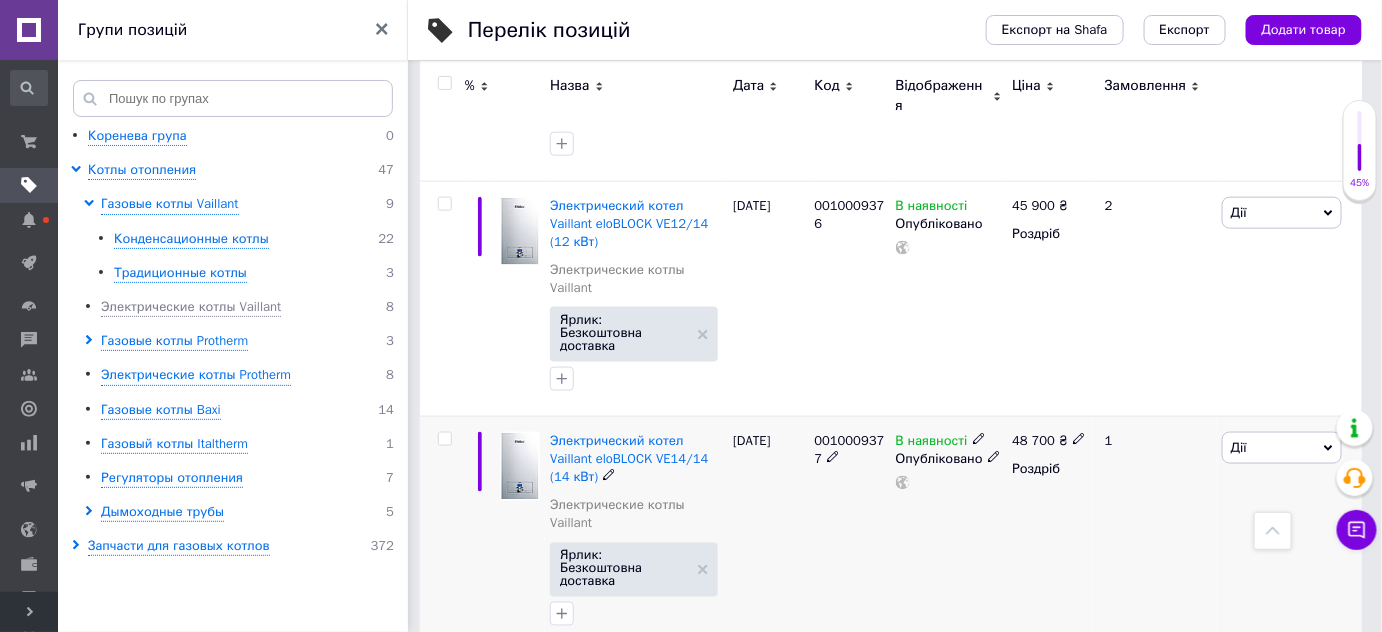 click 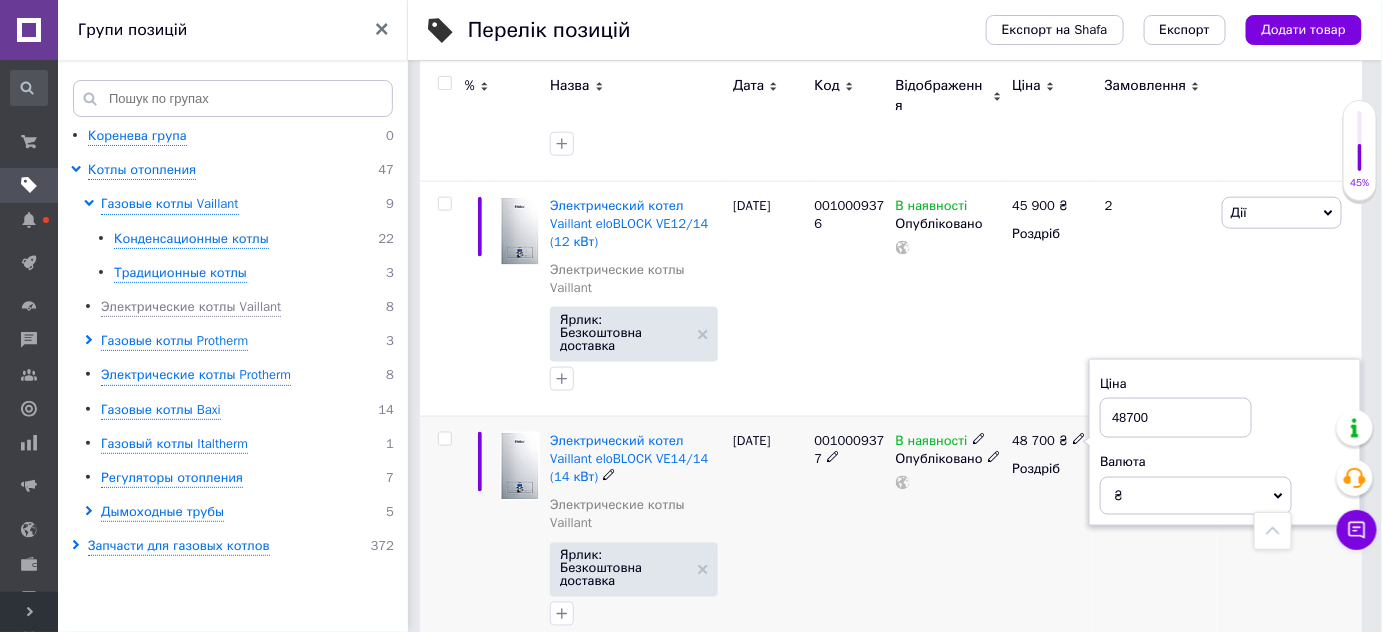 click on "48700" at bounding box center (1176, 418) 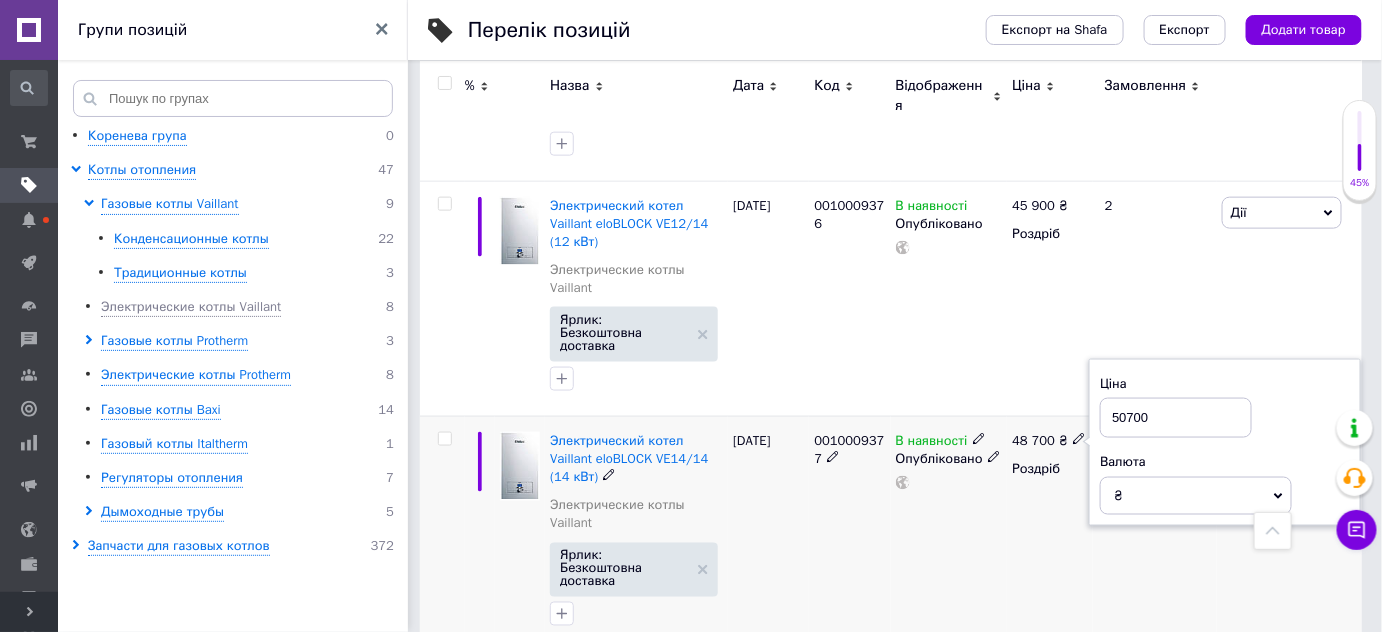 type on "50700" 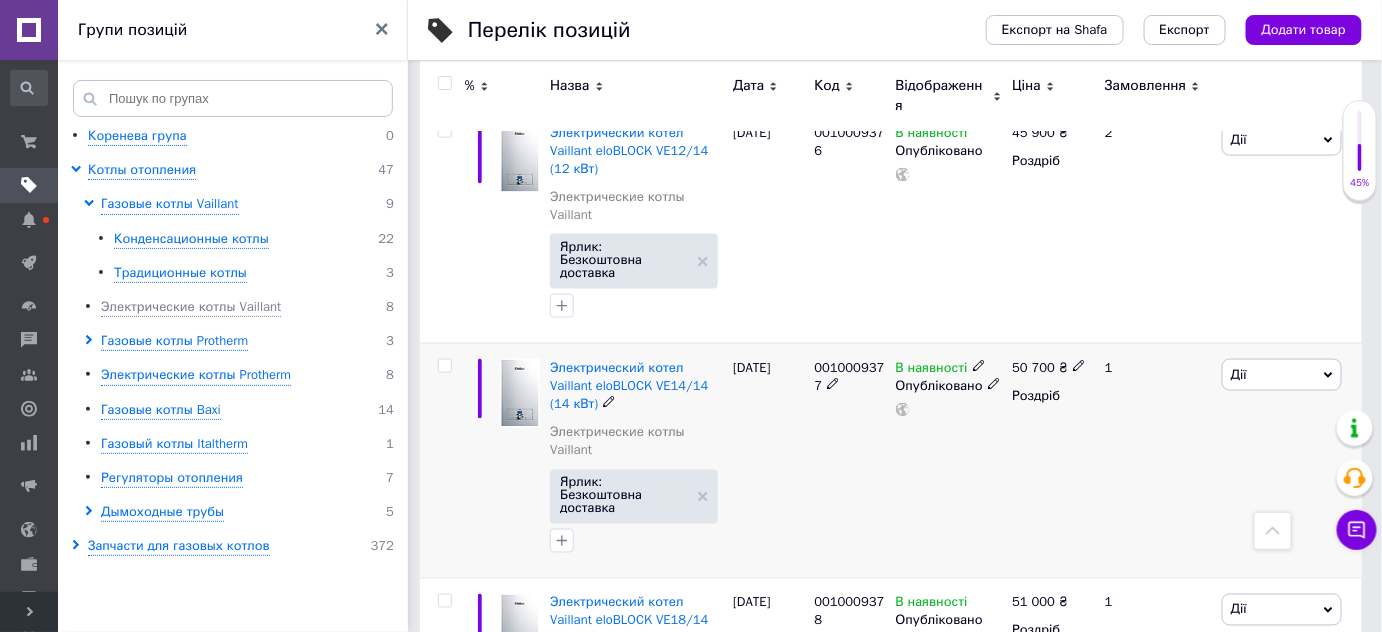 scroll, scrollTop: 909, scrollLeft: 0, axis: vertical 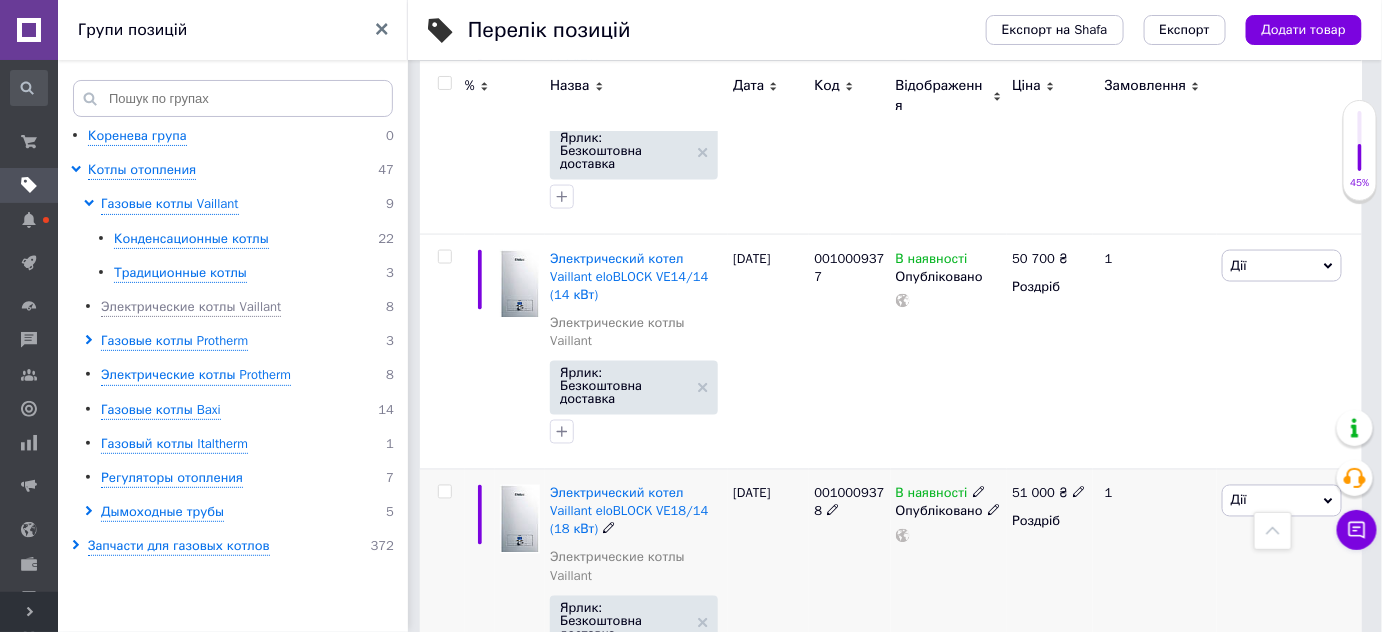 click 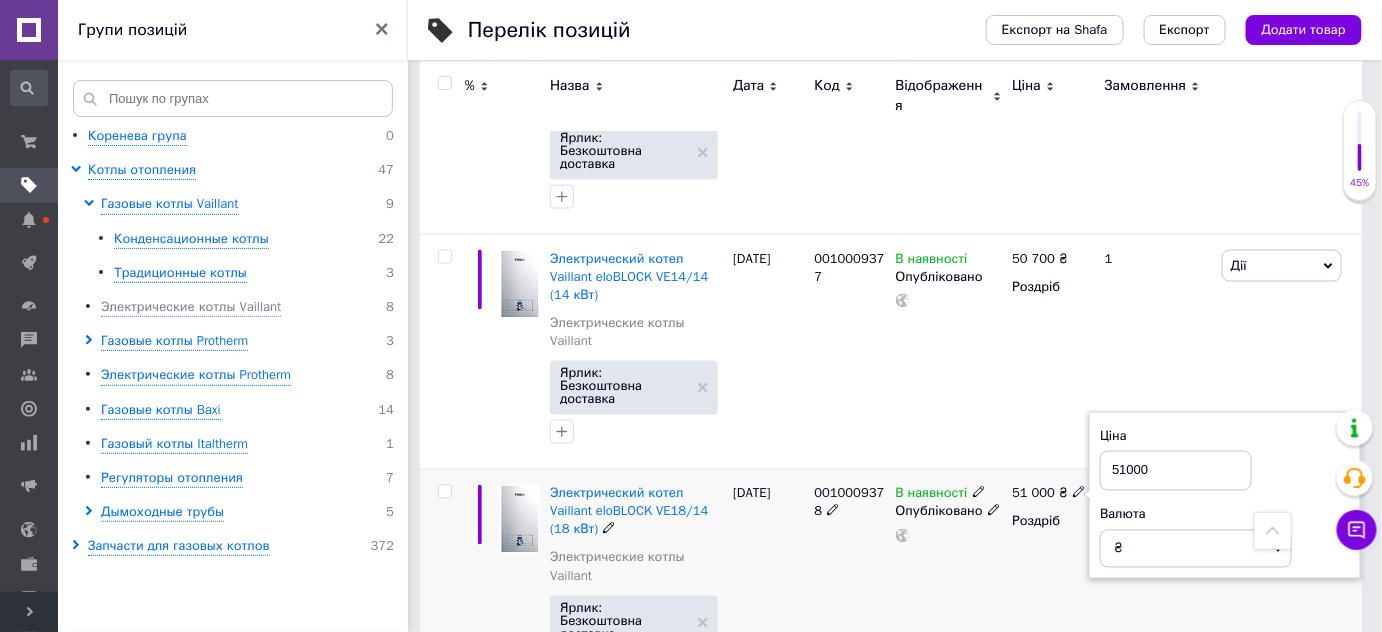 click on "51000" at bounding box center (1176, 471) 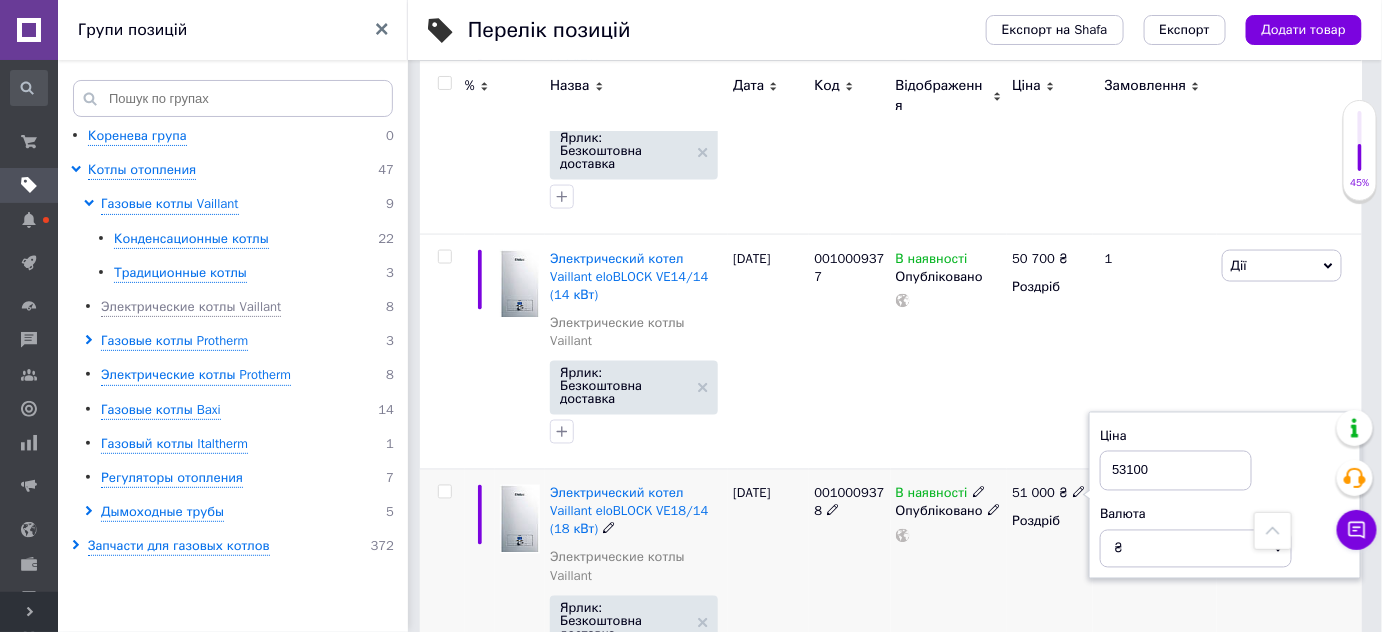 type on "53100" 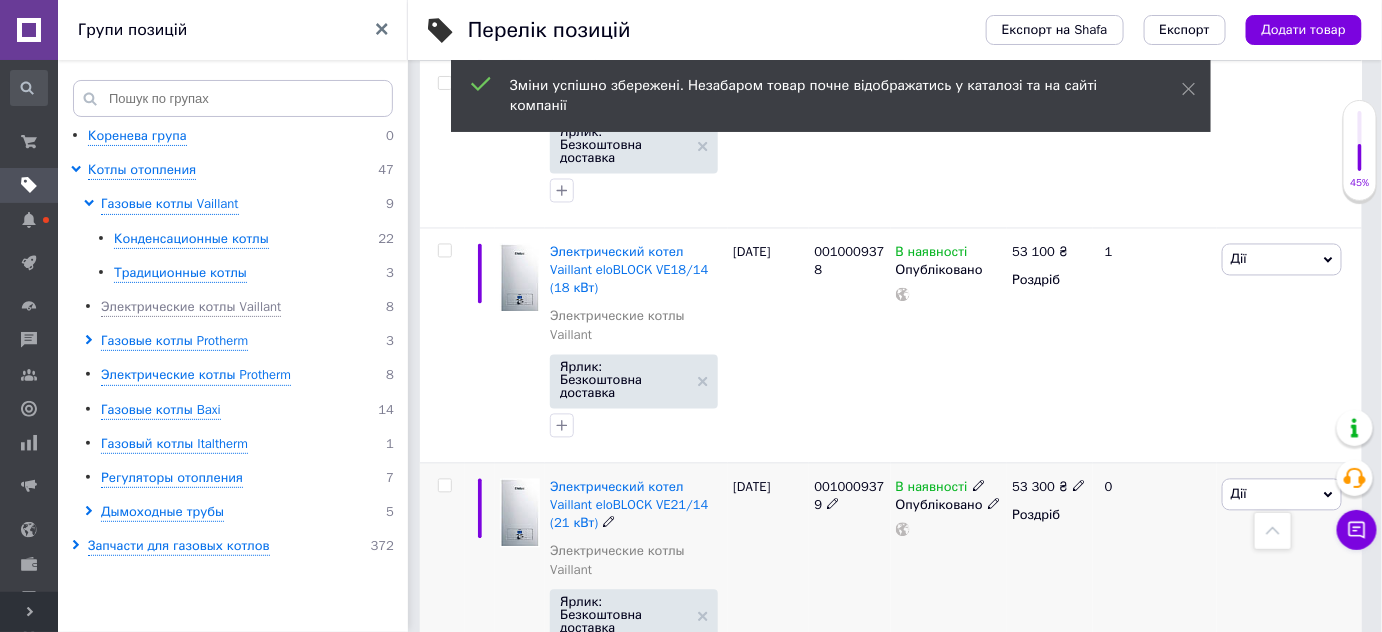scroll, scrollTop: 1181, scrollLeft: 0, axis: vertical 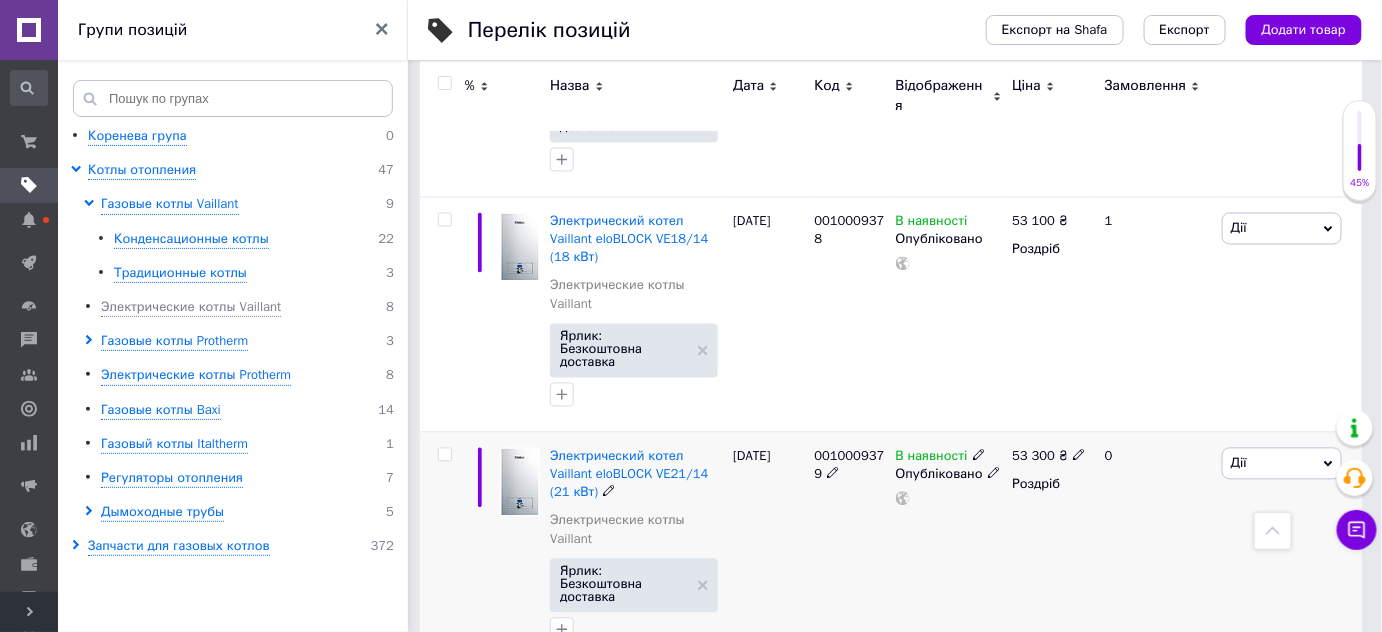 click 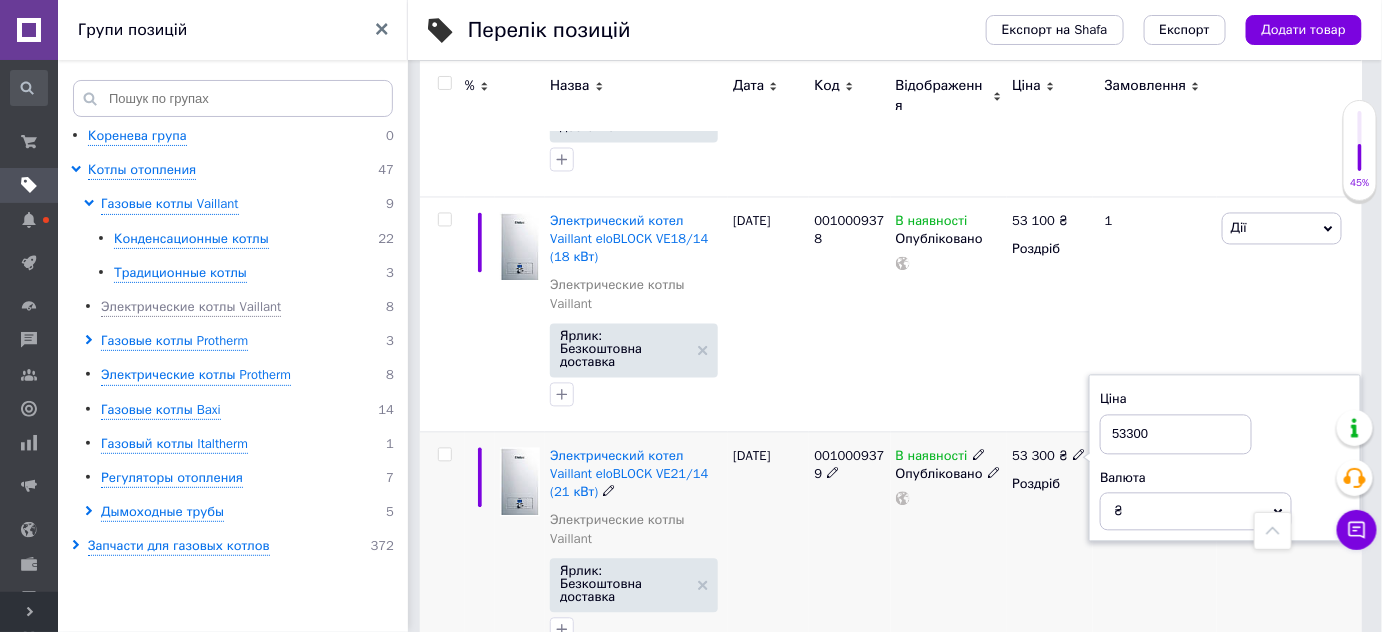 click on "53300" at bounding box center [1176, 435] 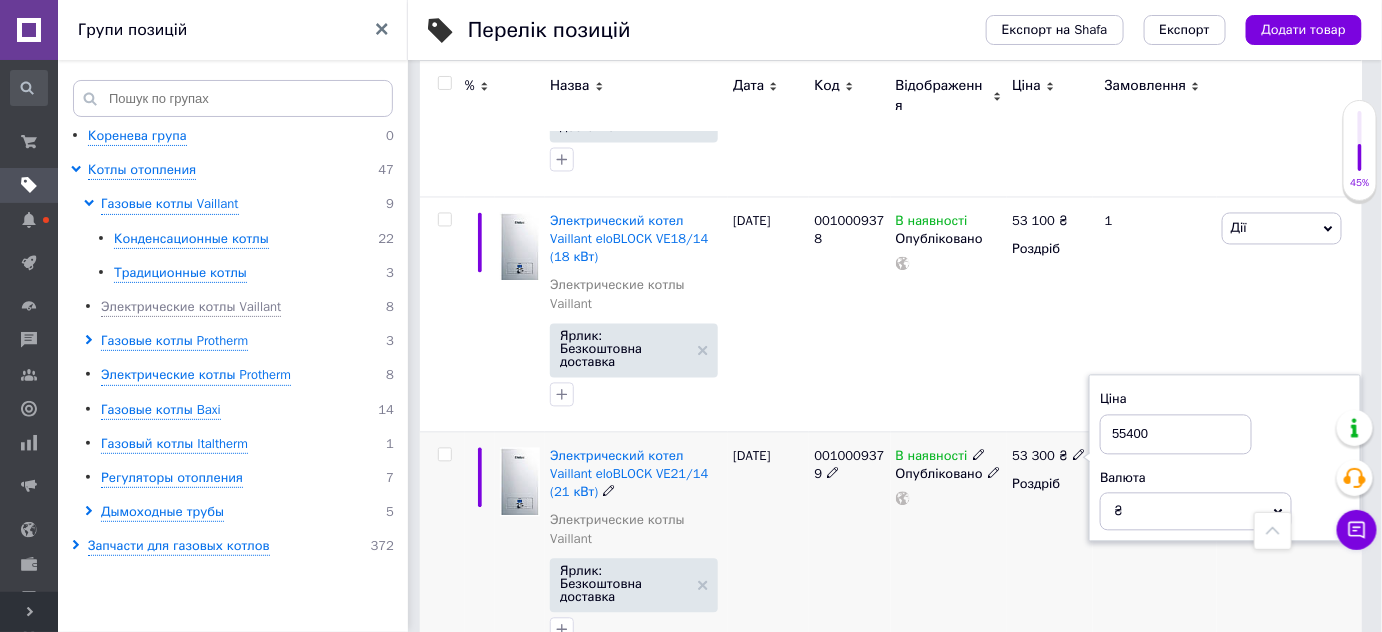 type on "55400" 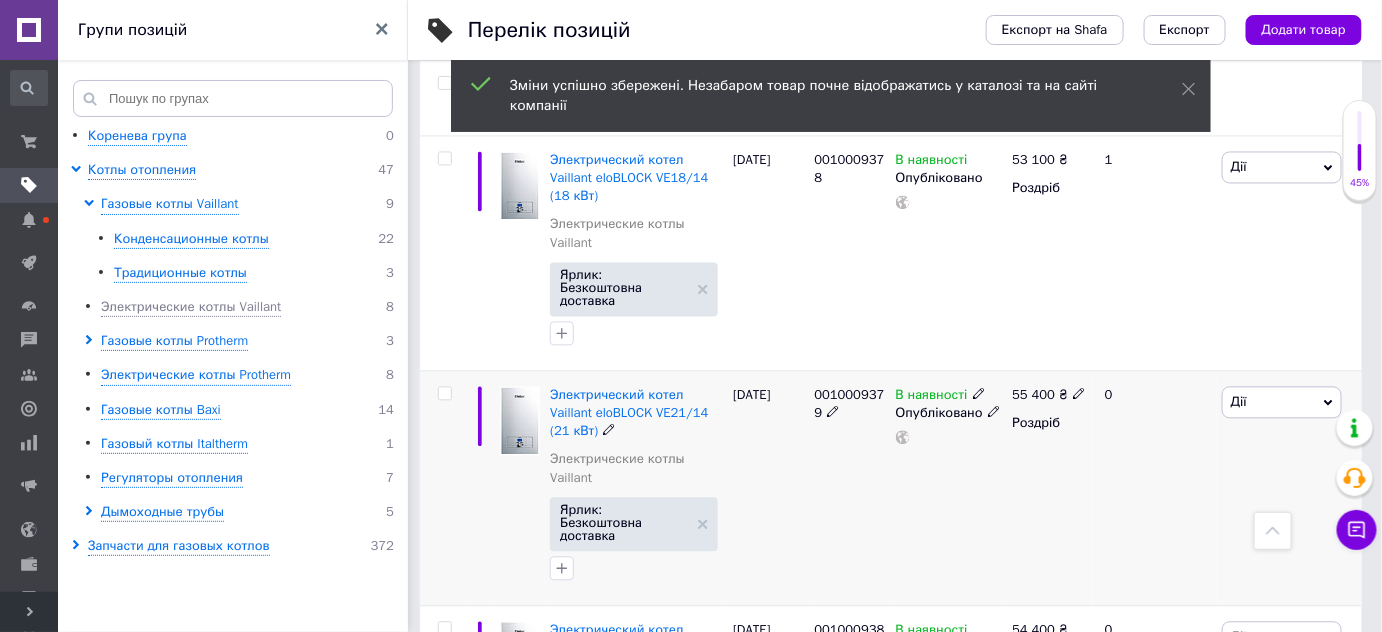 scroll, scrollTop: 1363, scrollLeft: 0, axis: vertical 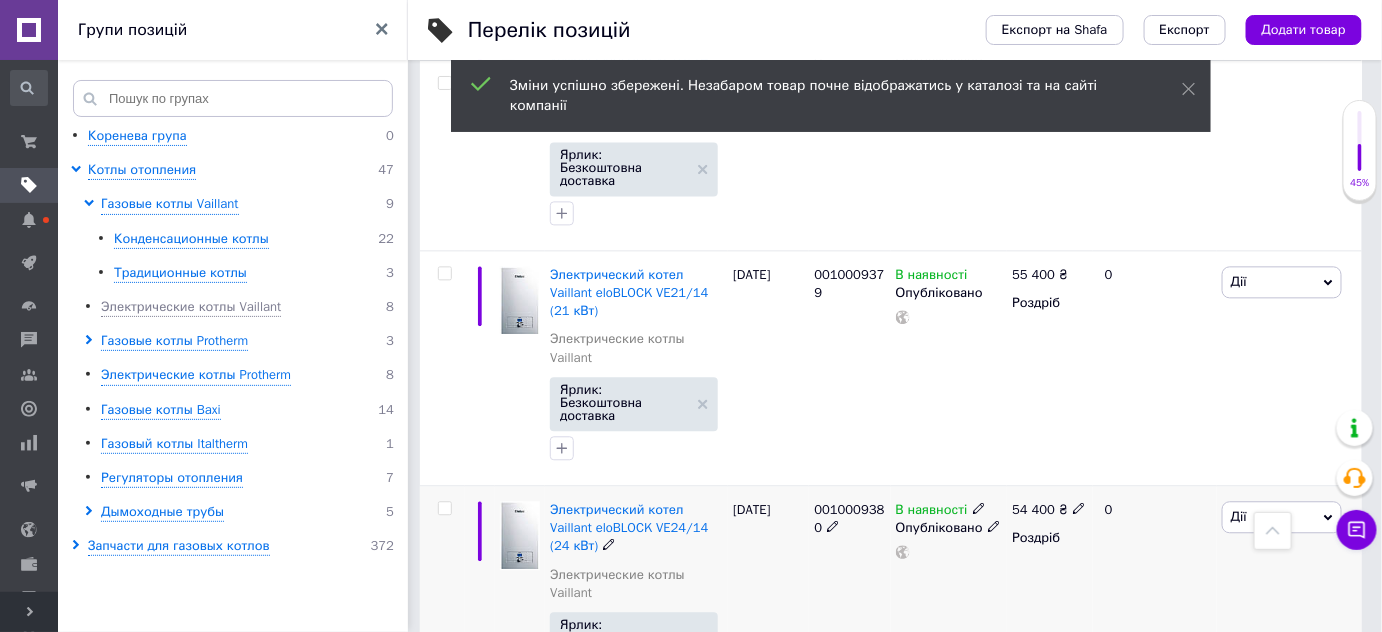 click 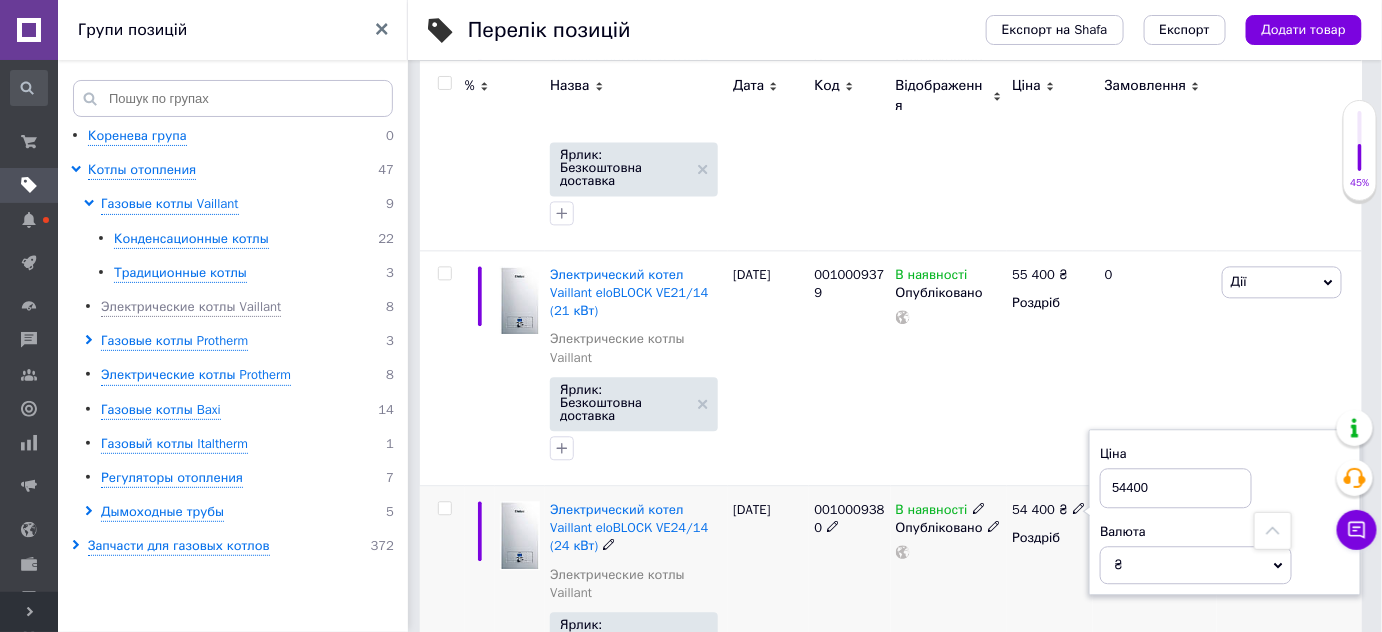 click on "54400" at bounding box center (1176, 488) 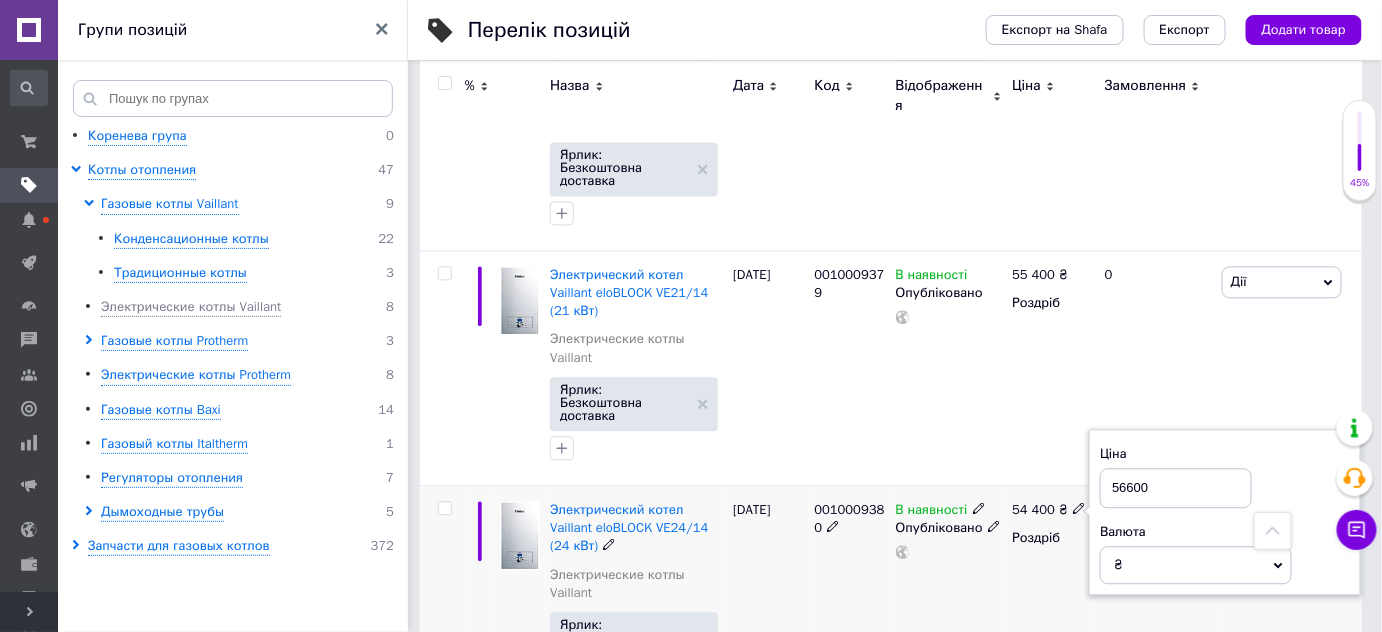 type on "56600" 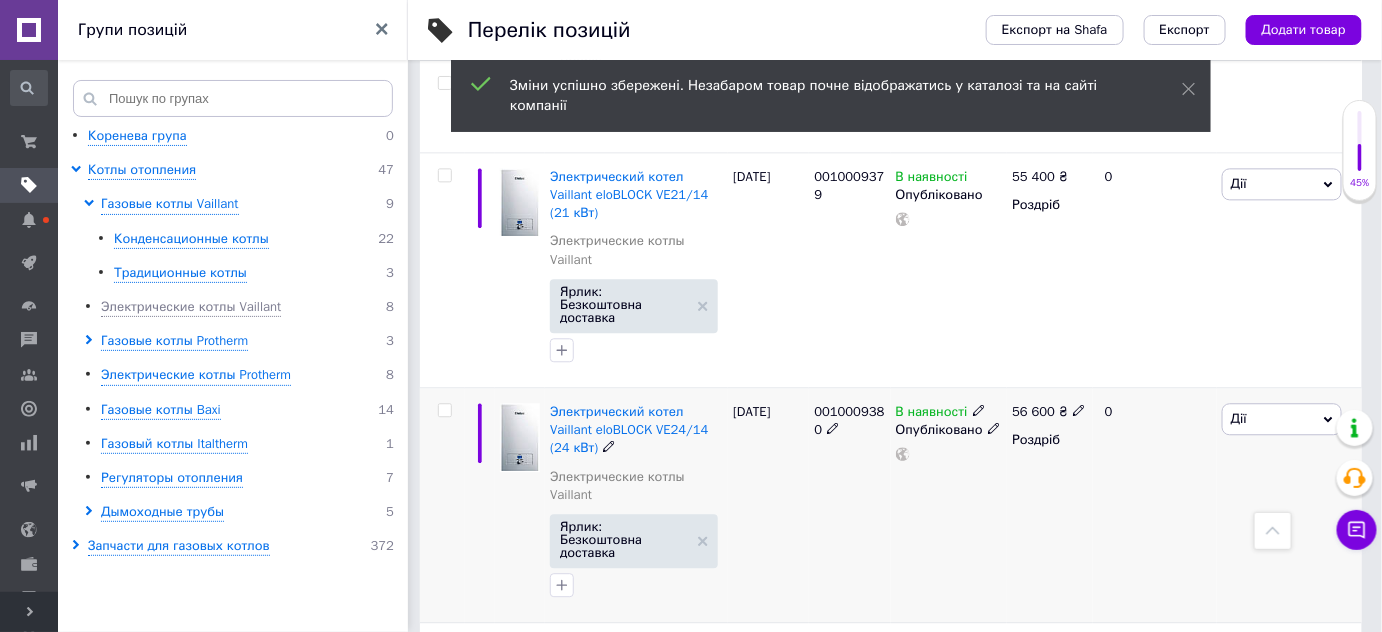 scroll, scrollTop: 1464, scrollLeft: 0, axis: vertical 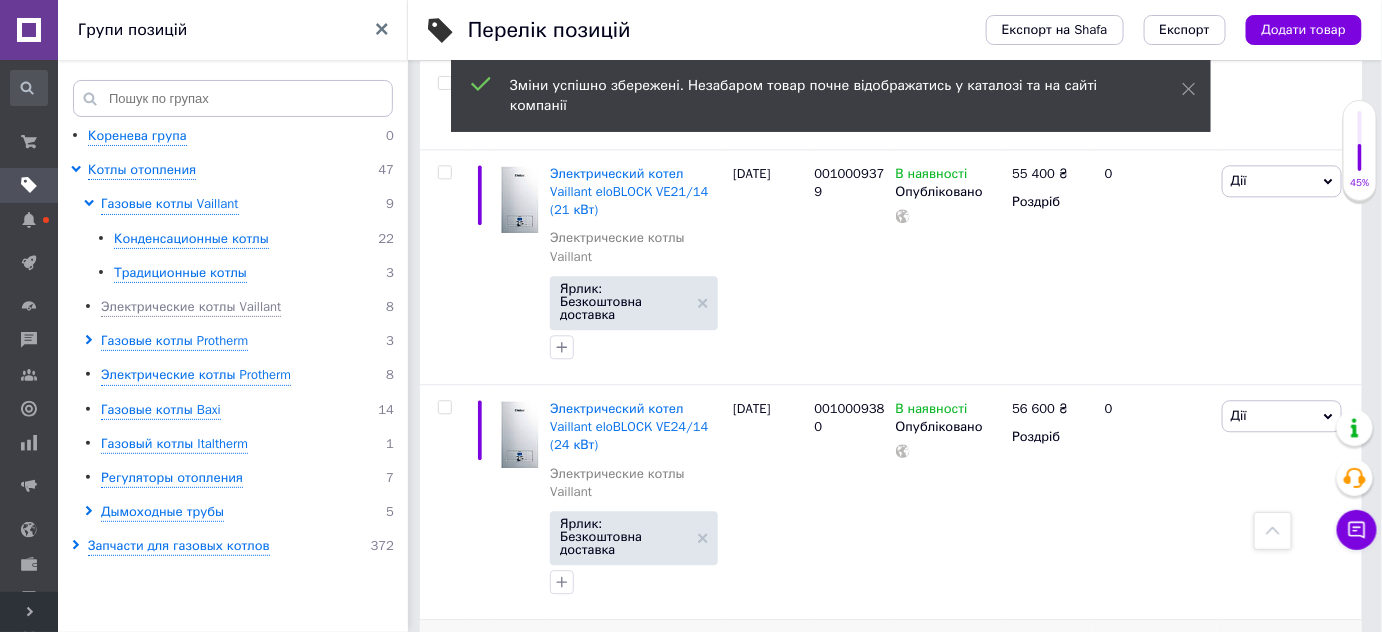 click 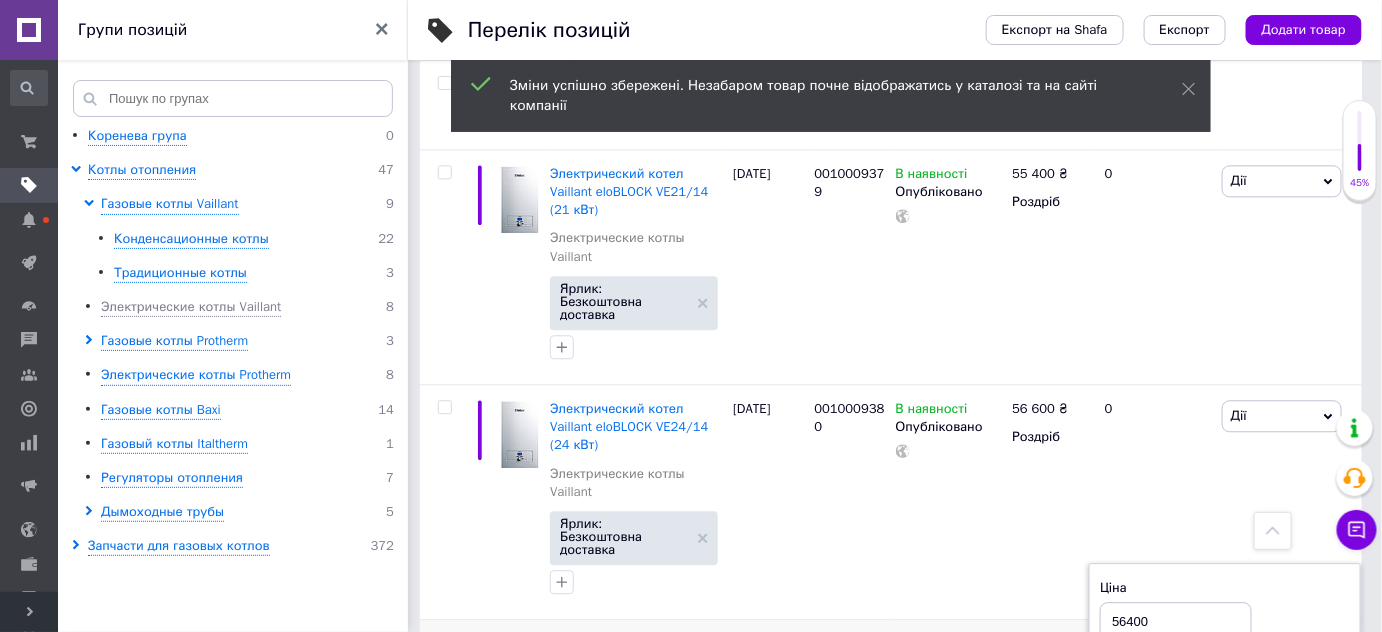 click on "56400" at bounding box center [1176, 622] 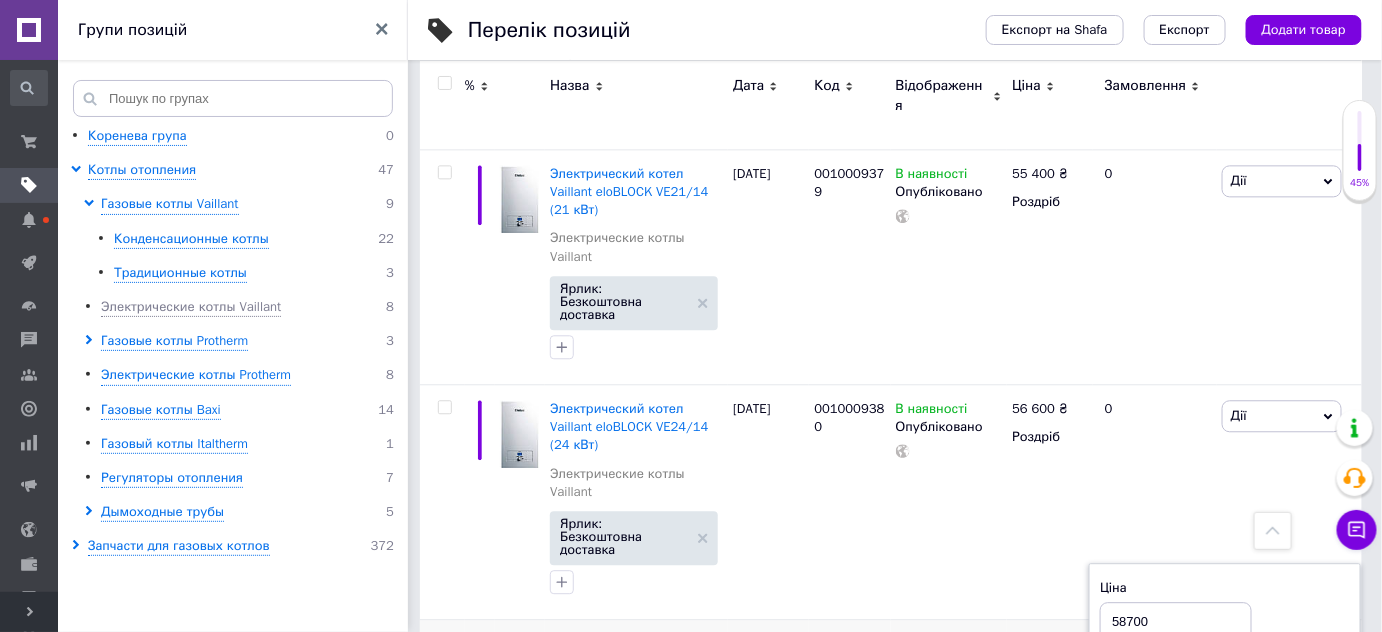 type on "58700" 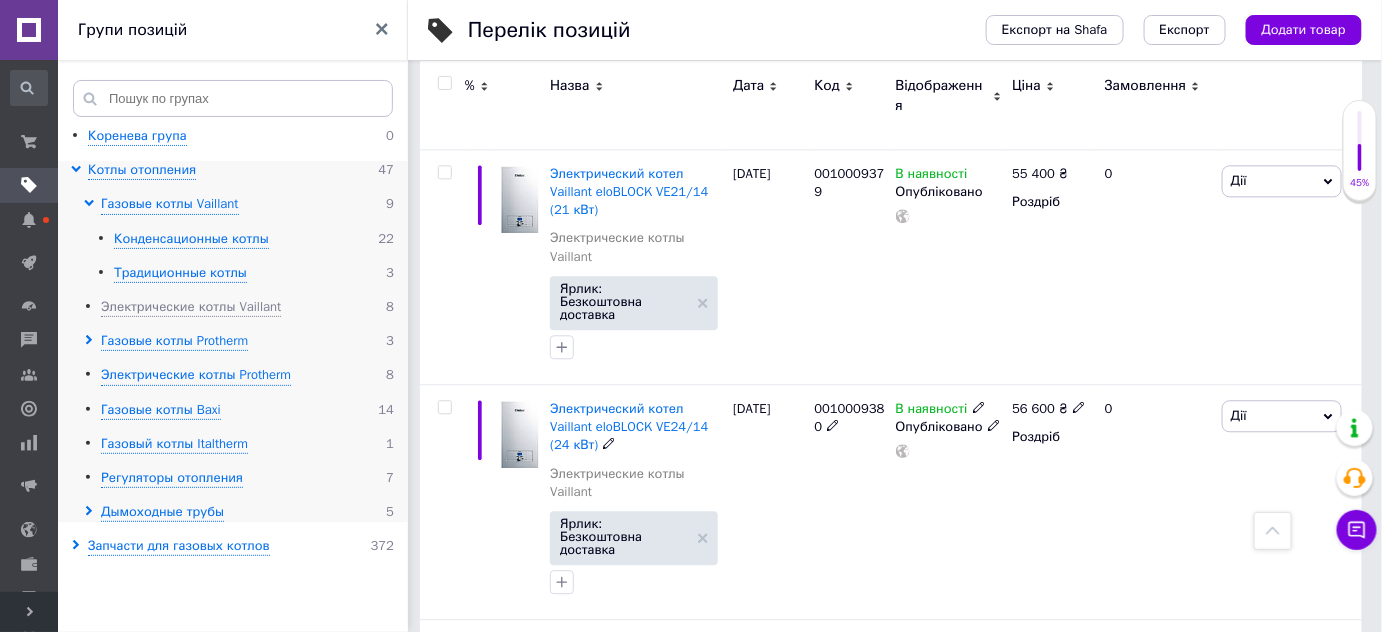 scroll, scrollTop: 1446, scrollLeft: 0, axis: vertical 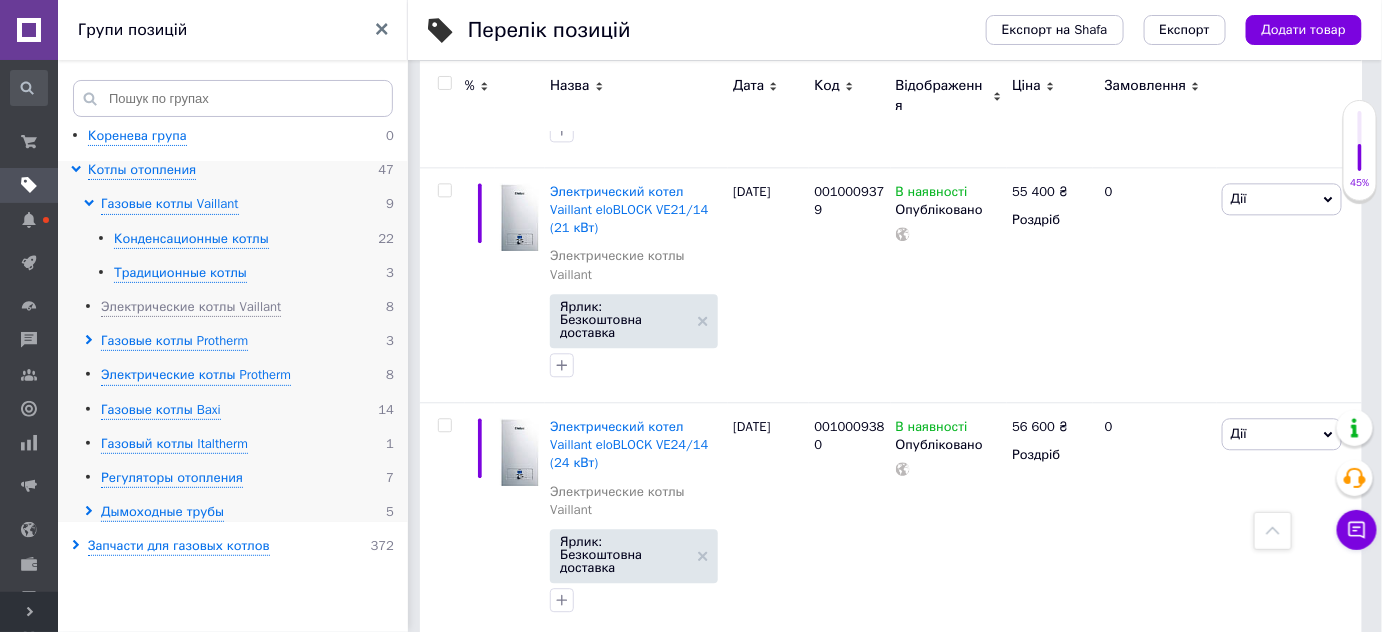 click 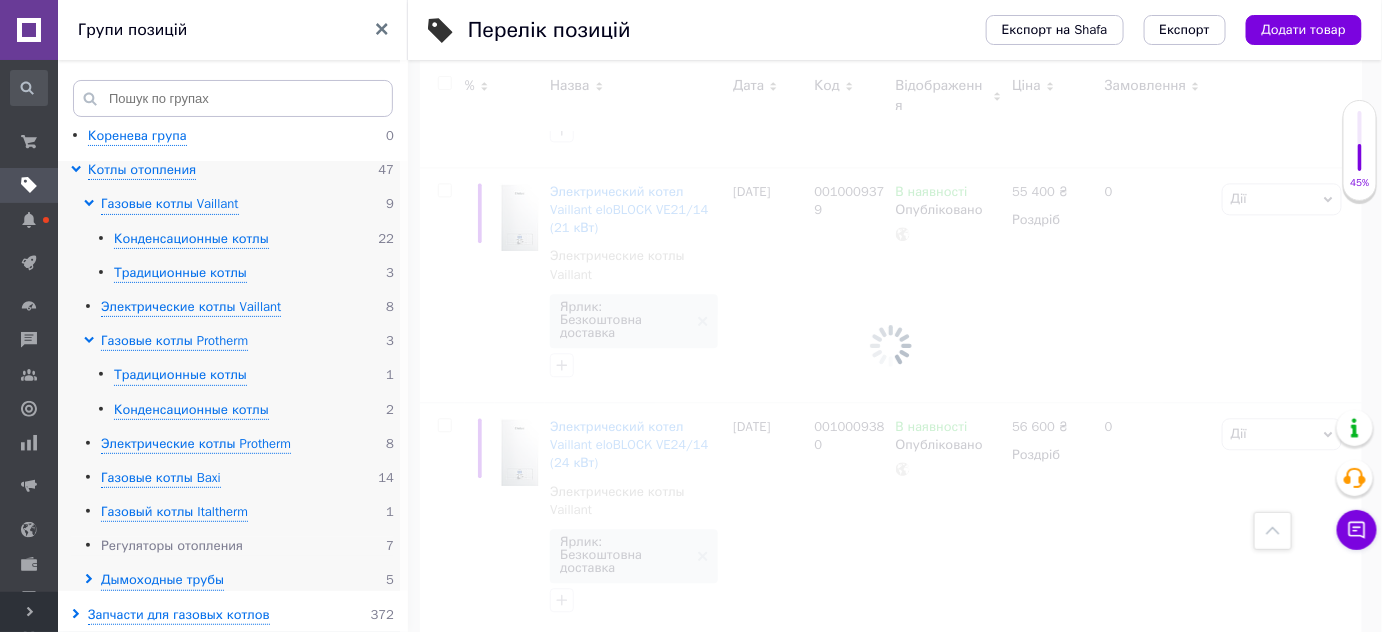 scroll, scrollTop: 1447, scrollLeft: 0, axis: vertical 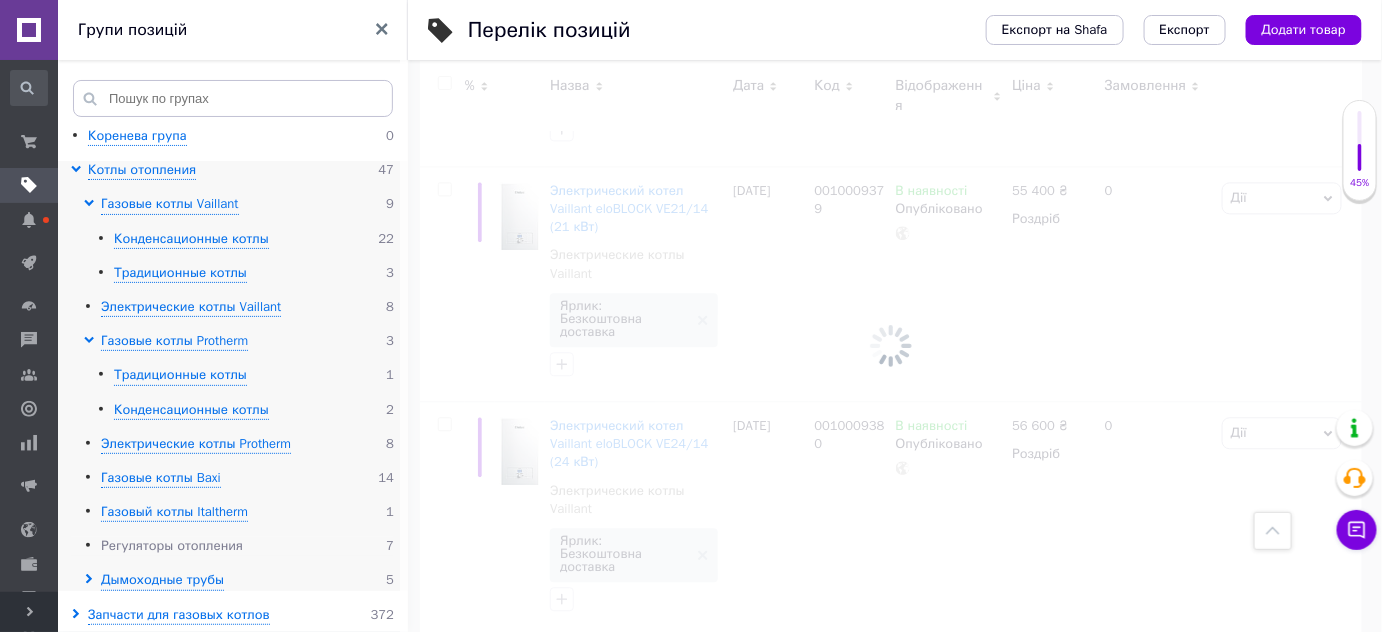 click on "Регуляторы отопления" at bounding box center [172, 546] 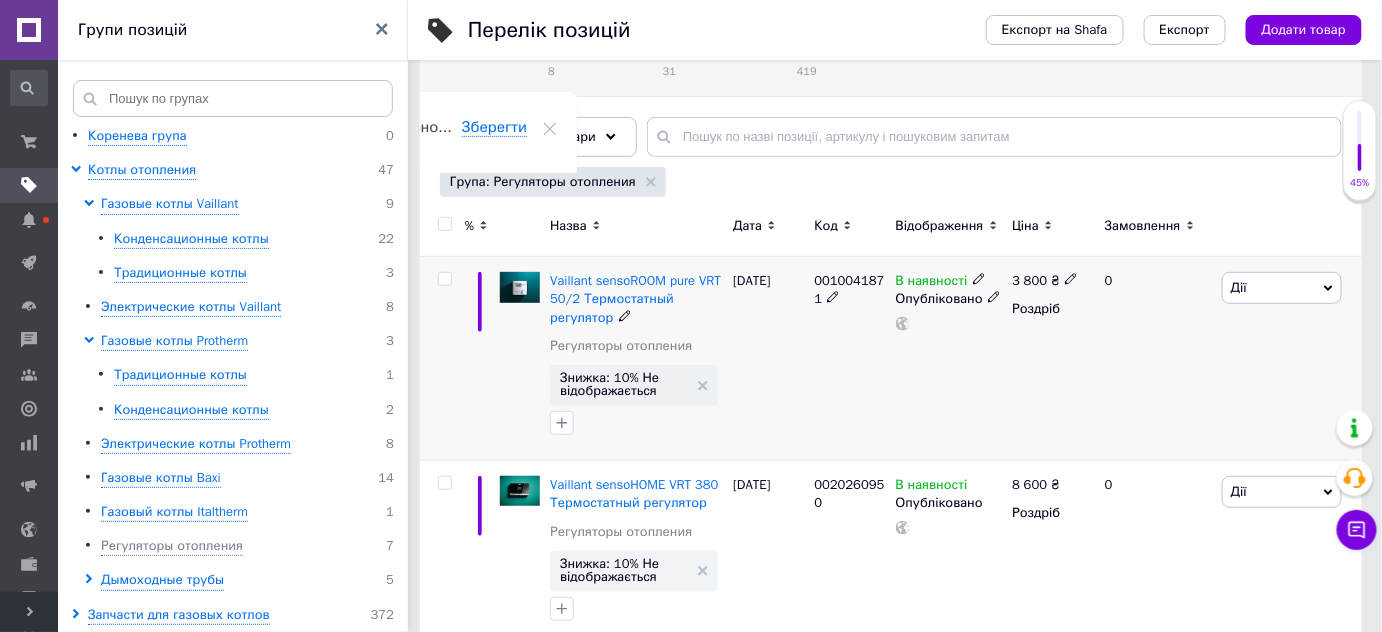 scroll, scrollTop: 181, scrollLeft: 0, axis: vertical 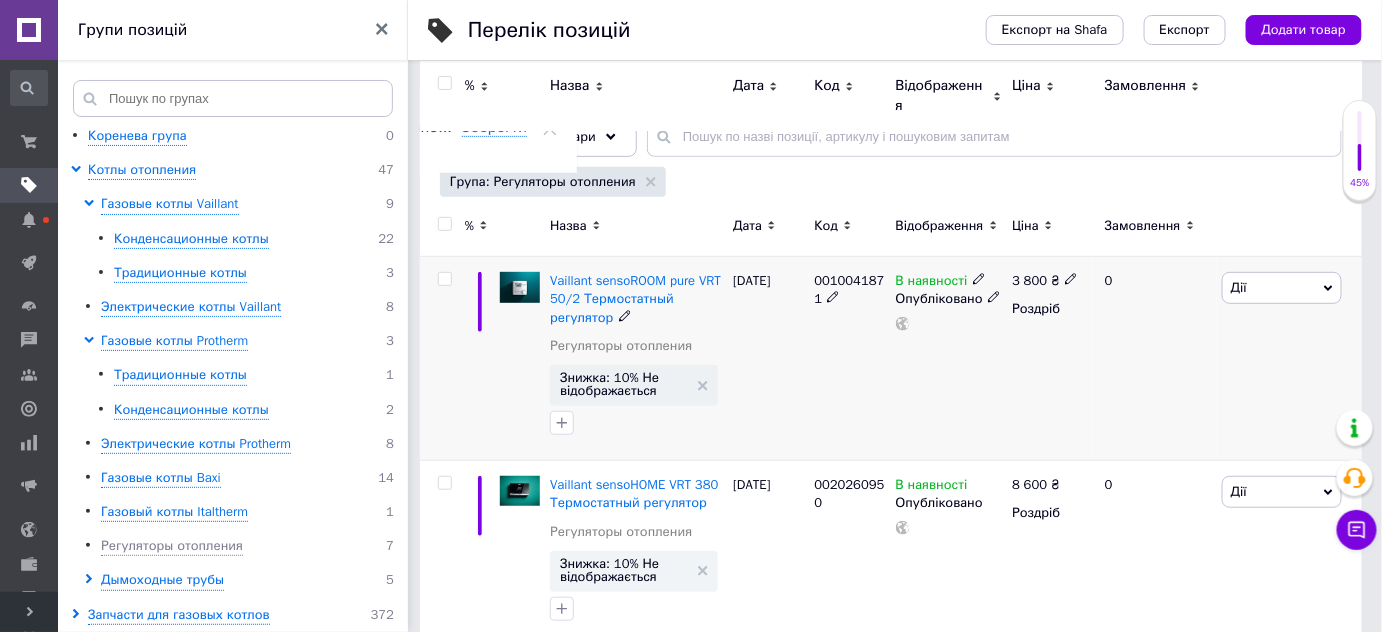 click 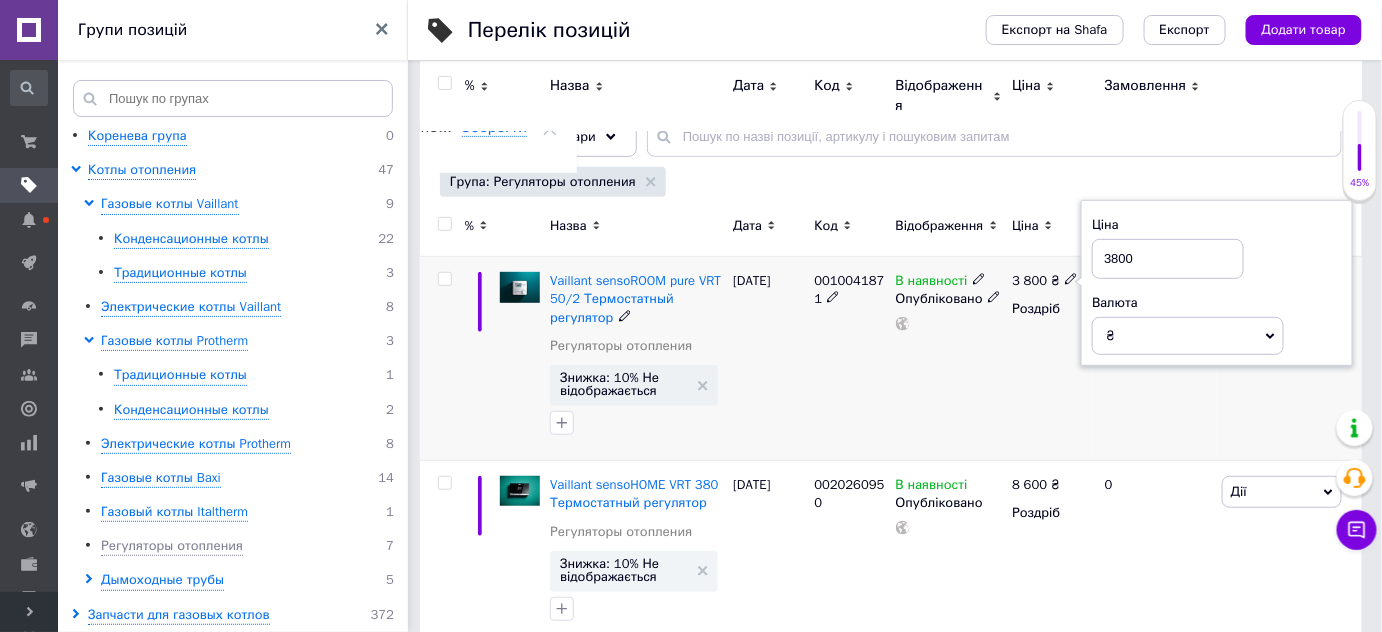 click on "3800" at bounding box center [1168, 259] 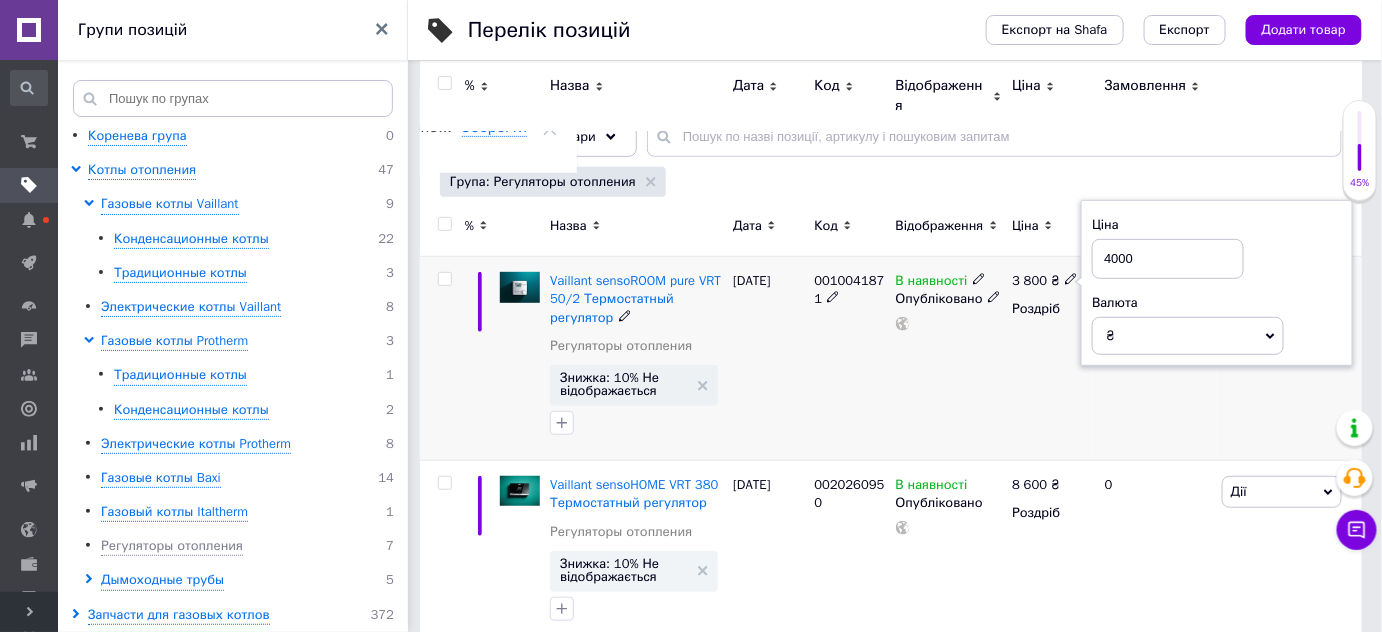 type on "4000" 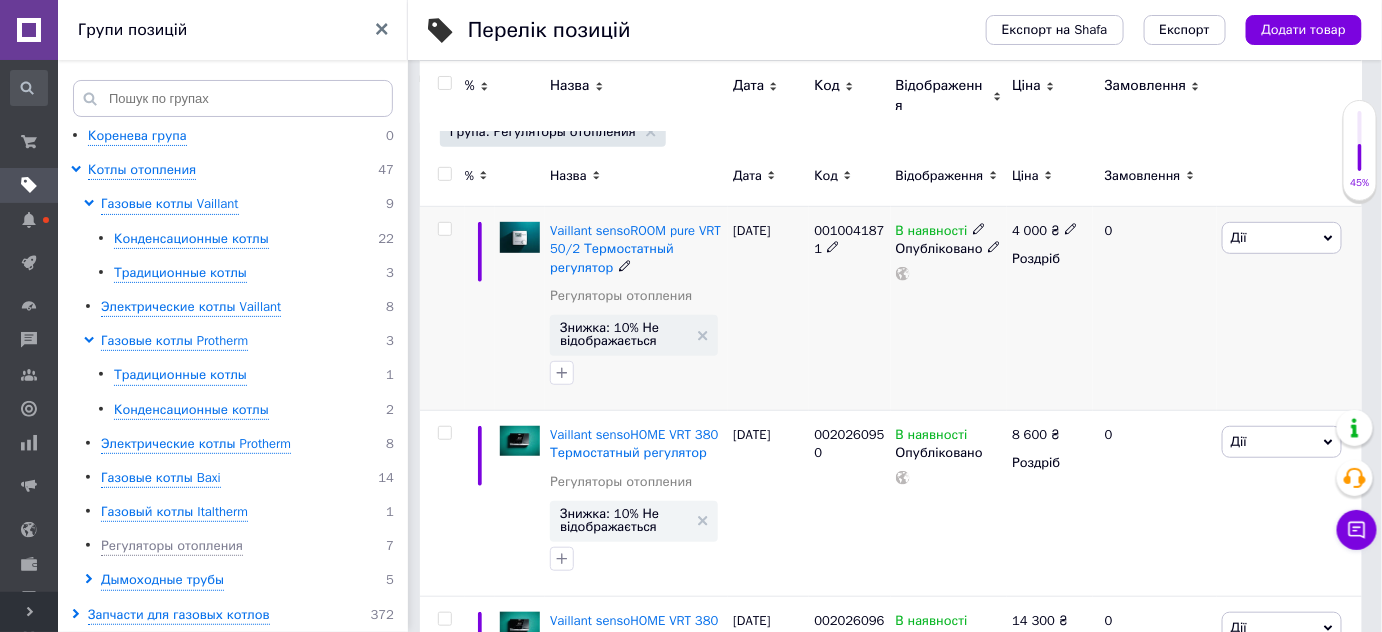 scroll, scrollTop: 363, scrollLeft: 0, axis: vertical 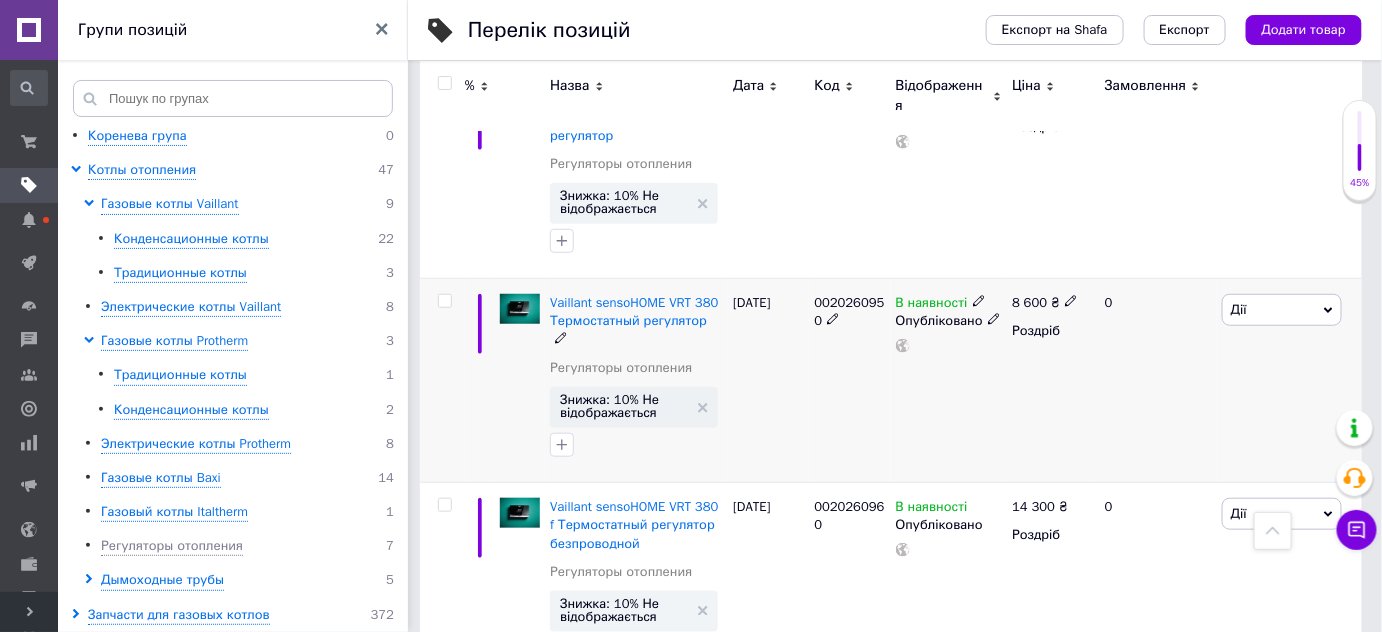 click 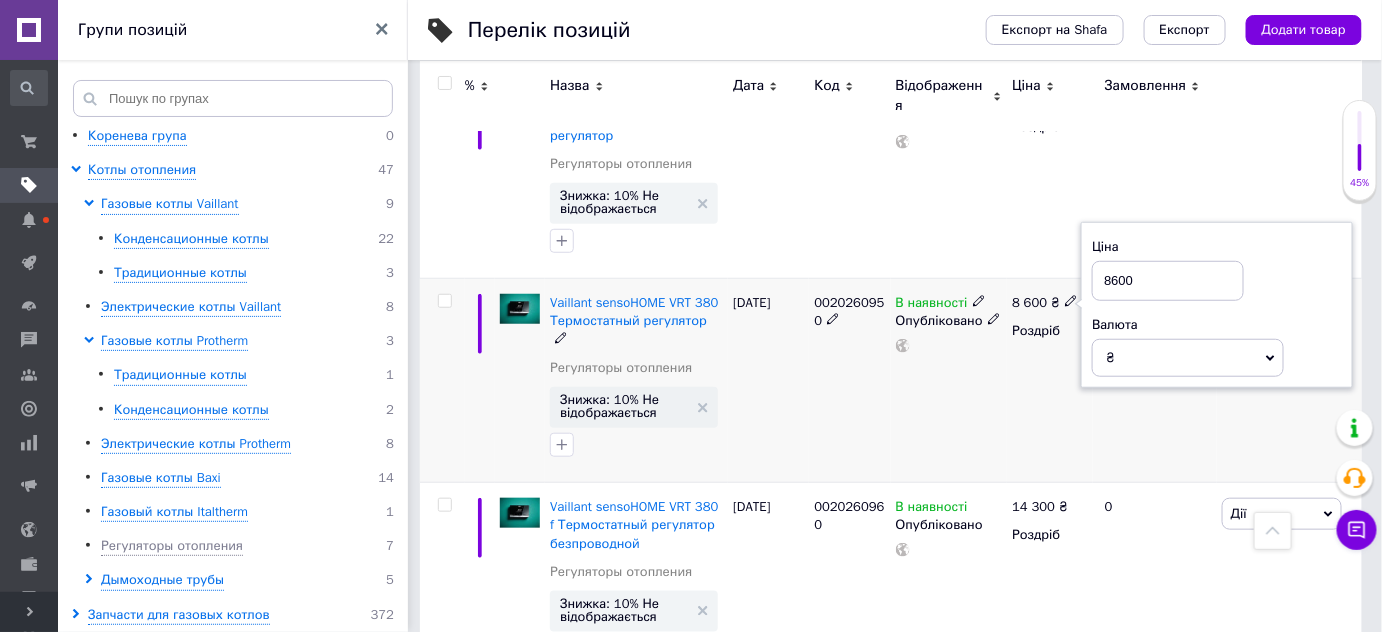 click on "8600" at bounding box center (1168, 281) 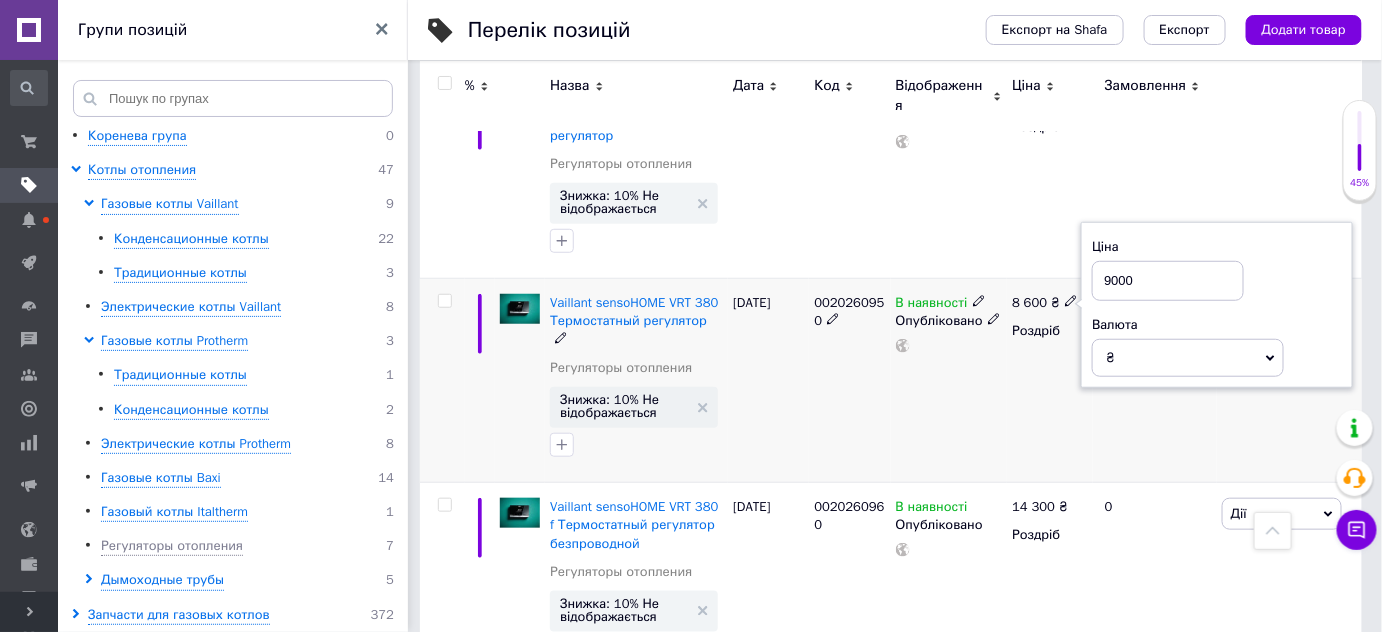 type on "9000" 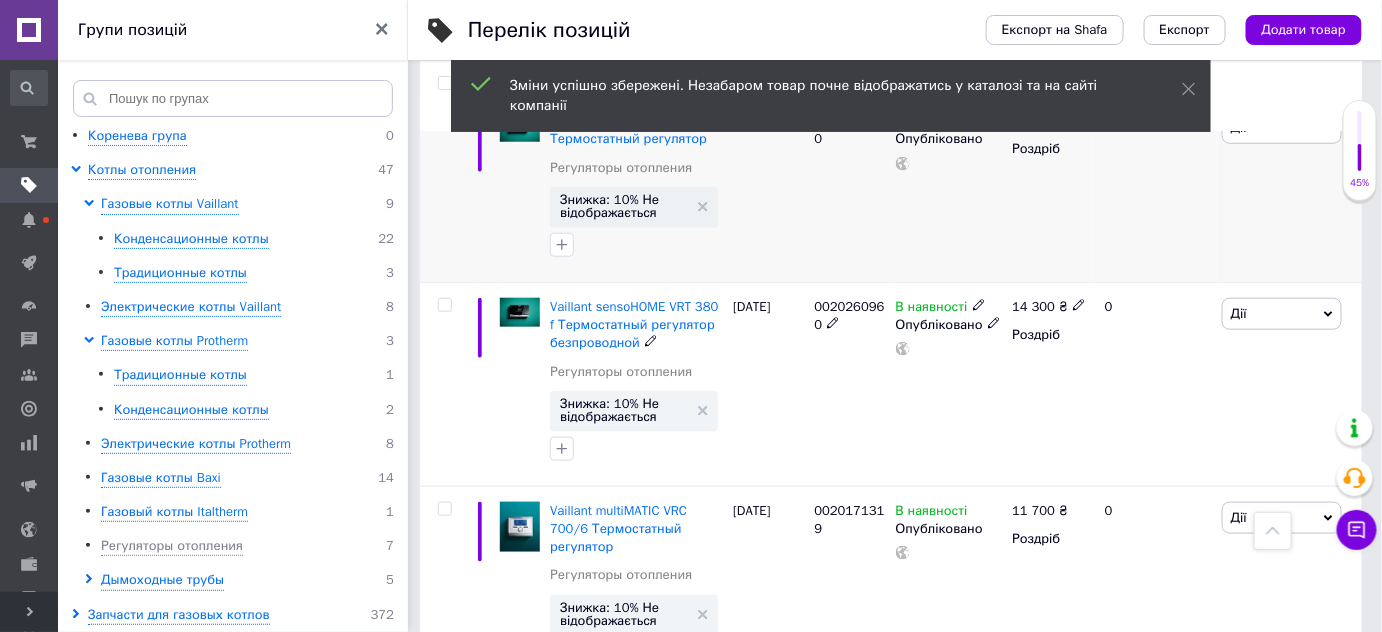 scroll, scrollTop: 636, scrollLeft: 0, axis: vertical 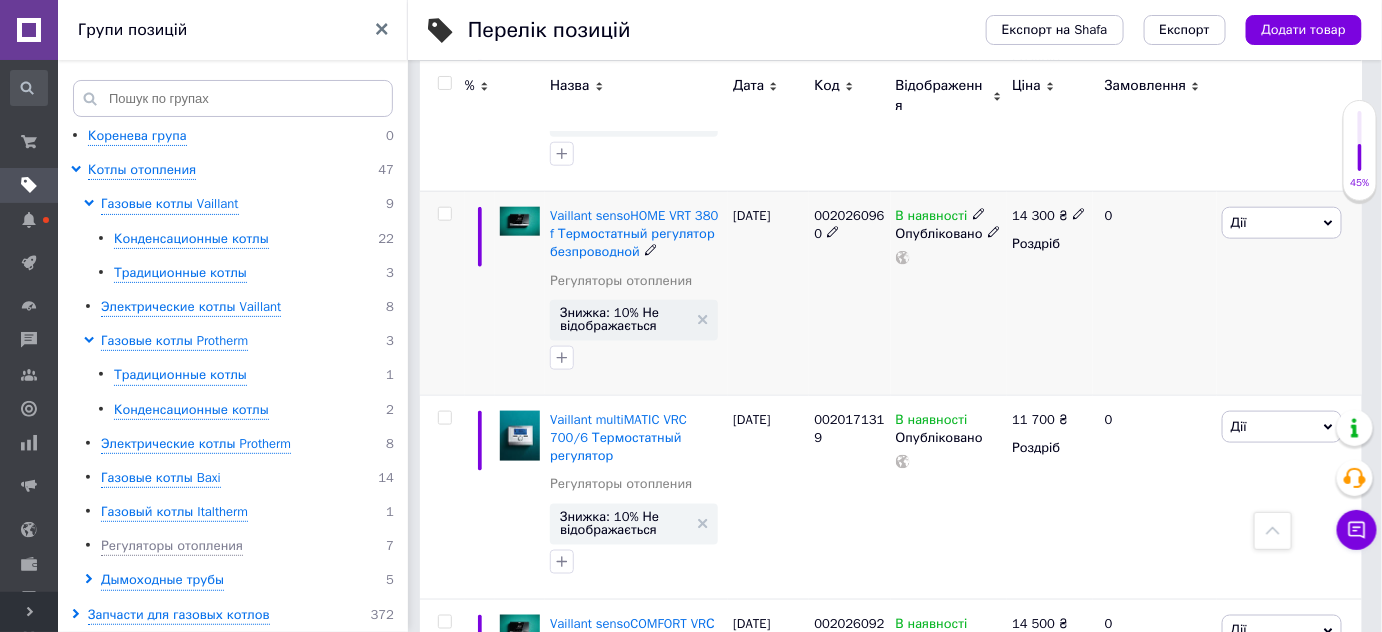 click 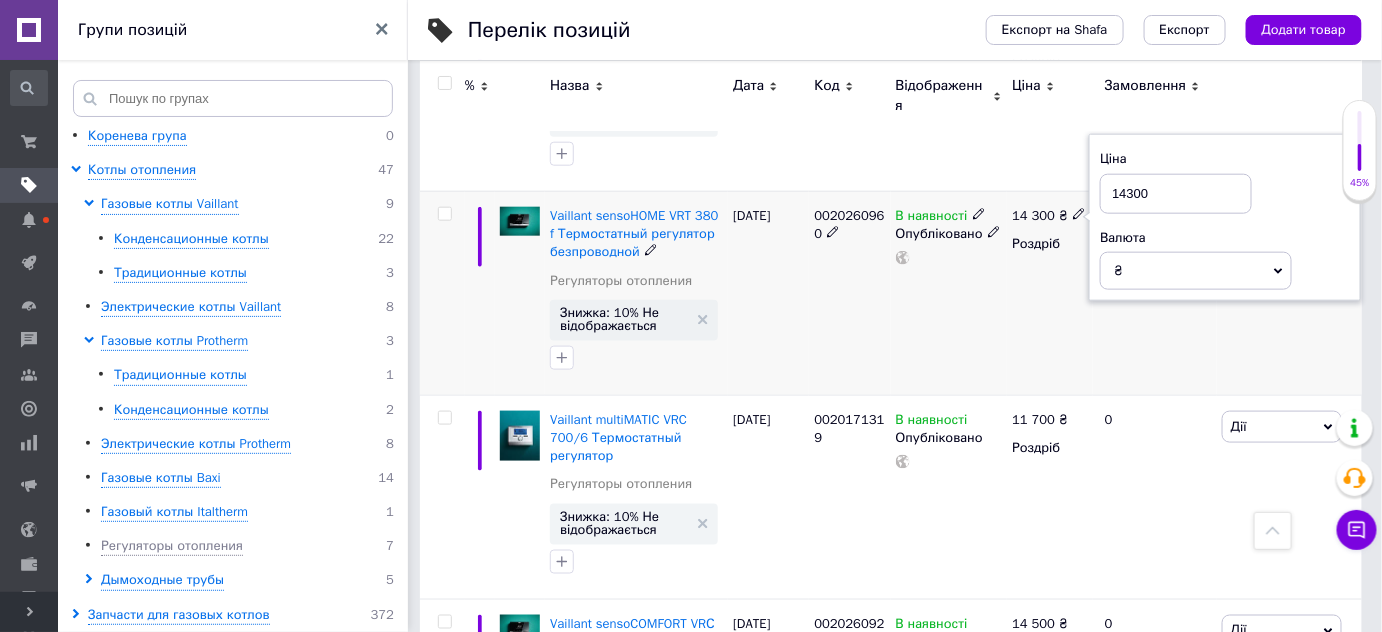 click on "14300" at bounding box center (1176, 194) 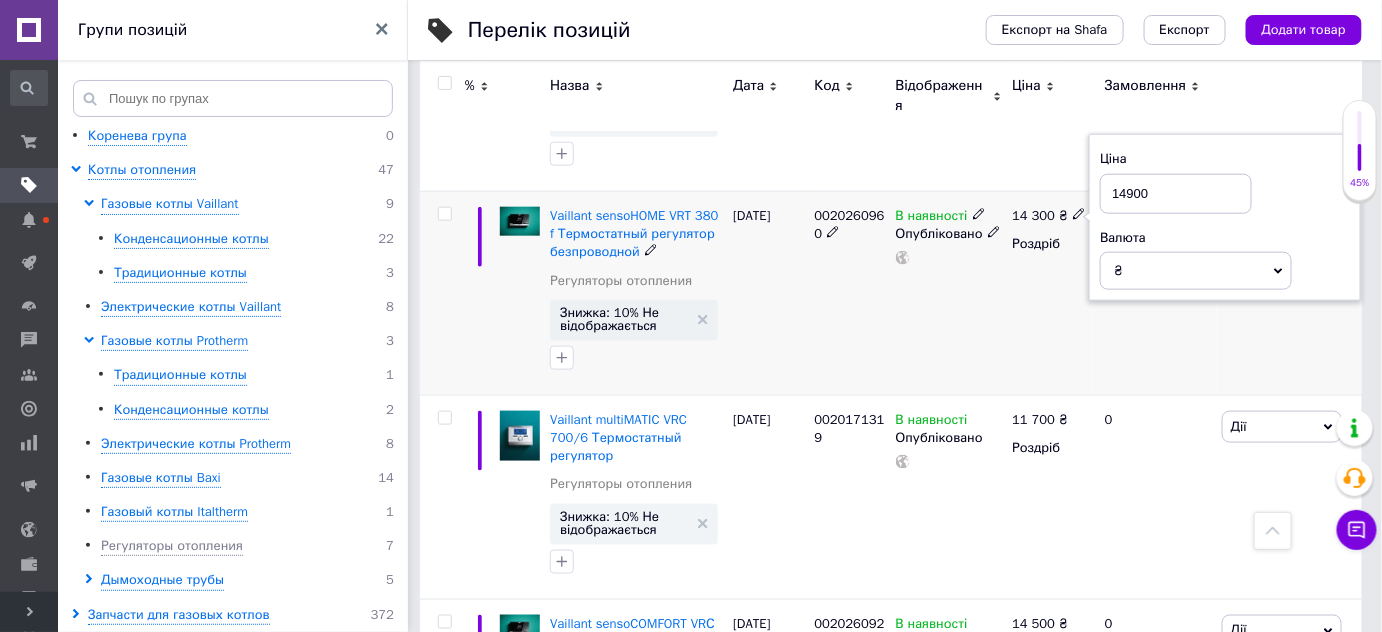 type on "14900" 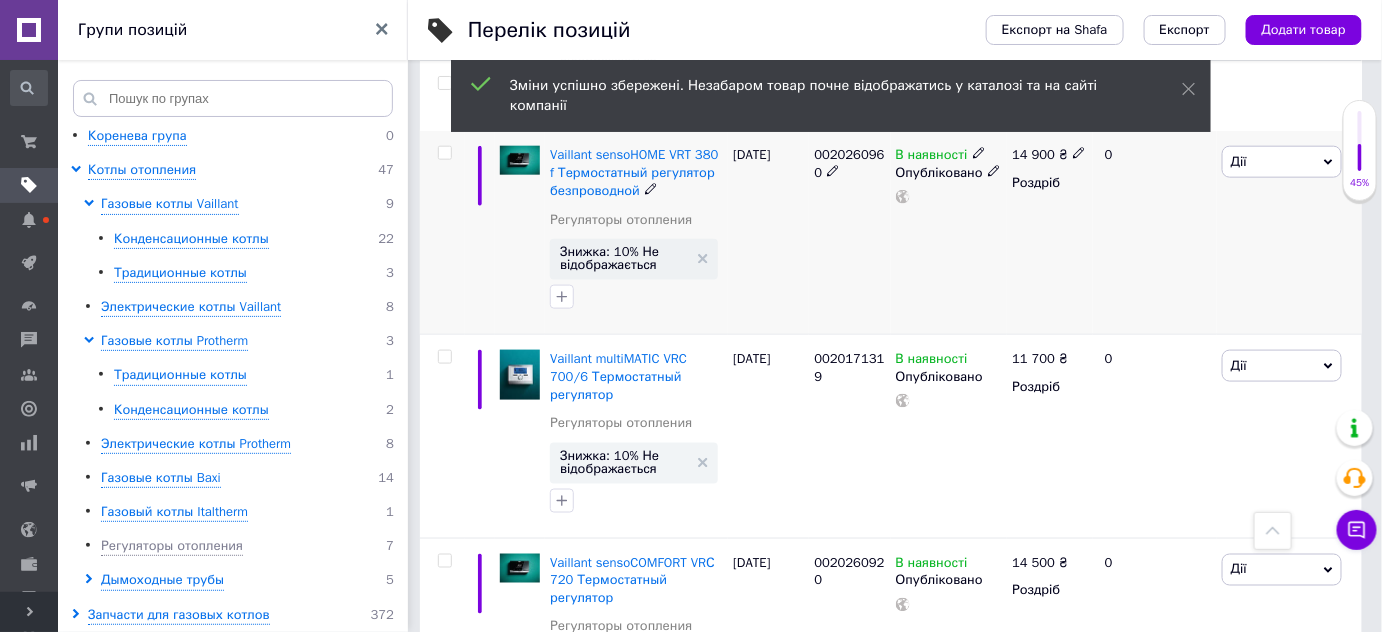 scroll, scrollTop: 727, scrollLeft: 0, axis: vertical 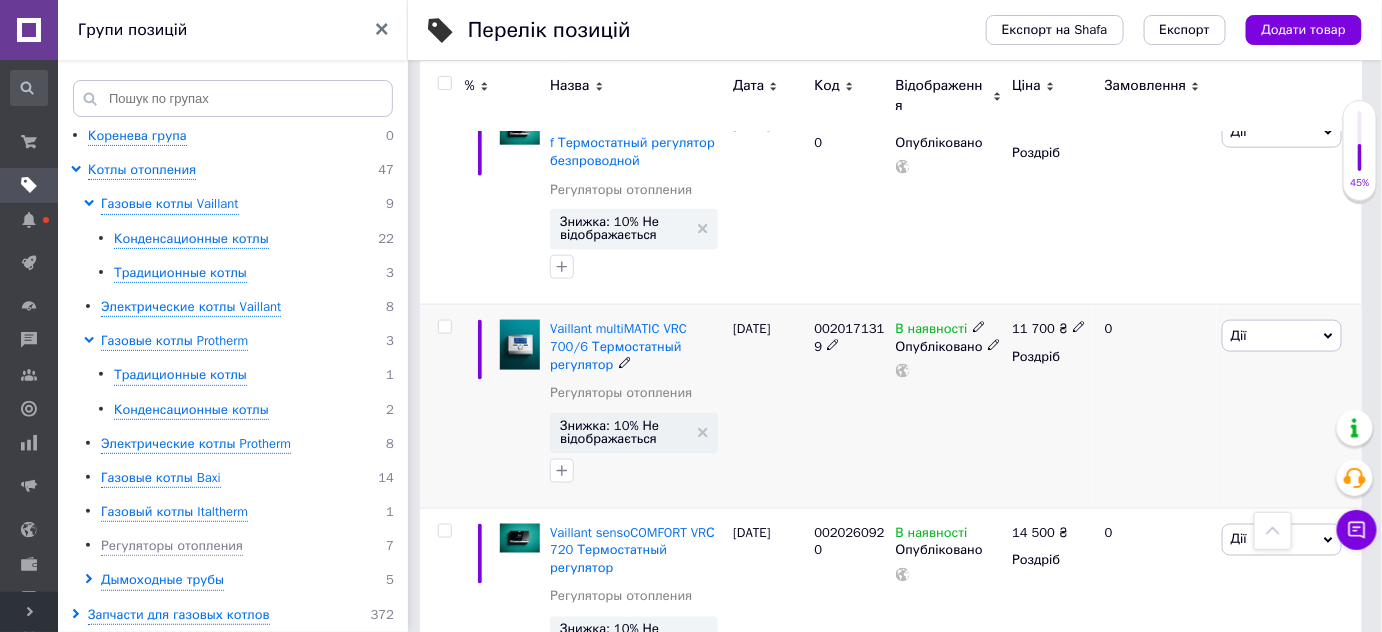 click 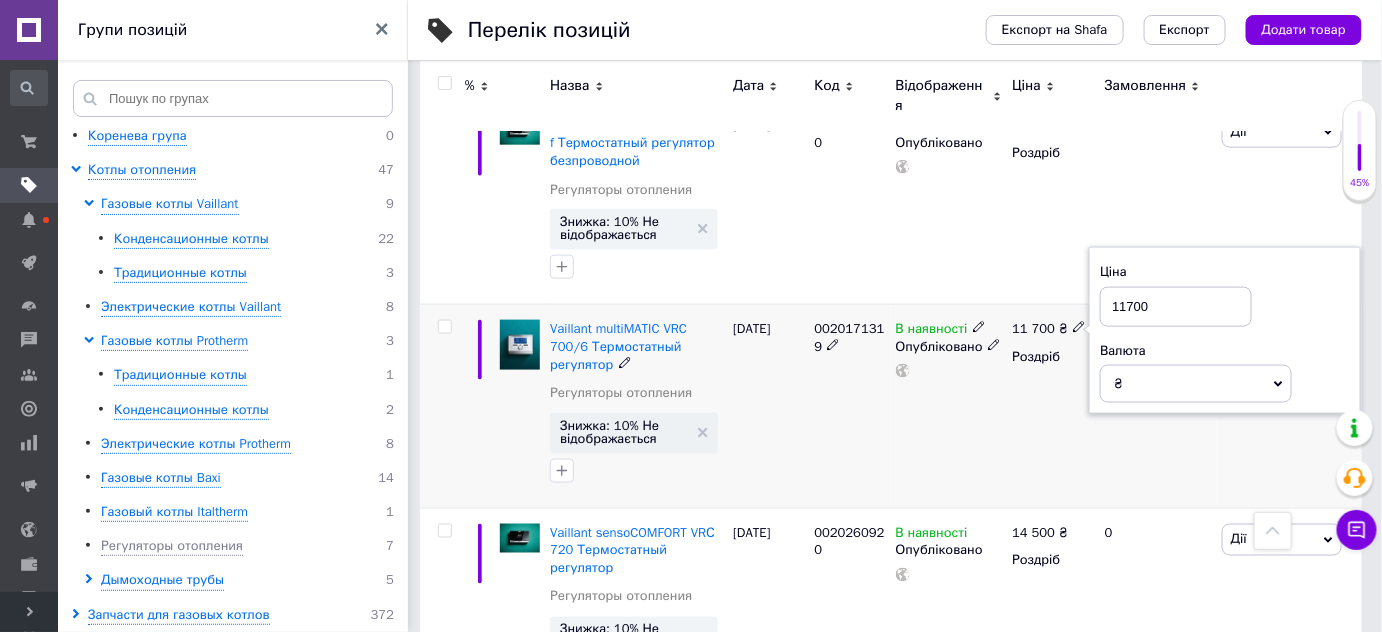 click on "11700" at bounding box center [1176, 307] 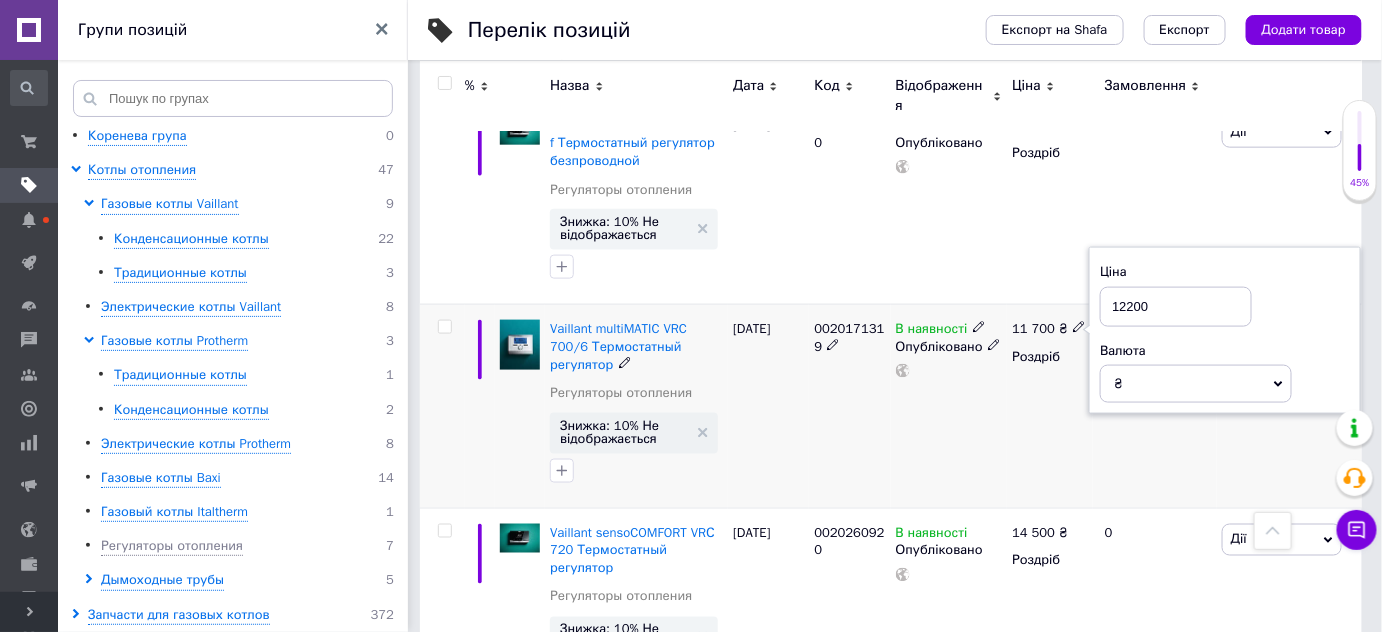 type on "12200" 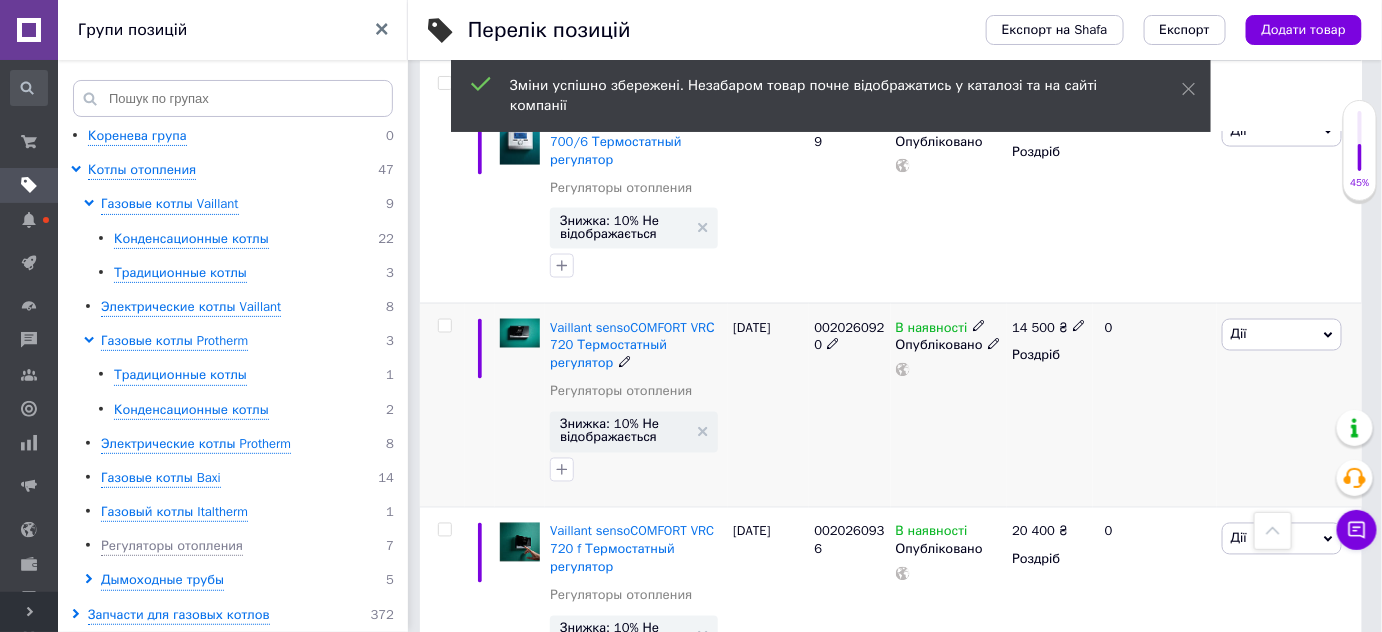 scroll, scrollTop: 1000, scrollLeft: 0, axis: vertical 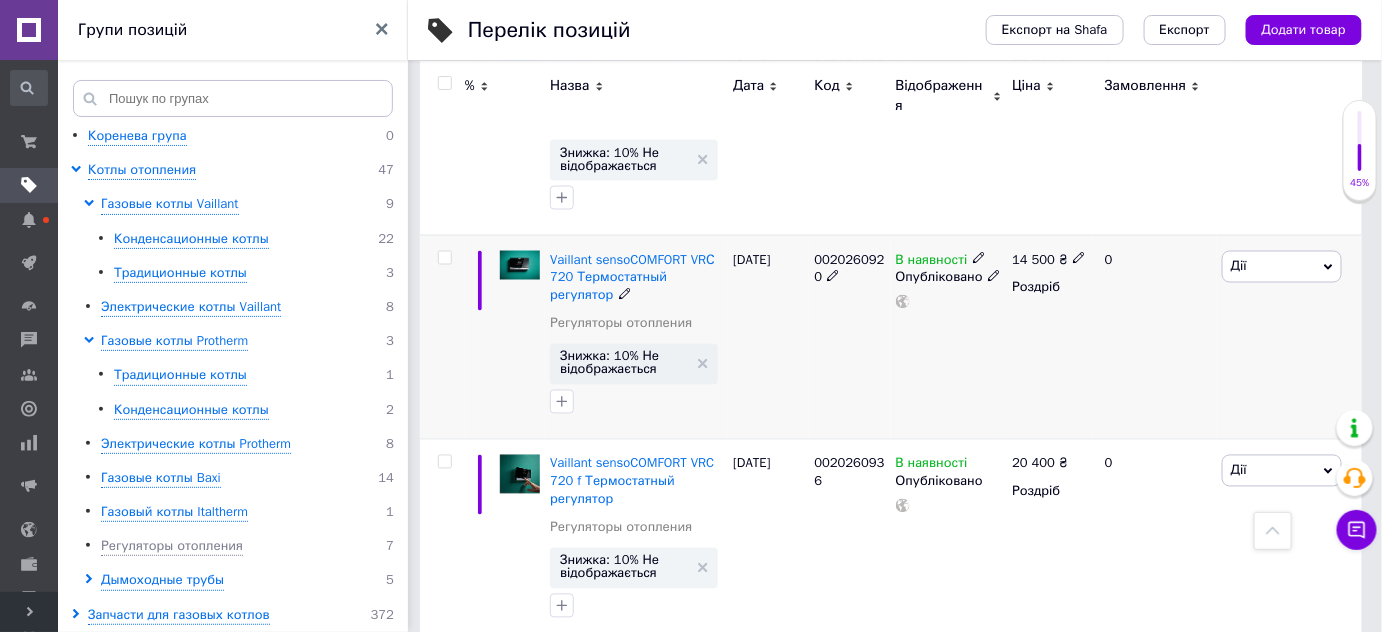 click 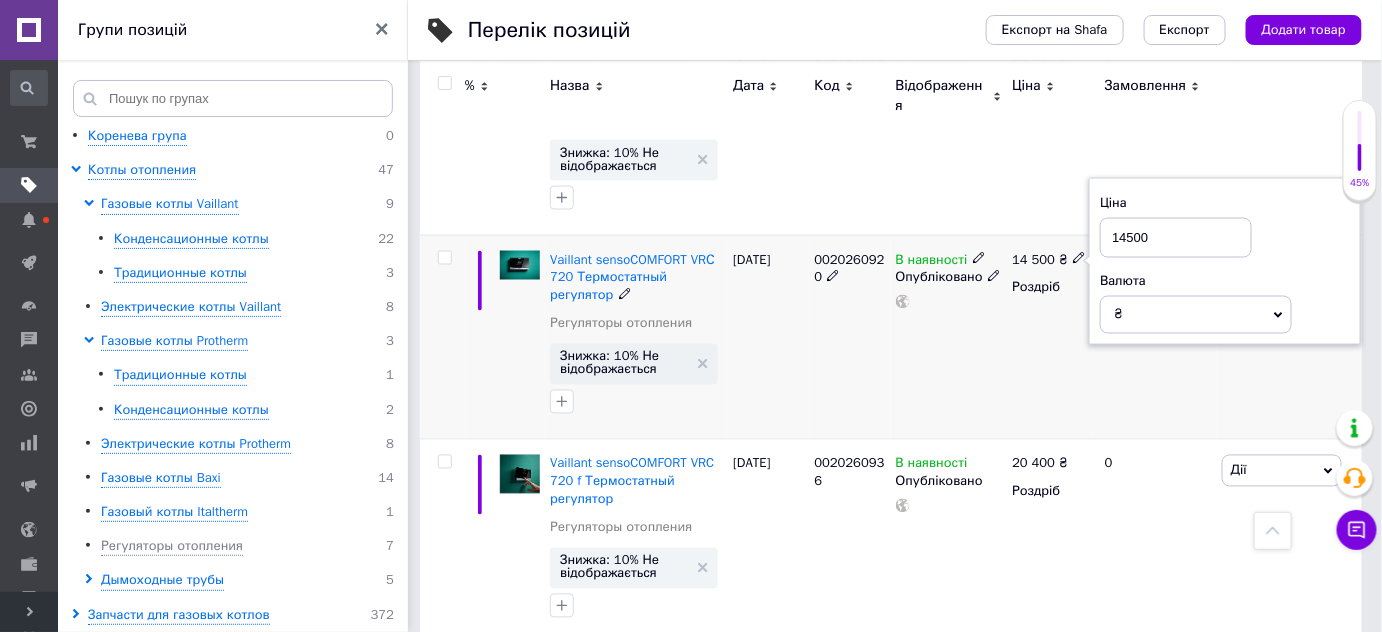 click on "14500" at bounding box center [1176, 238] 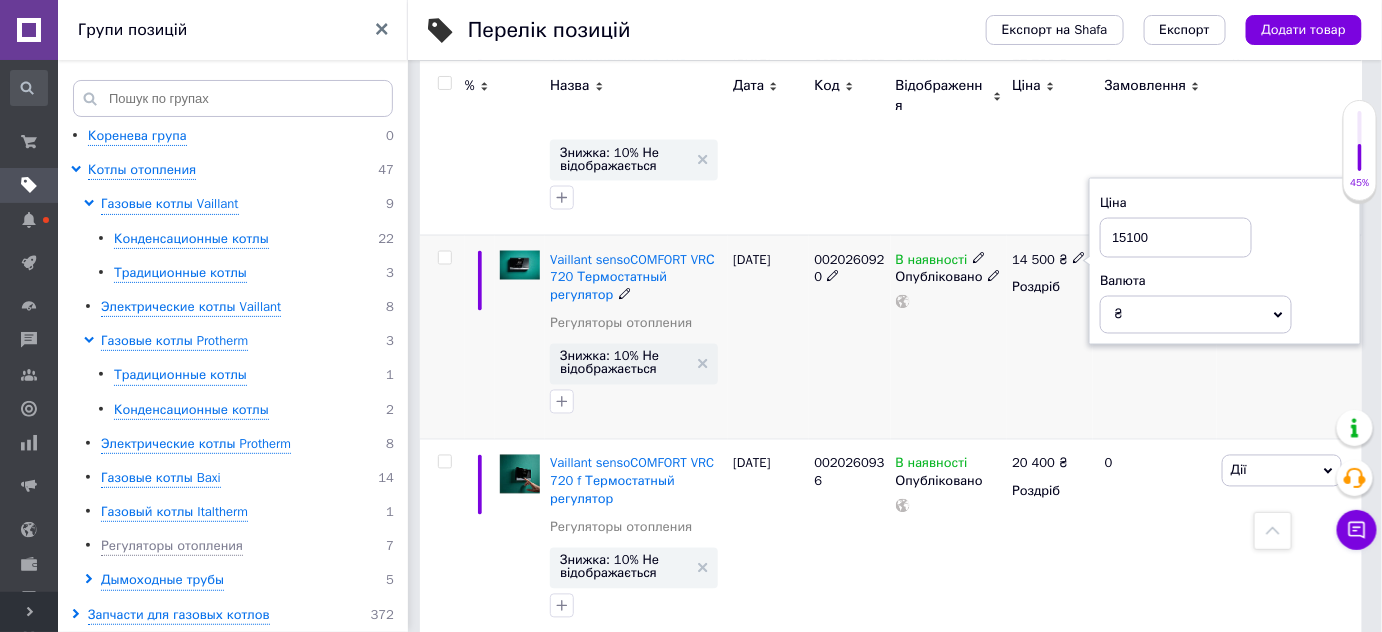 type on "15100" 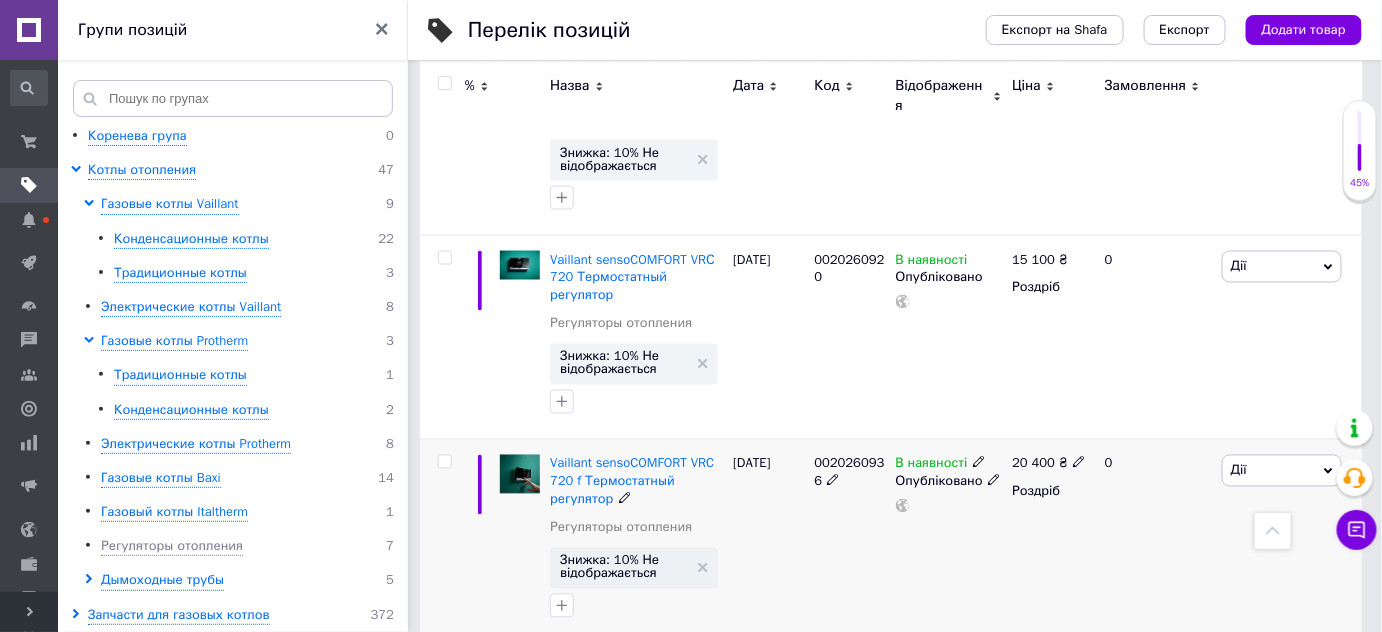 click 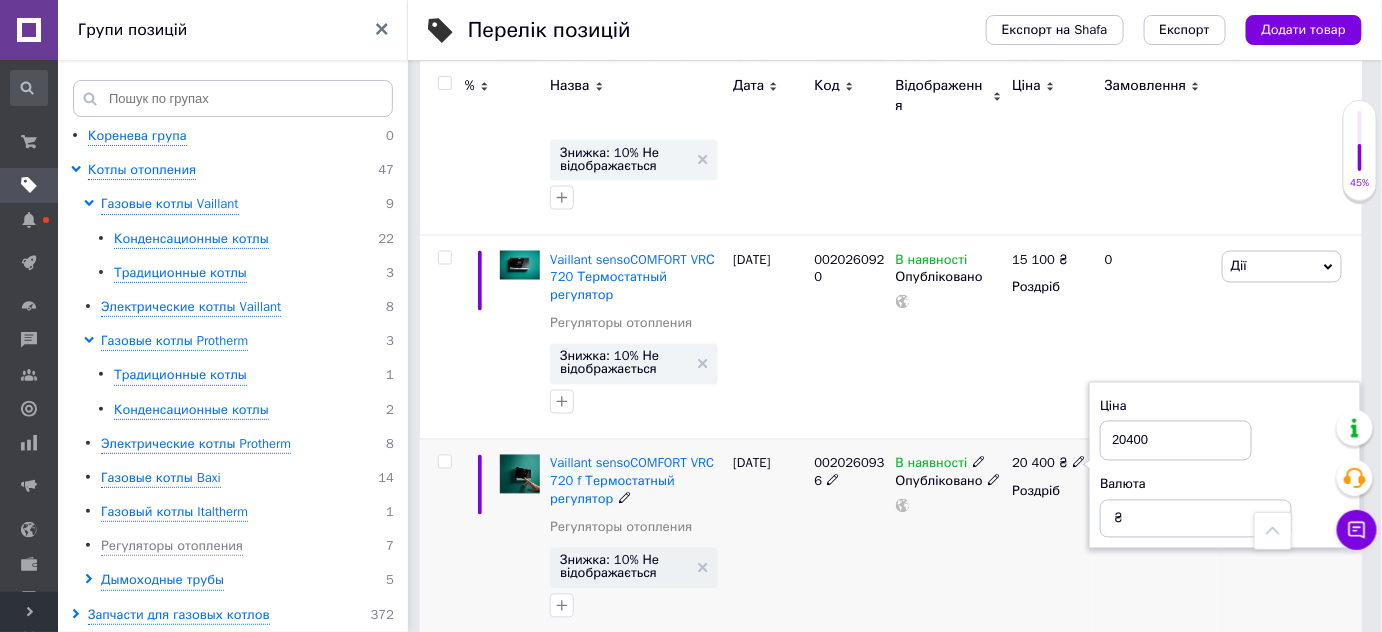 click on "20400" at bounding box center (1176, 441) 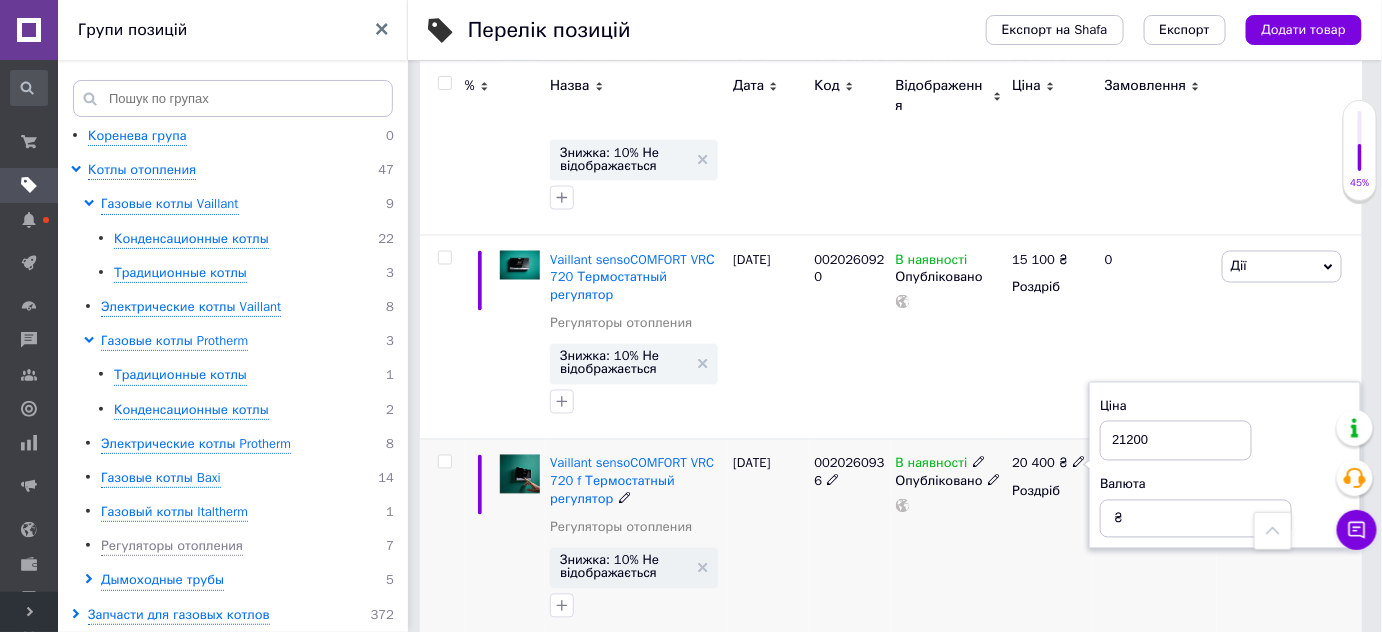 type on "21200" 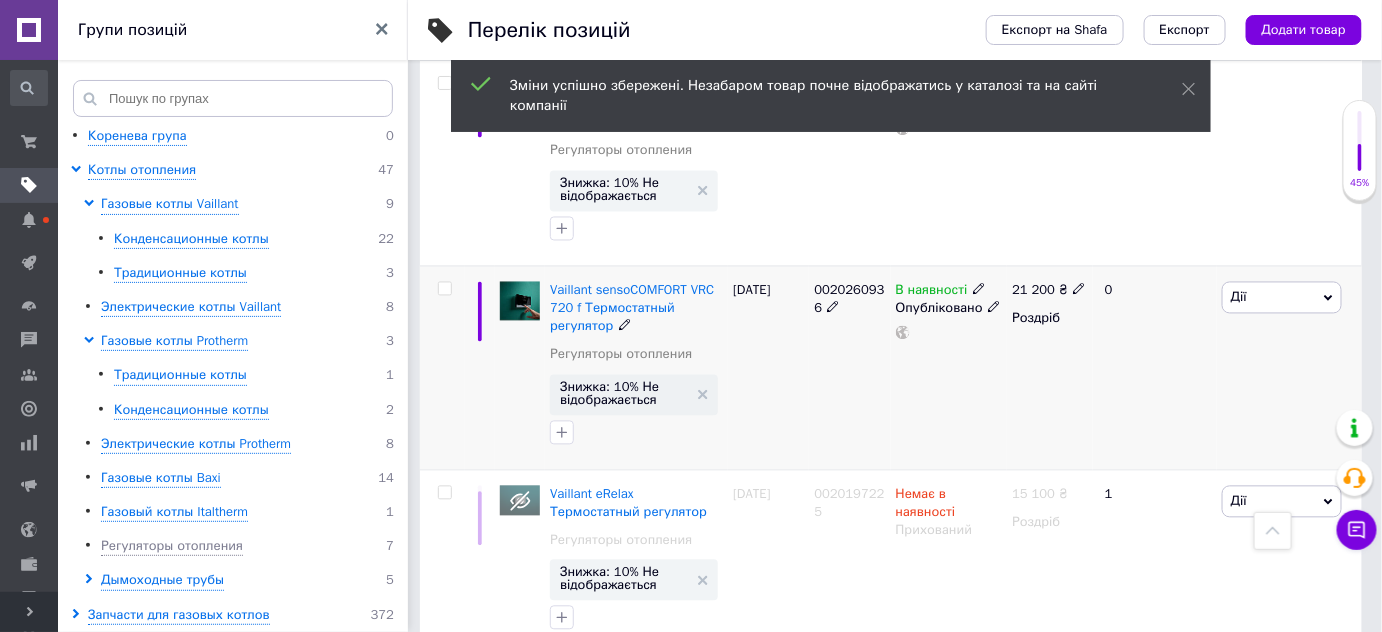 scroll, scrollTop: 1207, scrollLeft: 0, axis: vertical 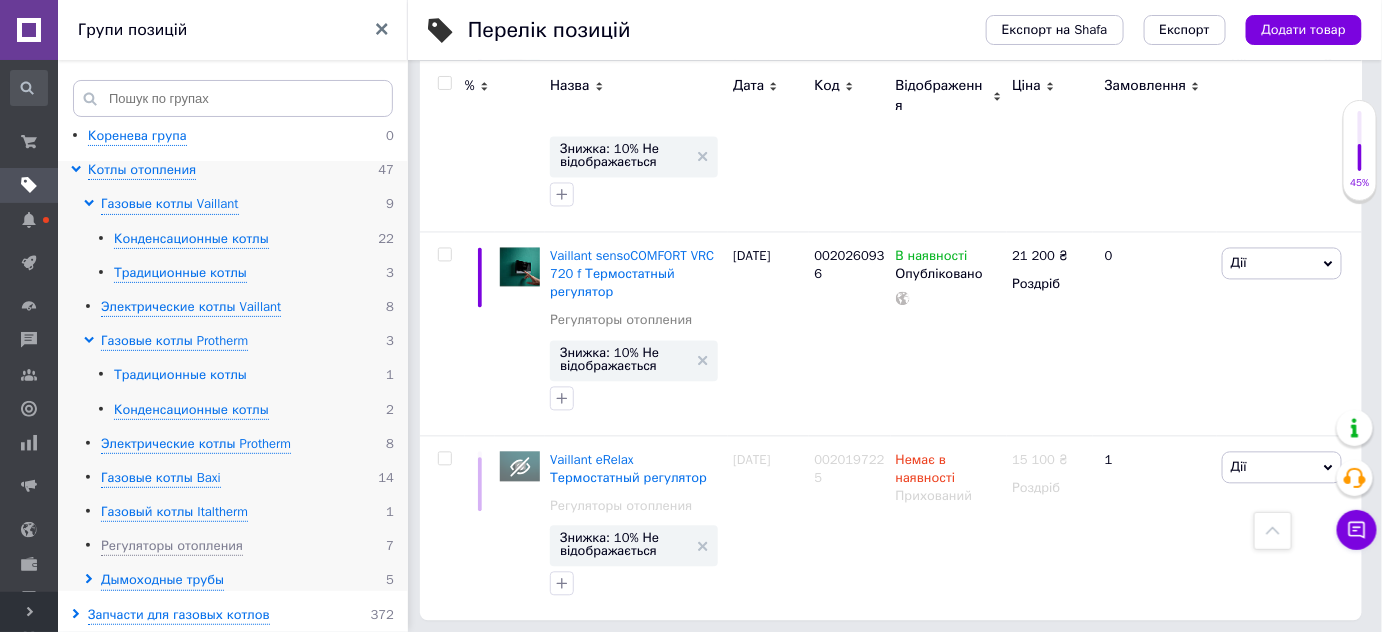 click on "Традиционные котлы" at bounding box center (180, 375) 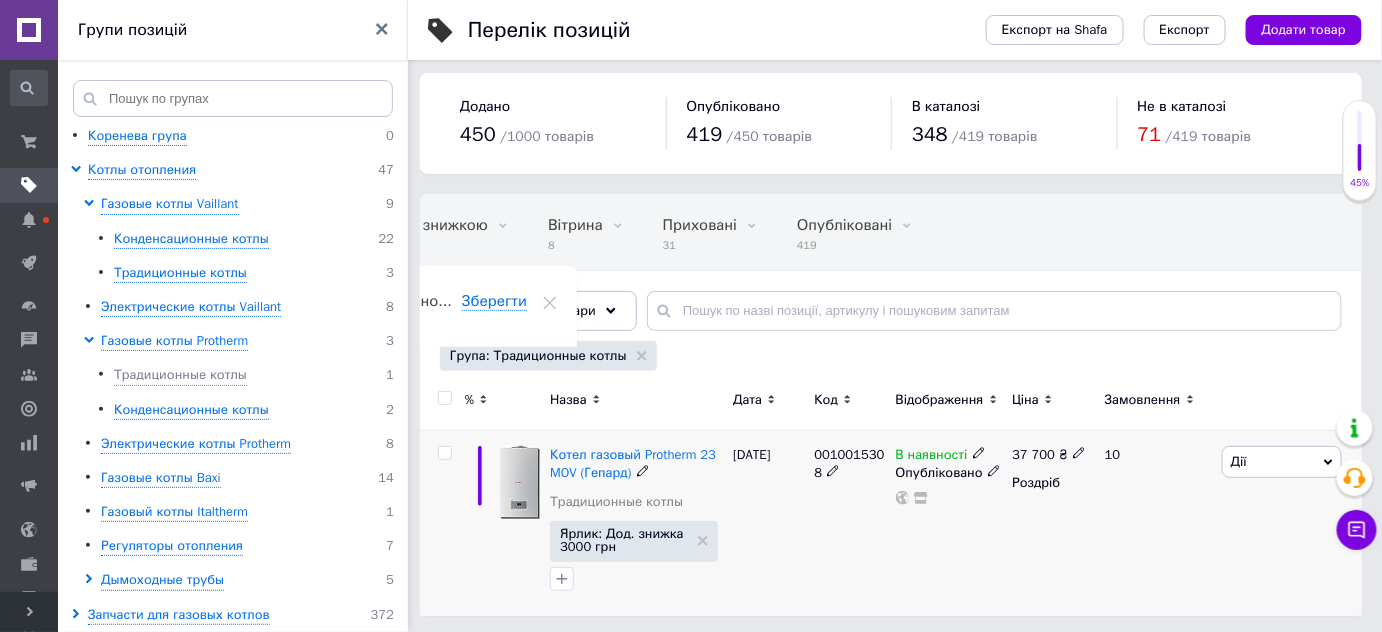 scroll, scrollTop: 8, scrollLeft: 0, axis: vertical 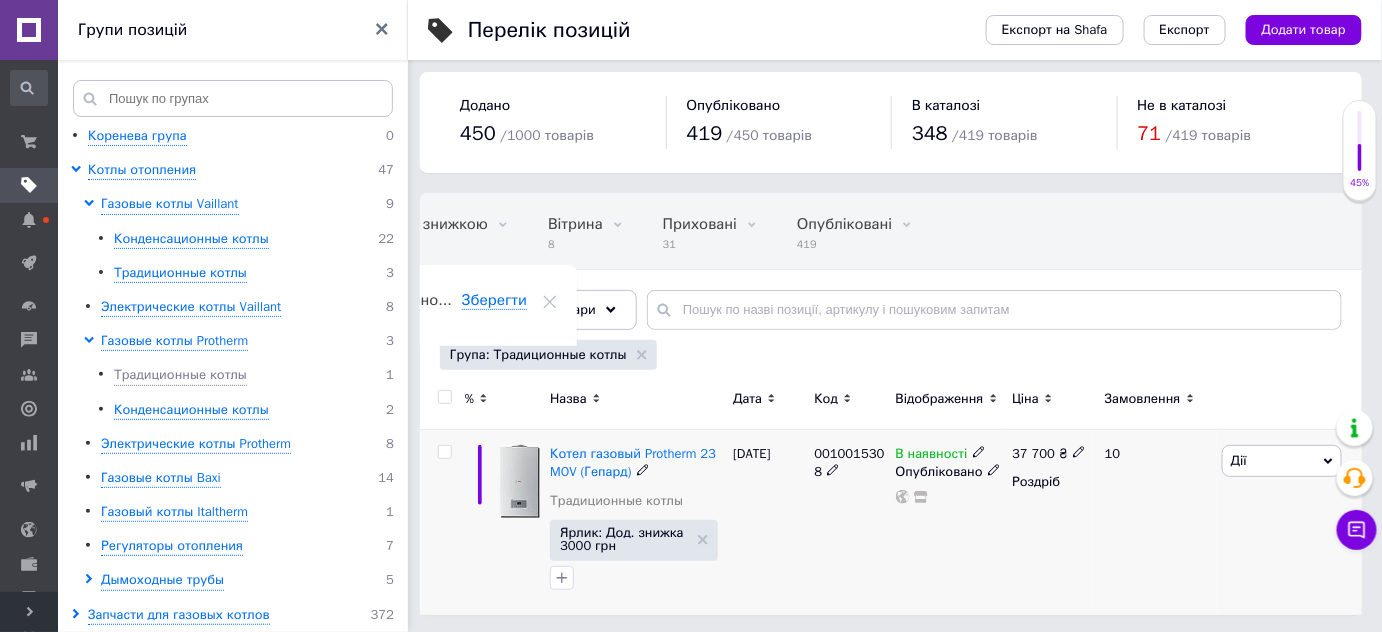 click 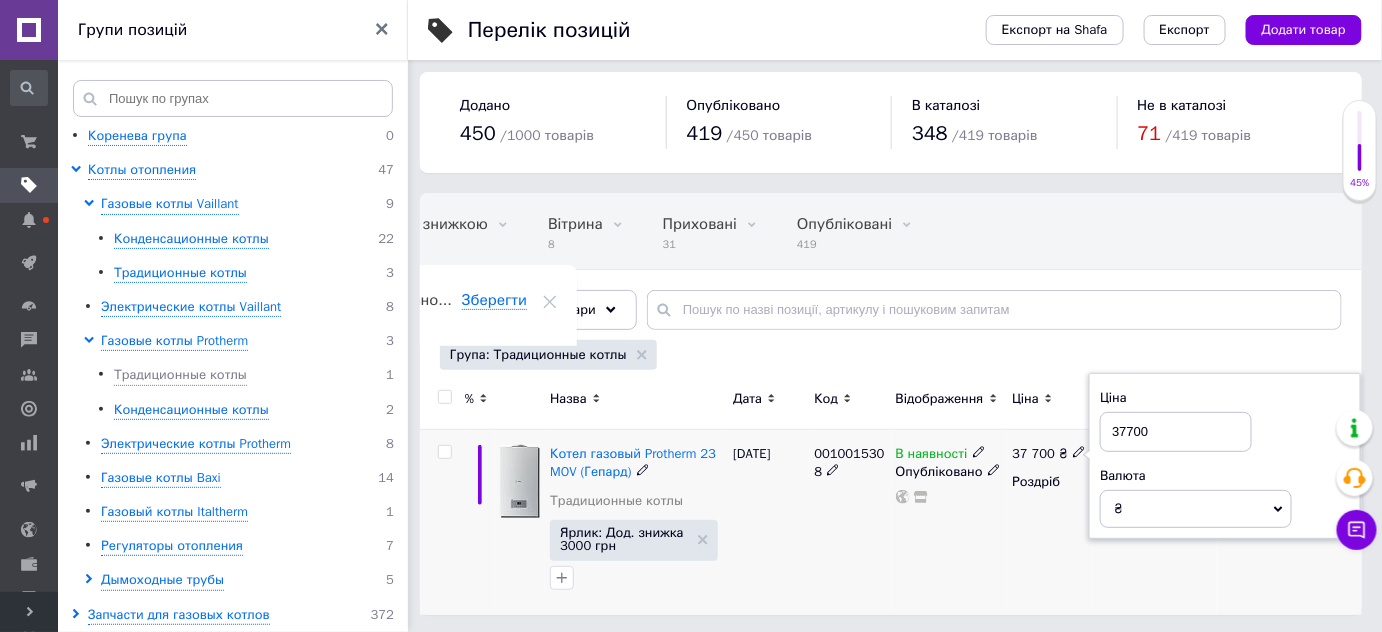 click on "37700" at bounding box center (1176, 432) 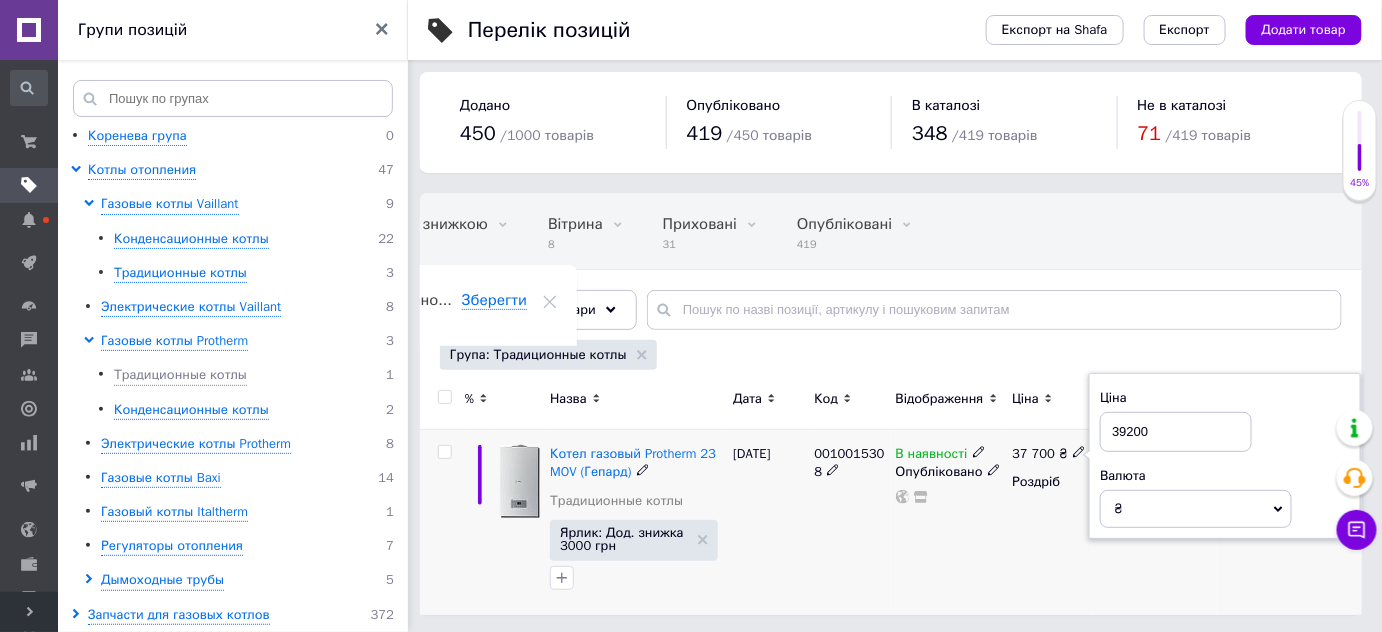 type on "39200" 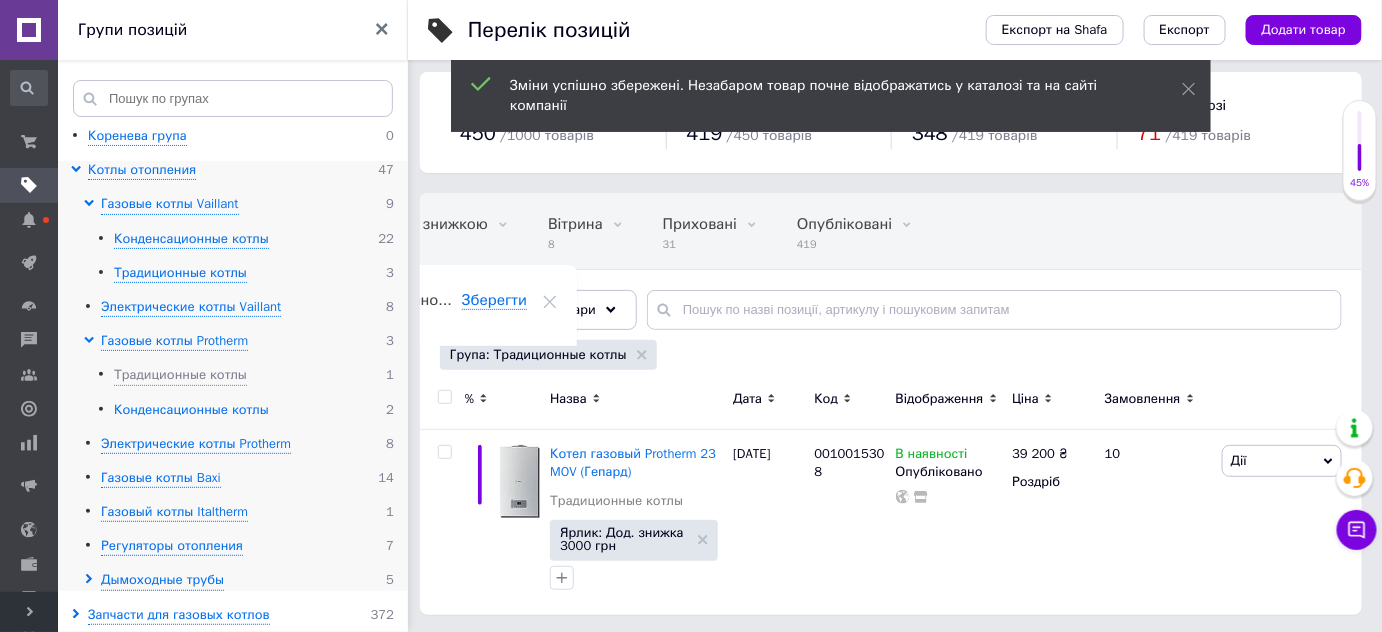 click on "Конденсационные котлы" at bounding box center [191, 410] 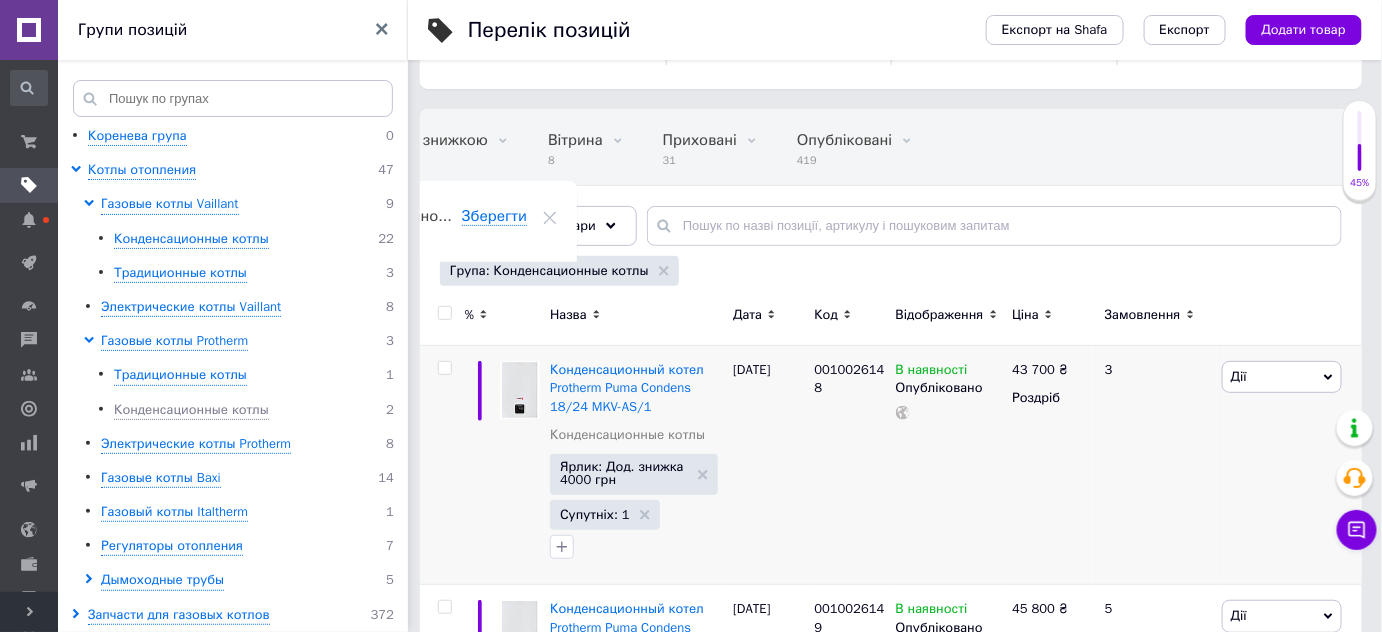 scroll, scrollTop: 190, scrollLeft: 0, axis: vertical 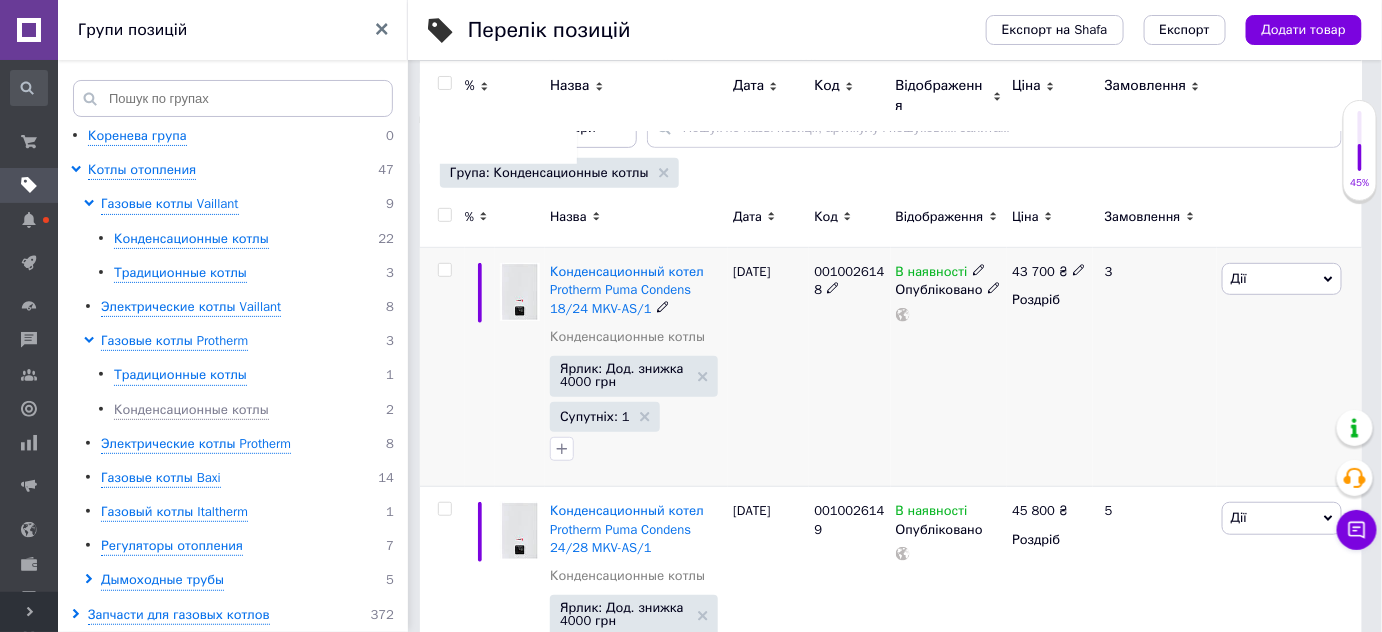 click 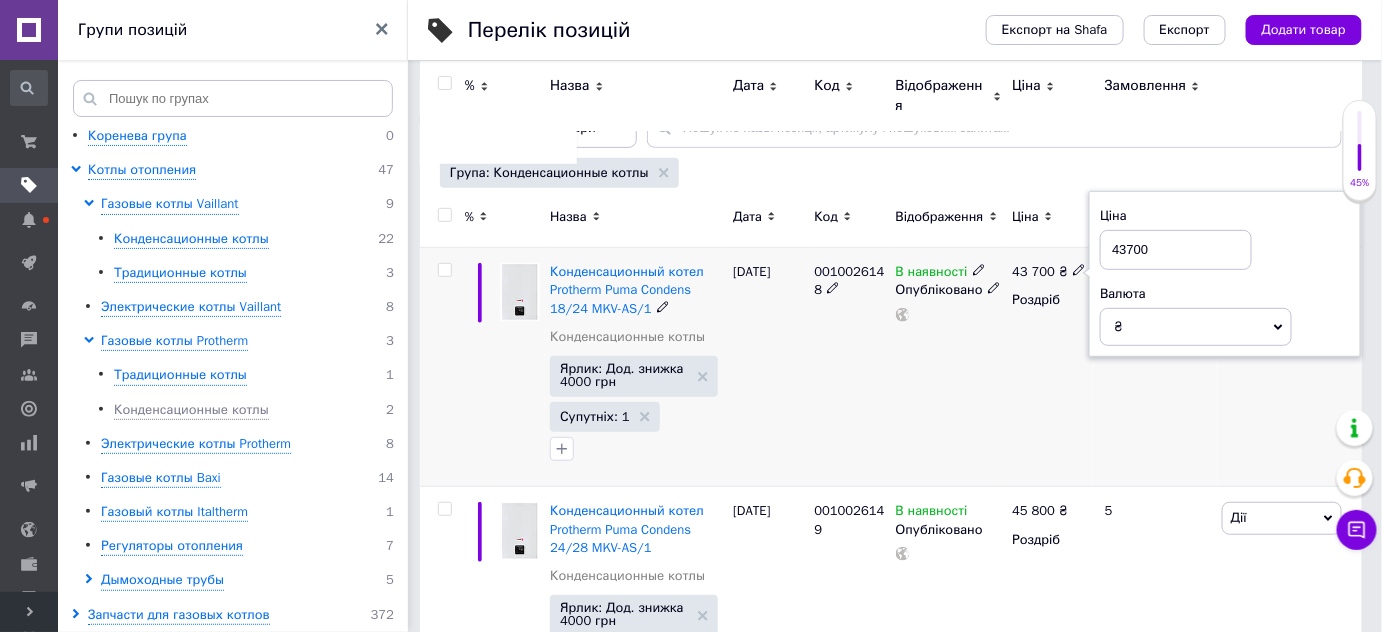 click on "43700" at bounding box center [1176, 250] 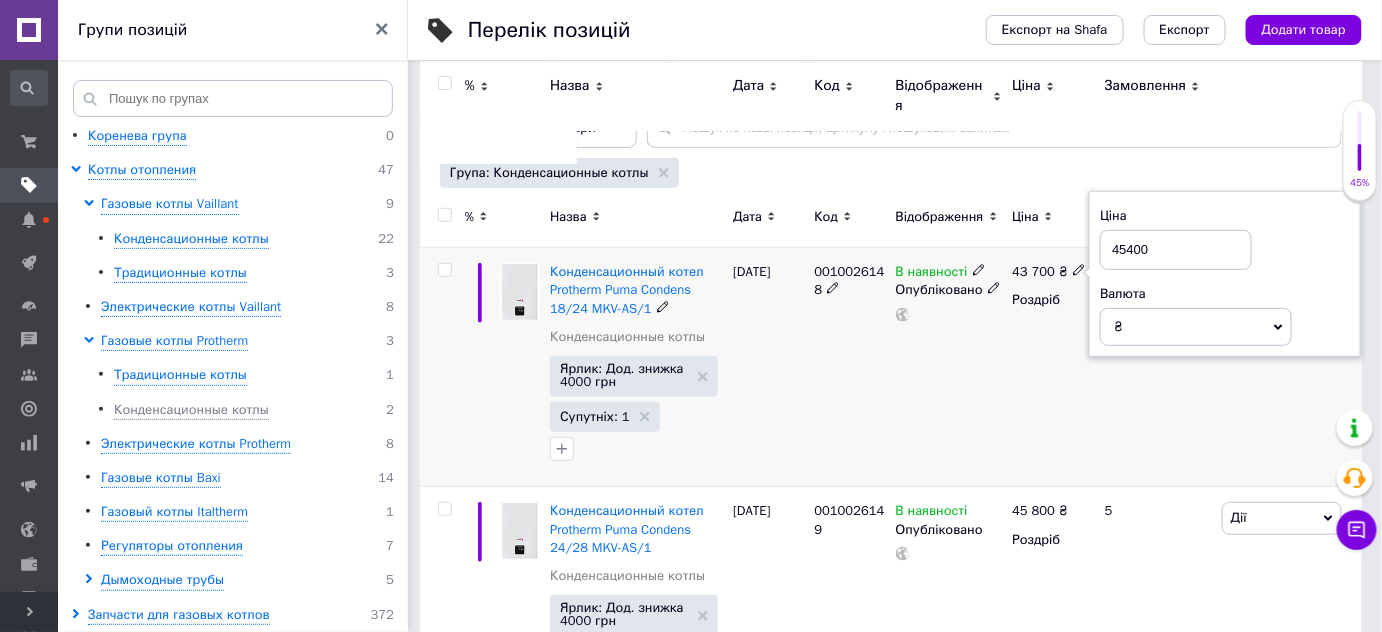 type on "45400" 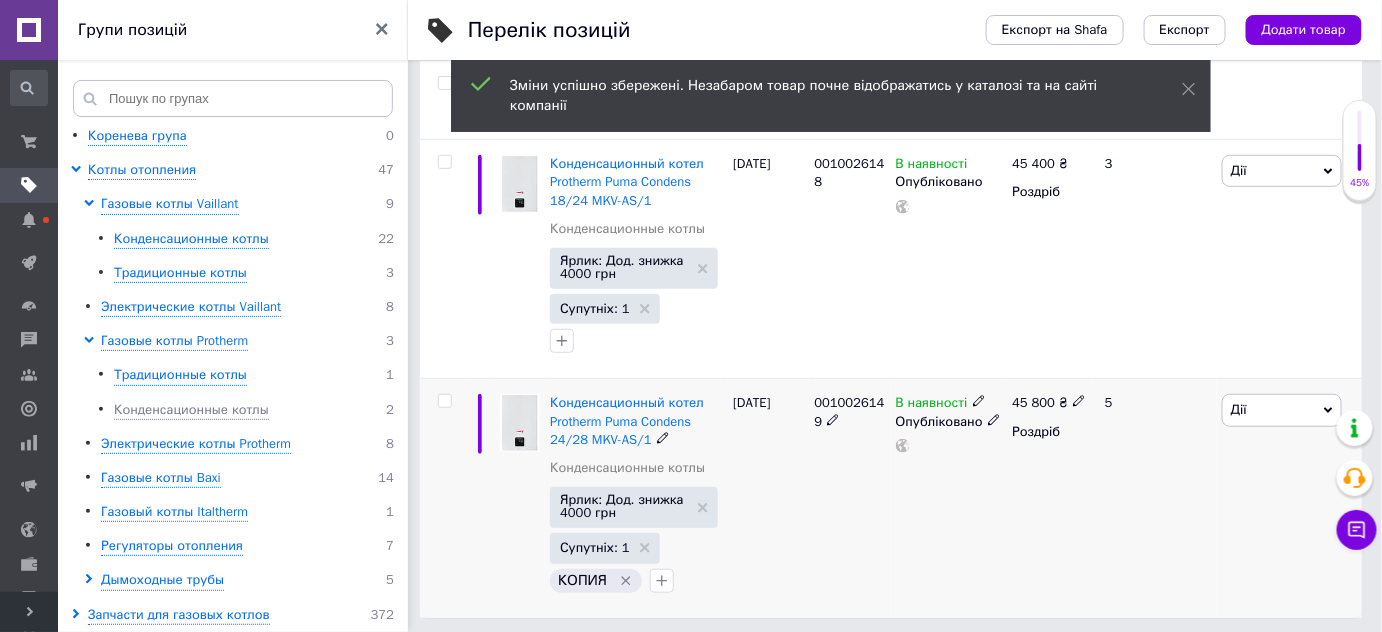 scroll, scrollTop: 300, scrollLeft: 0, axis: vertical 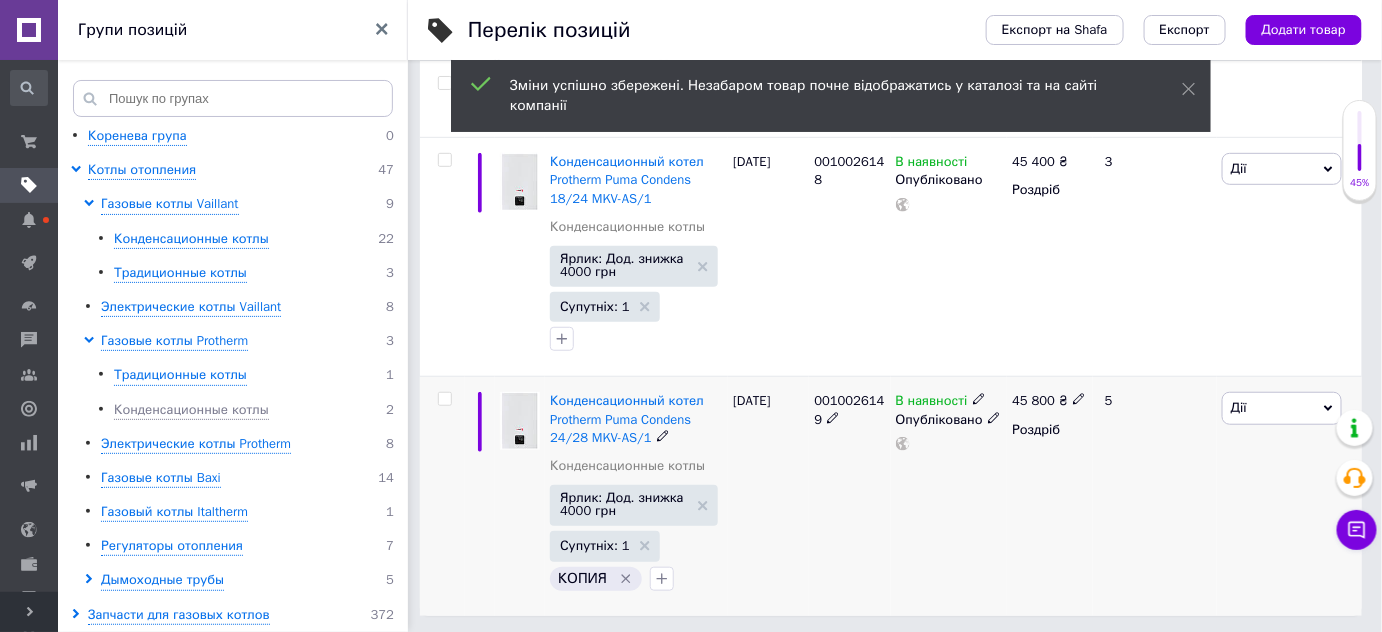 click 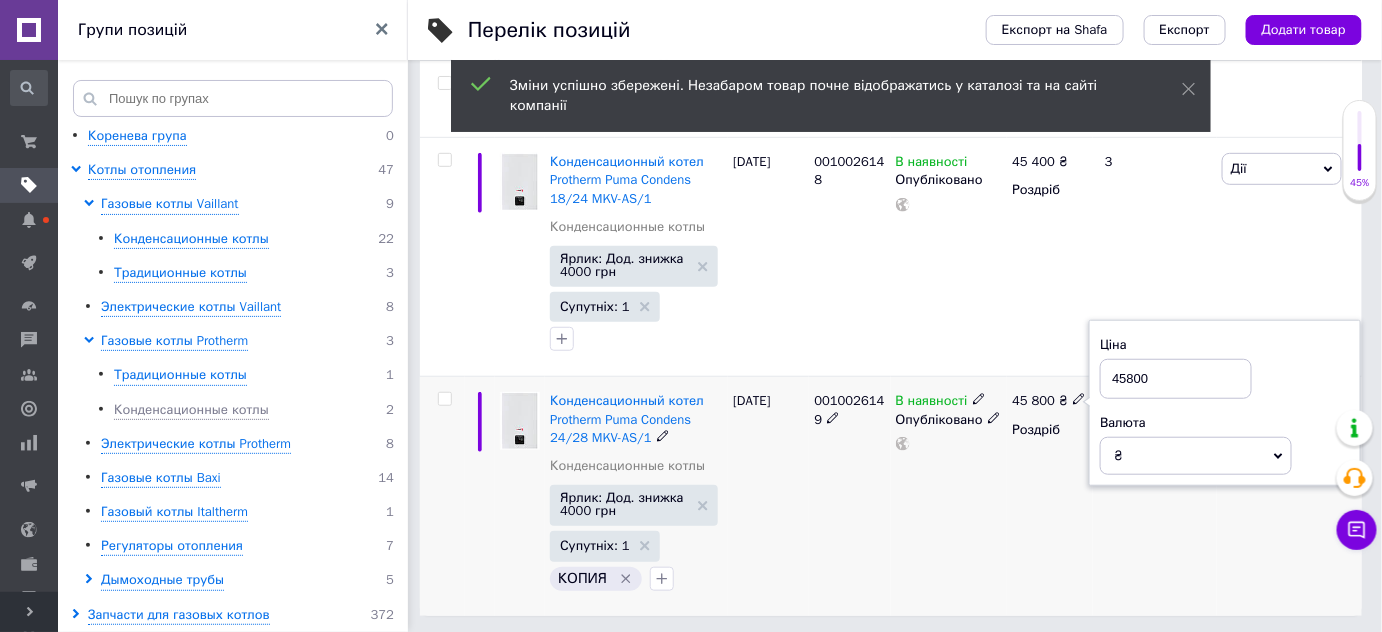 click on "45800" at bounding box center [1176, 379] 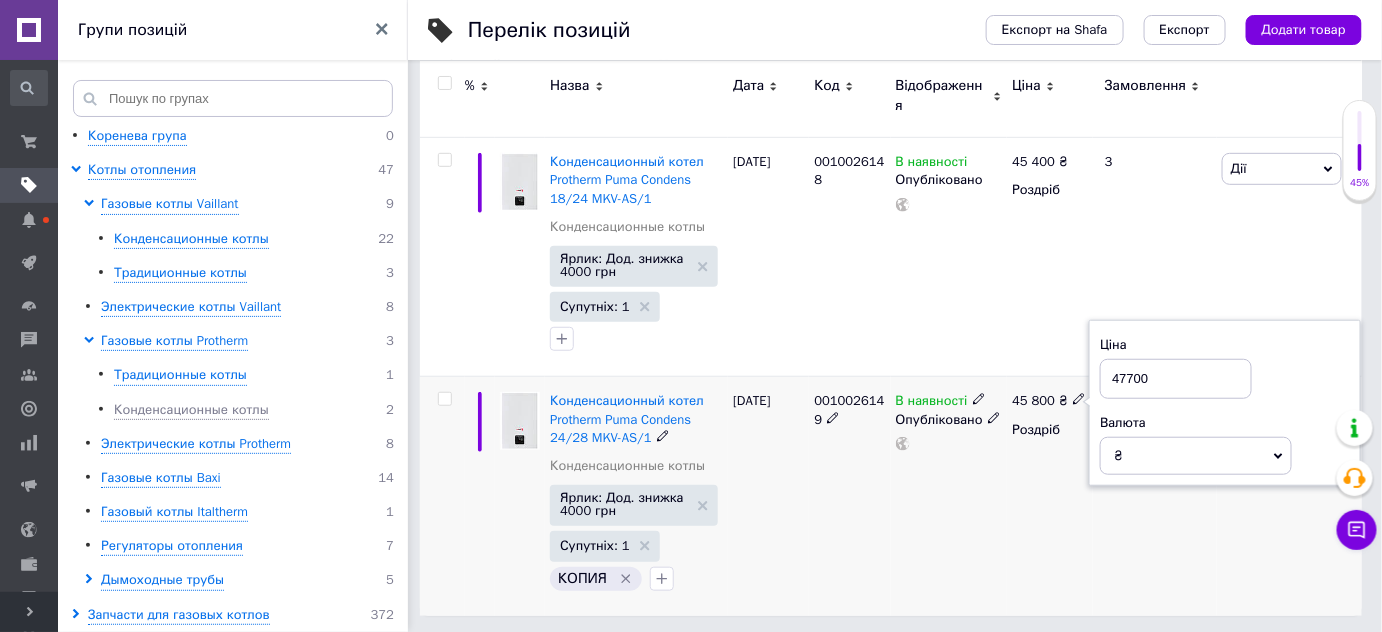 type on "47700" 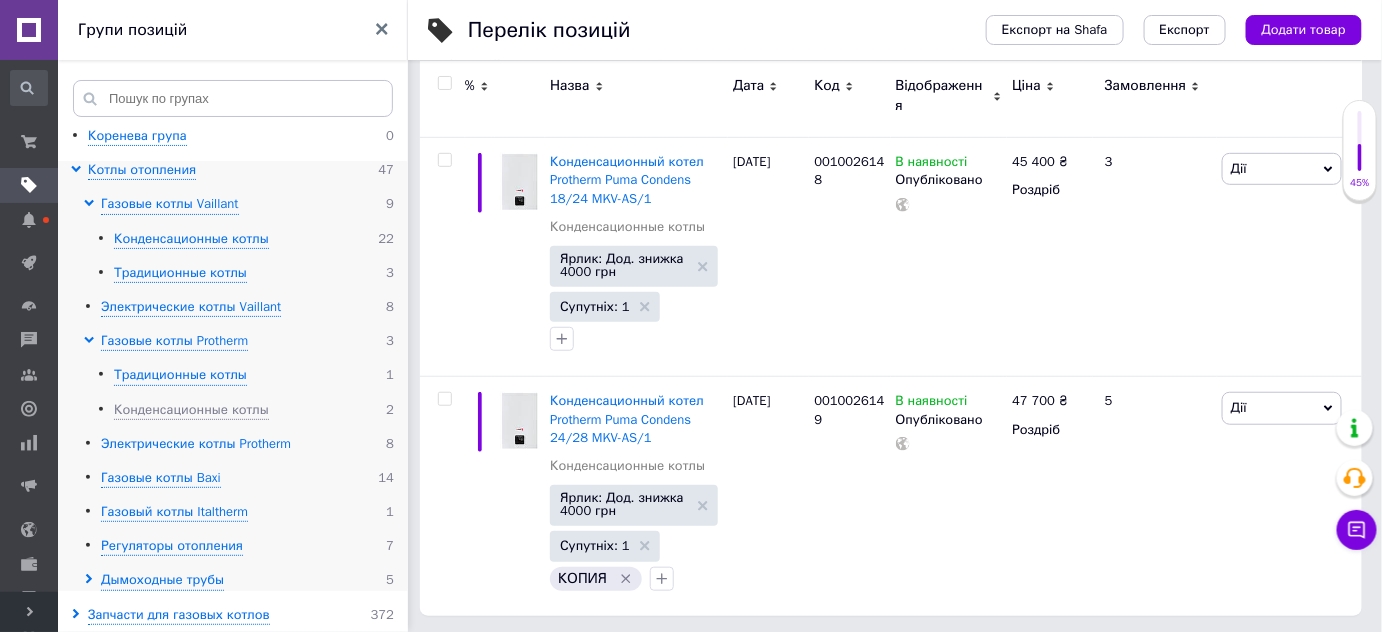 click on "Электрические котлы Protherm" at bounding box center [196, 444] 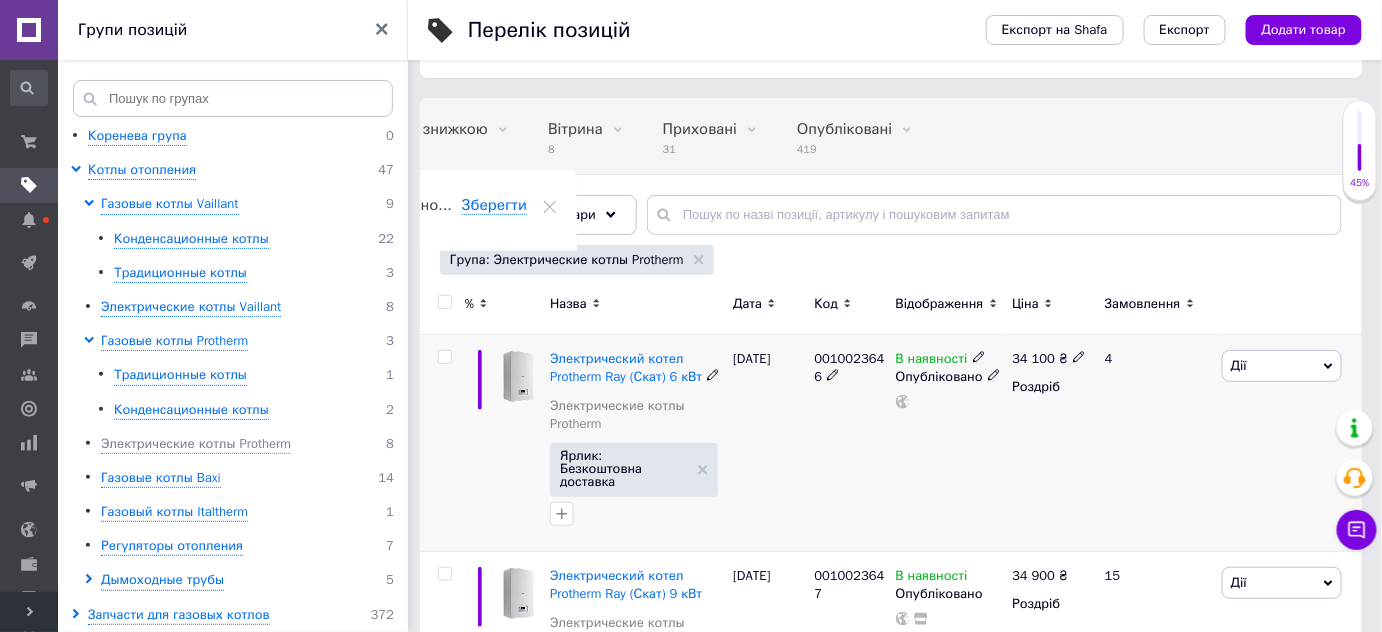 scroll, scrollTop: 181, scrollLeft: 0, axis: vertical 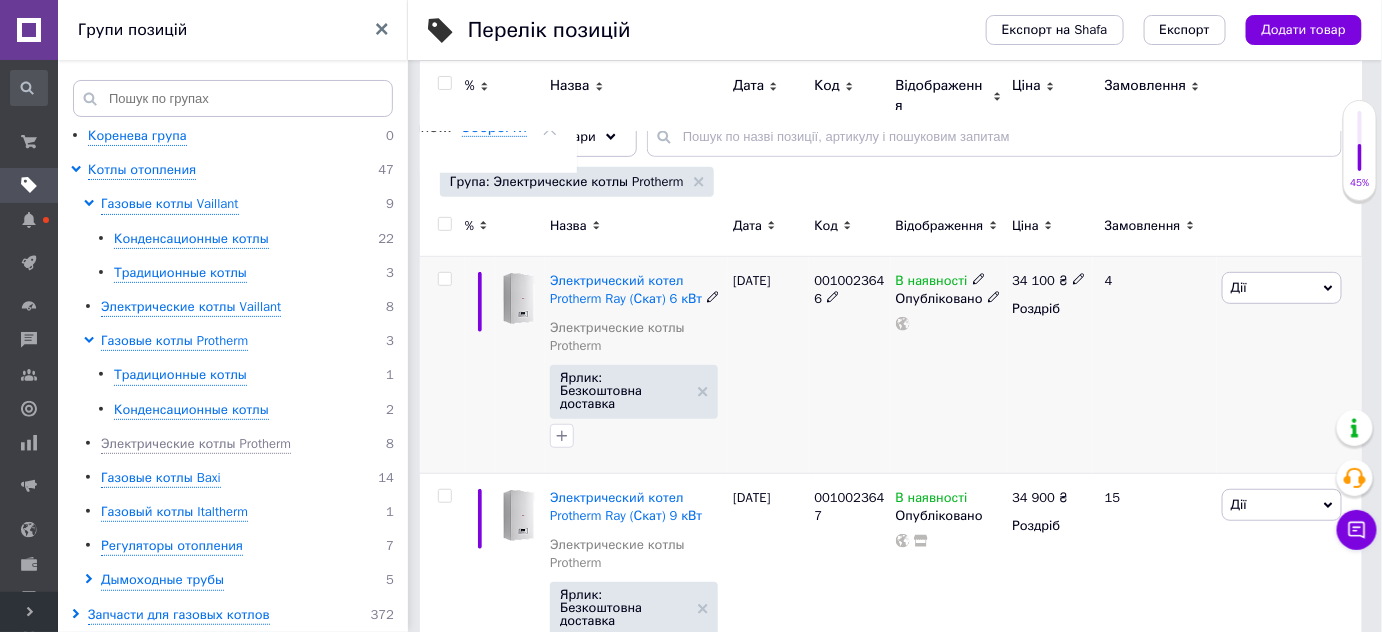 click 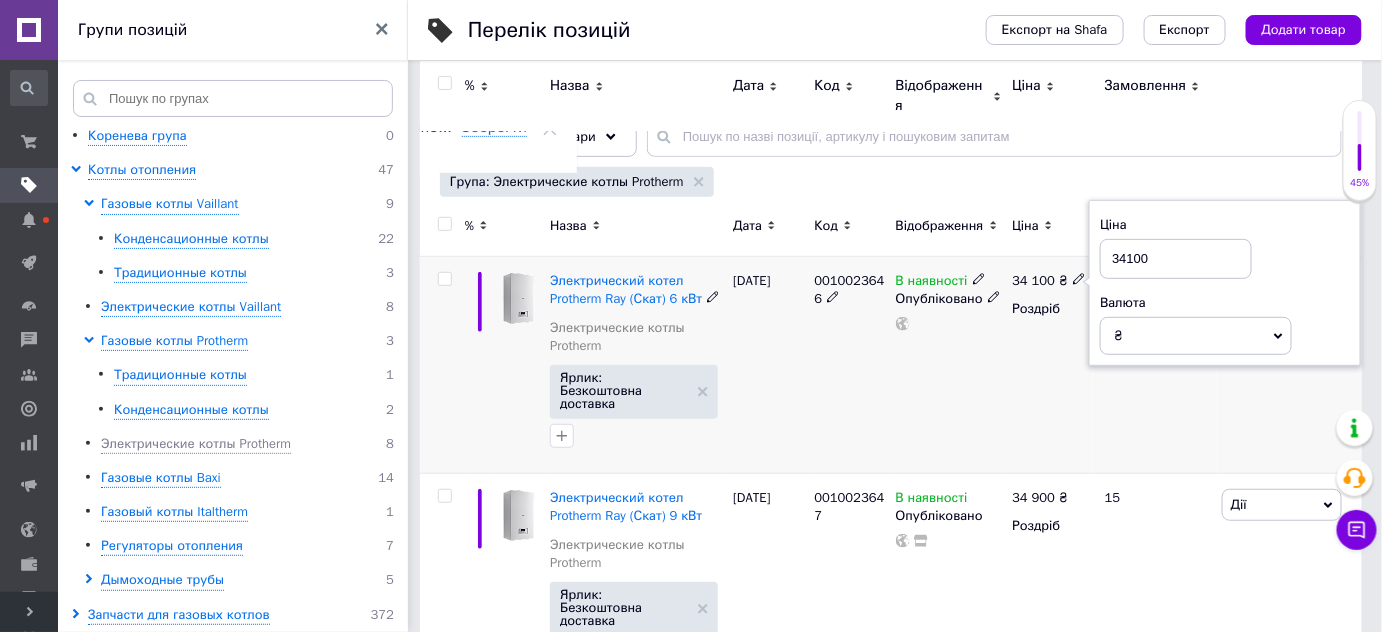 click on "34100" at bounding box center (1176, 259) 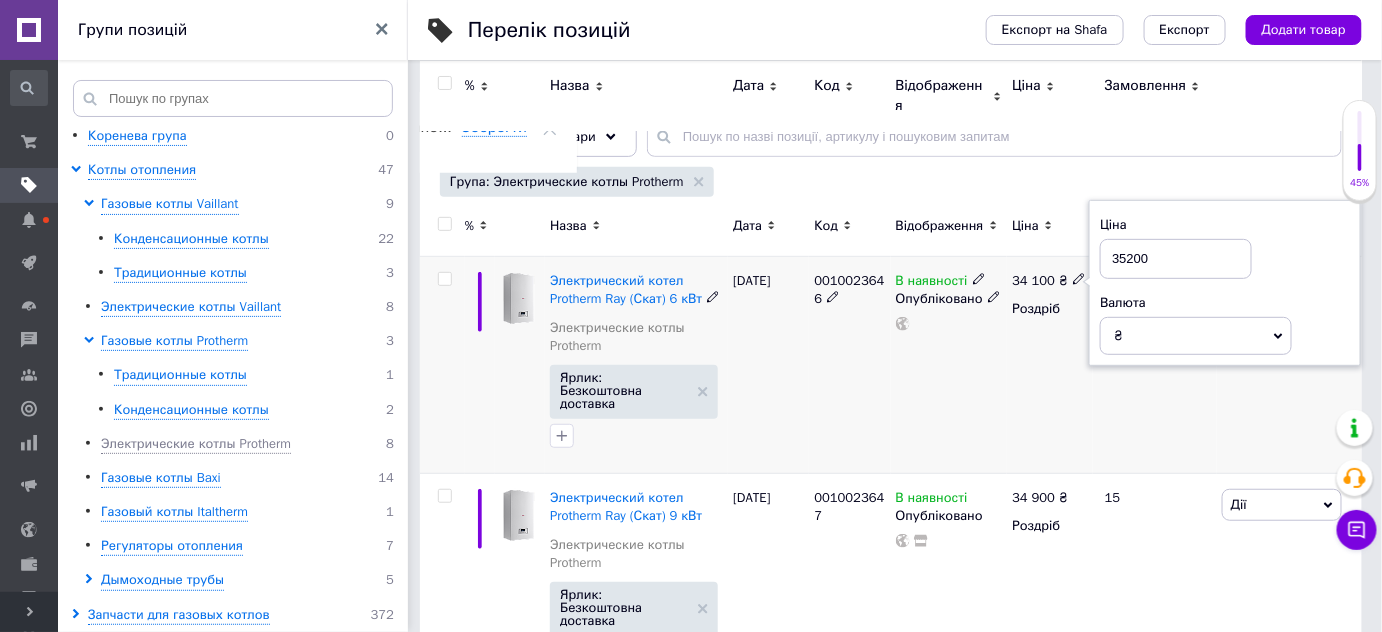 type on "35200" 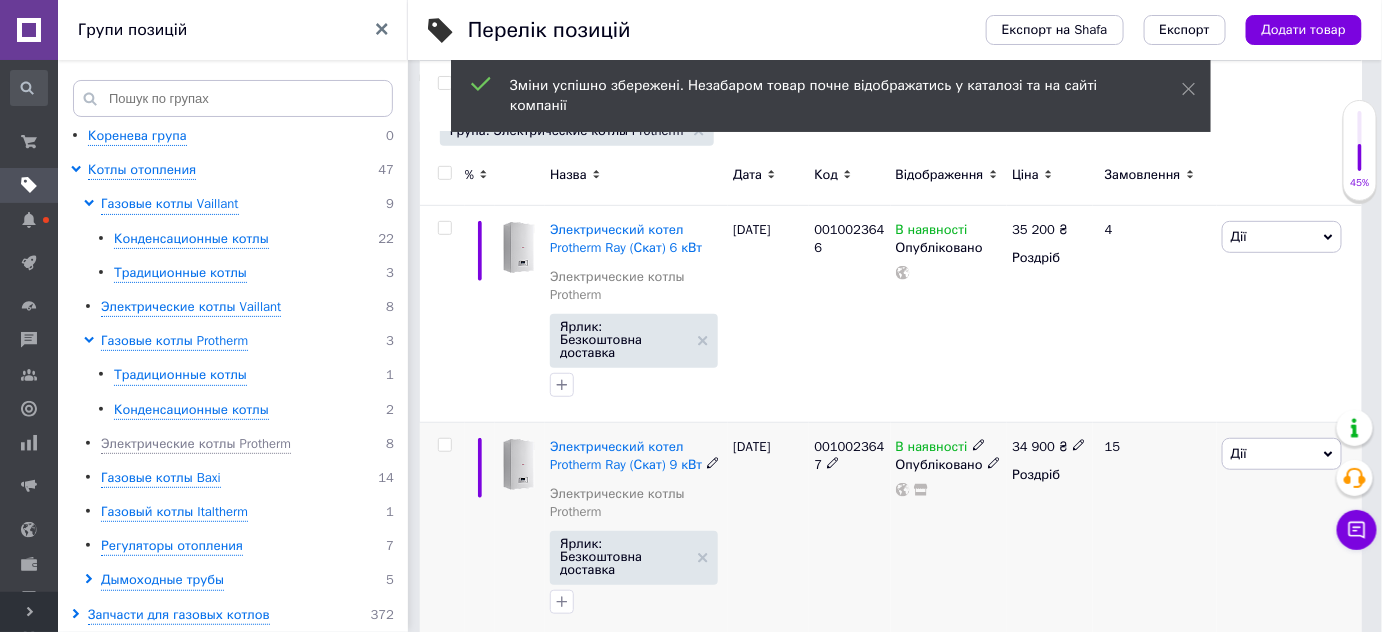 scroll, scrollTop: 272, scrollLeft: 0, axis: vertical 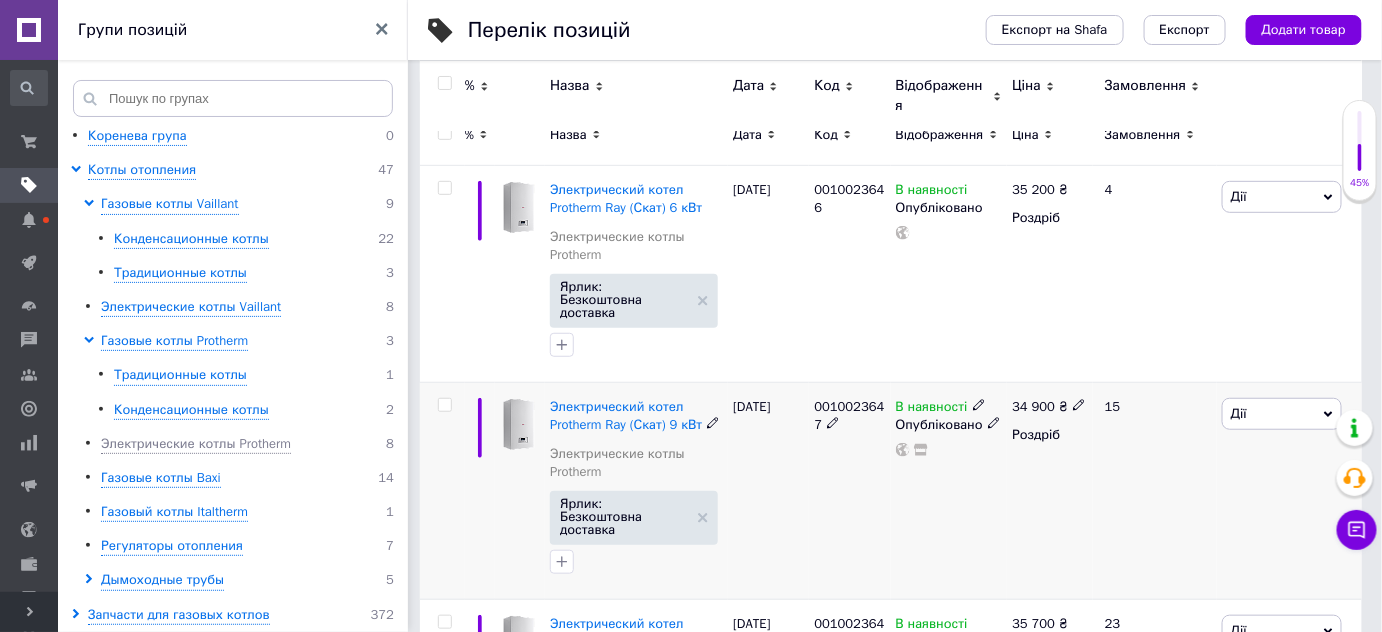 click 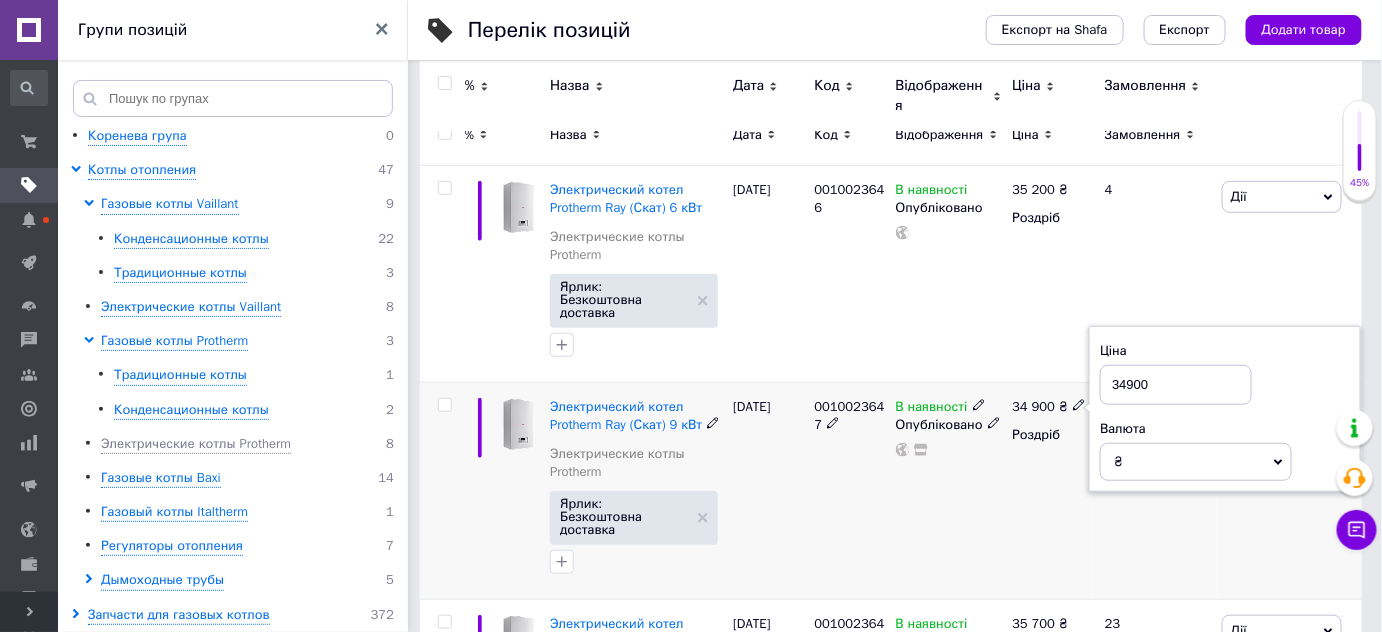 click on "34900" at bounding box center (1176, 385) 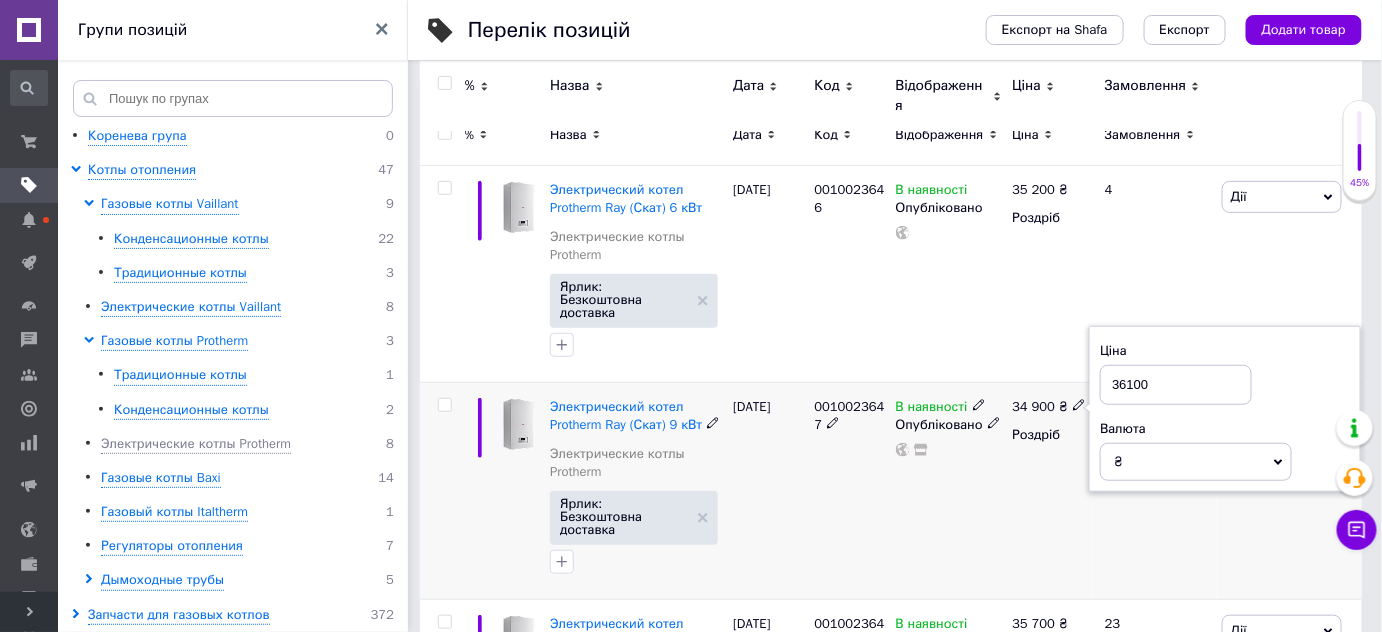 type on "36100" 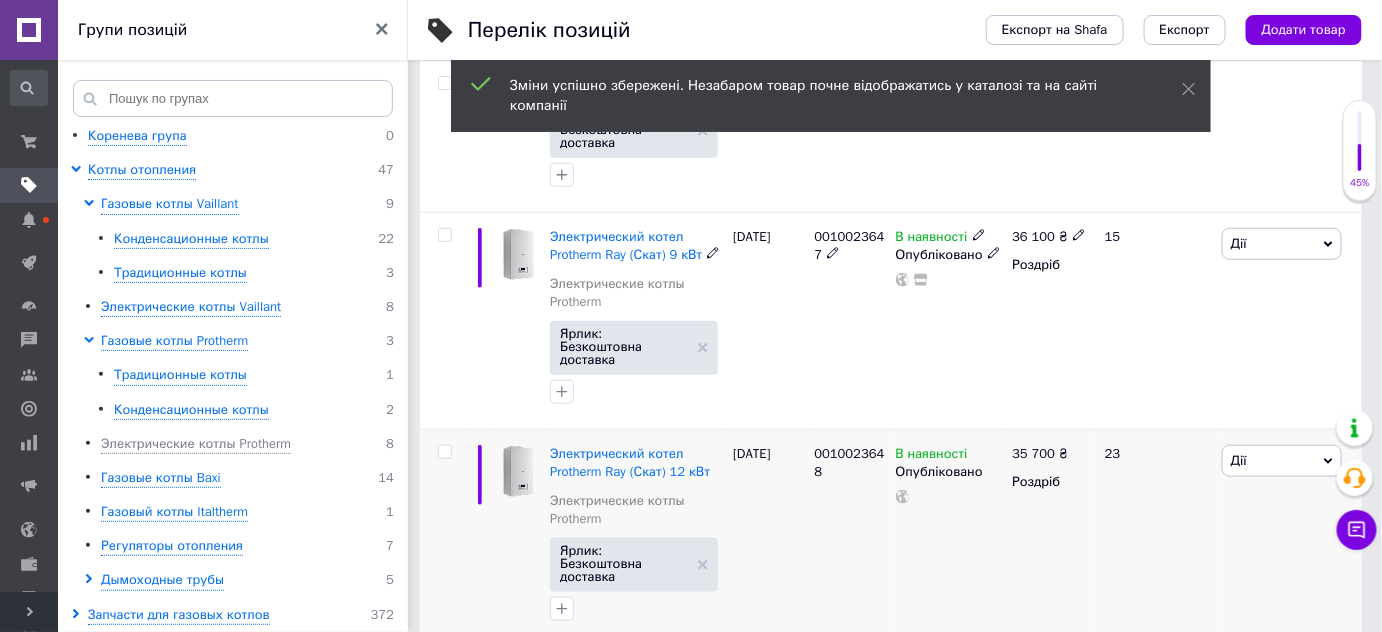 scroll, scrollTop: 454, scrollLeft: 0, axis: vertical 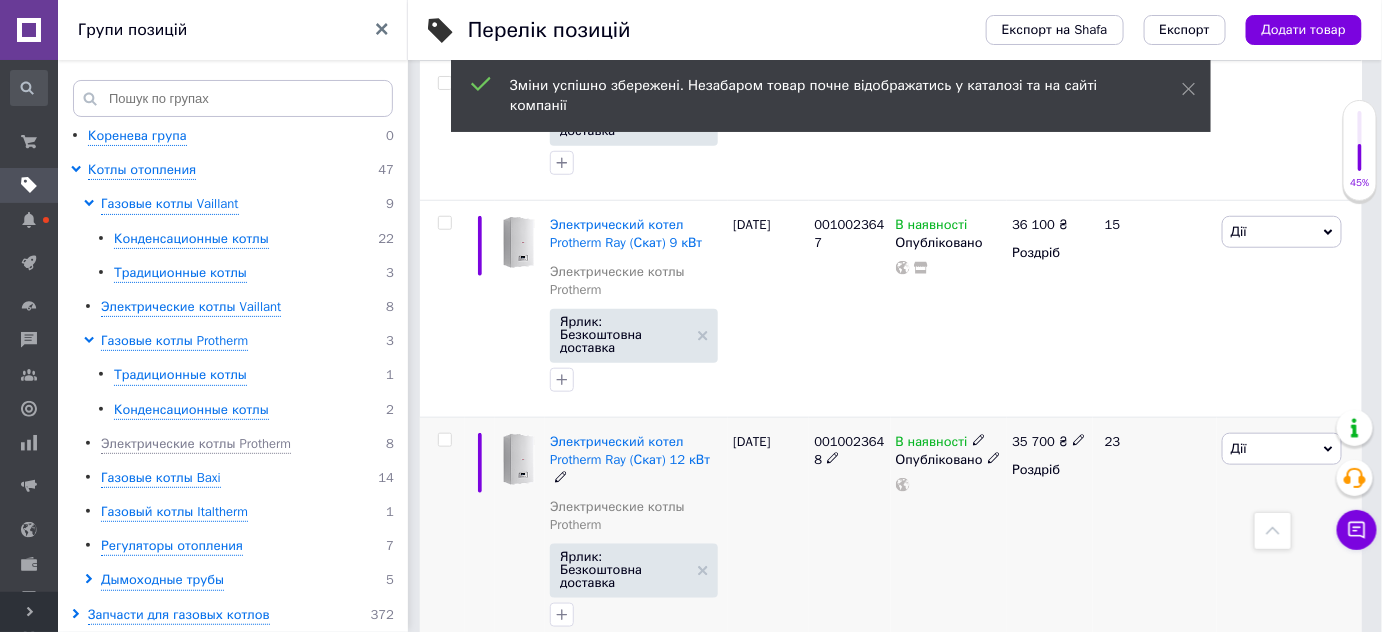 click 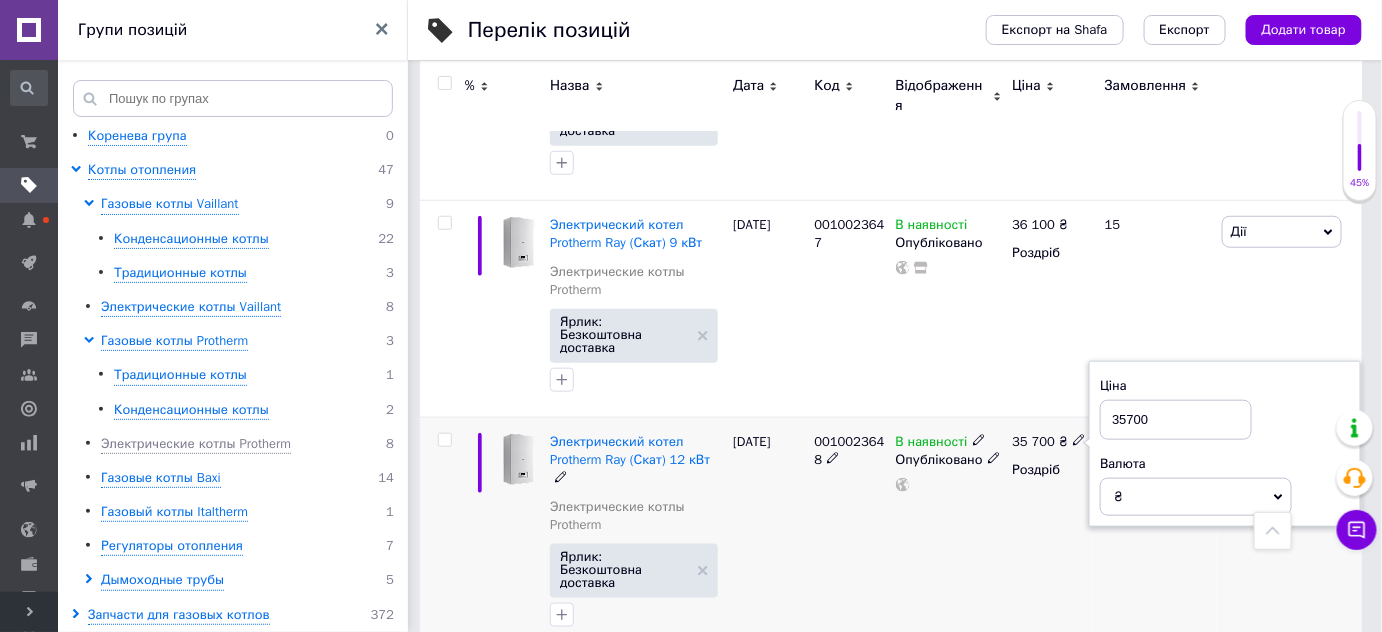 click on "35700" at bounding box center (1176, 420) 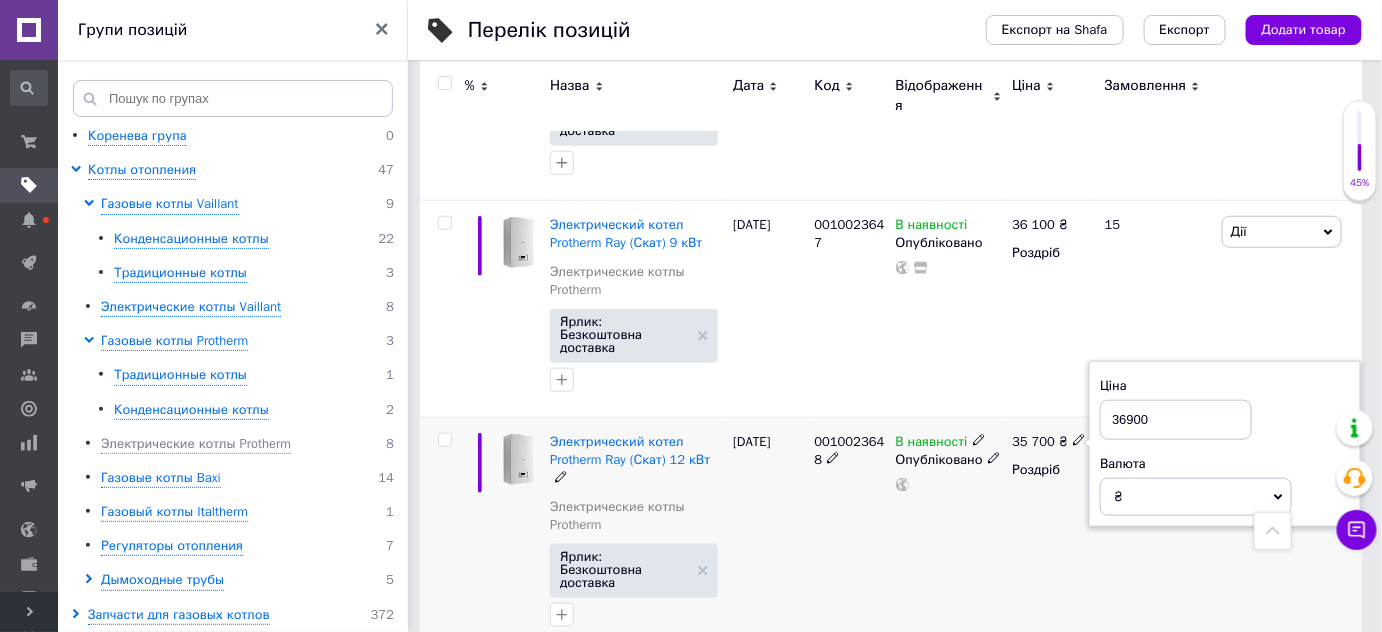 type on "36900" 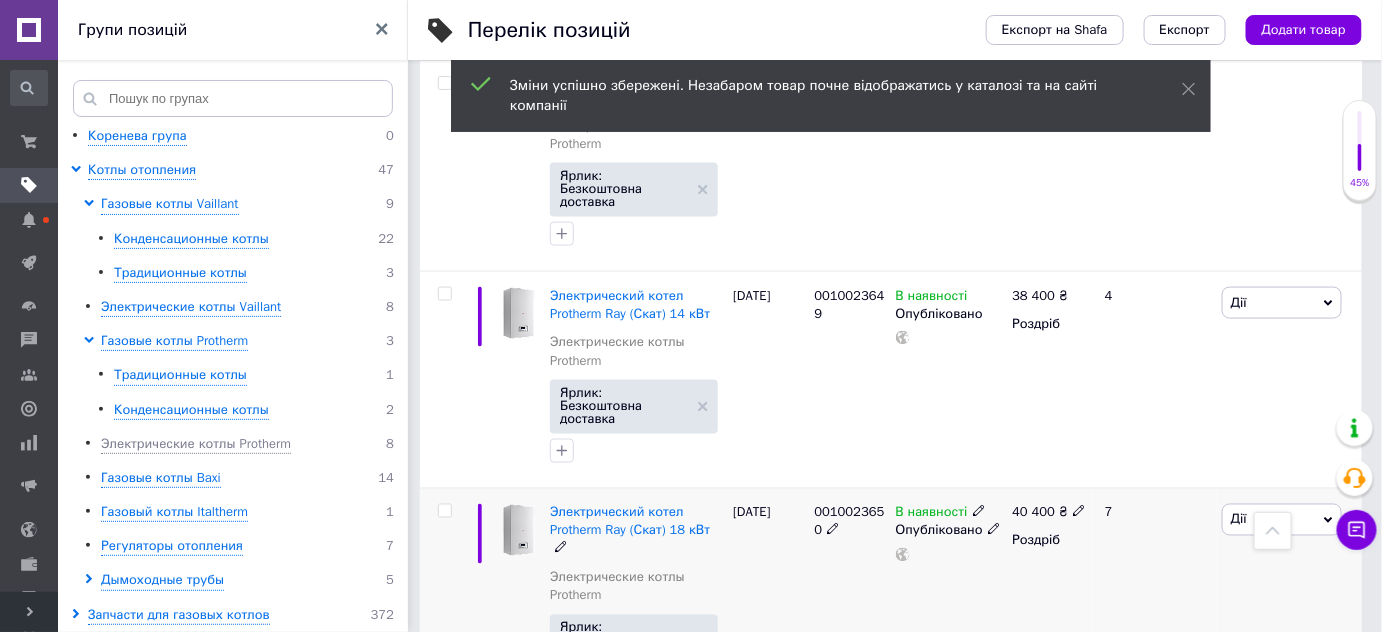 scroll, scrollTop: 818, scrollLeft: 0, axis: vertical 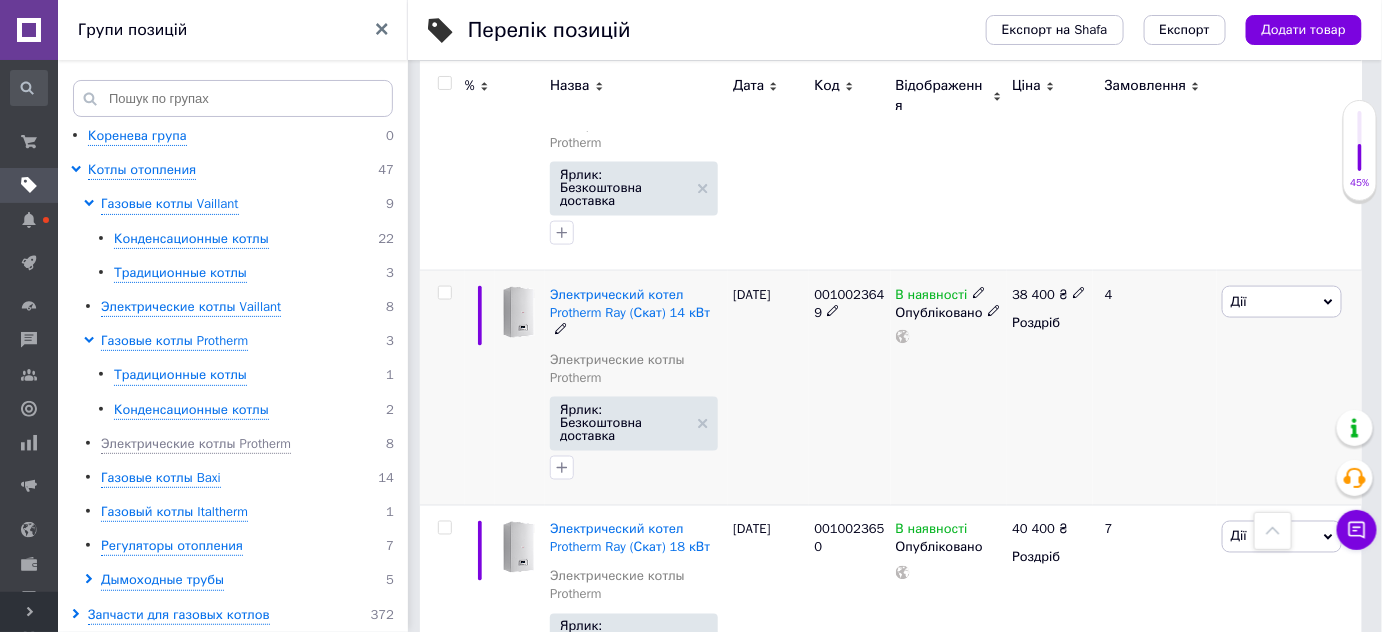 click at bounding box center (1079, 292) 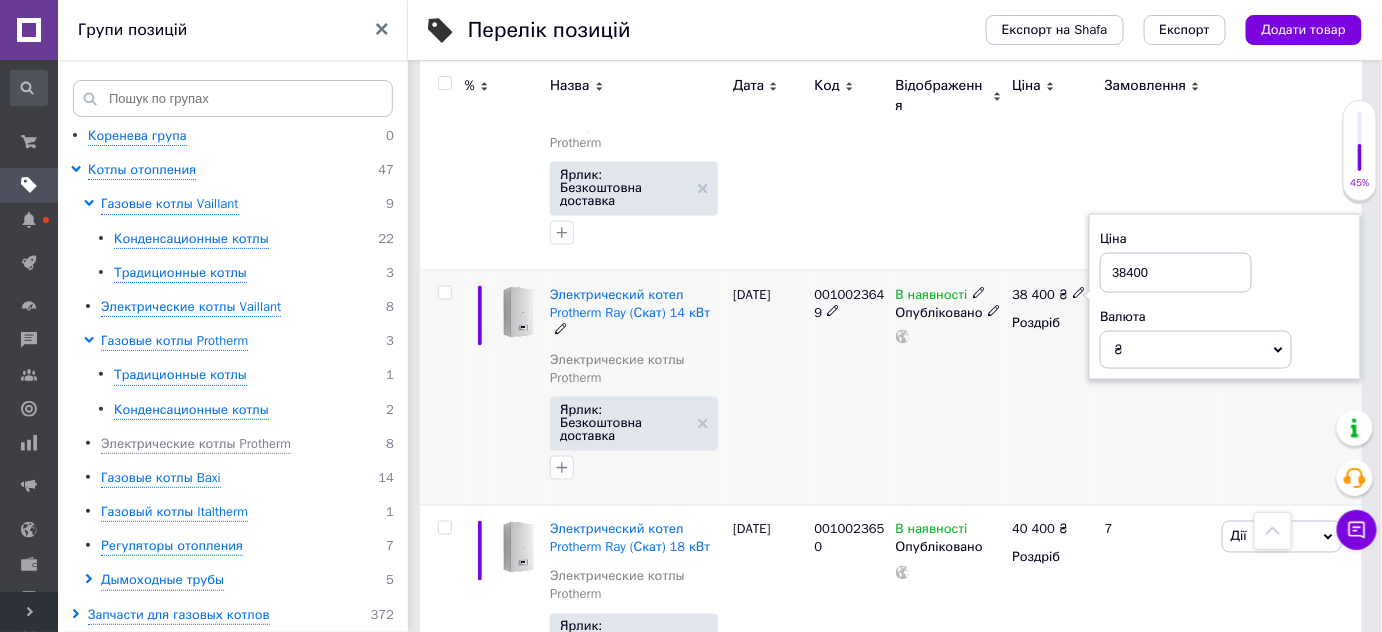 click on "38400" at bounding box center (1176, 273) 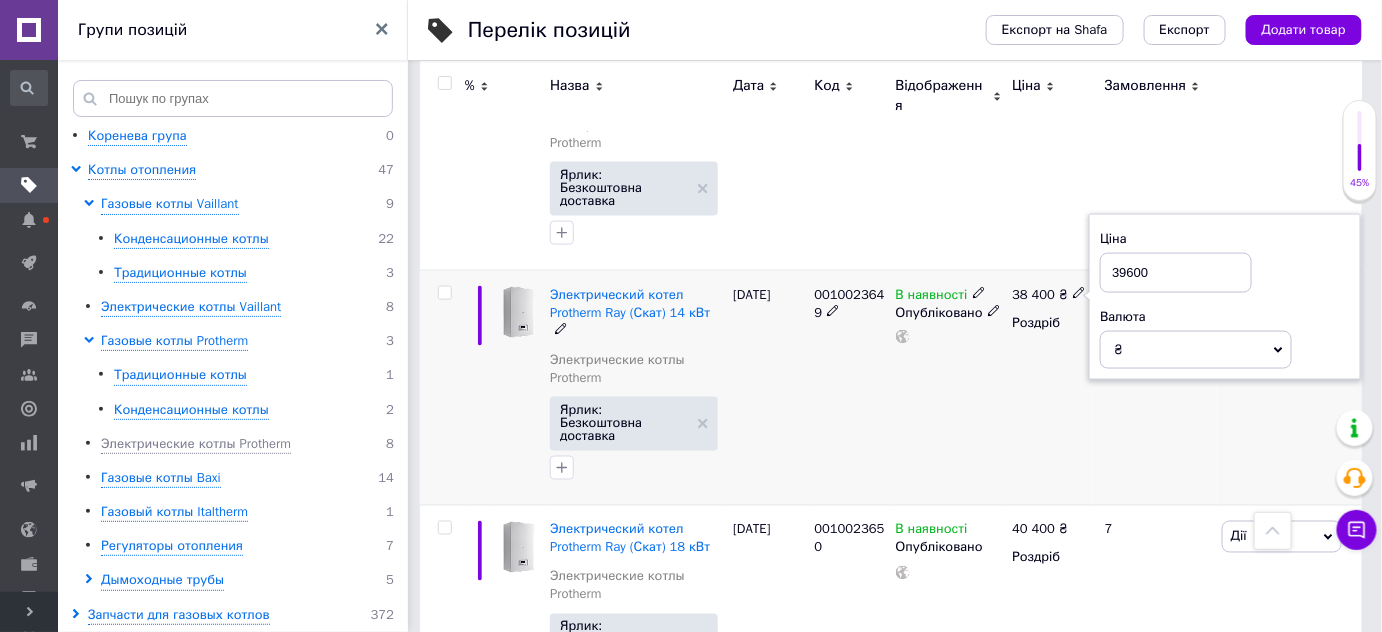 type on "39600" 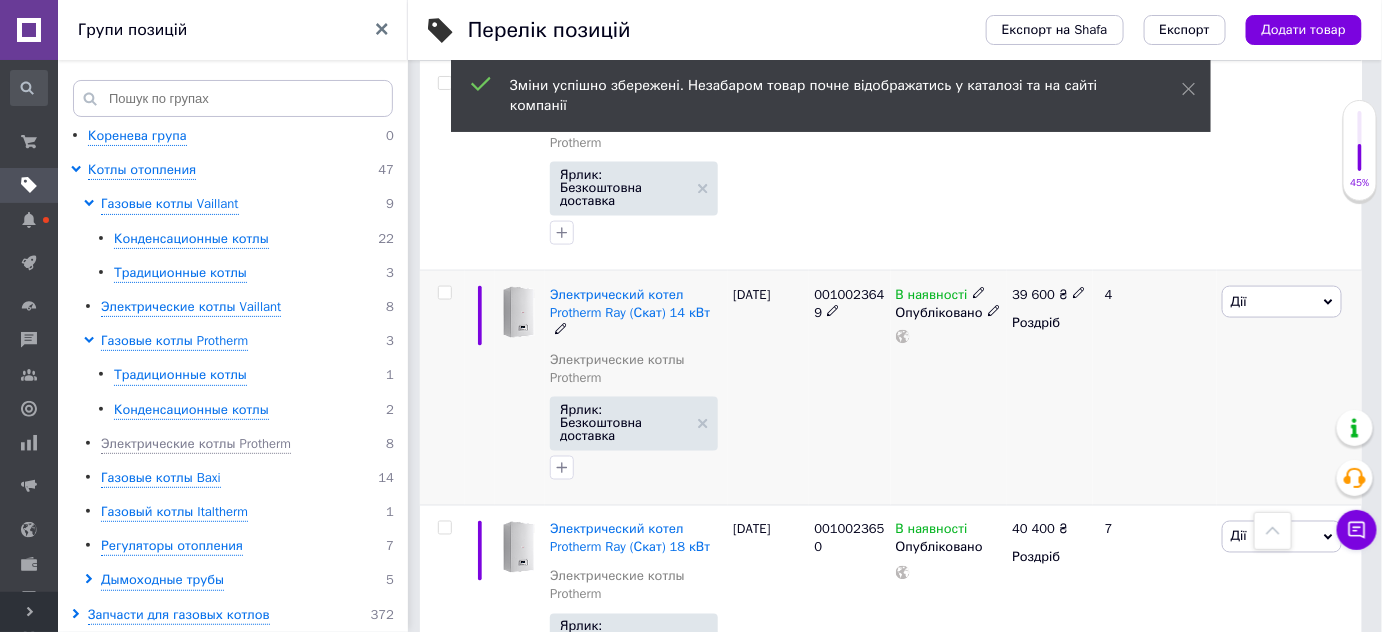scroll, scrollTop: 1000, scrollLeft: 0, axis: vertical 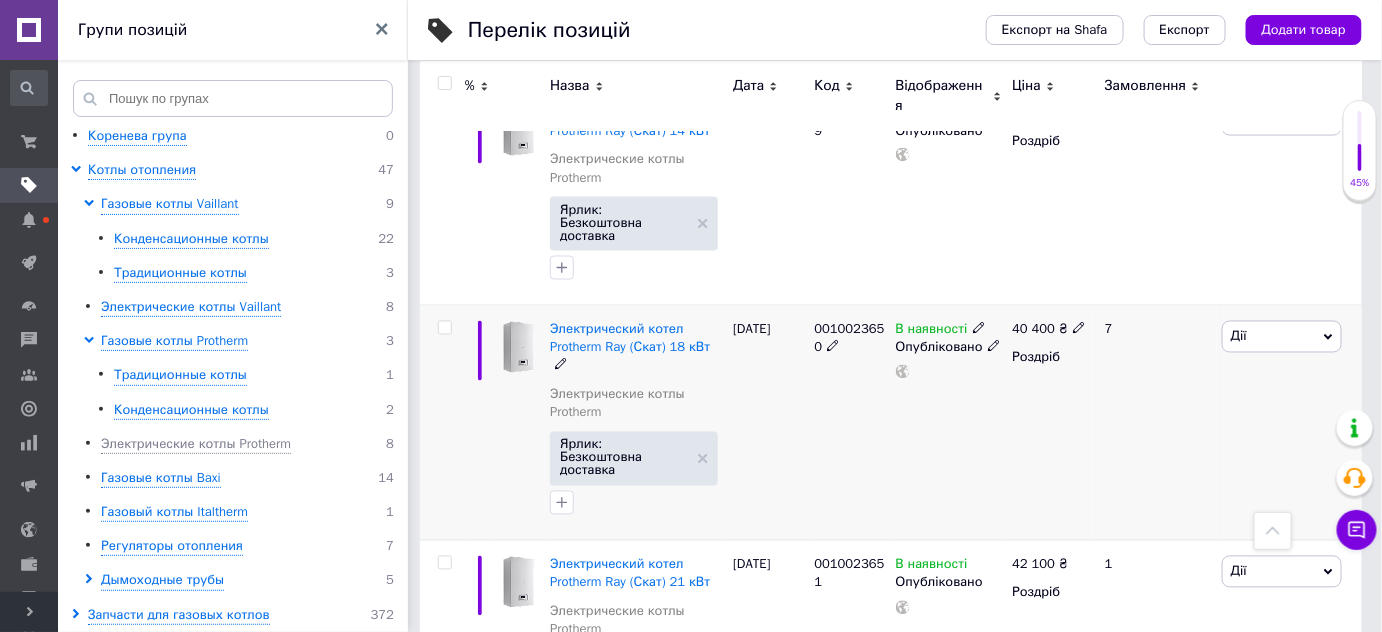 click 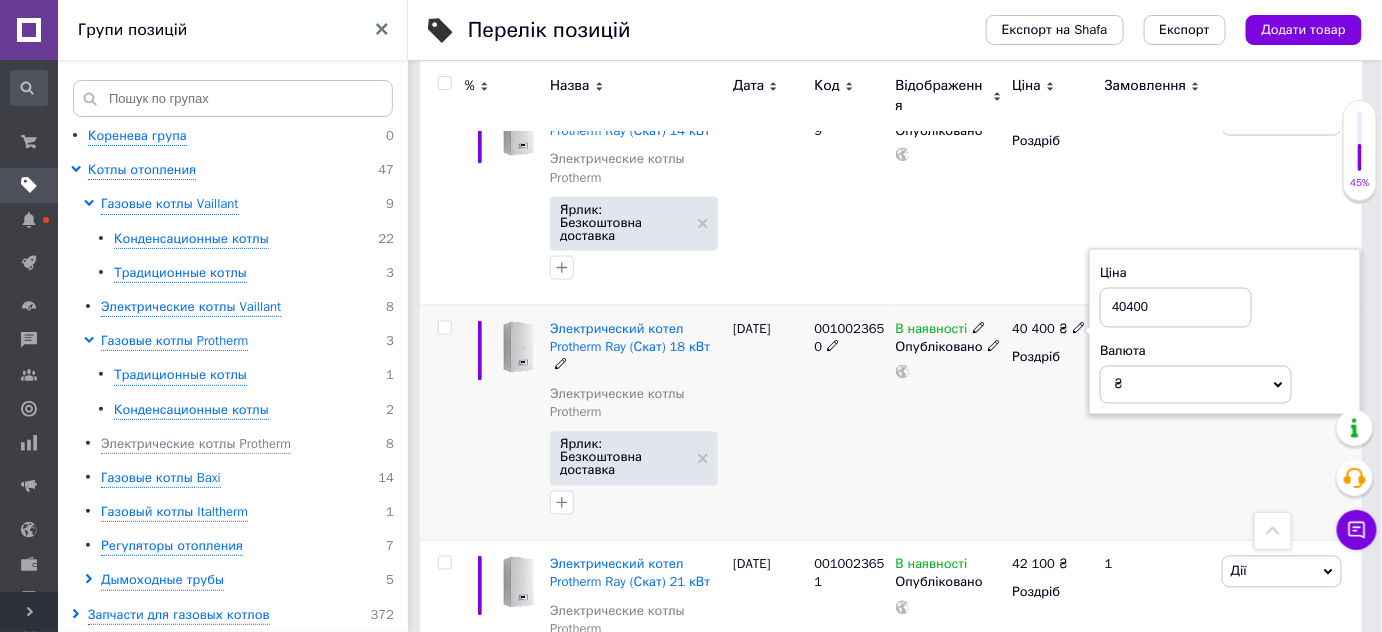 click on "40400" at bounding box center (1176, 308) 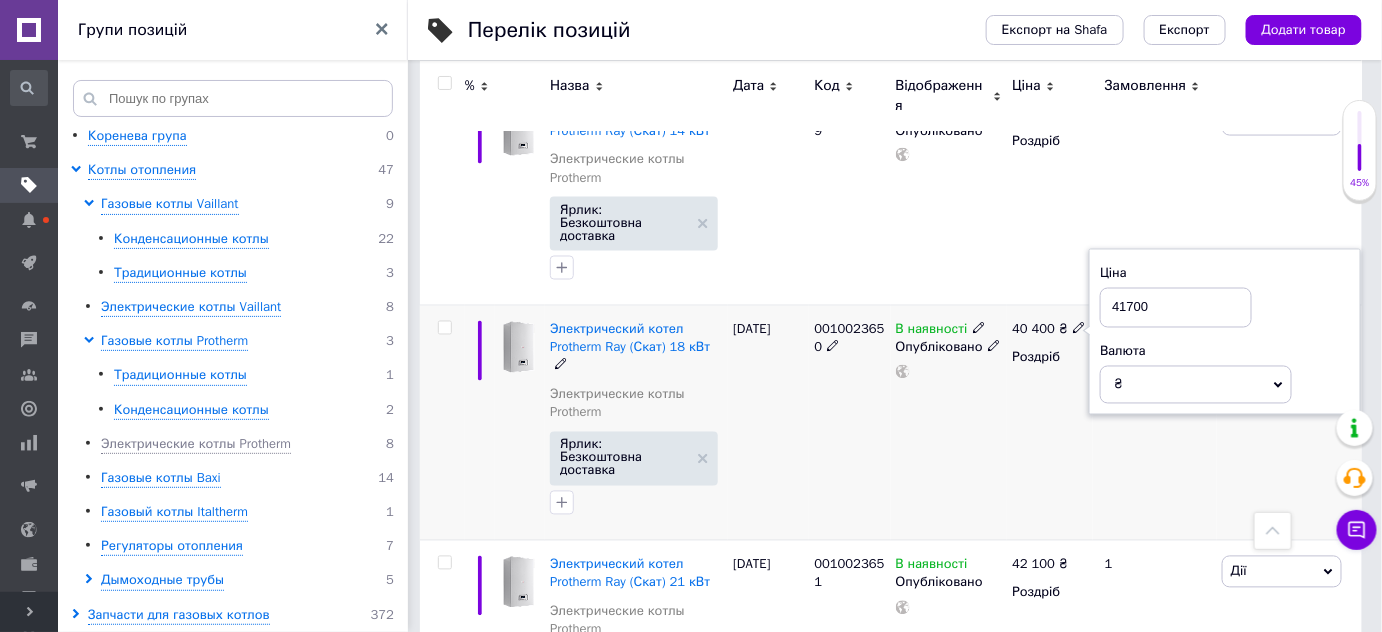 type on "41700" 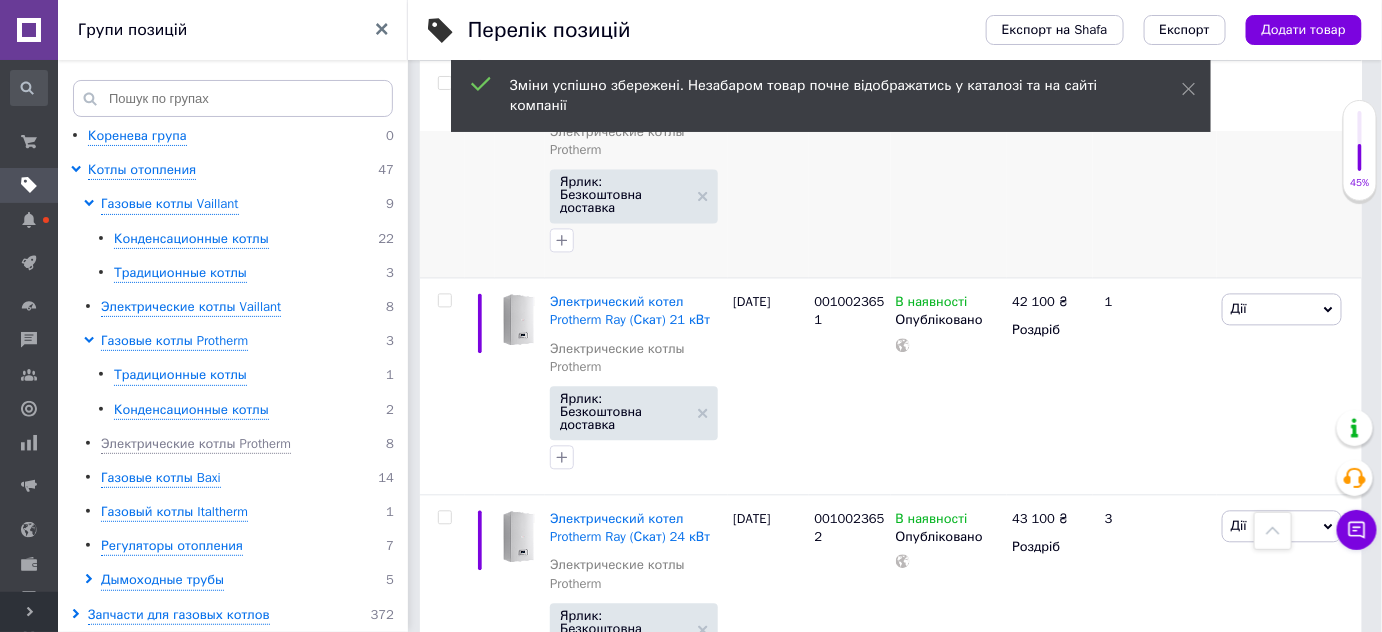 scroll, scrollTop: 1272, scrollLeft: 0, axis: vertical 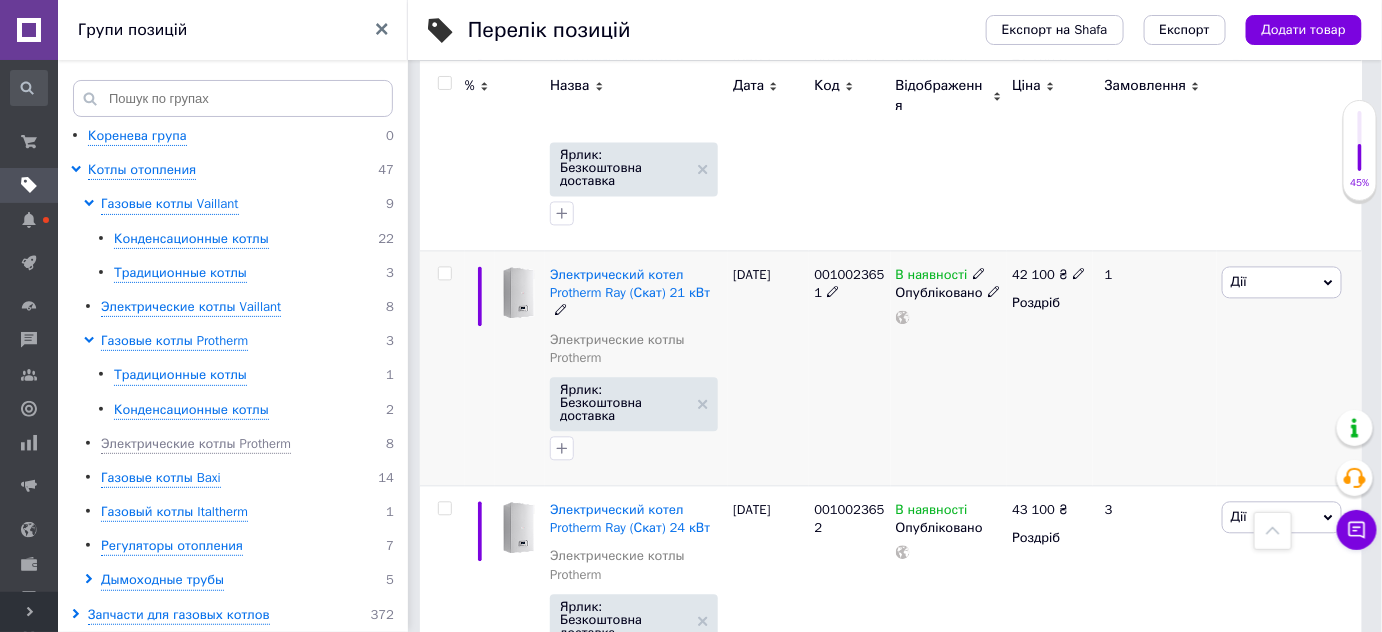 click 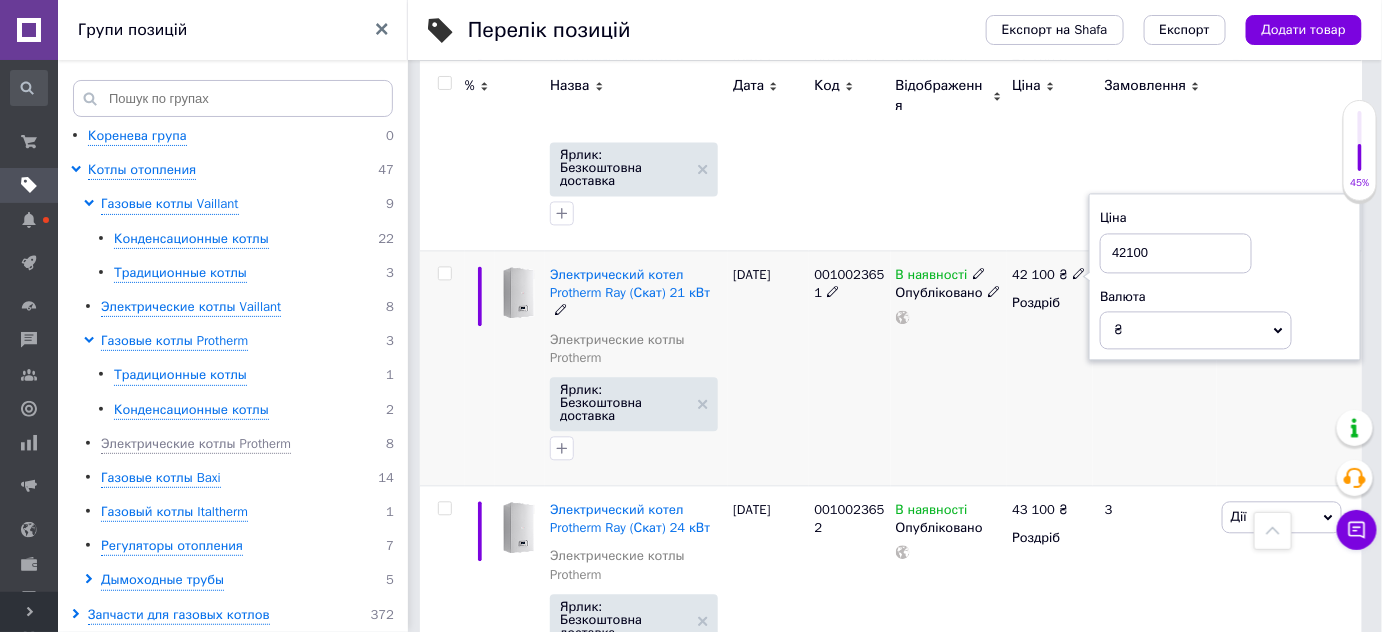 click on "42100" at bounding box center [1176, 253] 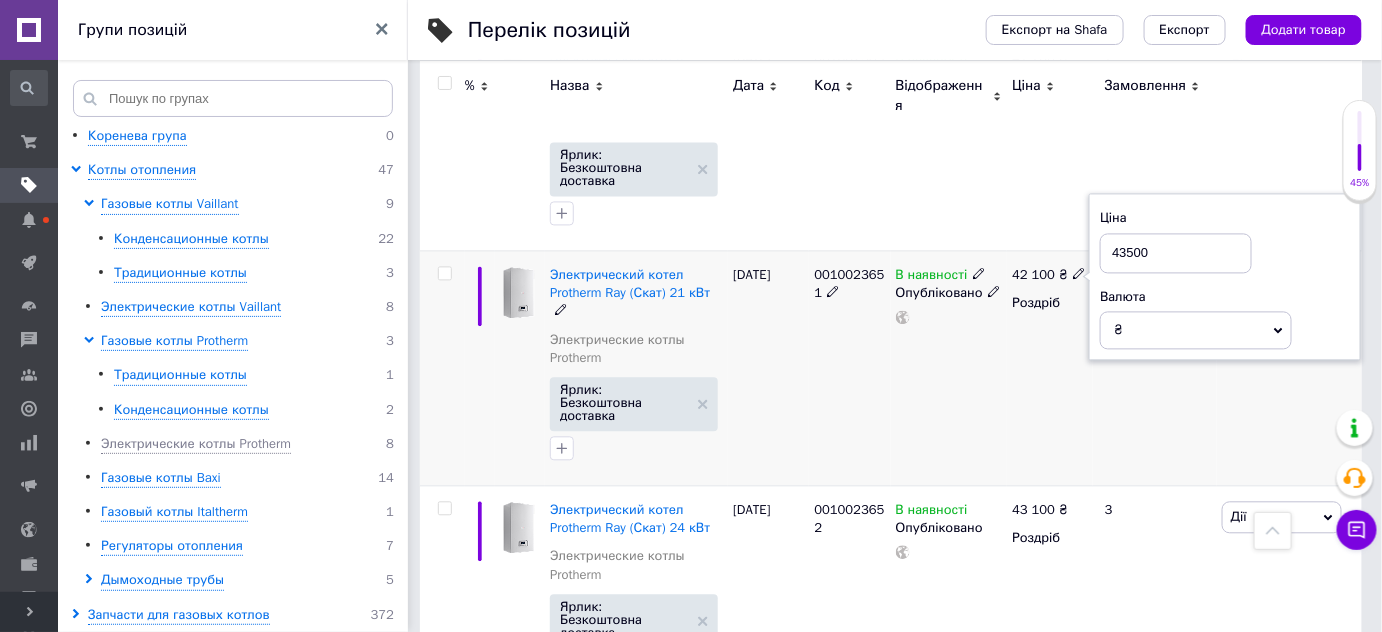 type on "43500" 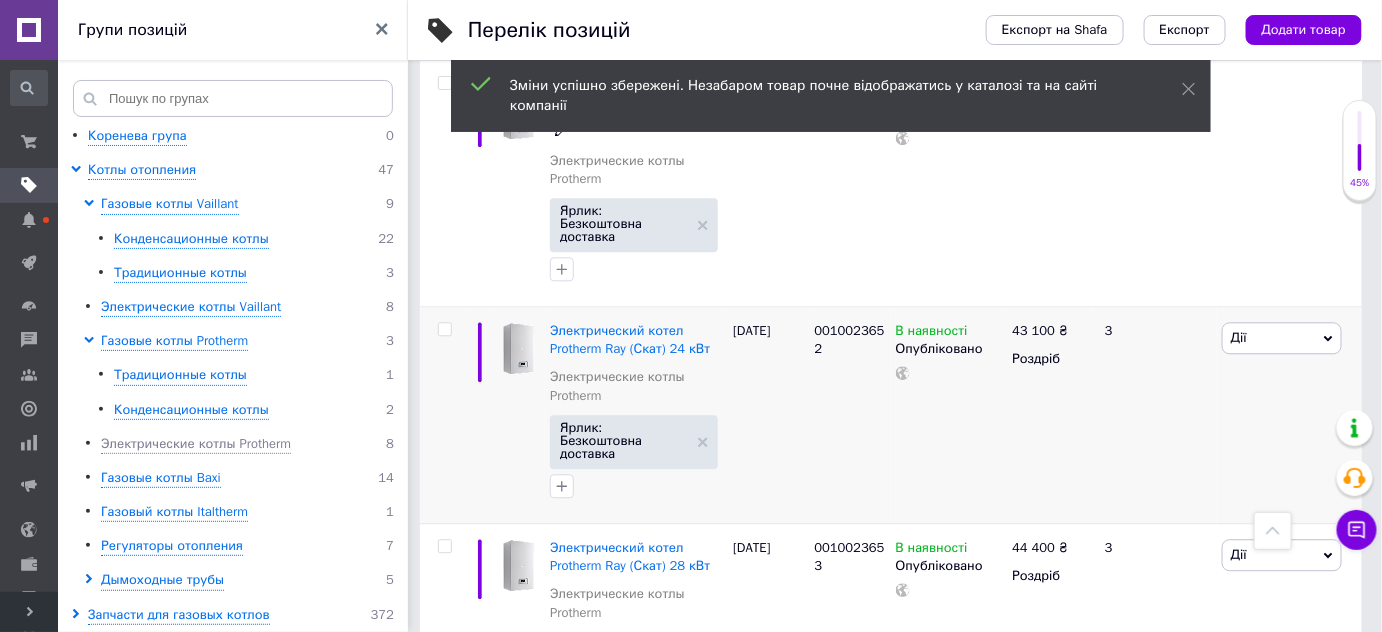 scroll, scrollTop: 1454, scrollLeft: 0, axis: vertical 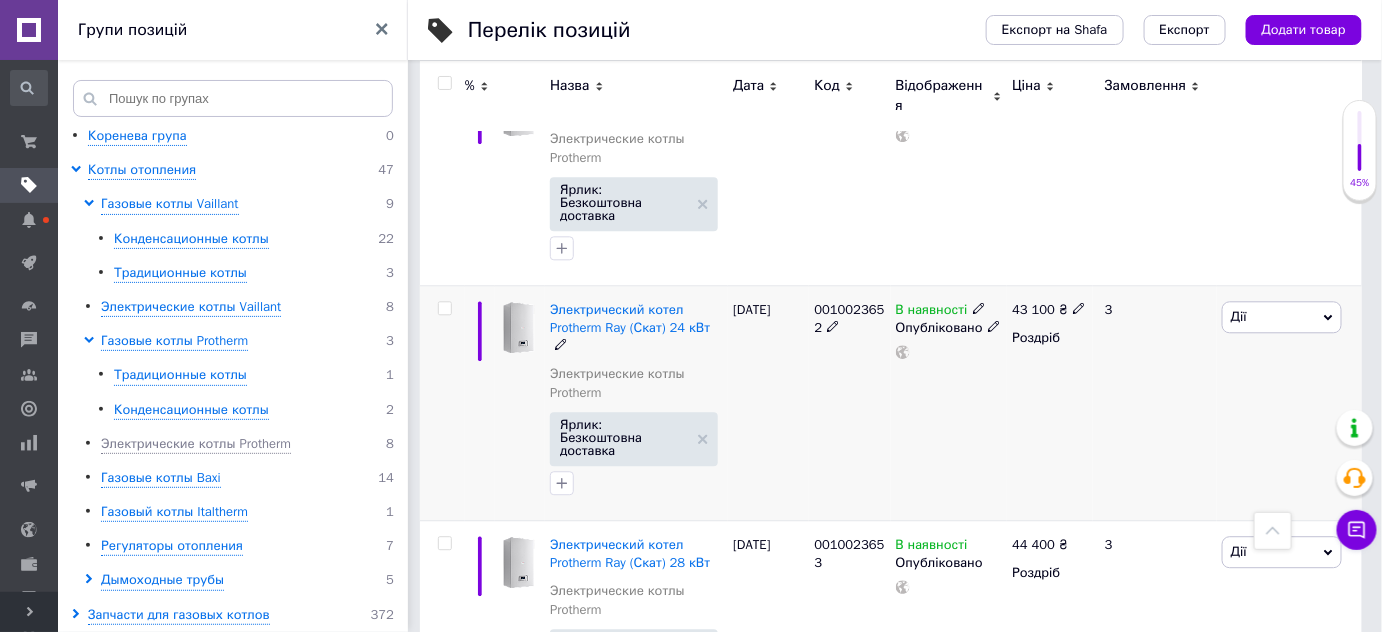 click 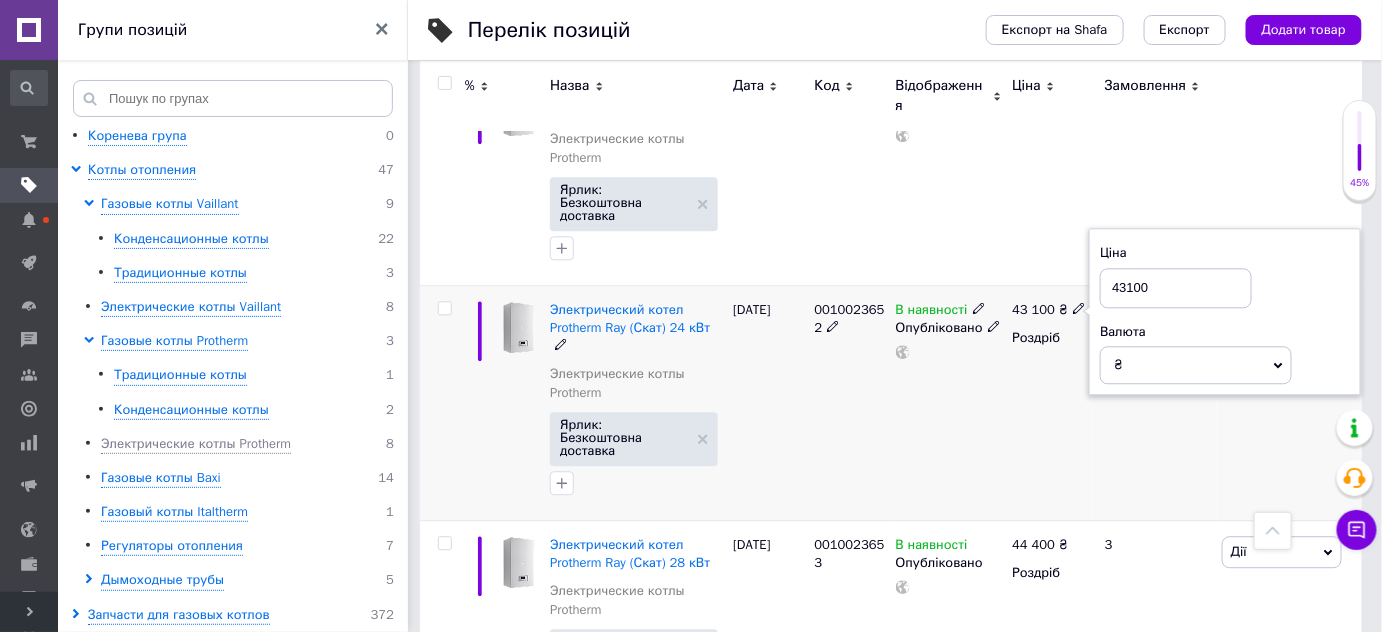 click on "43100" at bounding box center (1176, 288) 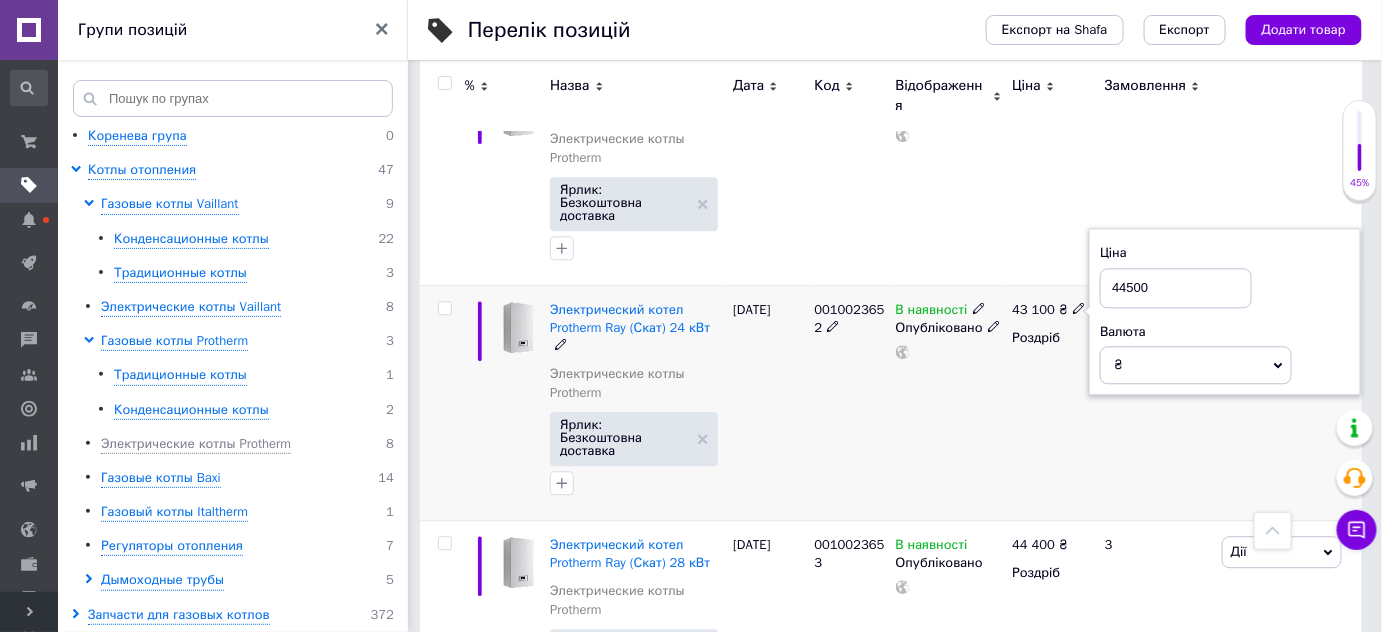 type on "44500" 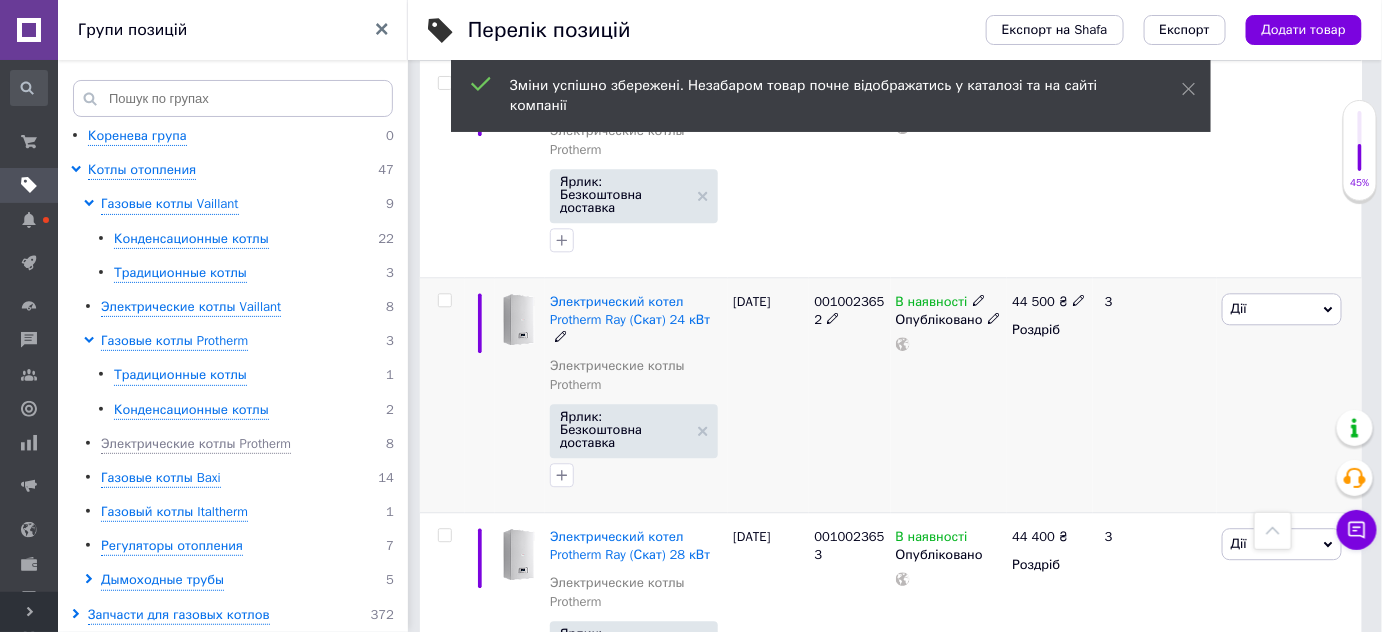 scroll, scrollTop: 1464, scrollLeft: 0, axis: vertical 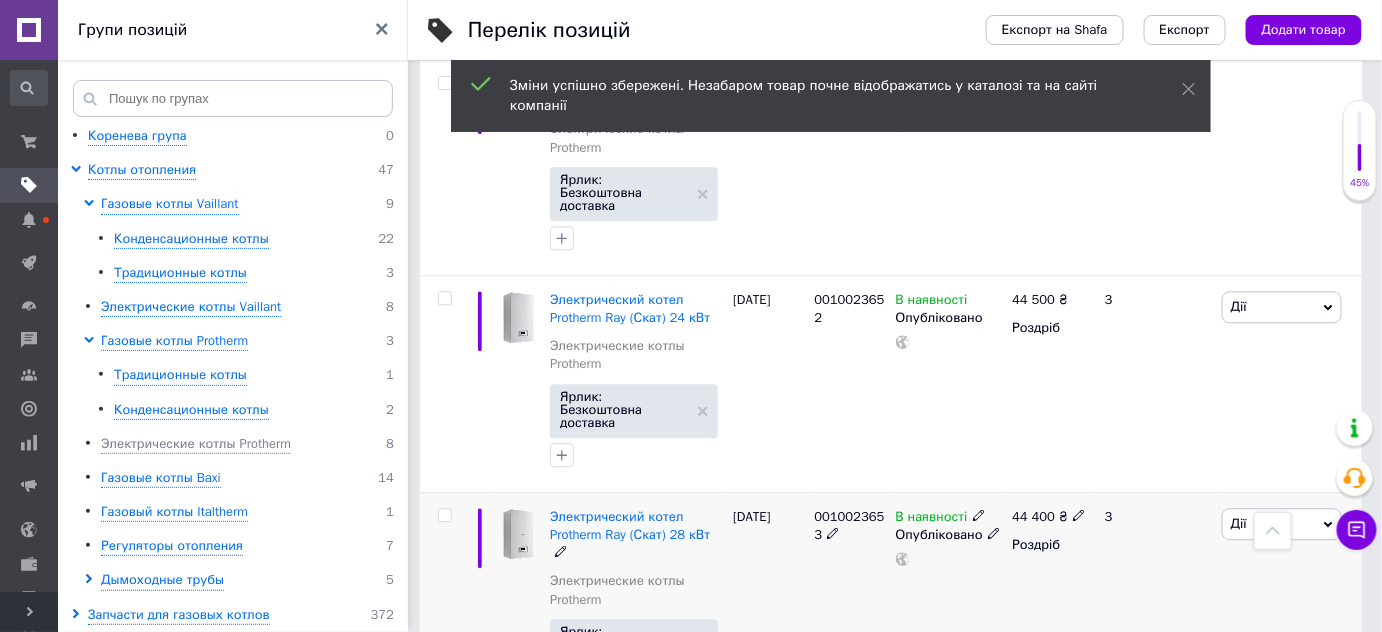 click 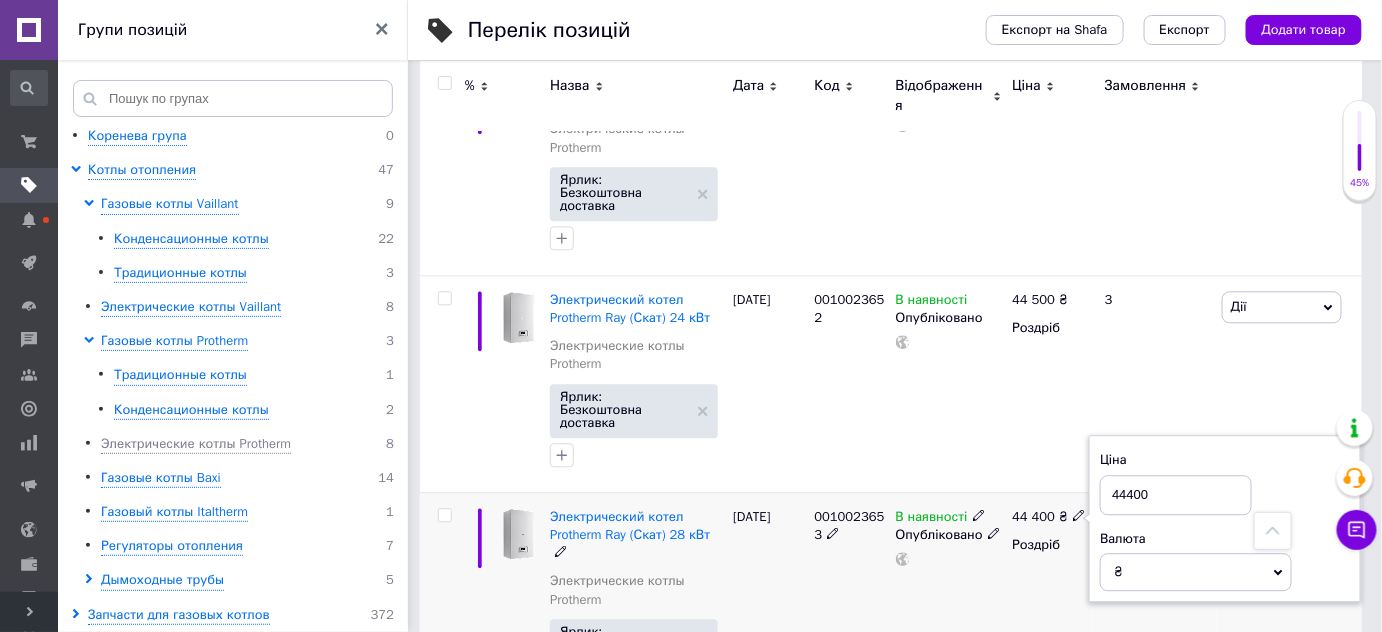 click on "44400" at bounding box center [1176, 495] 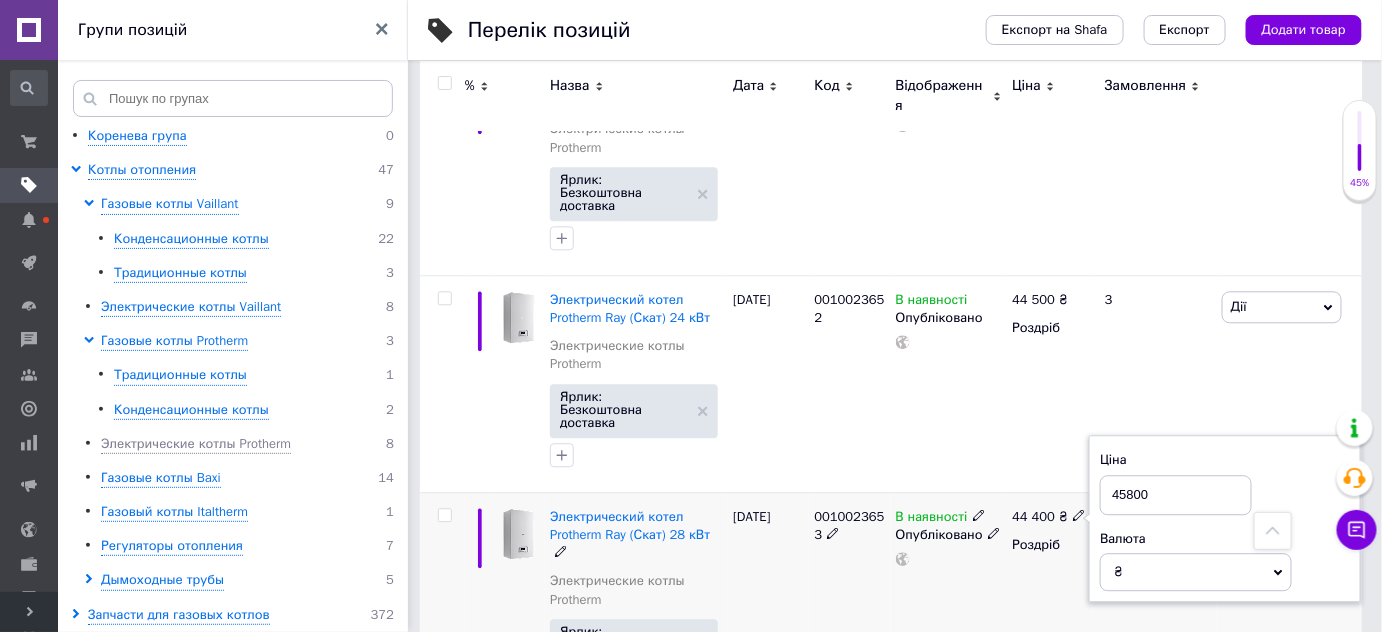 type on "45800" 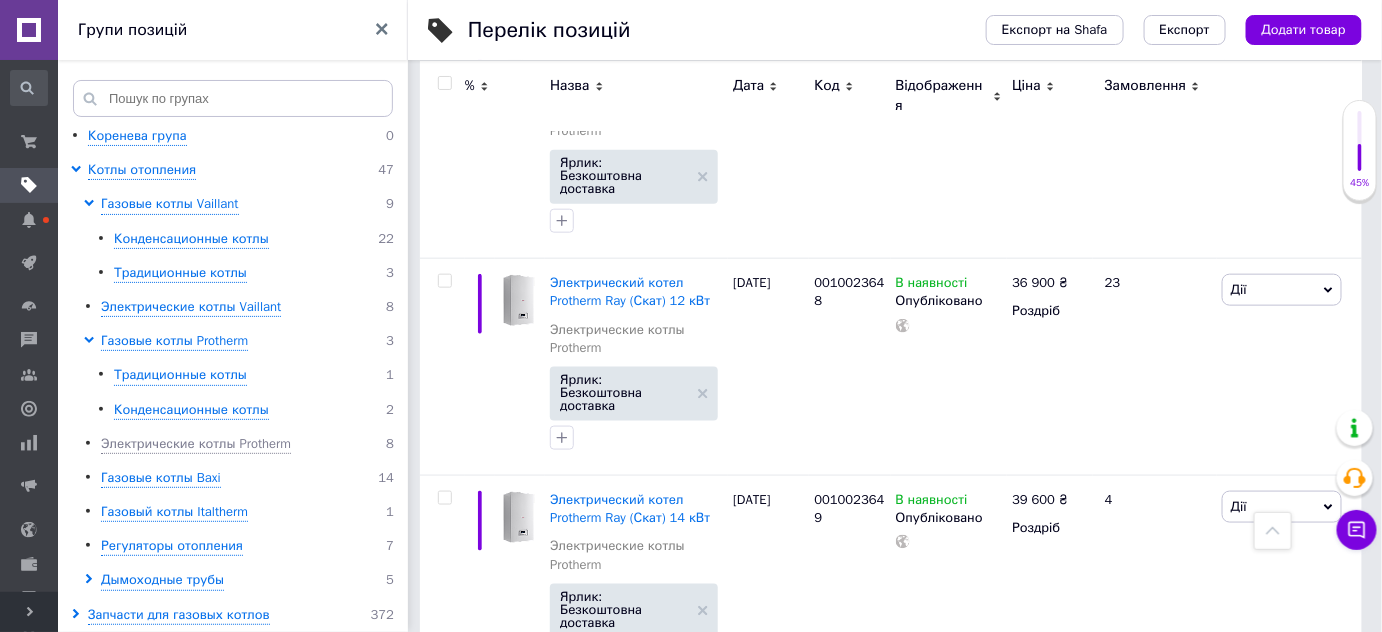 scroll, scrollTop: 192, scrollLeft: 0, axis: vertical 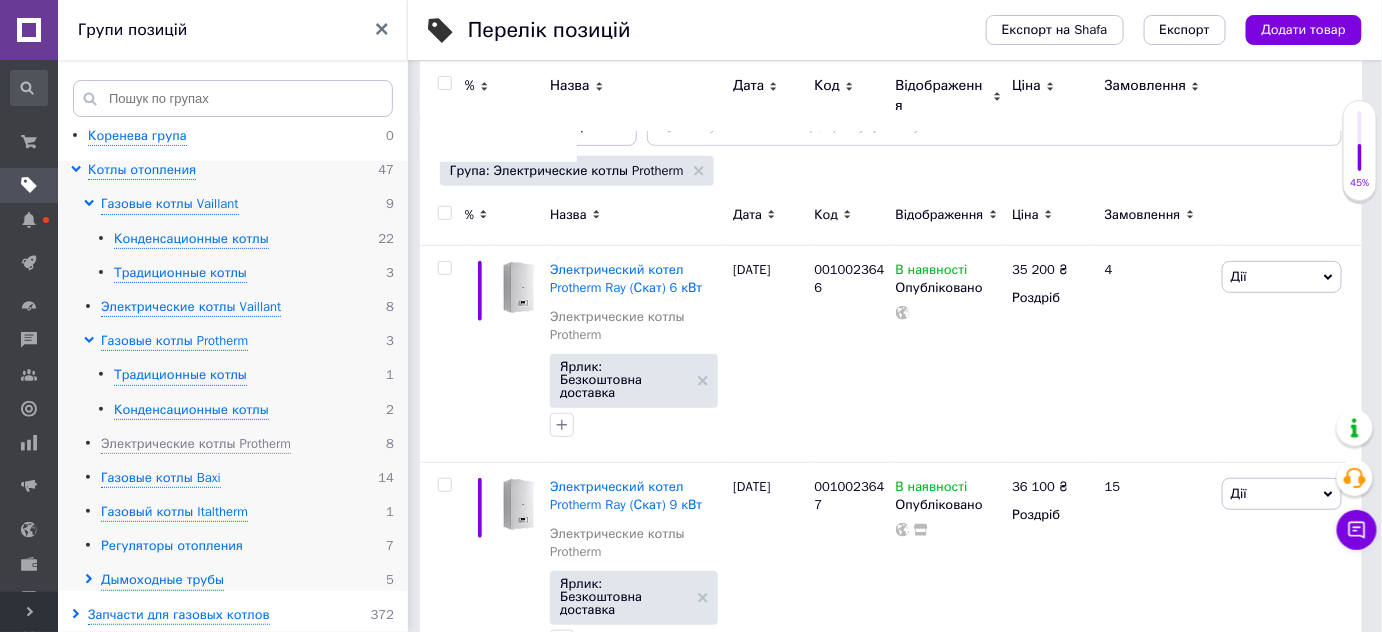 click on "Регуляторы отопления" at bounding box center (172, 546) 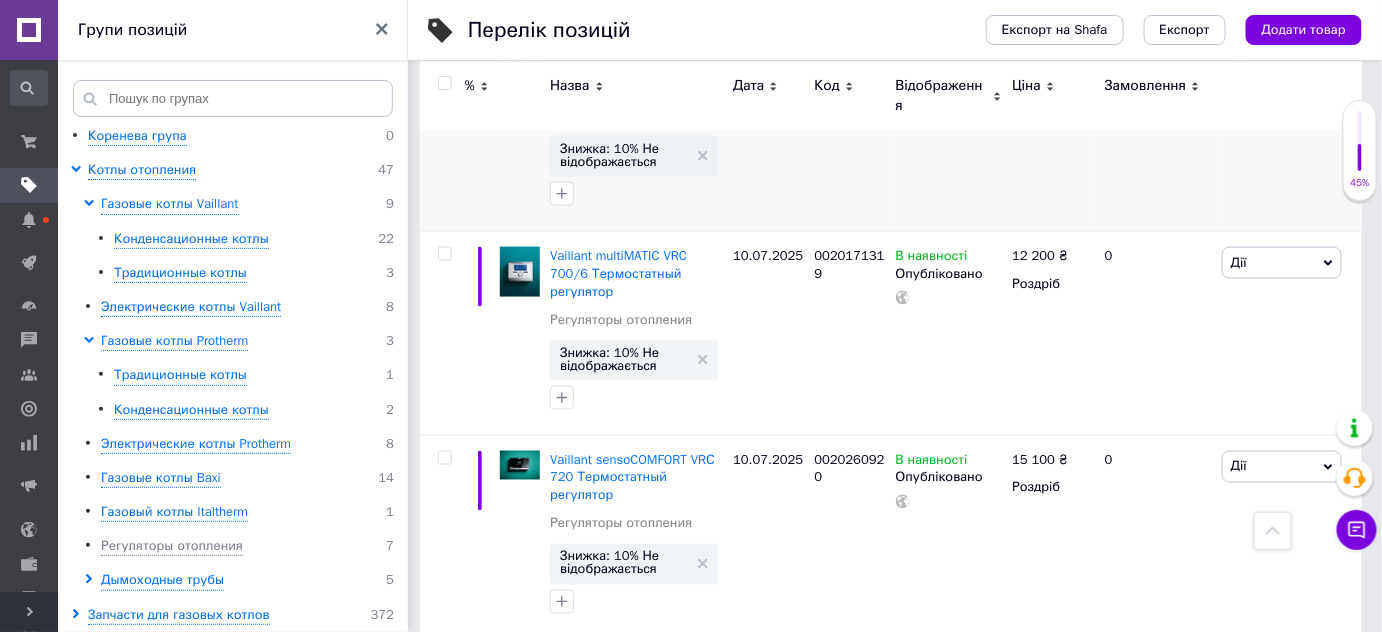 scroll, scrollTop: 480, scrollLeft: 0, axis: vertical 